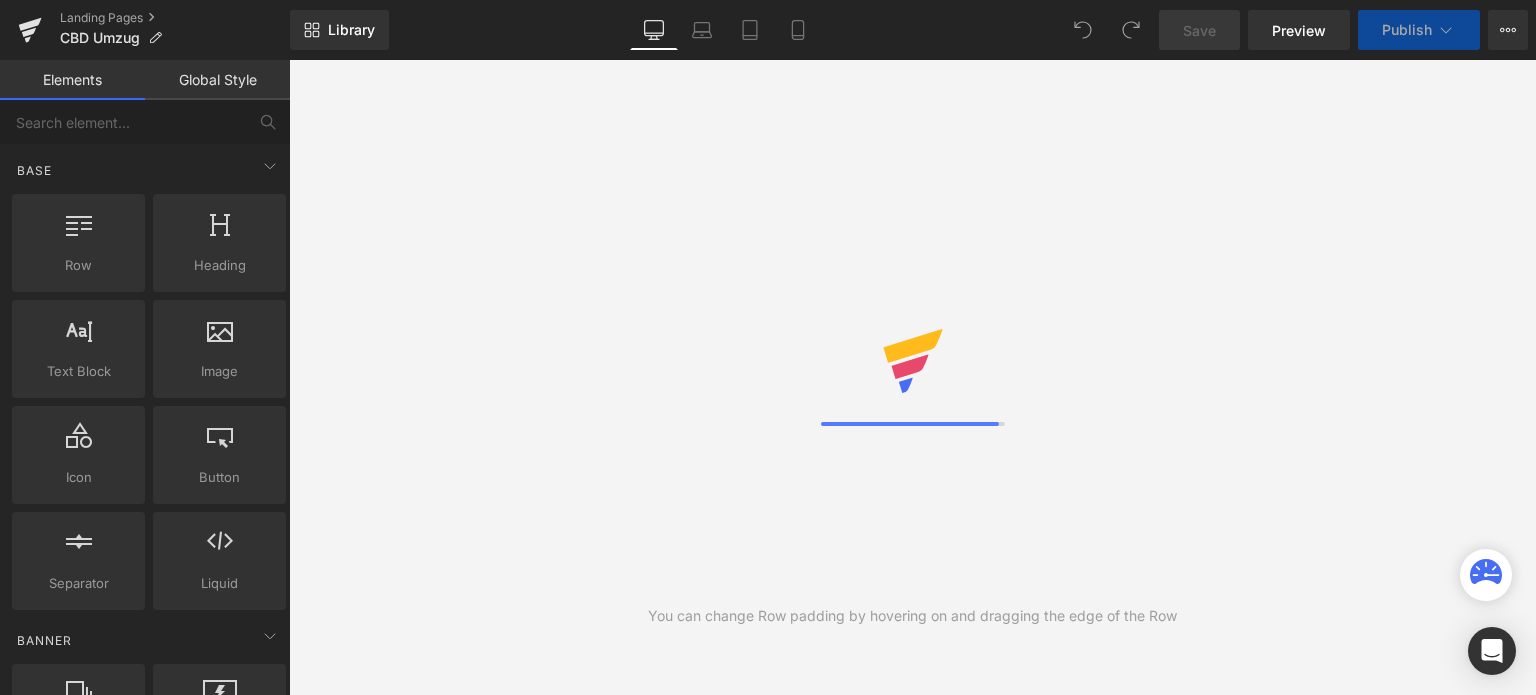 scroll, scrollTop: 0, scrollLeft: 0, axis: both 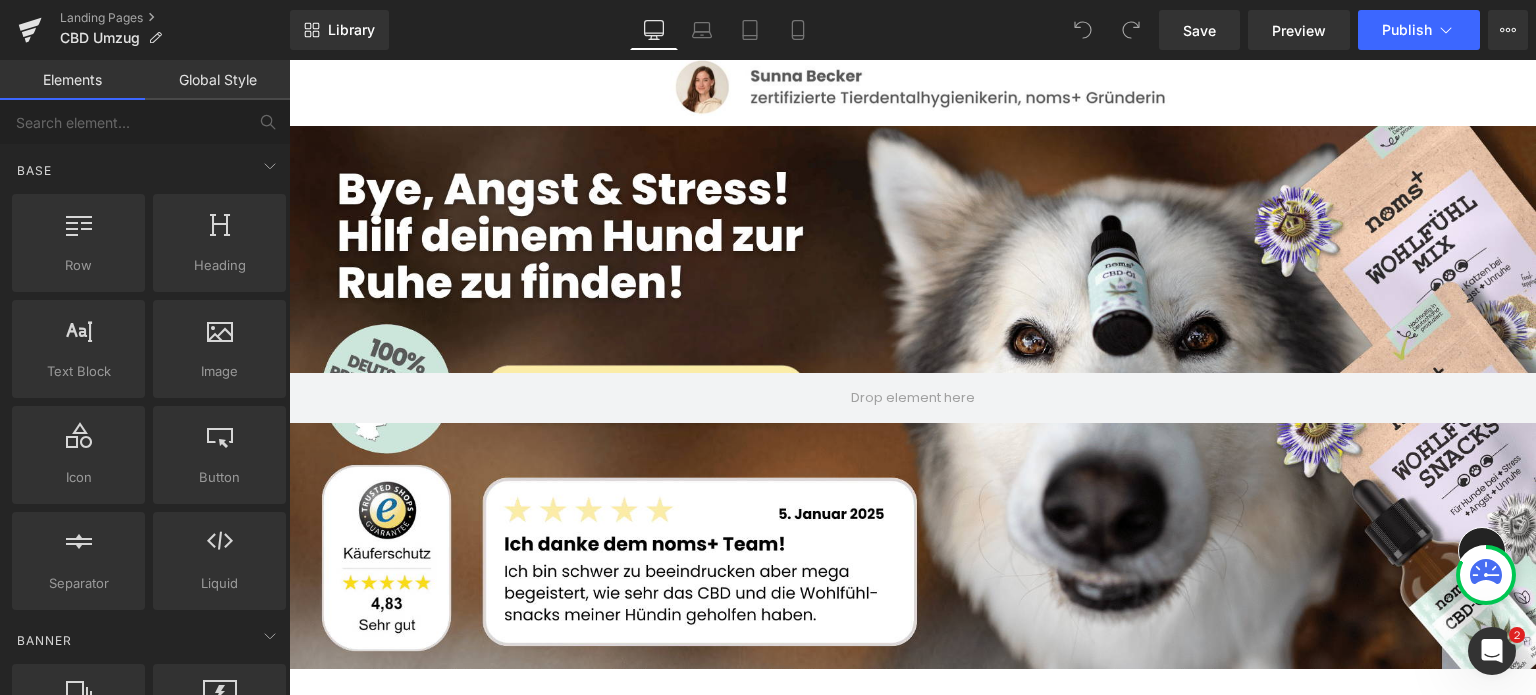 click at bounding box center (912, 397) 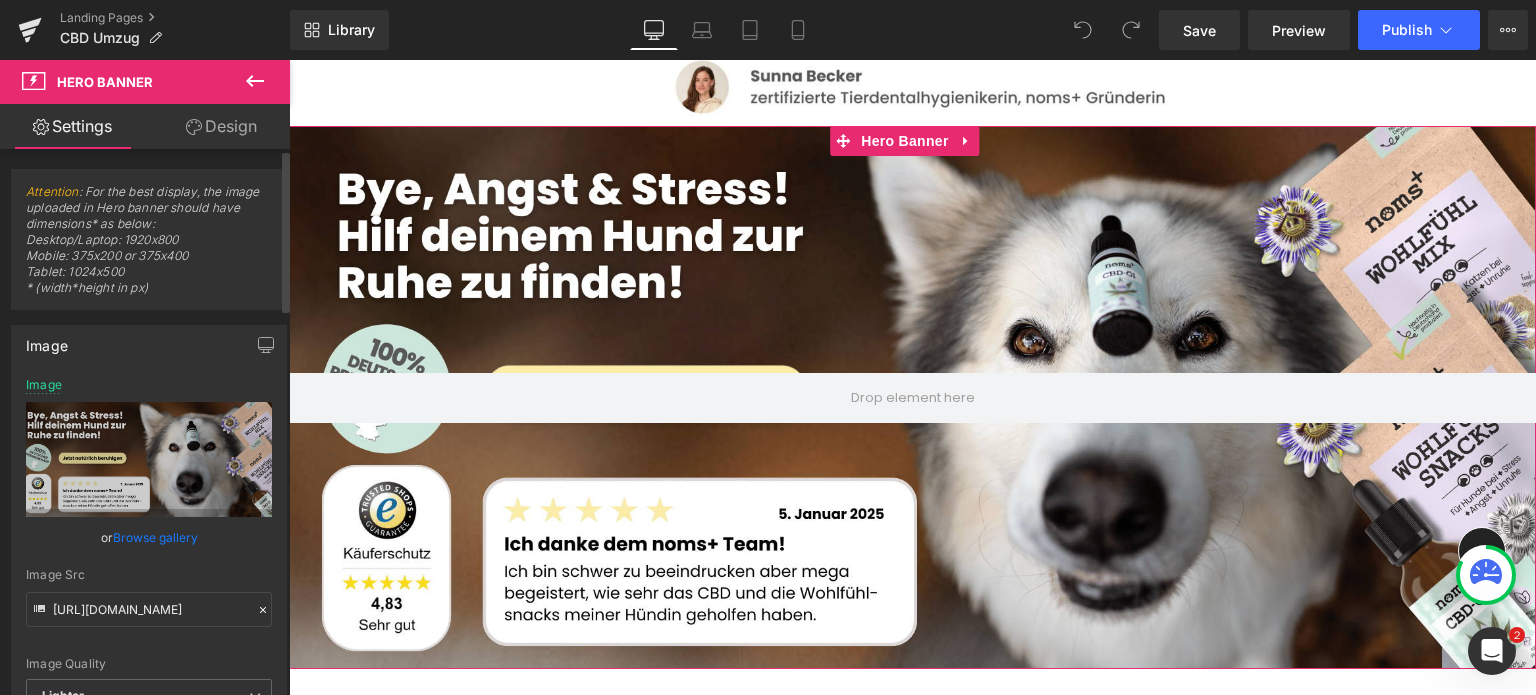 click on "Browse gallery" at bounding box center (155, 537) 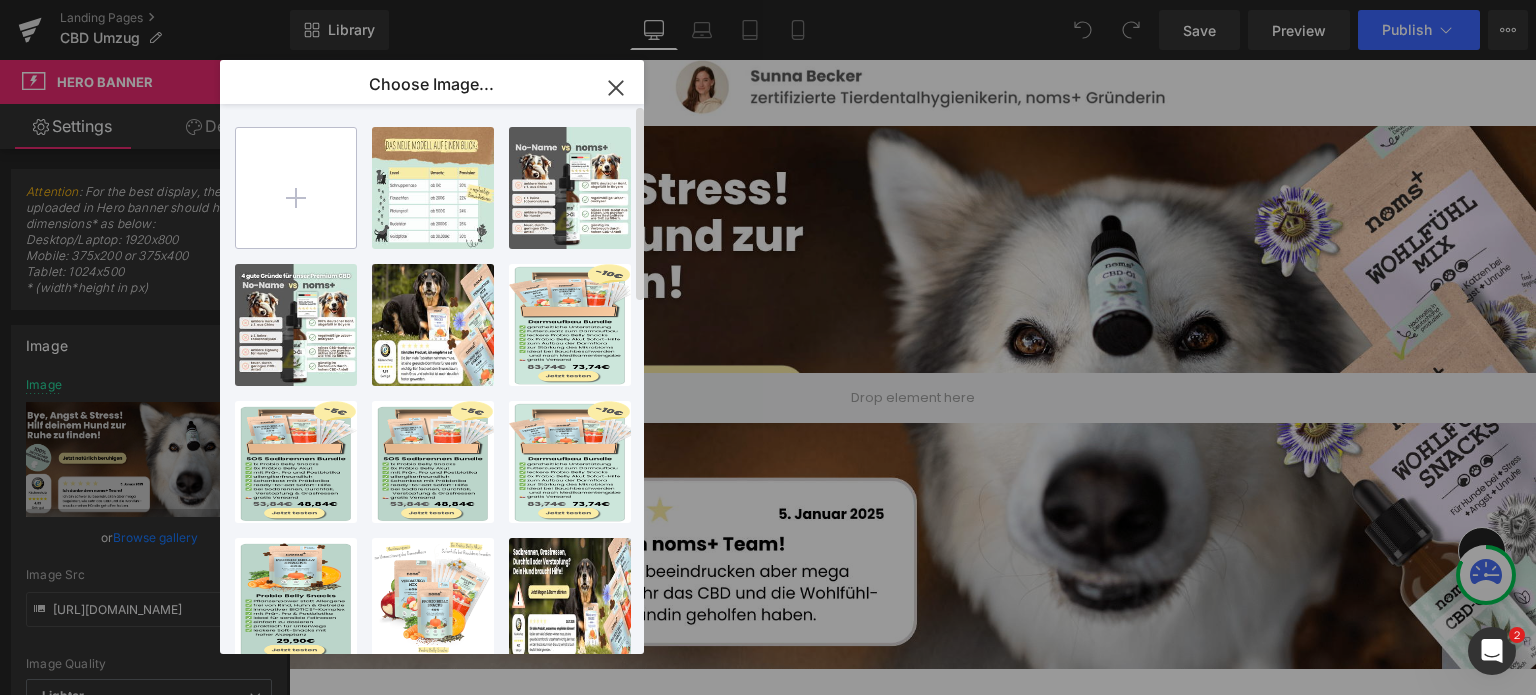 click at bounding box center (296, 188) 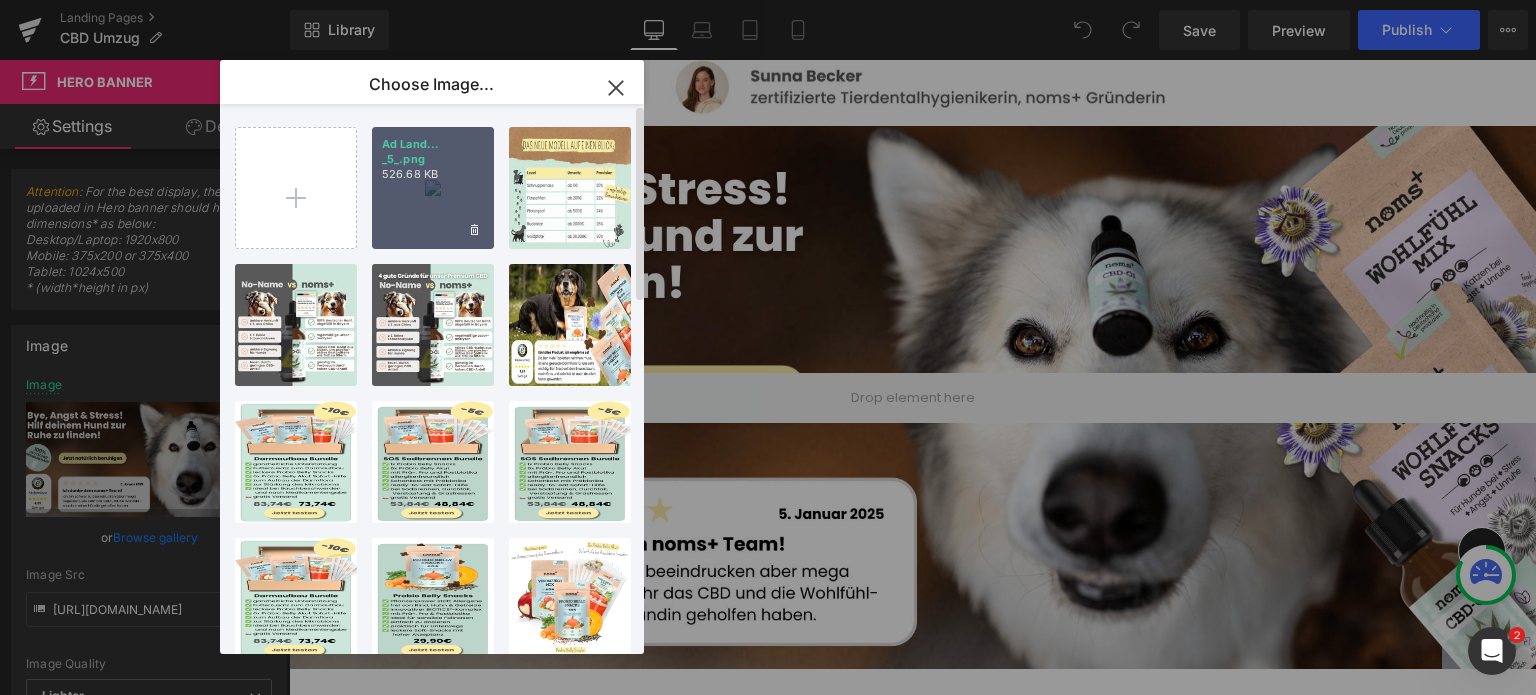 click on "Ad Land... _5_.png 526.68 KB" at bounding box center [433, 188] 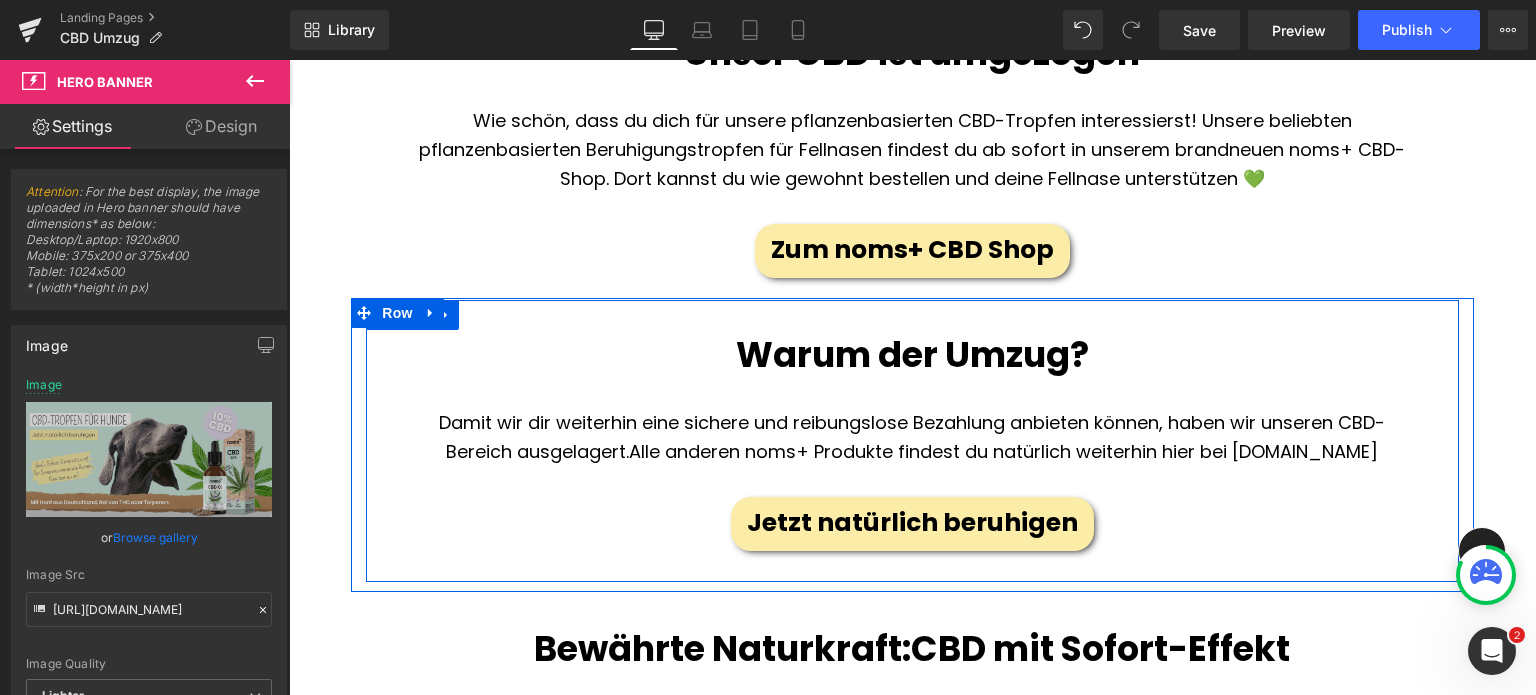 scroll, scrollTop: 903, scrollLeft: 0, axis: vertical 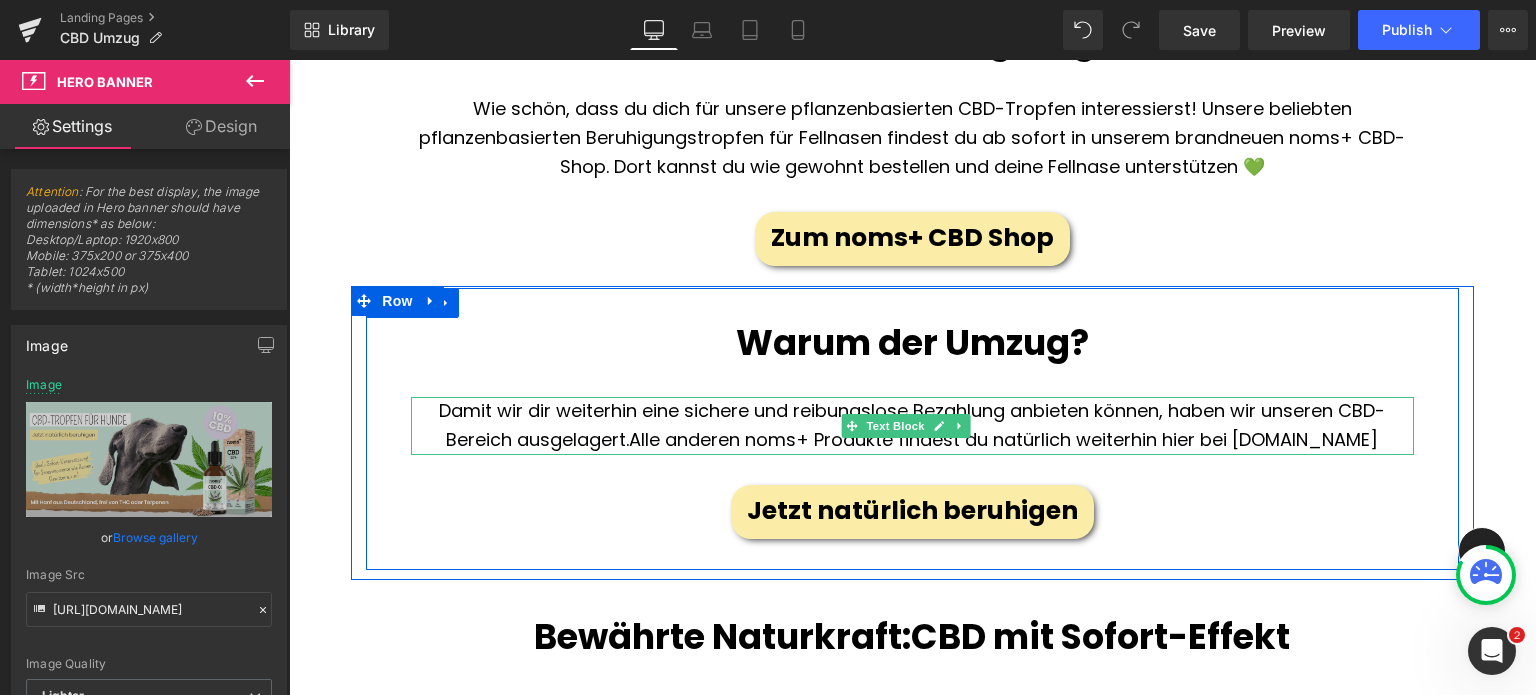 click on "Damit wir dir weiterhin eine sichere und reibungslose Bezahlung anbieten können, haben wir unseren CBD-Bereich ausgelagert.  Alle anderen noms+ Produkte findest du natürlich weiterhin hier bei nomsplus.de" at bounding box center (912, 426) 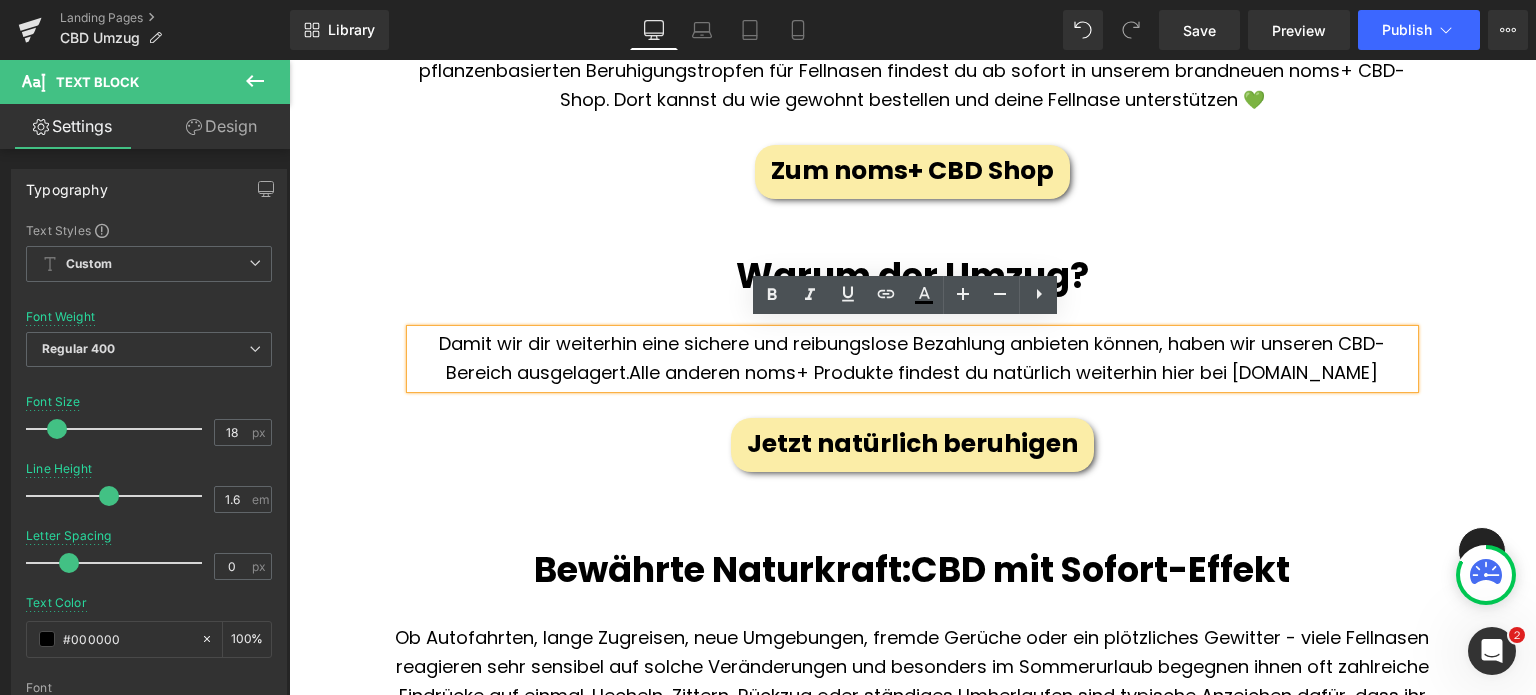 scroll, scrollTop: 971, scrollLeft: 0, axis: vertical 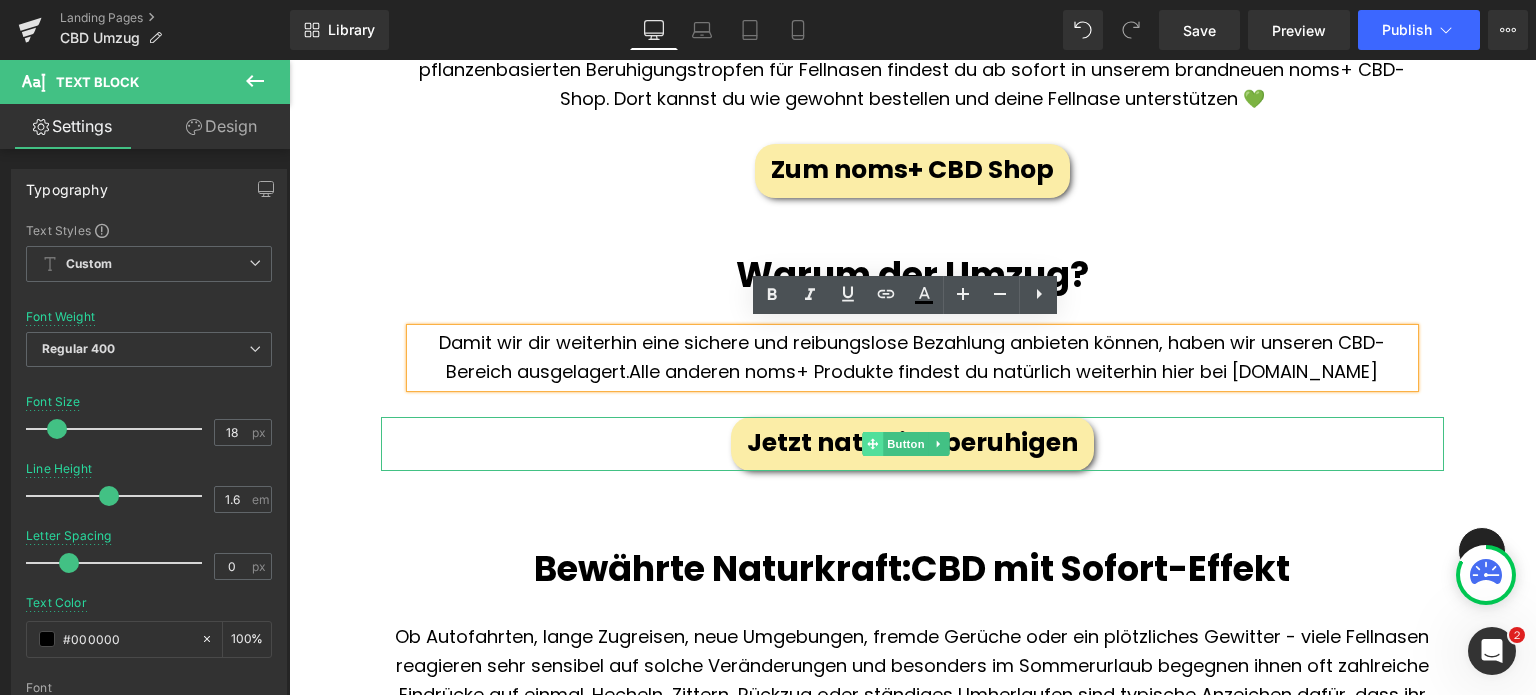 click at bounding box center [872, 444] 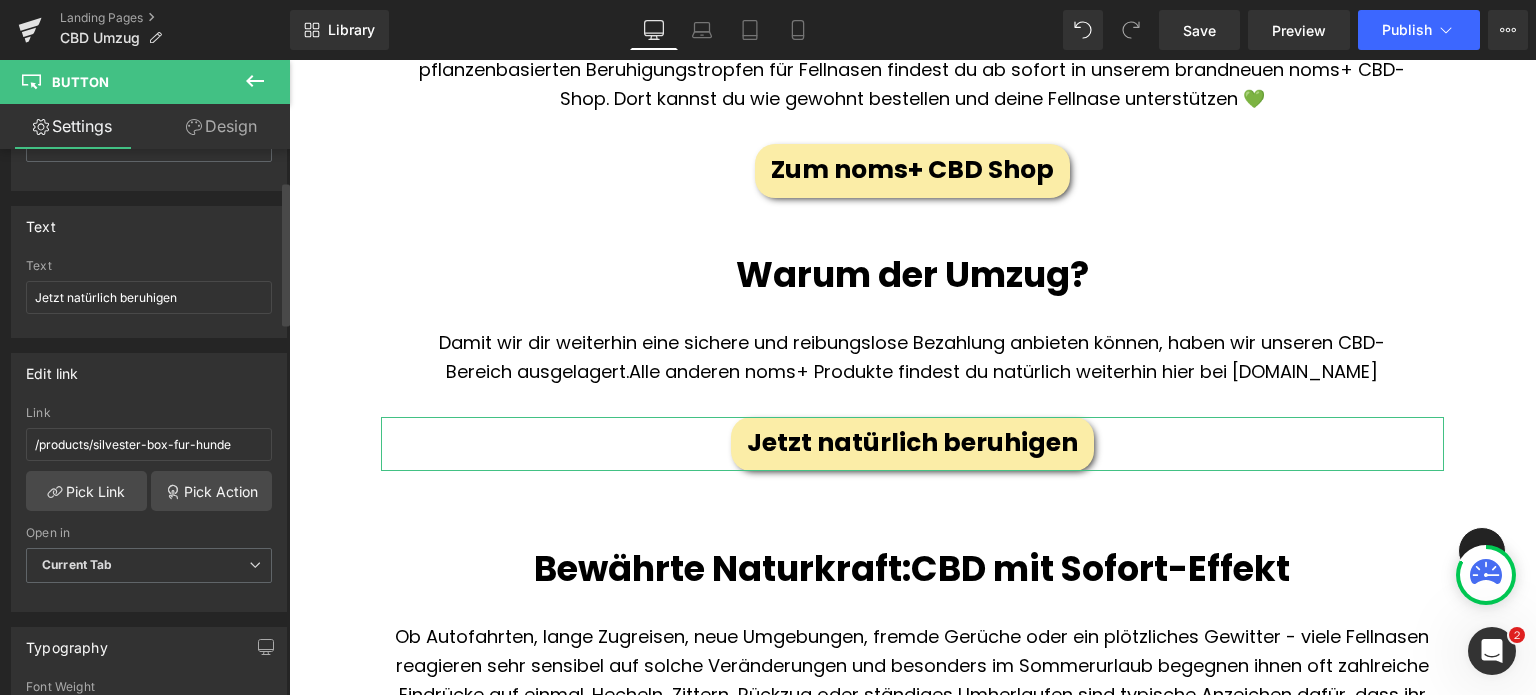scroll, scrollTop: 120, scrollLeft: 0, axis: vertical 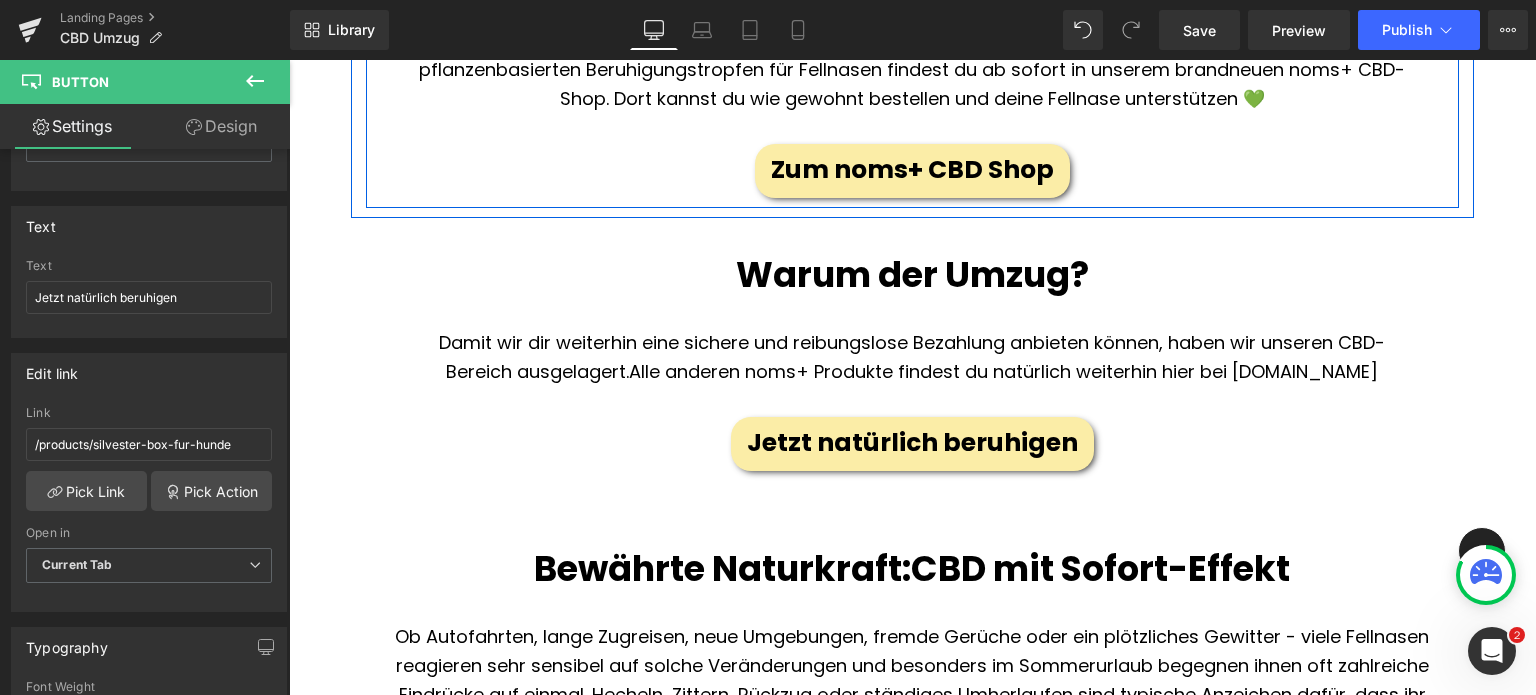 click on "Zum noms+ CBD Shop" at bounding box center [912, 171] 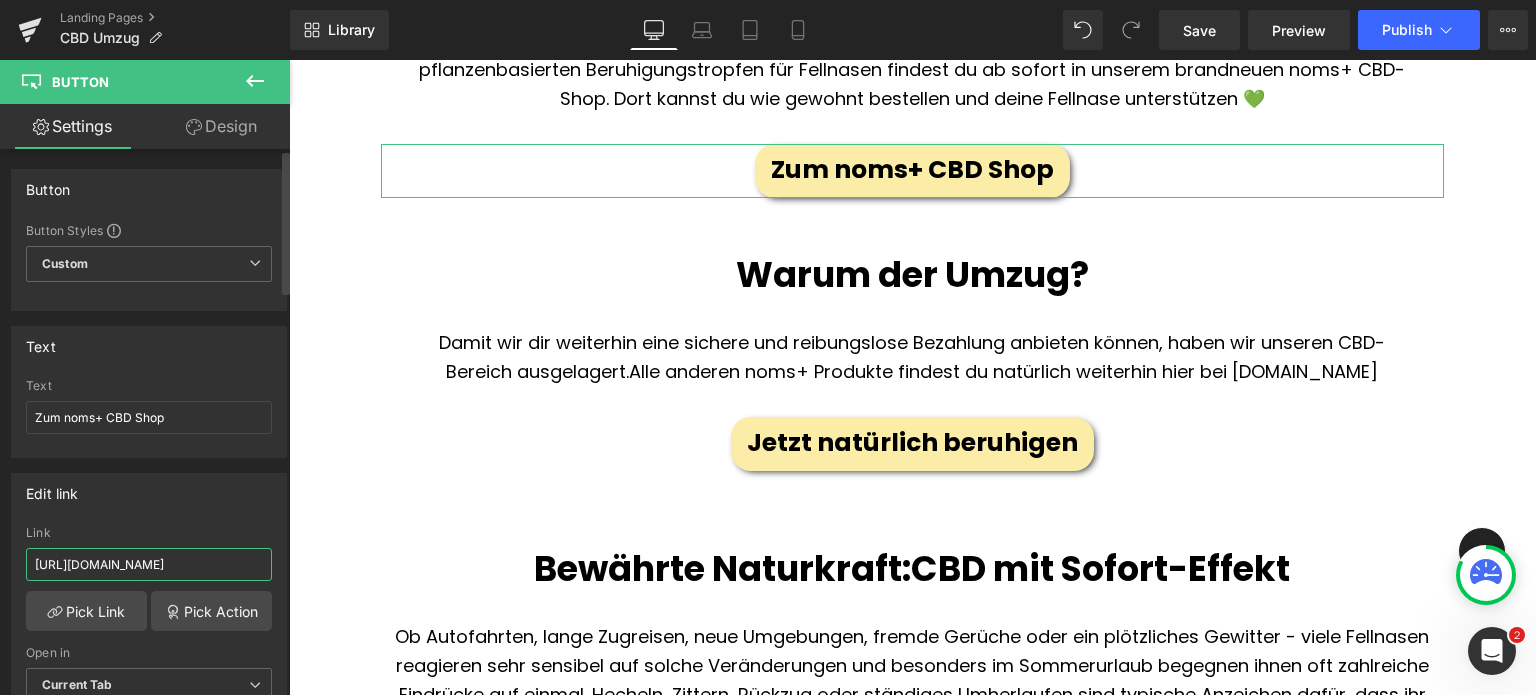 click on "https://nomsplus-cbd.de/" at bounding box center (149, 564) 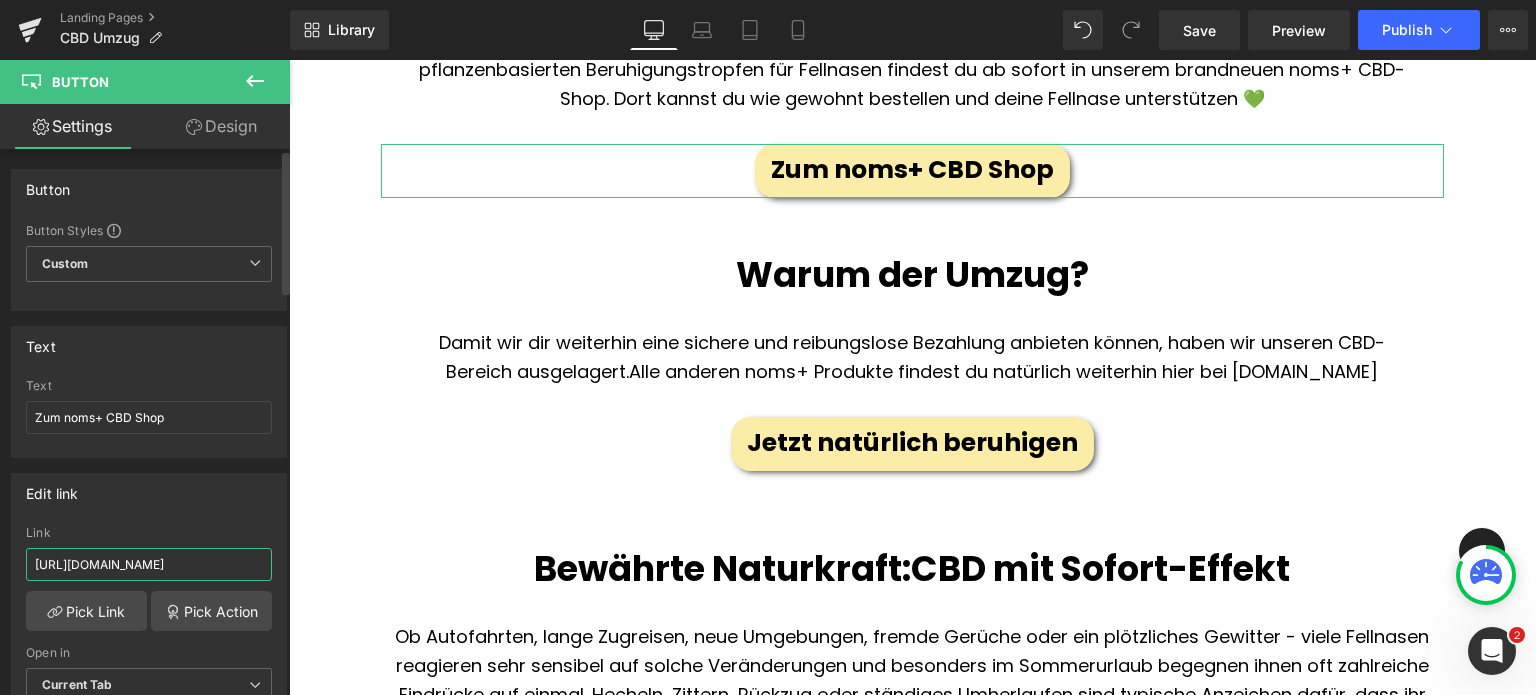 click on "https://nomsplus-cbd.de/" at bounding box center [149, 564] 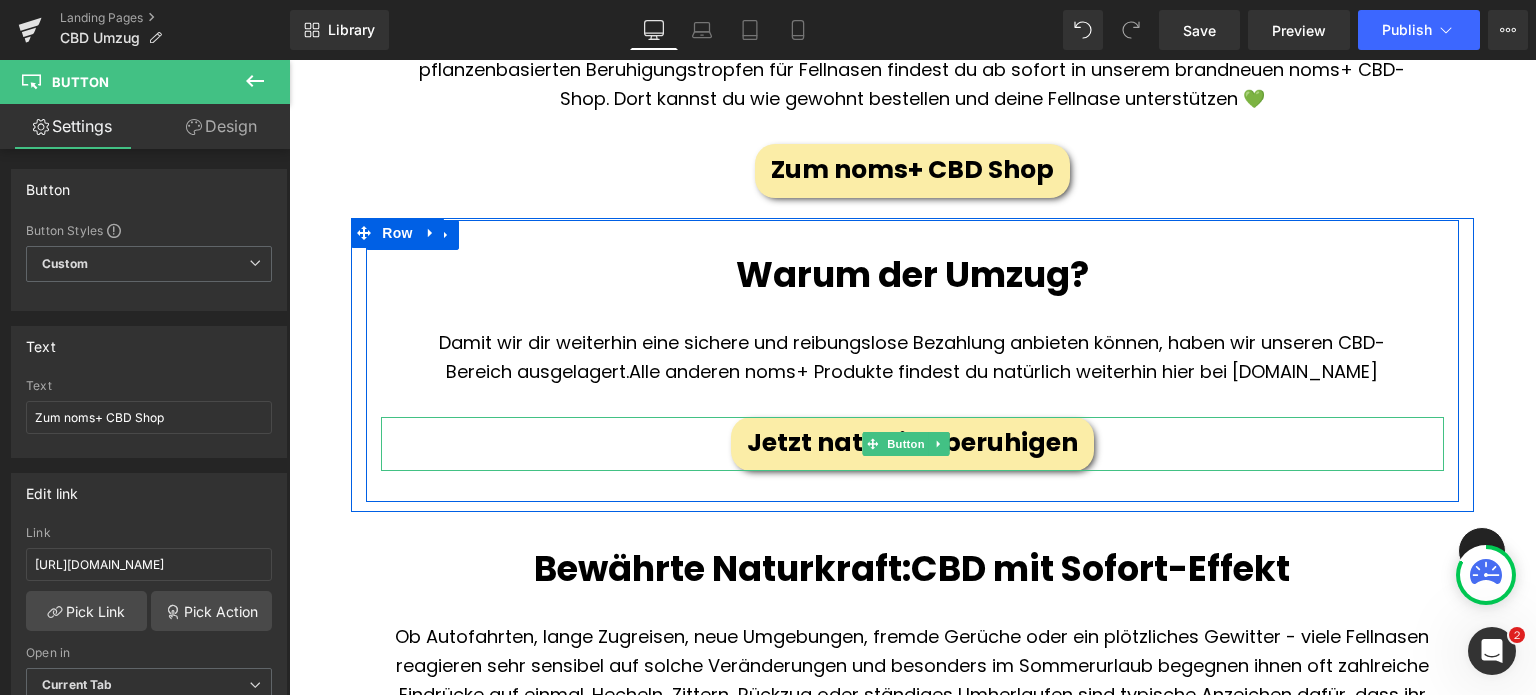click on "Jetzt natürlich beruhigen" at bounding box center [912, 443] 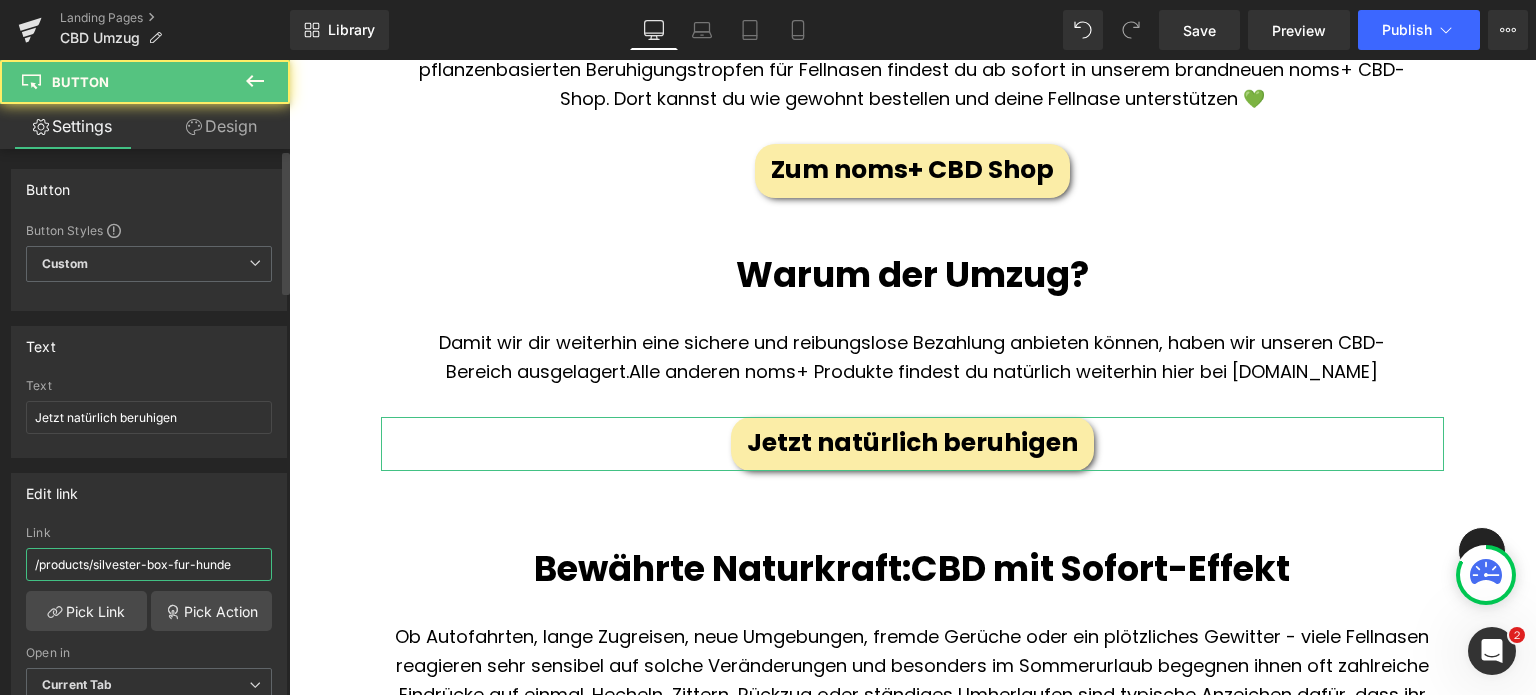 click on "/products/silvester-box-fur-hunde" at bounding box center (149, 564) 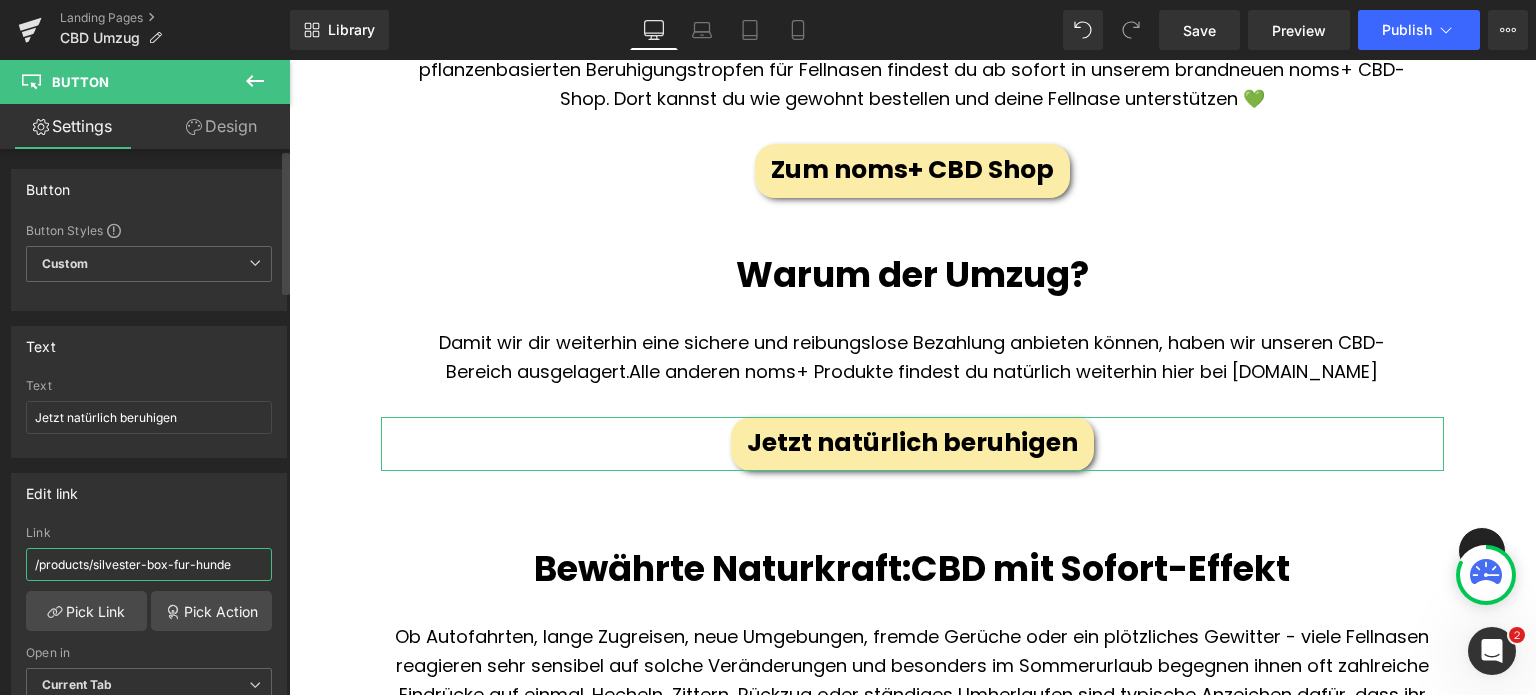 click on "/products/silvester-box-fur-hunde" at bounding box center [149, 564] 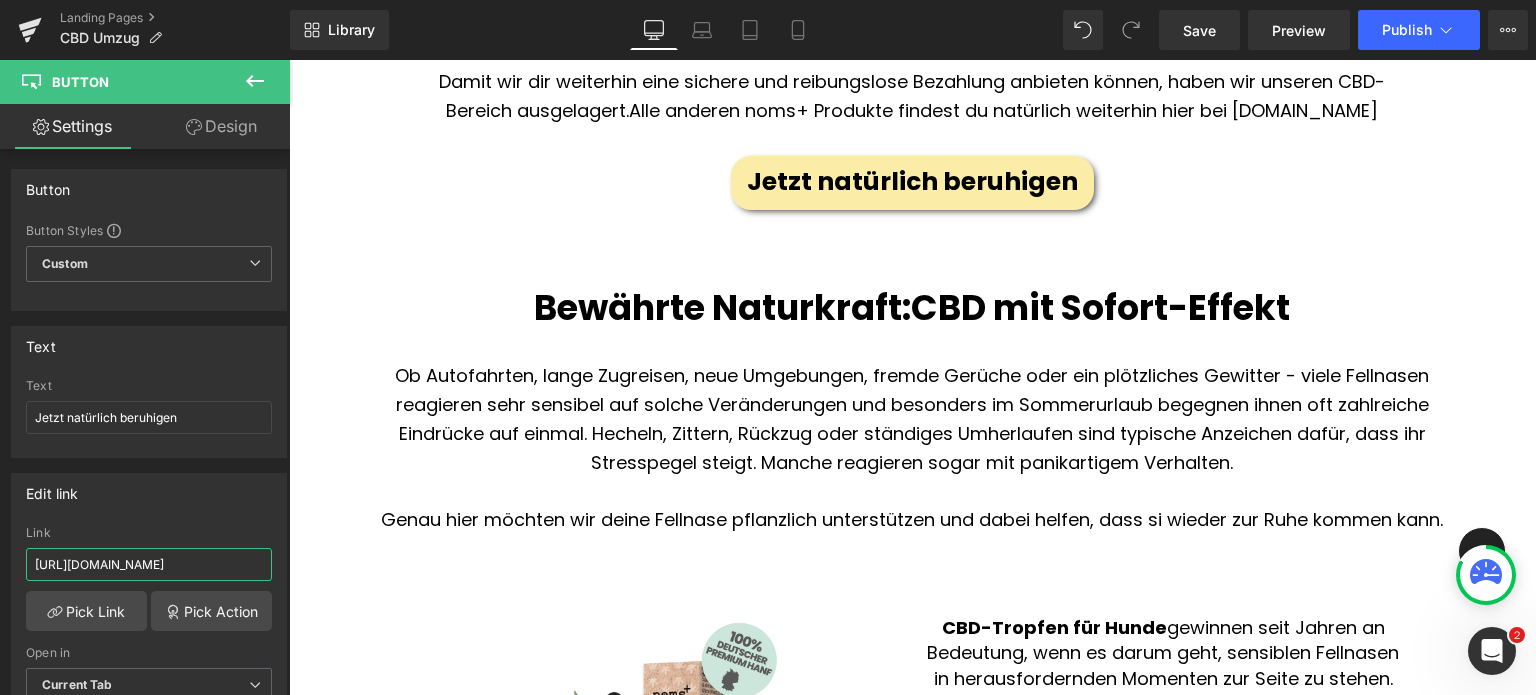 scroll, scrollTop: 1234, scrollLeft: 0, axis: vertical 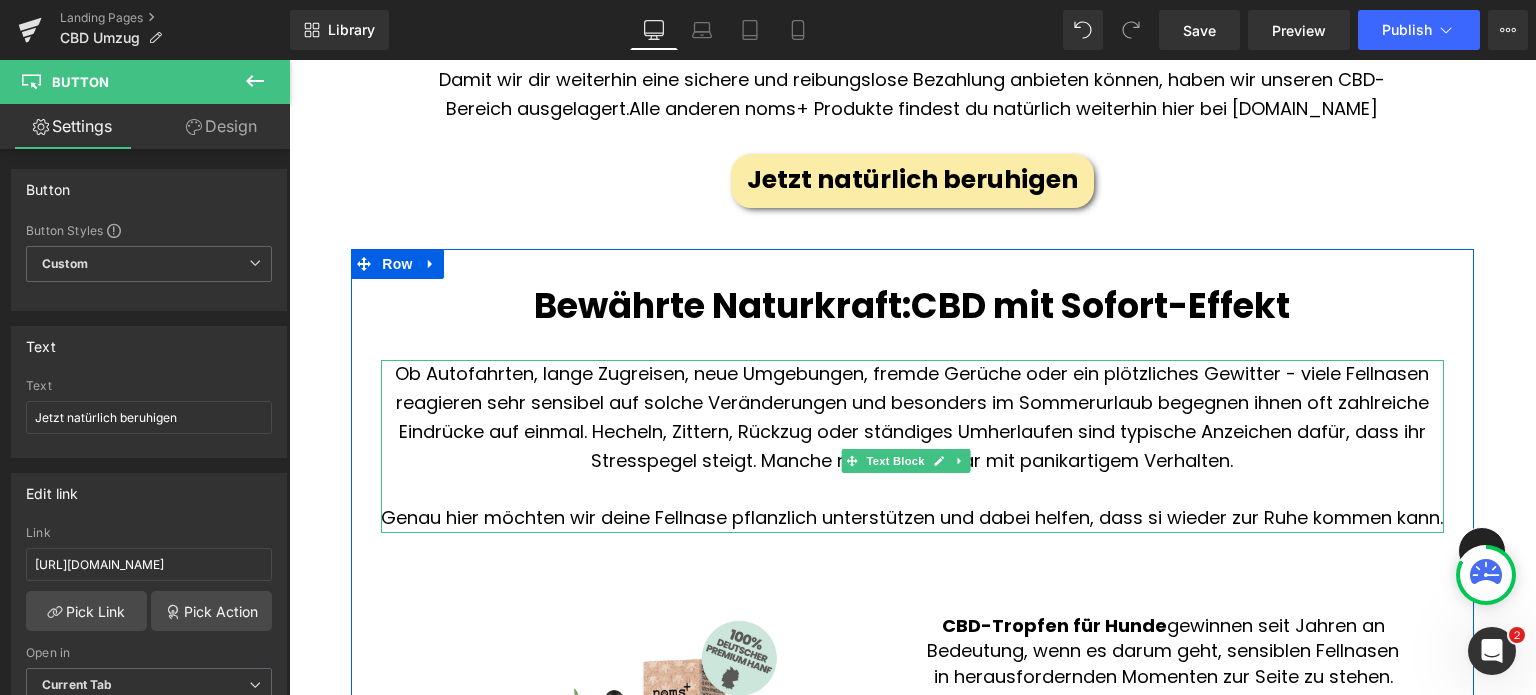 click at bounding box center (912, 490) 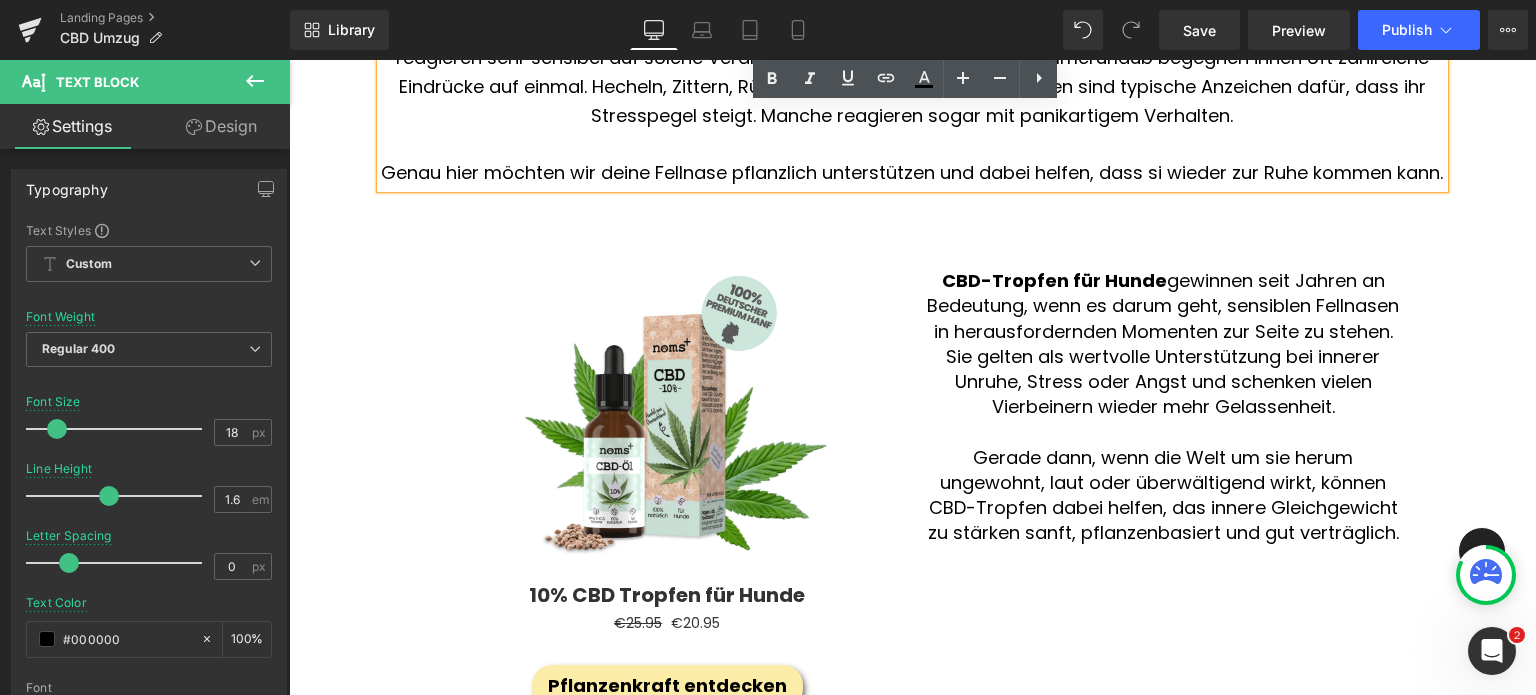 scroll, scrollTop: 1759, scrollLeft: 0, axis: vertical 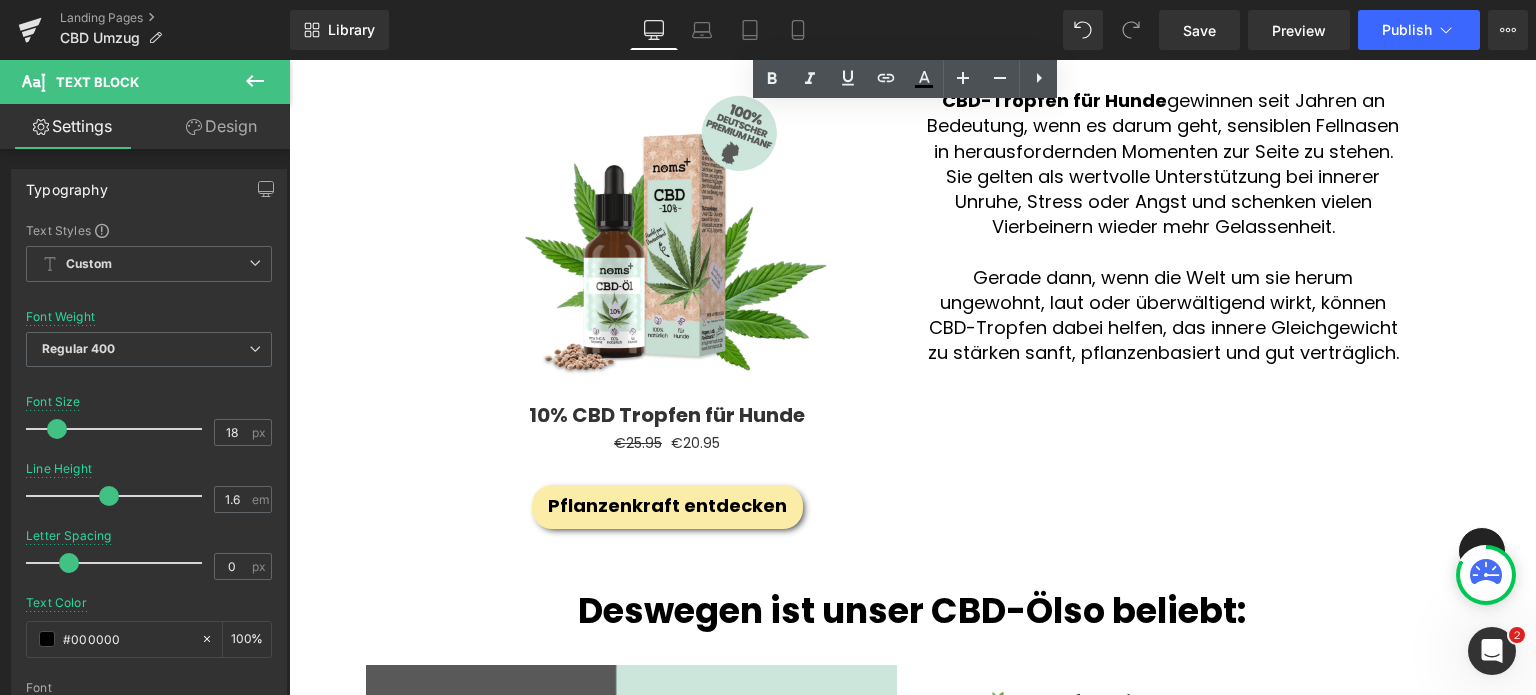 click at bounding box center (667, 232) 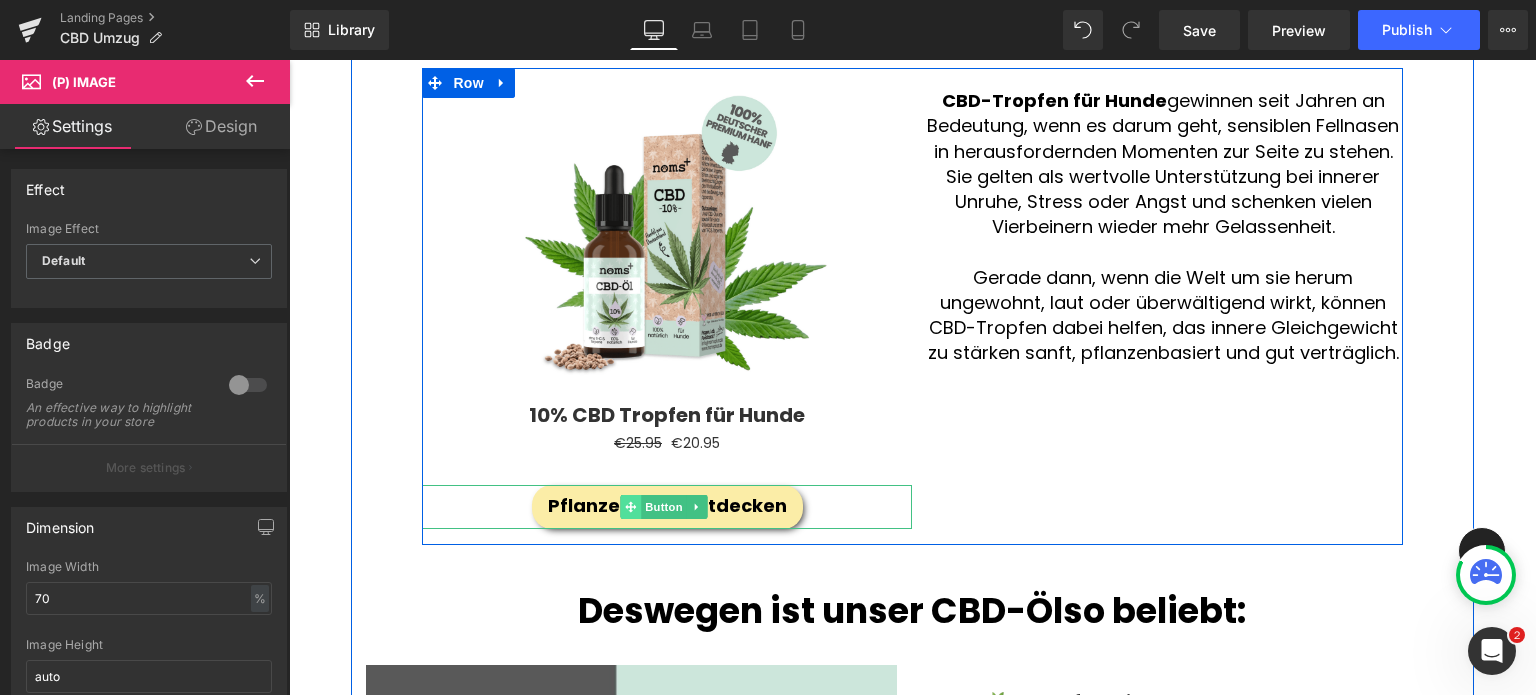 click 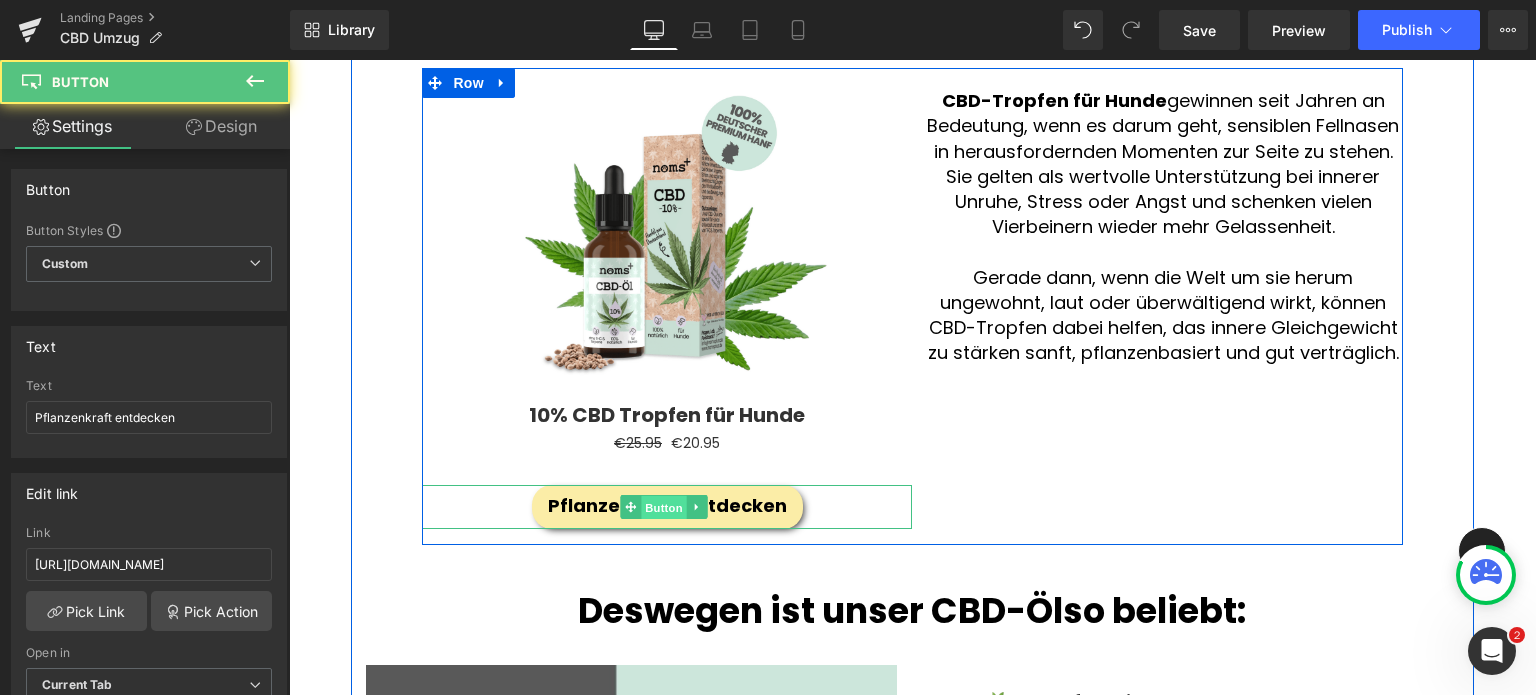 click on "Button" at bounding box center [665, 508] 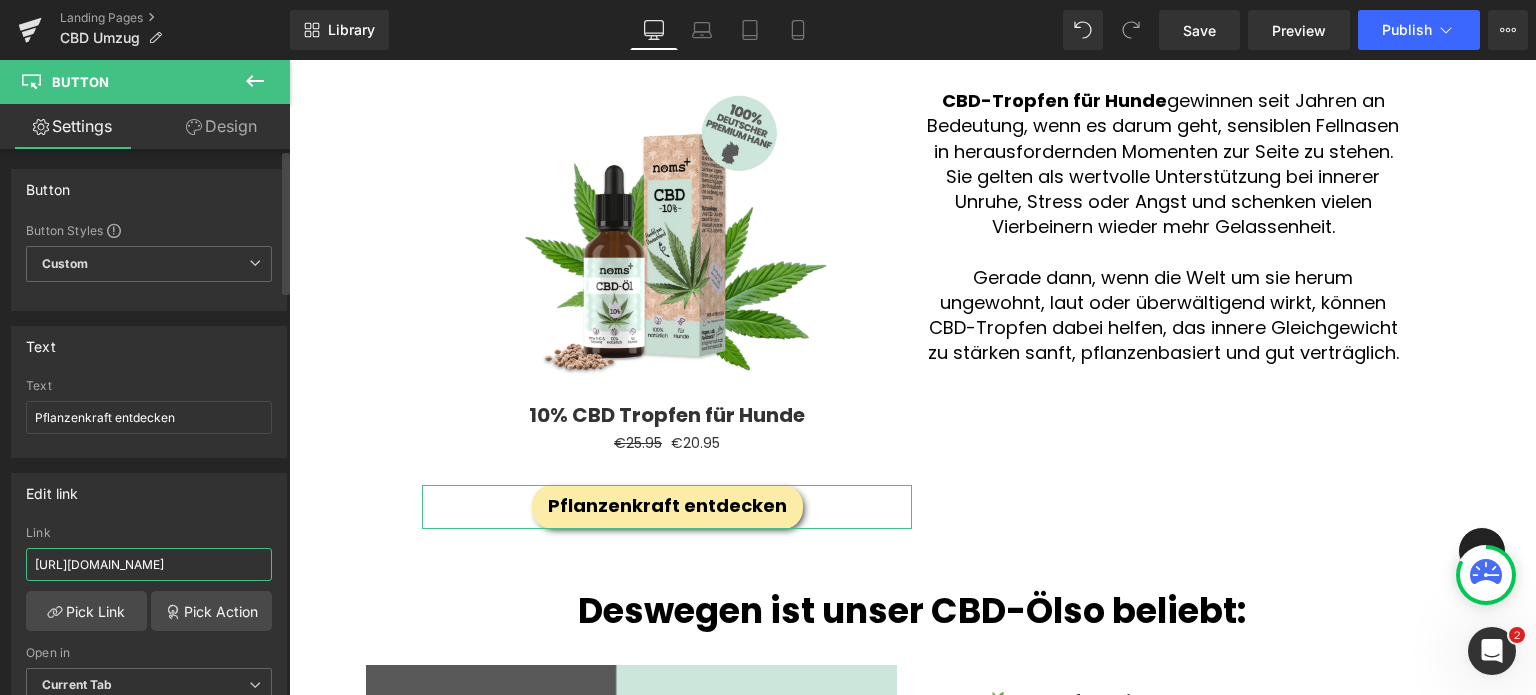 click on "https://www.nomsplus.de/collections/beruhigungsmittel-hund/products/cbd-tropfen-hund" at bounding box center [149, 564] 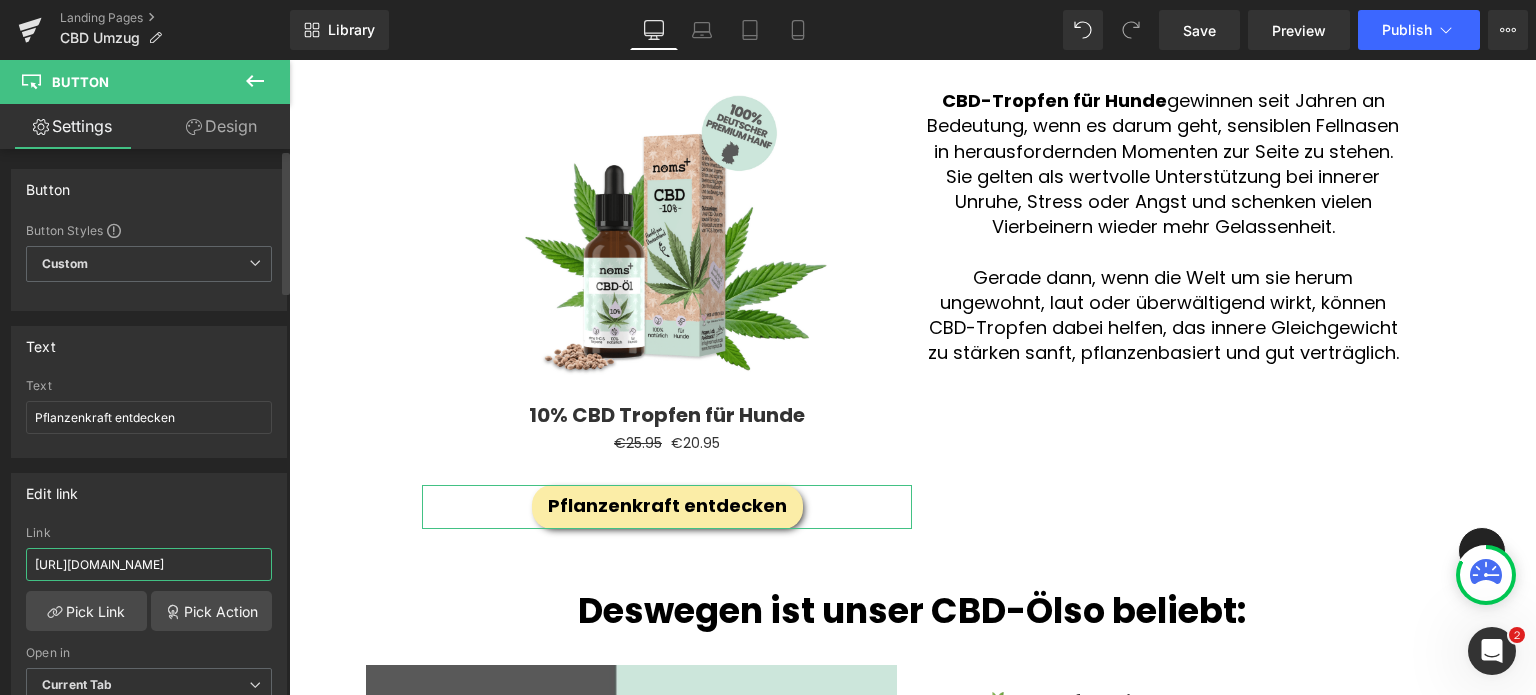 click on "https://www.nomsplus.de/collections/beruhigungsmittel-hund/products/cbd-tropfen-hund" at bounding box center (149, 564) 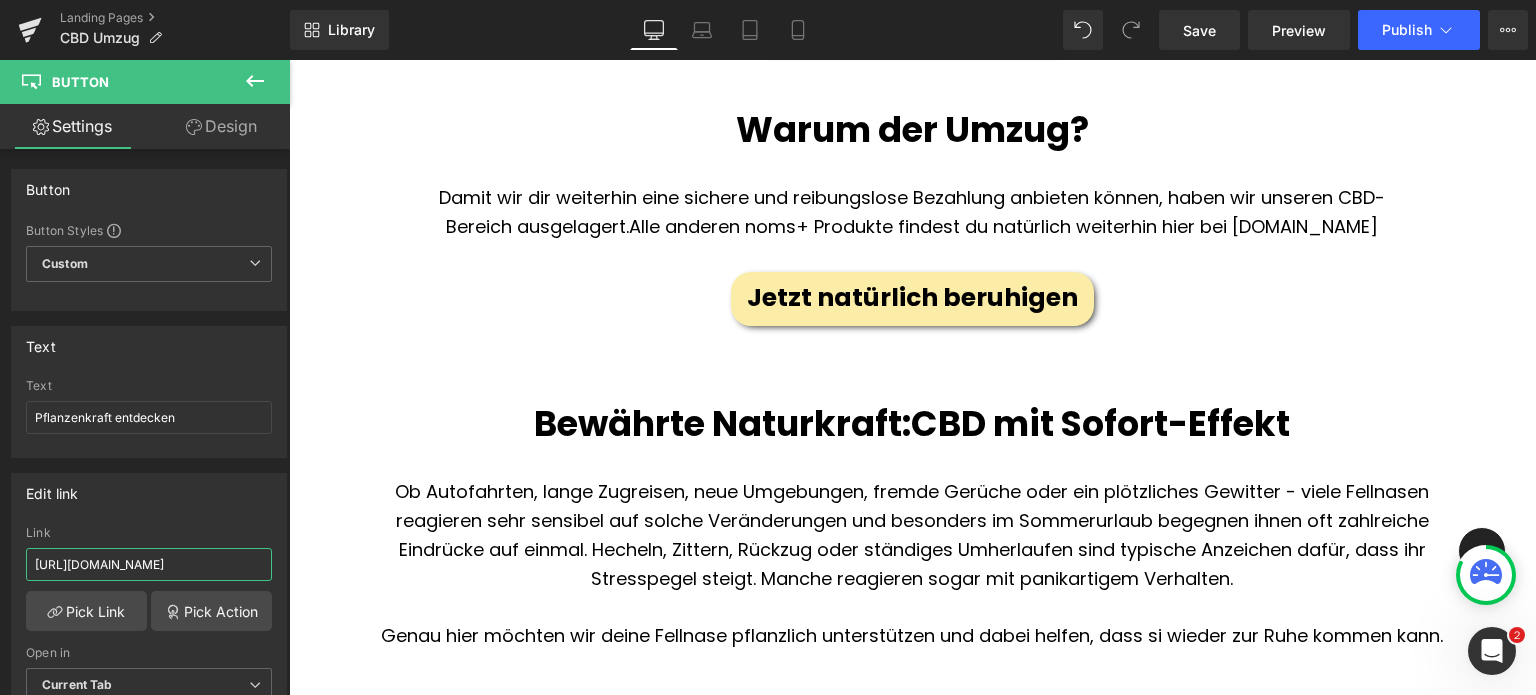 scroll, scrollTop: 1239, scrollLeft: 0, axis: vertical 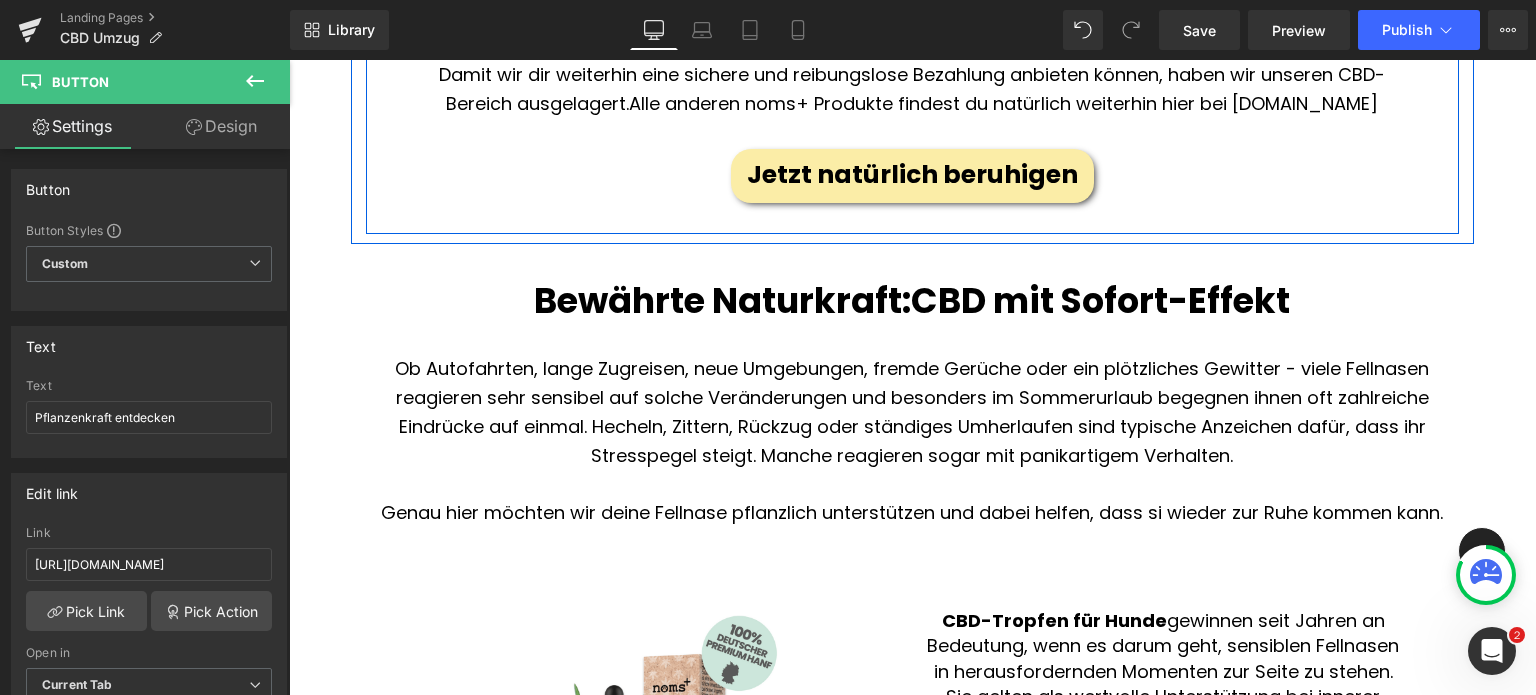 click on "Jetzt natürlich beruhigen" at bounding box center (912, 175) 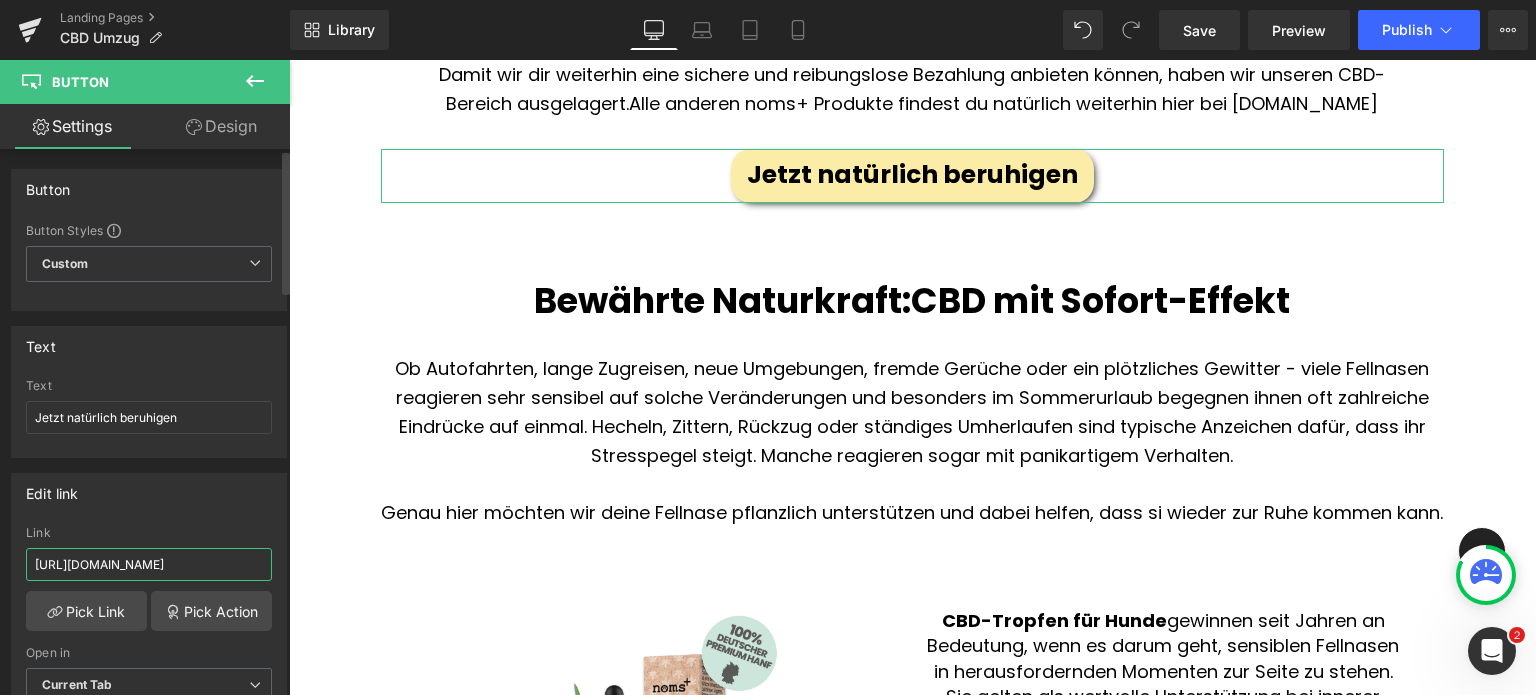 click on "[URL][DOMAIN_NAME]" at bounding box center (149, 564) 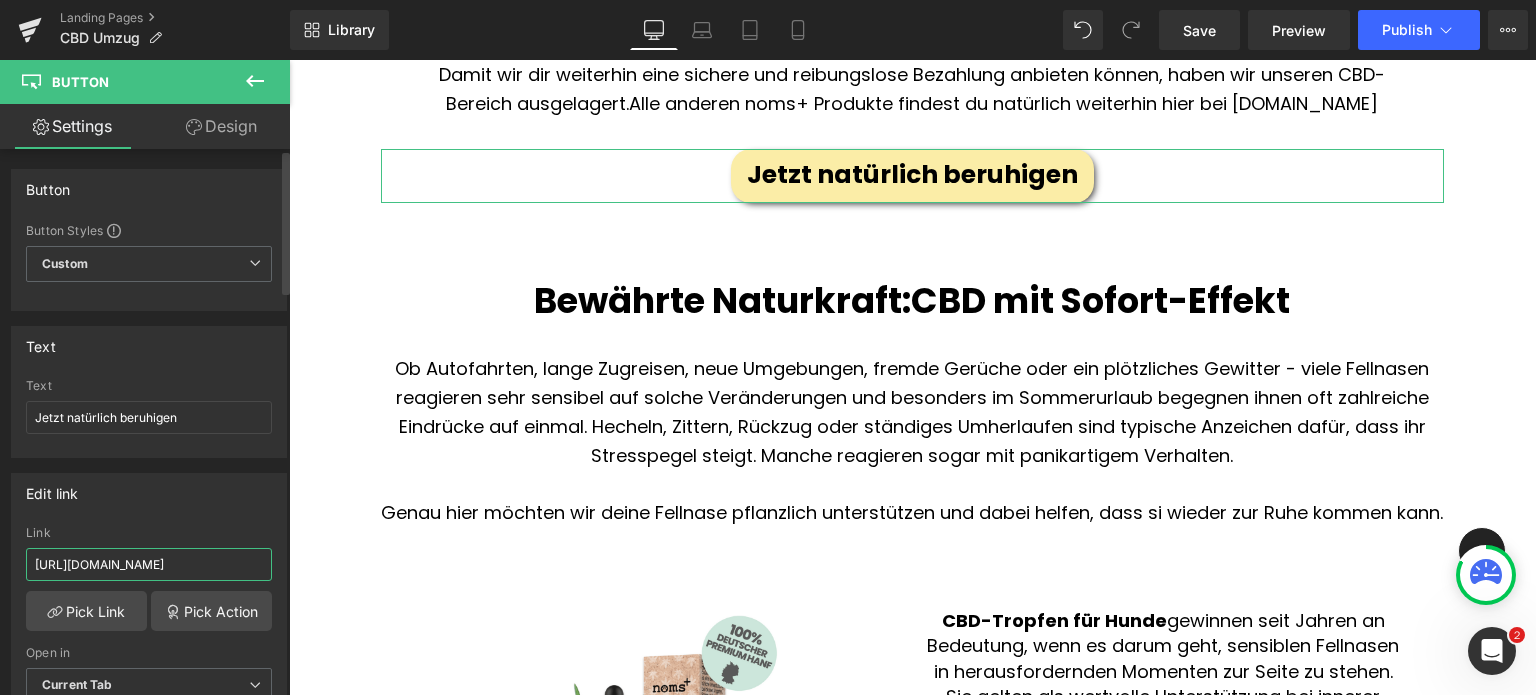 click on "[URL][DOMAIN_NAME]" at bounding box center [149, 564] 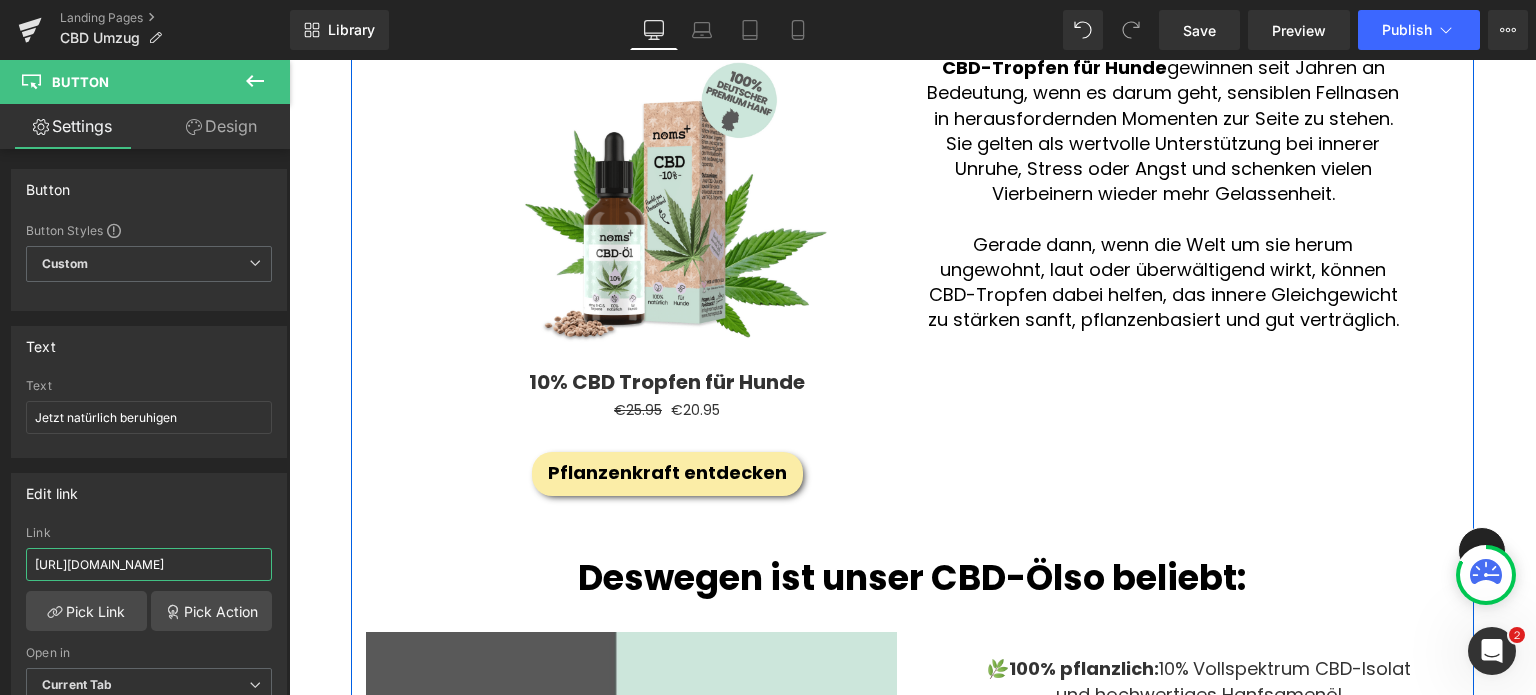 scroll, scrollTop: 1828, scrollLeft: 0, axis: vertical 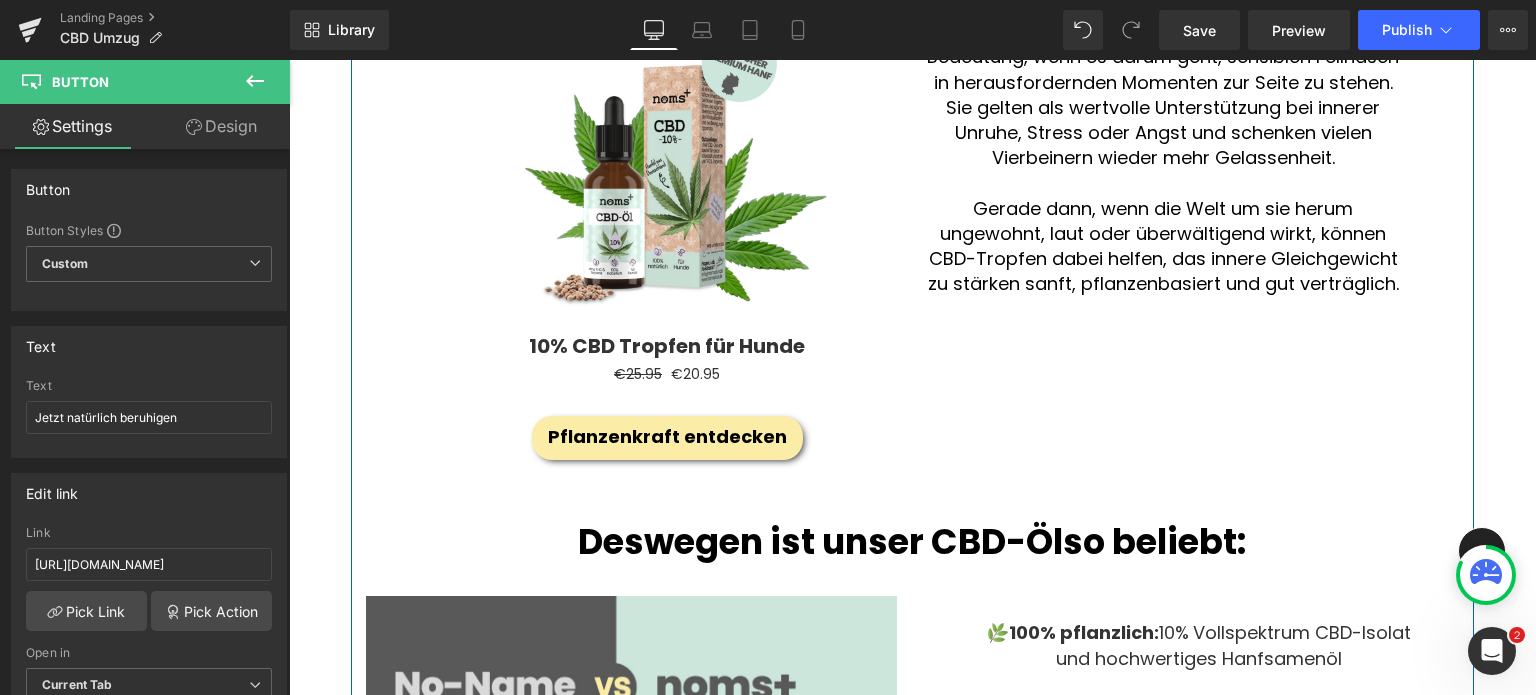 click on "Pflanzenkraft entdecken Button" at bounding box center (667, 438) 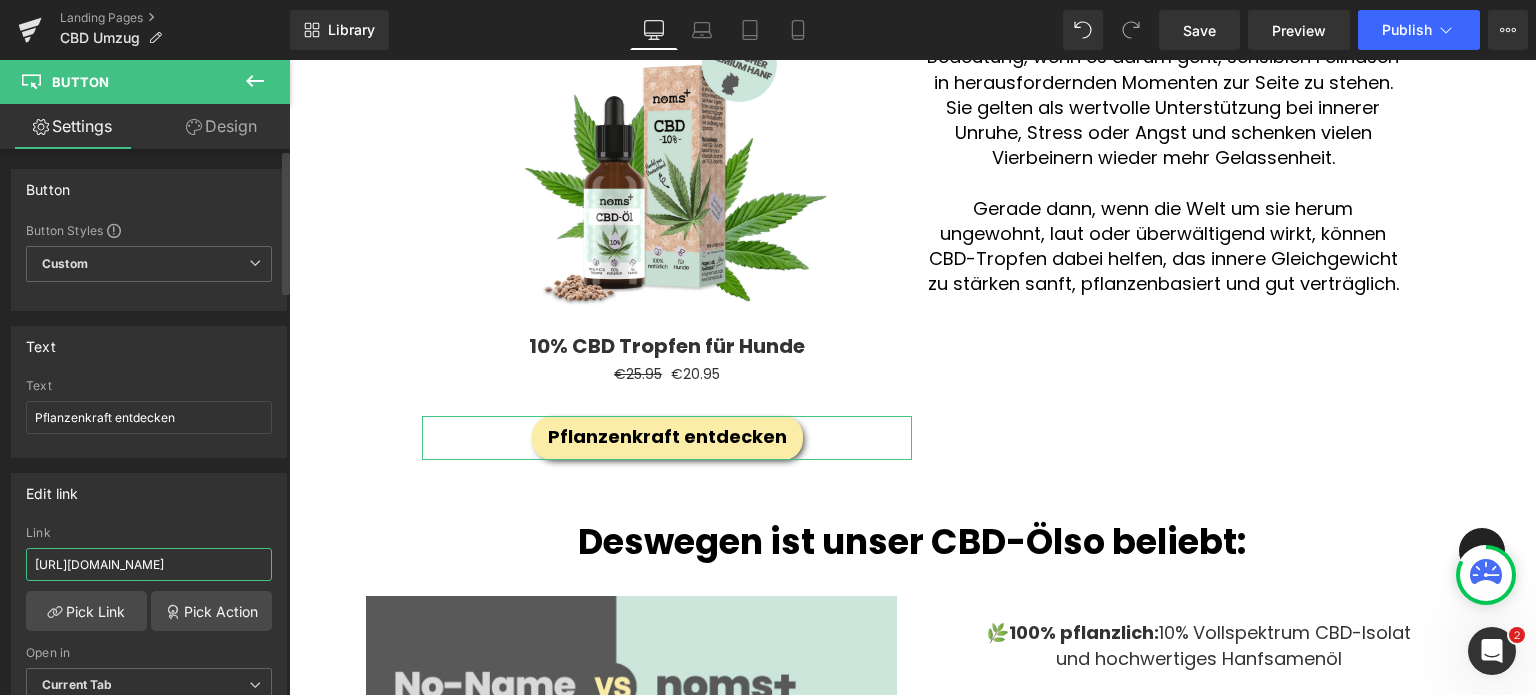 click on "https://www.nomsplus.de/collections/beruhigungsmittel-hund/products/cbd-tropfen-hund" at bounding box center (149, 564) 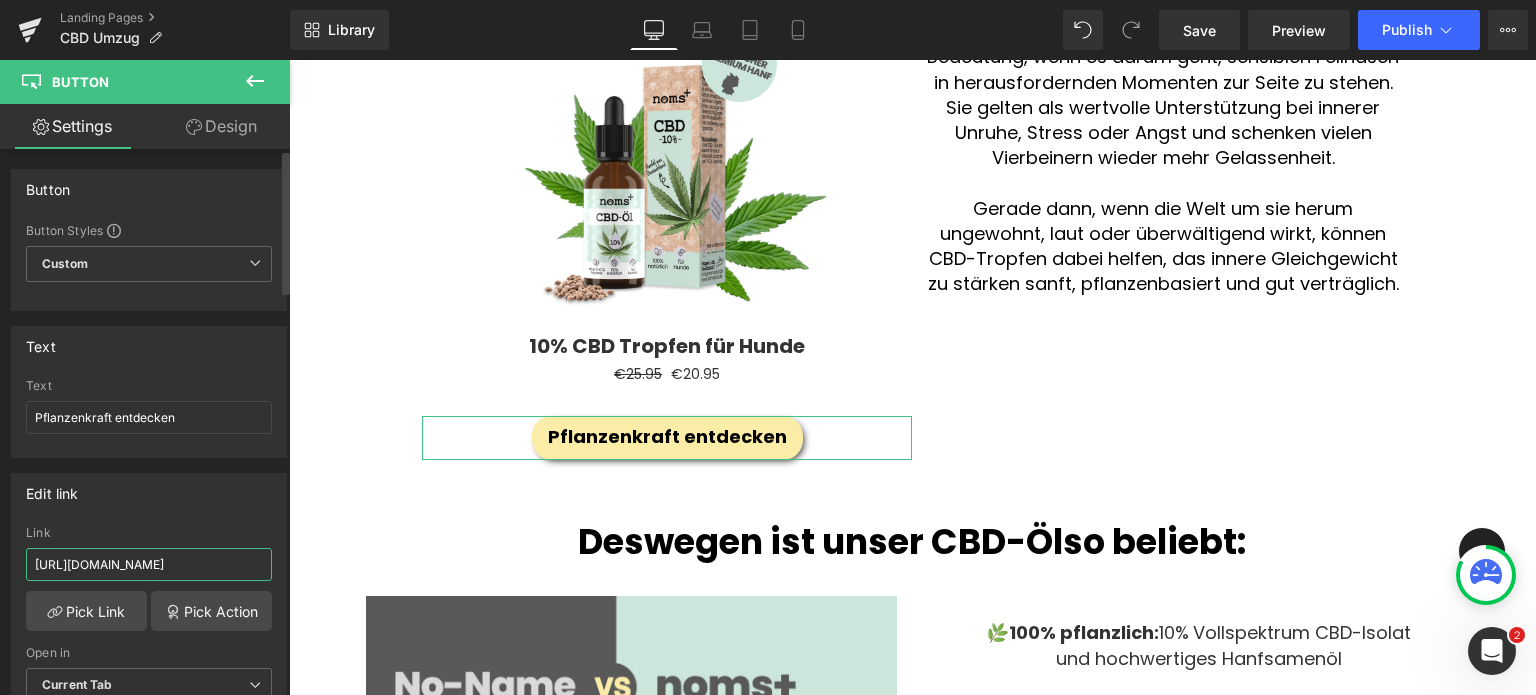 click on "https://www.nomsplus.de/collections/beruhigungsmittel-hund/products/cbd-tropfen-hund" at bounding box center (149, 564) 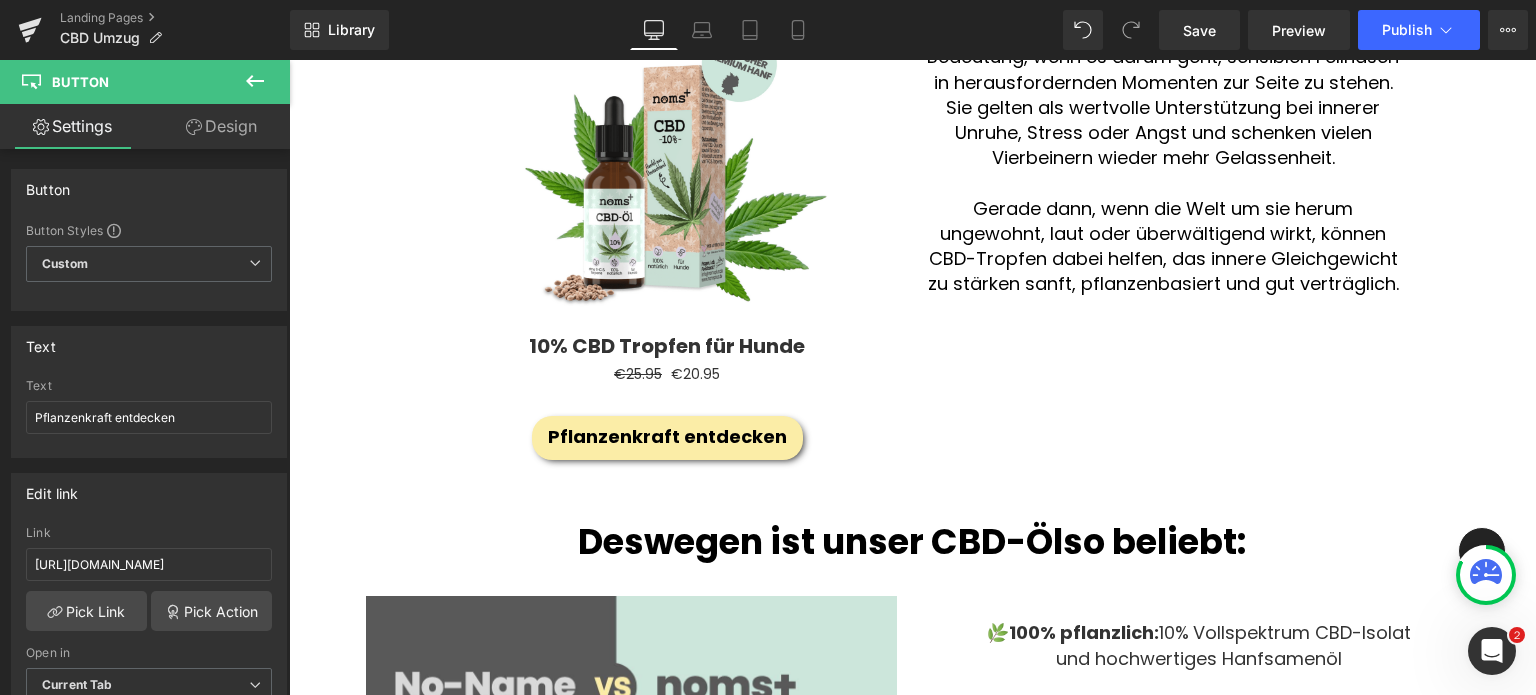 click at bounding box center (667, 163) 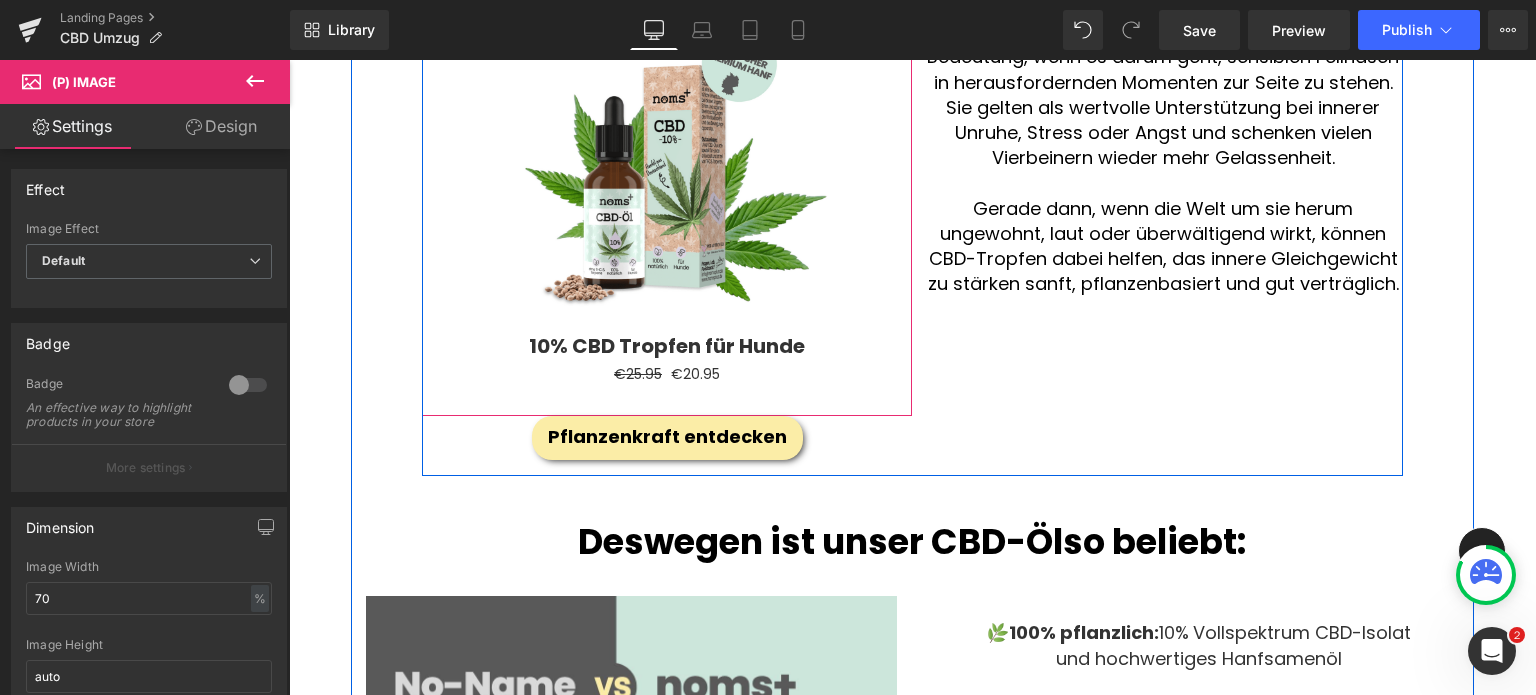 click on "€25.95" at bounding box center [638, 374] 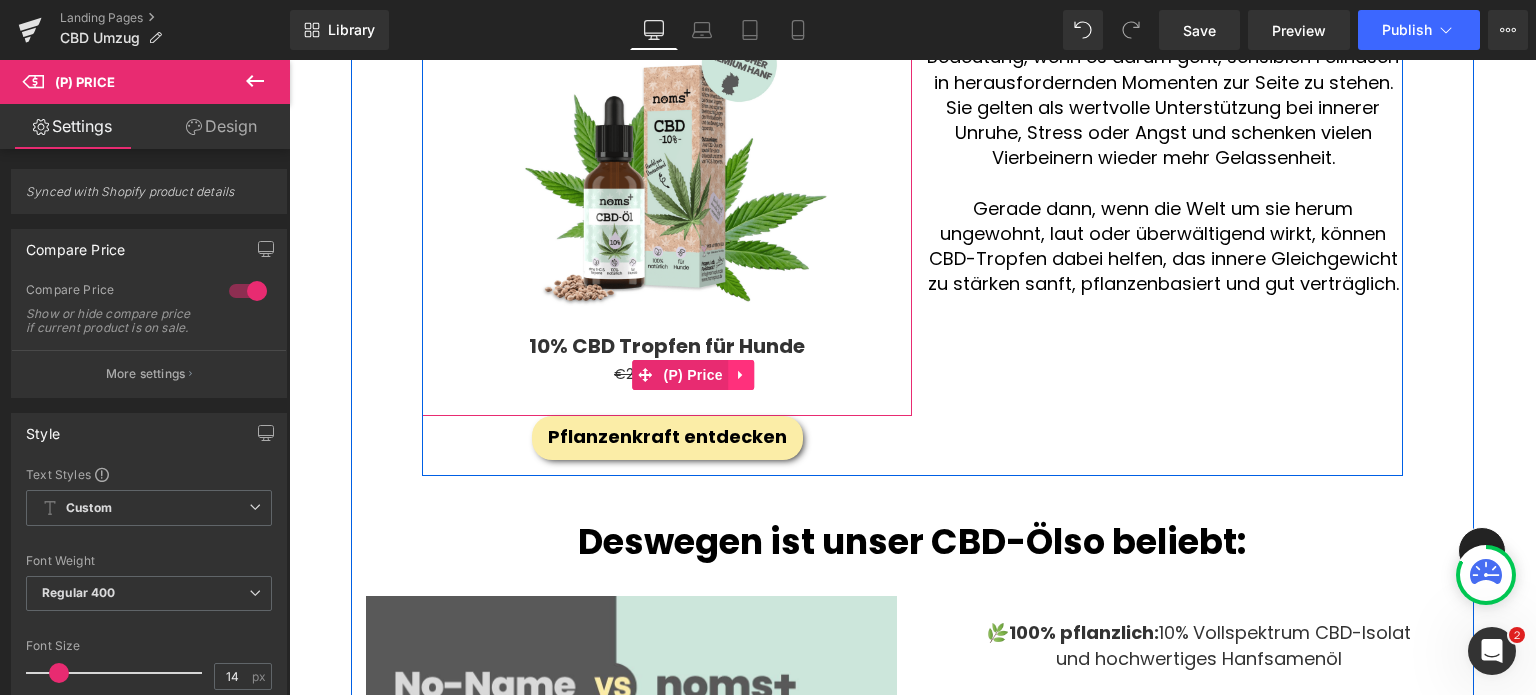 click 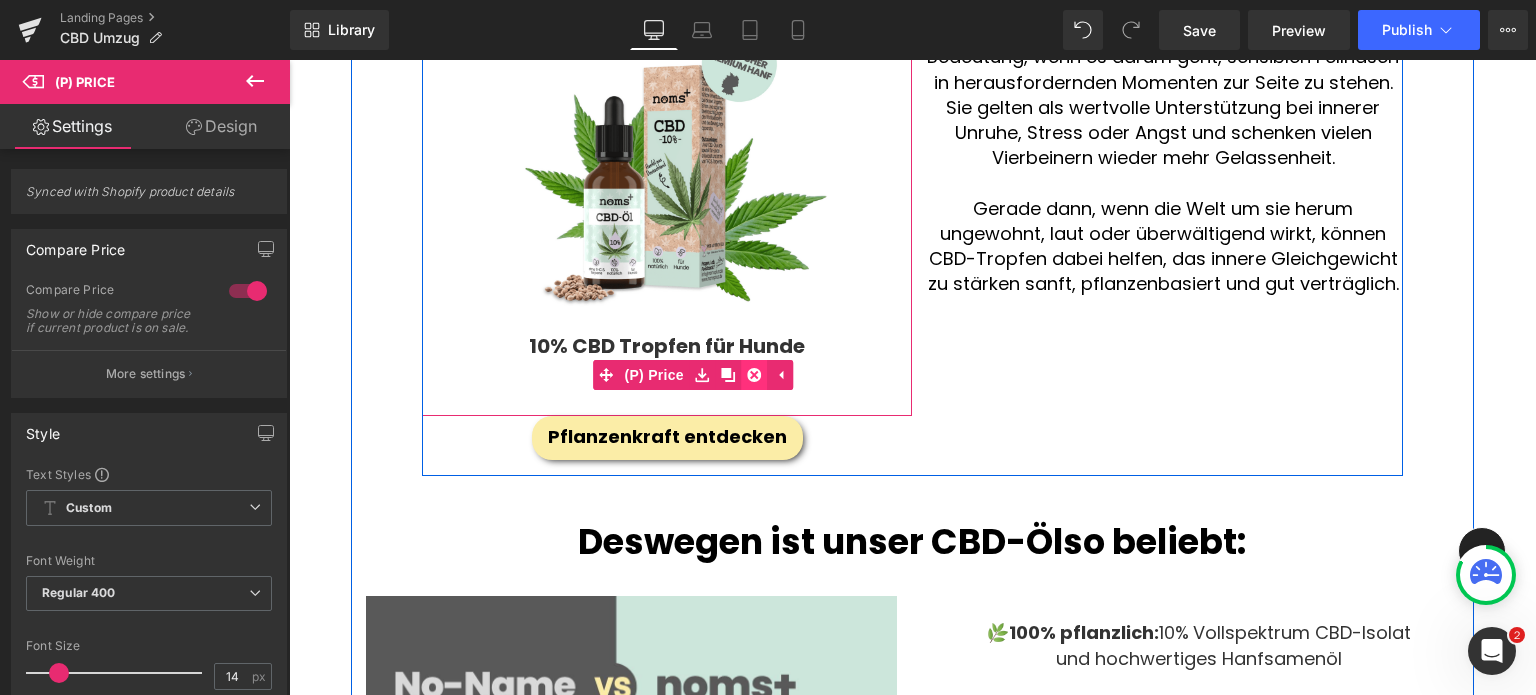 click at bounding box center (754, 375) 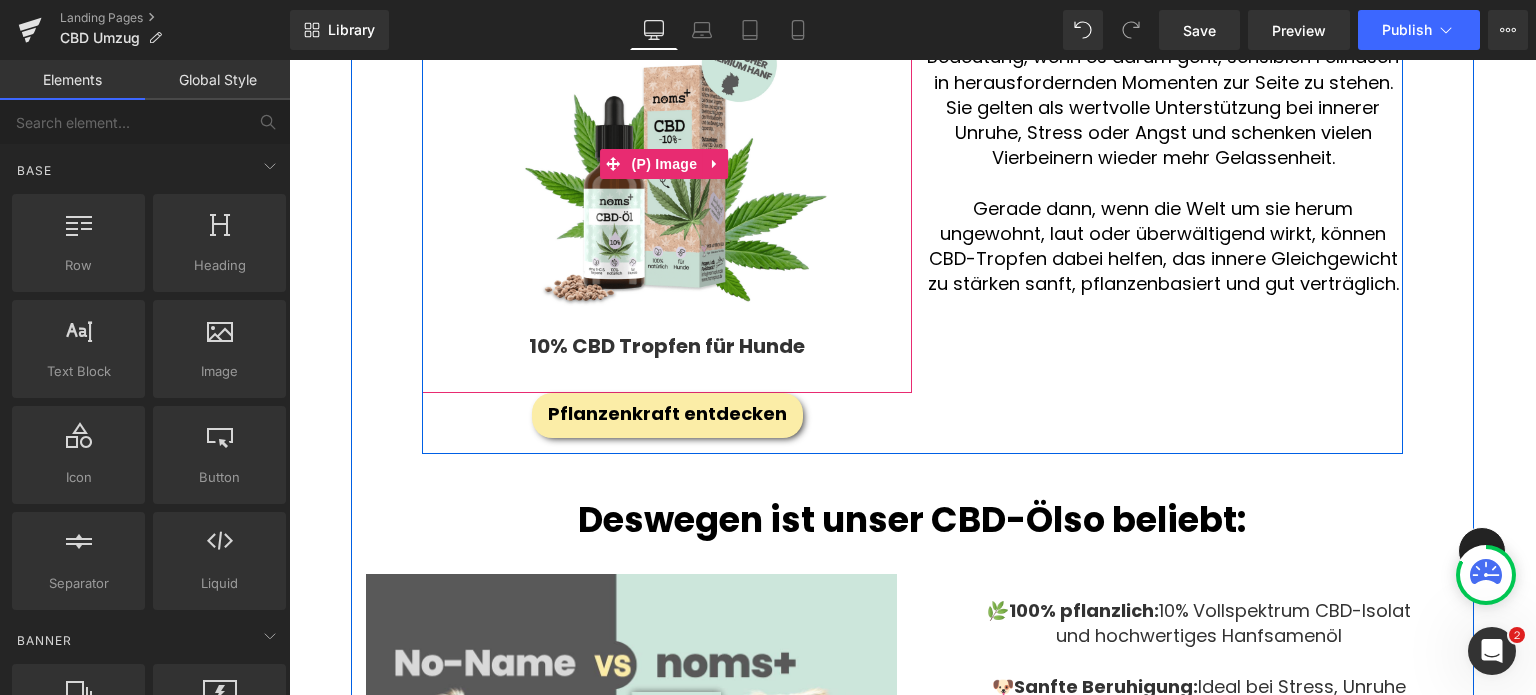click on "Sale Off" at bounding box center [667, 163] 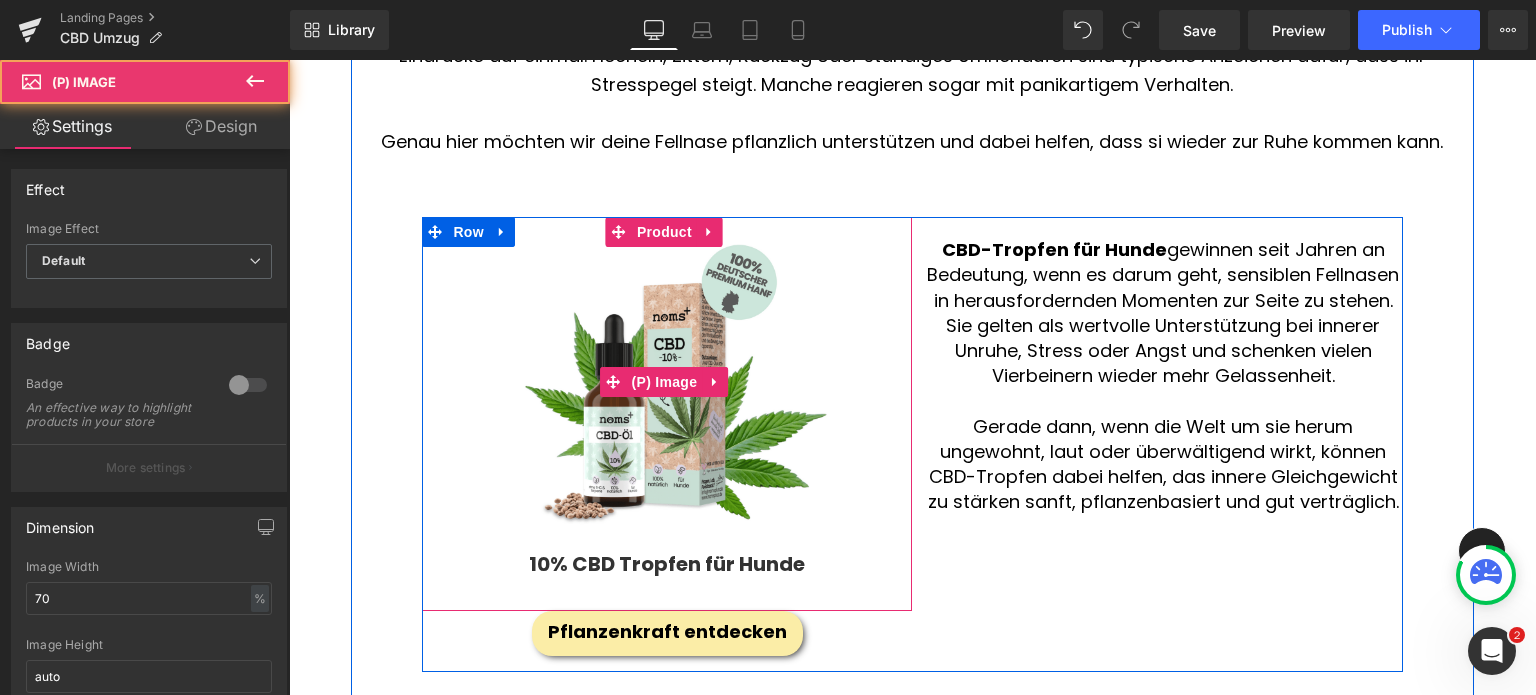 scroll, scrollTop: 1570, scrollLeft: 0, axis: vertical 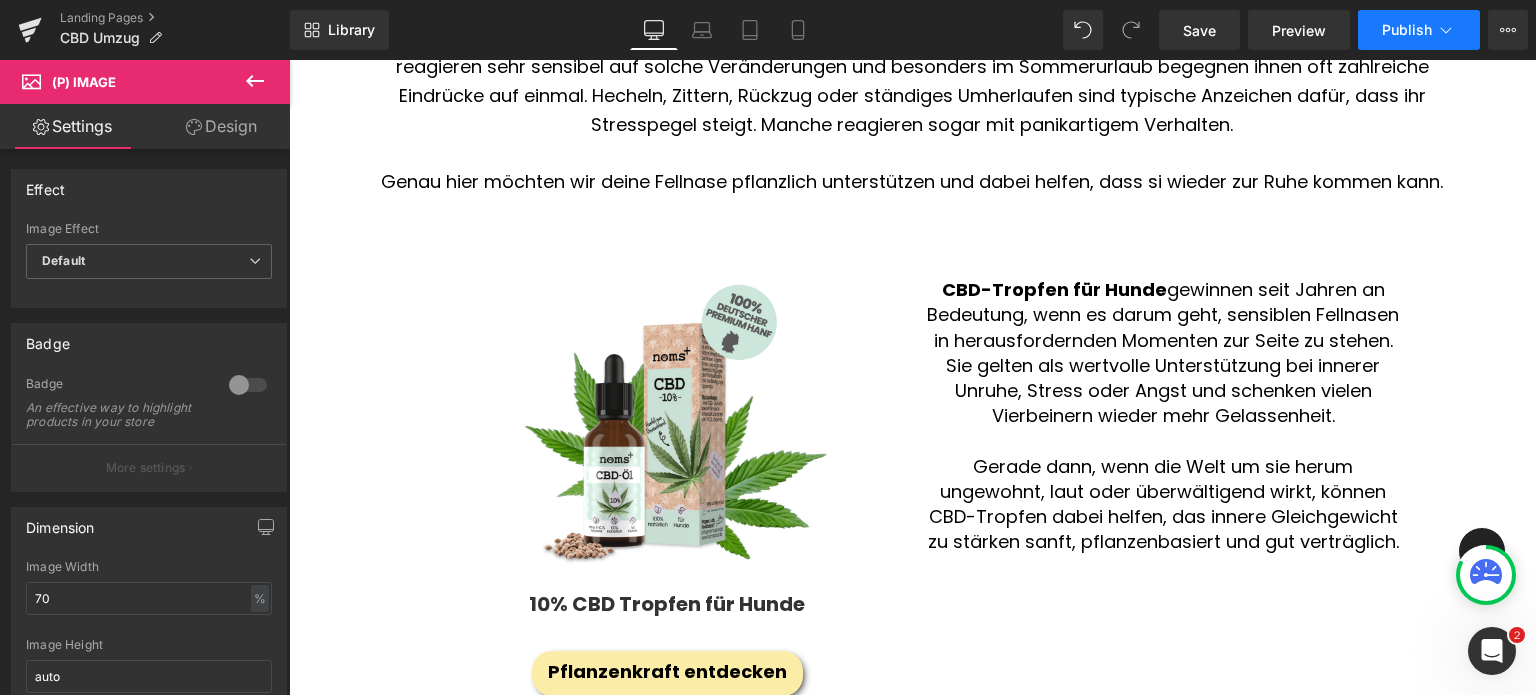 click on "Publish" at bounding box center [1407, 30] 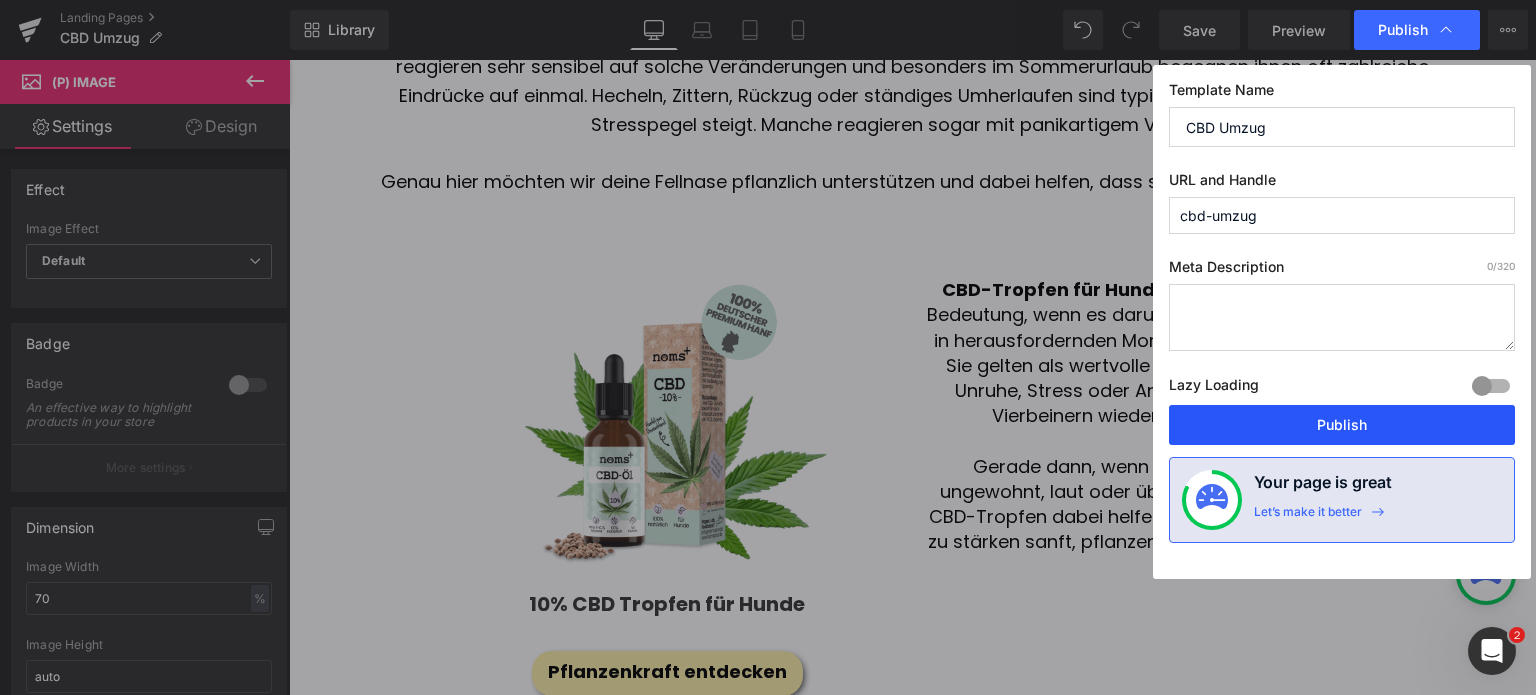 click on "Publish" at bounding box center (1342, 425) 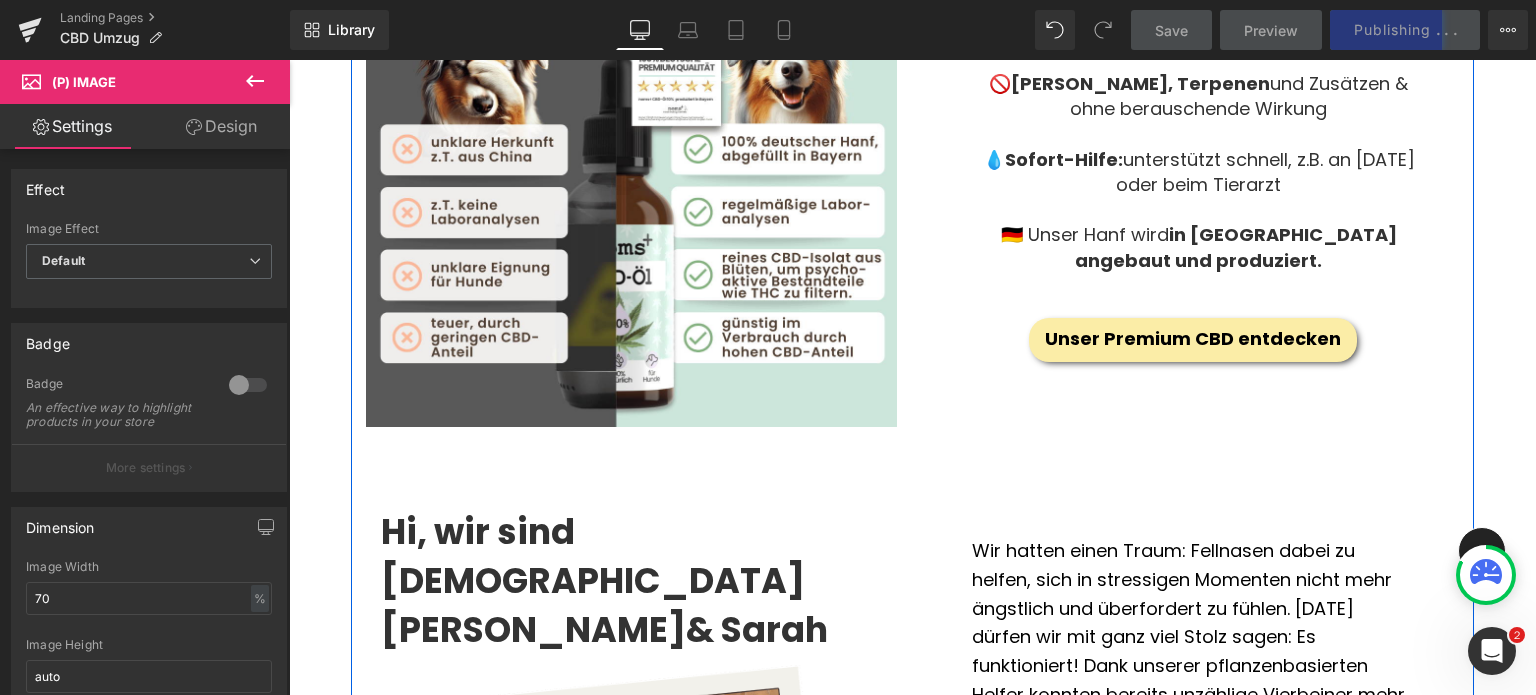 scroll, scrollTop: 2606, scrollLeft: 0, axis: vertical 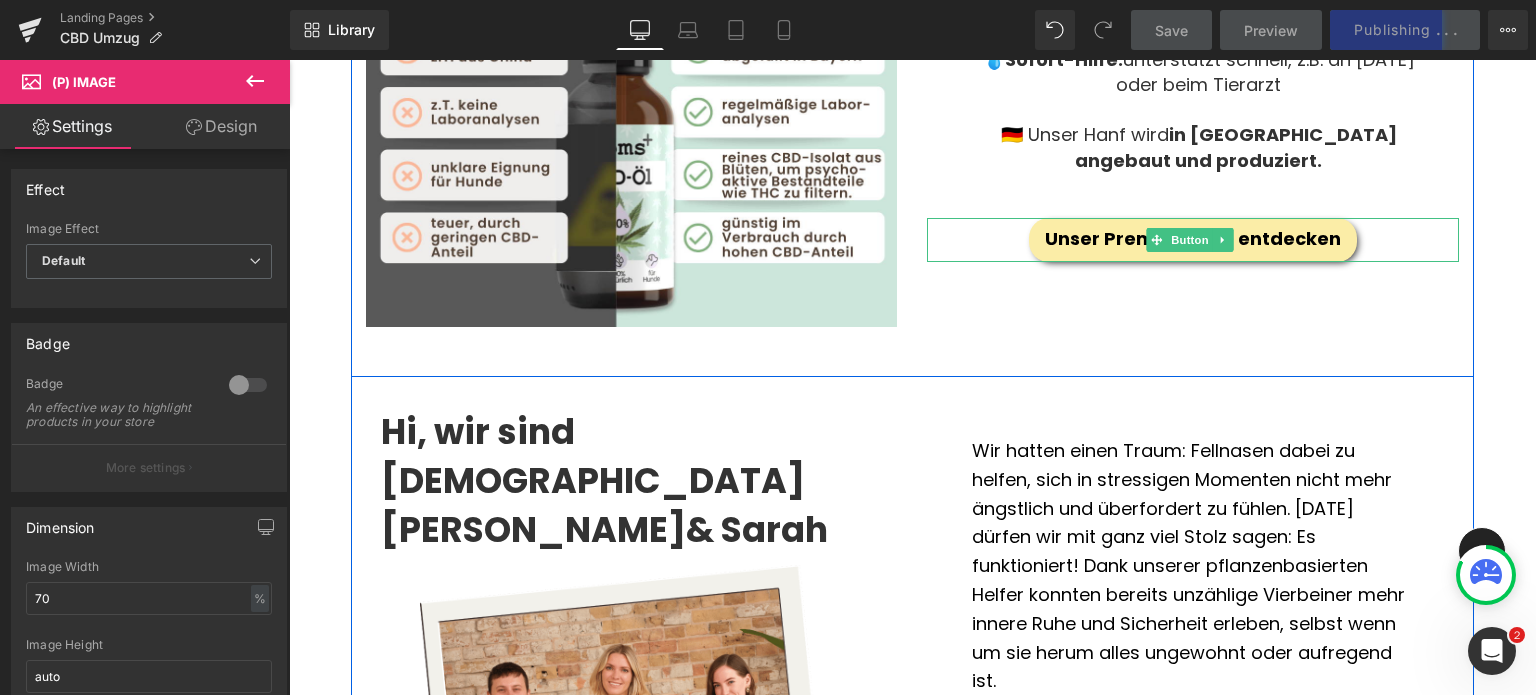 click on "Unser Premium CBD entdecken" at bounding box center (1193, 239) 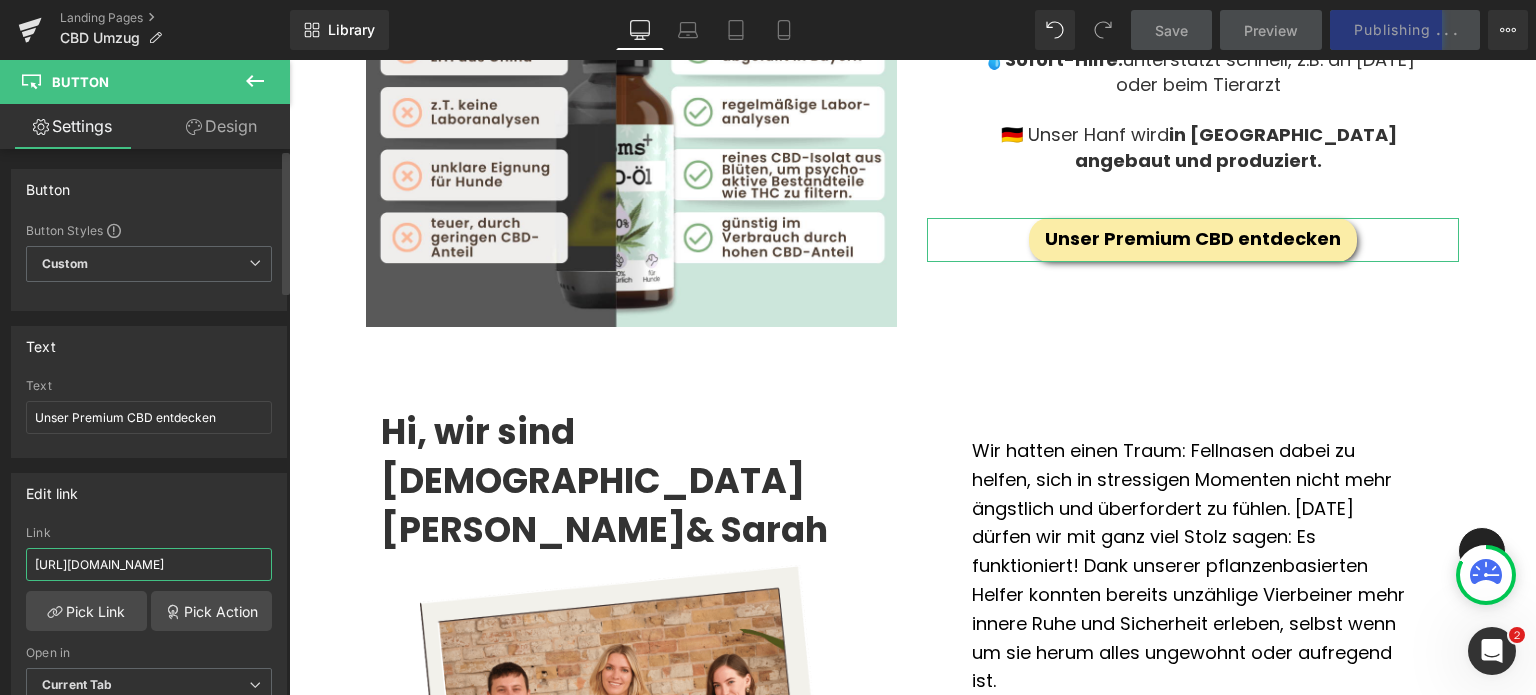 click on "https://www.nomsplus.de/collections/beruhigungsmittel-hund/products/cbd-tropfen-hund" at bounding box center (149, 564) 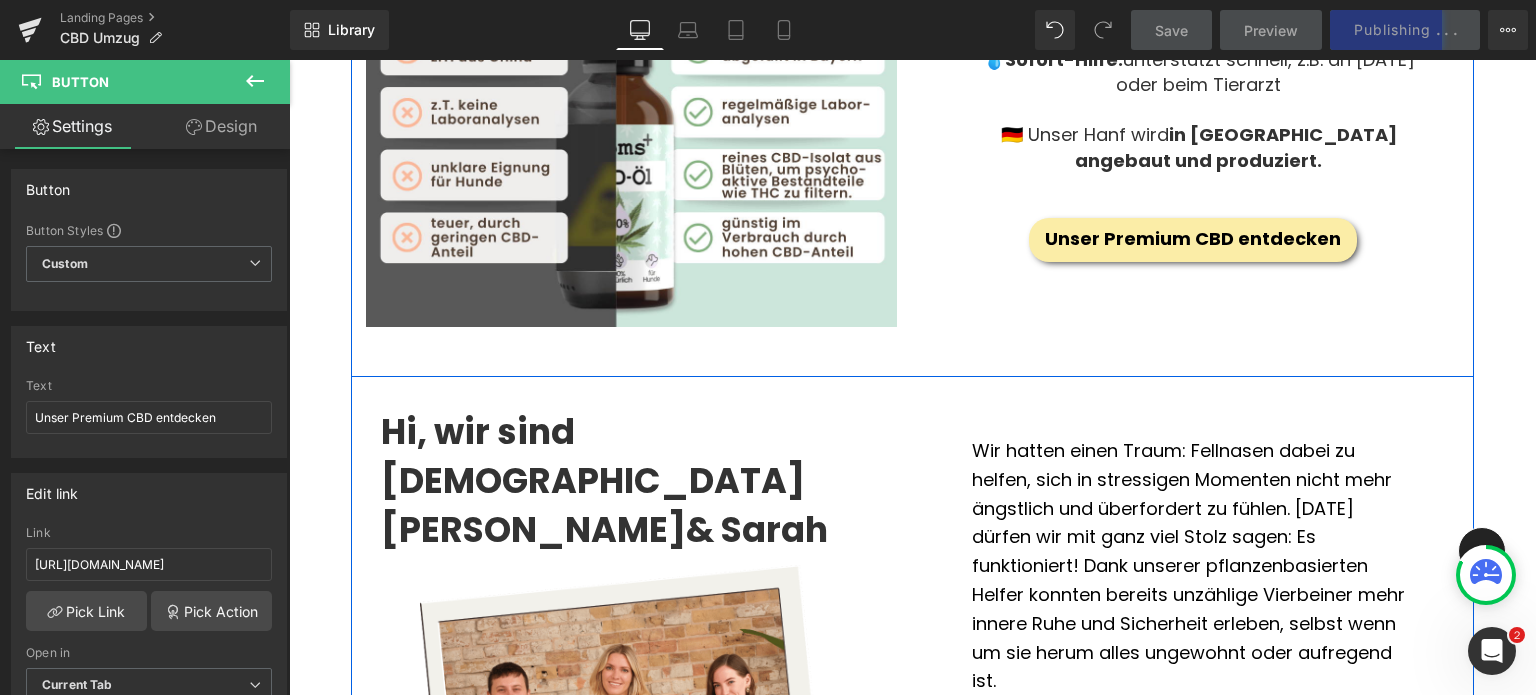 click on "Image         🌿  100% pflanzlich:  10%   Vollspektrum CBD-Isolat und hochwertiges Hanfsamenöl 🐶  Sanfte Beruhigung:  Ideal bei Stress, Unruhe und Angst 🚫  Frei von THC, Terpenen  und Zusätzen & ohne berauschende Wirkung 💧  Sofort-Hilfe:  unterstützt schnell, z.B. an Silvester oder beim Tierarzt 🇩🇪 Unser Hanf wird  in Deutschland angebaut und produziert. Text Block         Row         Unser Premium CBD entdecken Button         Row" at bounding box center [912, 71] 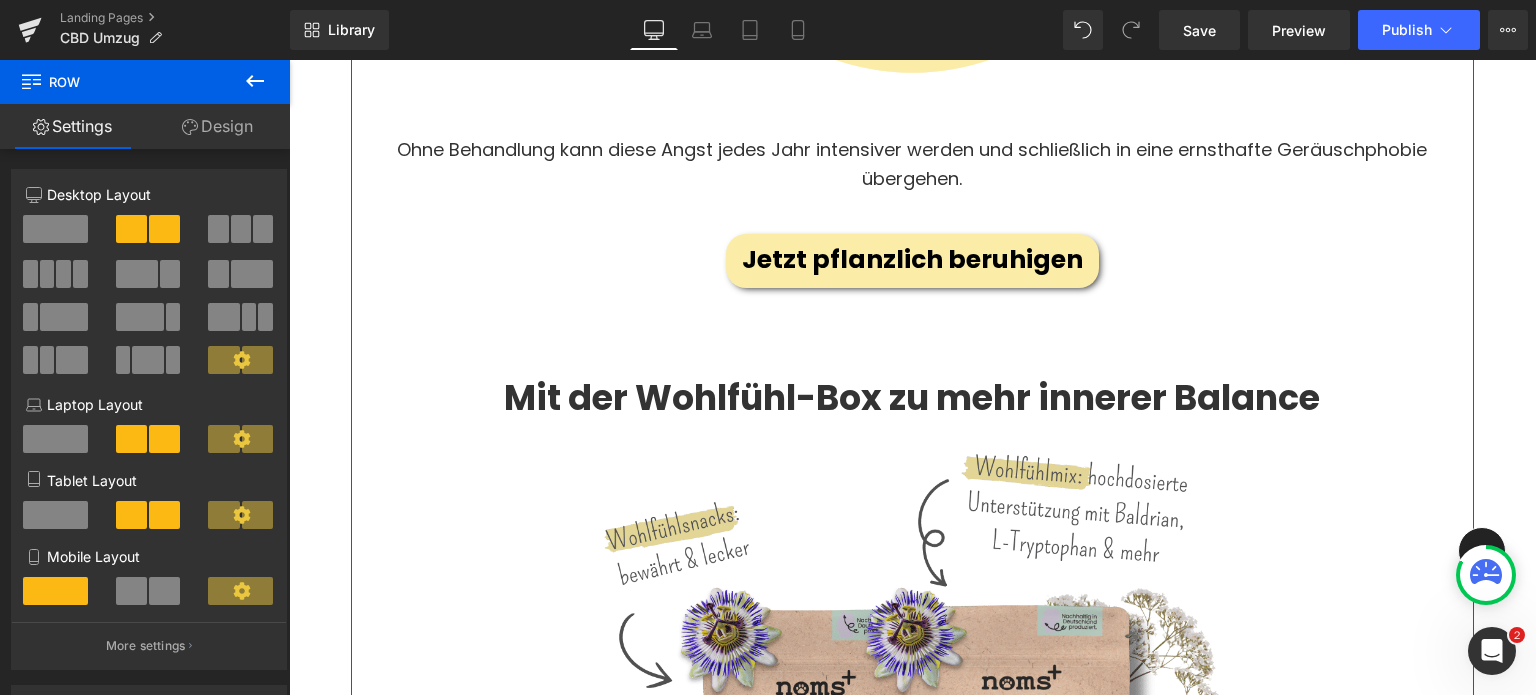 scroll, scrollTop: 4158, scrollLeft: 0, axis: vertical 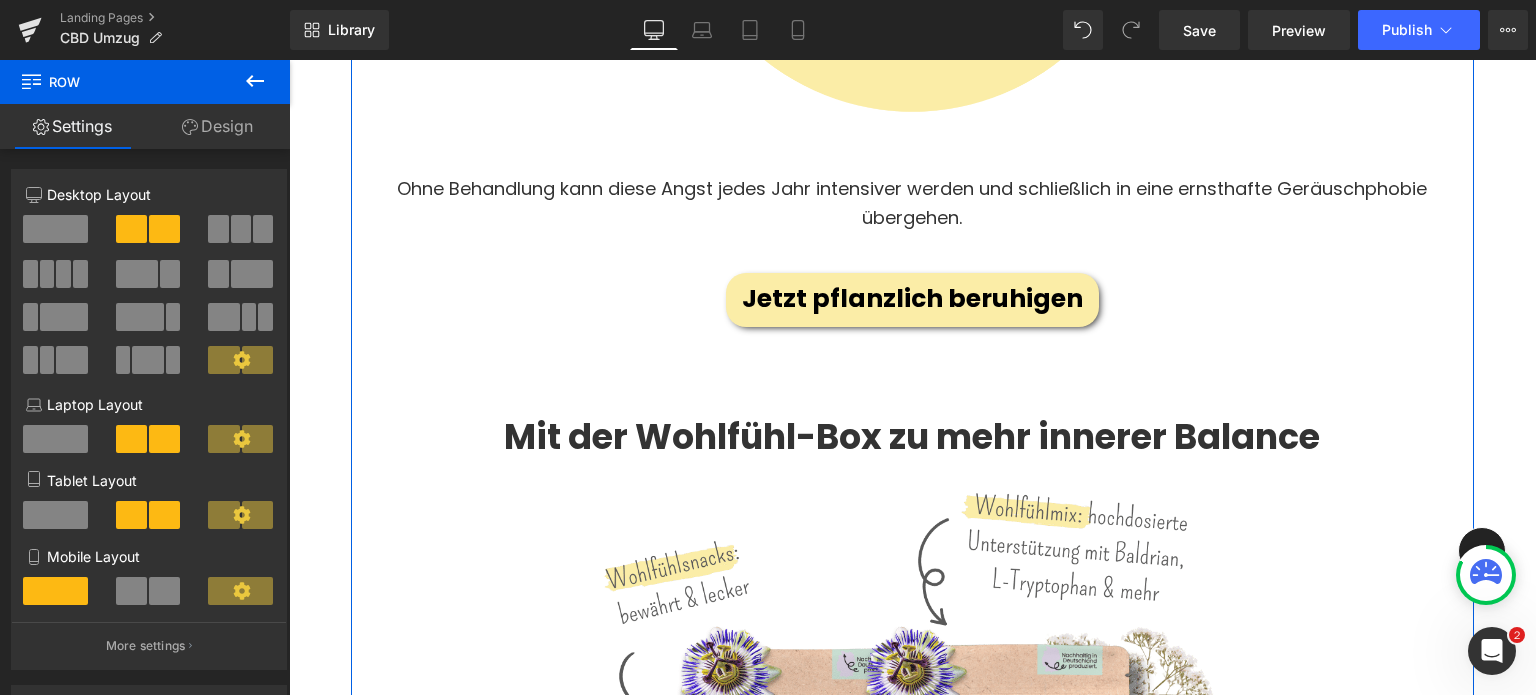 click on "Jetzt pflanzlich beruhigen" at bounding box center [912, 300] 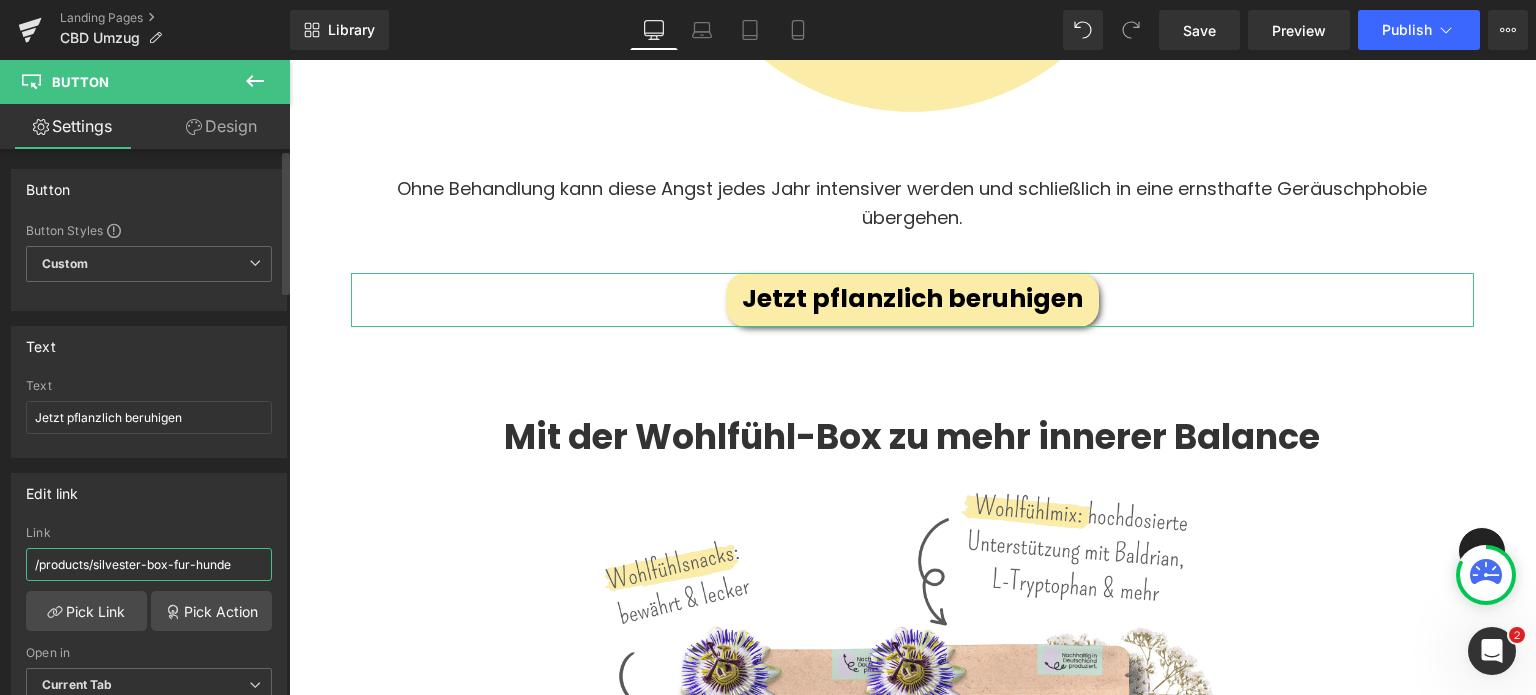 click on "/products/silvester-box-fur-hunde" at bounding box center (149, 564) 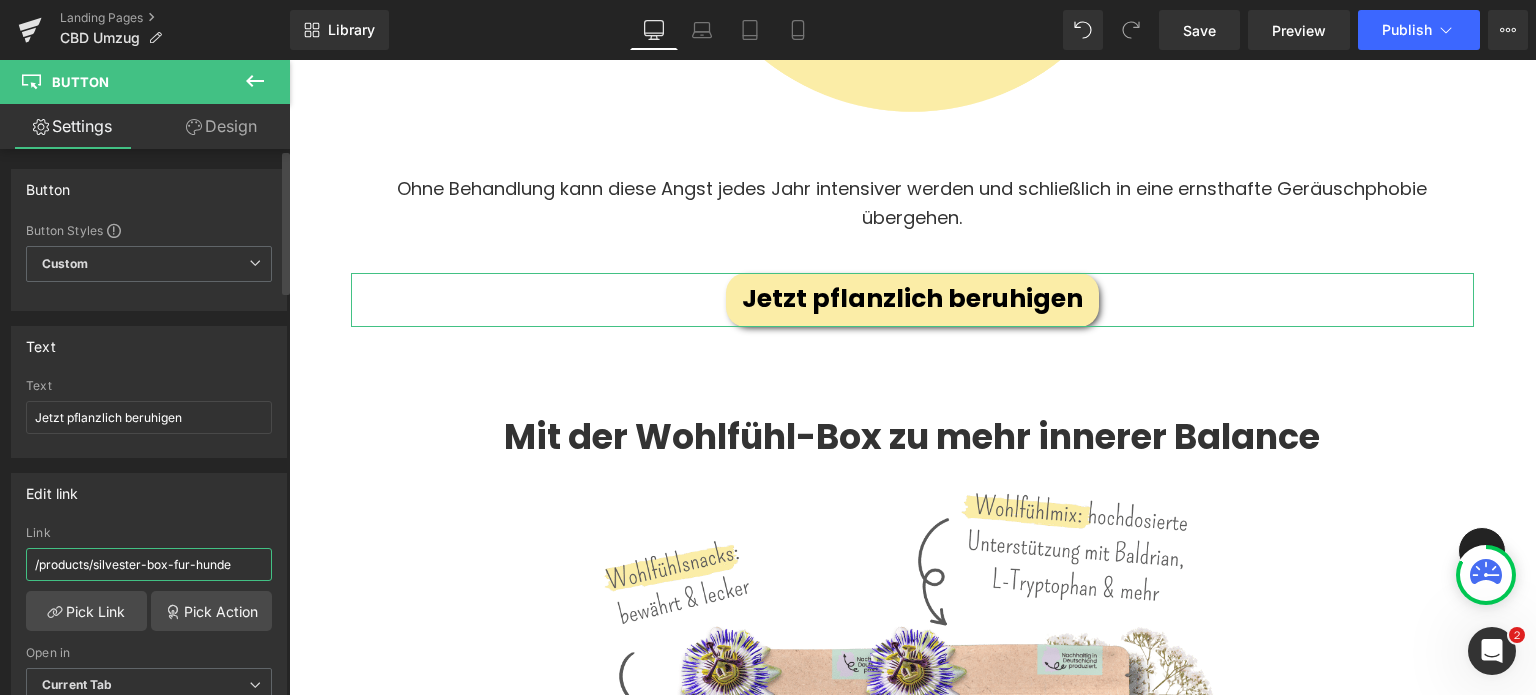 click on "/products/silvester-box-fur-hunde" at bounding box center [149, 564] 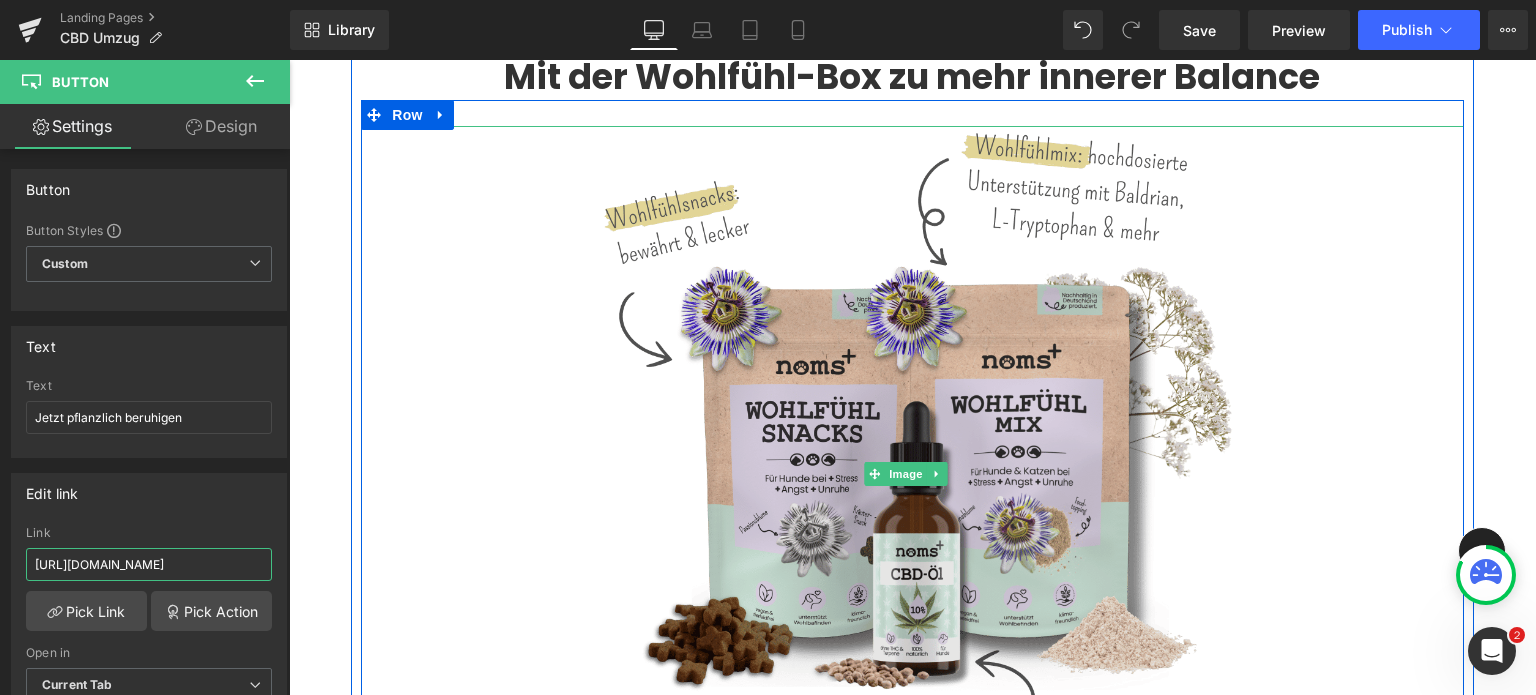 scroll, scrollTop: 4644, scrollLeft: 0, axis: vertical 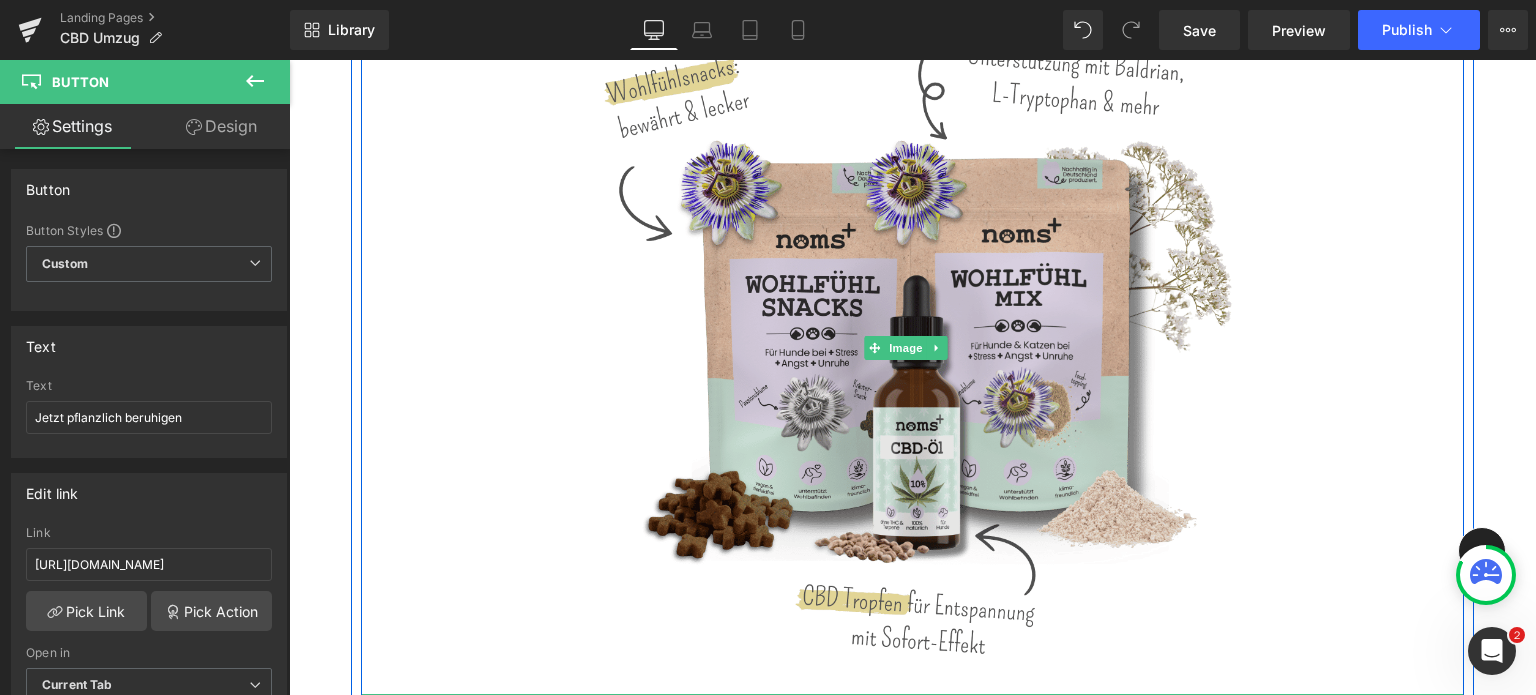 click at bounding box center [912, 347] 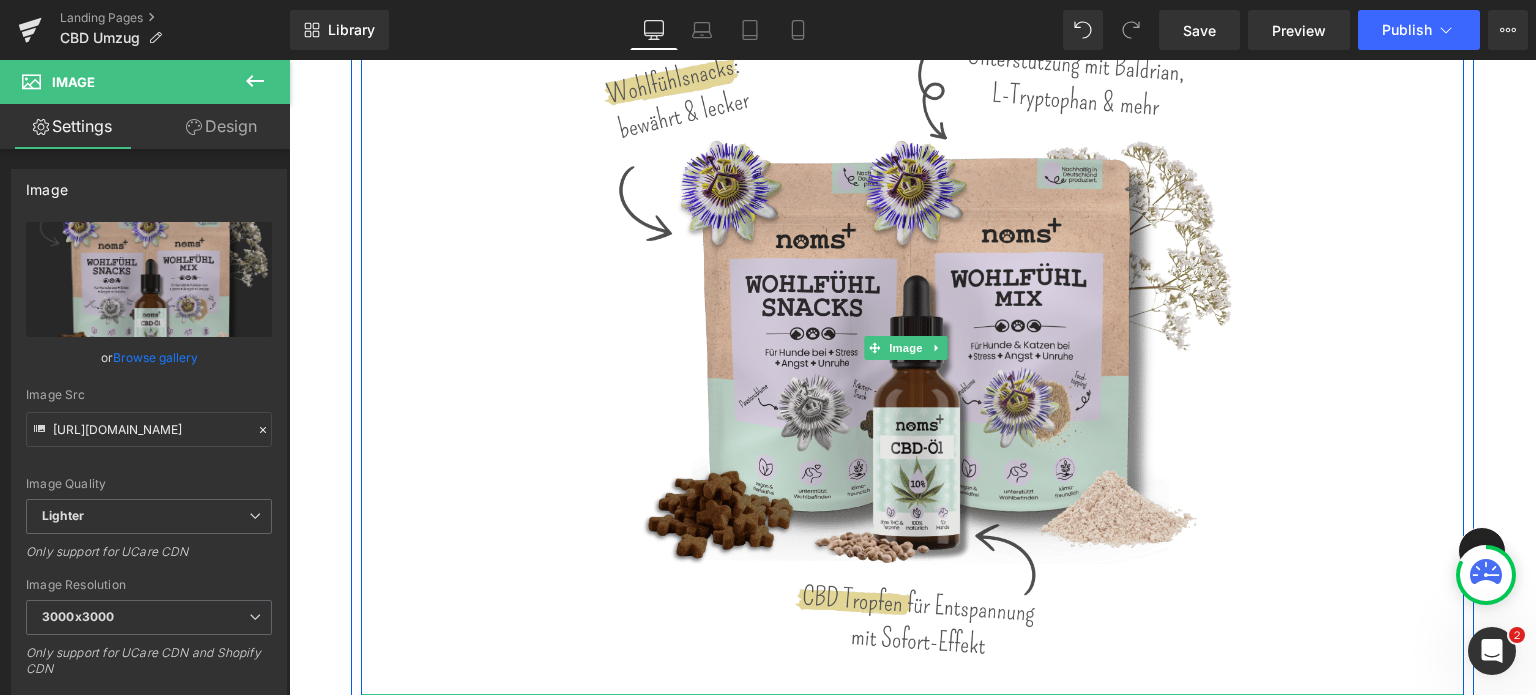 scroll, scrollTop: 4820, scrollLeft: 0, axis: vertical 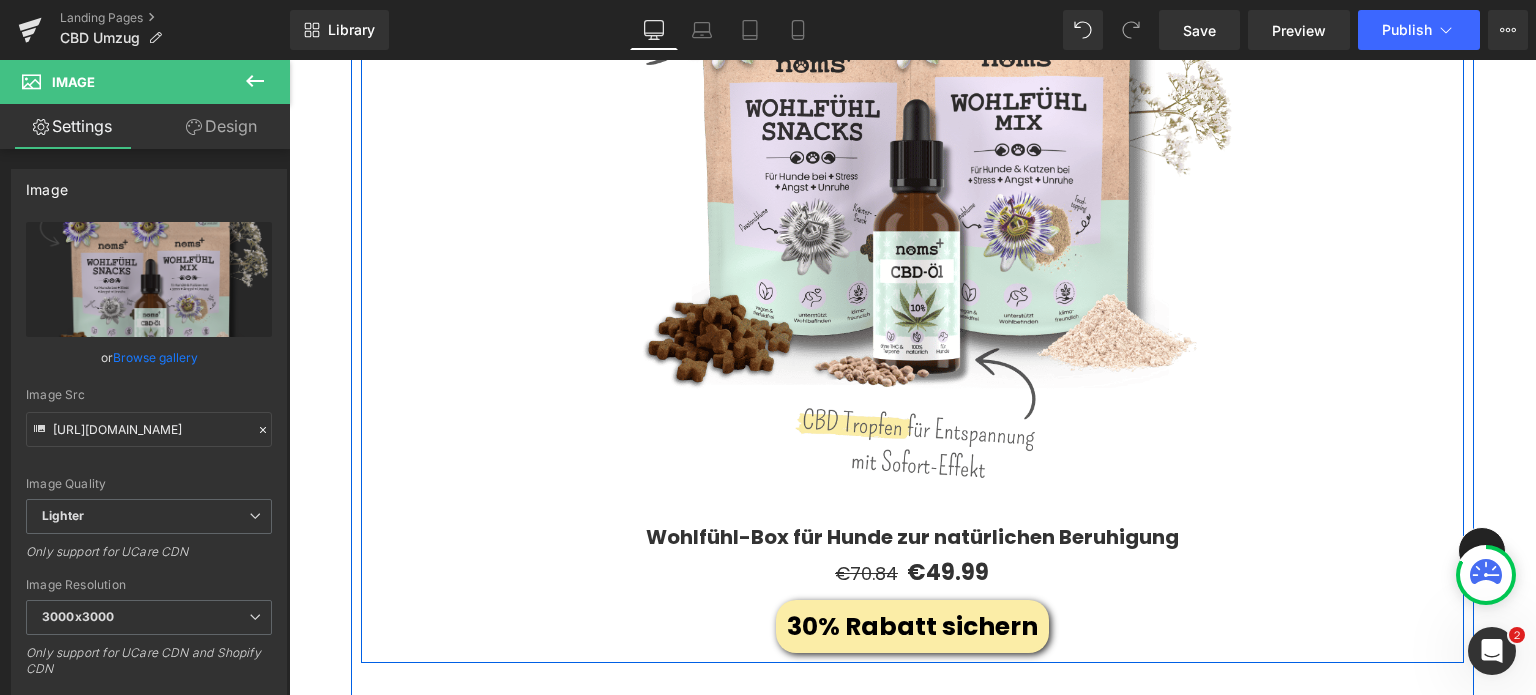 click on "30% Rabatt sichern" at bounding box center (912, 627) 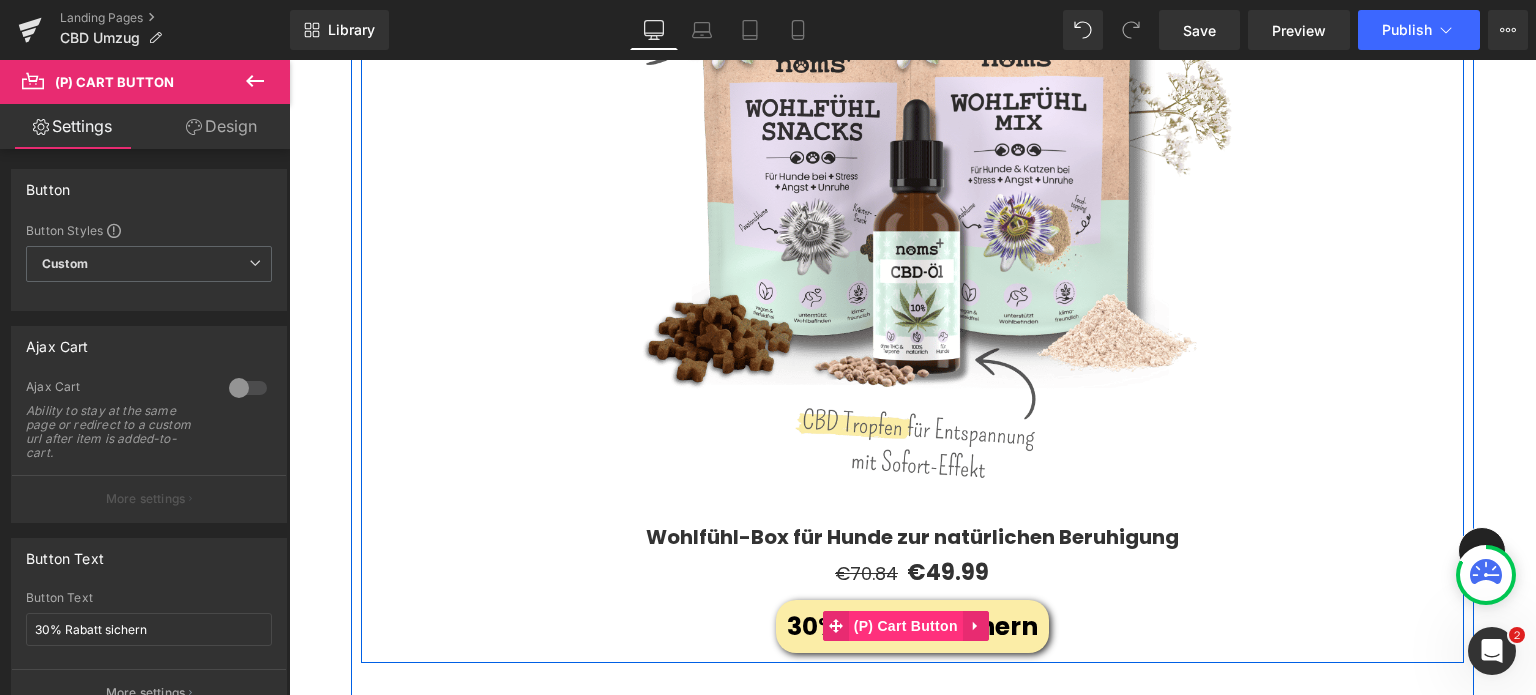click on "(P) Cart Button" at bounding box center [906, 626] 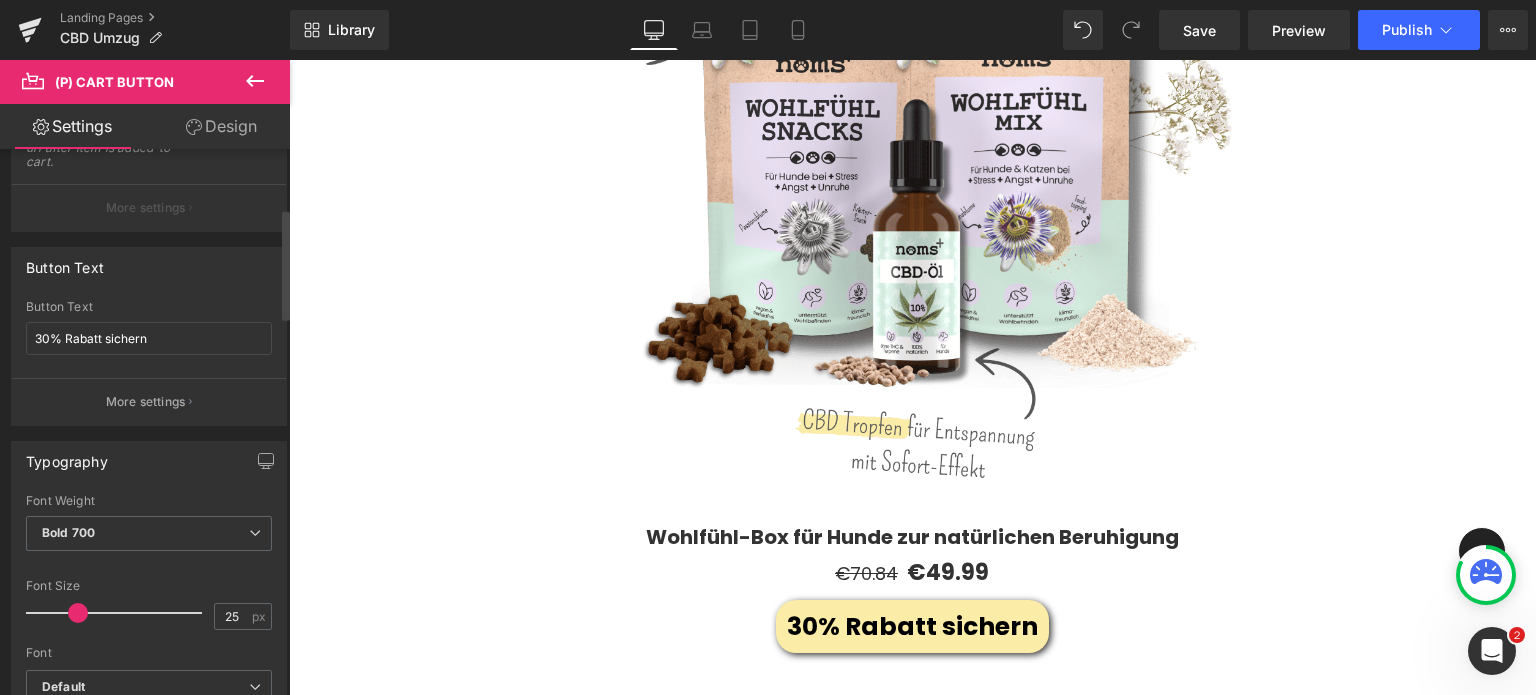 scroll, scrollTop: 292, scrollLeft: 0, axis: vertical 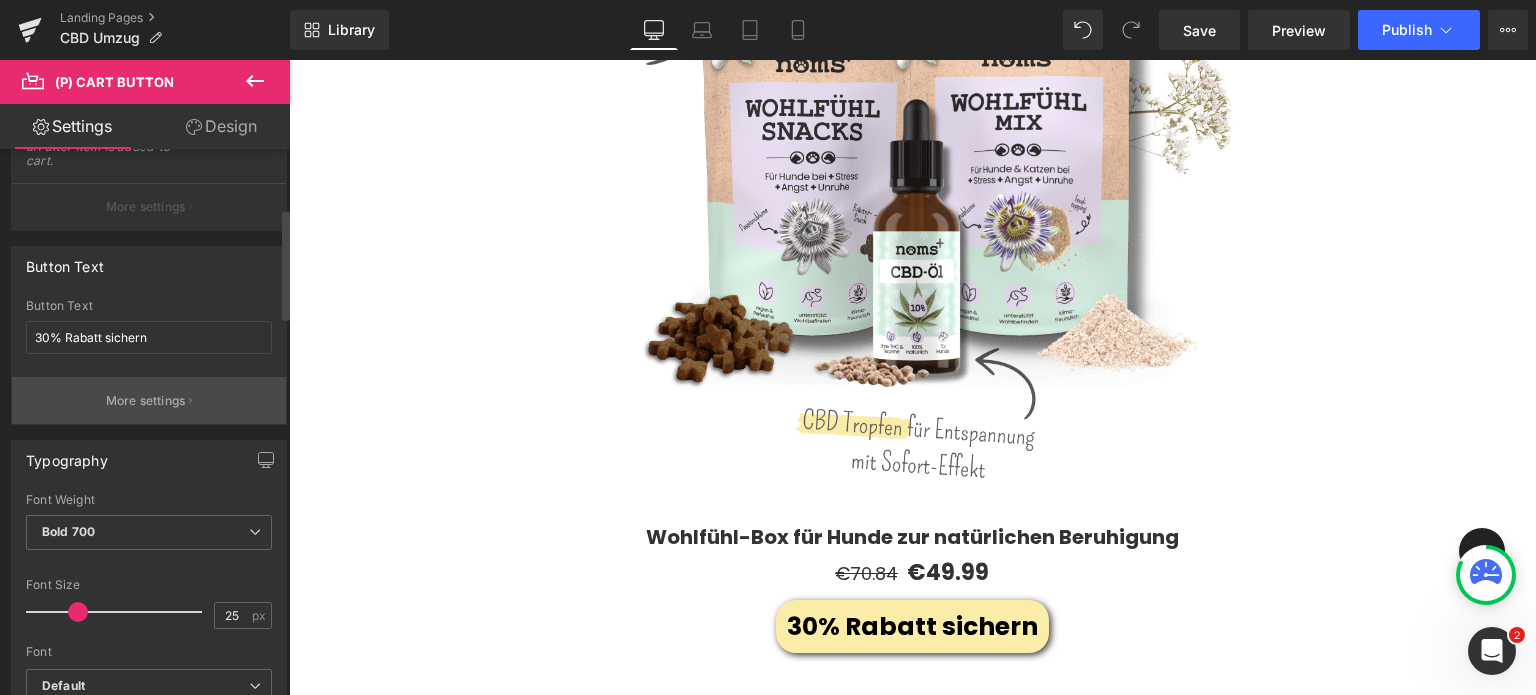 click on "More settings" at bounding box center (146, 401) 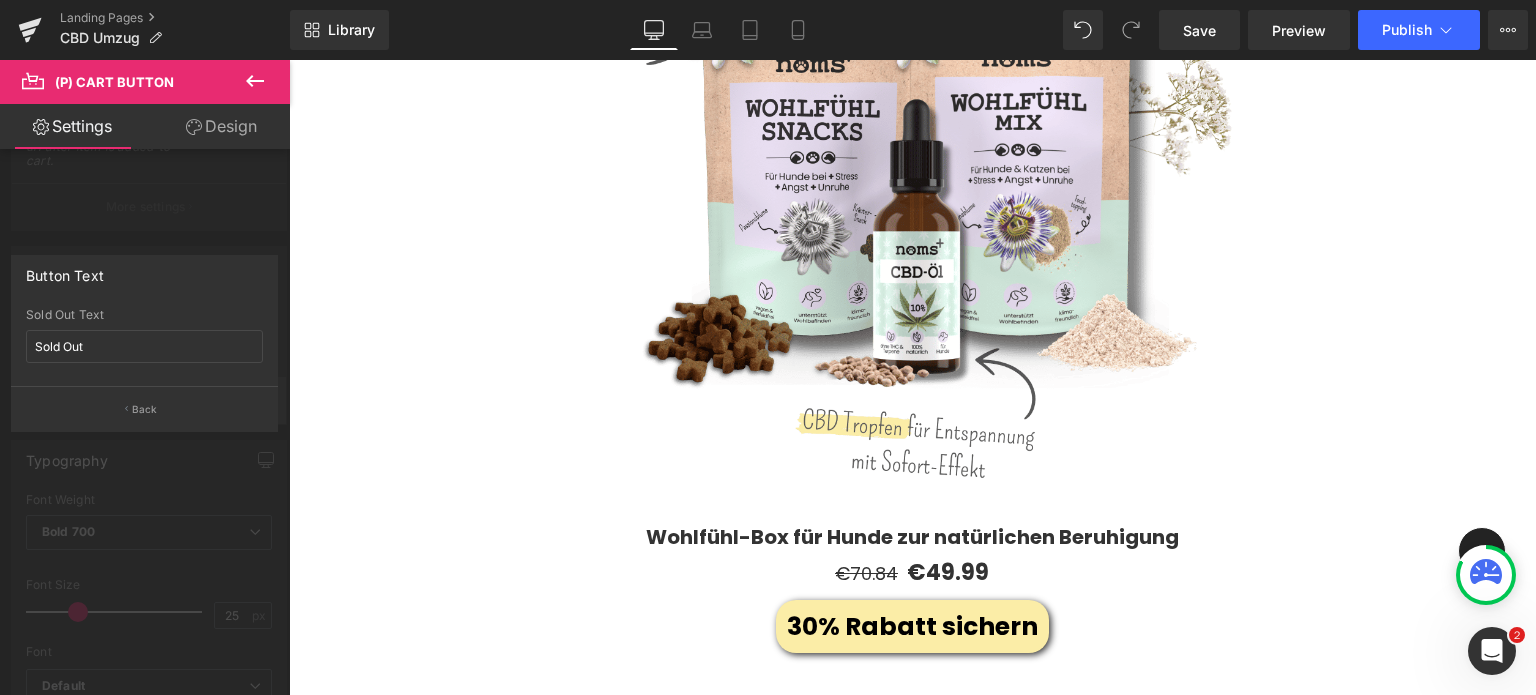 click on "Back" at bounding box center [144, 408] 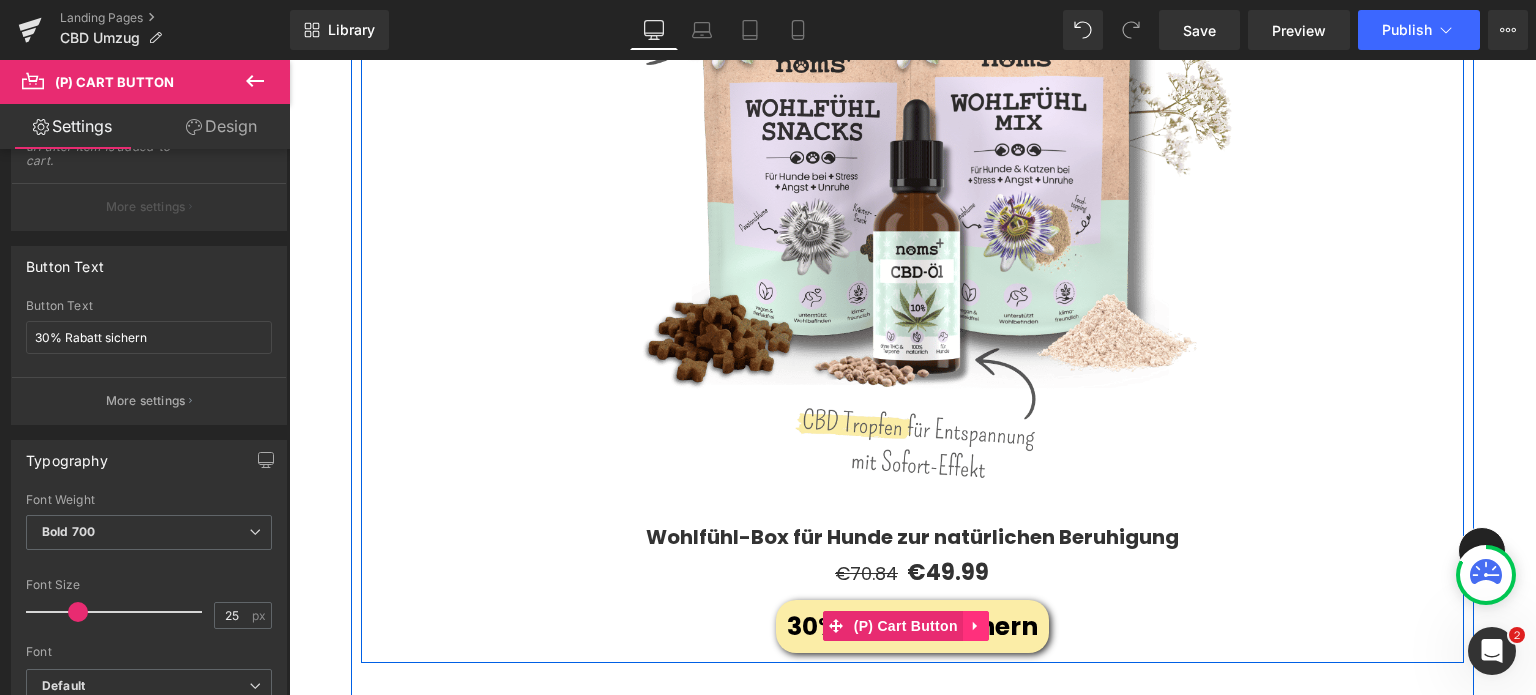 click 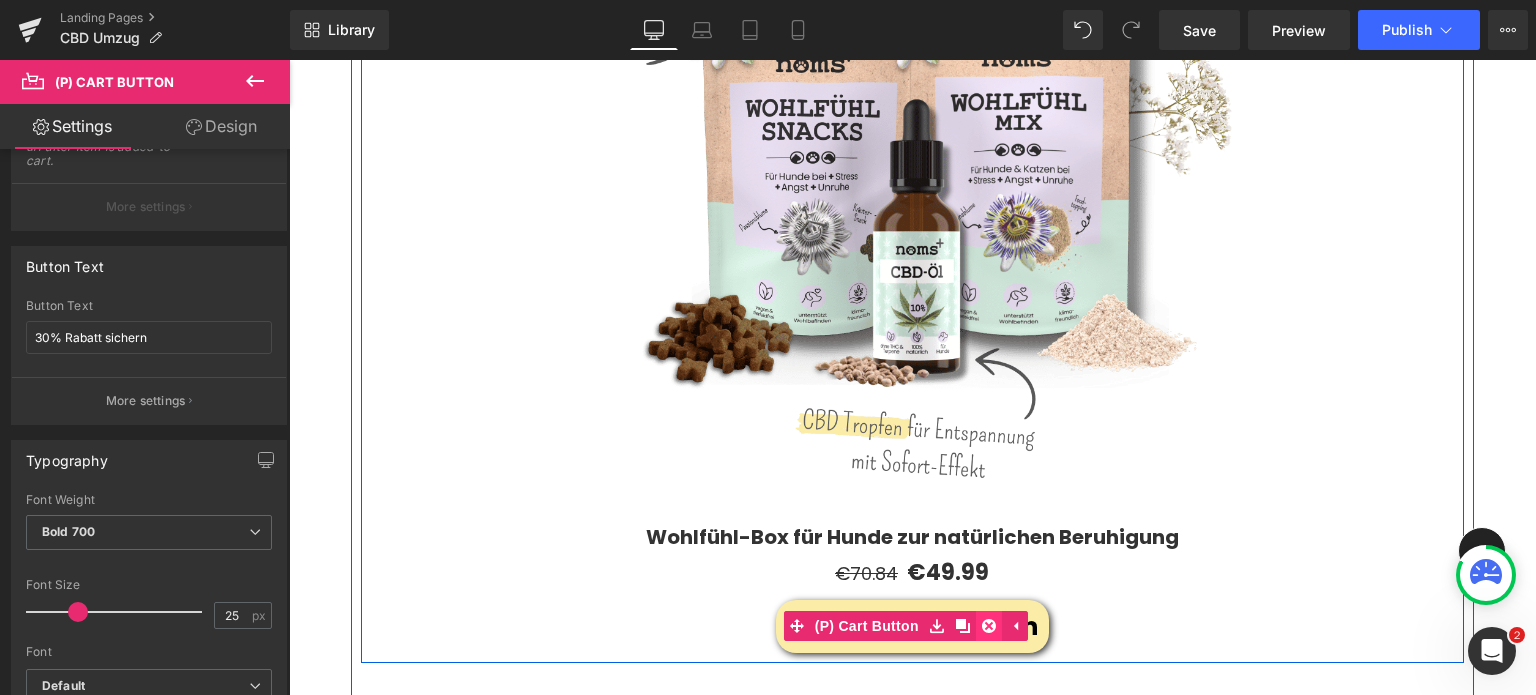 click 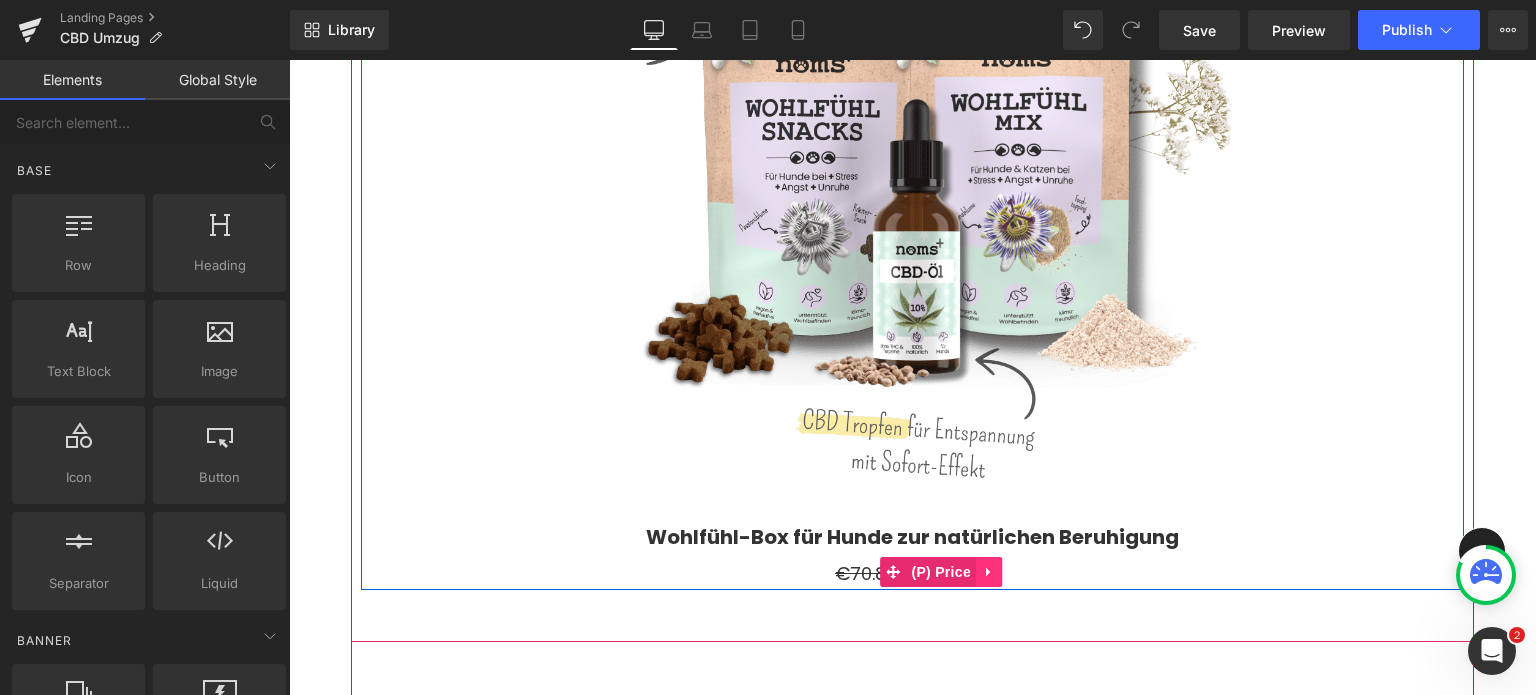 click 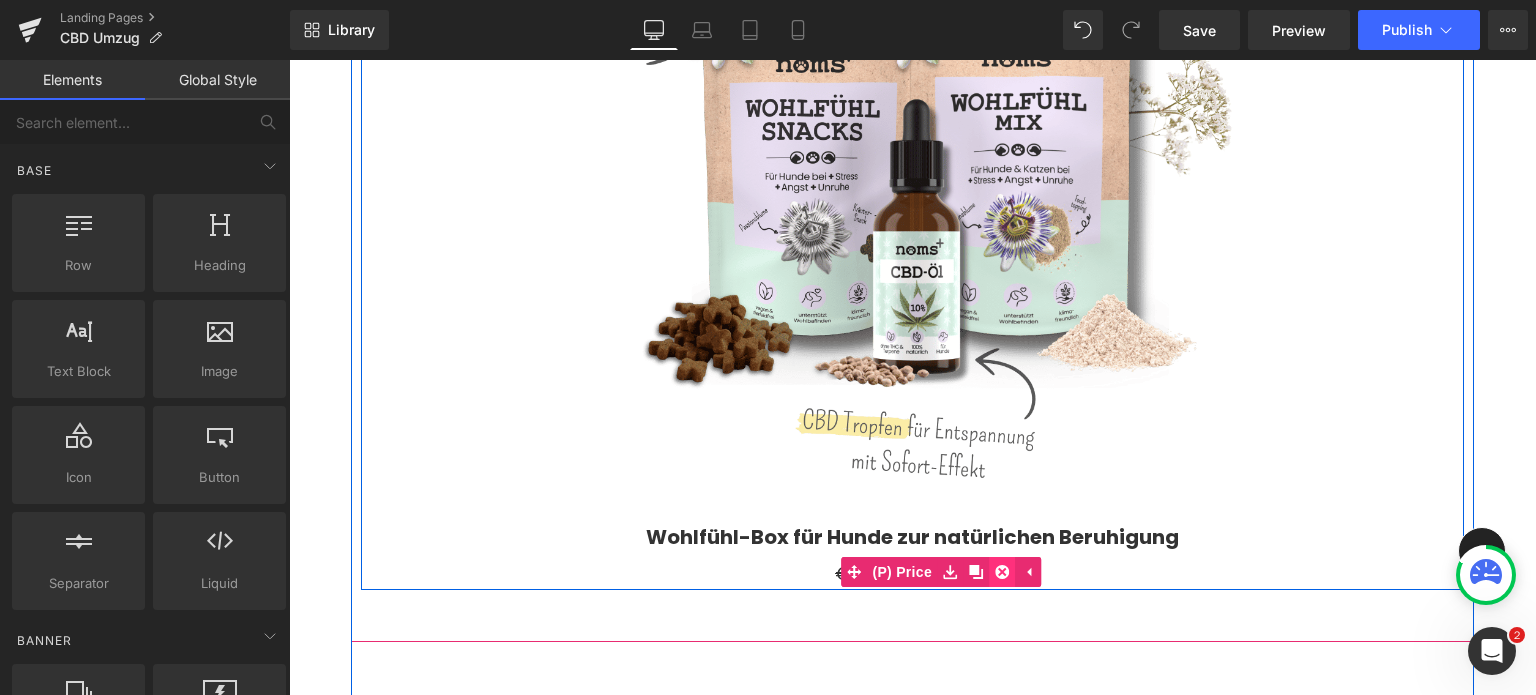 click 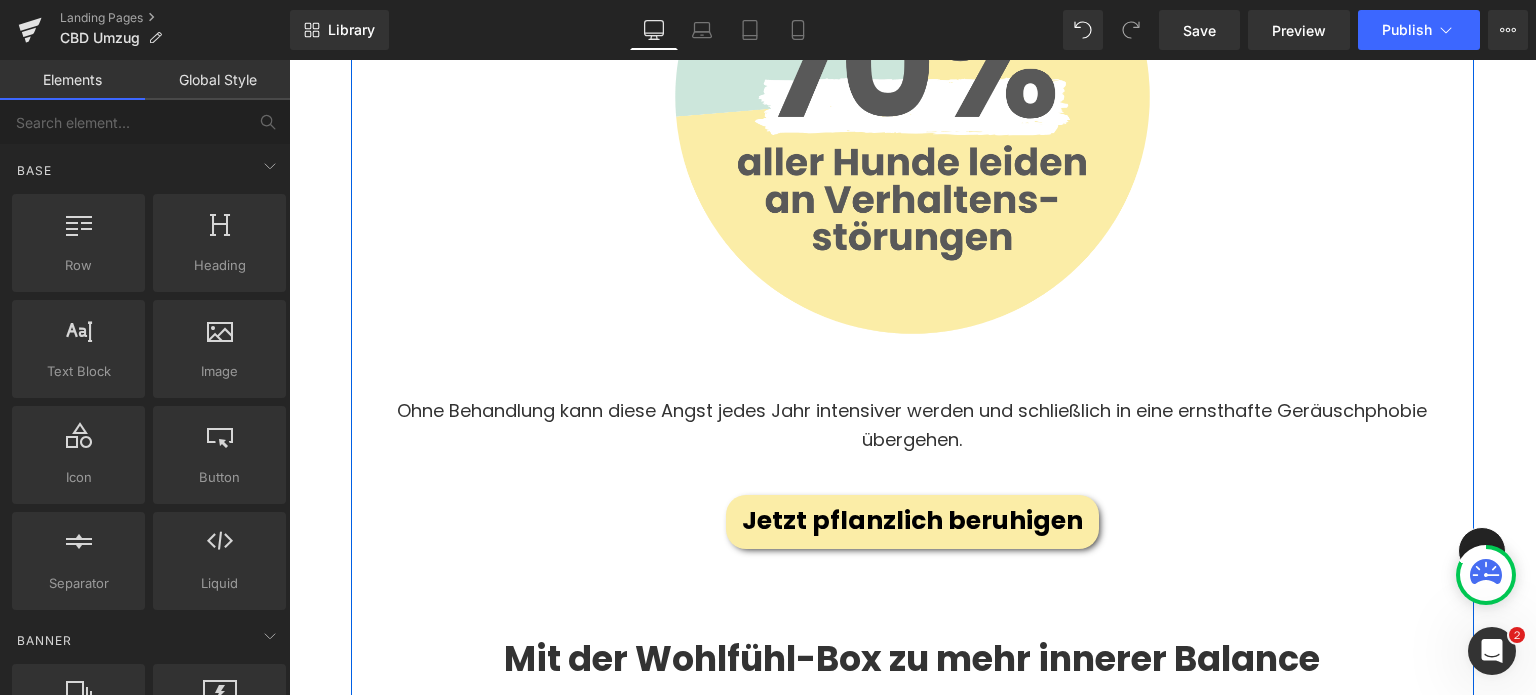 scroll, scrollTop: 3932, scrollLeft: 0, axis: vertical 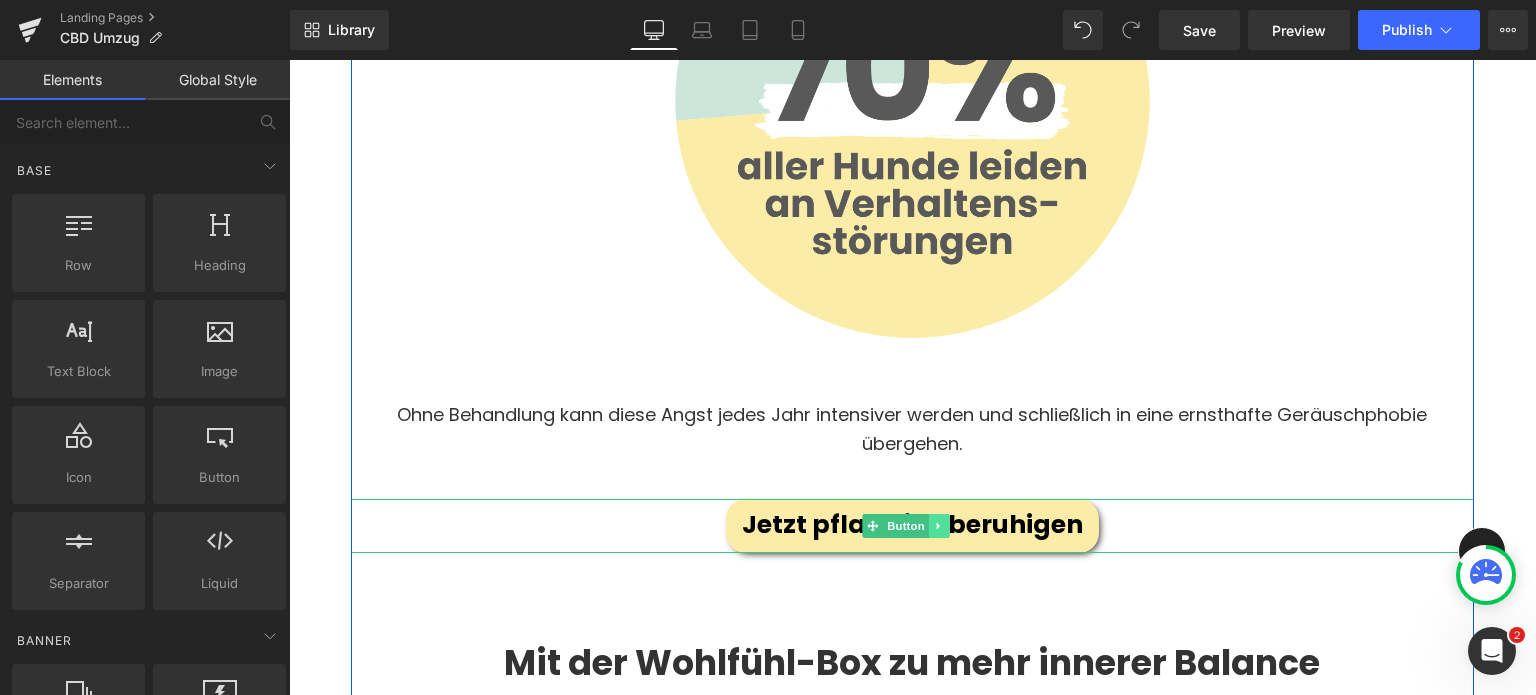 click at bounding box center [938, 526] 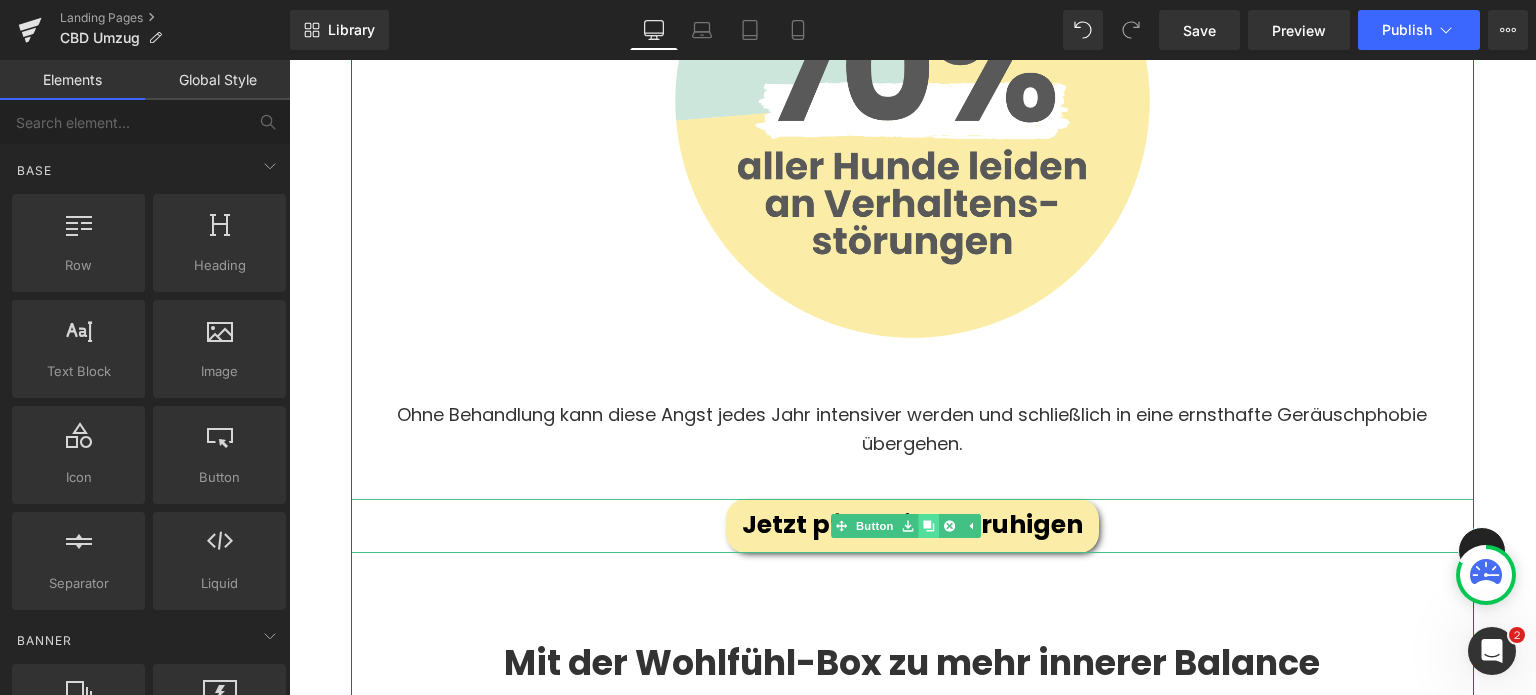 click 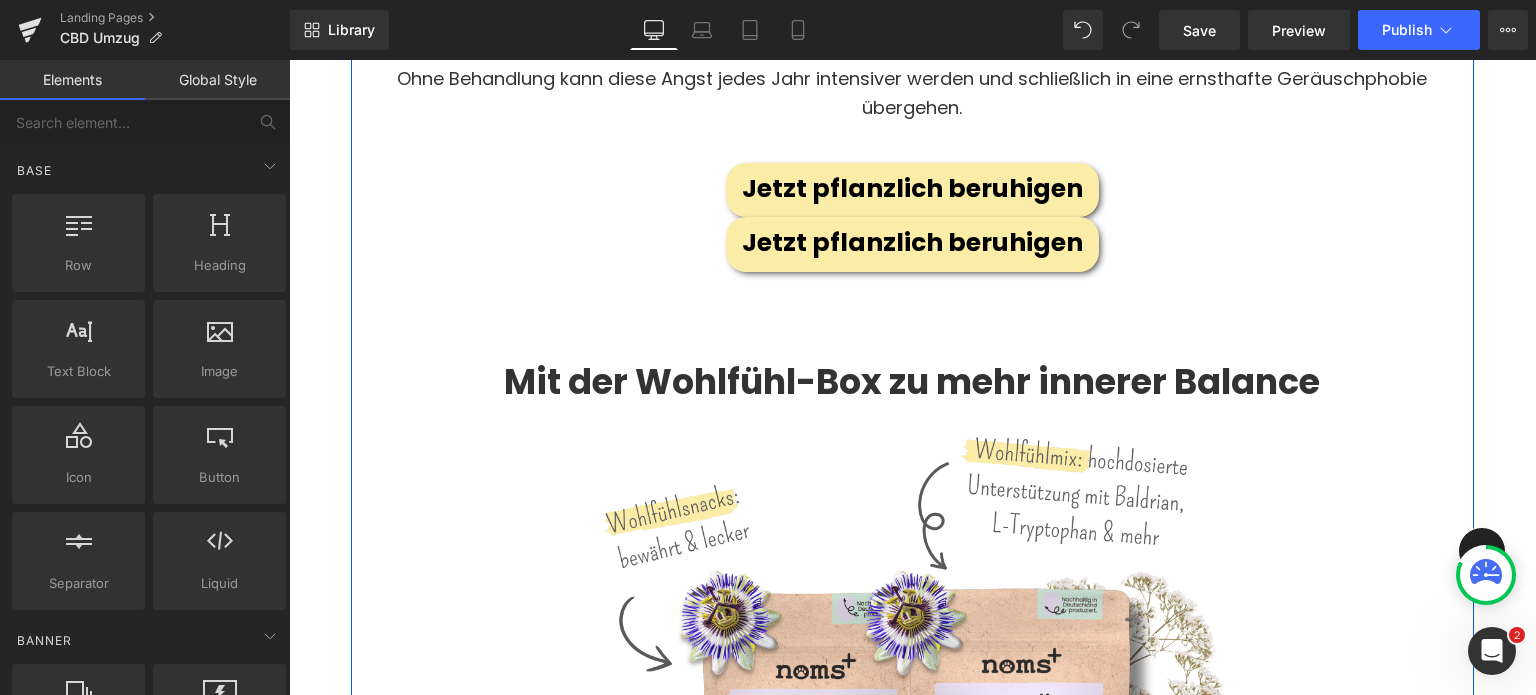 scroll, scrollTop: 4292, scrollLeft: 0, axis: vertical 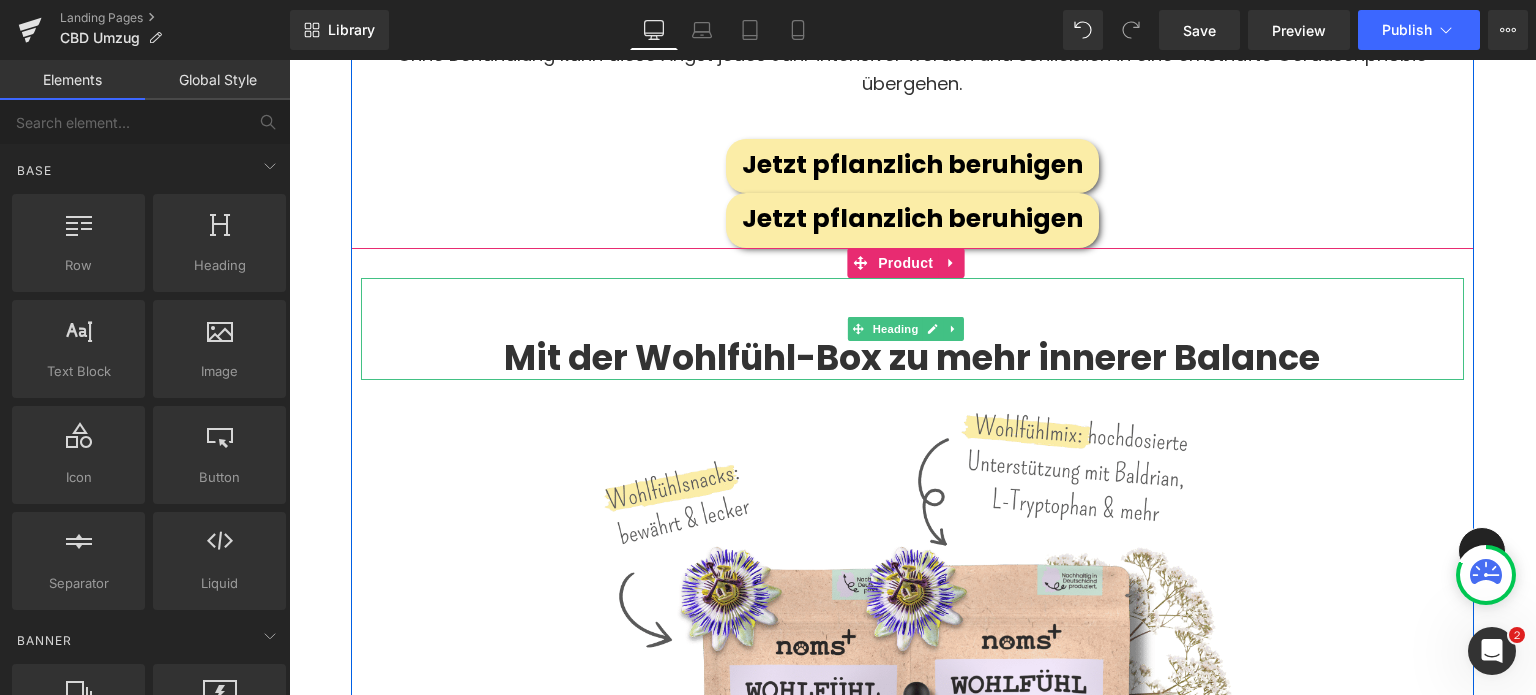 click on "Mit der Wohlfühl -Box zu mehr innerer Balance Heading         Image
Wohlfühl-Box für Hunde zur natürlichen Beruhigung
(P) Title Row
Product" at bounding box center (912, 718) 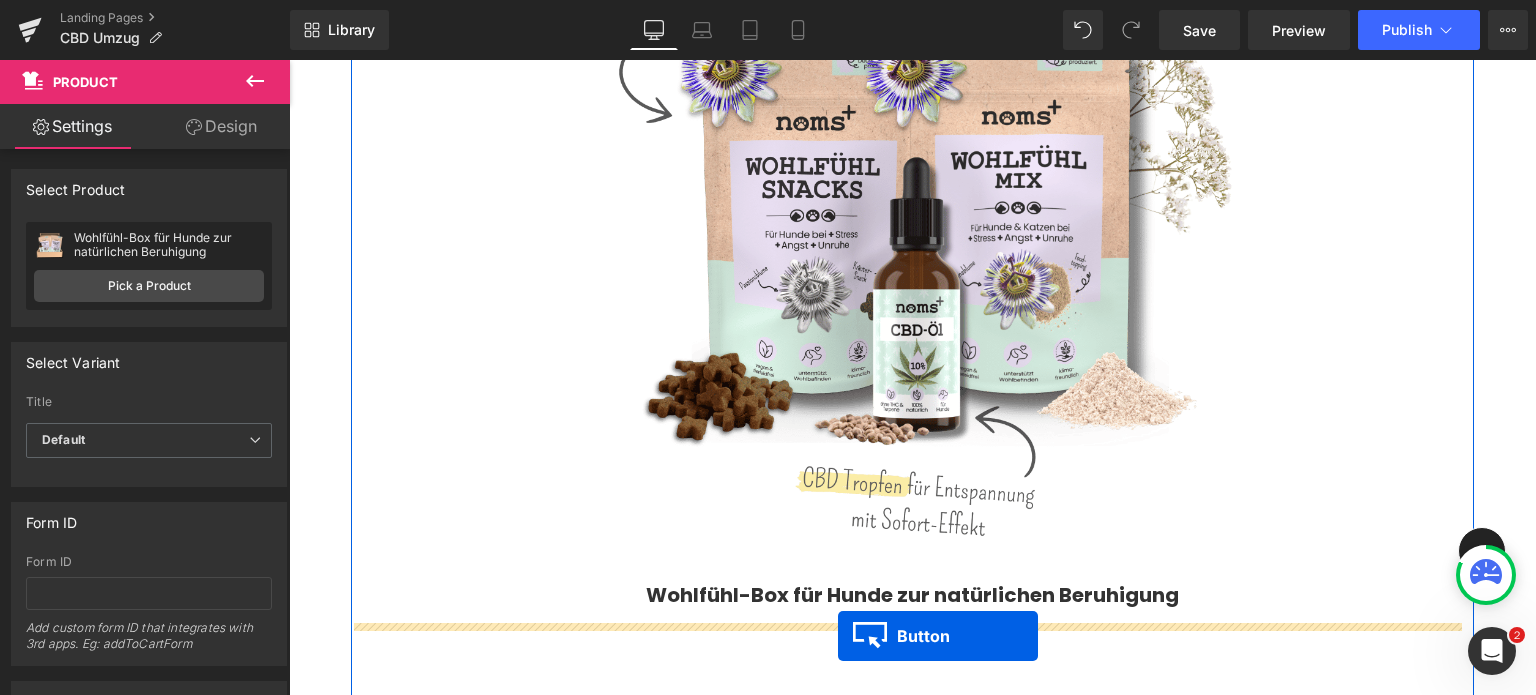 scroll, scrollTop: 4932, scrollLeft: 0, axis: vertical 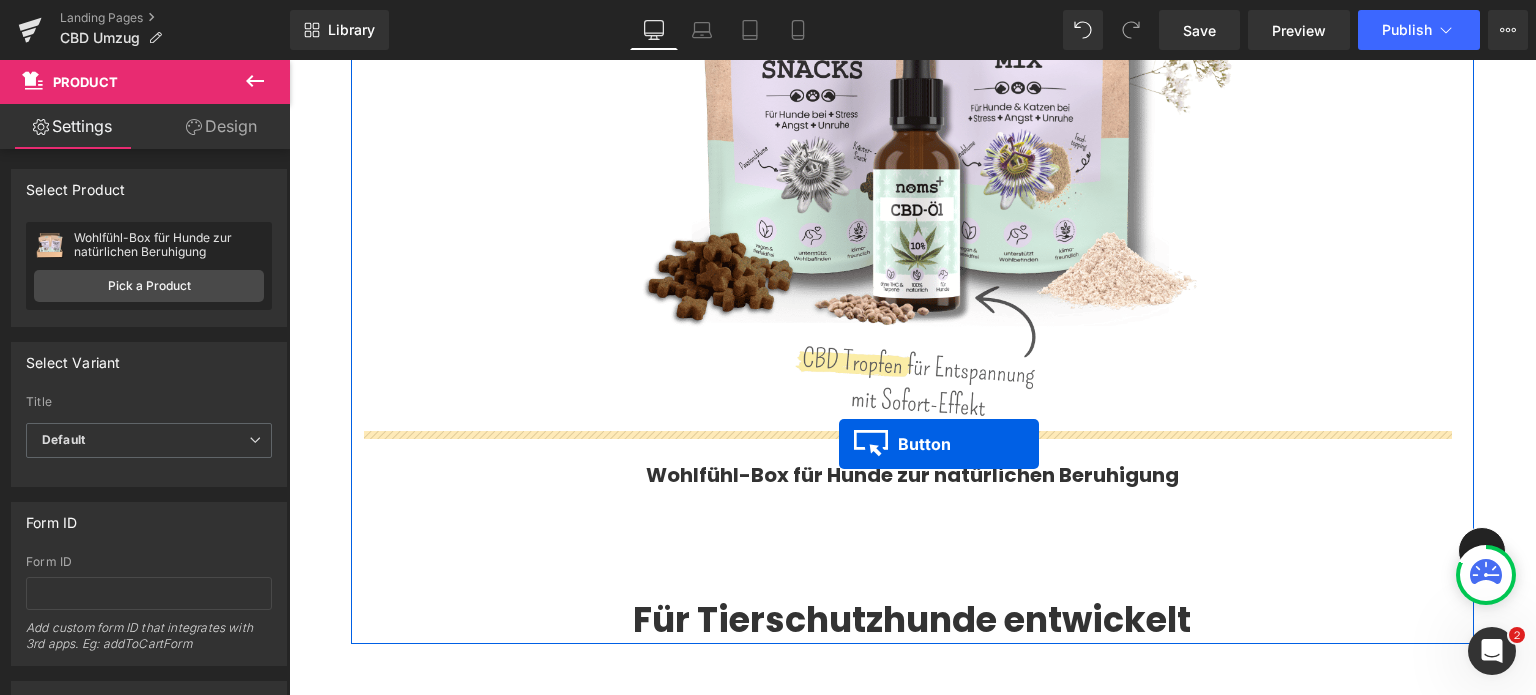 drag, startPoint x: 870, startPoint y: 162, endPoint x: 839, endPoint y: 444, distance: 283.6988 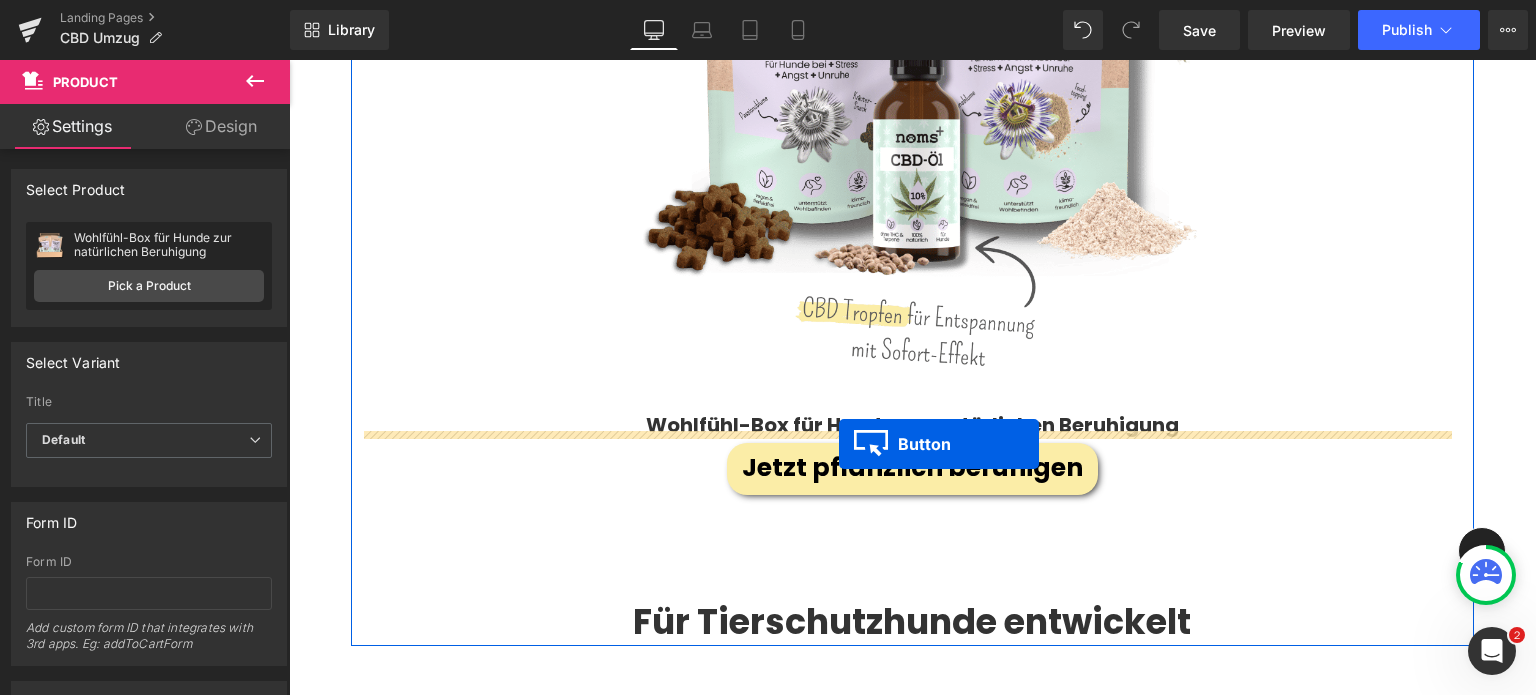 scroll, scrollTop: 4881, scrollLeft: 0, axis: vertical 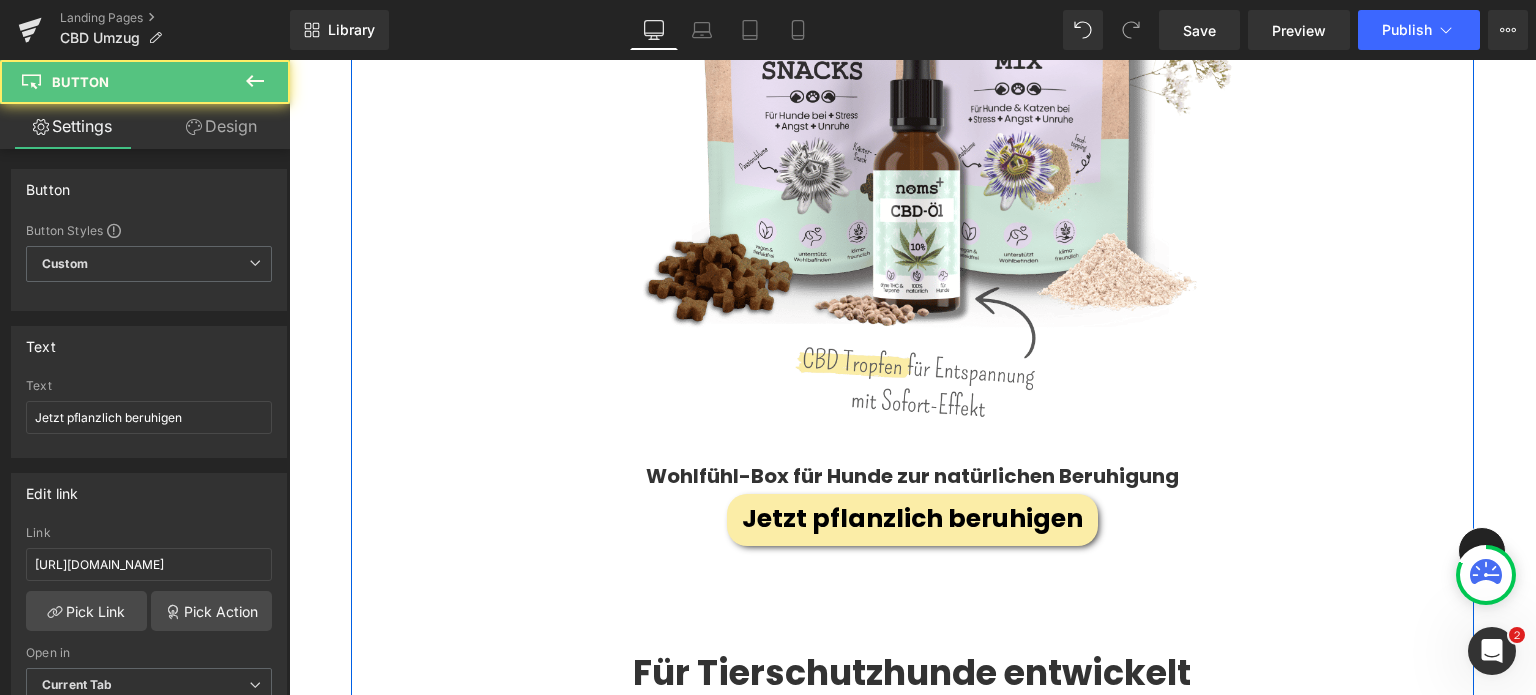 click on "Jetzt pflanzlich beruhigen" at bounding box center [912, 519] 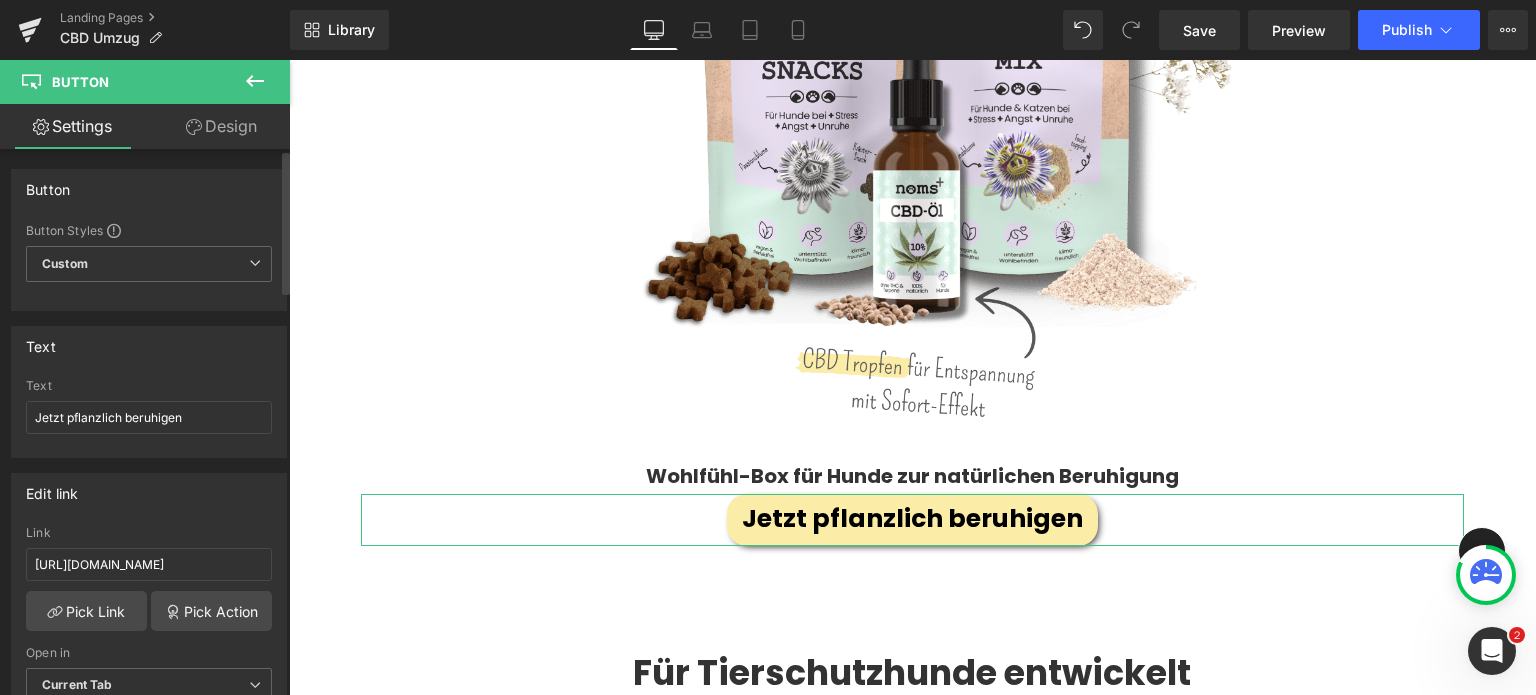 click on "Link https://nomsplus-cbd.de/" at bounding box center (149, 558) 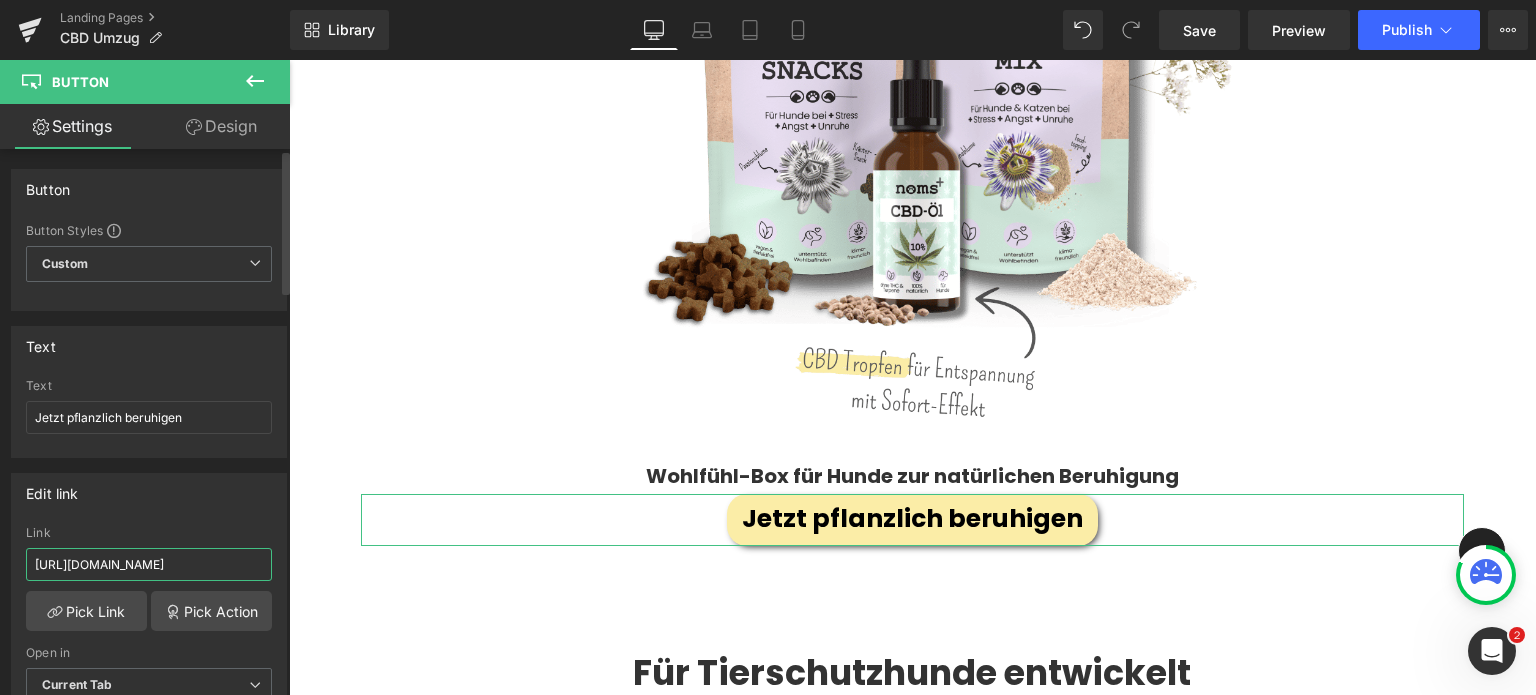 click on "[URL][DOMAIN_NAME]" at bounding box center [149, 564] 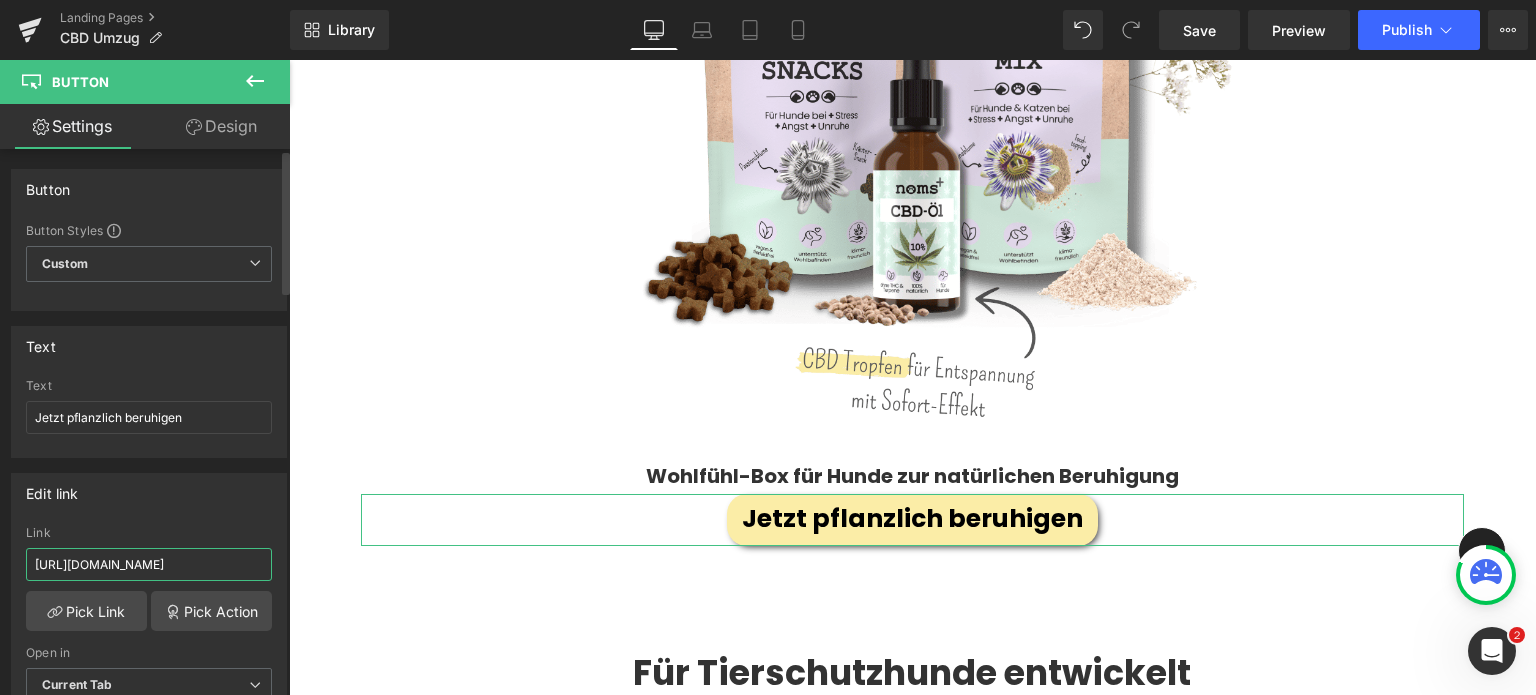 type on "https://nomsplus-cbd.de/products/wohlfuhl-box-fur-hunde-zur-naturlichen-beruhigung" 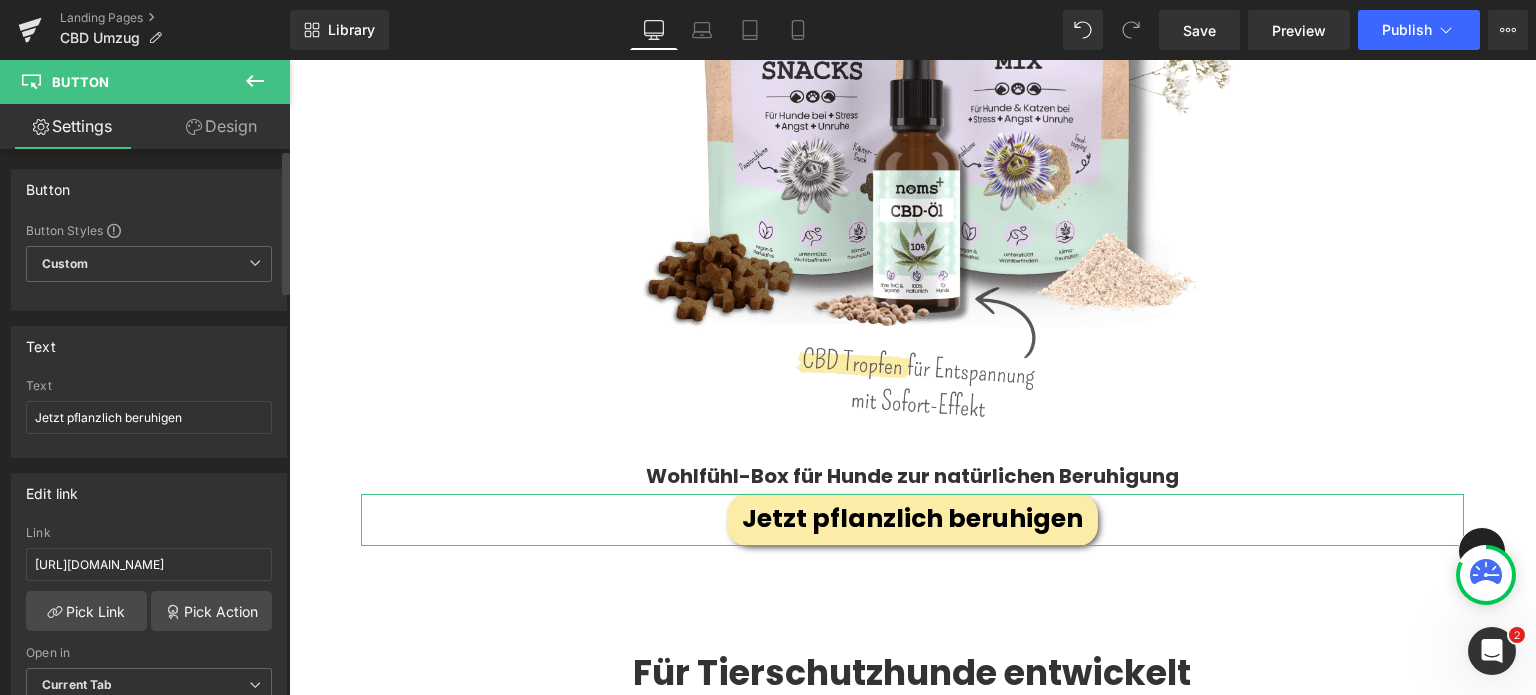 click on "Text" at bounding box center [149, 386] 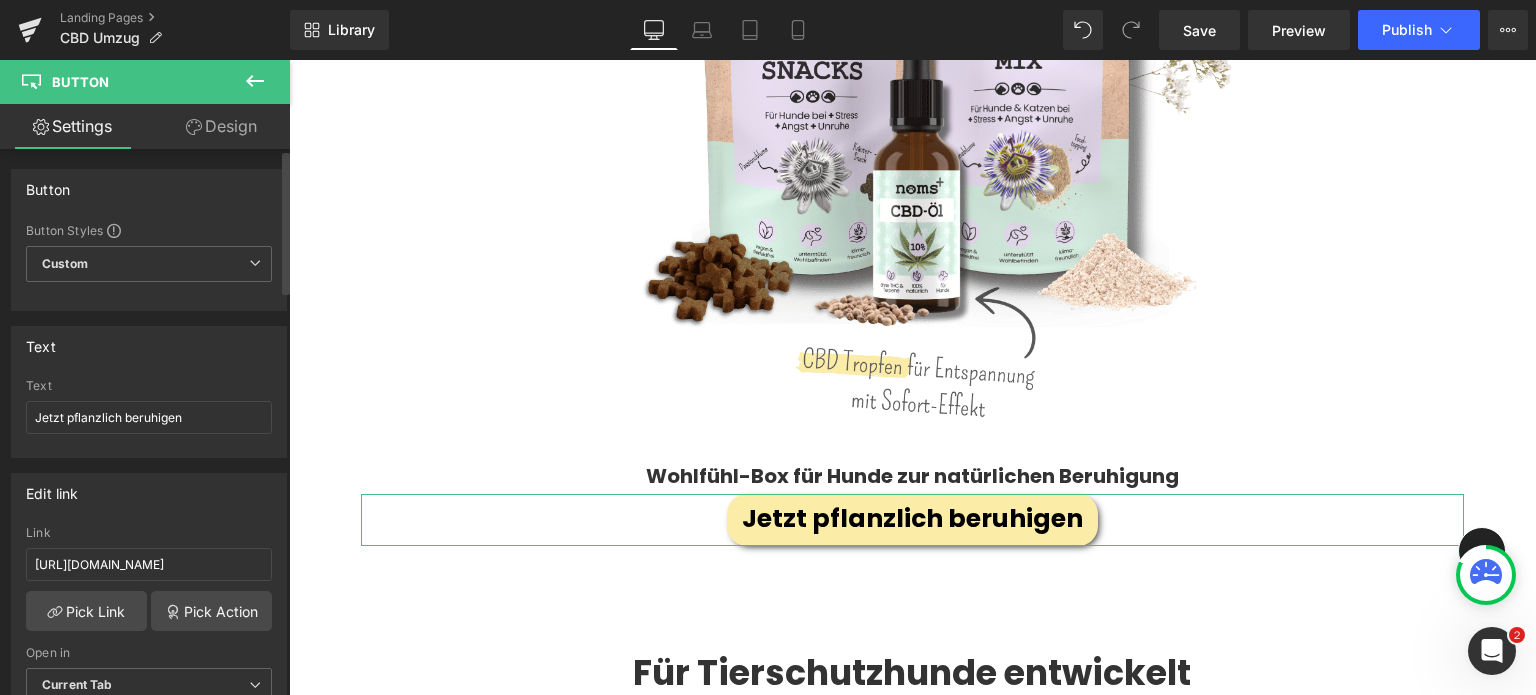 scroll, scrollTop: 0, scrollLeft: 0, axis: both 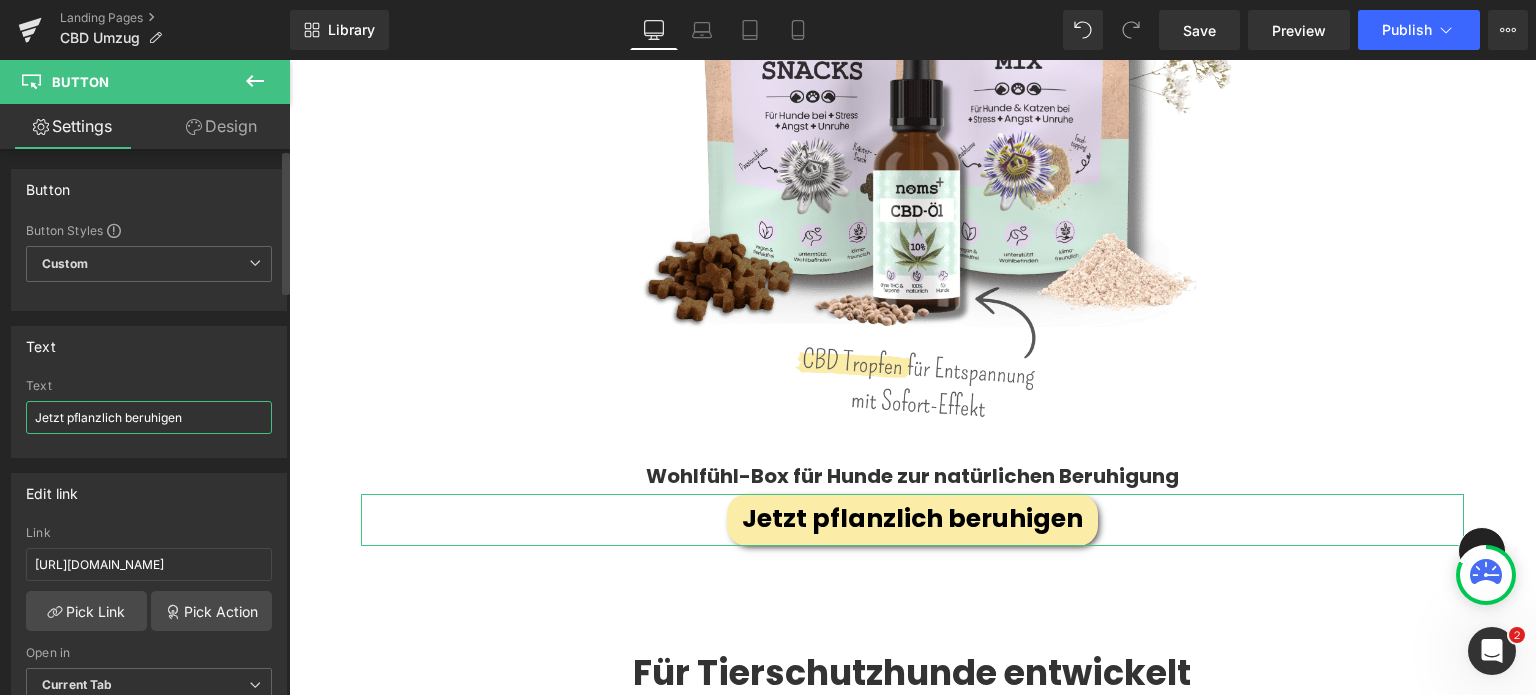 click on "Jetzt pflanzlich beruhigen" at bounding box center (149, 417) 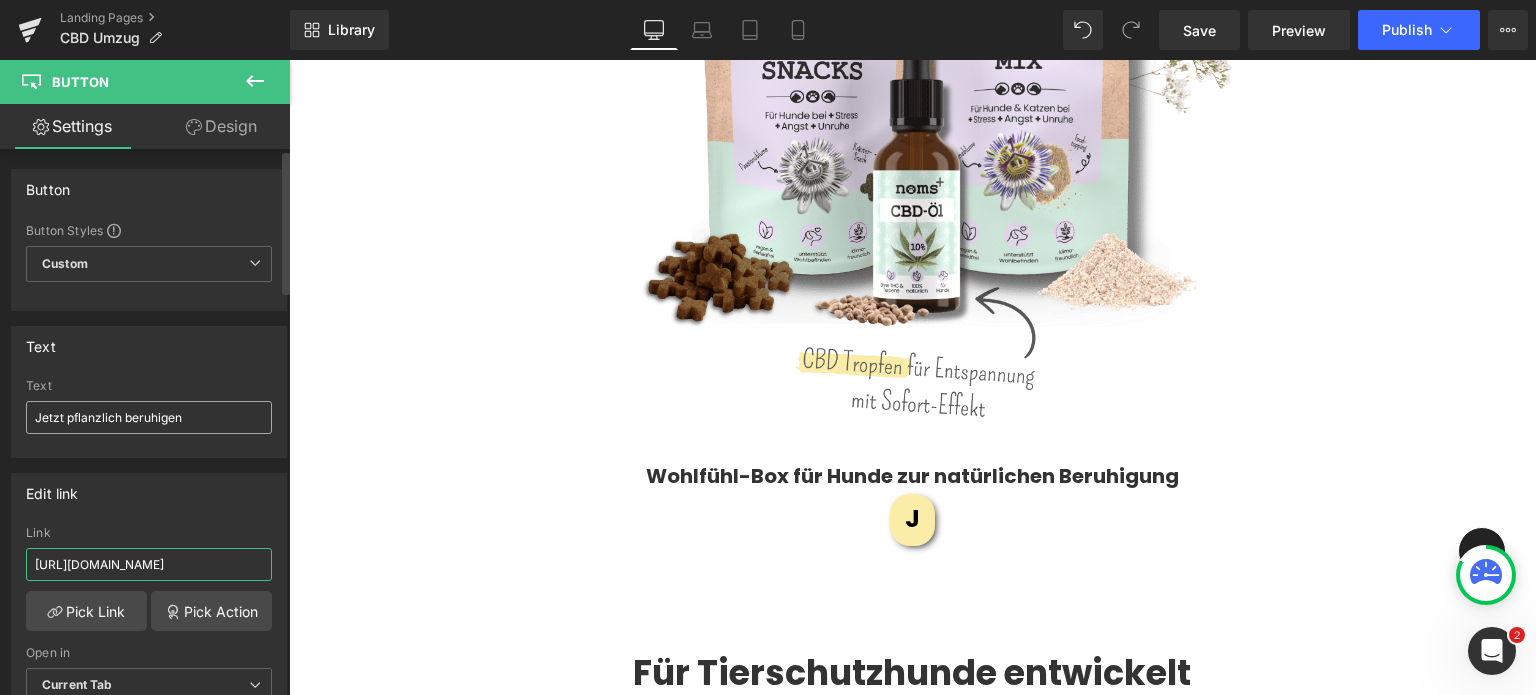 type on "Jetzt pflanzlich beruhigen" 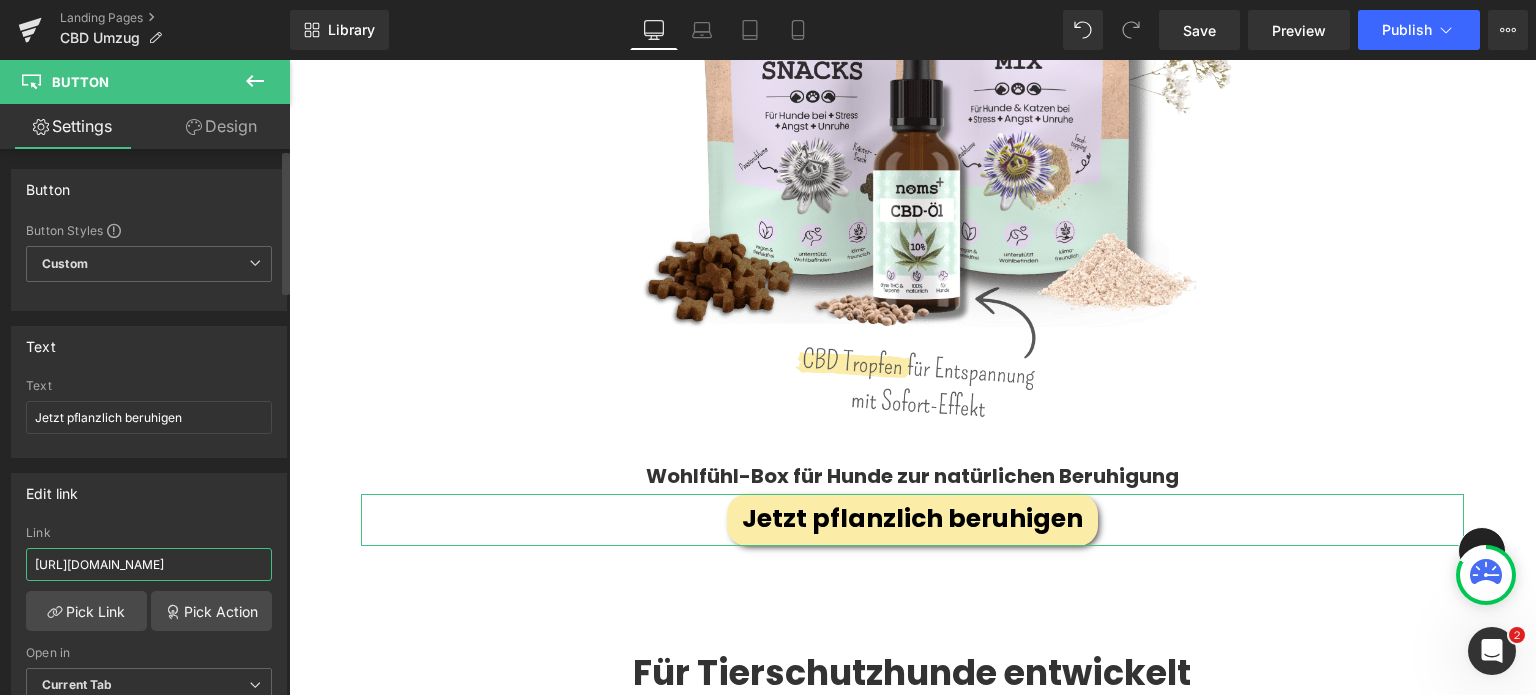 paste on "products/wohlfuhl-box-fur-hunde-zur-naturlichen-beruhigung" 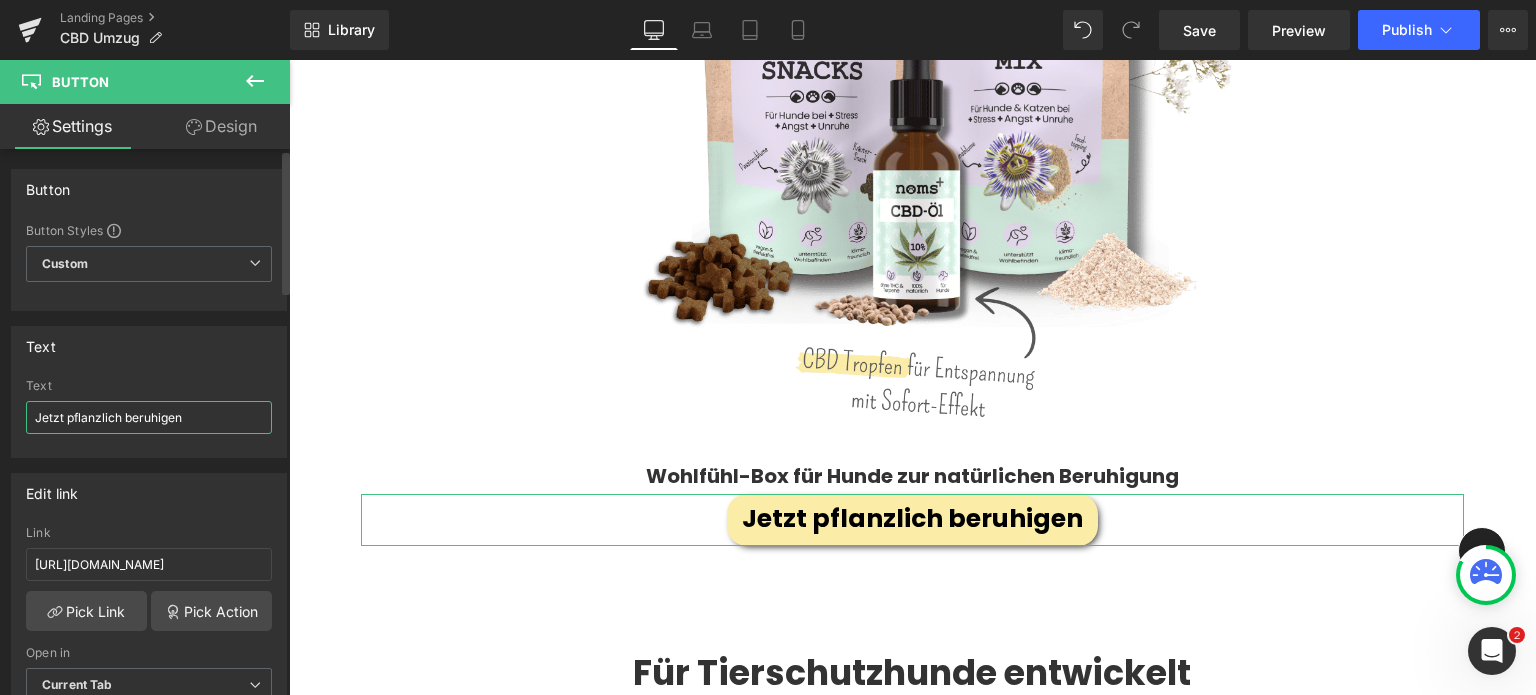 click on "Jetzt pflanzlich beruhigen" at bounding box center [149, 417] 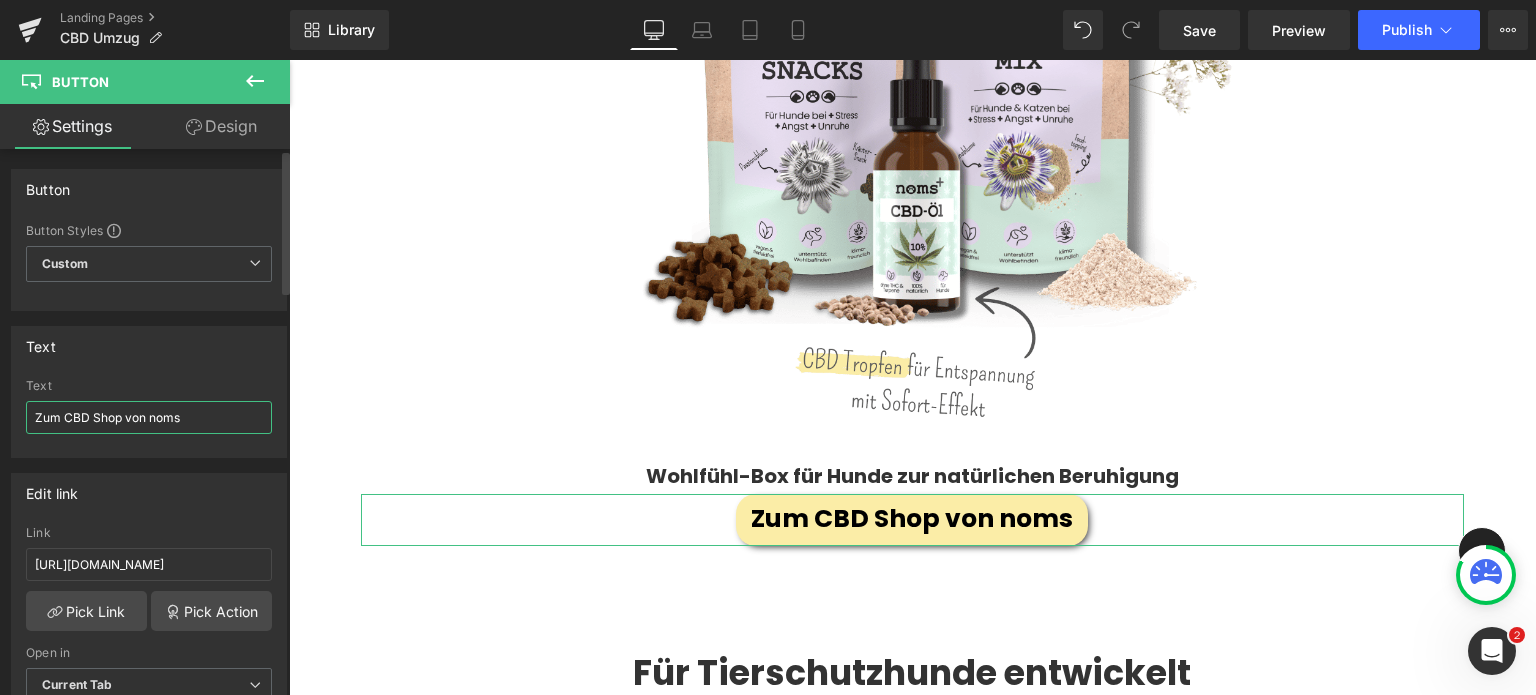 type on "Zum CBD Shop von noms+" 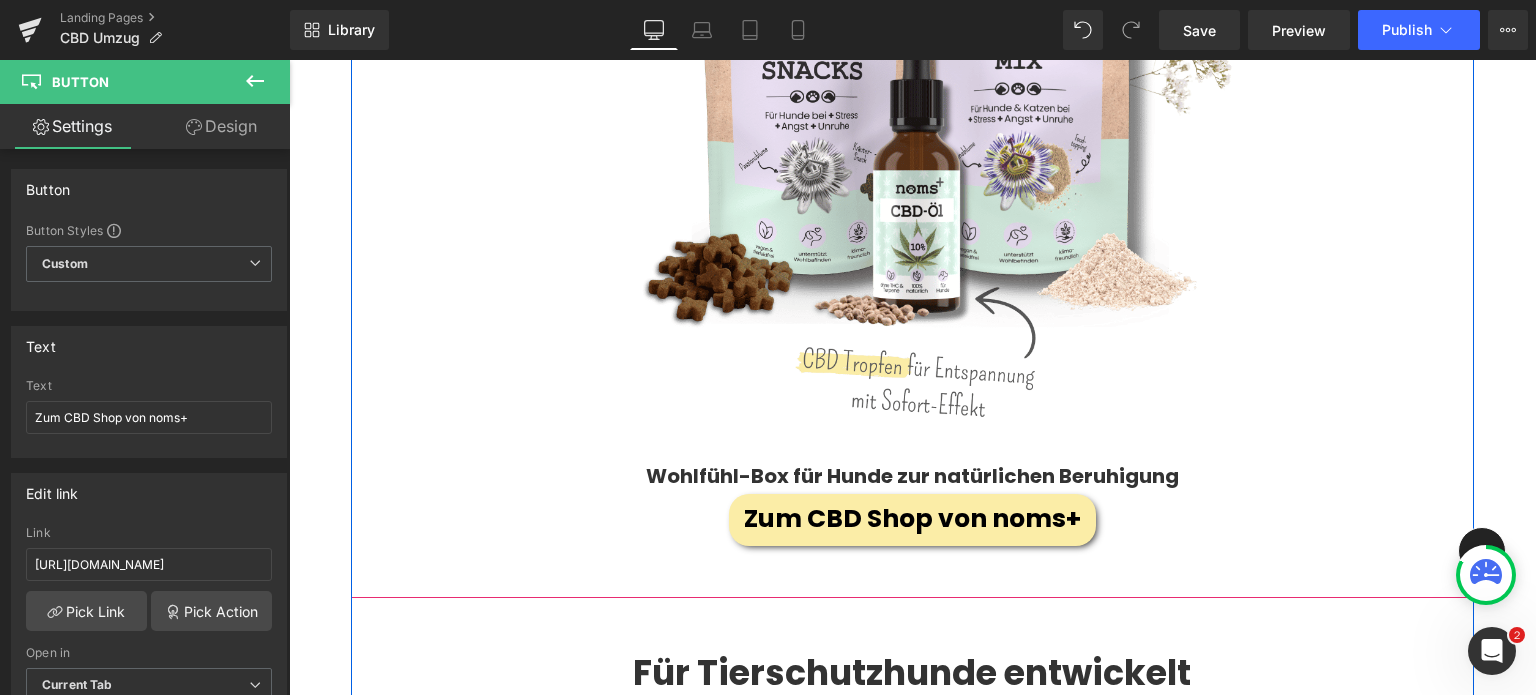 click at bounding box center [912, 110] 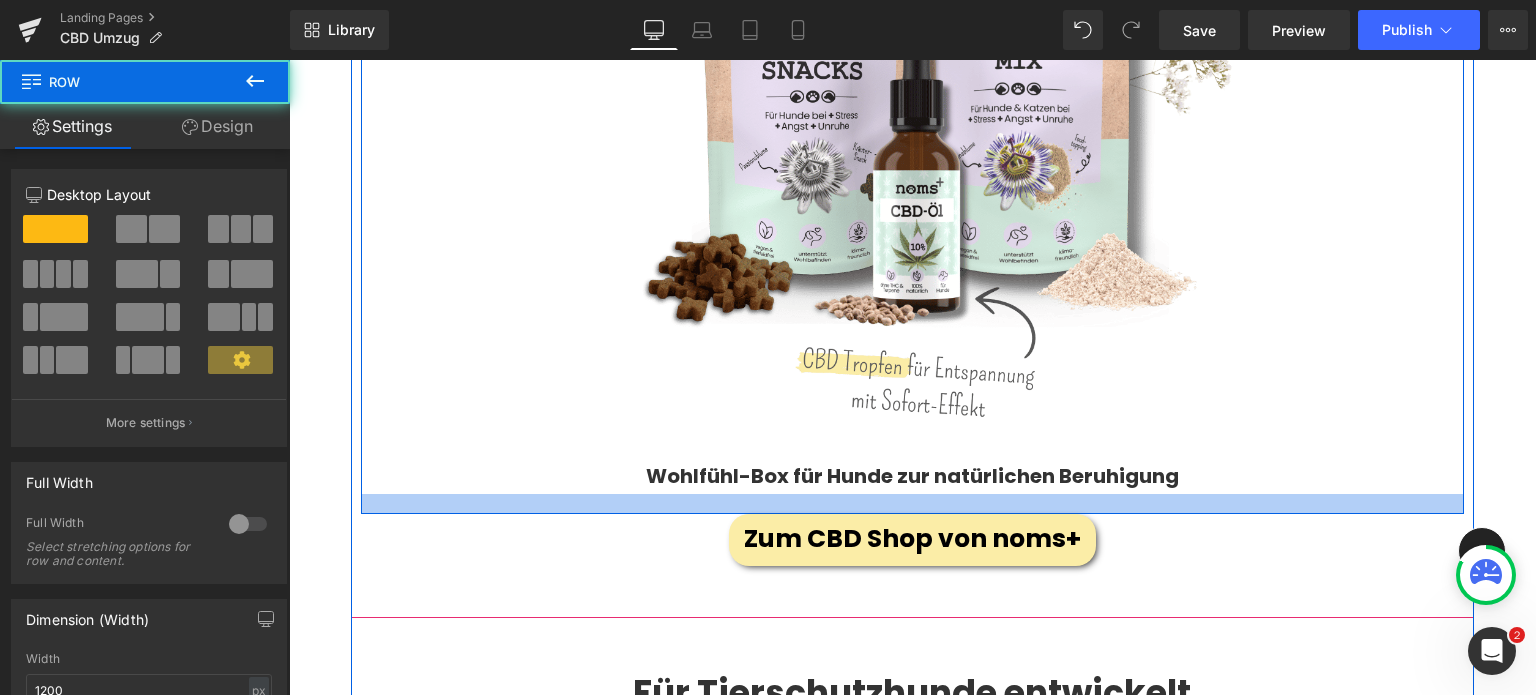 drag, startPoint x: 665, startPoint y: 429, endPoint x: 673, endPoint y: 449, distance: 21.540659 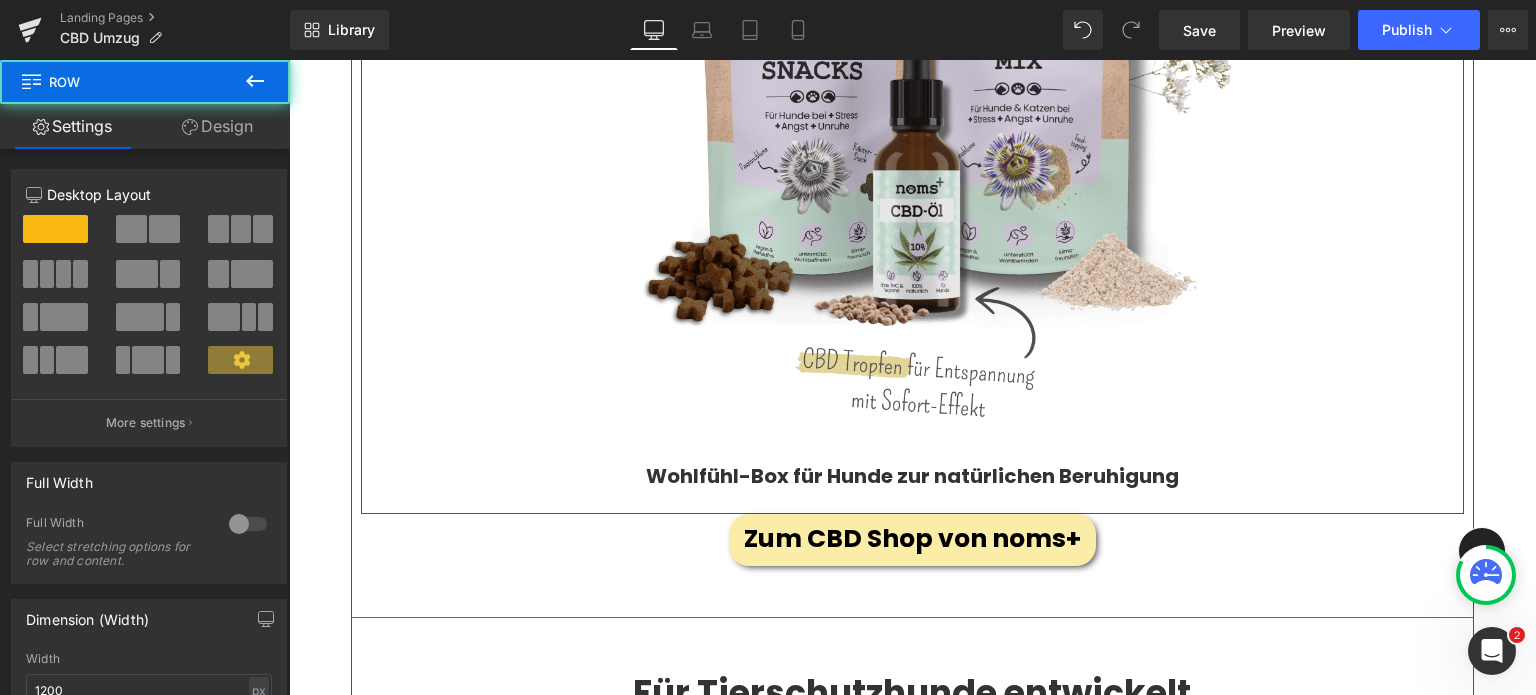click at bounding box center [912, 110] 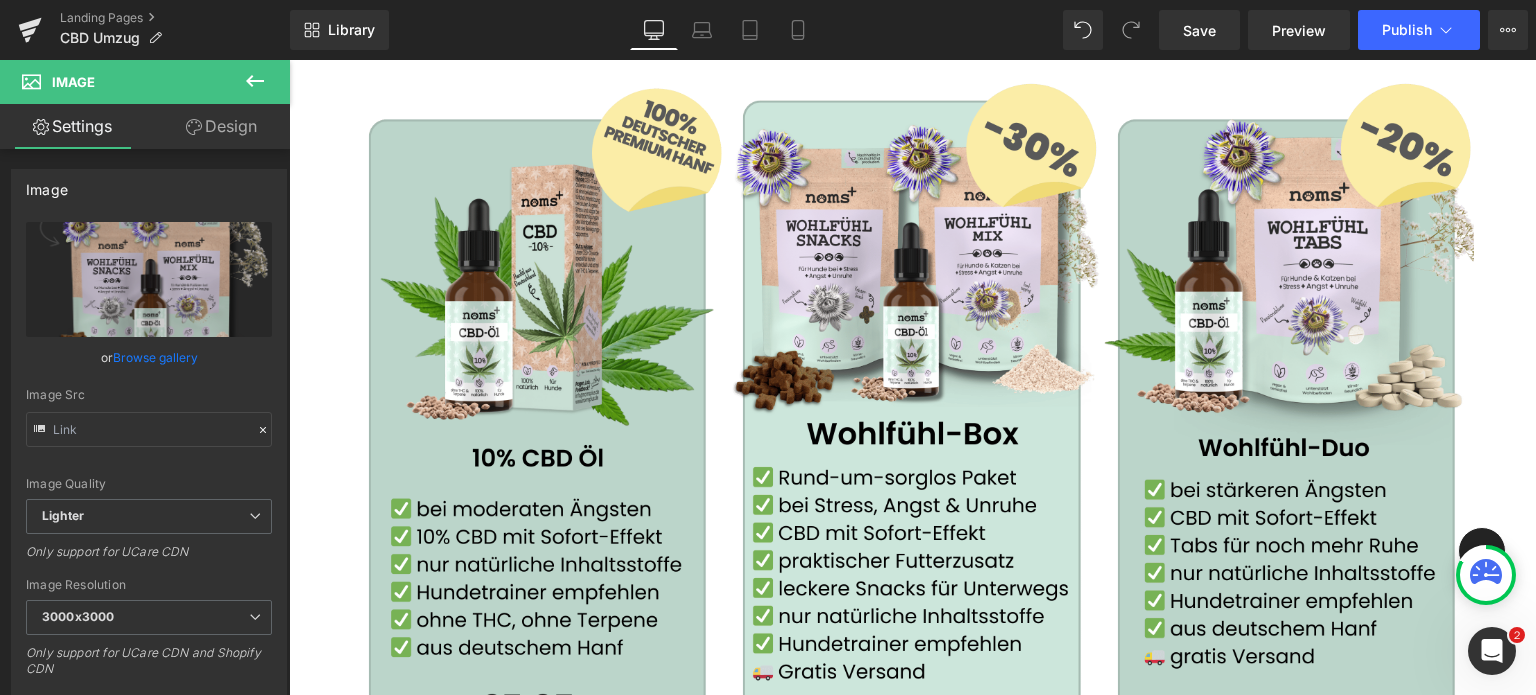 scroll, scrollTop: 6978, scrollLeft: 0, axis: vertical 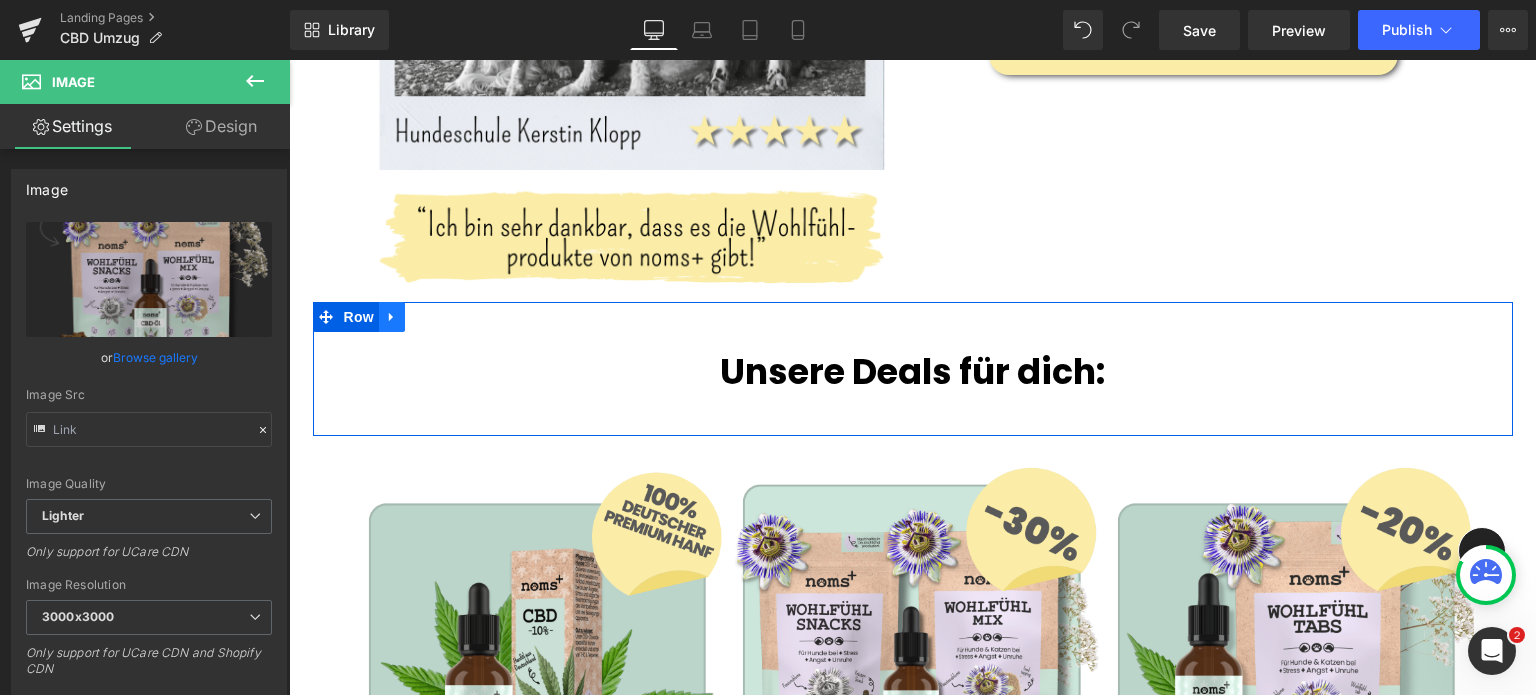 click 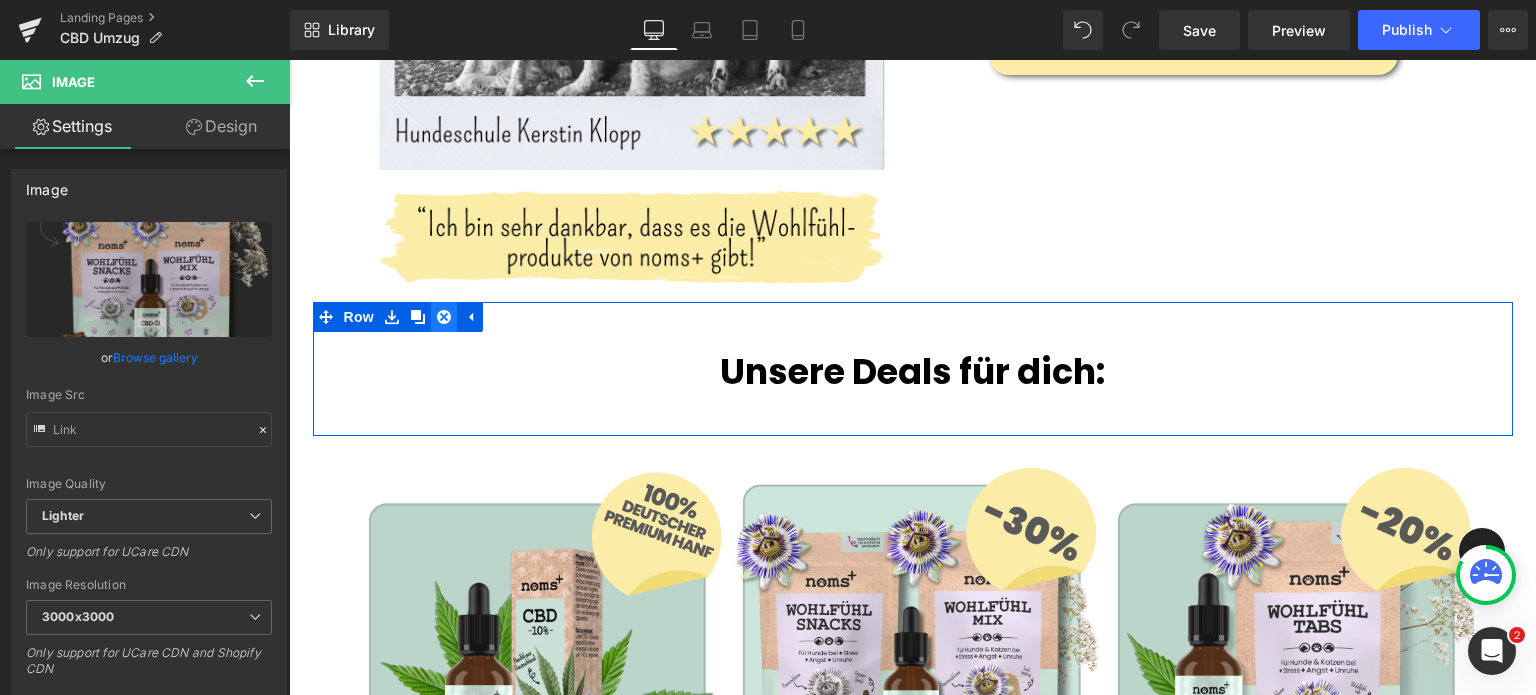click 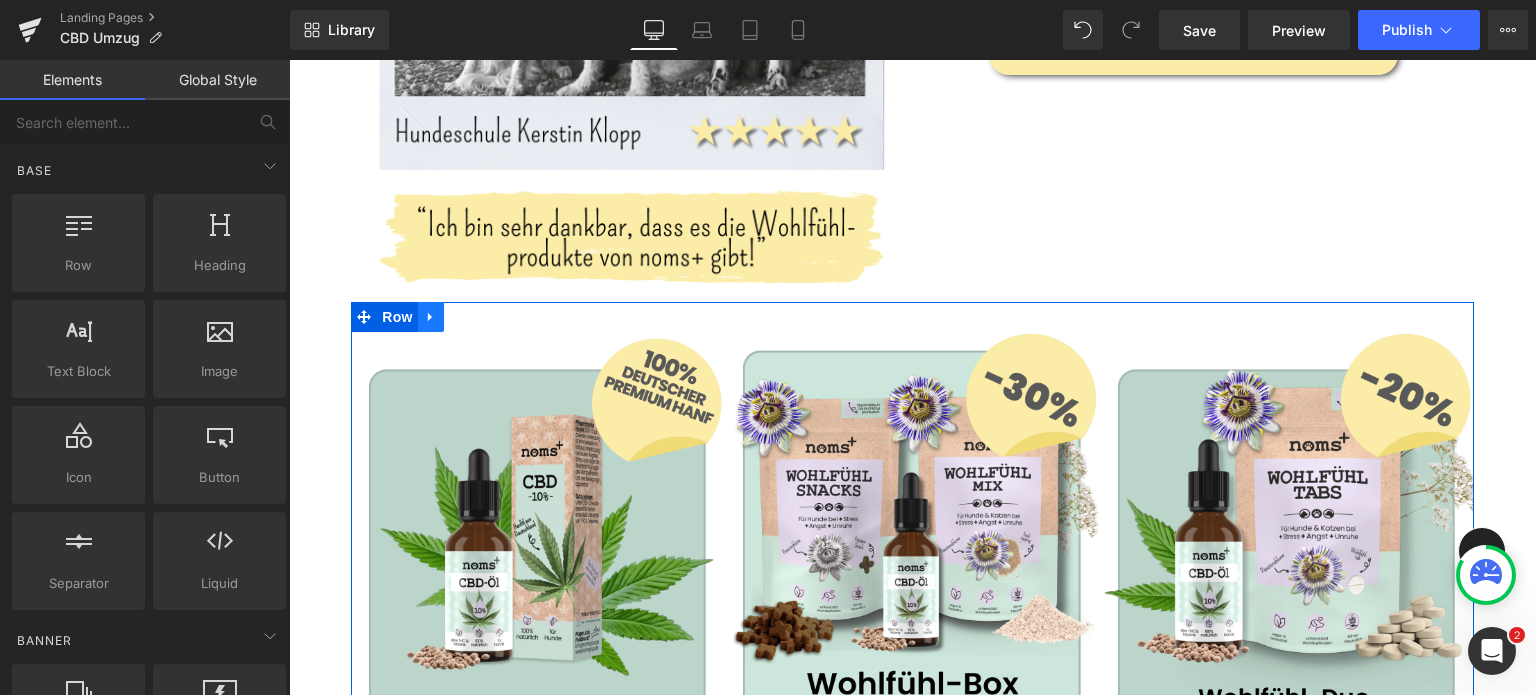 click 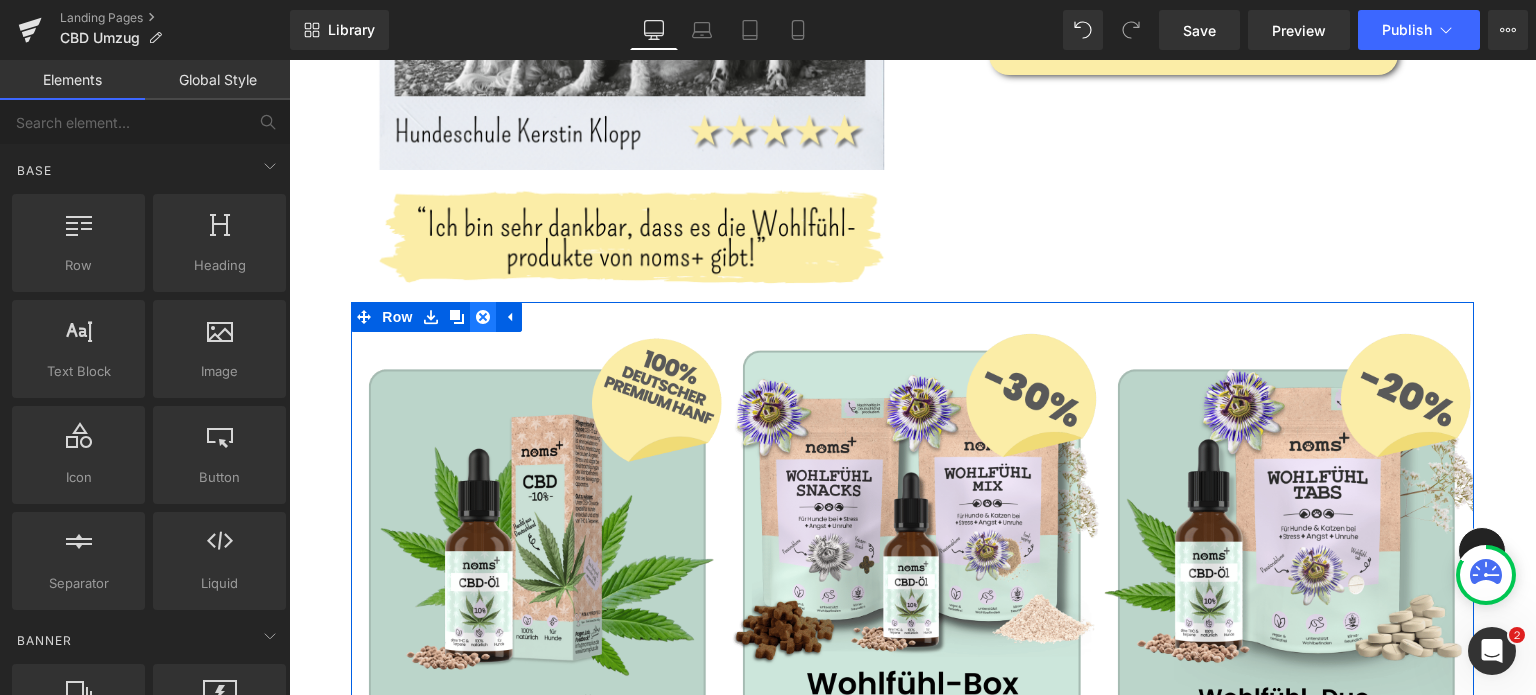 click at bounding box center [483, 317] 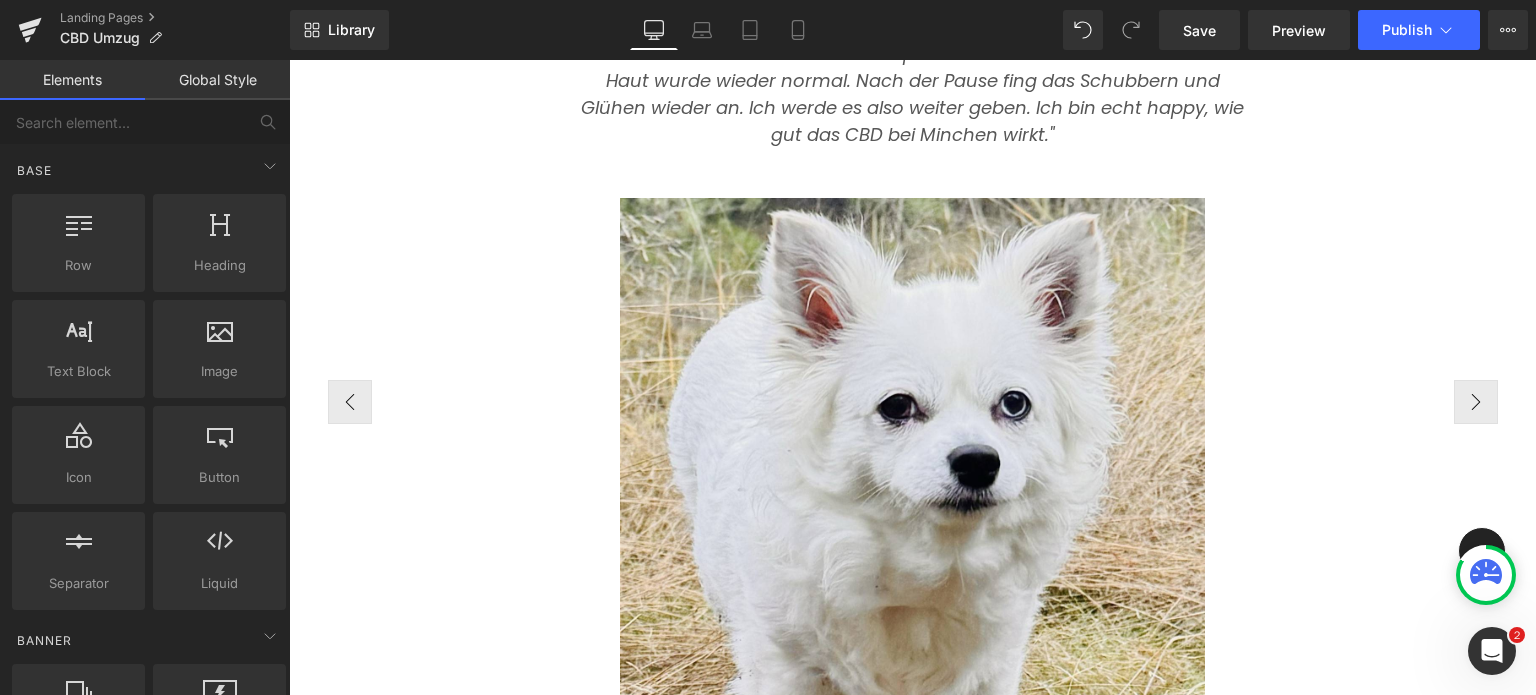 scroll, scrollTop: 7771, scrollLeft: 0, axis: vertical 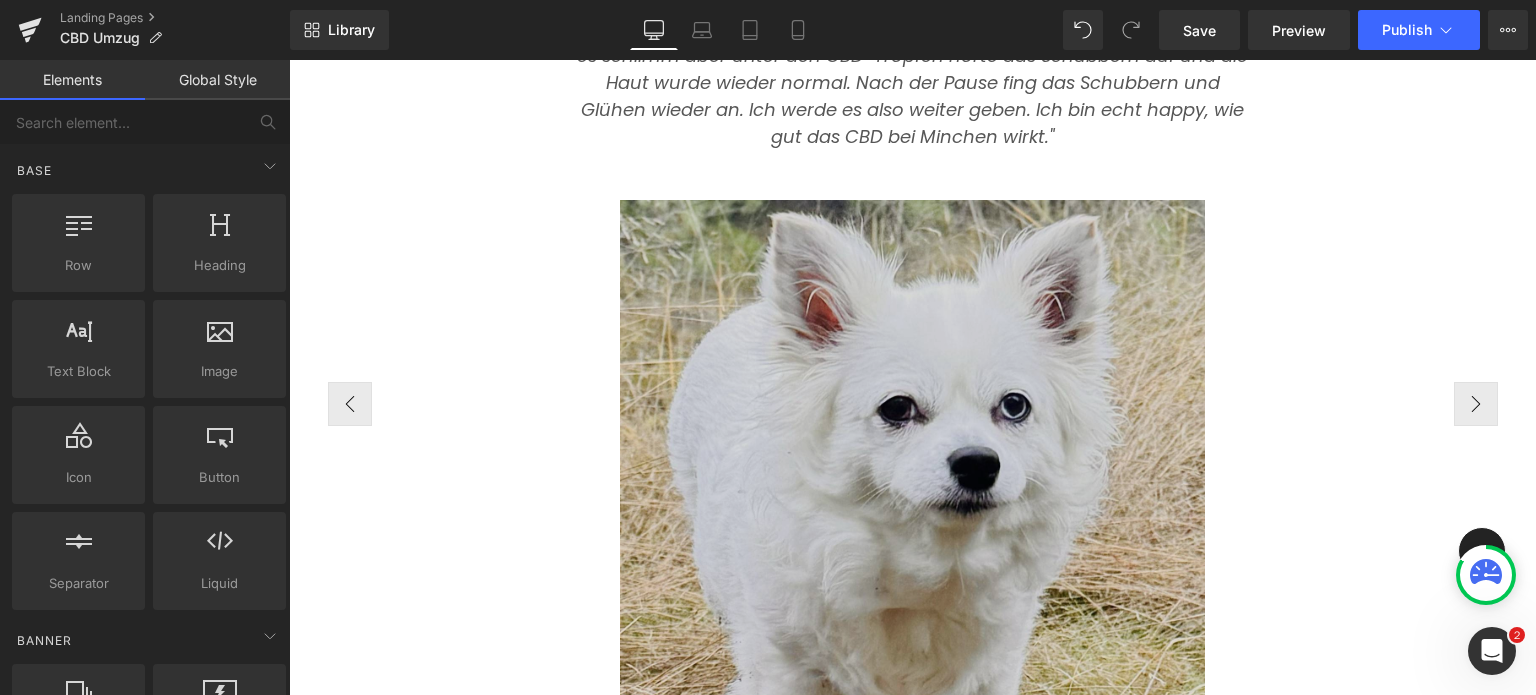 click at bounding box center [912, 566] 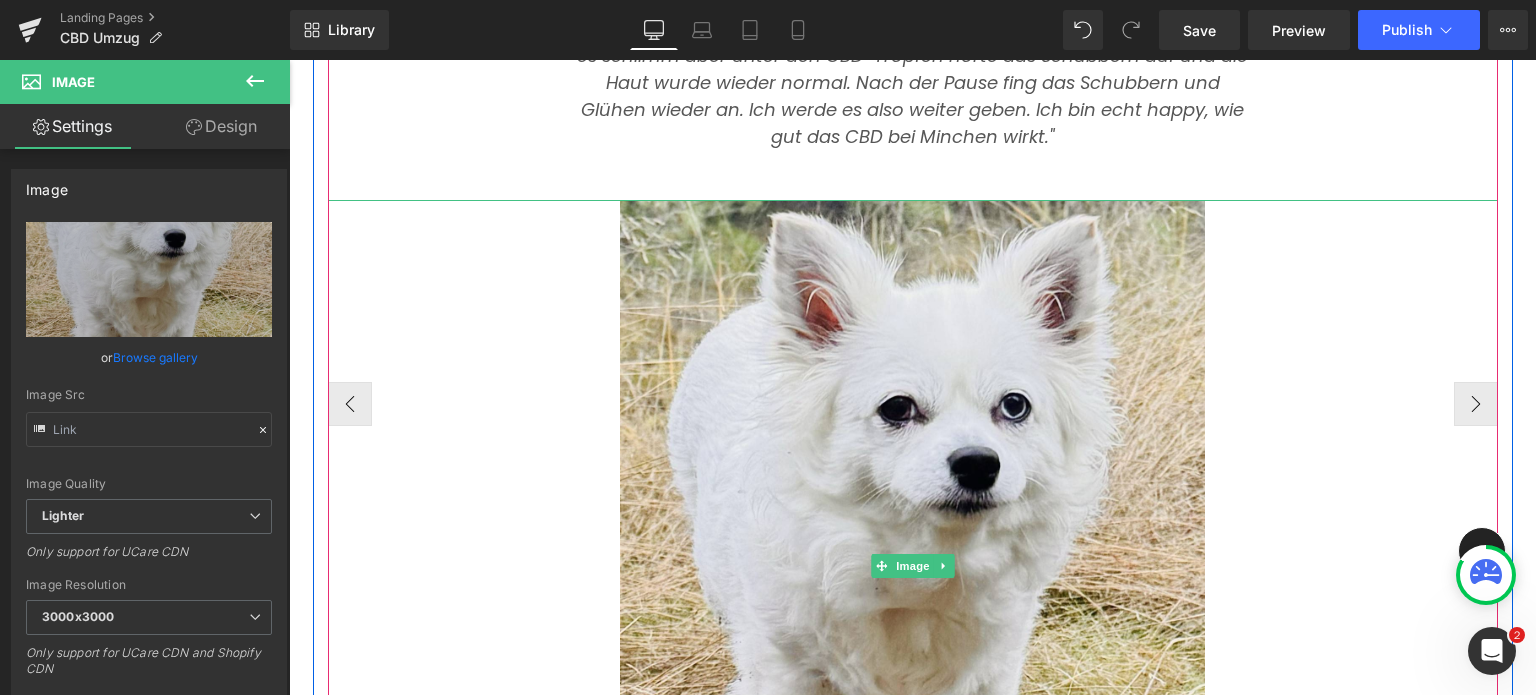 click at bounding box center (913, 566) 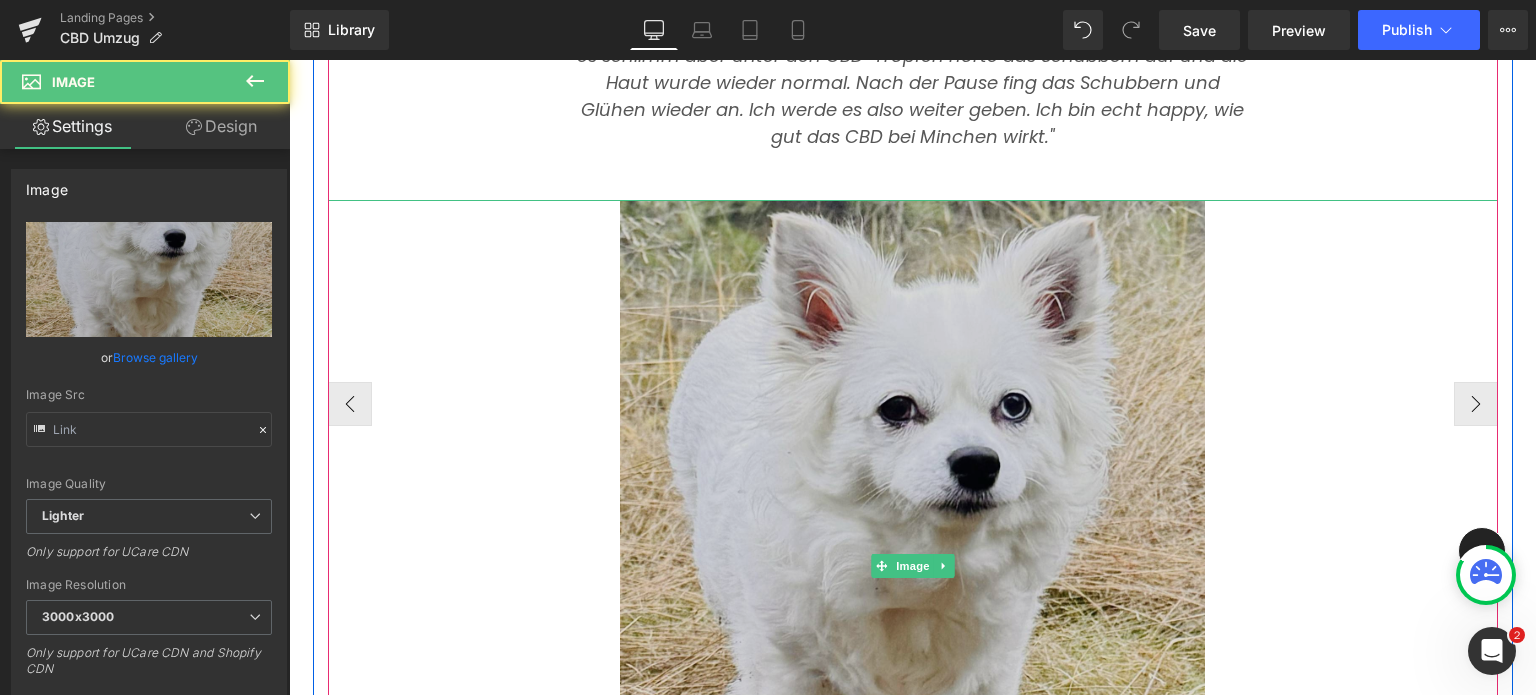 click at bounding box center (912, 566) 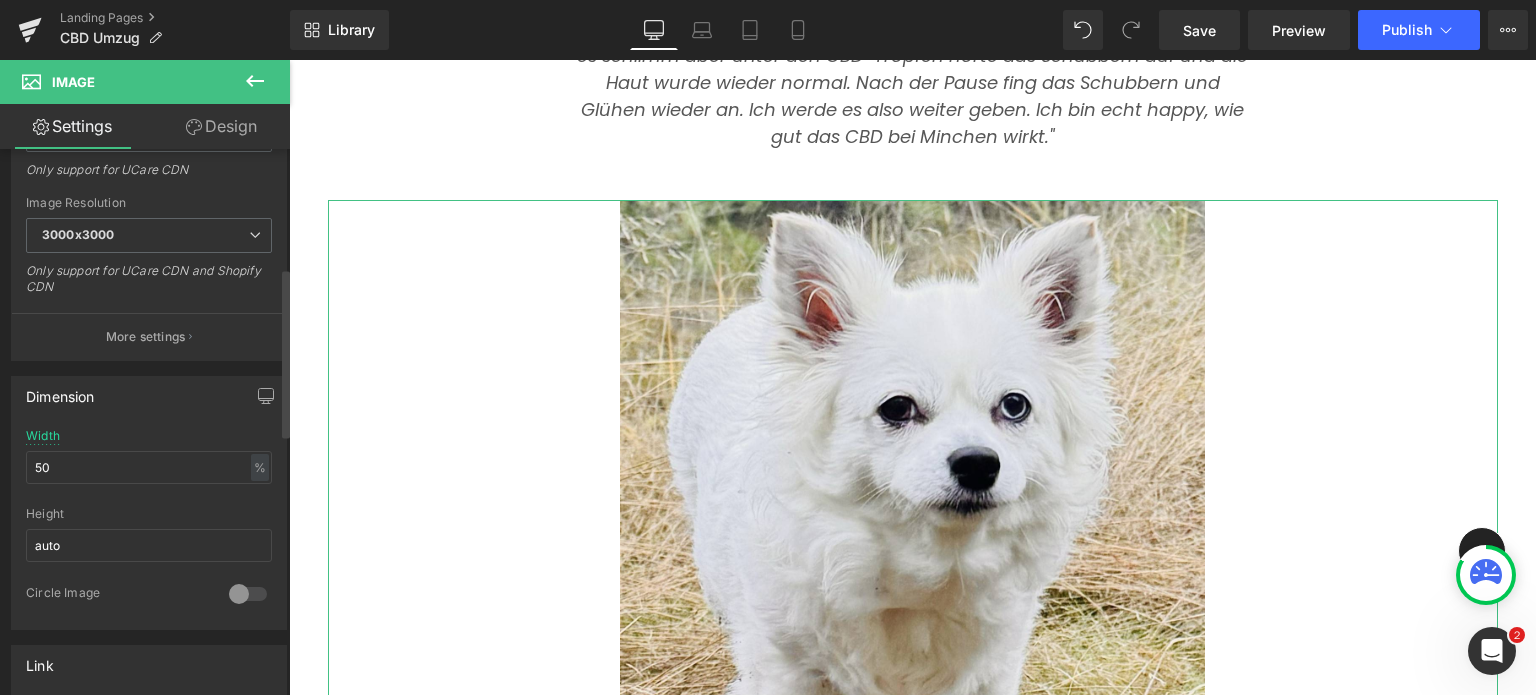 scroll, scrollTop: 400, scrollLeft: 0, axis: vertical 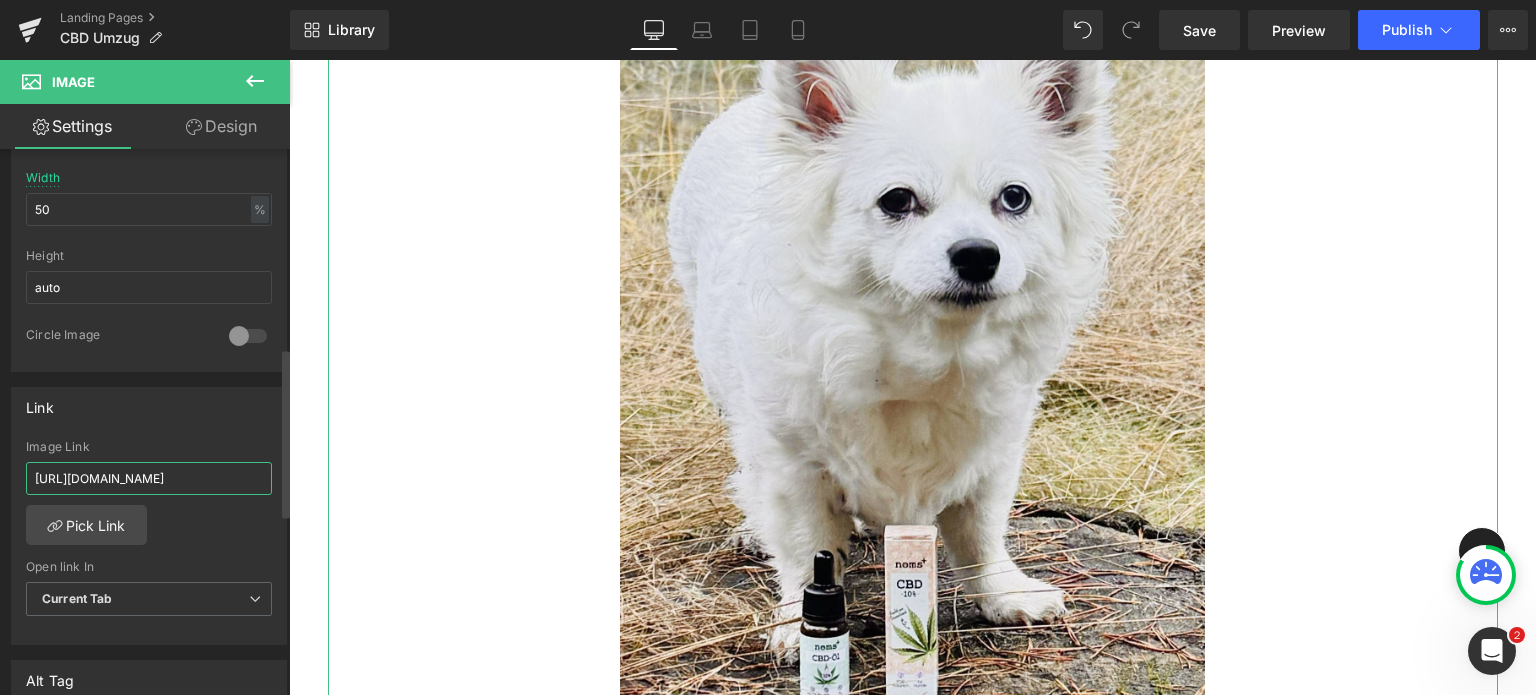 click on "https://www.nomsplus.de/products/silvester-duo-cbd-wohlfuhltabs?_pos=3&_psq=duo&_ss=e&_v=1.0" at bounding box center (149, 478) 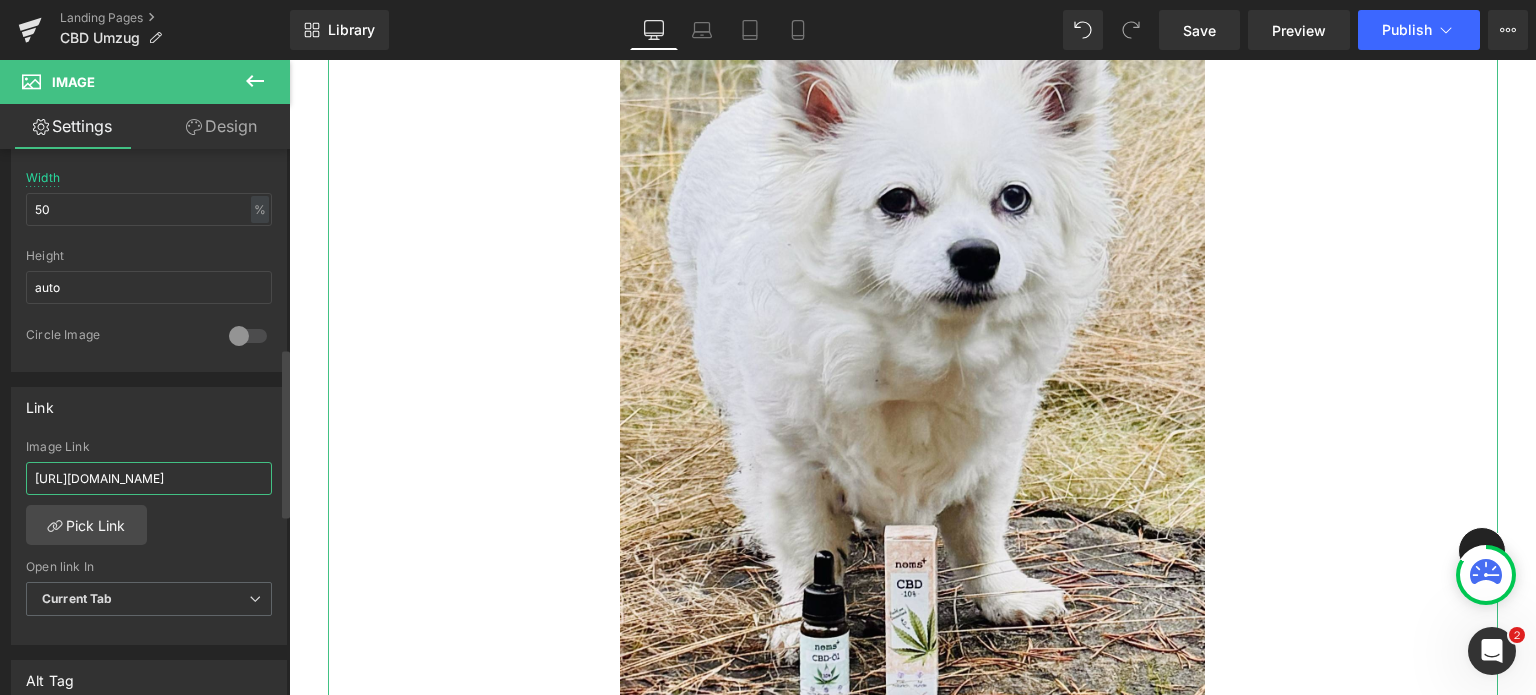 click on "https://www.nomsplus.de/products/silvester-duo-cbd-wohlfuhltabs?_pos=3&_psq=duo&_ss=e&_v=1.0" at bounding box center [149, 478] 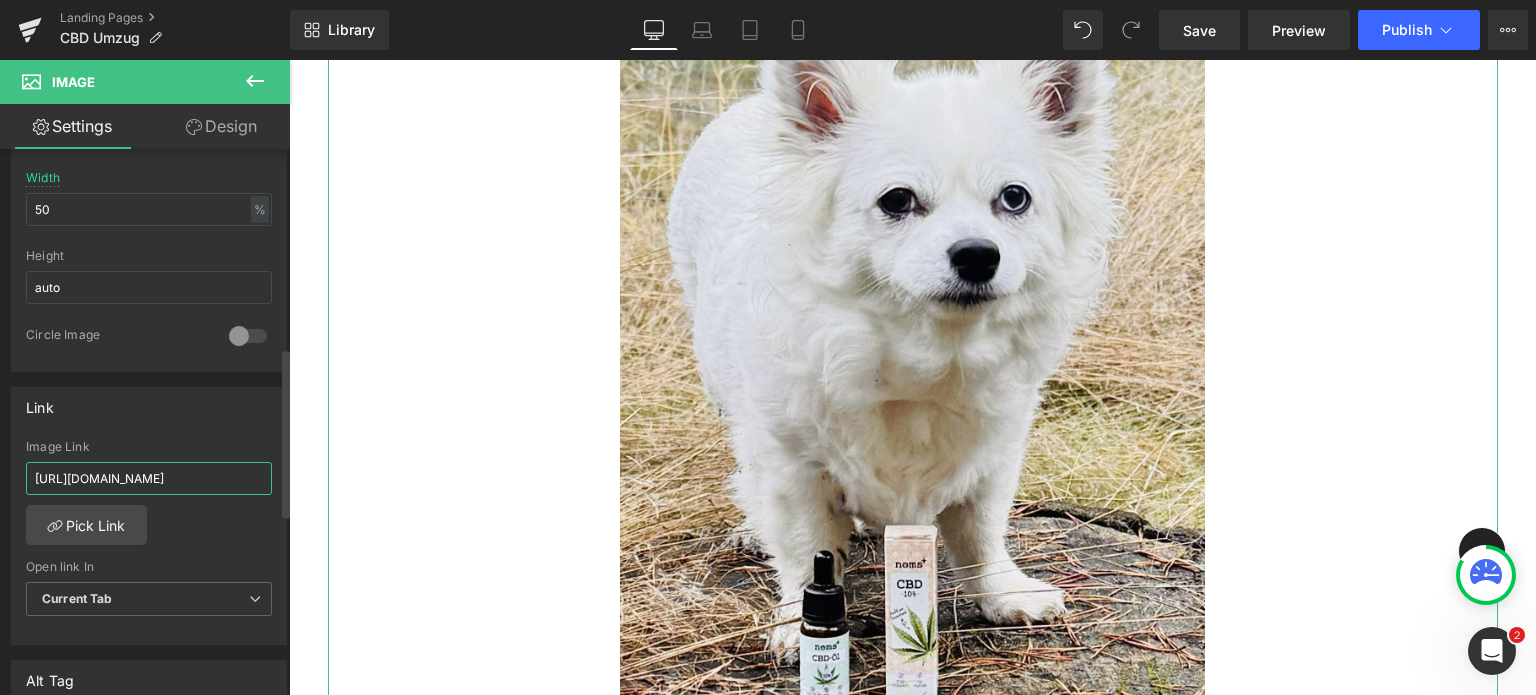 paste on "nomsplus-cbd.de/products/cbd-tropfen-hund" 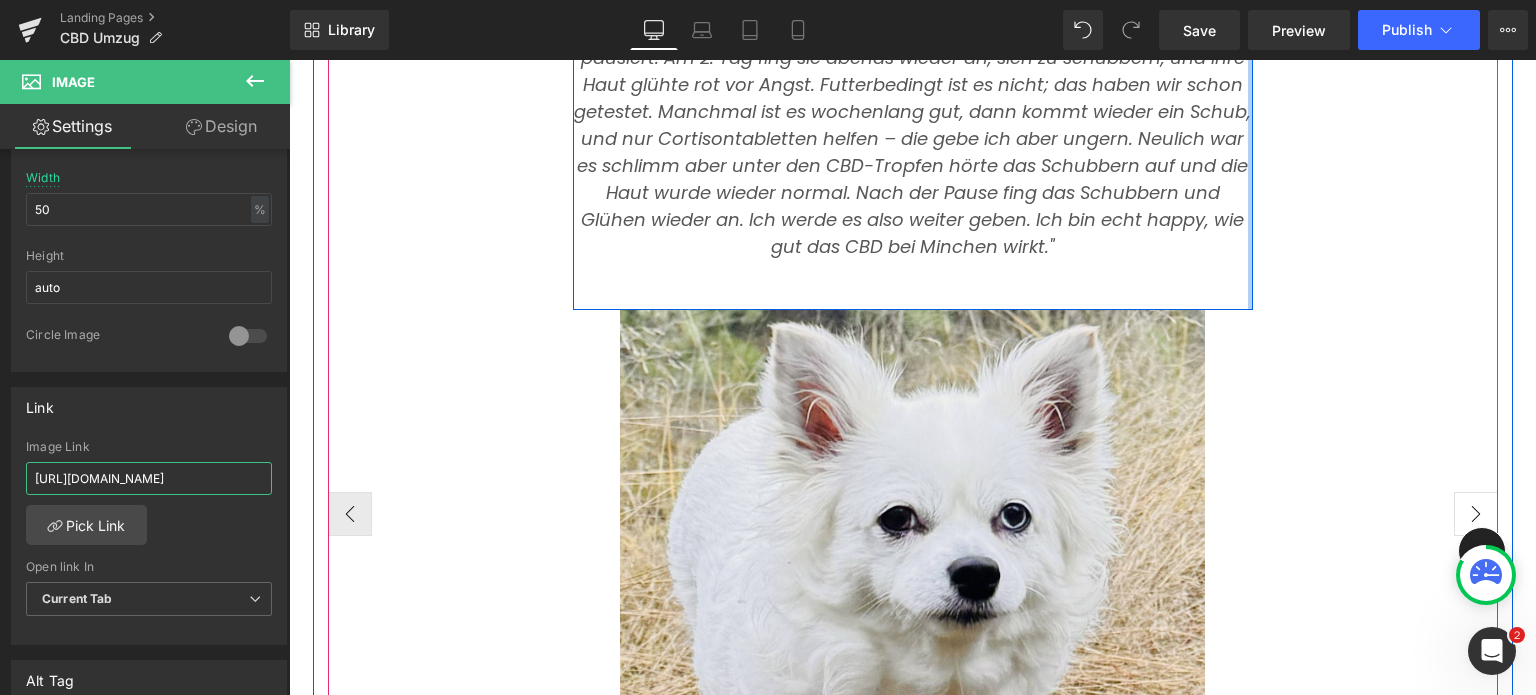 scroll, scrollTop: 7662, scrollLeft: 0, axis: vertical 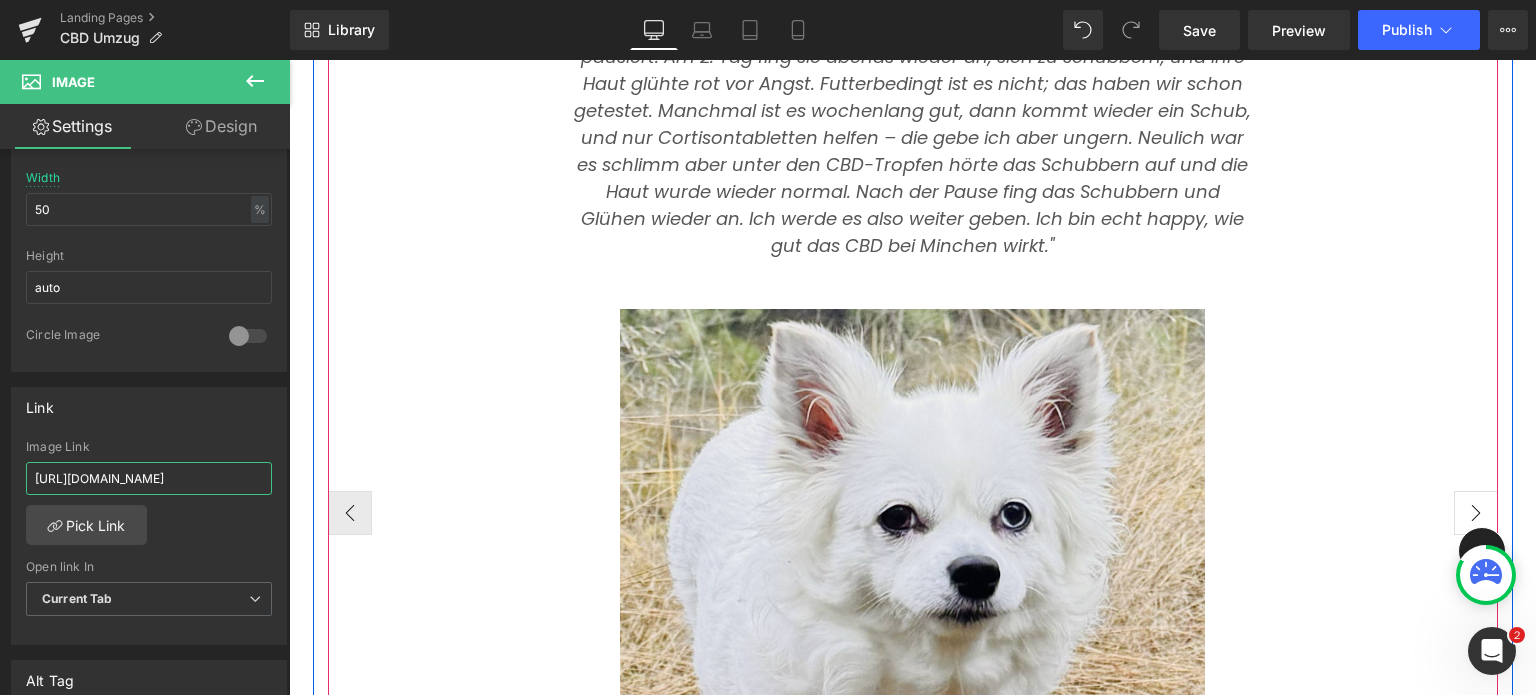 type on "https://nomsplus-cbd.de/products/cbd-tropfen-hund" 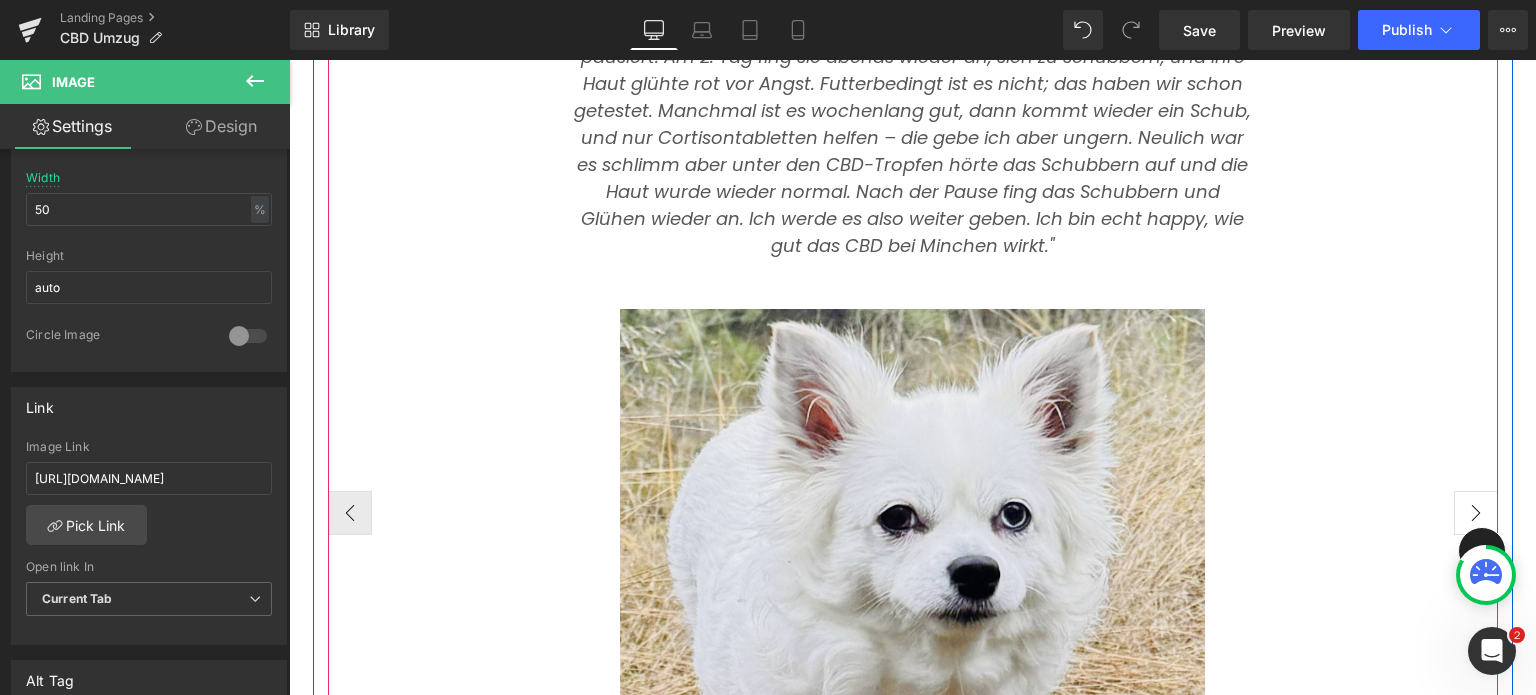 click on "›" at bounding box center (1476, 513) 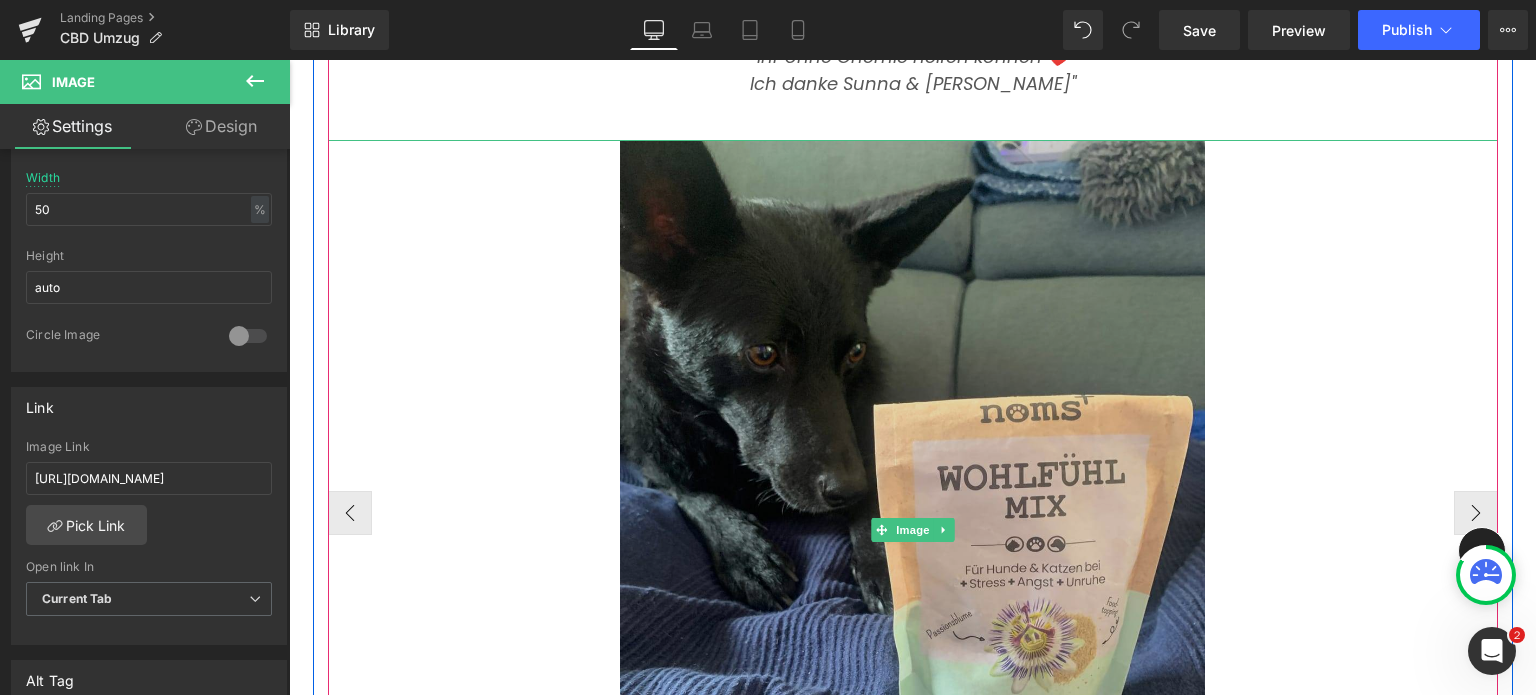 click at bounding box center [912, 530] 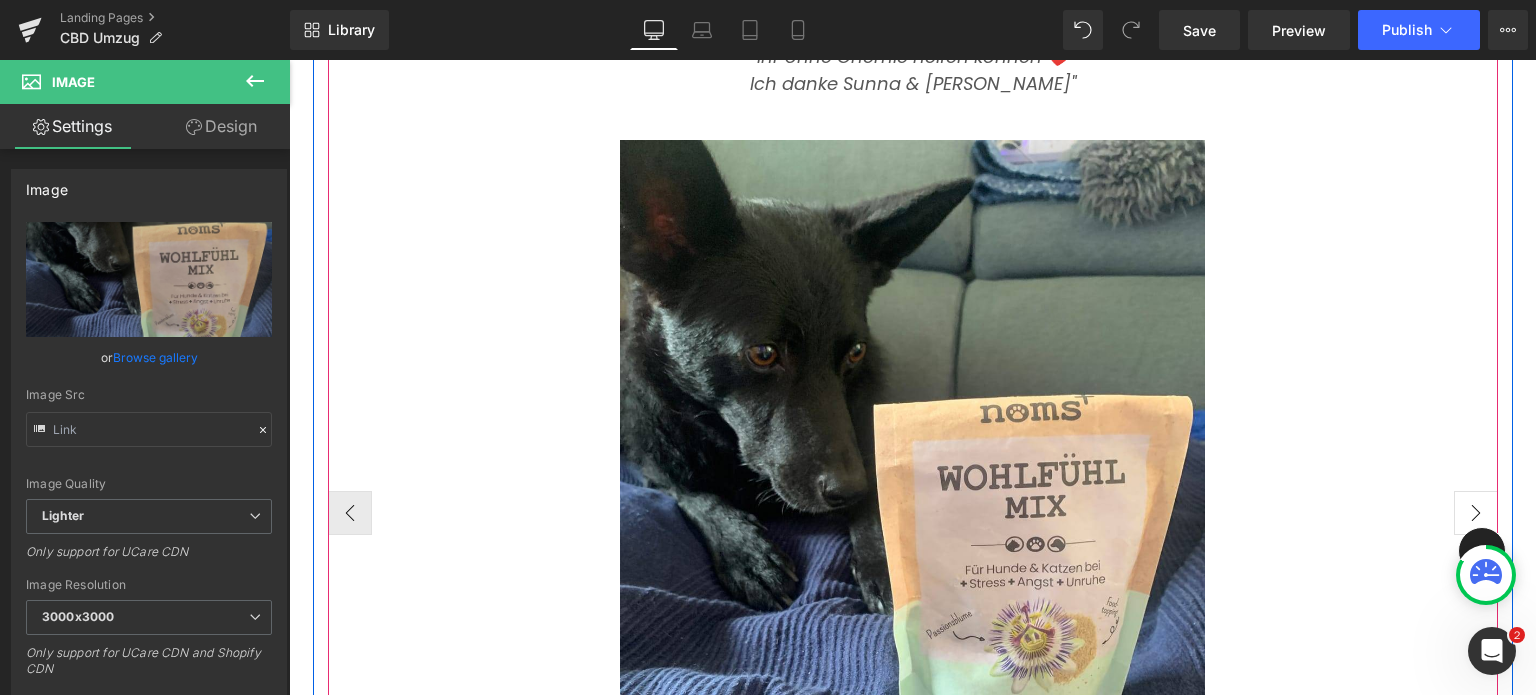 click on "›" at bounding box center (1476, 513) 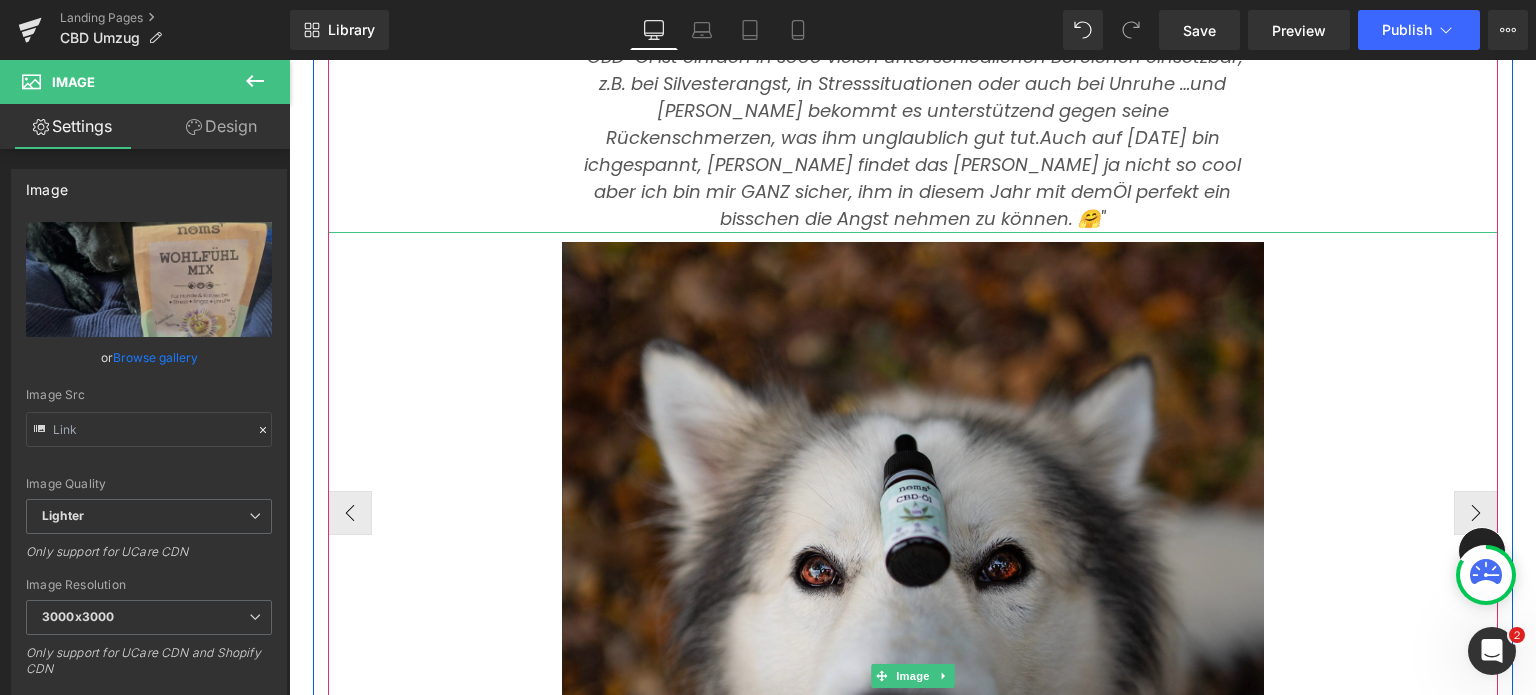 click at bounding box center (913, 676) 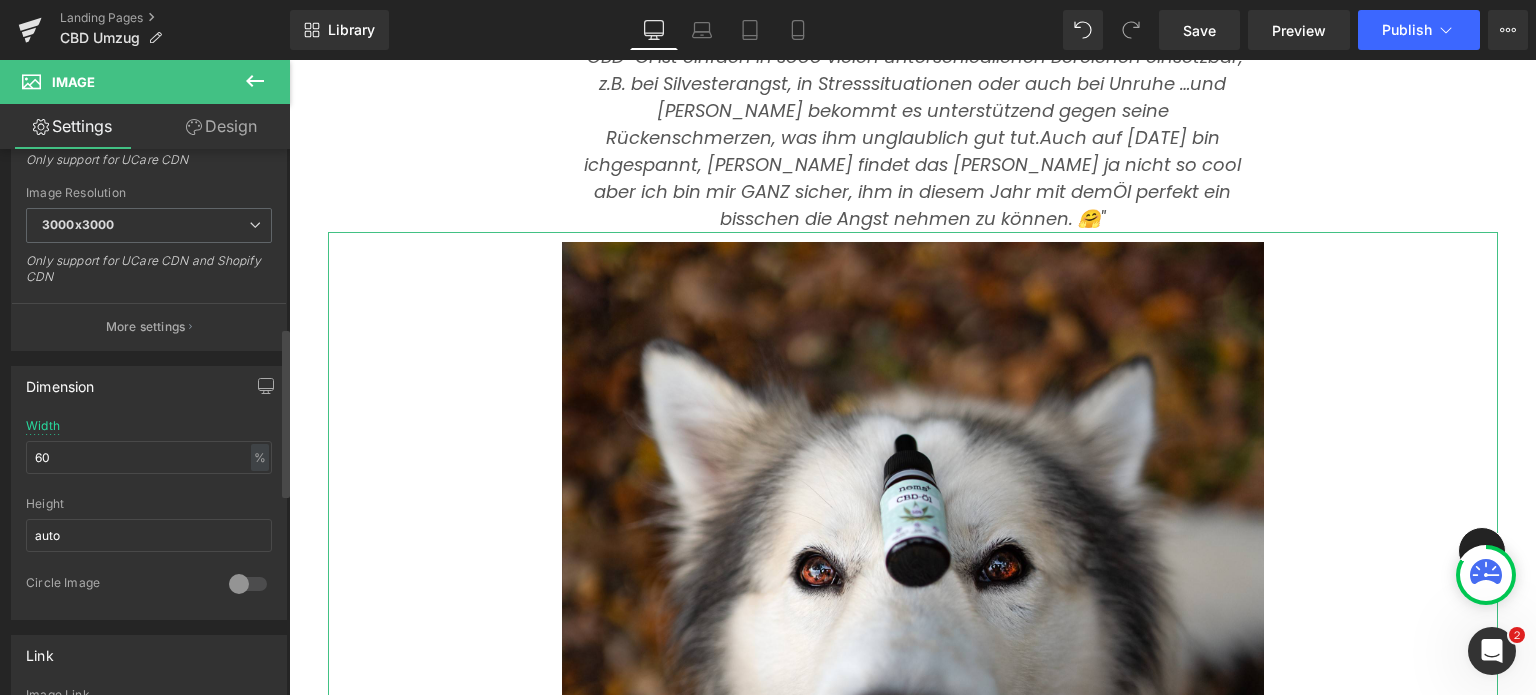 scroll, scrollTop: 667, scrollLeft: 0, axis: vertical 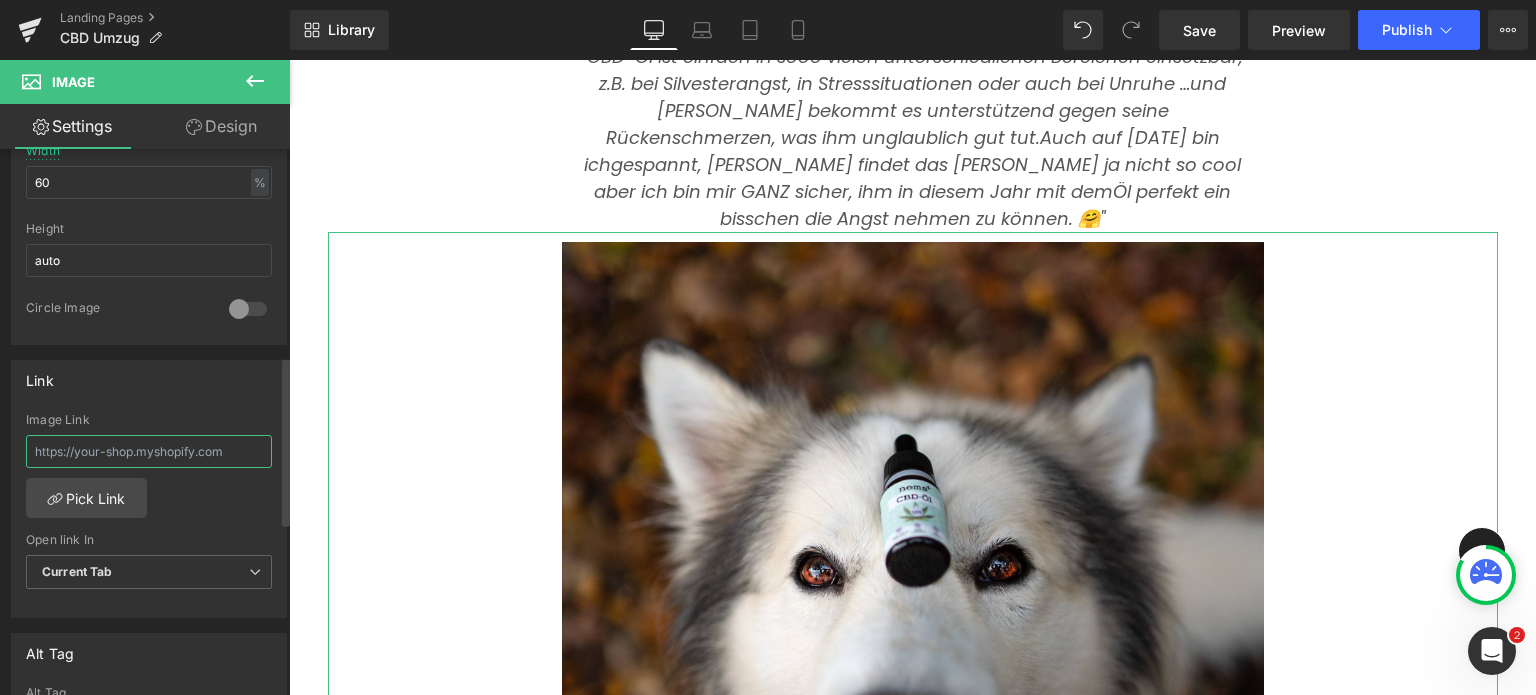 click at bounding box center (149, 451) 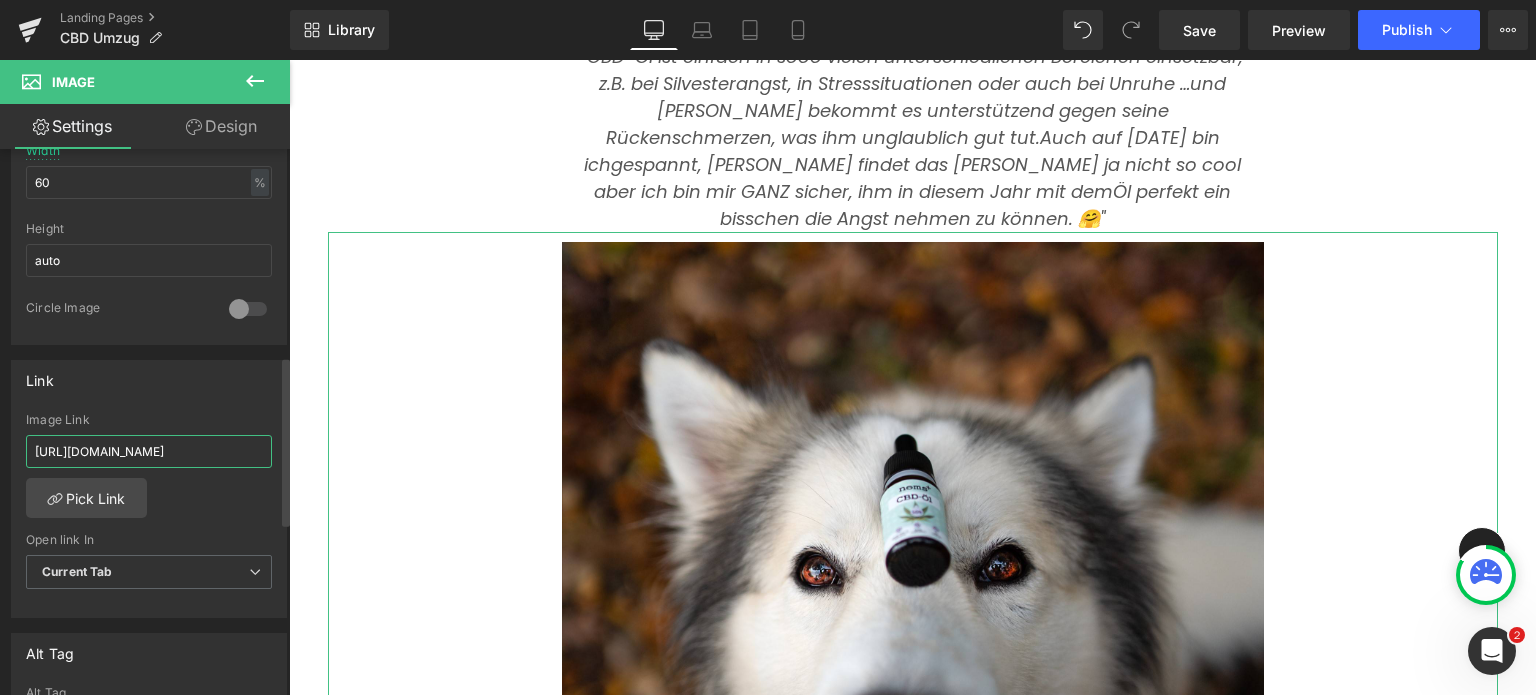 scroll, scrollTop: 0, scrollLeft: 80, axis: horizontal 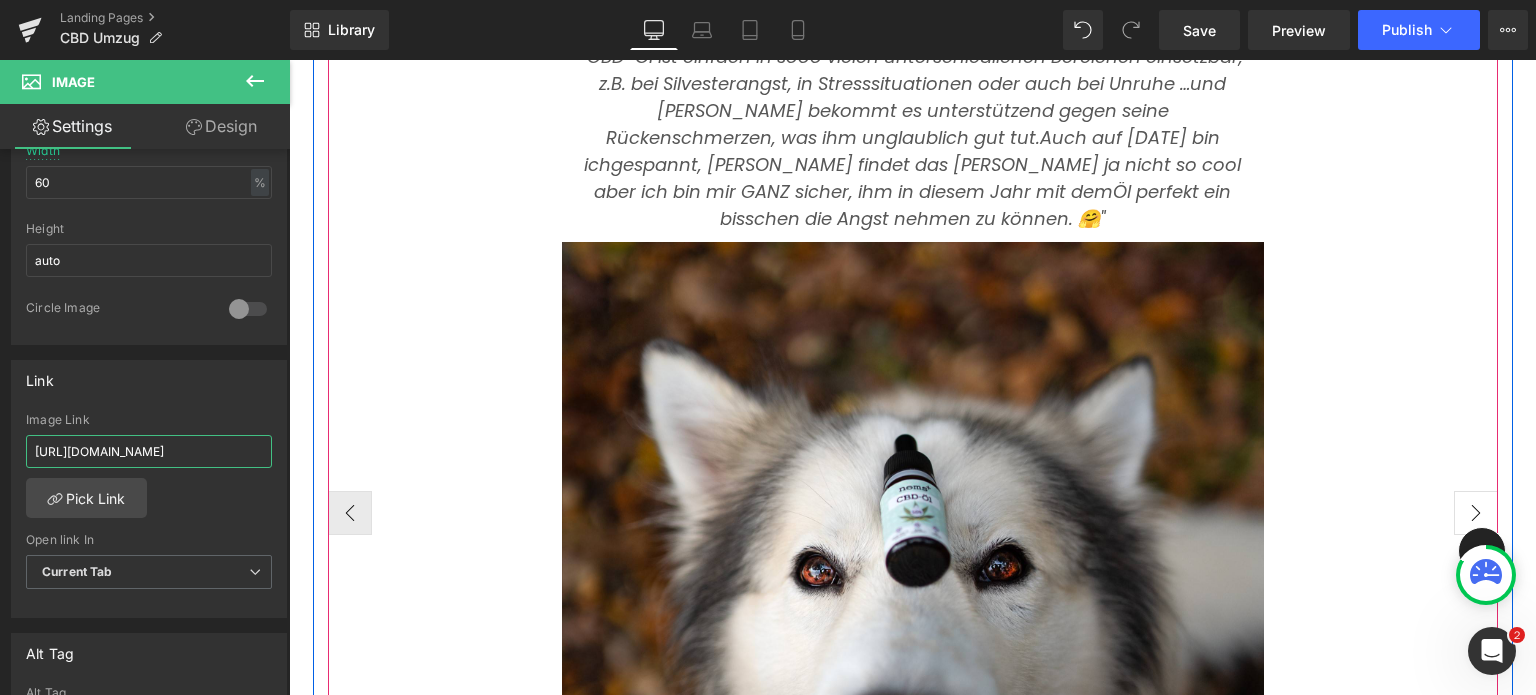 type on "https://nomsplus-cbd.de/products/cbd-tropfen-hund" 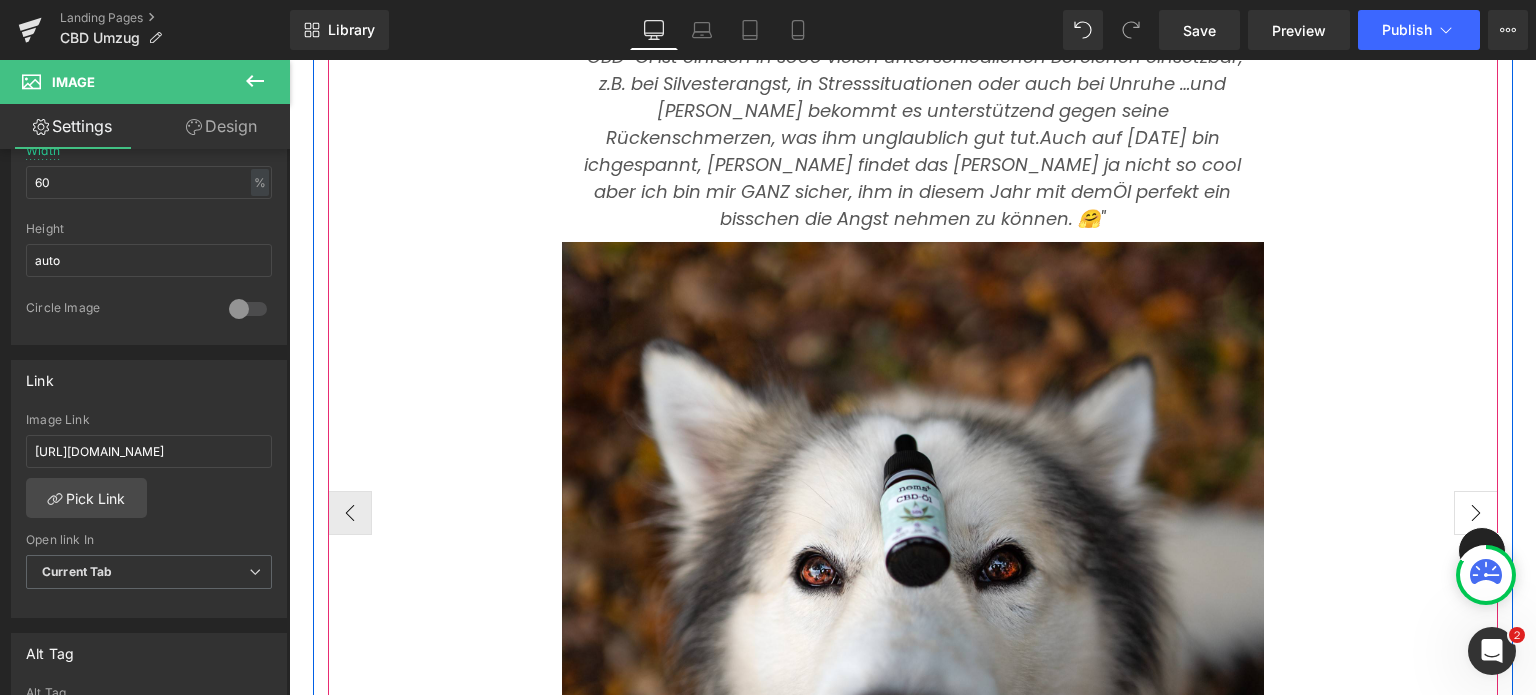 click on "›" at bounding box center [1476, 513] 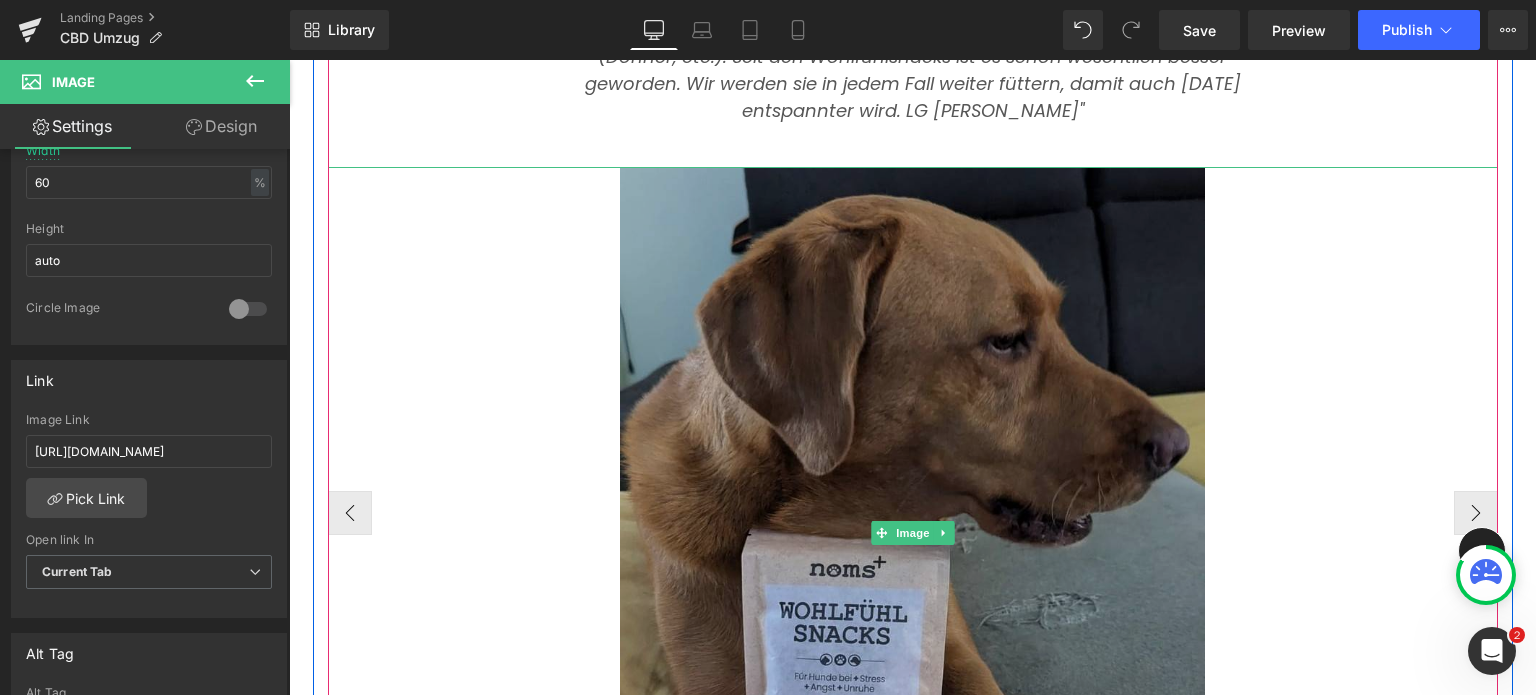 click at bounding box center [912, 533] 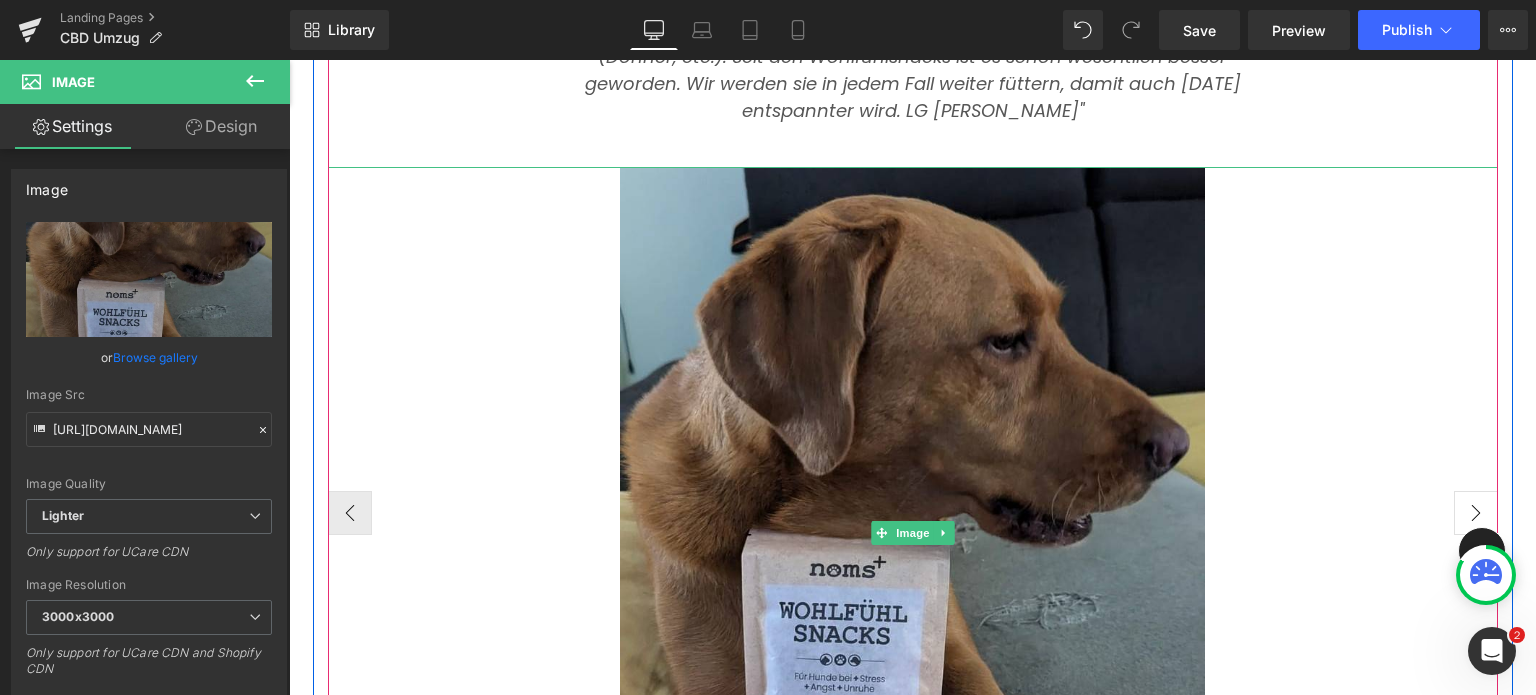 click on "›" at bounding box center [1476, 513] 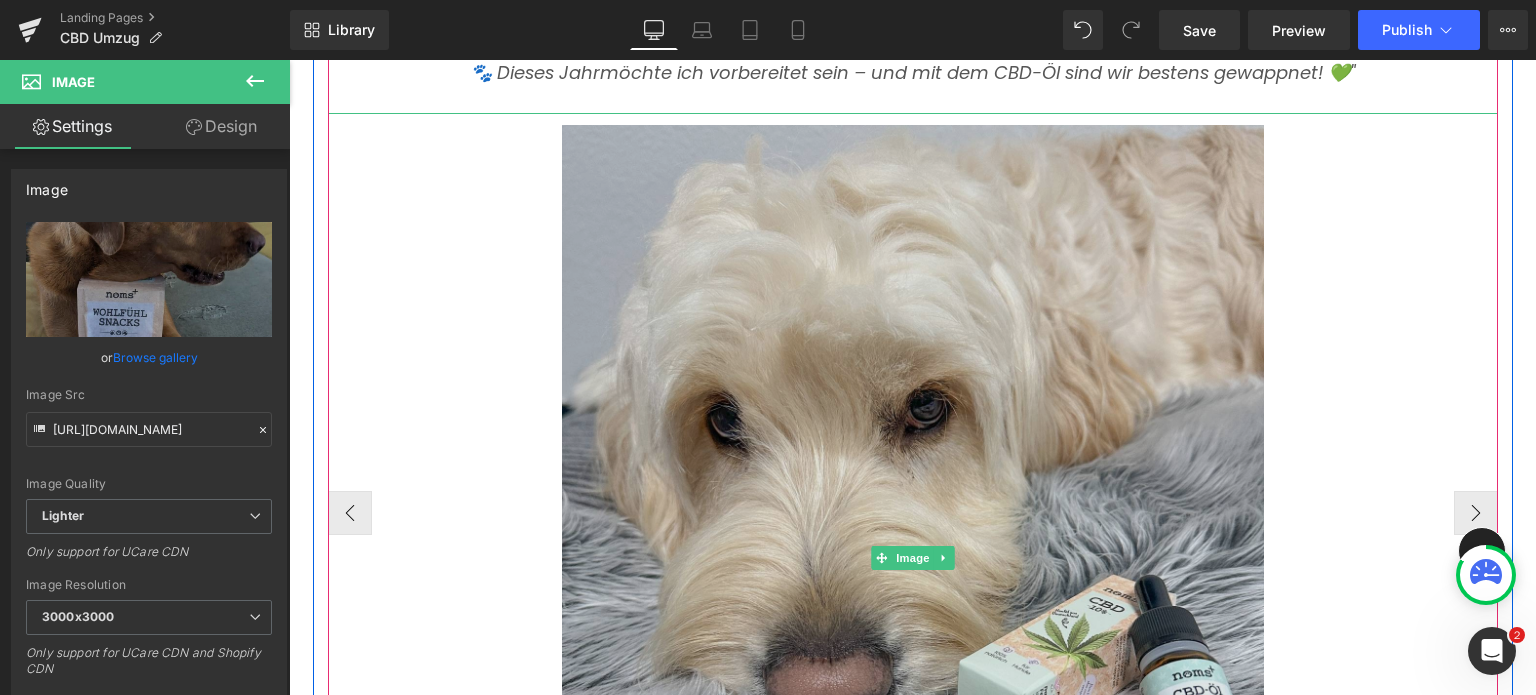 scroll, scrollTop: 7834, scrollLeft: 0, axis: vertical 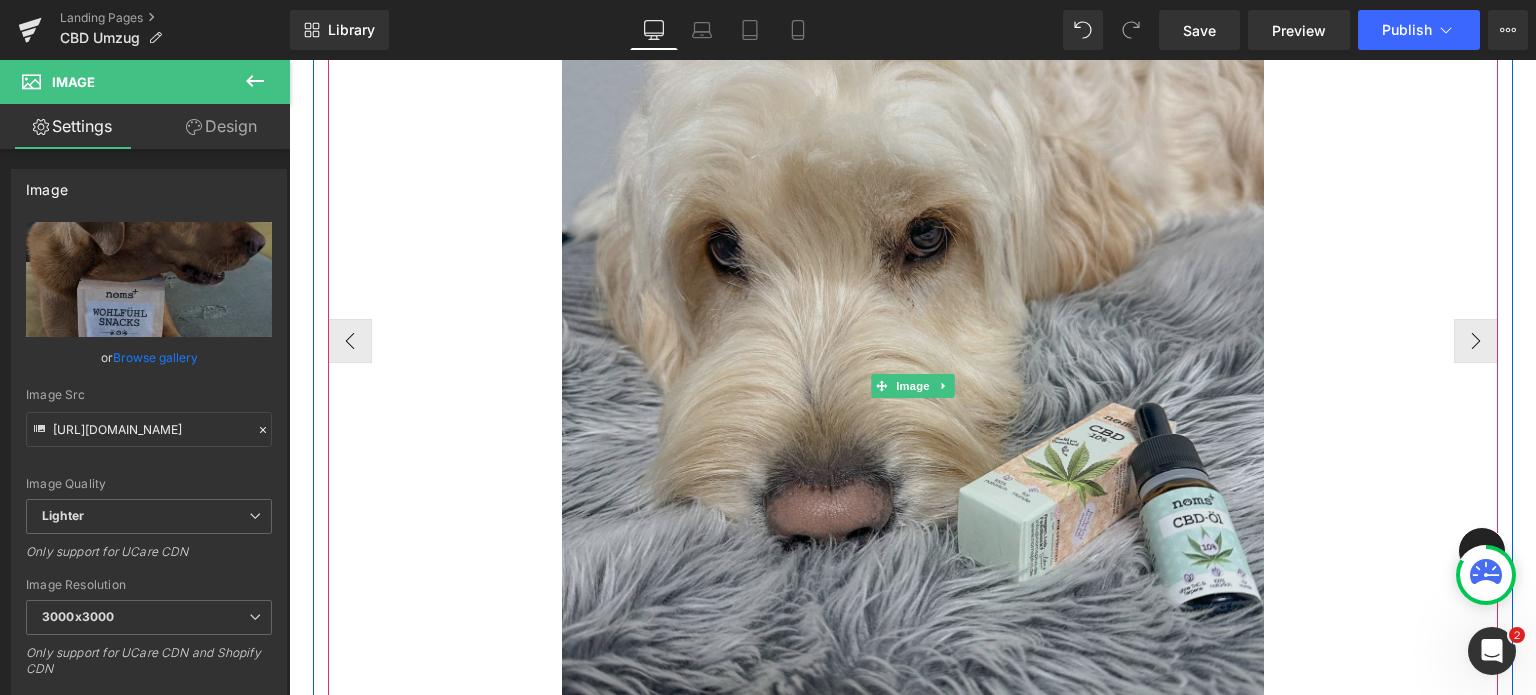 click at bounding box center [913, 386] 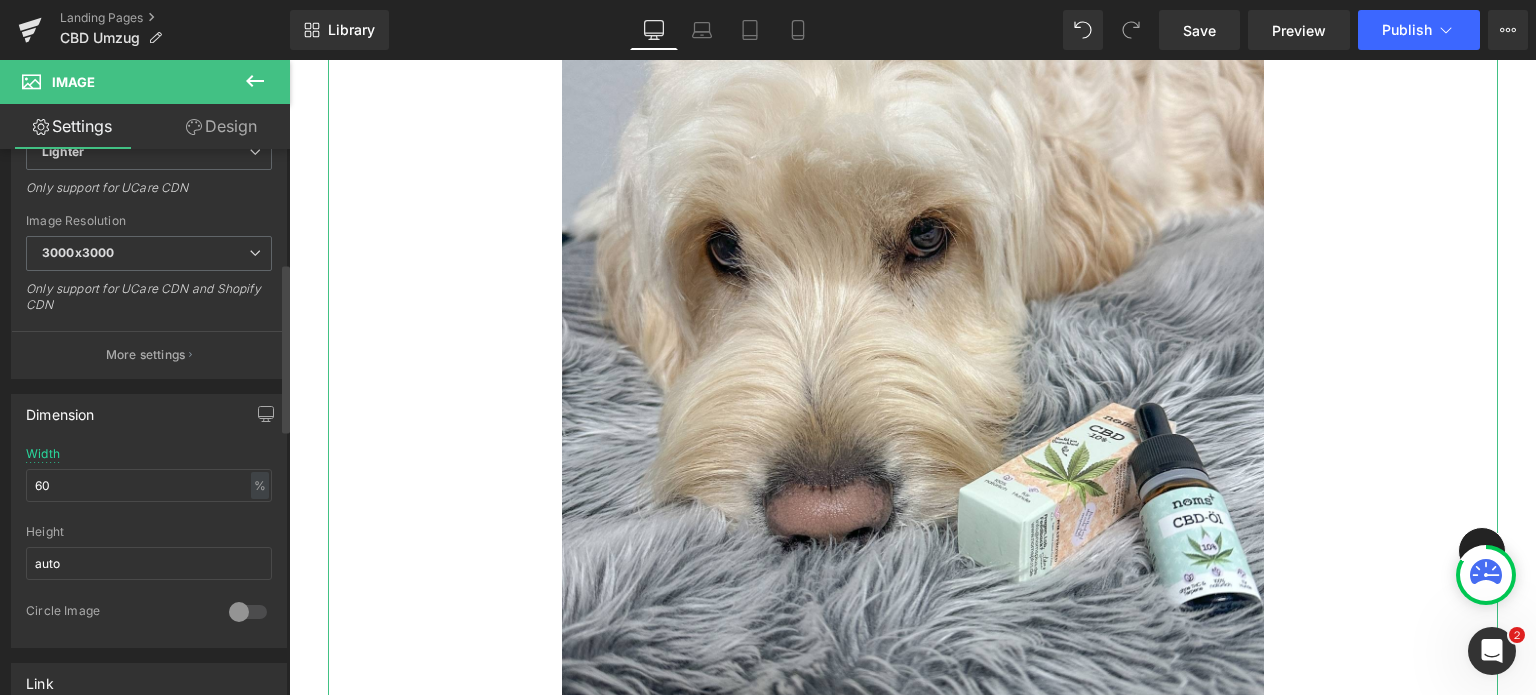 scroll, scrollTop: 367, scrollLeft: 0, axis: vertical 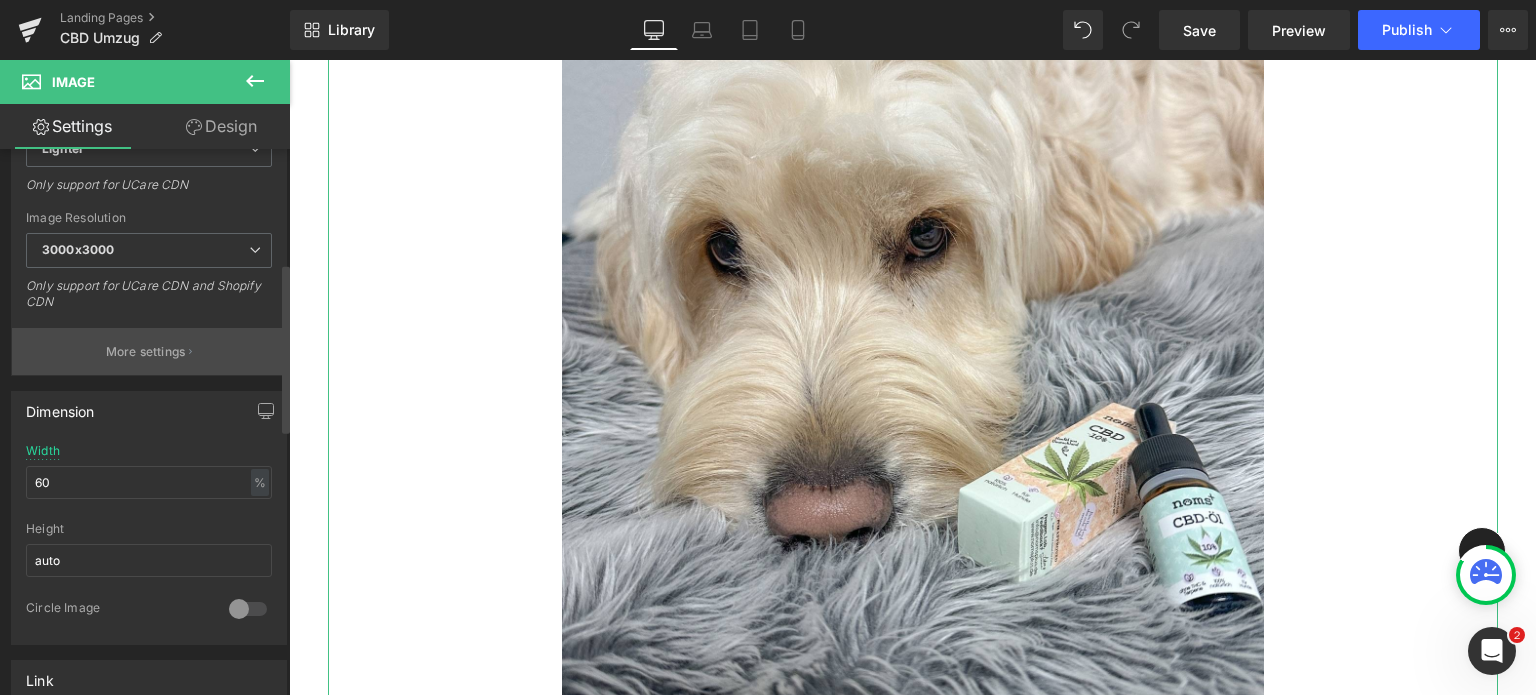 click on "More settings" at bounding box center [146, 352] 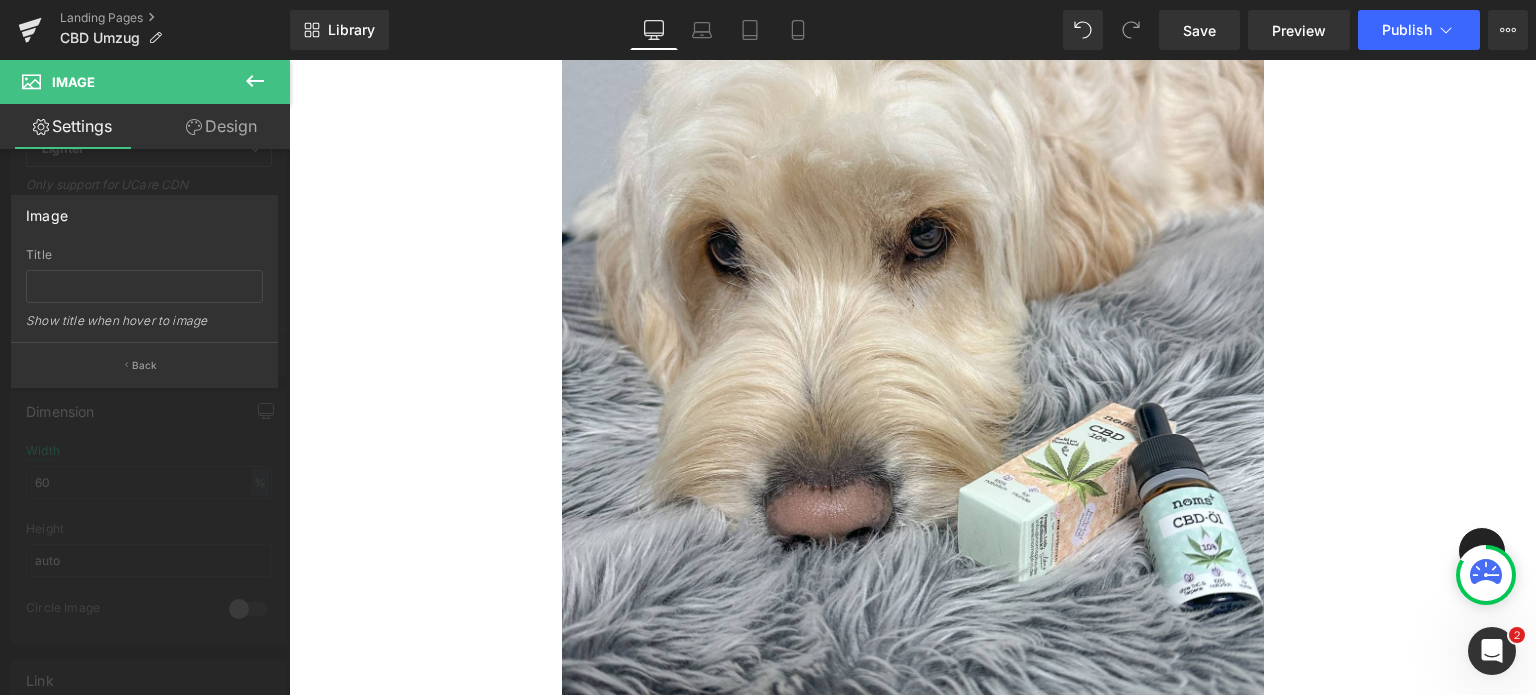 click 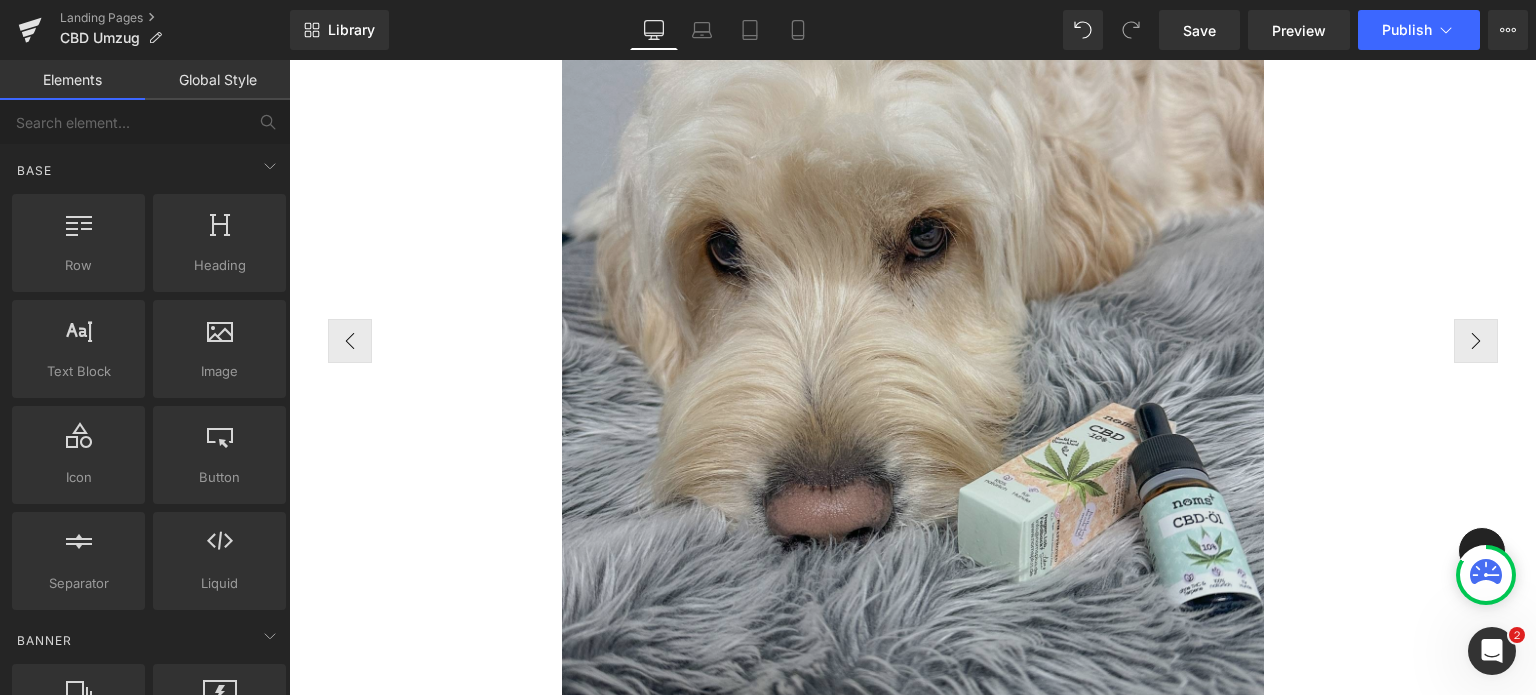click at bounding box center (913, 386) 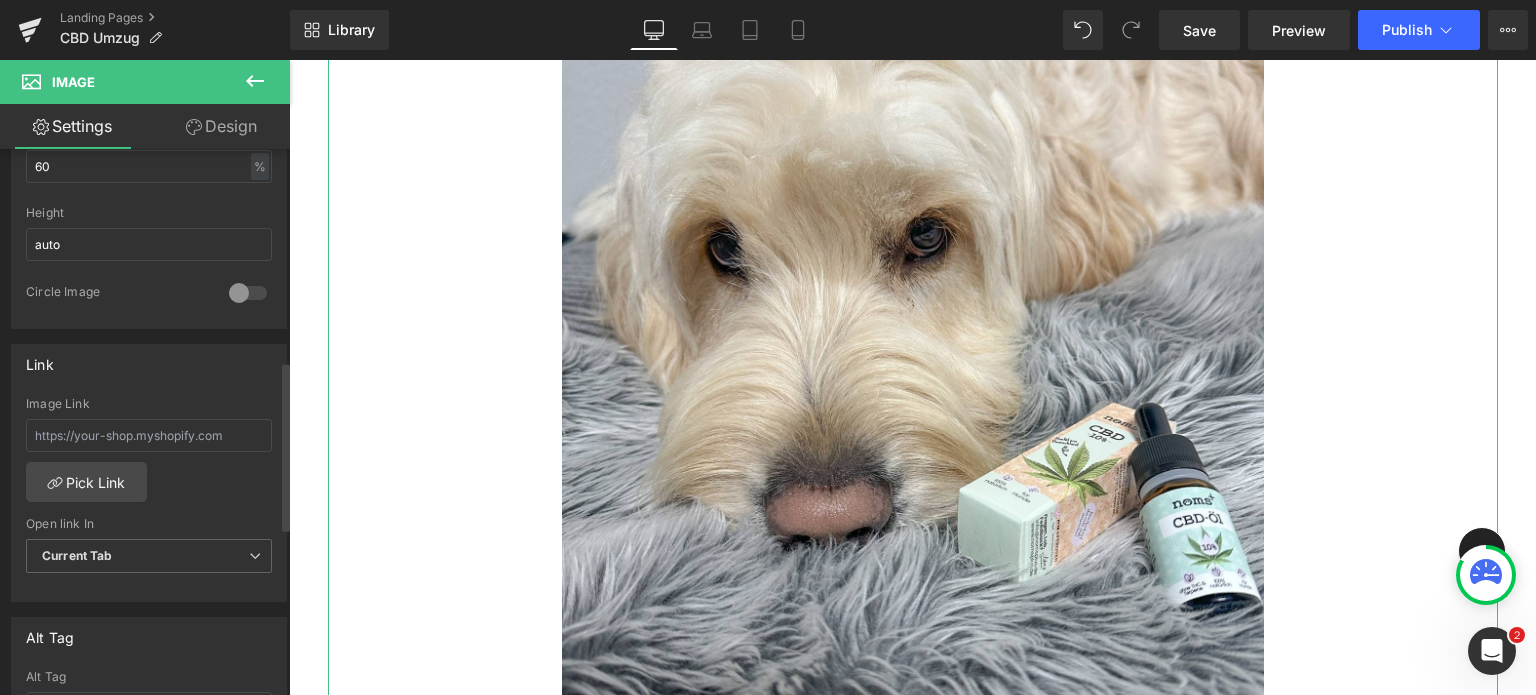 scroll, scrollTop: 683, scrollLeft: 0, axis: vertical 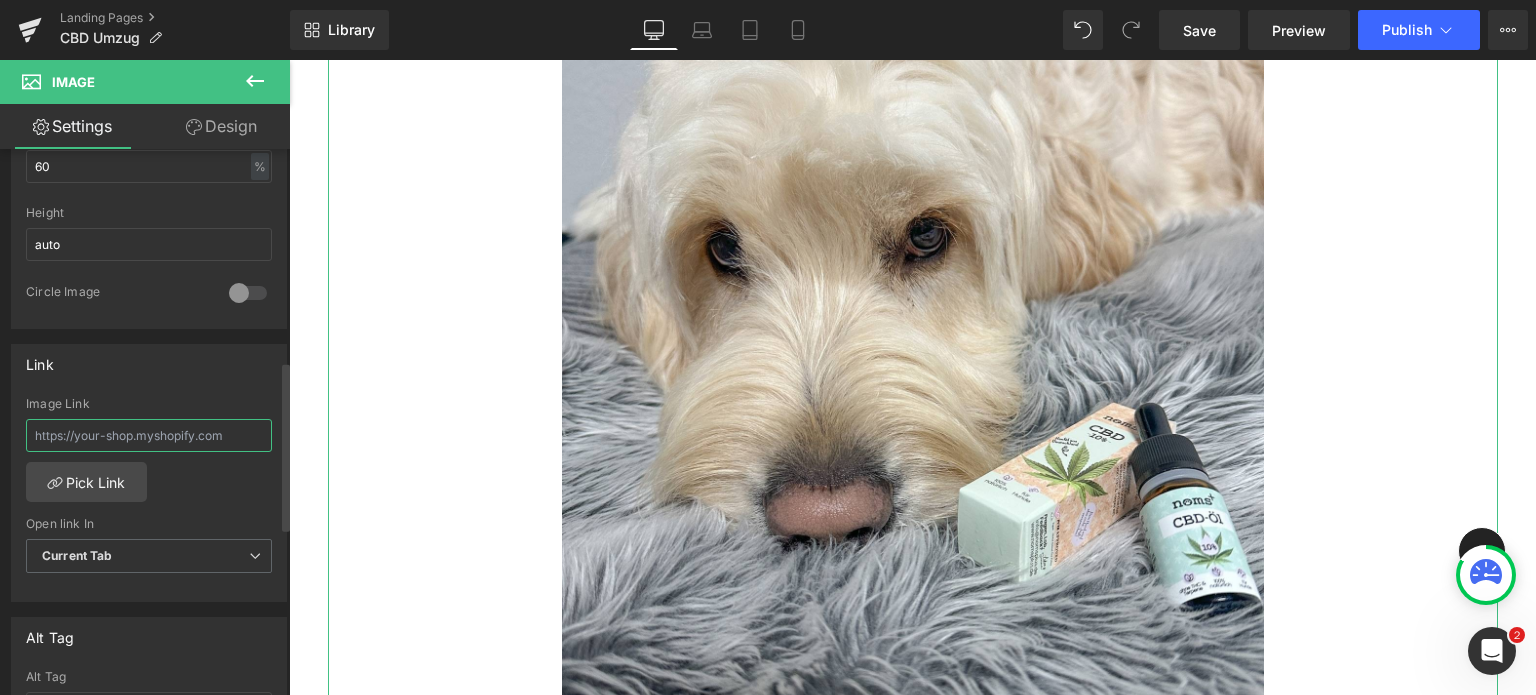 click at bounding box center [149, 435] 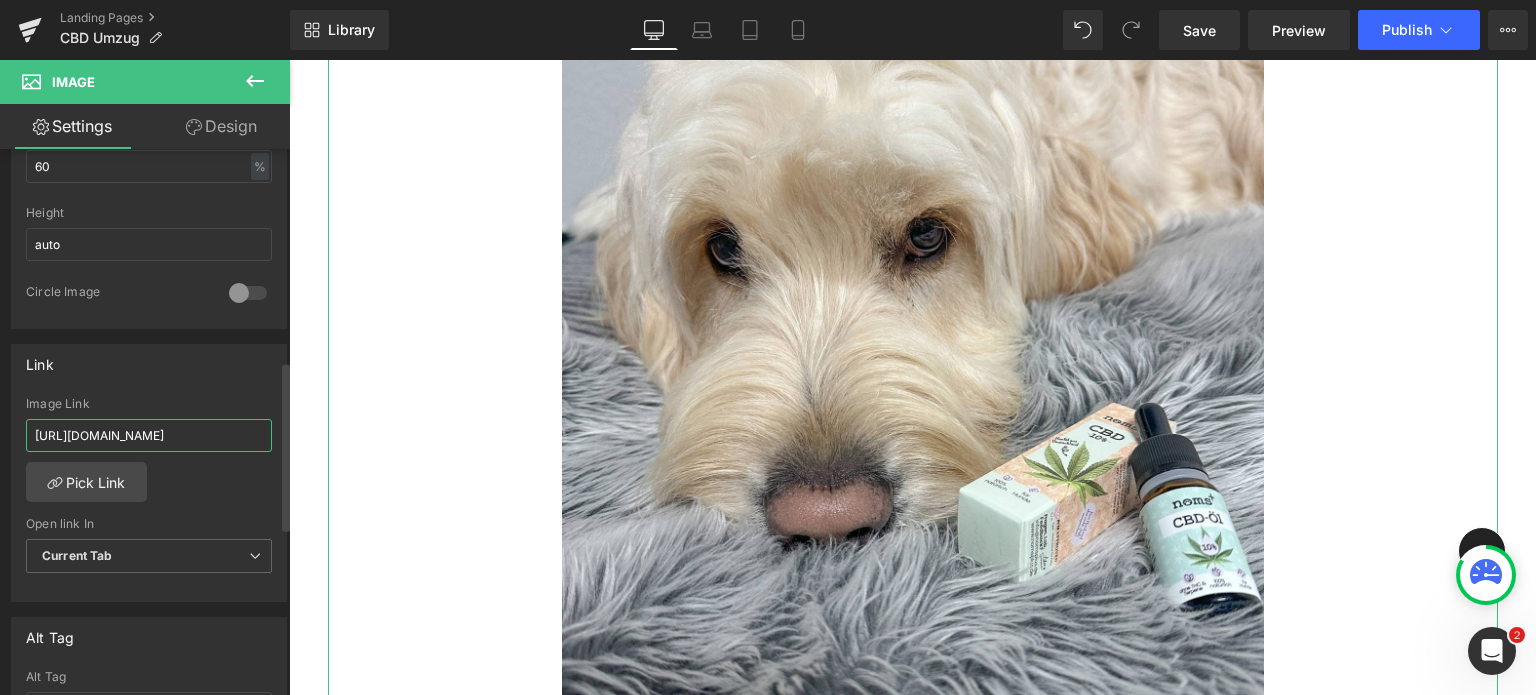 scroll, scrollTop: 0, scrollLeft: 80, axis: horizontal 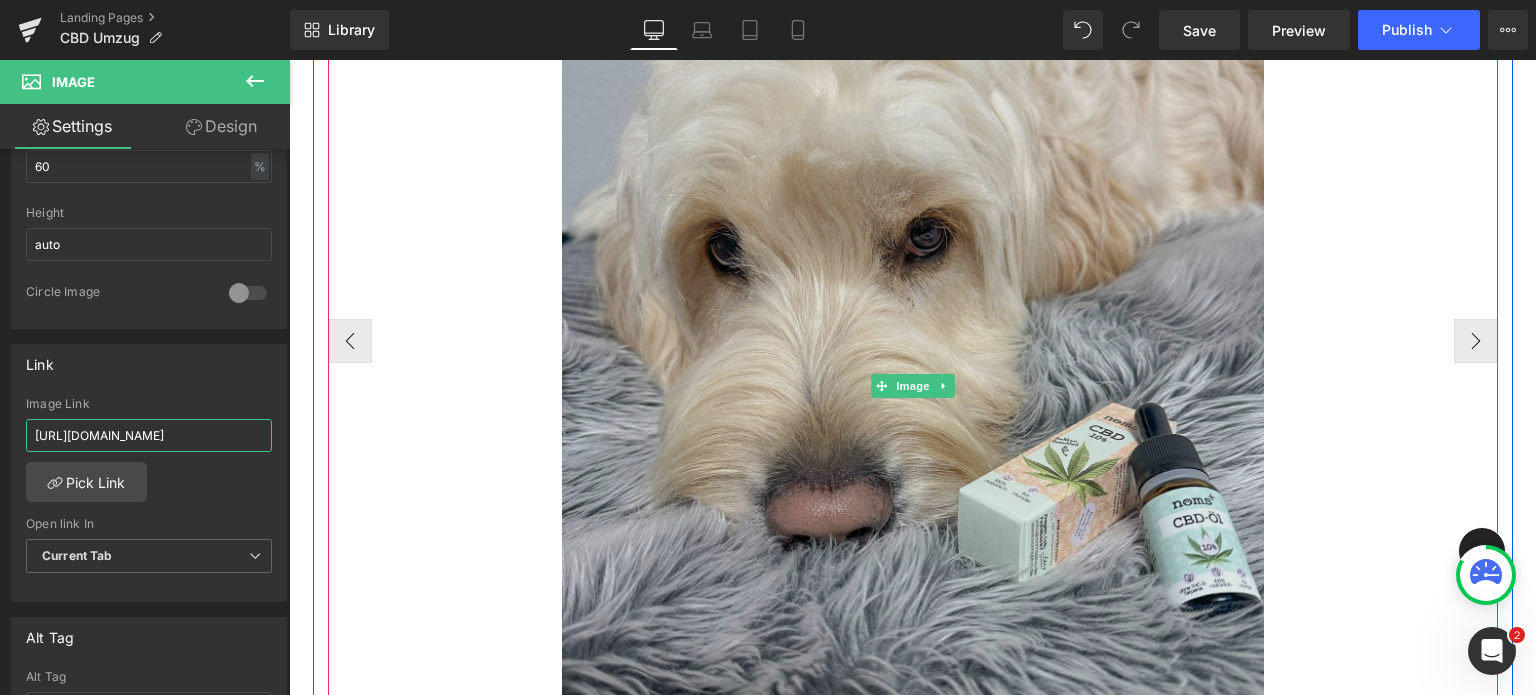 type on "https://nomsplus-cbd.de/products/cbd-tropfen-hund" 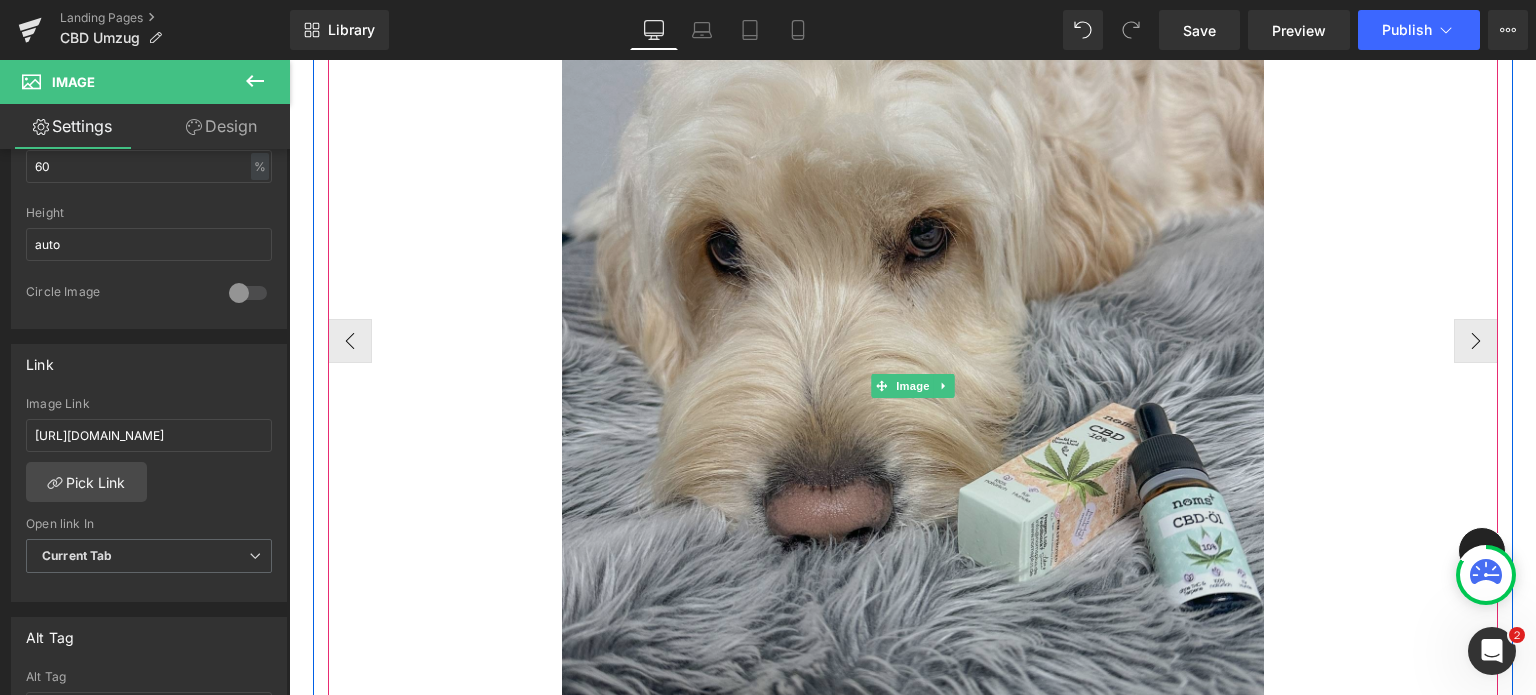 click at bounding box center (913, 386) 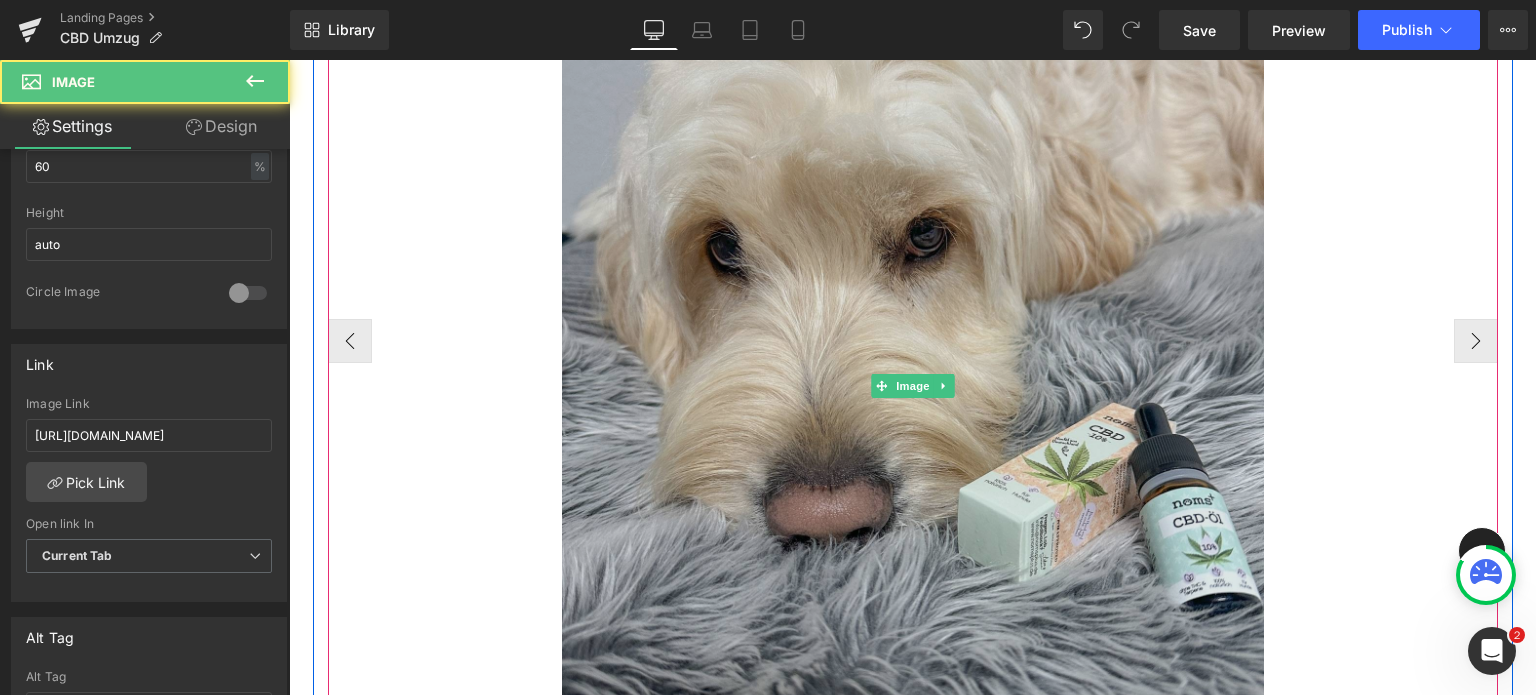 scroll, scrollTop: 0, scrollLeft: 0, axis: both 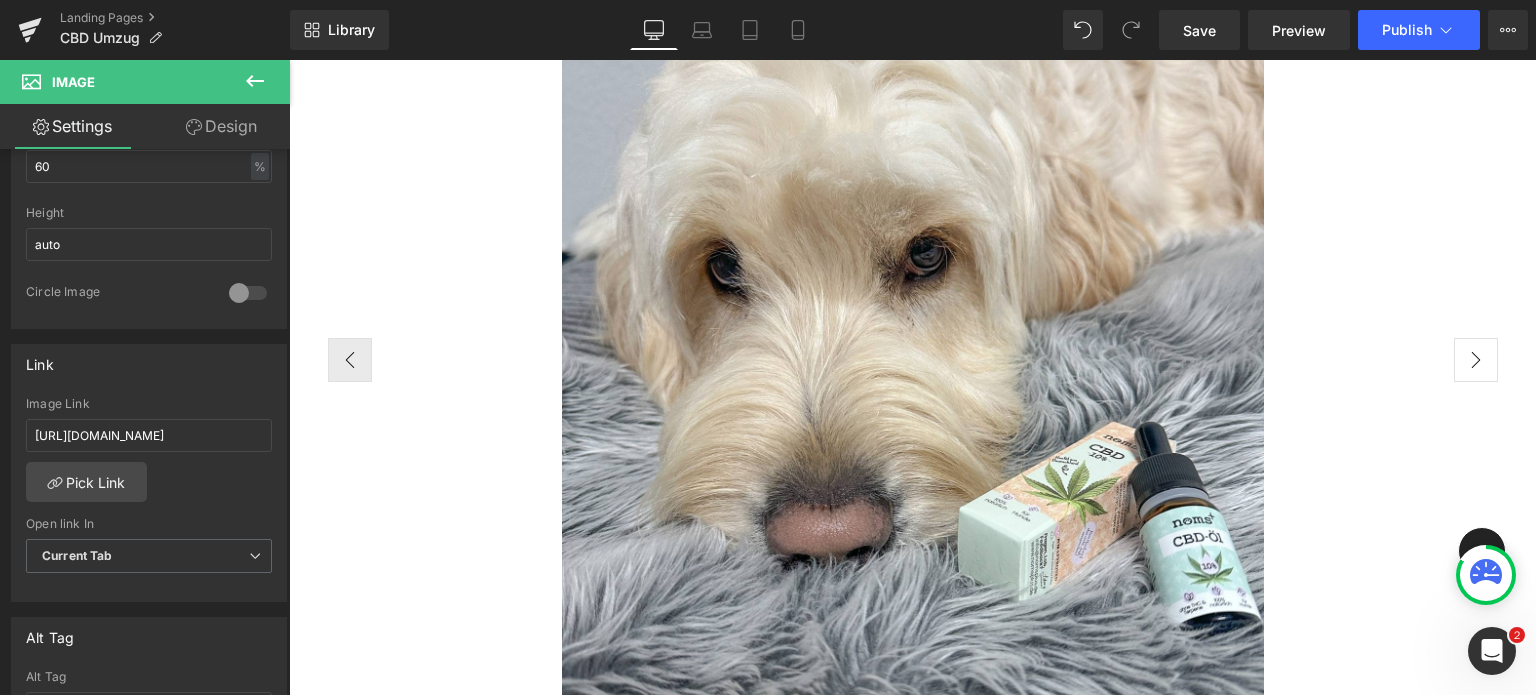 click on "›" at bounding box center [1476, 360] 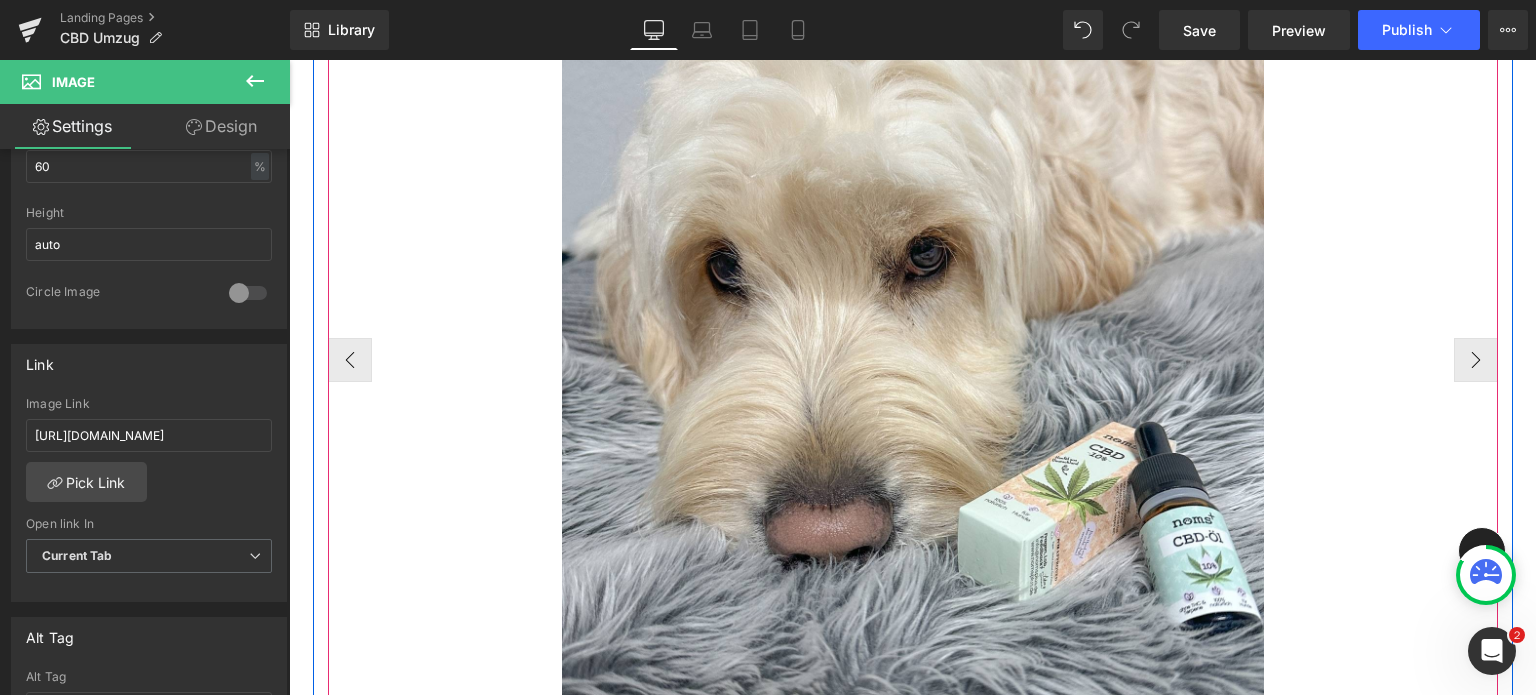 drag, startPoint x: 1464, startPoint y: 267, endPoint x: 1461, endPoint y: 189, distance: 78.05767 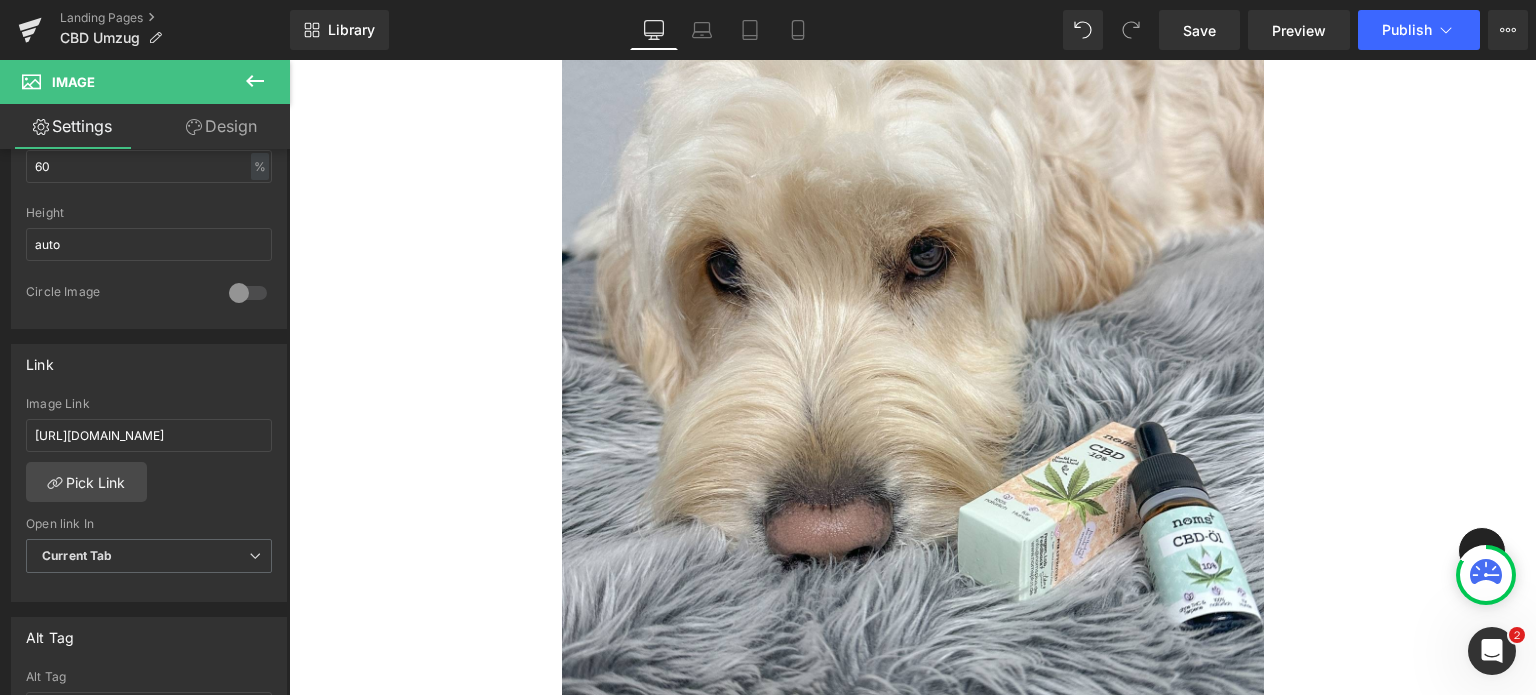 click on "Library Desktop Desktop Laptop Tablet Mobile Save Preview Publish Scheduled View Live Page View with current Template Save Template to Library Schedule Publish  Optimize  Publish Settings Shortcuts  Your page can’t be published   You've reached the maximum number of published pages on your plan  (0/0).  You need to upgrade your plan or unpublish all your pages to get 1 publish slot.   Unpublish pages   Upgrade plan" at bounding box center [913, 30] 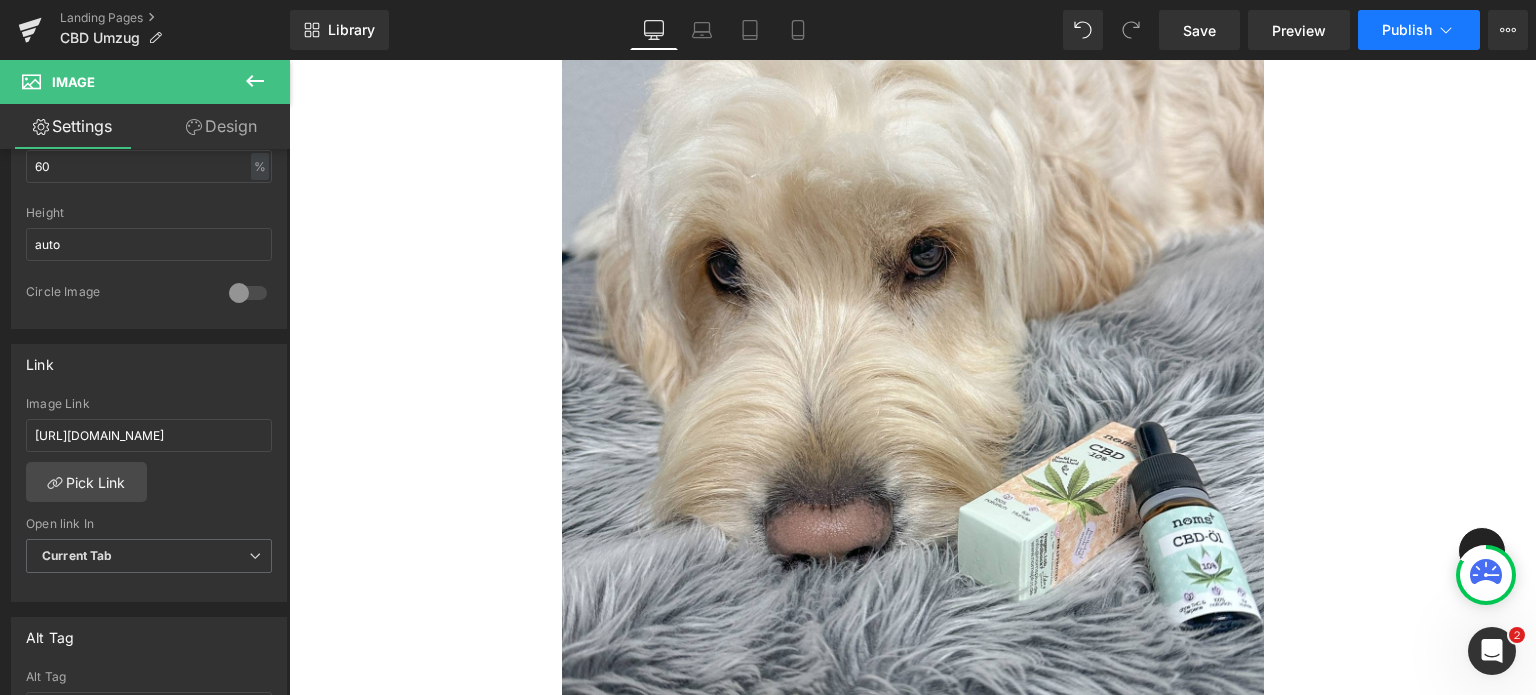 click on "Publish" at bounding box center [1419, 30] 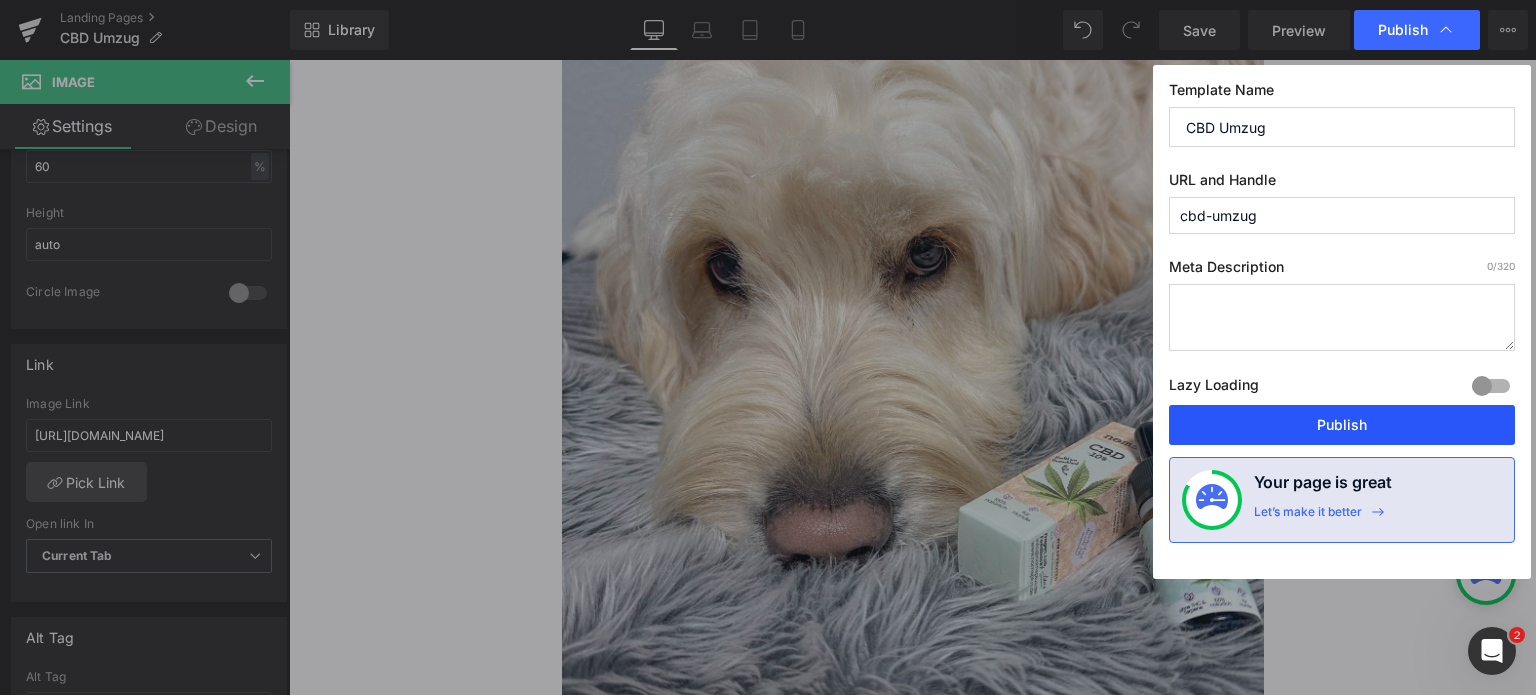 click on "Publish" at bounding box center [1342, 425] 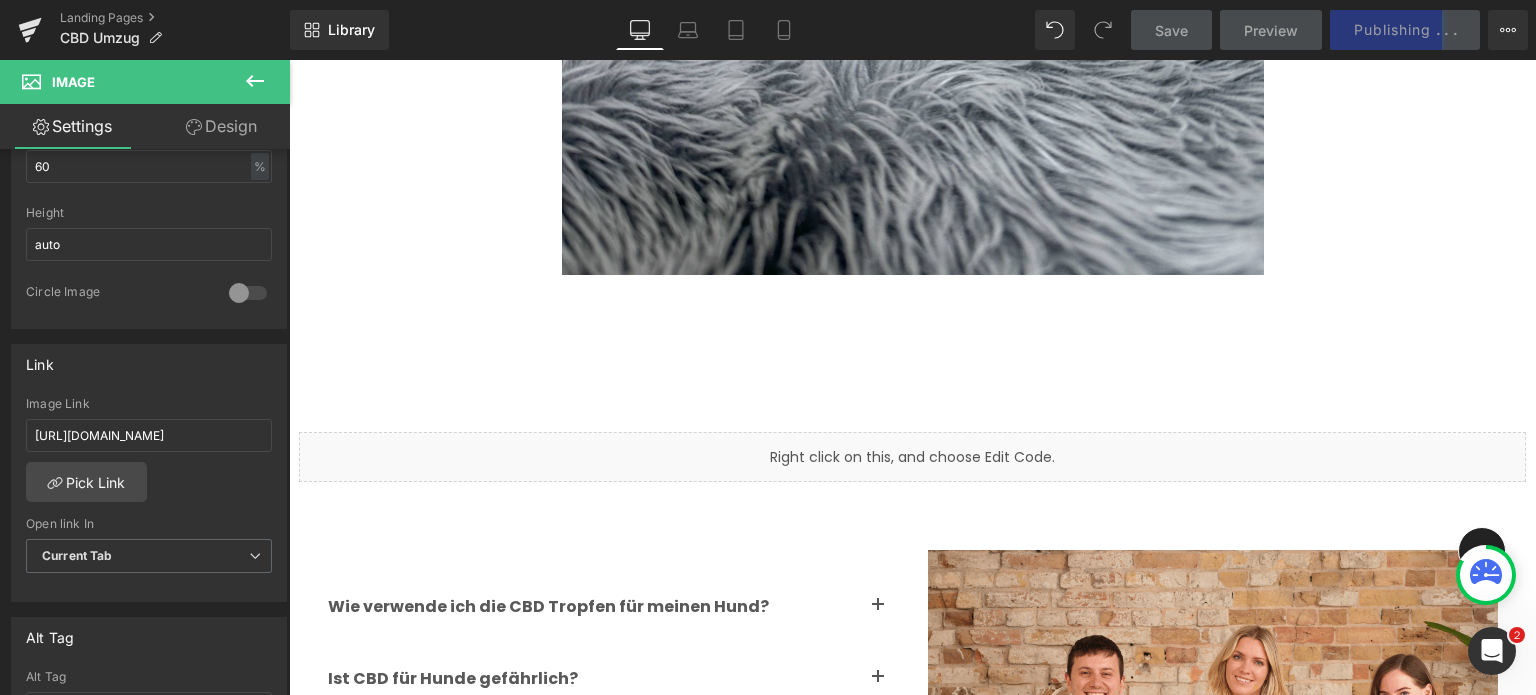 scroll, scrollTop: 8389, scrollLeft: 0, axis: vertical 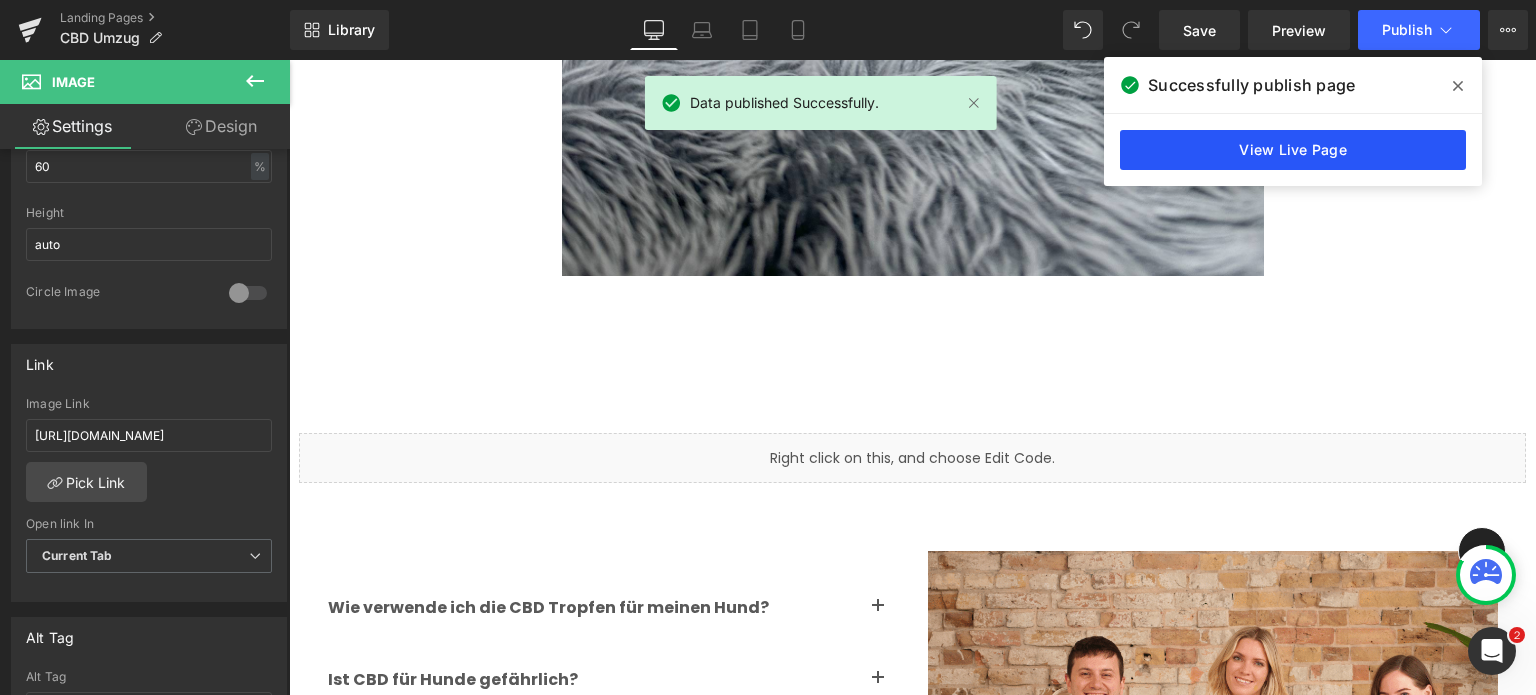 click on "View Live Page" at bounding box center [1293, 150] 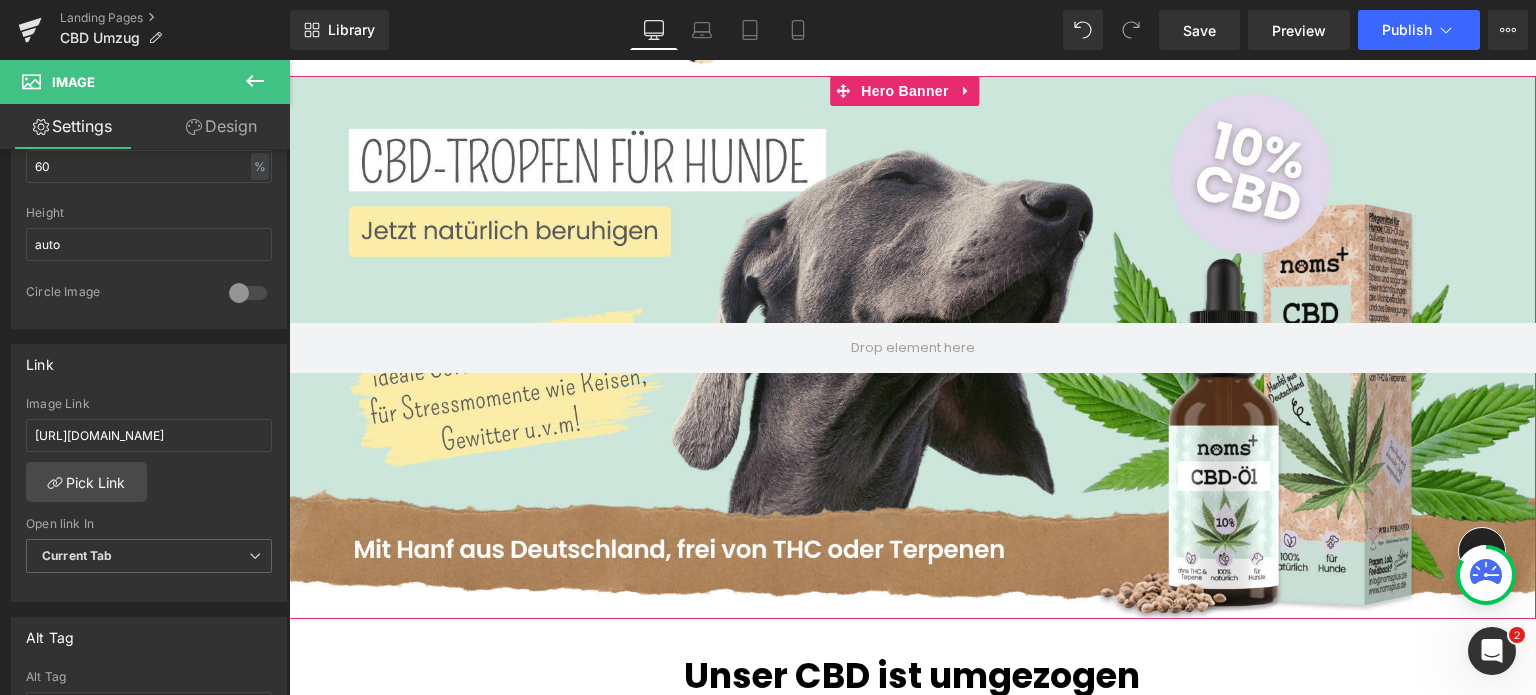 scroll, scrollTop: 266, scrollLeft: 0, axis: vertical 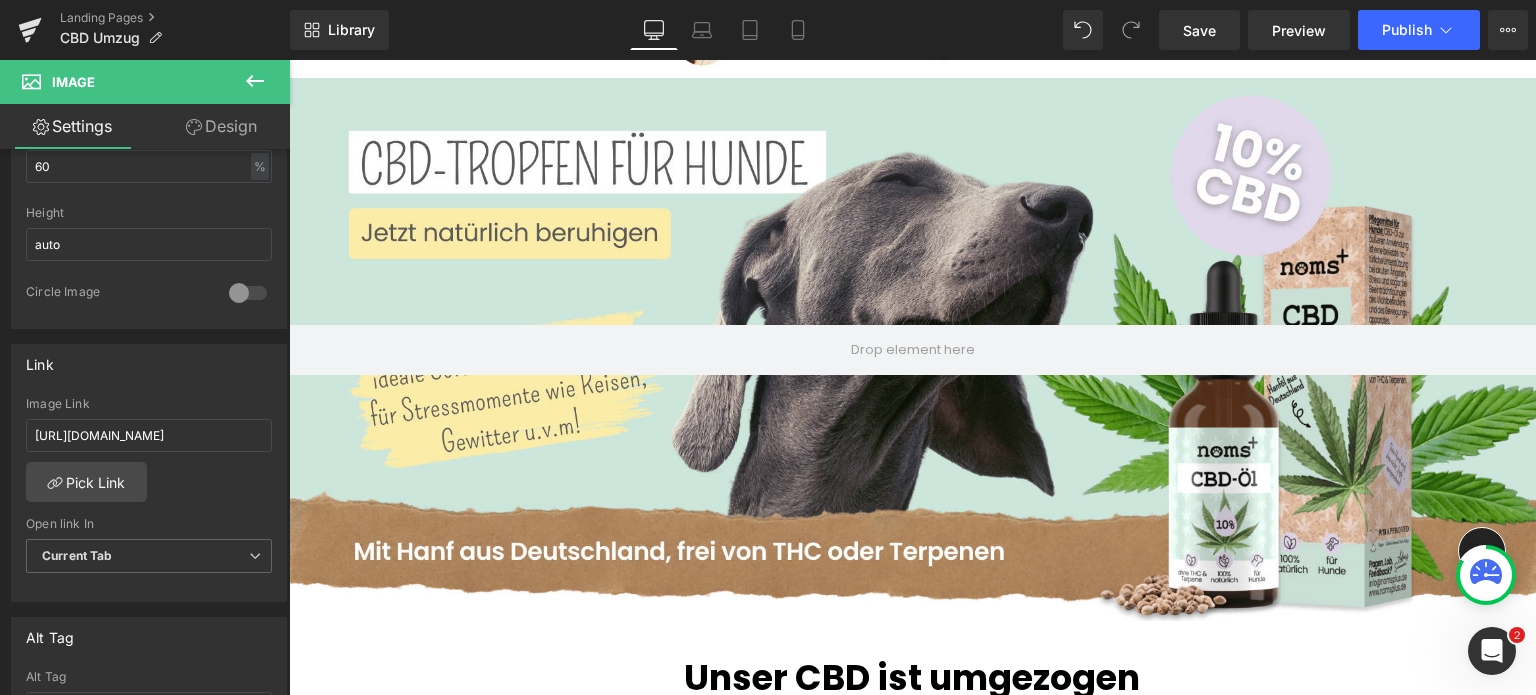 click at bounding box center [912, 349] 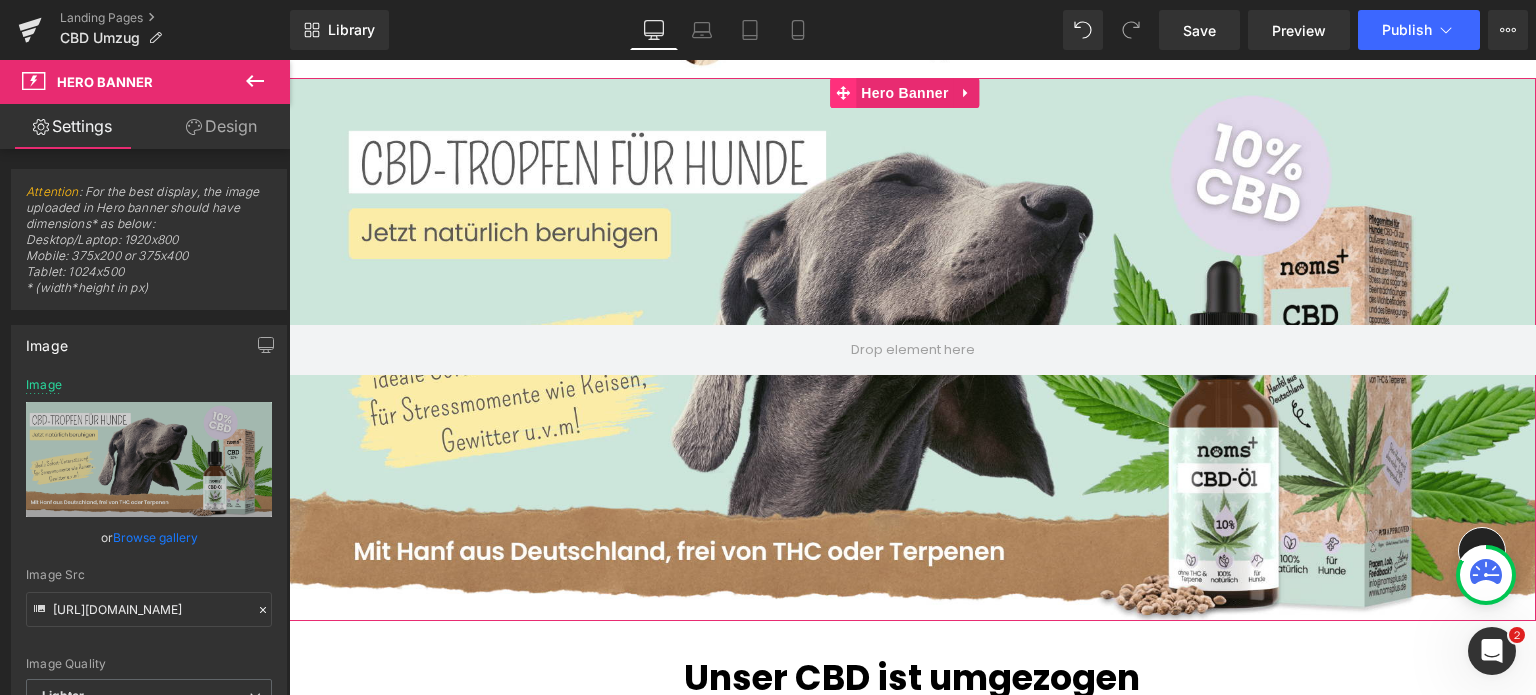 click at bounding box center [843, 93] 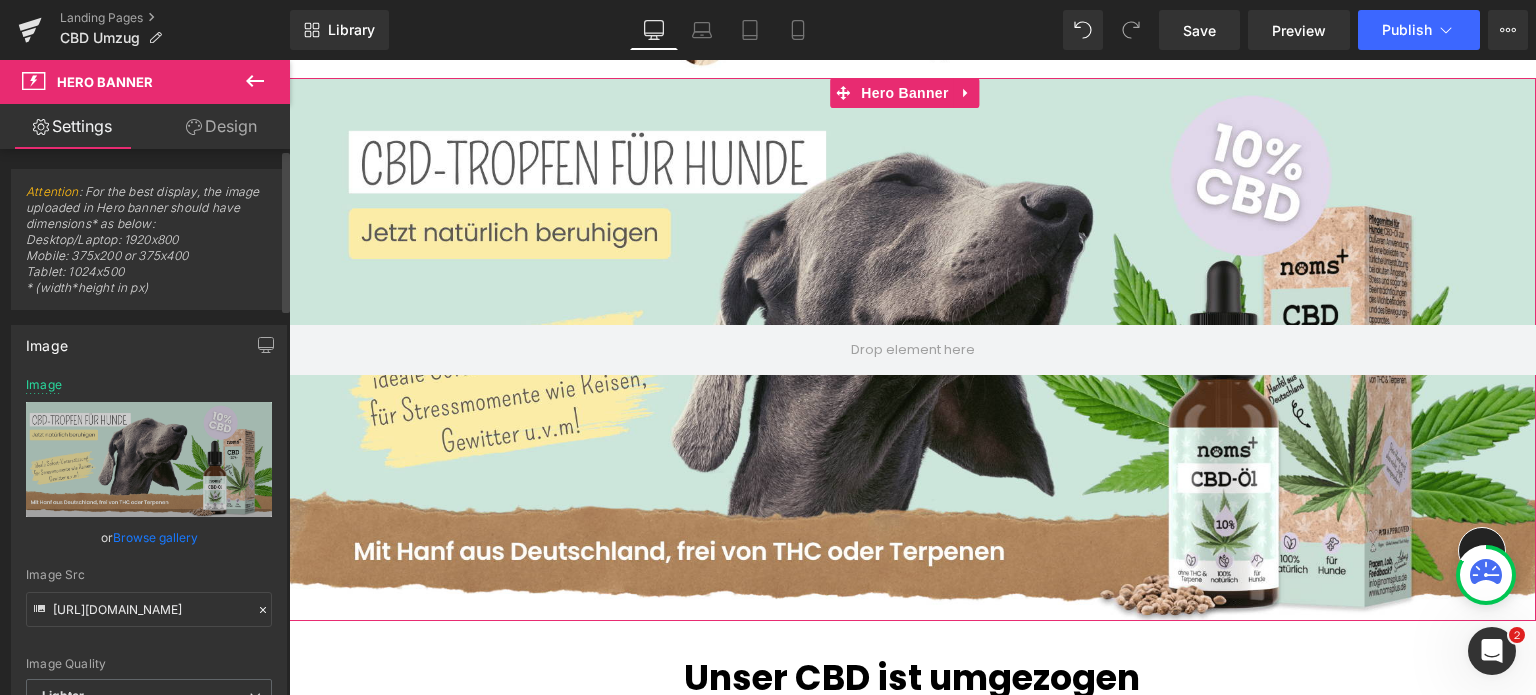 click on "Browse gallery" at bounding box center (155, 537) 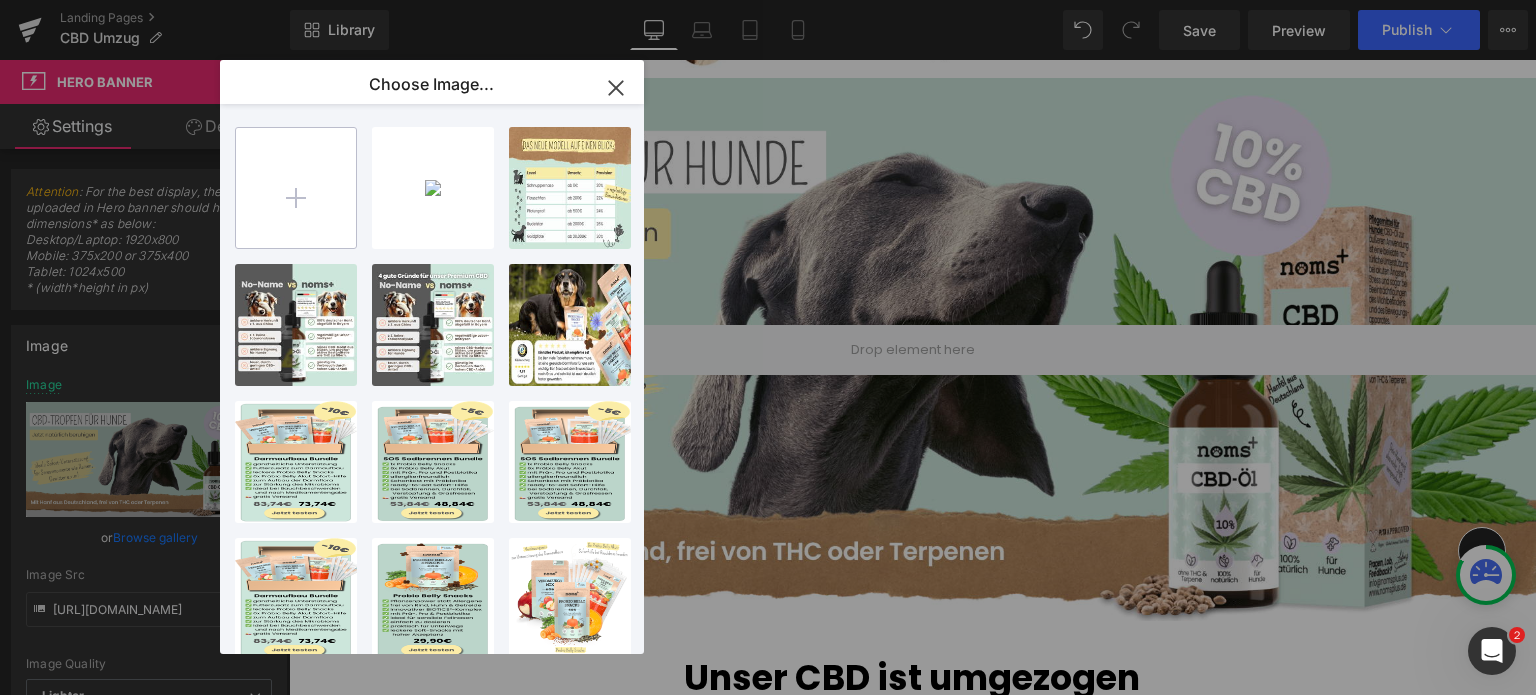 click at bounding box center [296, 188] 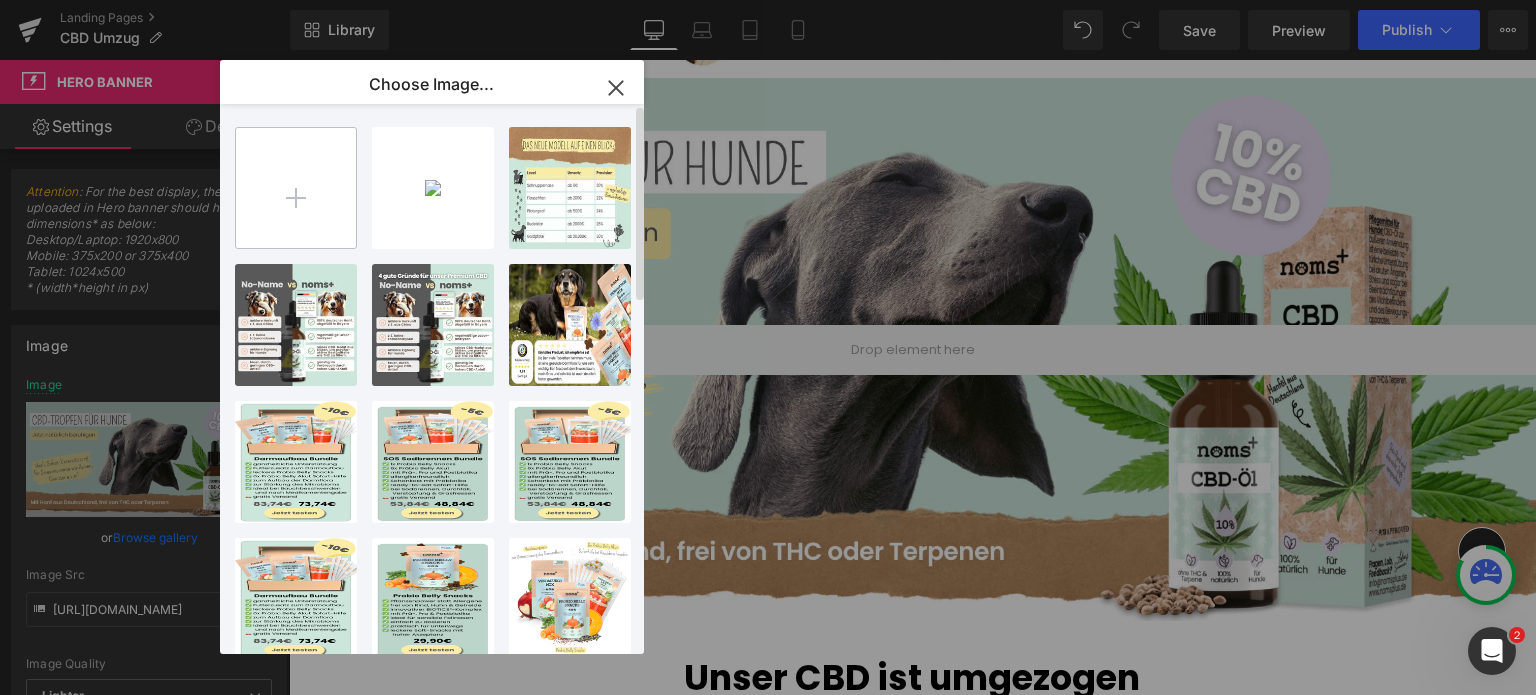 type on "C:\fakepath\CBD für Hunde.png" 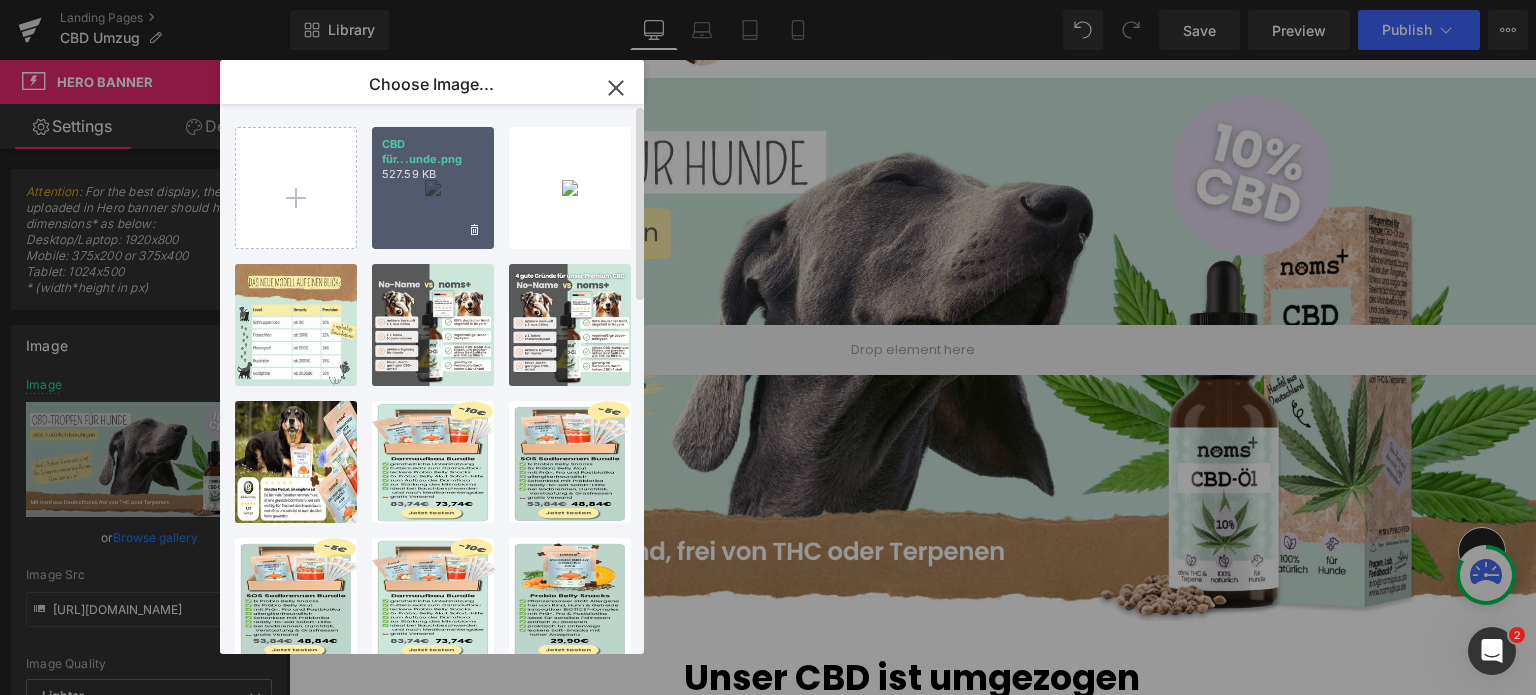 click on "CBD für...unde.png 527.59 KB" at bounding box center [433, 188] 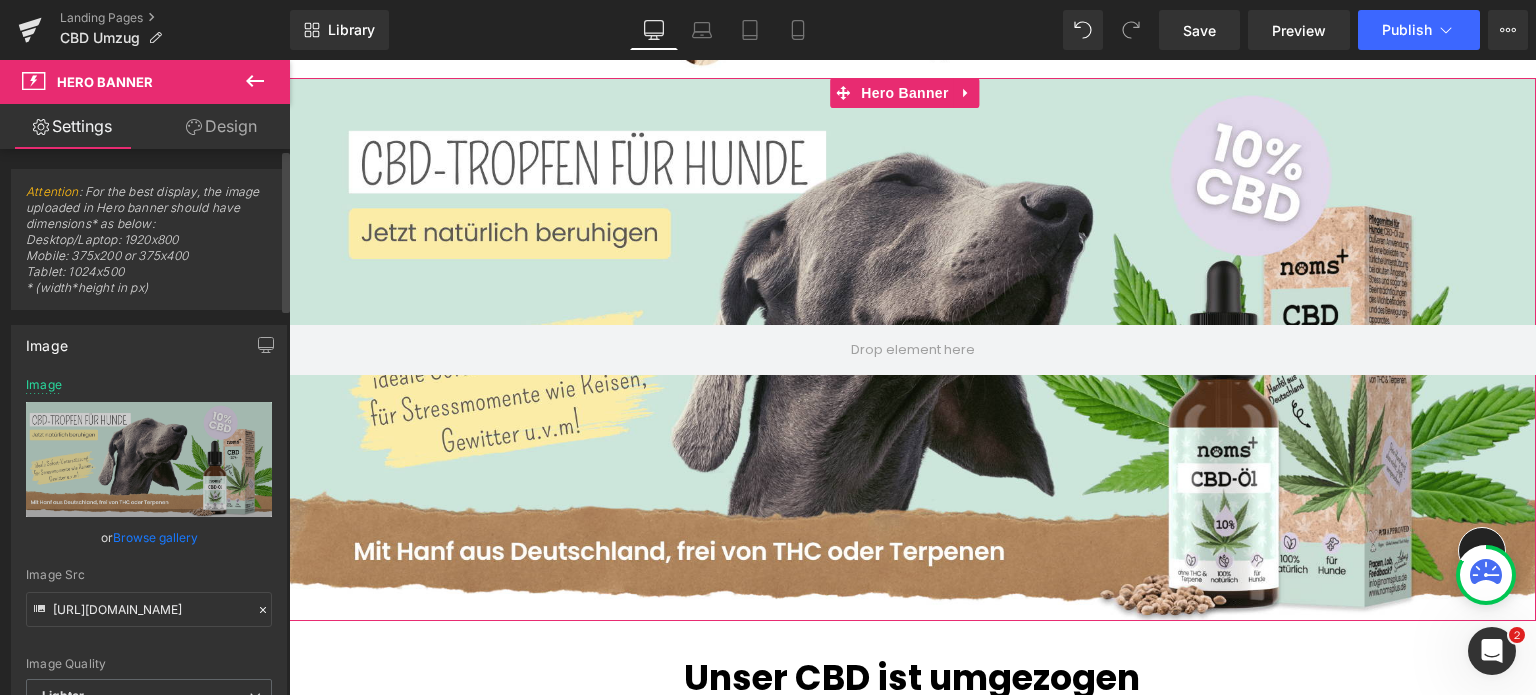click on "Browse gallery" at bounding box center (155, 537) 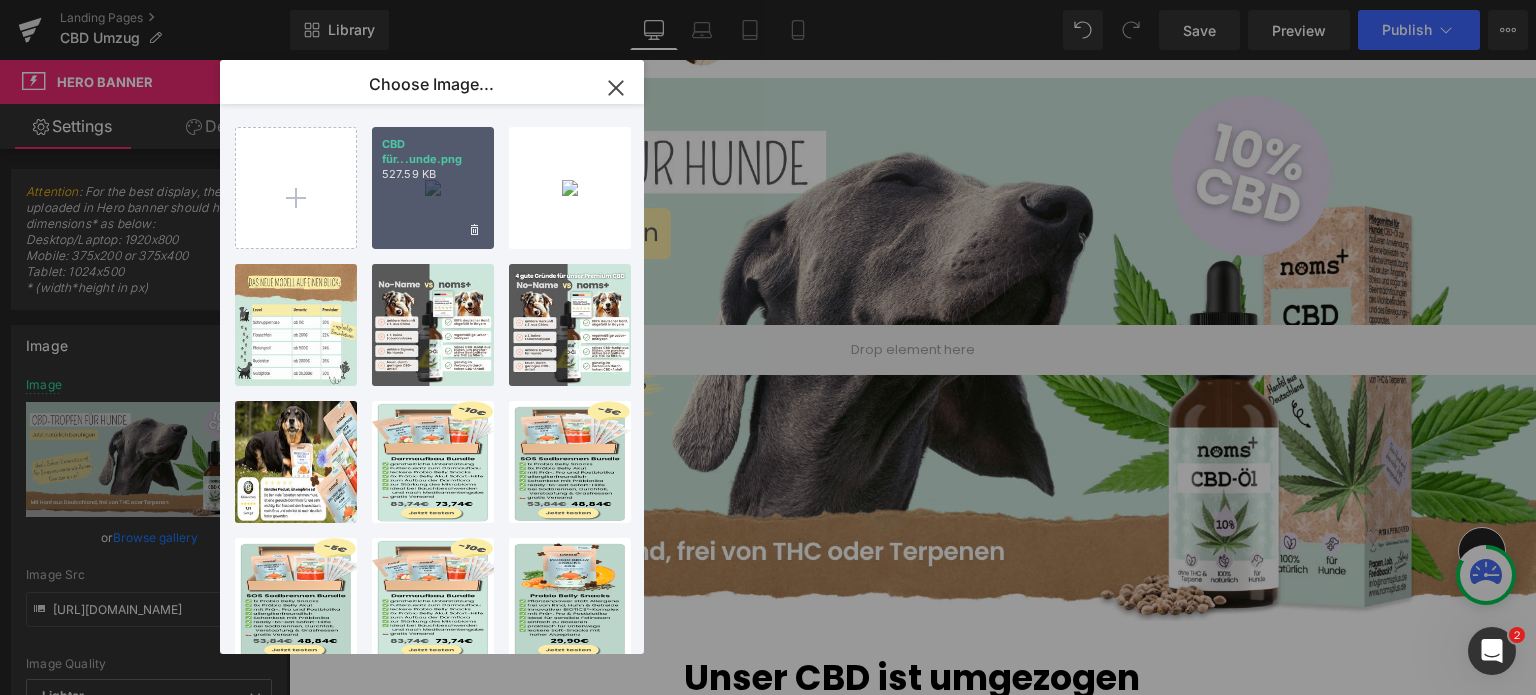 click on "527.59 KB" at bounding box center [433, 174] 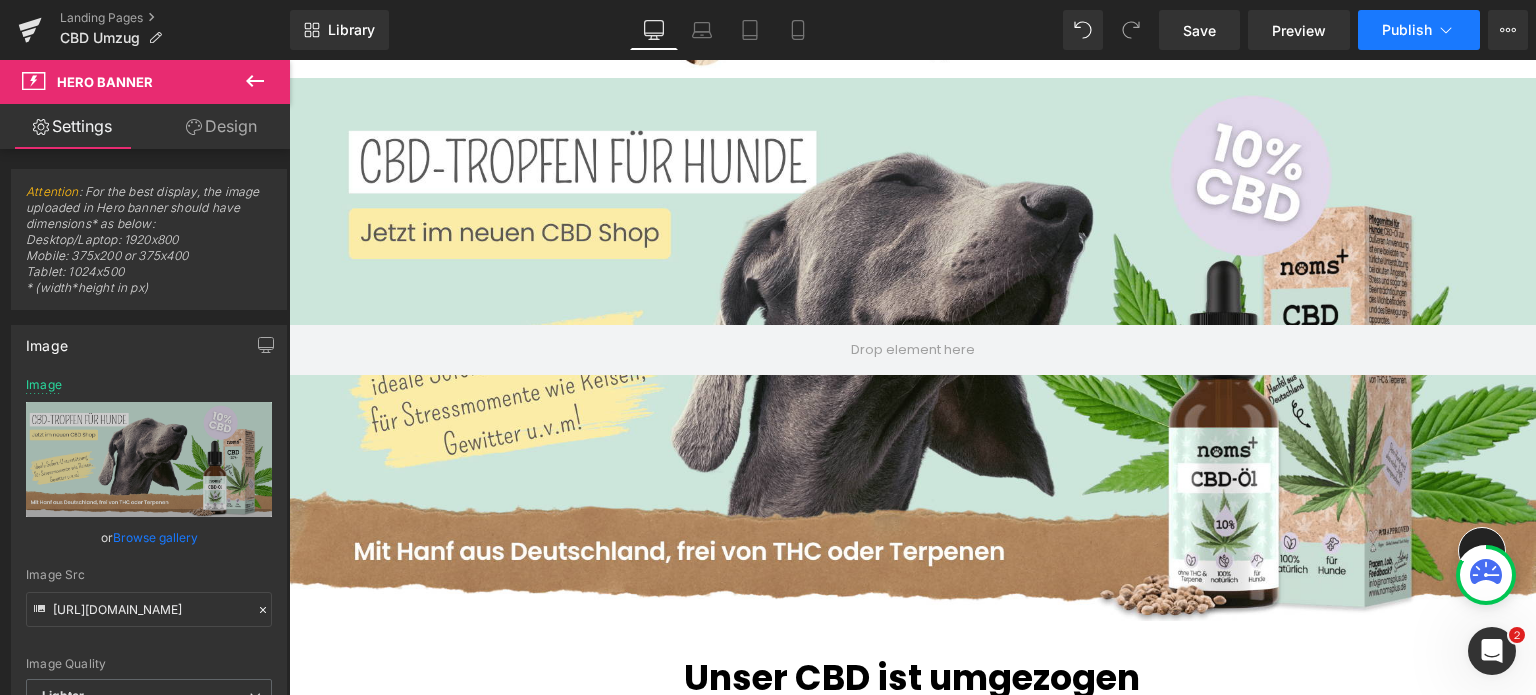 click 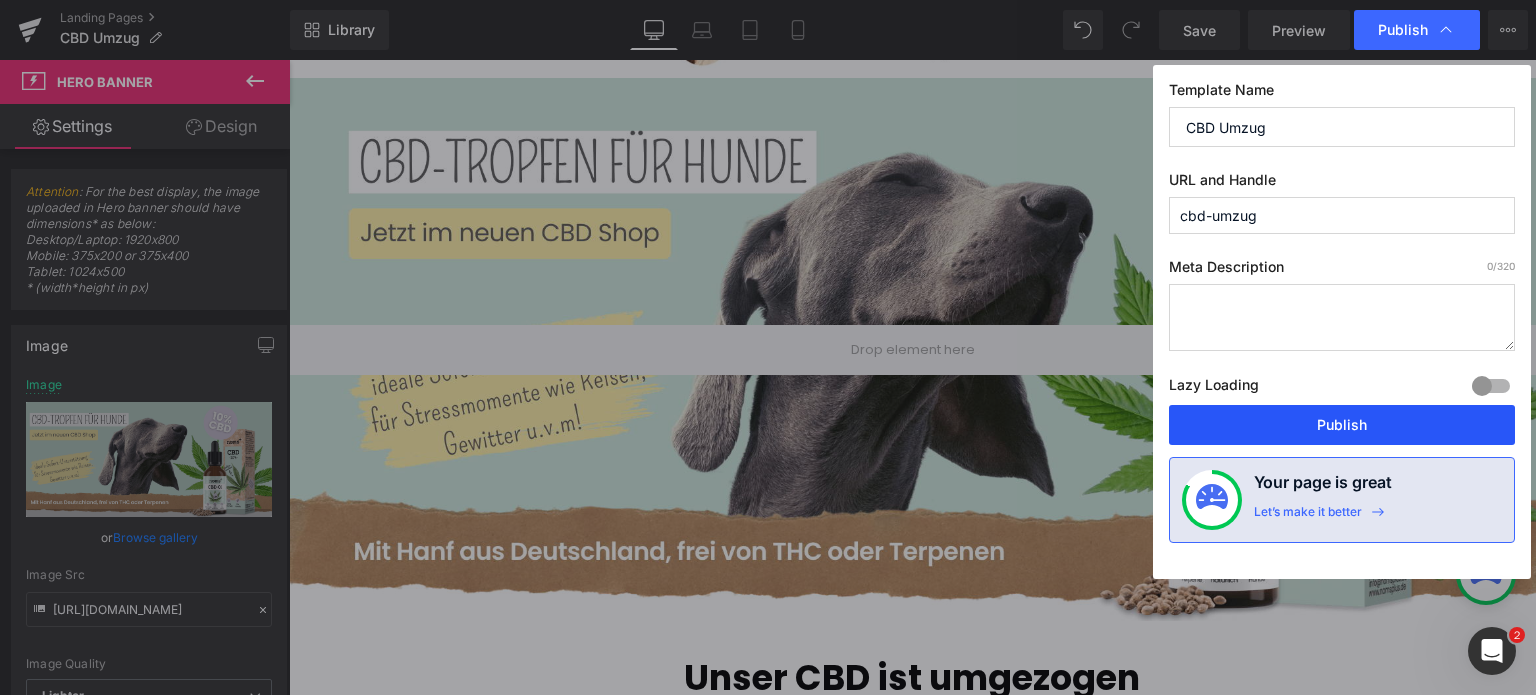 click on "Publish" at bounding box center [1342, 425] 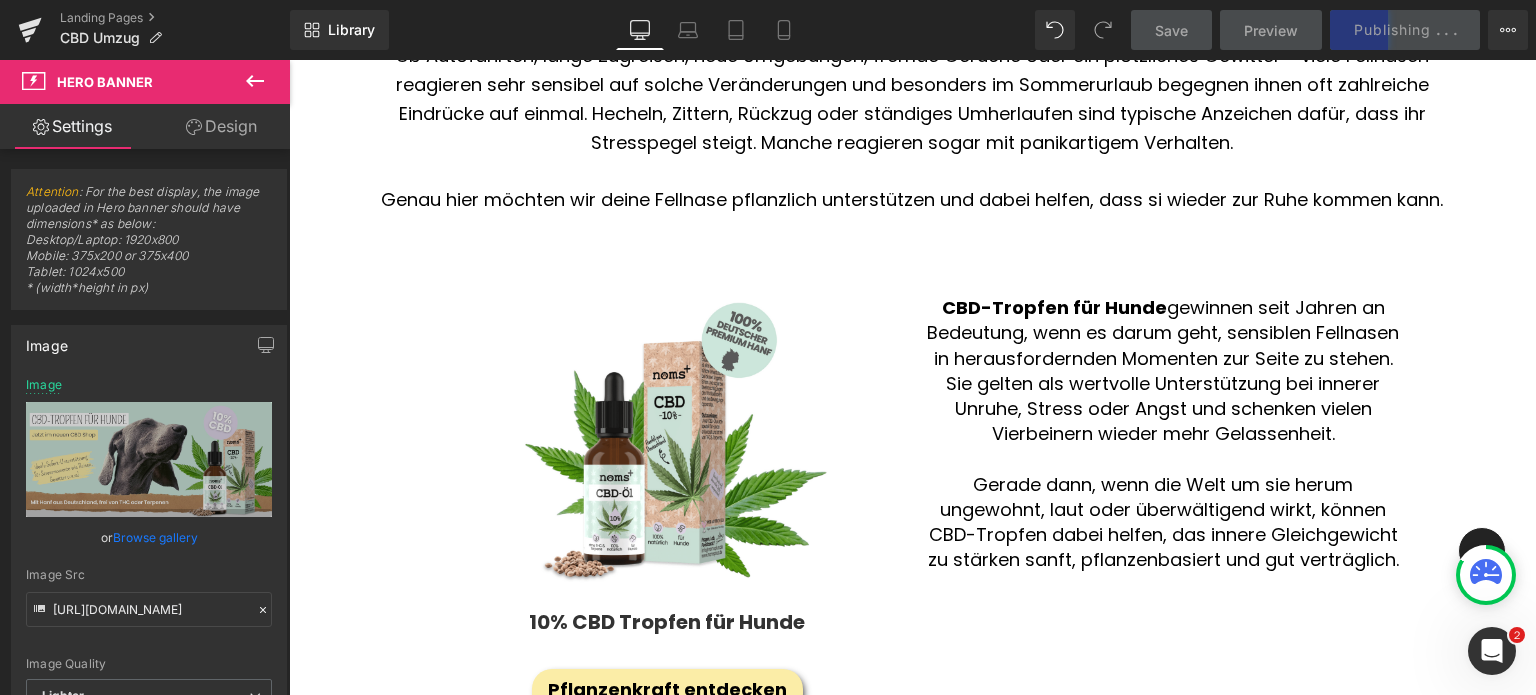 scroll, scrollTop: 1152, scrollLeft: 0, axis: vertical 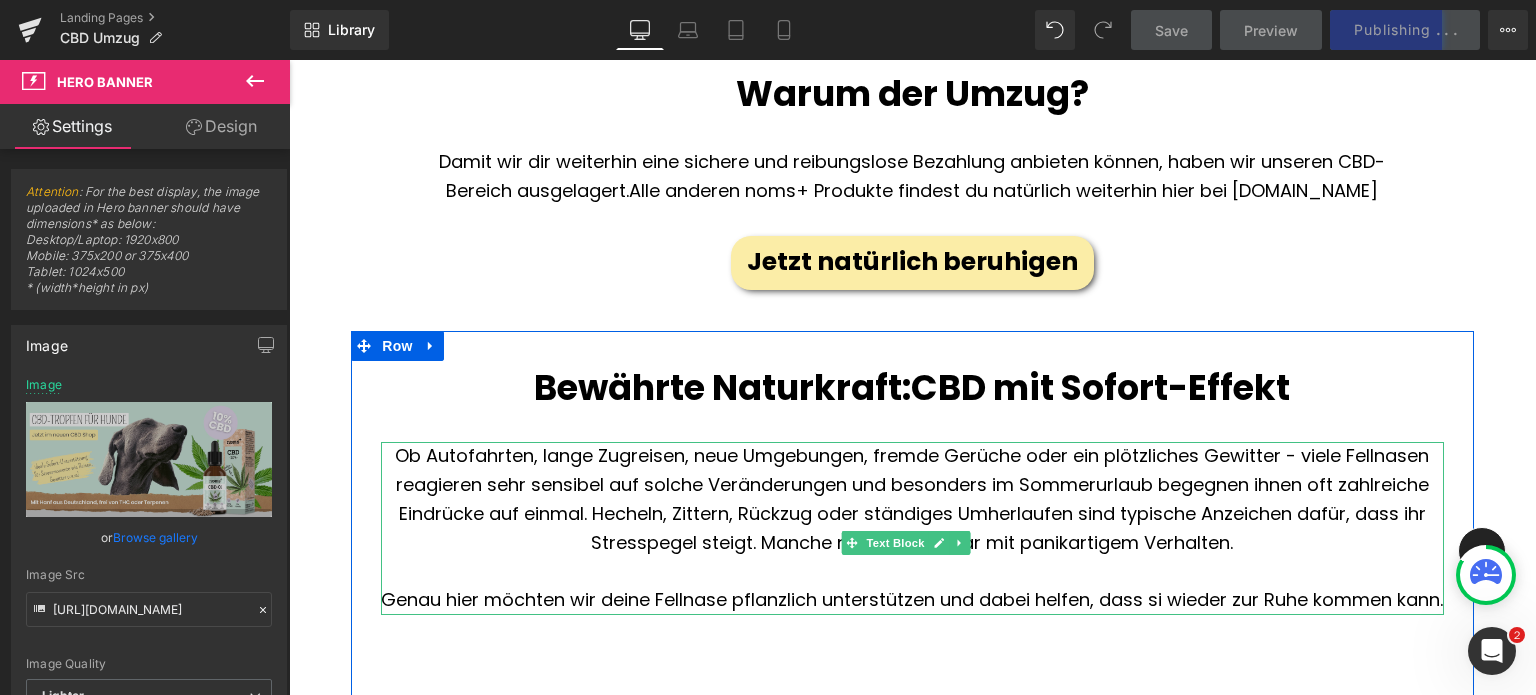click on "Ob Autofahrten, lange Zugreisen, neue Umgebungen, fremde Gerüche oder ein plötzliches Gewitter - viele Fellnasen reagieren sehr sensibel auf solche Veränderungen und besonders im Sommerurlaub begegnen ihnen oft zahlreiche Eindrücke auf einmal. Hecheln, Zittern, Rückzug oder ständiges Umherlaufen sind typische Anzeichen dafür, dass ihr Stresspegel steigt. Manche reagieren sogar mit panikartigem Verhalten." at bounding box center (912, 499) 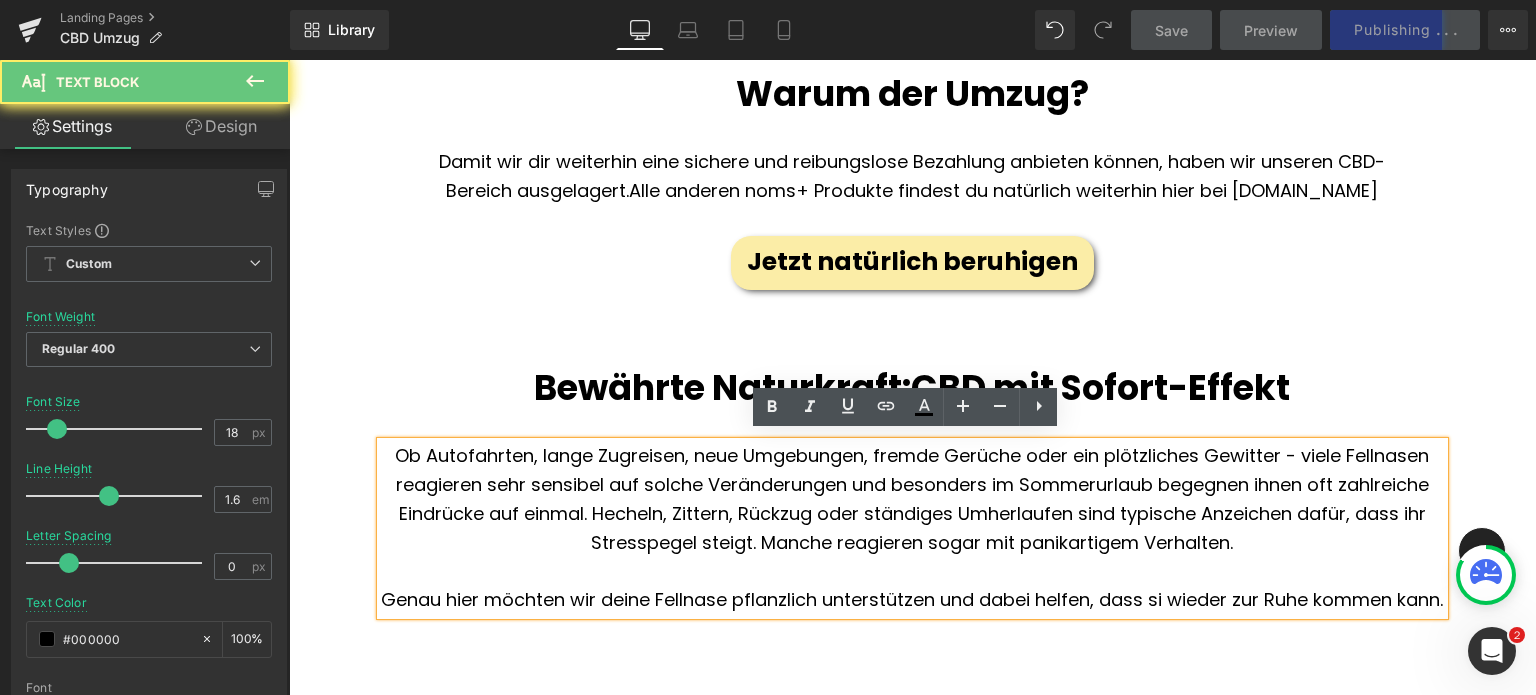 click on "Ob Autofahrten, lange Zugreisen, neue Umgebungen, fremde Gerüche oder ein plötzliches Gewitter - viele Fellnasen reagieren sehr sensibel auf solche Veränderungen und besonders im Sommerurlaub begegnen ihnen oft zahlreiche Eindrücke auf einmal. Hecheln, Zittern, Rückzug oder ständiges Umherlaufen sind typische Anzeichen dafür, dass ihr Stresspegel steigt. Manche reagieren sogar mit panikartigem Verhalten." at bounding box center [912, 499] 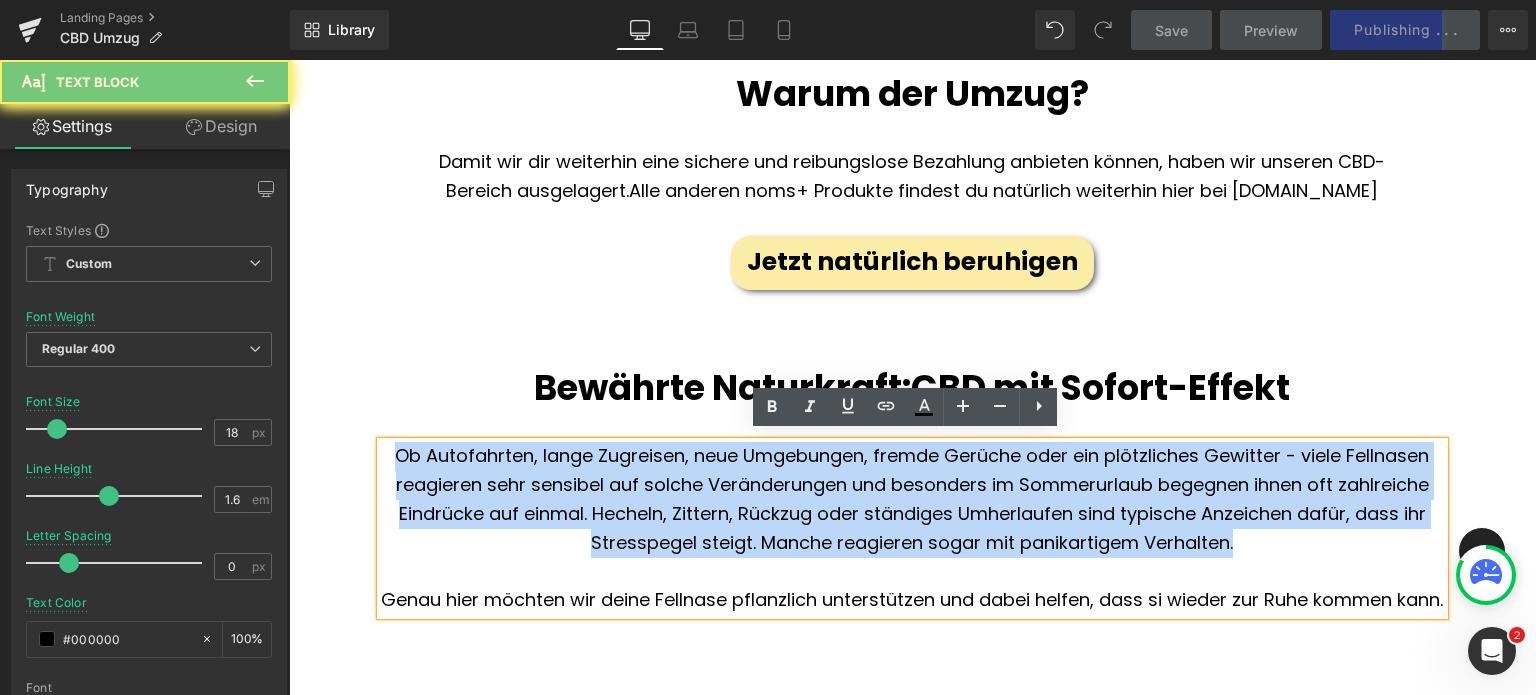 click on "Ob Autofahrten, lange Zugreisen, neue Umgebungen, fremde Gerüche oder ein plötzliches Gewitter - viele Fellnasen reagieren sehr sensibel auf solche Veränderungen und besonders im Sommerurlaub begegnen ihnen oft zahlreiche Eindrücke auf einmal. Hecheln, Zittern, Rückzug oder ständiges Umherlaufen sind typische Anzeichen dafür, dass ihr Stresspegel steigt. Manche reagieren sogar mit panikartigem Verhalten." at bounding box center [912, 499] 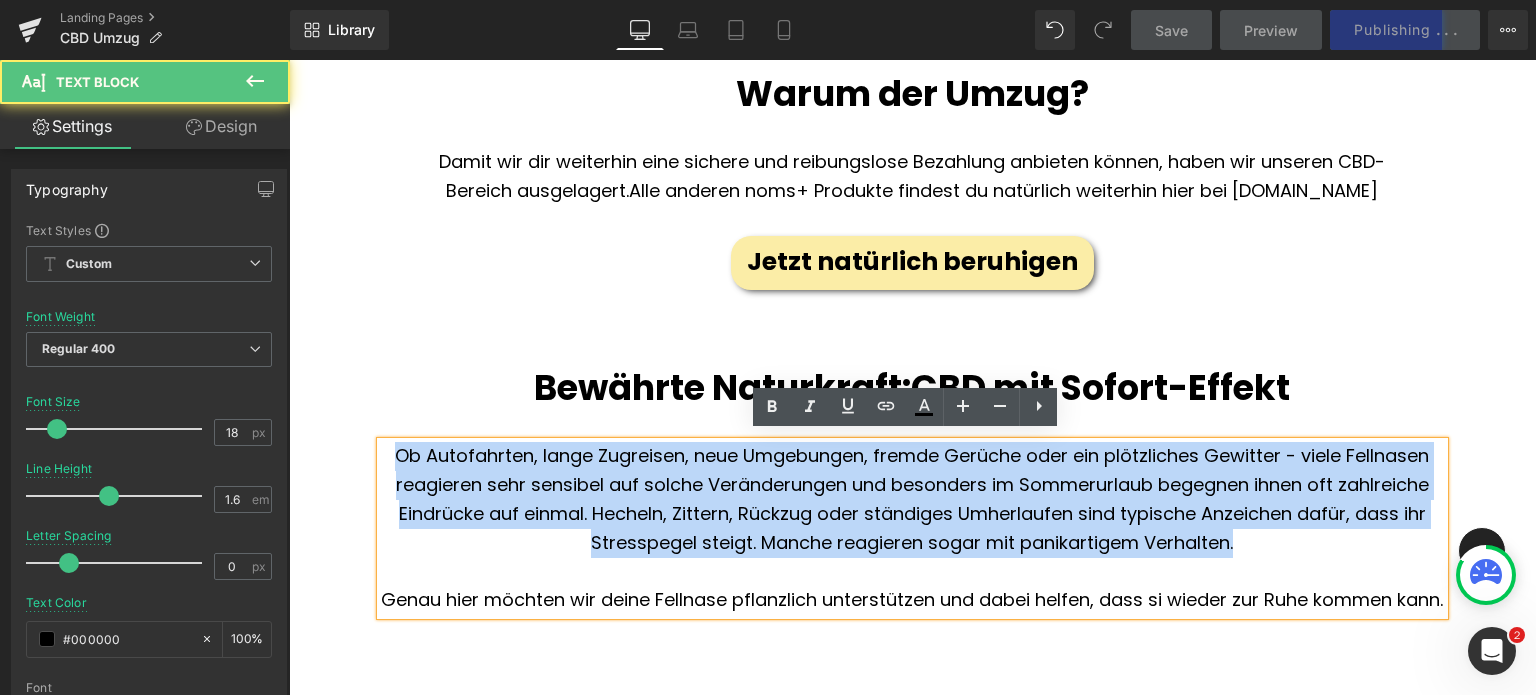 click on "Ob Autofahrten, lange Zugreisen, neue Umgebungen, fremde Gerüche oder ein plötzliches Gewitter - viele Fellnasen reagieren sehr sensibel auf solche Veränderungen und besonders im Sommerurlaub begegnen ihnen oft zahlreiche Eindrücke auf einmal. Hecheln, Zittern, Rückzug oder ständiges Umherlaufen sind typische Anzeichen dafür, dass ihr Stresspegel steigt. Manche reagieren sogar mit panikartigem Verhalten." at bounding box center (912, 499) 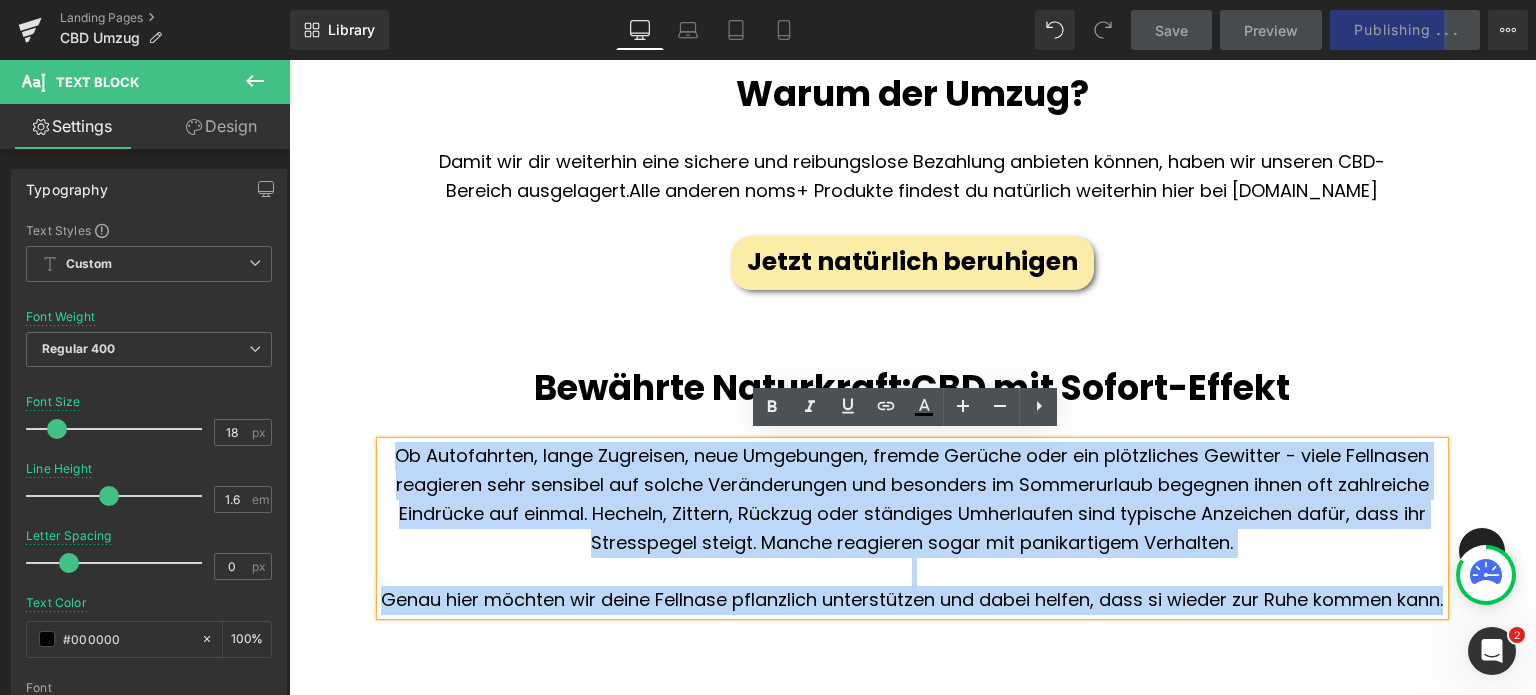 drag, startPoint x: 957, startPoint y: 623, endPoint x: 380, endPoint y: 437, distance: 606.2384 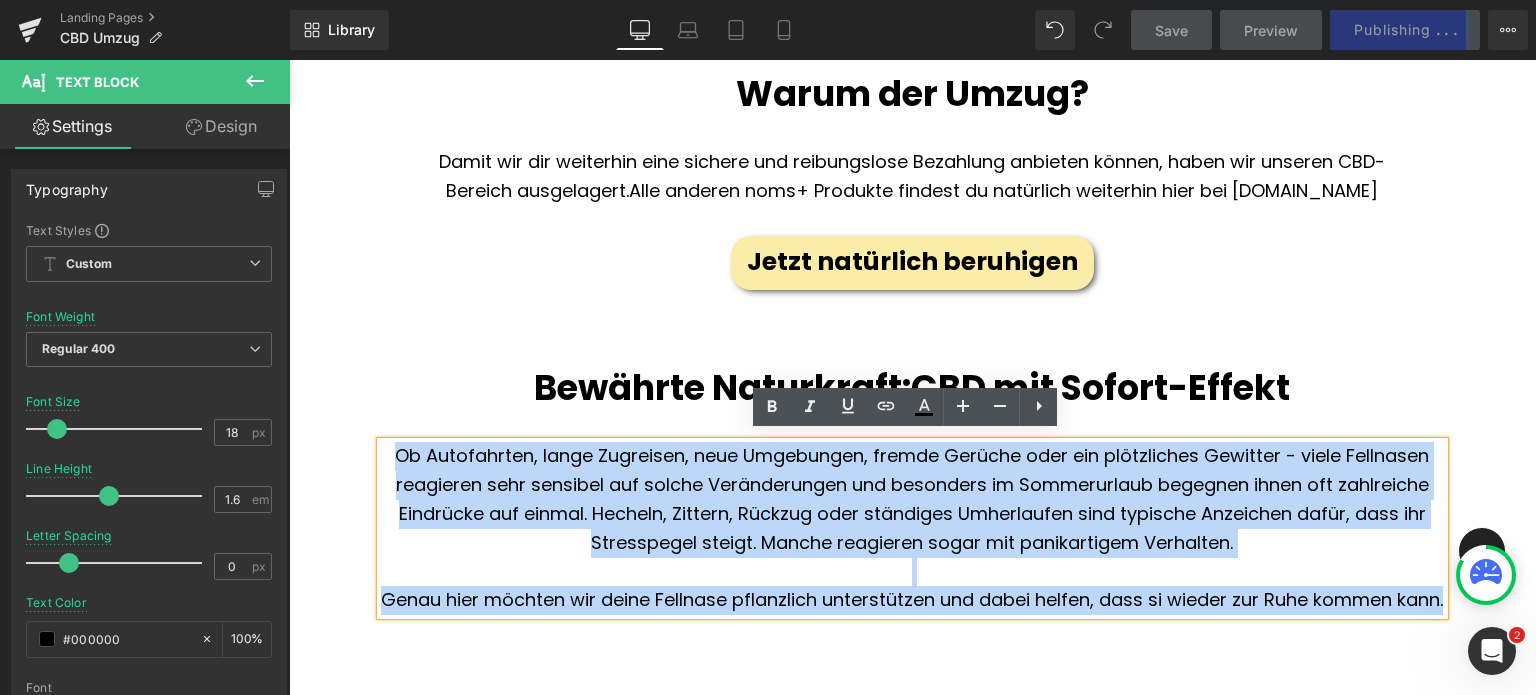 copy on "Ob Autofahrten, lange Zugreisen, neue Umgebungen, fremde Gerüche oder ein plötzliches Gewitter - viele Fellnasen reagieren sehr sensibel auf solche Veränderungen und besonders im Sommerurlaub begegnen ihnen oft zahlreiche Eindrücke auf einmal. Hecheln, Zittern, Rückzug oder ständiges Umherlaufen sind typische Anzeichen dafür, dass ihr Stresspegel steigt. Manche reagieren sogar mit panikartigem Verhalten. Genau hier möchten wir deine Fellnase pflanzlich unterstützen und dabei helfen, dass si wieder zur Ruhe kommen kann." 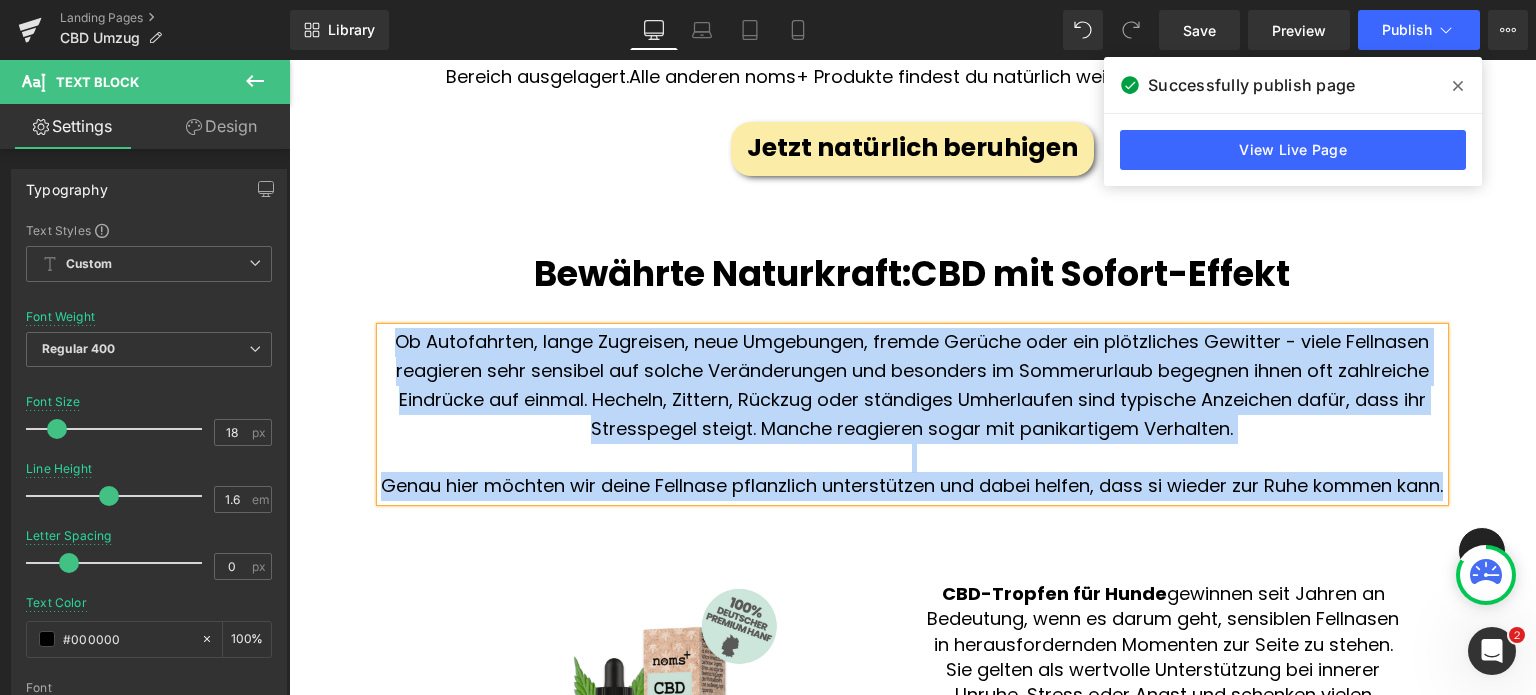 scroll, scrollTop: 1460, scrollLeft: 0, axis: vertical 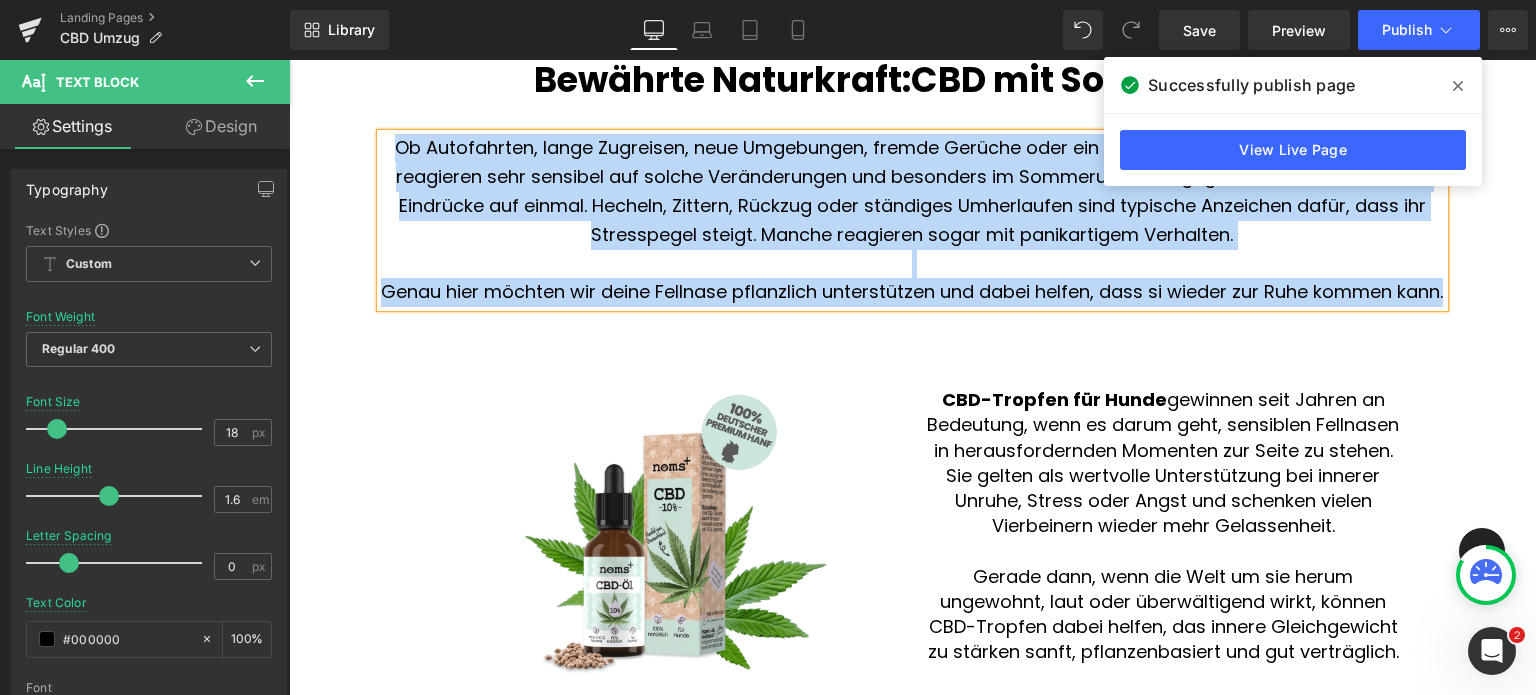 type 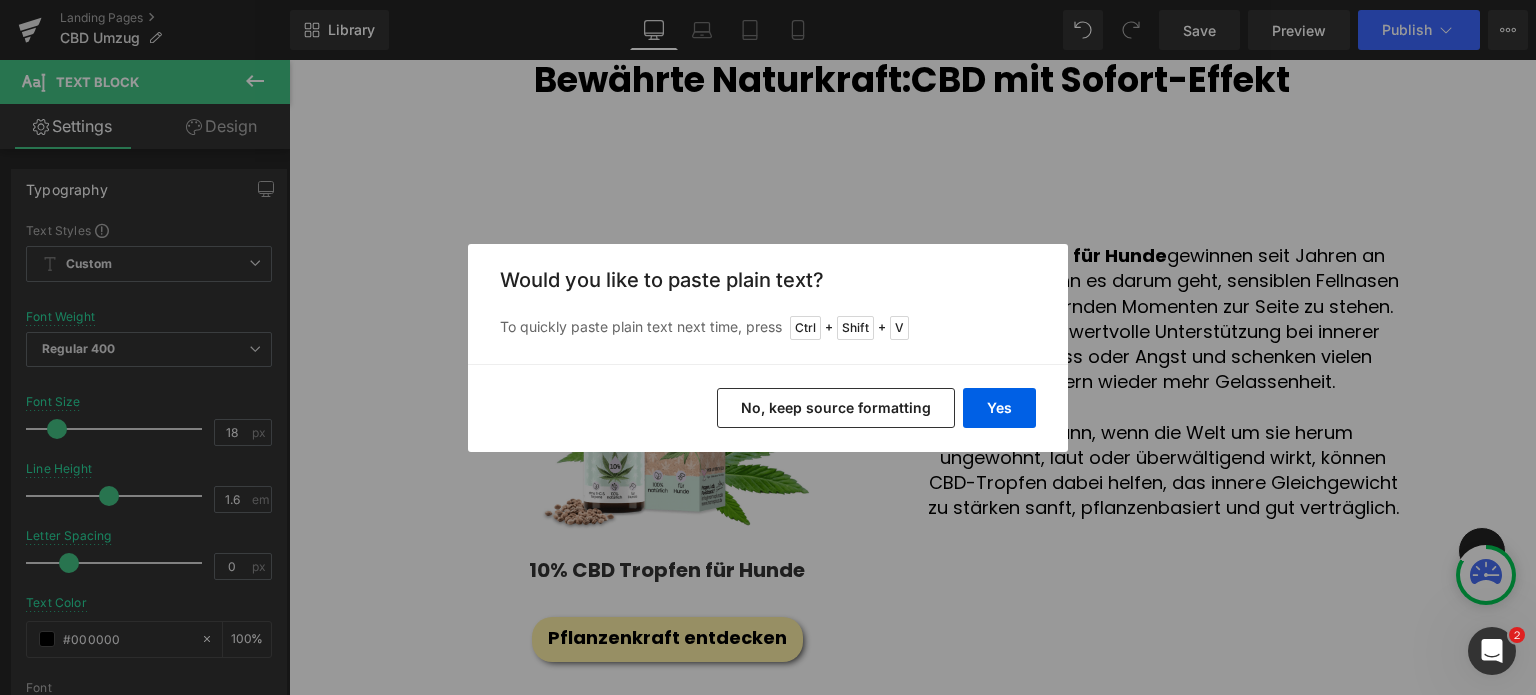 click on "Would you like to paste plain text? To quickly paste plain text next time, press  Ctrl   +   Shift   +   V" at bounding box center [768, 304] 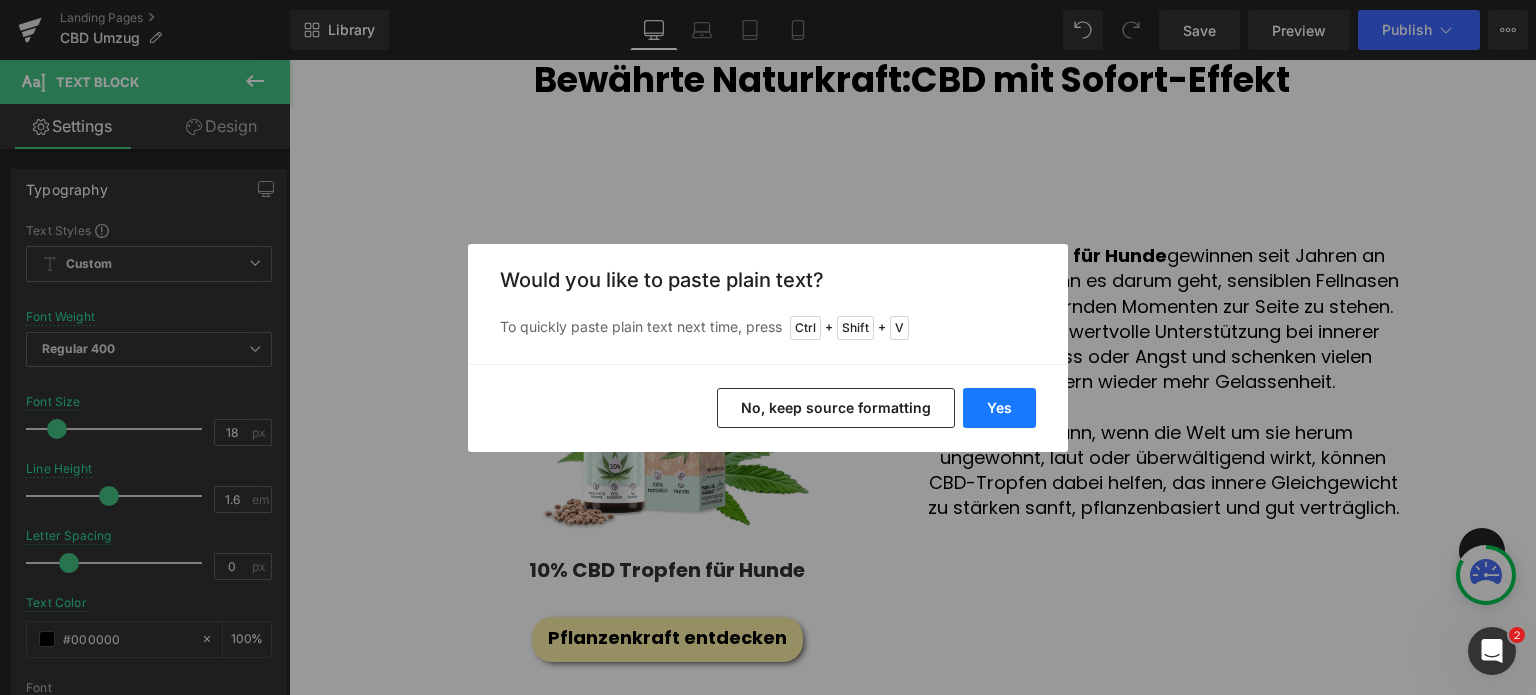click on "Yes" at bounding box center [999, 408] 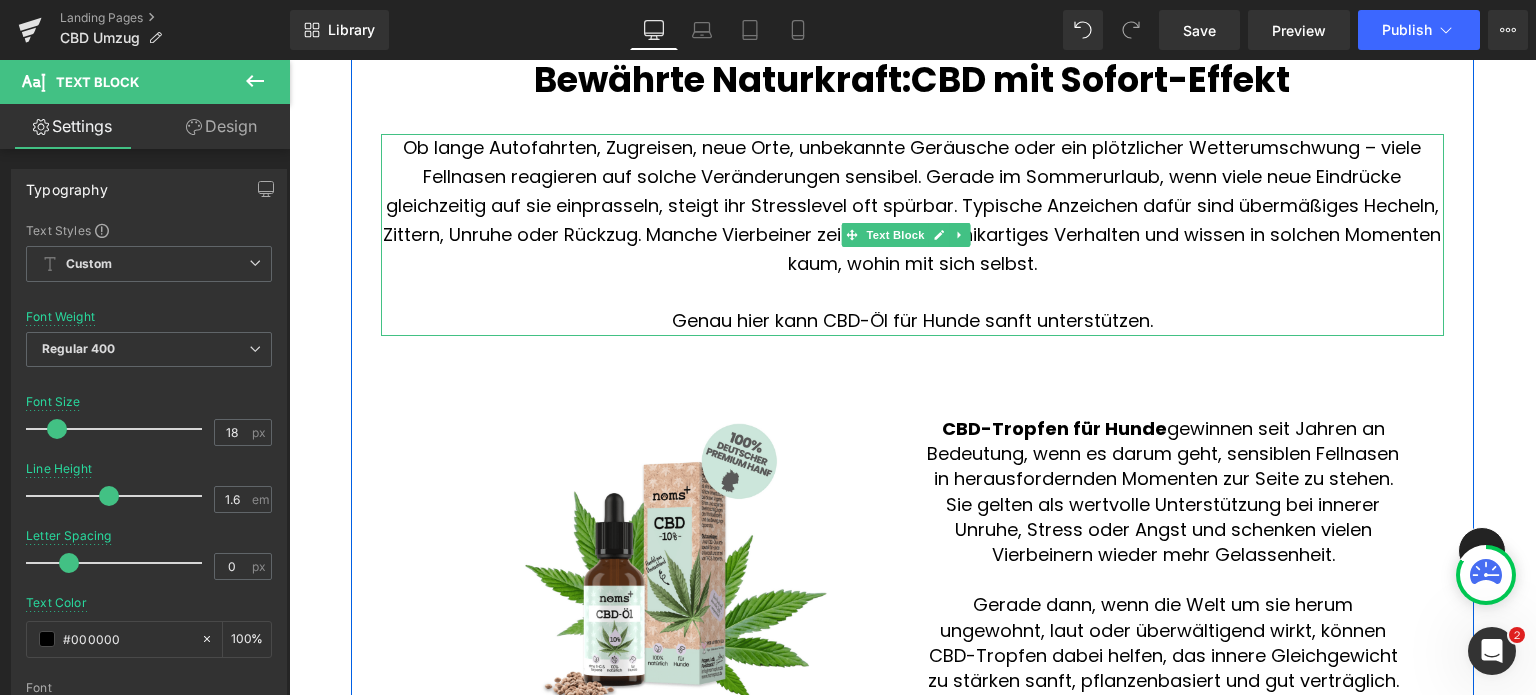 click on "Ob lange Autofahrten, Zugreisen, neue Orte, unbekannte Geräusche oder ein plötzlicher Wetterumschwung – viele Fellnasen reagieren auf solche Veränderungen sensibel. Gerade im Sommerurlaub, wenn viele neue Eindrücke gleichzeitig auf sie einprasseln, steigt ihr Stresslevel oft spürbar. Typische Anzeichen dafür sind übermäßiges Hecheln, Zittern, Unruhe oder Rückzug. Manche Vierbeiner zeigen sogar panikartiges Verhalten und wissen in solchen Momenten kaum, wohin mit sich selbst." at bounding box center [912, 206] 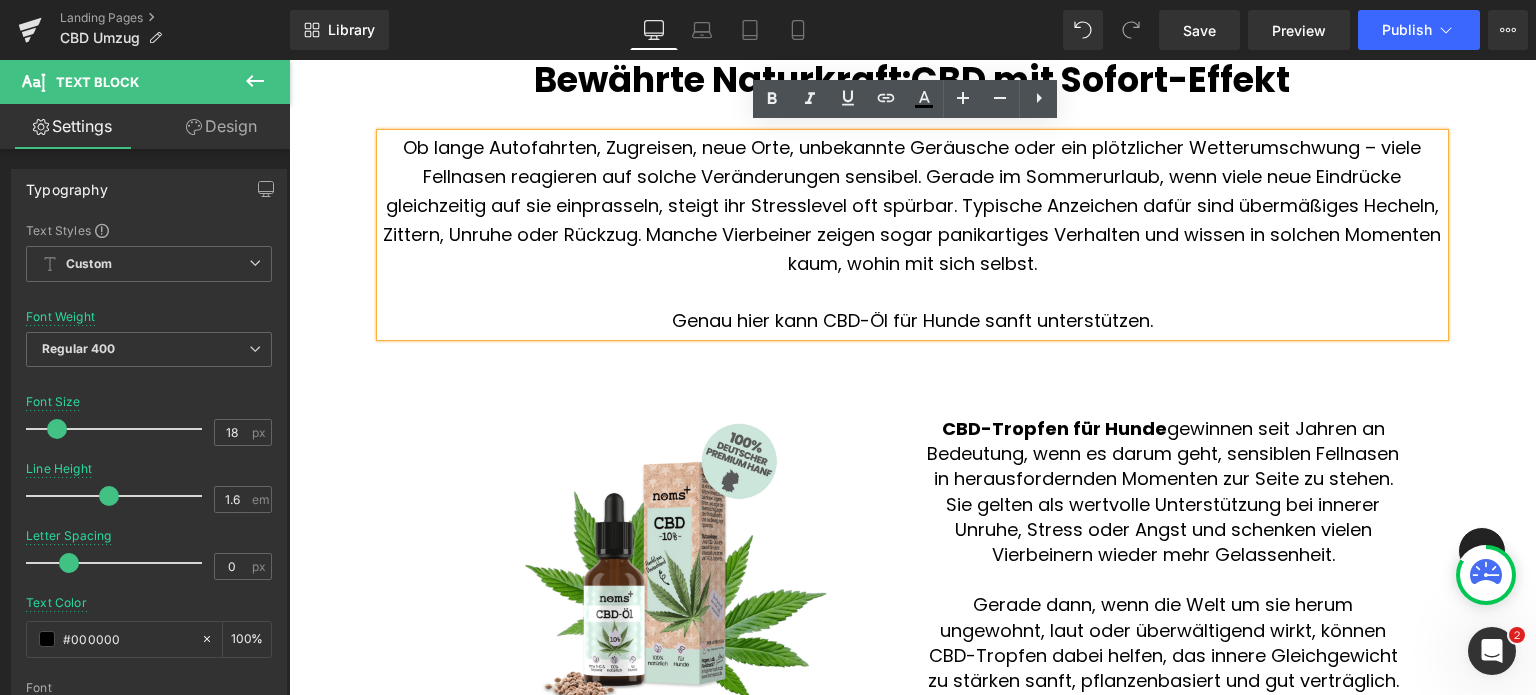 click on "Genau hier kann CBD-Öl für Hunde sanft unterstützen." at bounding box center [912, 321] 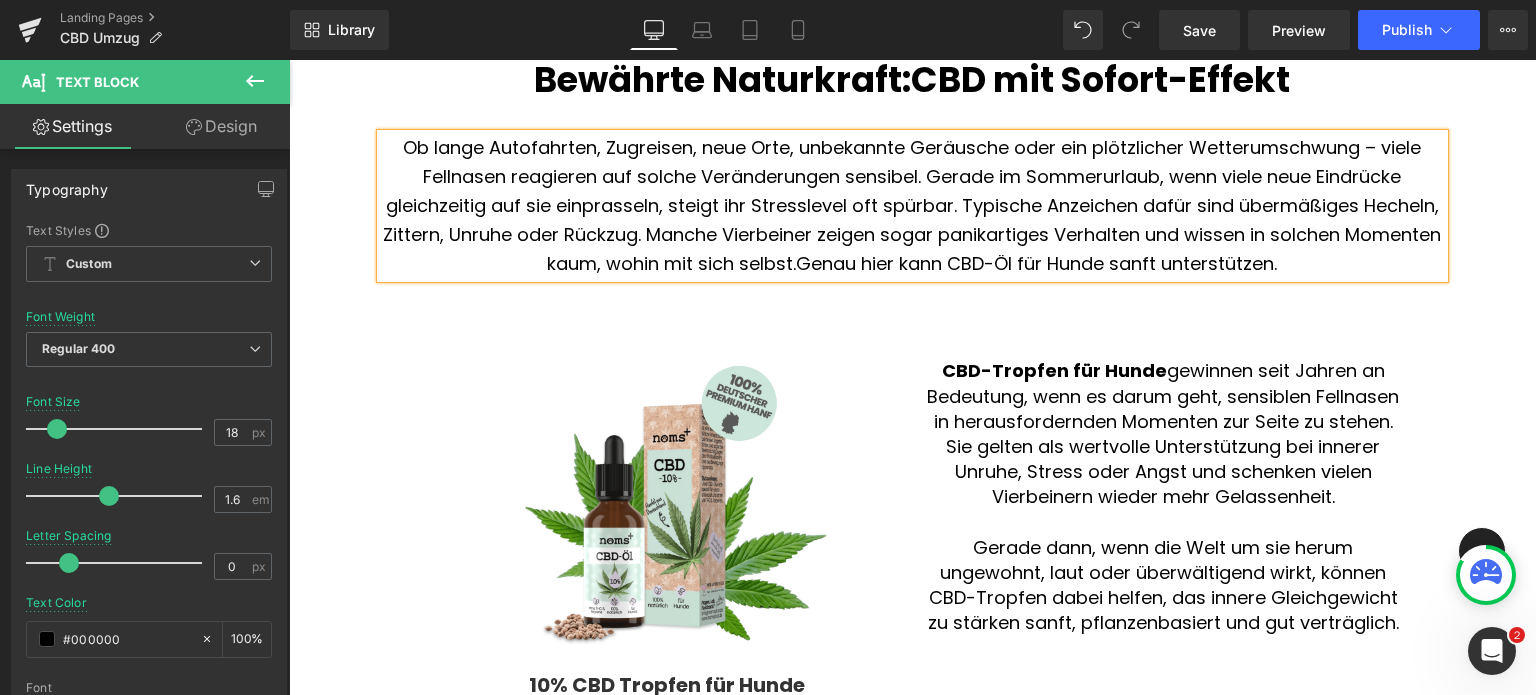 click on "Ob lange Autofahrten, Zugreisen, neue Orte, unbekannte Geräusche oder ein plötzlicher Wetterumschwung – viele Fellnasen reagieren auf solche Veränderungen sensibel. Gerade im Sommerurlaub, wenn viele neue Eindrücke gleichzeitig auf sie einprasseln, steigt ihr Stresslevel oft spürbar. Typische Anzeichen dafür sind übermäßiges Hecheln, Zittern, Unruhe oder Rückzug. Manche Vierbeiner zeigen sogar panikartiges Verhalten und wissen in solchen Momenten kaum, wohin mit sich selbst.  Genau hier kann CBD-Öl für Hunde sanft unterstützen." at bounding box center [912, 206] 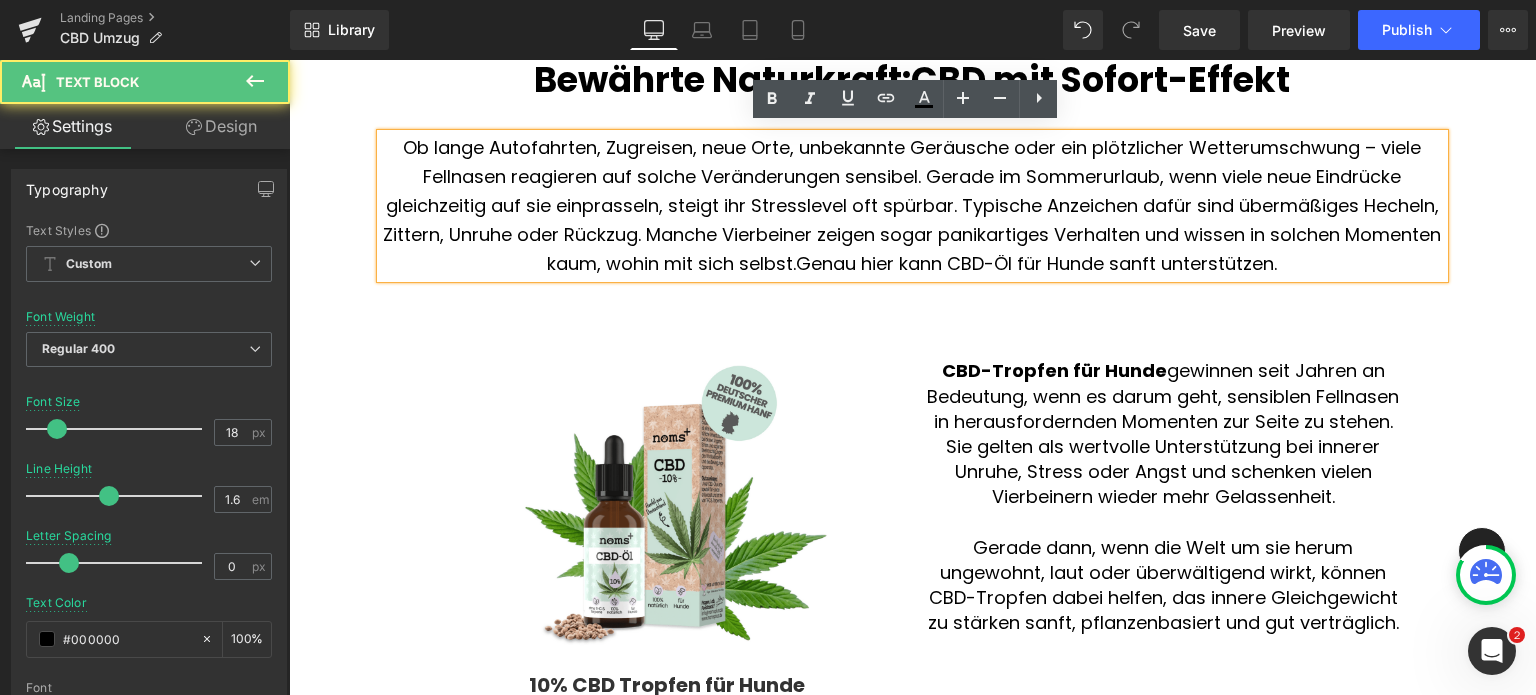 scroll, scrollTop: 1303, scrollLeft: 0, axis: vertical 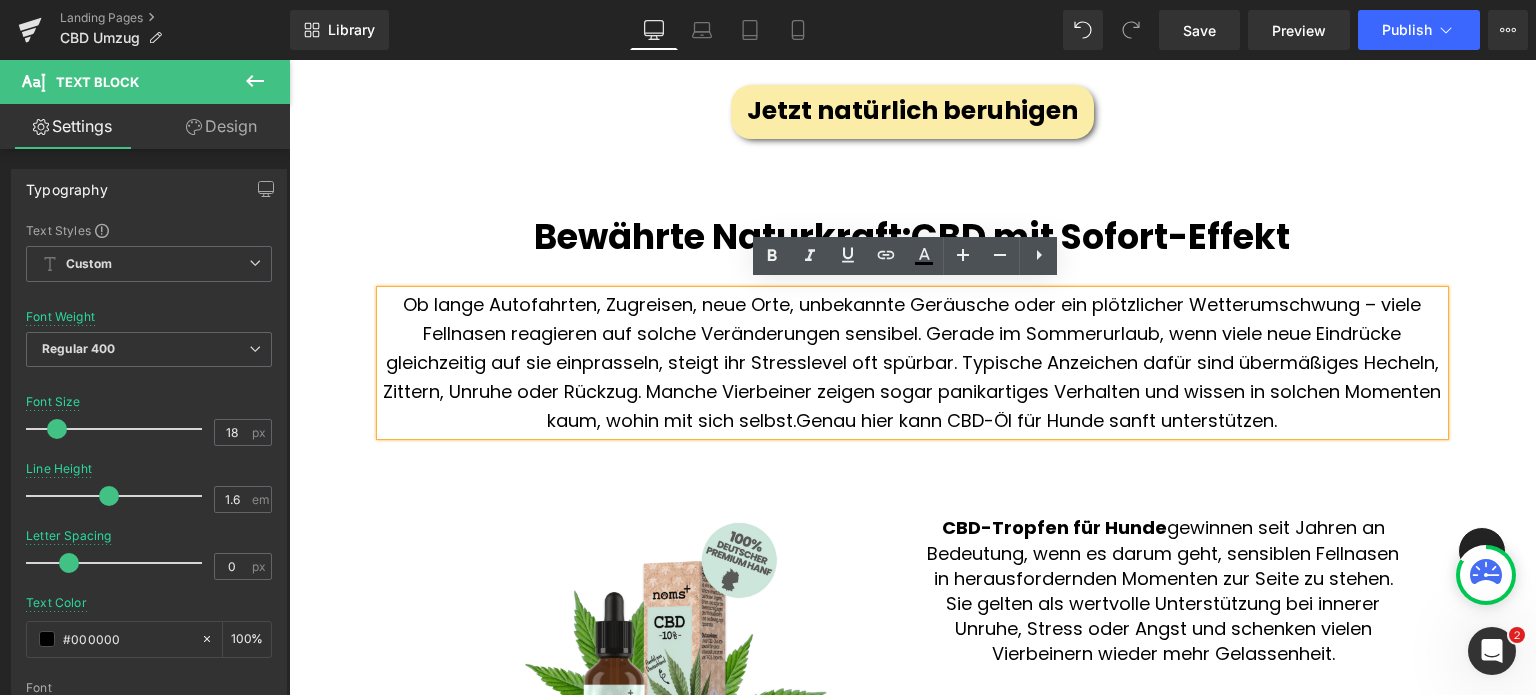click on "CBD mit Sofort-Effekt" at bounding box center [1100, 236] 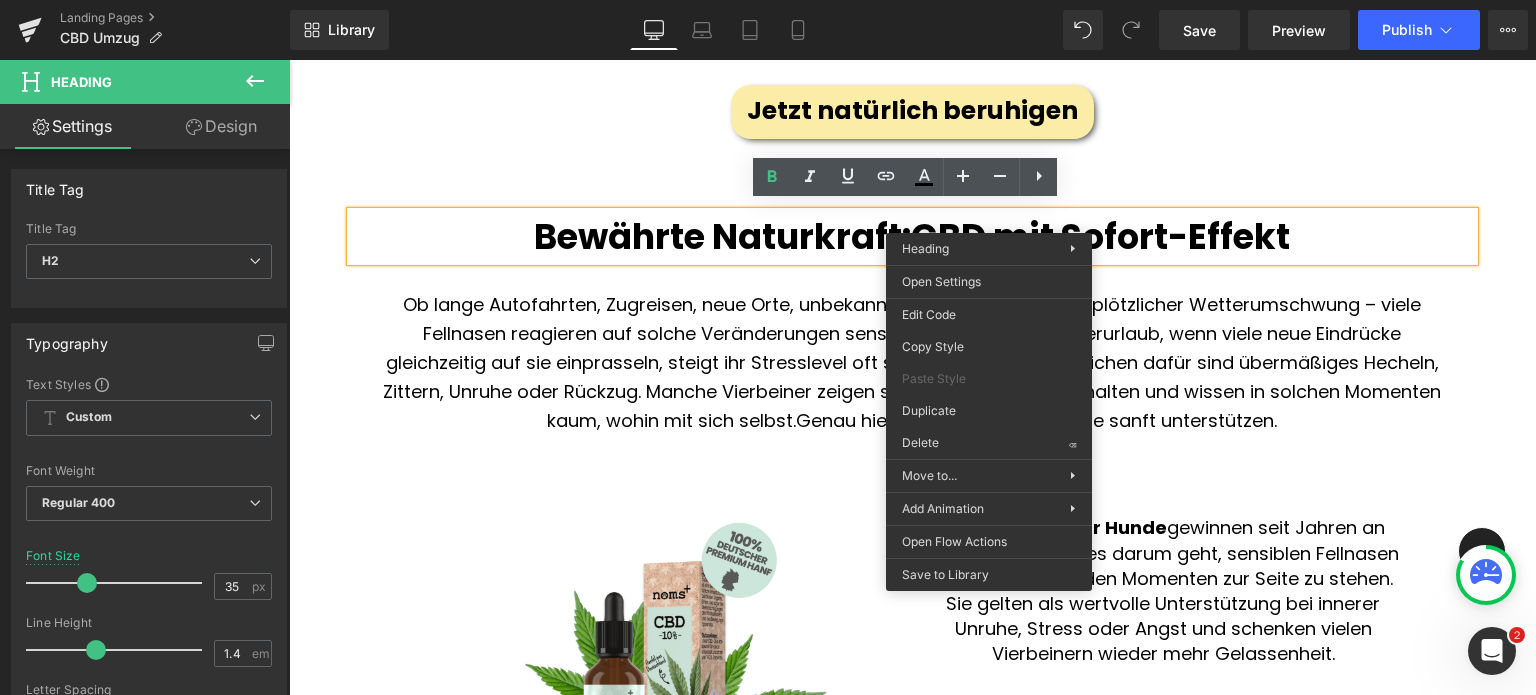 type 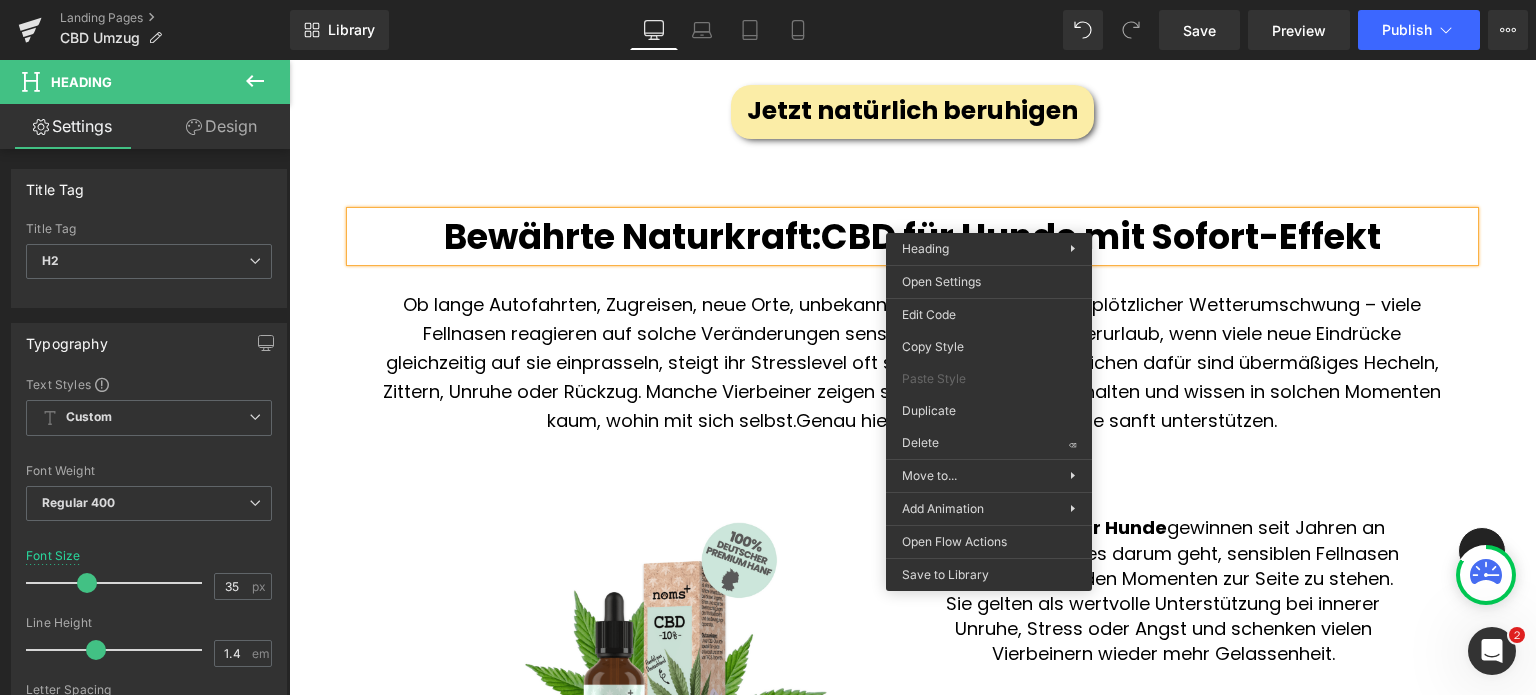 click on "Ob lange Autofahrten, Zugreisen, neue Orte, unbekannte Geräusche oder ein plötzlicher Wetterumschwung – viele Fellnasen reagieren auf solche Veränderungen sensibel. Gerade im Sommerurlaub, wenn viele neue Eindrücke gleichzeitig auf sie einprasseln, steigt ihr Stresslevel oft spürbar. Typische Anzeichen dafür sind übermäßiges Hecheln, Zittern, Unruhe oder Rückzug. Manche Vierbeiner zeigen sogar panikartiges Verhalten und wissen in solchen Momenten kaum, wohin mit sich selbst.  Genau hier kann CBD-Öl für Hunde sanft unterstützen." at bounding box center [912, 363] 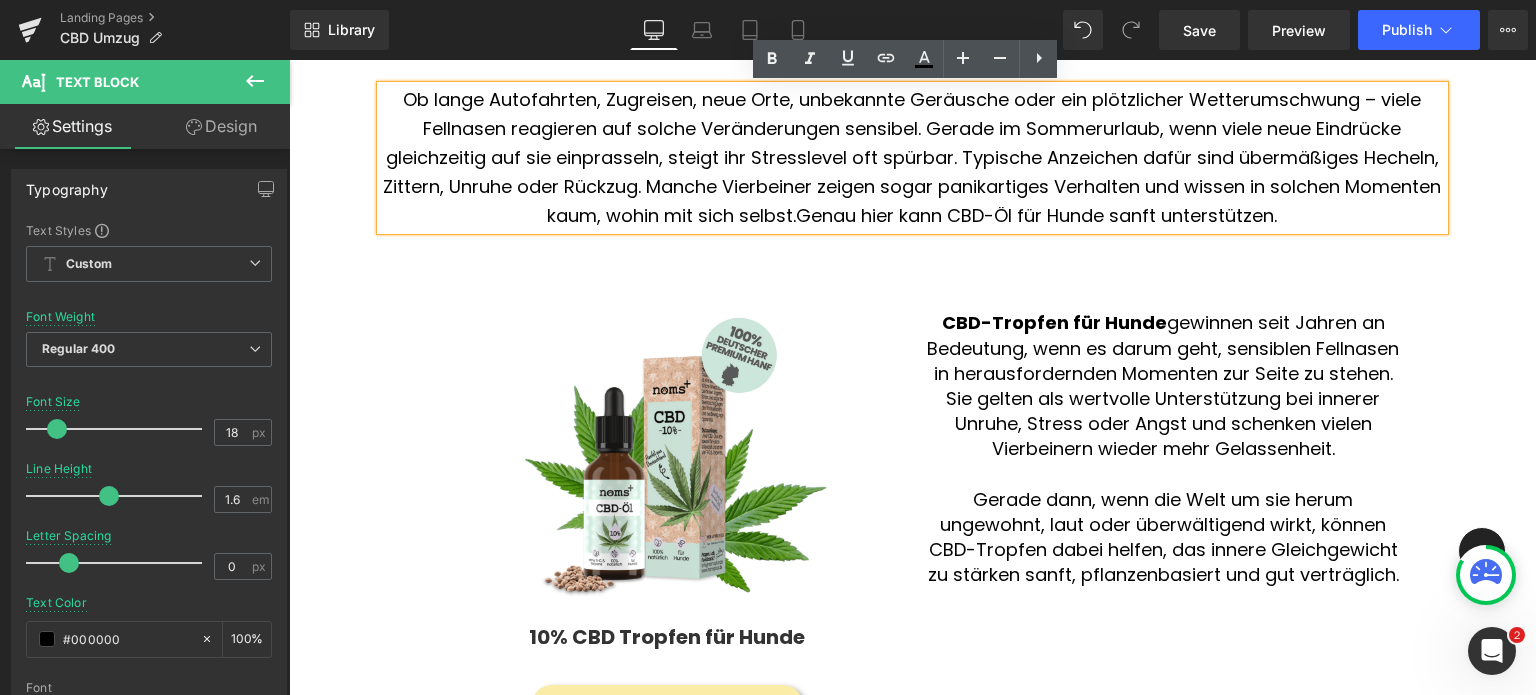 scroll, scrollTop: 1511, scrollLeft: 0, axis: vertical 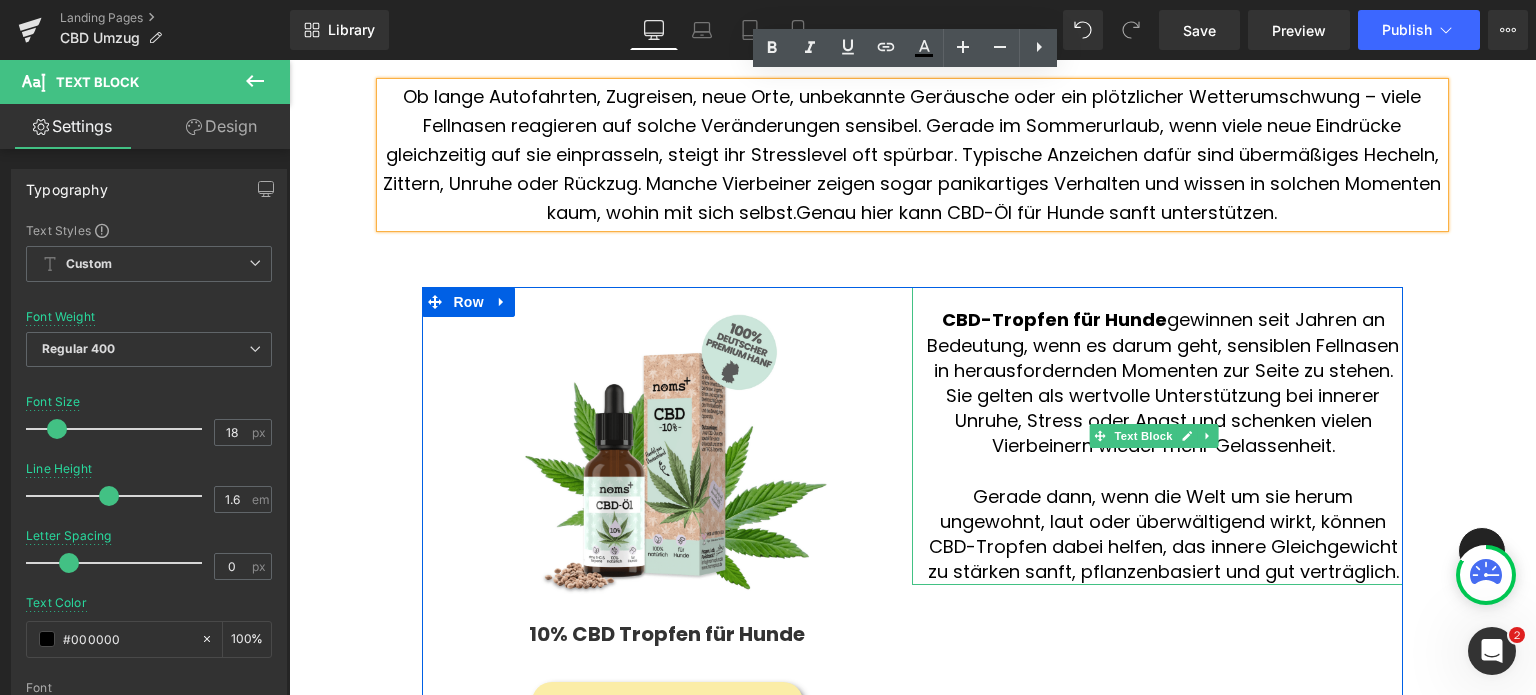 click on "gewinnen seit Jahren an Bedeutung, wenn es darum geht, sensiblen Fellnasen in herausfordernden Momenten zur Seite zu stehen. Sie gelten als wertvolle Unterstützung bei innerer Unruhe, Stress oder Angst und schenken vielen Vierbeinern wieder mehr Gelassenheit." at bounding box center [1163, 382] 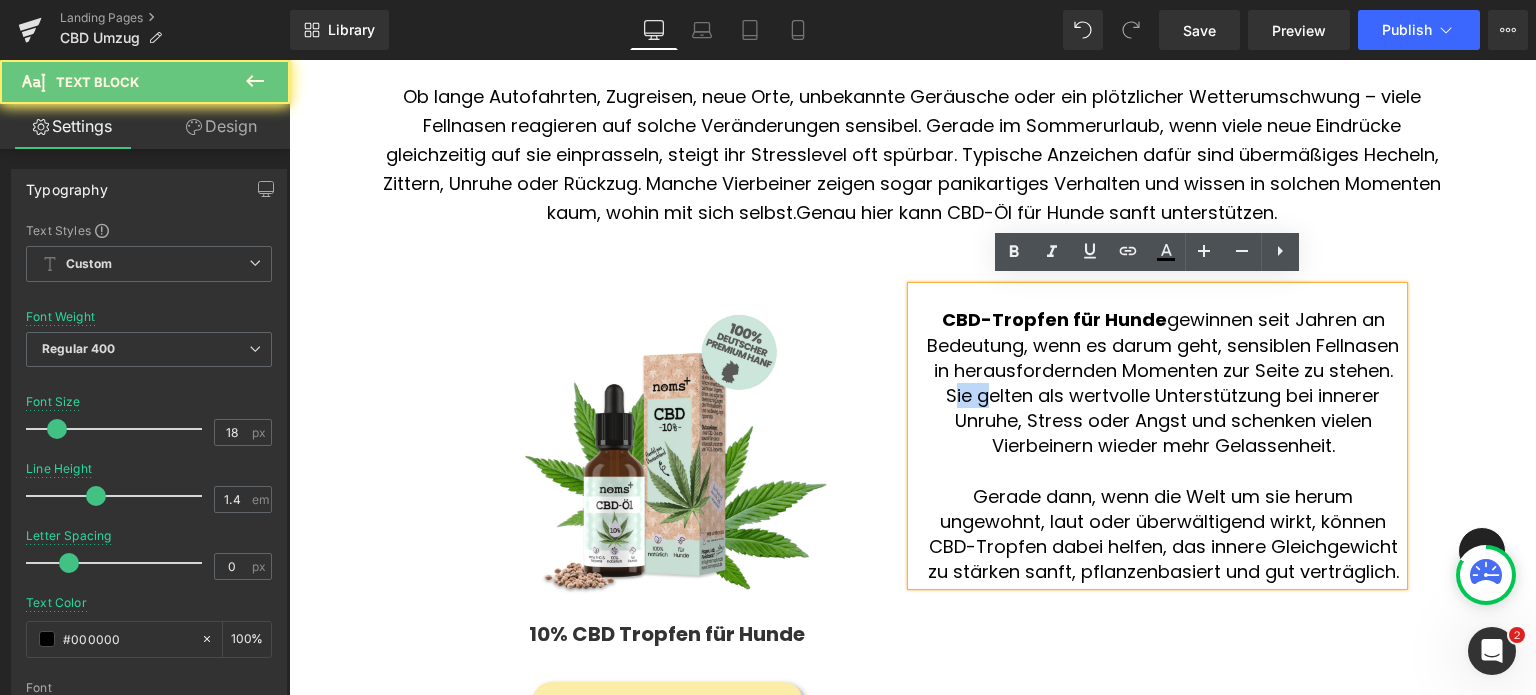 click on "gewinnen seit Jahren an Bedeutung, wenn es darum geht, sensiblen Fellnasen in herausfordernden Momenten zur Seite zu stehen. Sie gelten als wertvolle Unterstützung bei innerer Unruhe, Stress oder Angst und schenken vielen Vierbeinern wieder mehr Gelassenheit." at bounding box center [1163, 382] 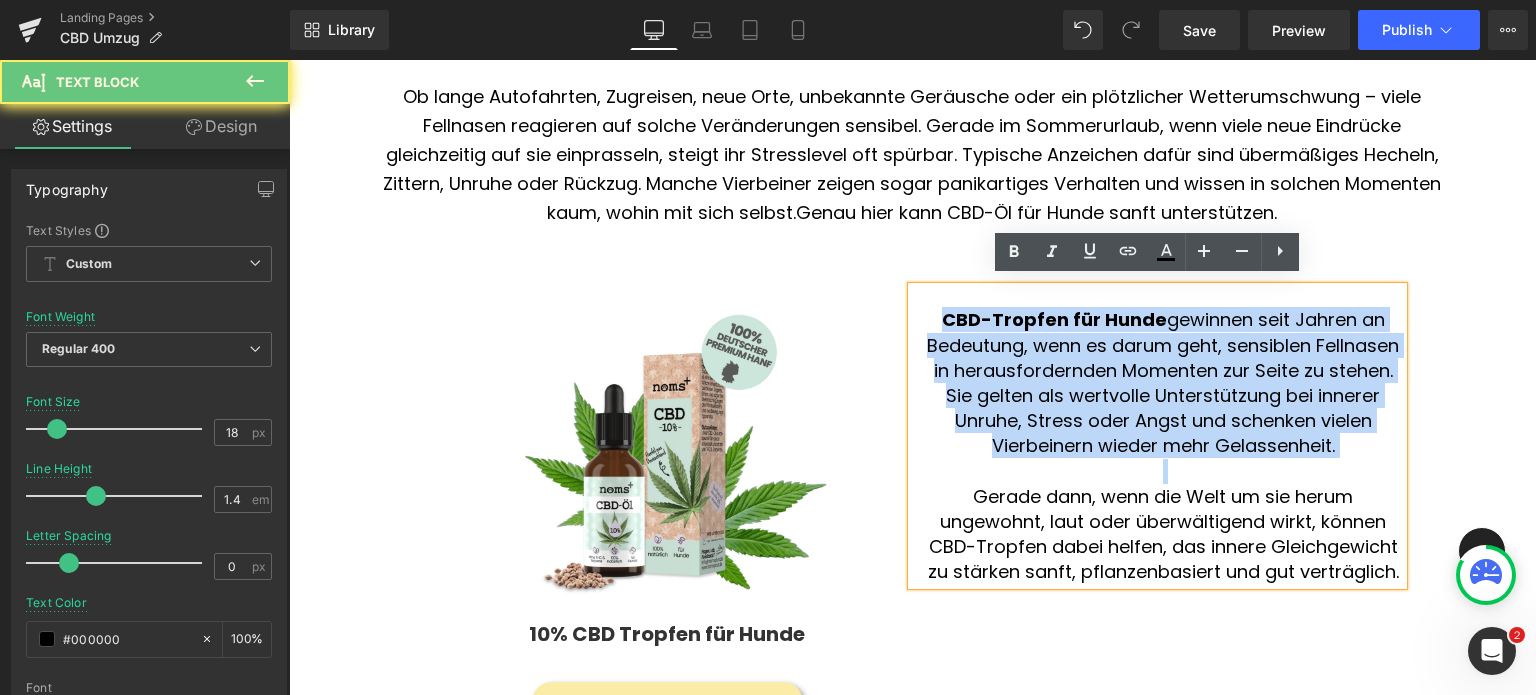 click on "gewinnen seit Jahren an Bedeutung, wenn es darum geht, sensiblen Fellnasen in herausfordernden Momenten zur Seite zu stehen. Sie gelten als wertvolle Unterstützung bei innerer Unruhe, Stress oder Angst und schenken vielen Vierbeinern wieder mehr Gelassenheit." at bounding box center (1163, 382) 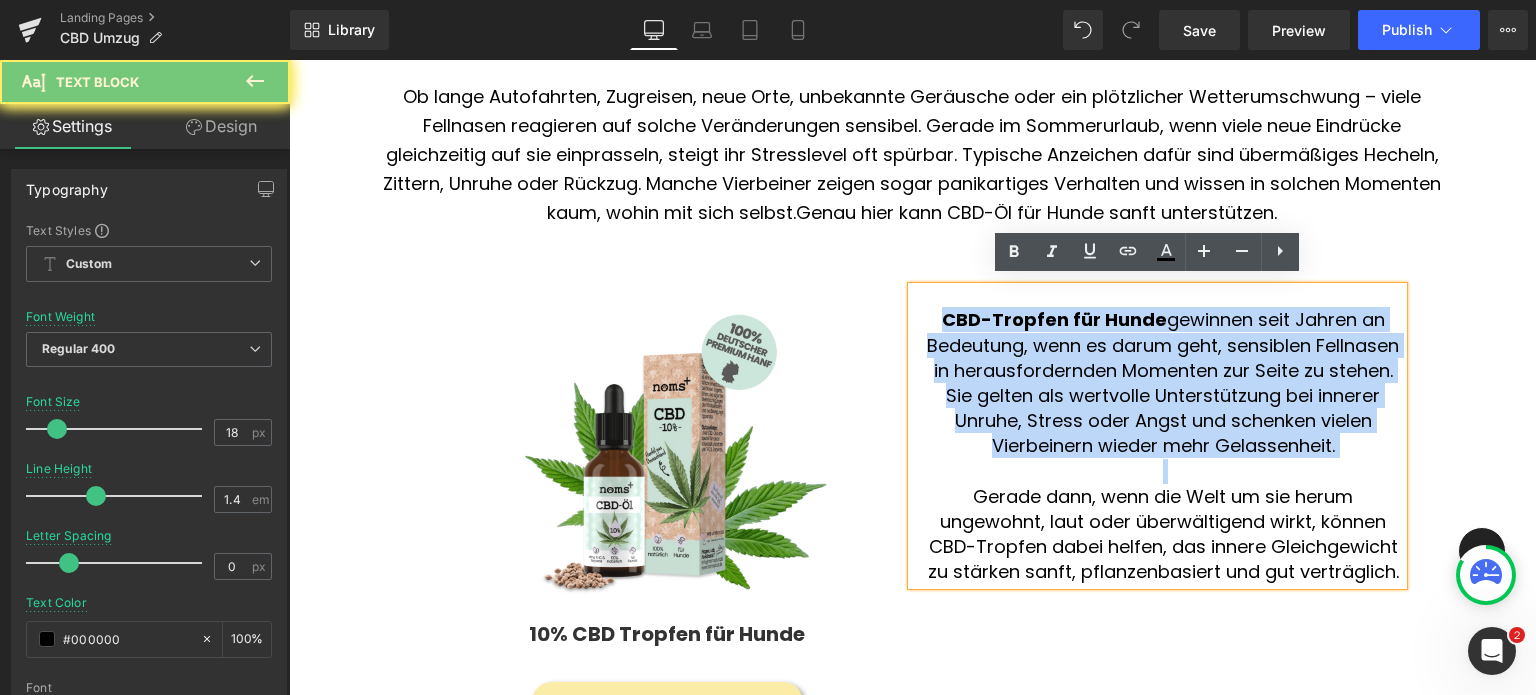 click at bounding box center (1162, 471) 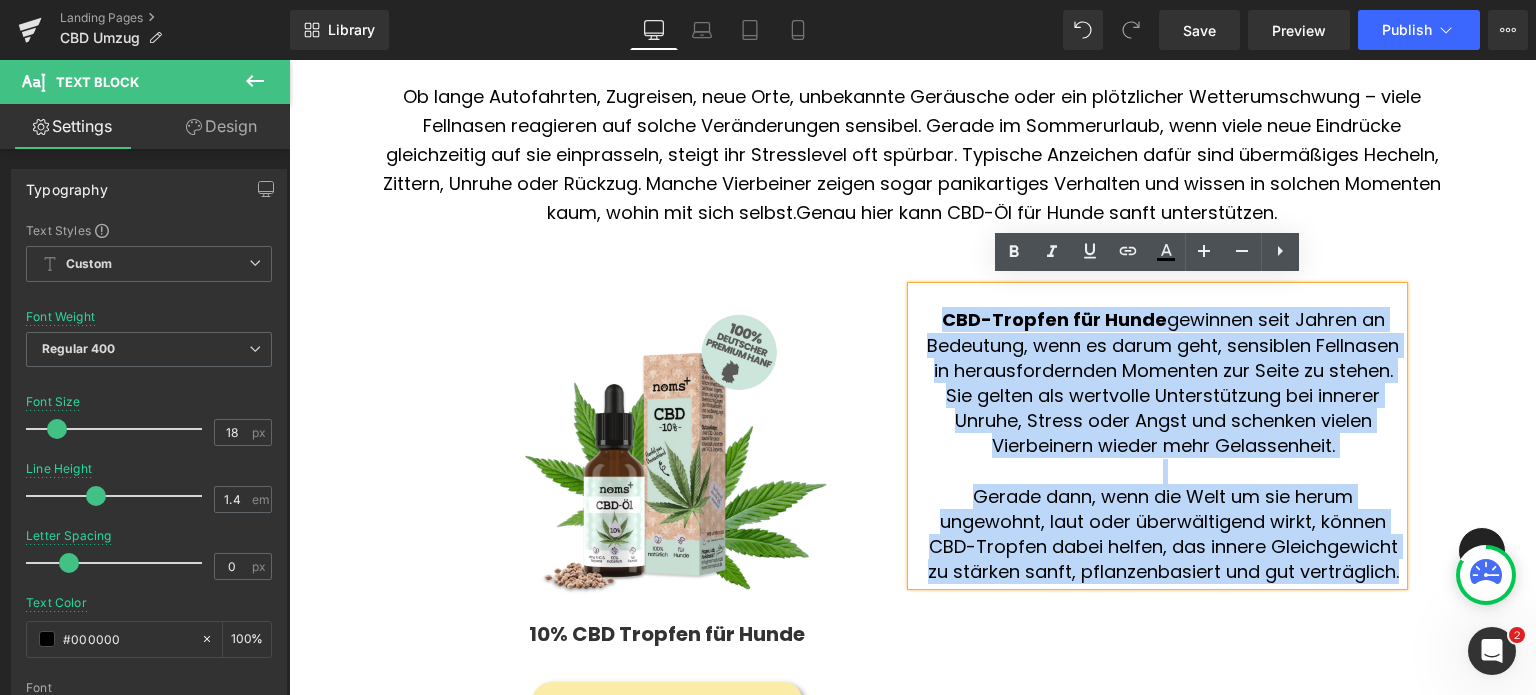 drag, startPoint x: 1389, startPoint y: 563, endPoint x: 935, endPoint y: 303, distance: 523.1788 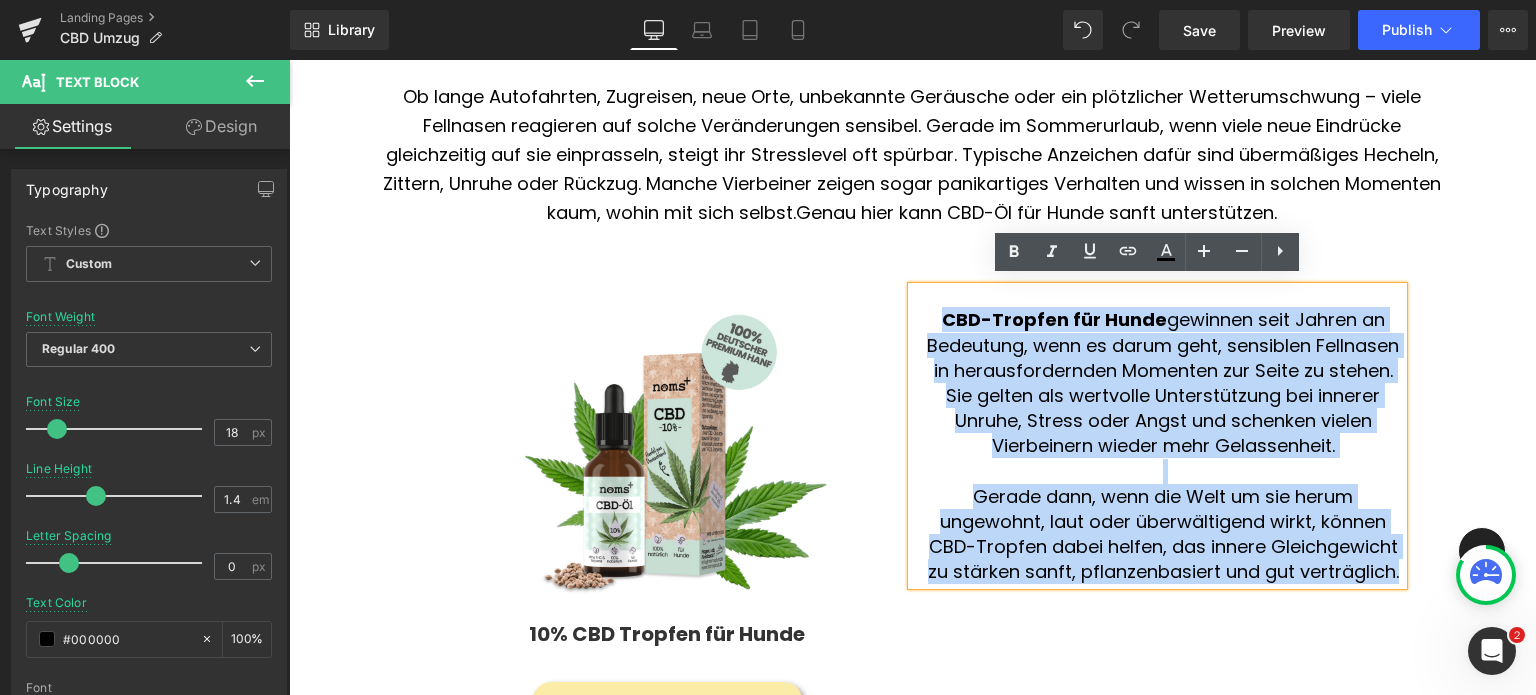 click on "CBD-Tropfen für Hunde  gewinnen seit Jahren an Bedeutung, wenn es darum geht, sensiblen Fellnasen in herausfordernden Momenten zur Seite zu stehen. Sie gelten als wertvolle Unterstützung bei innerer Unruhe, Stress oder Angst und schenken vielen Vierbeinern wieder mehr Gelassenheit.  Gerade dann, wenn die Welt um sie herum ungewohnt, laut oder überwältigend wirkt, können CBD-Tropfen dabei helfen, das innere Gleichgewicht zu stärken sanft, pflanzenbasiert und gut verträglich." at bounding box center (1157, 435) 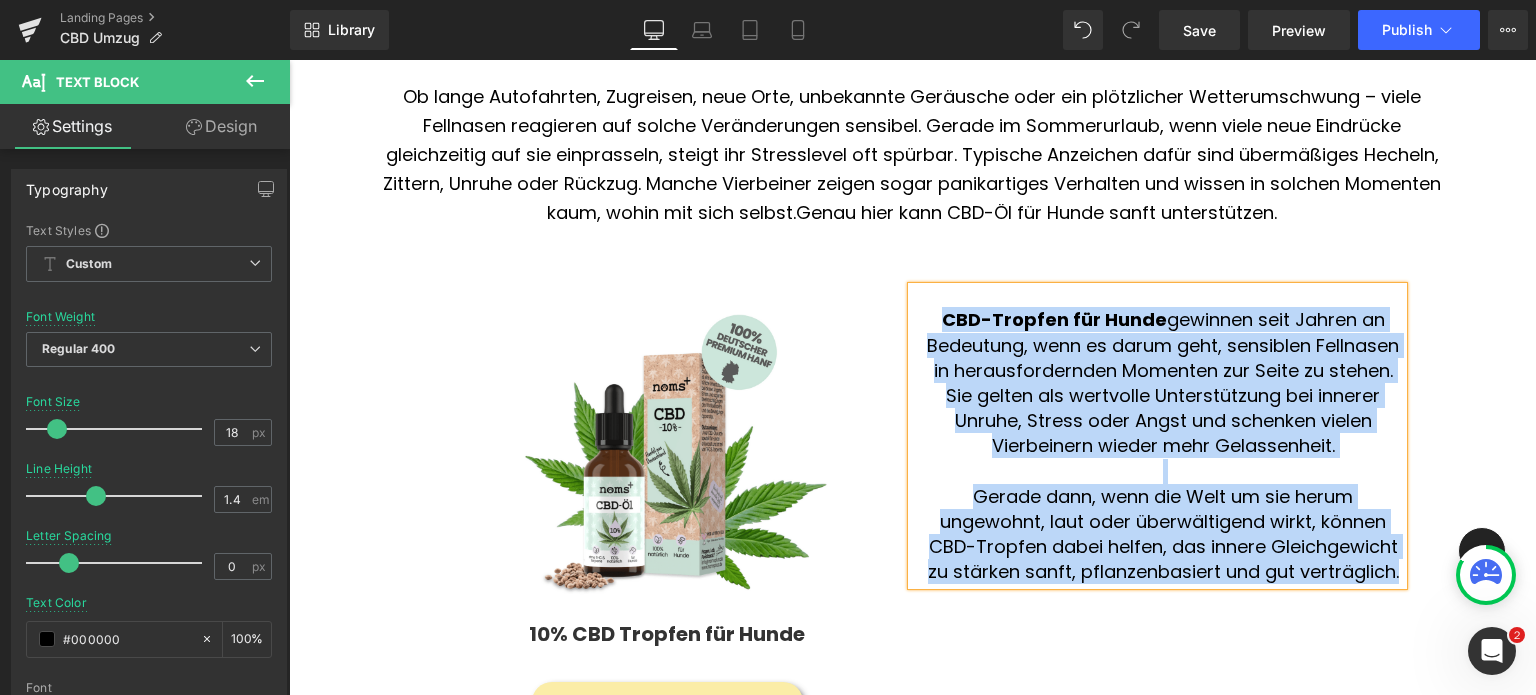 click on "CBD-Tropfen für Hunde  gewinnen seit Jahren an Bedeutung, wenn es darum geht, sensiblen Fellnasen in herausfordernden Momenten zur Seite zu stehen. Sie gelten als wertvolle Unterstützung bei innerer Unruhe, Stress oder Angst und schenken vielen Vierbeinern wieder mehr Gelassenheit." at bounding box center (1162, 382) 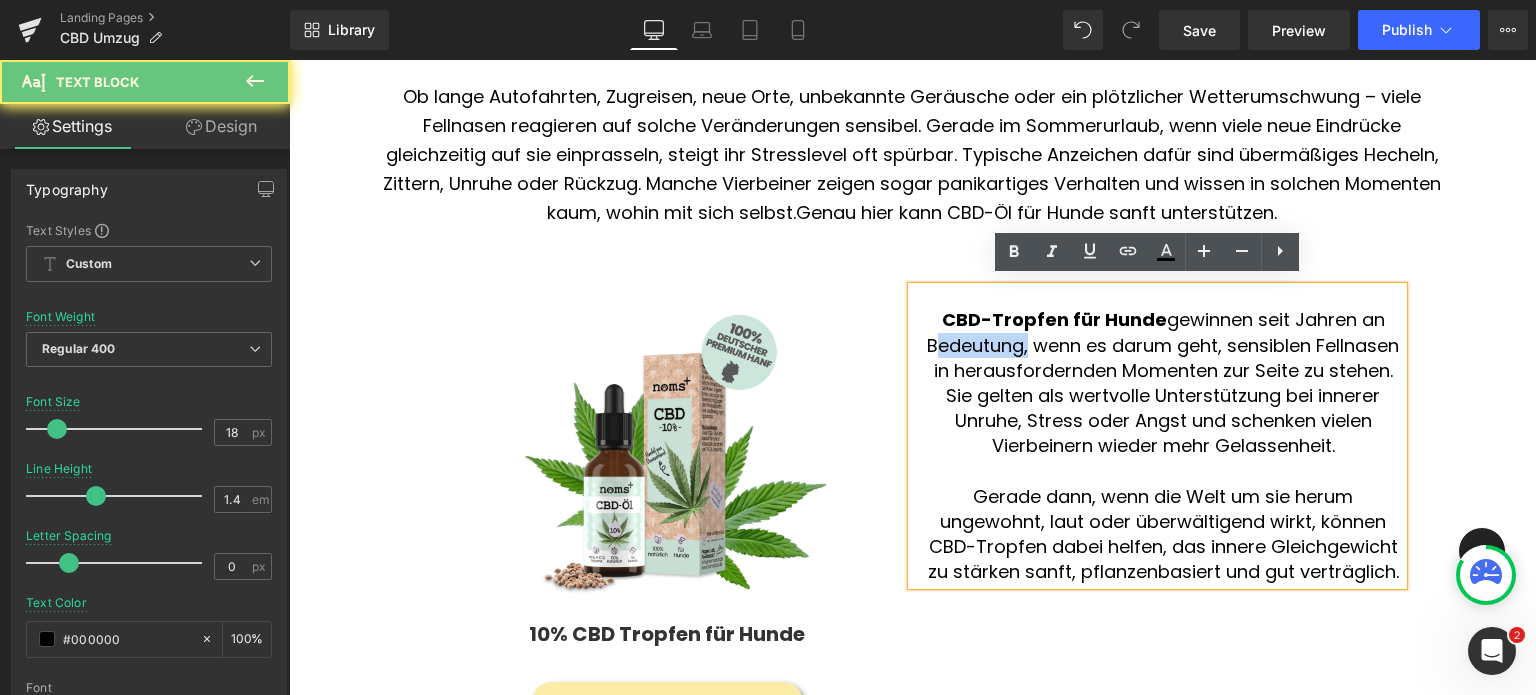 click on "CBD-Tropfen für Hunde  gewinnen seit Jahren an Bedeutung, wenn es darum geht, sensiblen Fellnasen in herausfordernden Momenten zur Seite zu stehen. Sie gelten als wertvolle Unterstützung bei innerer Unruhe, Stress oder Angst und schenken vielen Vierbeinern wieder mehr Gelassenheit." at bounding box center (1162, 382) 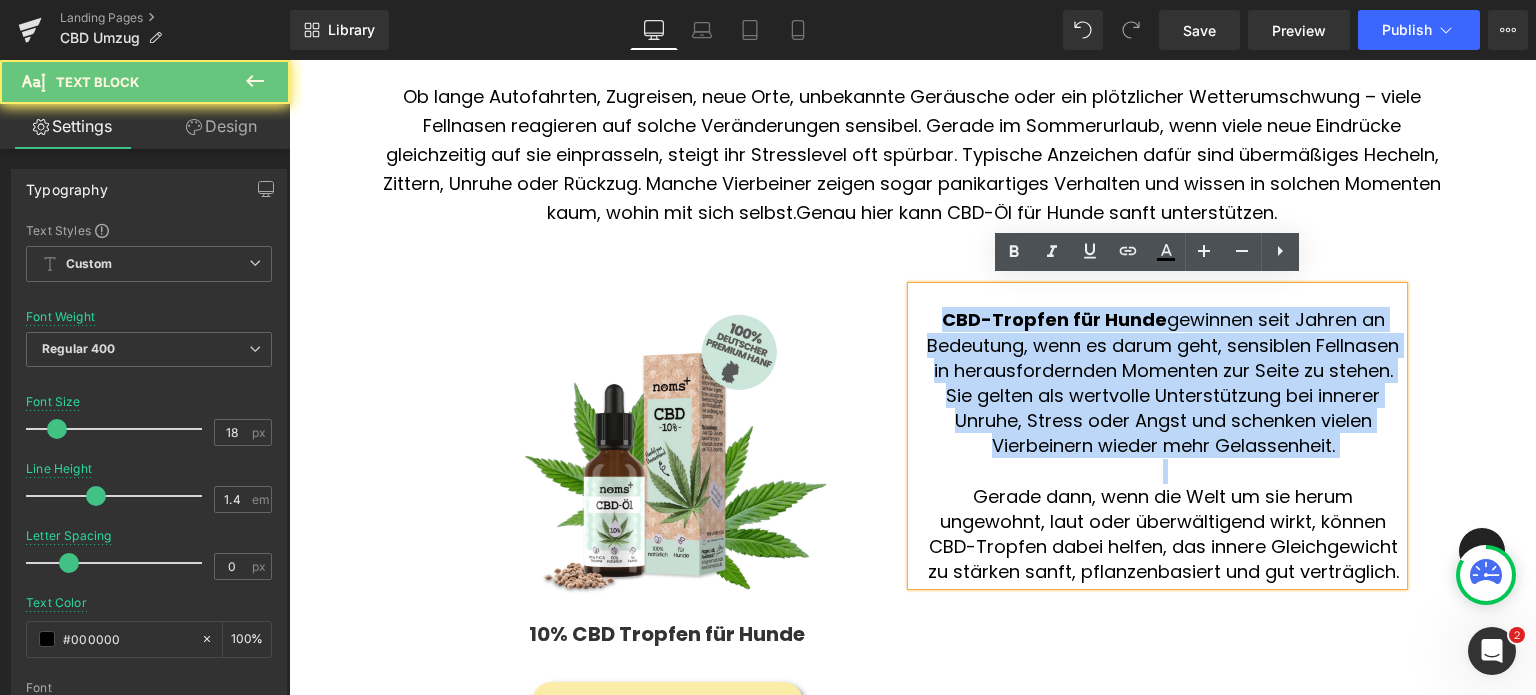 click on "CBD-Tropfen für Hunde  gewinnen seit Jahren an Bedeutung, wenn es darum geht, sensiblen Fellnasen in herausfordernden Momenten zur Seite zu stehen. Sie gelten als wertvolle Unterstützung bei innerer Unruhe, Stress oder Angst und schenken vielen Vierbeinern wieder mehr Gelassenheit." at bounding box center (1162, 382) 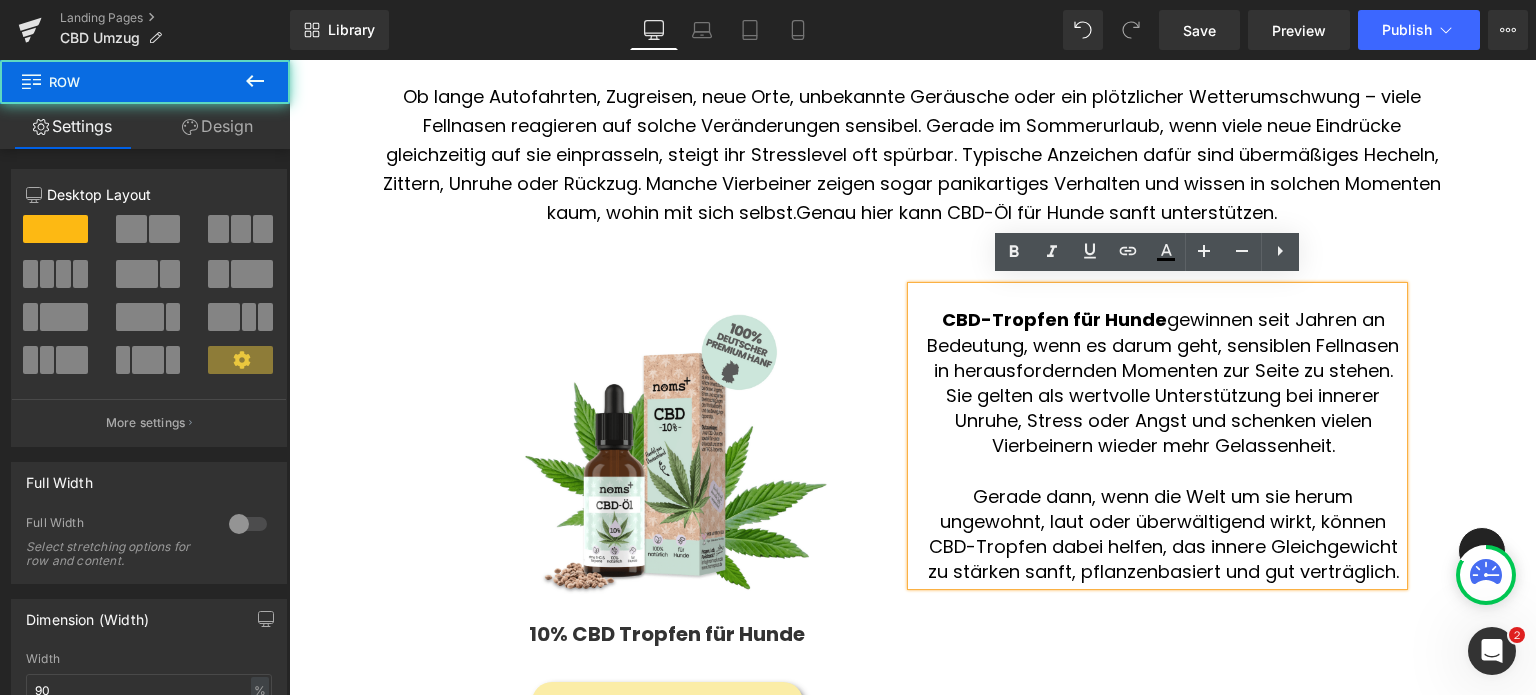 click on "Sale Off
(P) Image
10% CBD Tropfen für Hunde
(P) Title
Product         Pflanzenkraft entdecken Button         CBD-Tropfen für Hunde  gewinnen seit Jahren an Bedeutung, wenn es darum geht, sensiblen Fellnasen in herausfordernden Momenten zur Seite zu stehen. Sie gelten als wertvolle Unterstützung bei innerer Unruhe, Stress oder Angst und schenken vielen Vierbeinern wieder mehr Gelassenheit.  Gerade dann, wenn die Welt um sie herum ungewohnt, laut oder überwältigend wirkt, können CBD-Tropfen dabei helfen, das innere Gleichgewicht zu stärken sanft, pflanzenbasiert und gut verträglich. Text Block         Row" at bounding box center (912, 514) 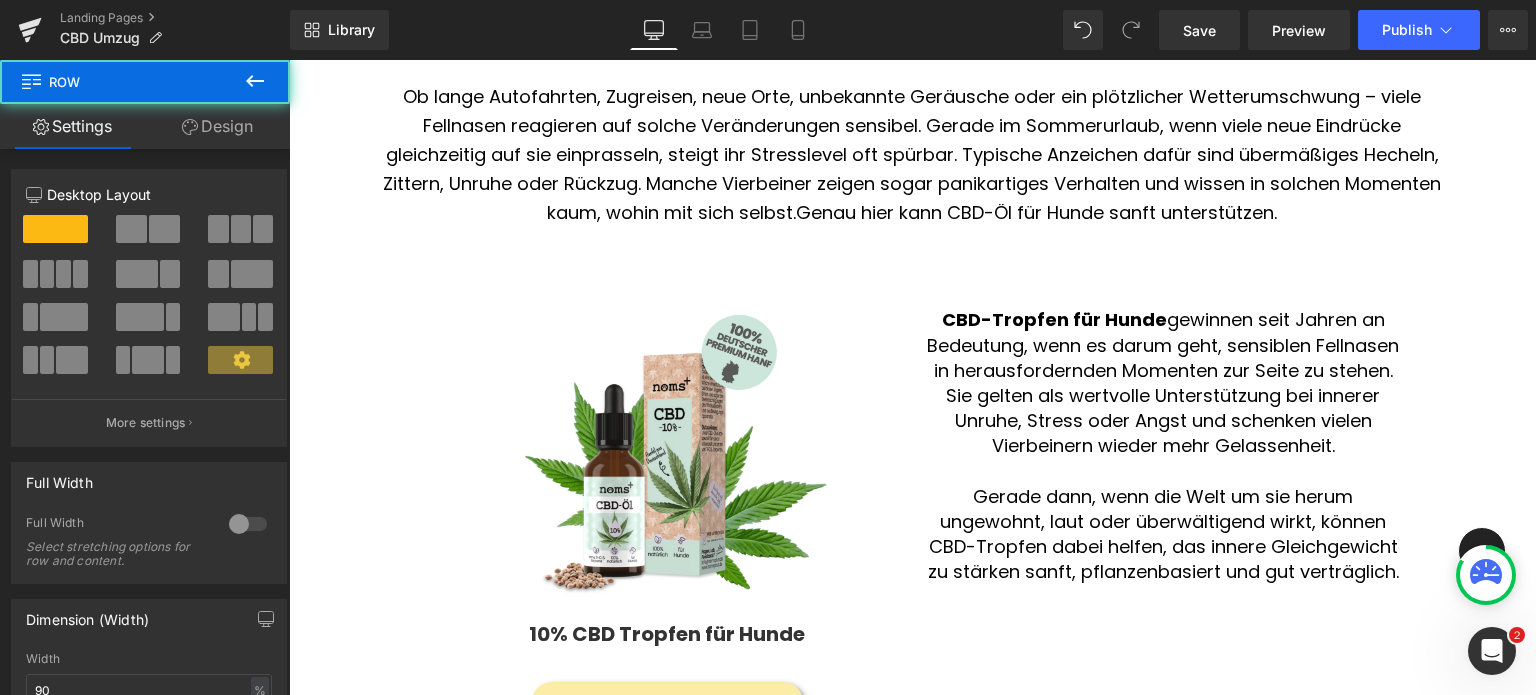 click on "Sale Off
(P) Image
10% CBD Tropfen für Hunde
(P) Title
Product         Pflanzenkraft entdecken Button         CBD-Tropfen für Hunde  gewinnen seit Jahren an Bedeutung, wenn es darum geht, sensiblen Fellnasen in herausfordernden Momenten zur Seite zu stehen. Sie gelten als wertvolle Unterstützung bei innerer Unruhe, Stress oder Angst und schenken vielen Vierbeinern wieder mehr Gelassenheit.  Gerade dann, wenn die Welt um sie herum ungewohnt, laut oder überwältigend wirkt, können CBD-Tropfen dabei helfen, das innere Gleichgewicht zu stärken sanft, pflanzenbasiert und gut verträglich. Text Block         Row" at bounding box center (912, 514) 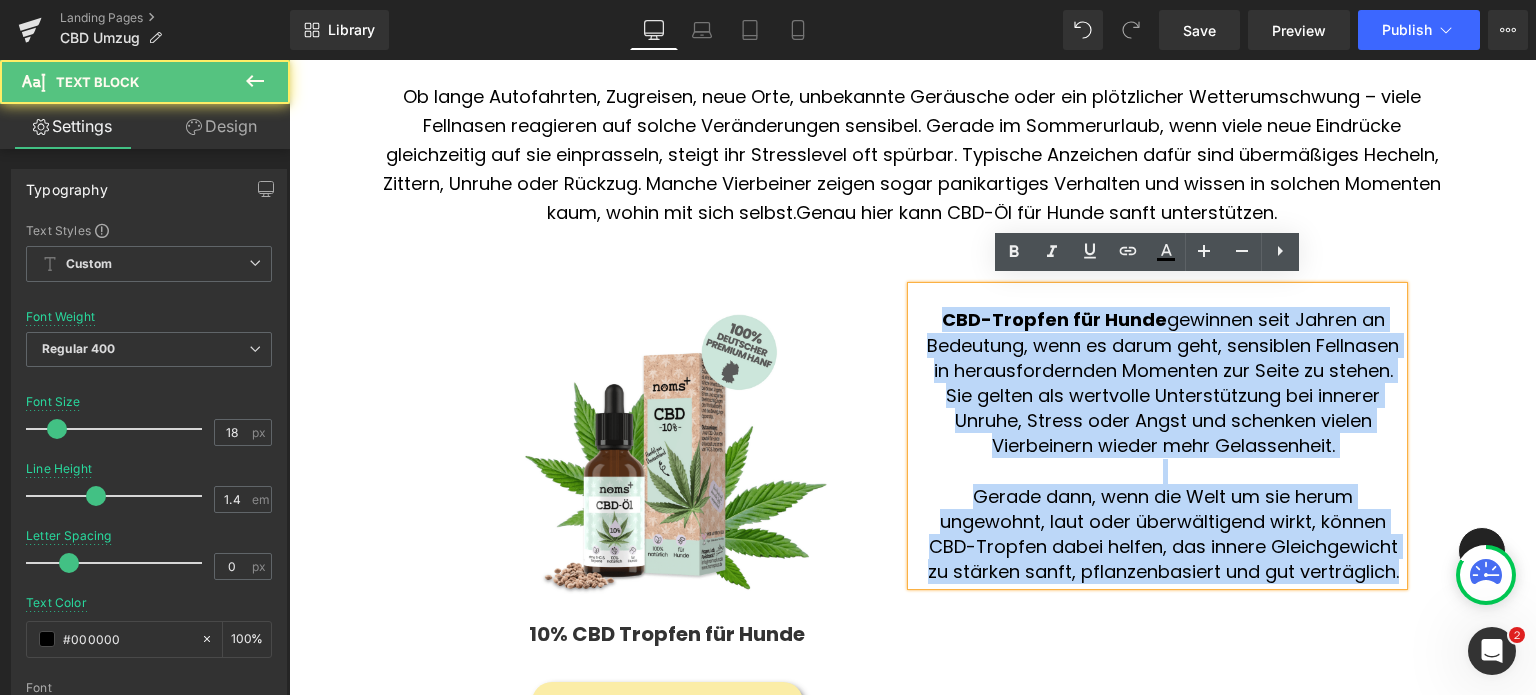 drag, startPoint x: 1386, startPoint y: 559, endPoint x: 924, endPoint y: 307, distance: 526.2585 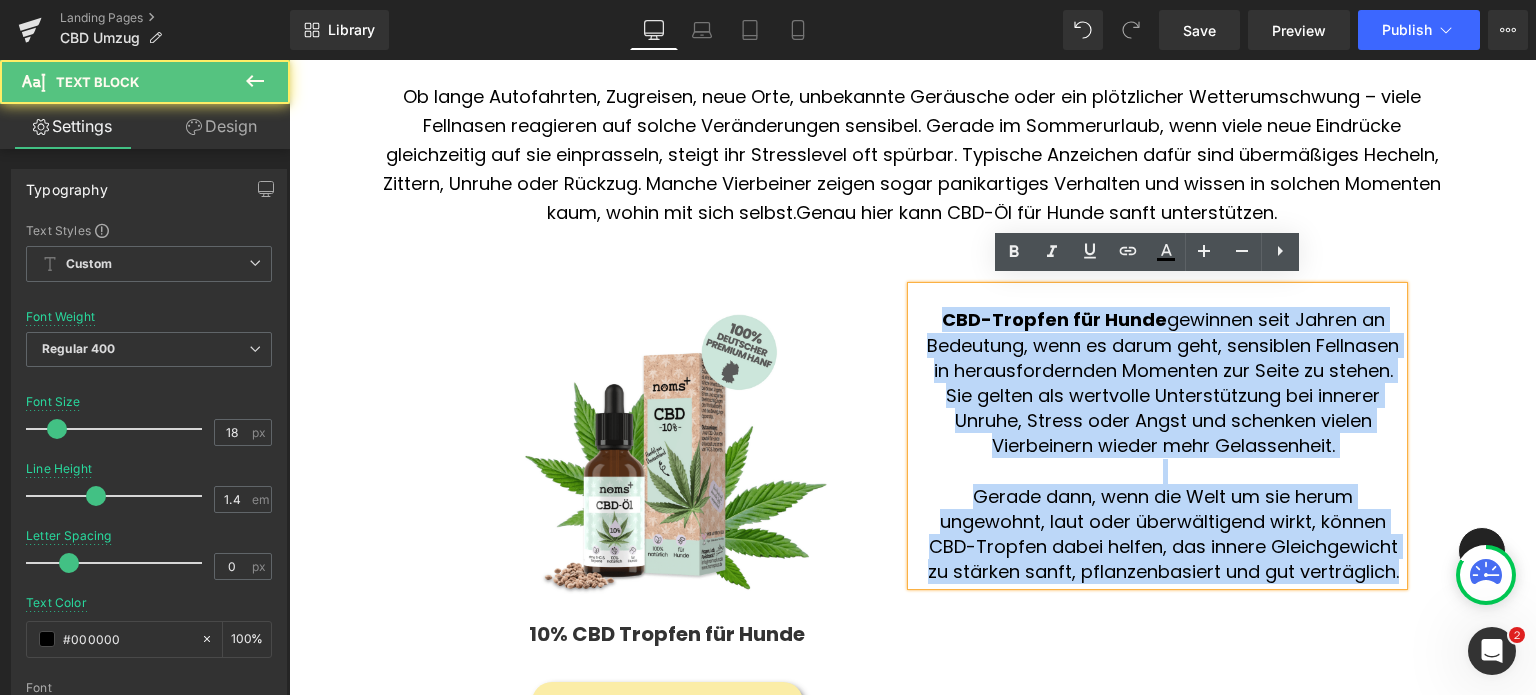 click on "CBD-Tropfen für Hunde  gewinnen seit Jahren an Bedeutung, wenn es darum geht, sensiblen Fellnasen in herausfordernden Momenten zur Seite zu stehen. Sie gelten als wertvolle Unterstützung bei innerer Unruhe, Stress oder Angst und schenken vielen Vierbeinern wieder mehr Gelassenheit.  Gerade dann, wenn die Welt um sie herum ungewohnt, laut oder überwältigend wirkt, können CBD-Tropfen dabei helfen, das innere Gleichgewicht zu stärken sanft, pflanzenbasiert und gut verträglich." at bounding box center (1157, 435) 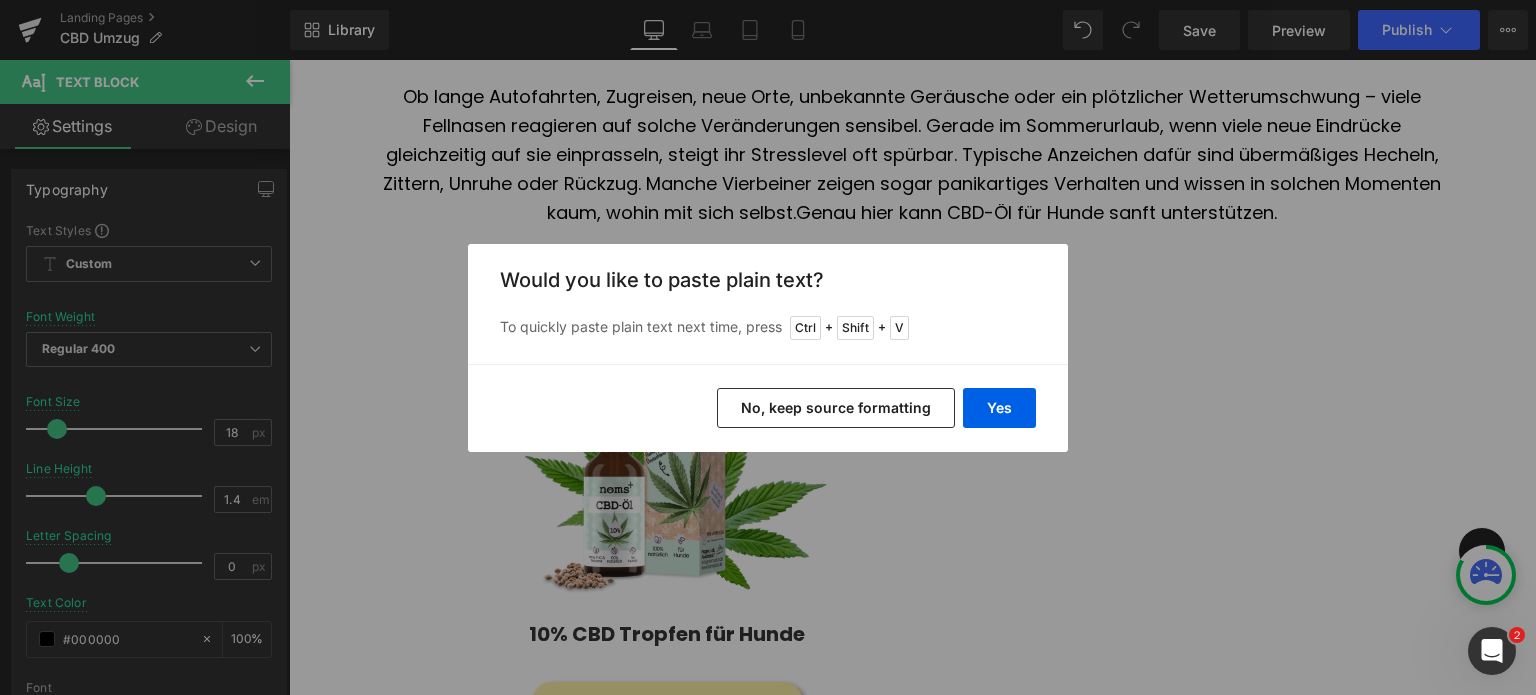 click on "Would you like to paste plain text? To quickly paste plain text next time, press  Ctrl   +   Shift   +   V" at bounding box center [768, 304] 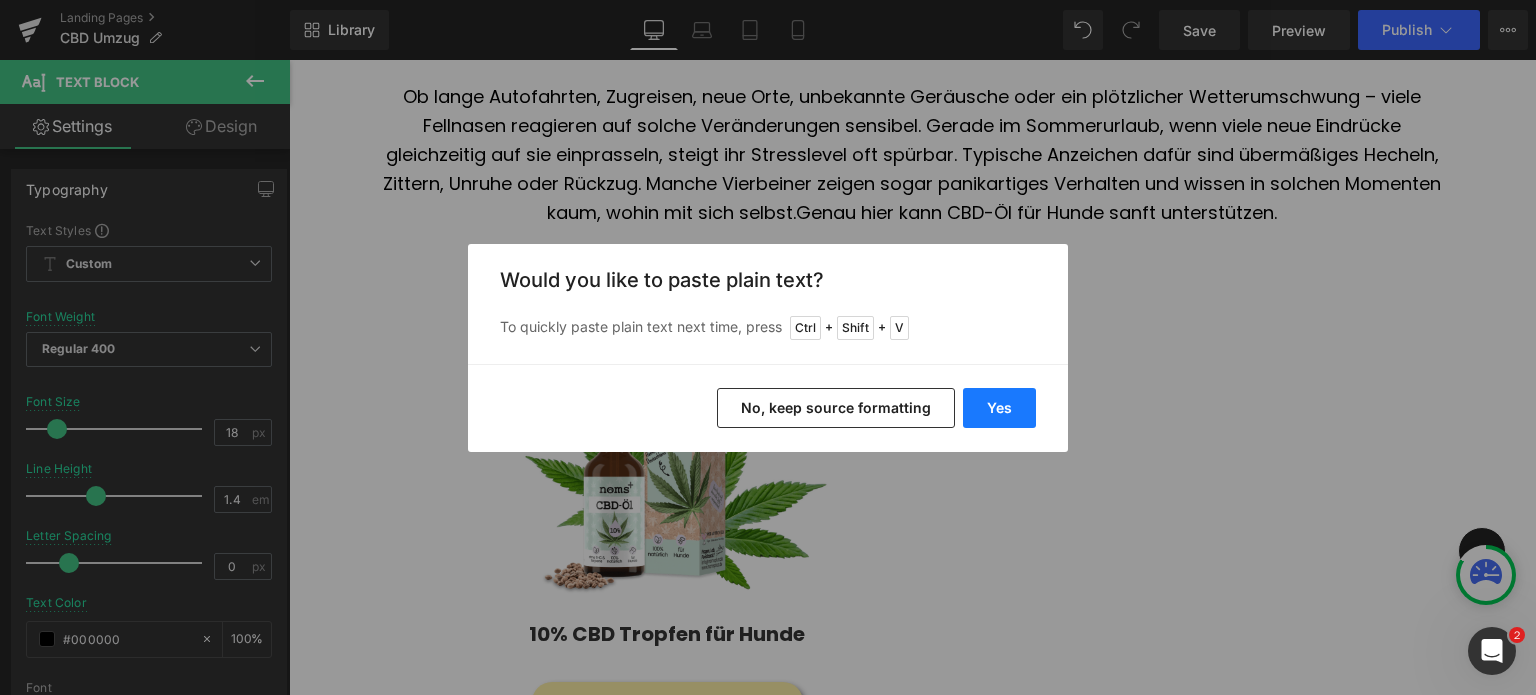 click on "Yes" at bounding box center (999, 408) 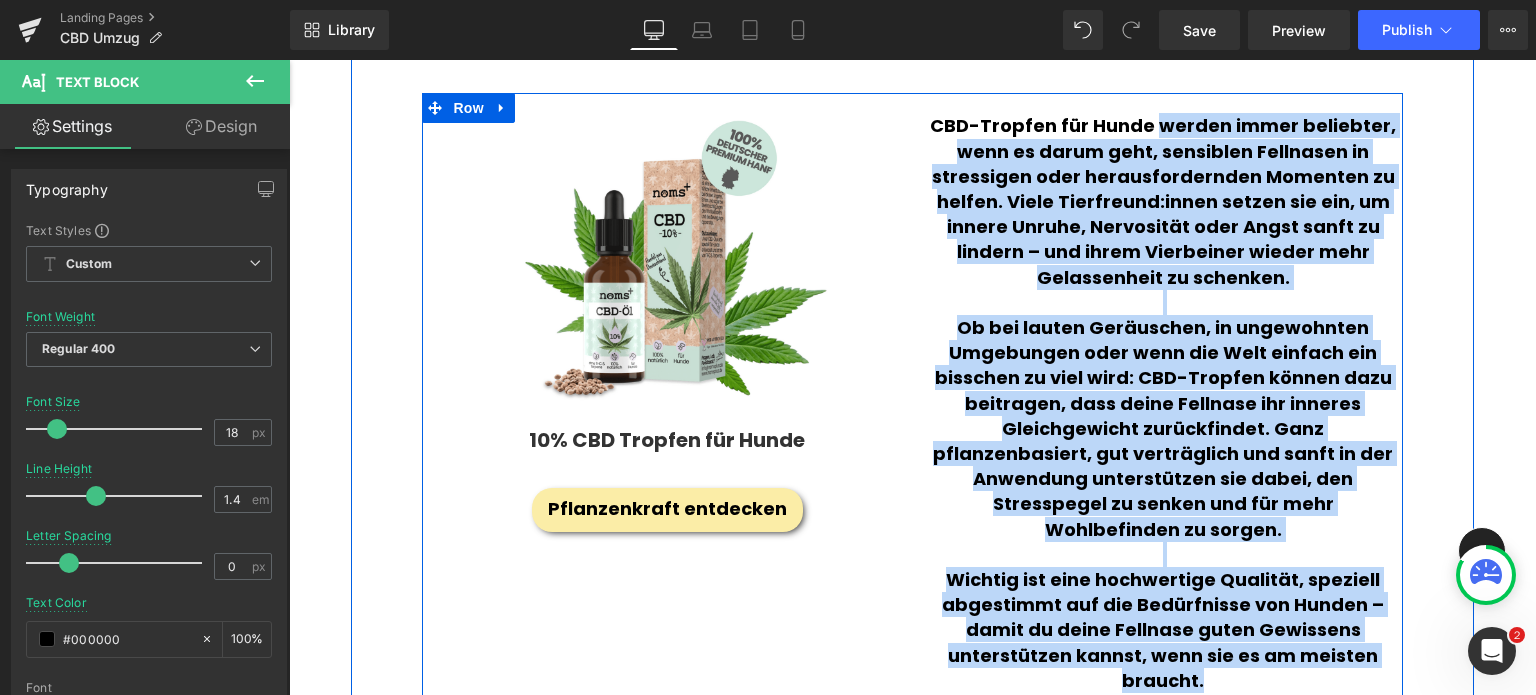 scroll, scrollTop: 1720, scrollLeft: 0, axis: vertical 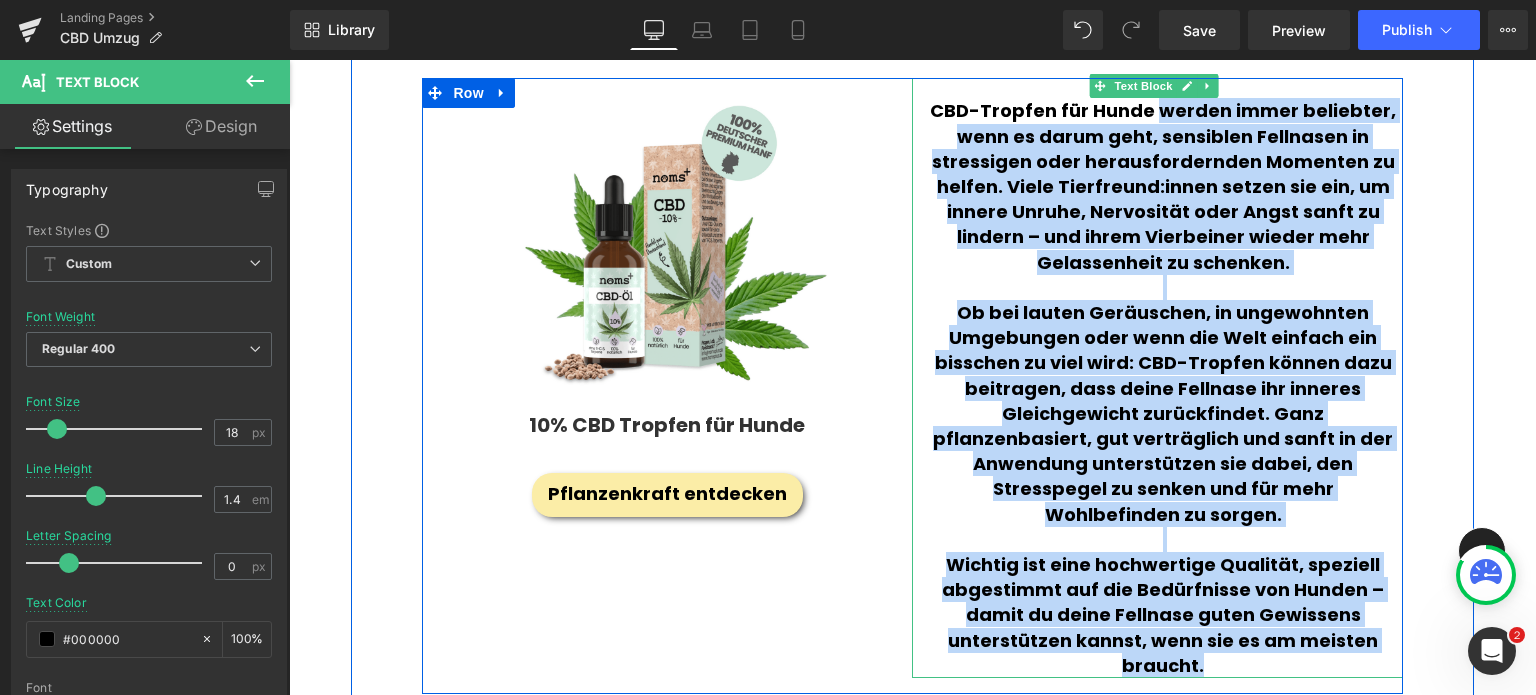 drag, startPoint x: 1147, startPoint y: 313, endPoint x: 1261, endPoint y: 629, distance: 335.9345 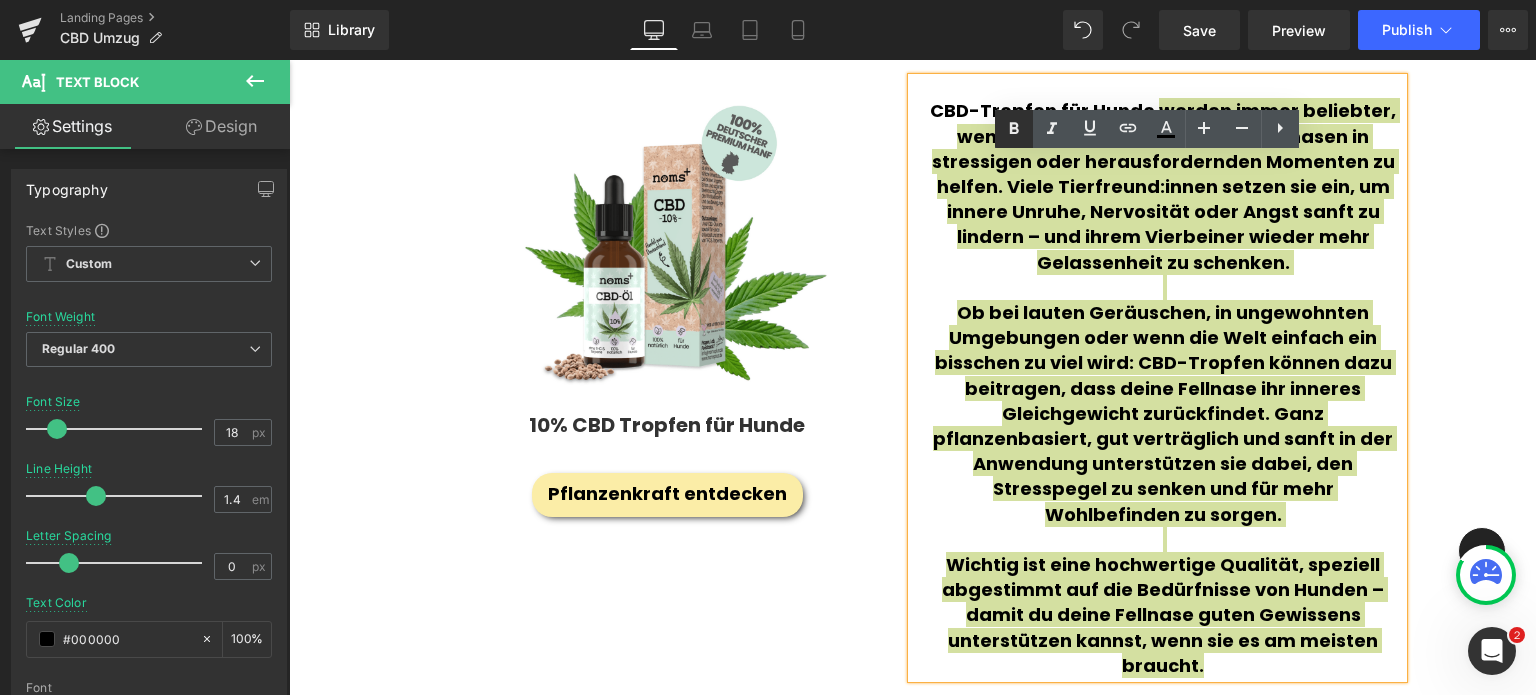 click 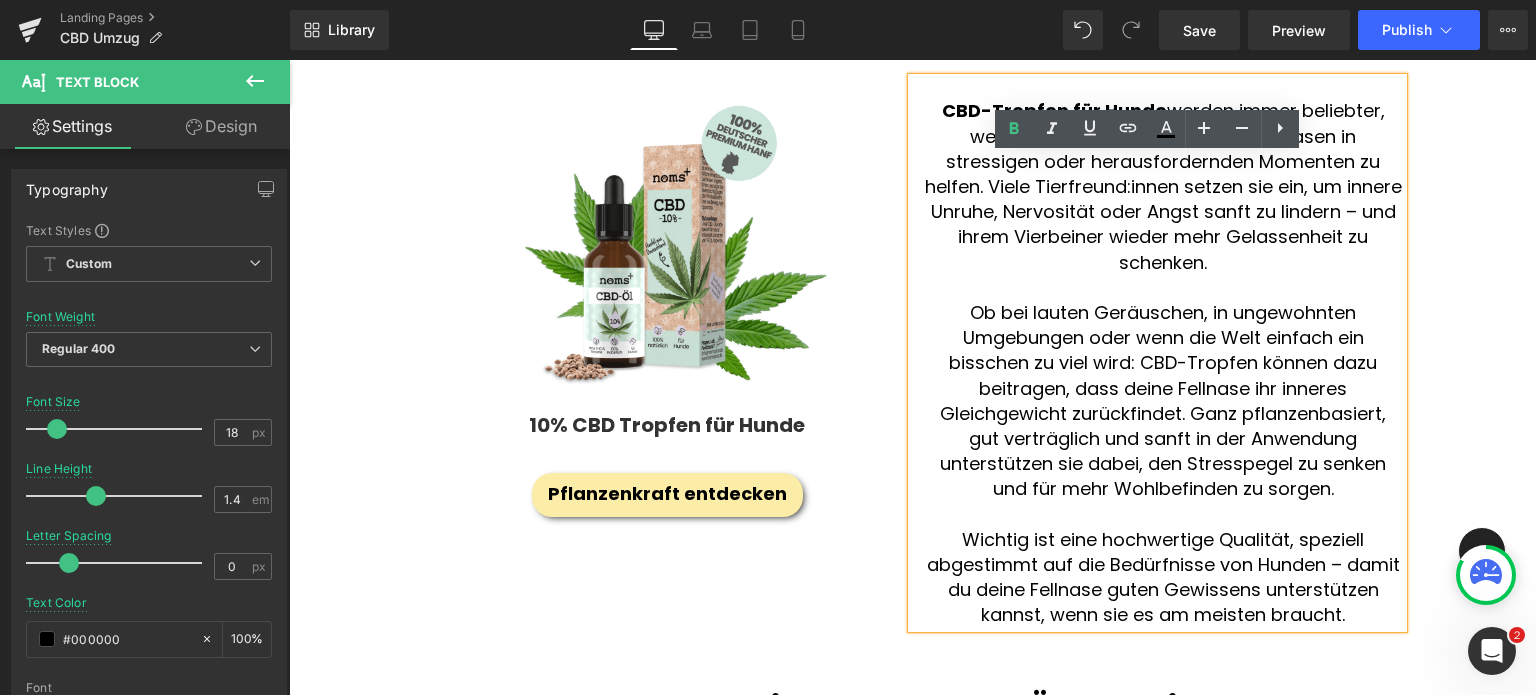 click at bounding box center (1162, 287) 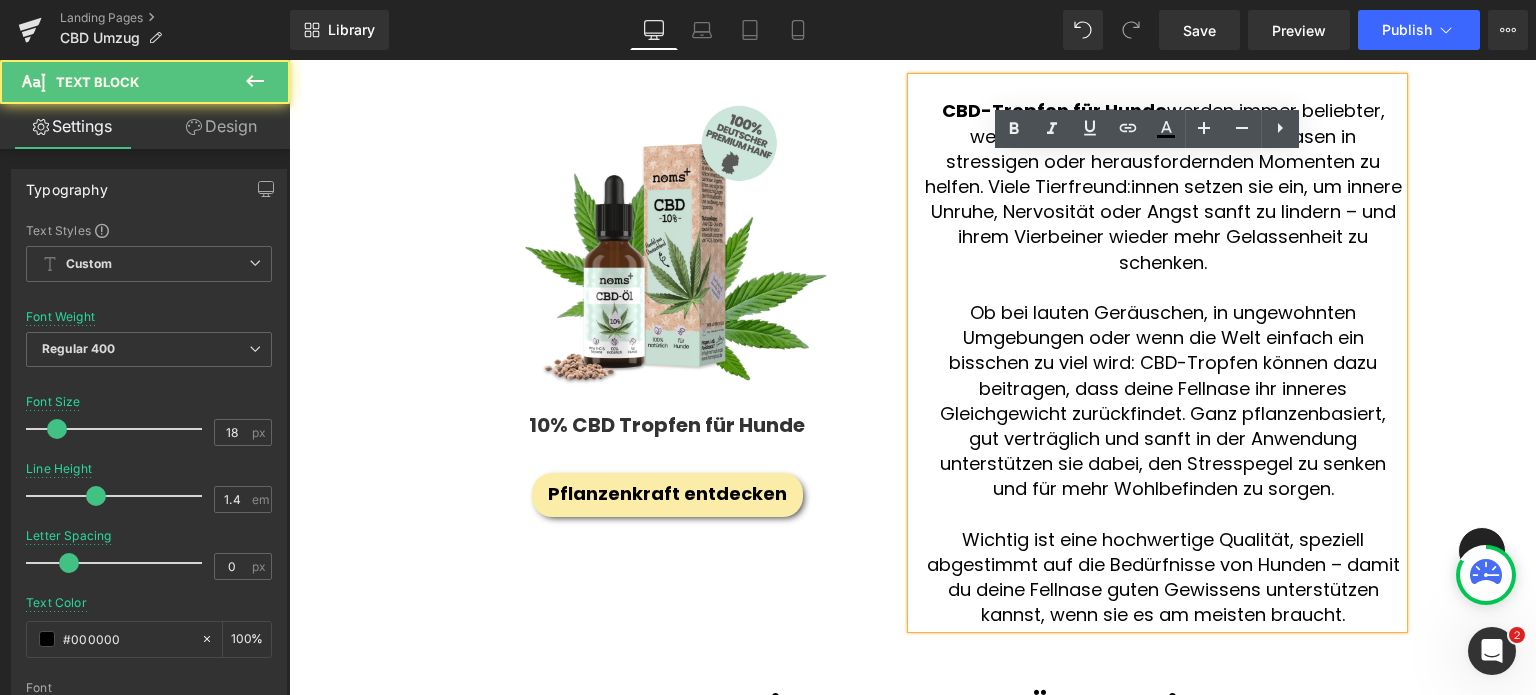 scroll, scrollTop: 1458, scrollLeft: 0, axis: vertical 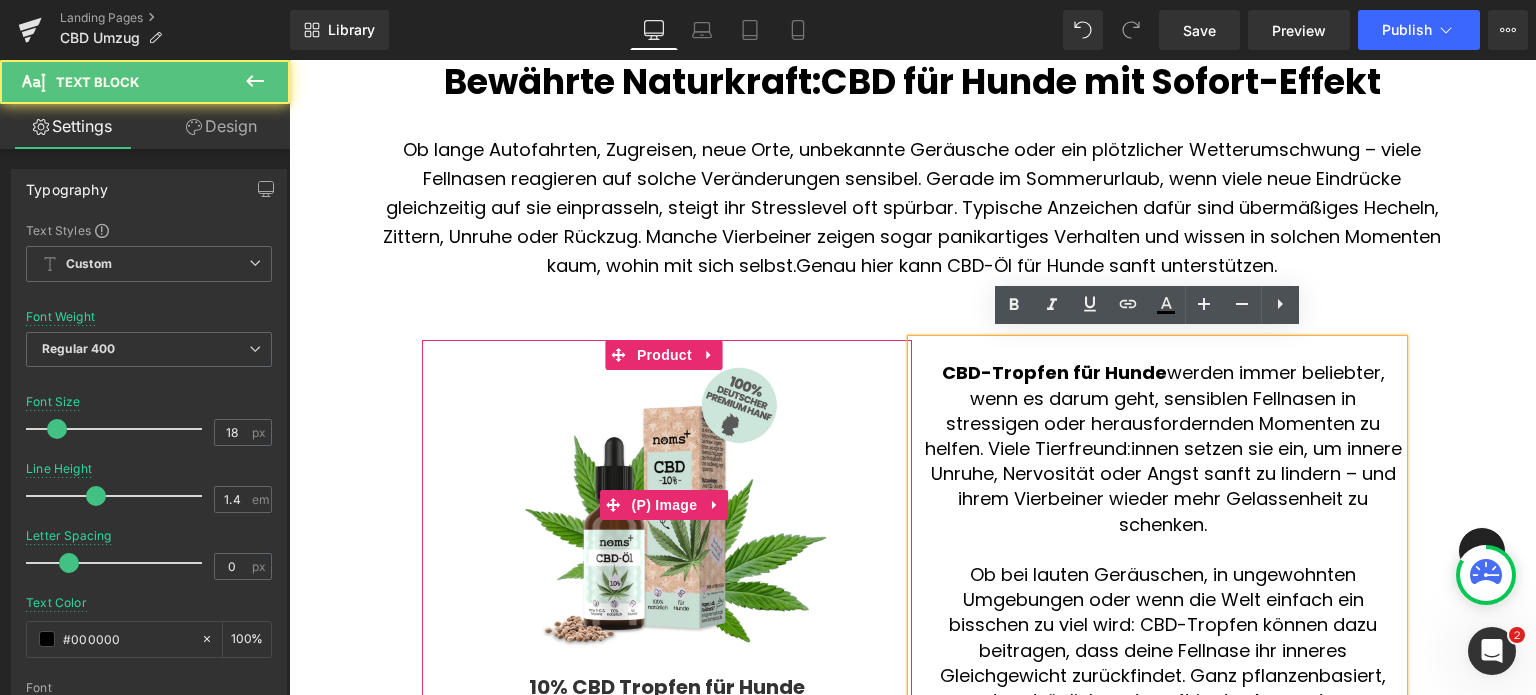 click on "Sale Off" at bounding box center (667, 504) 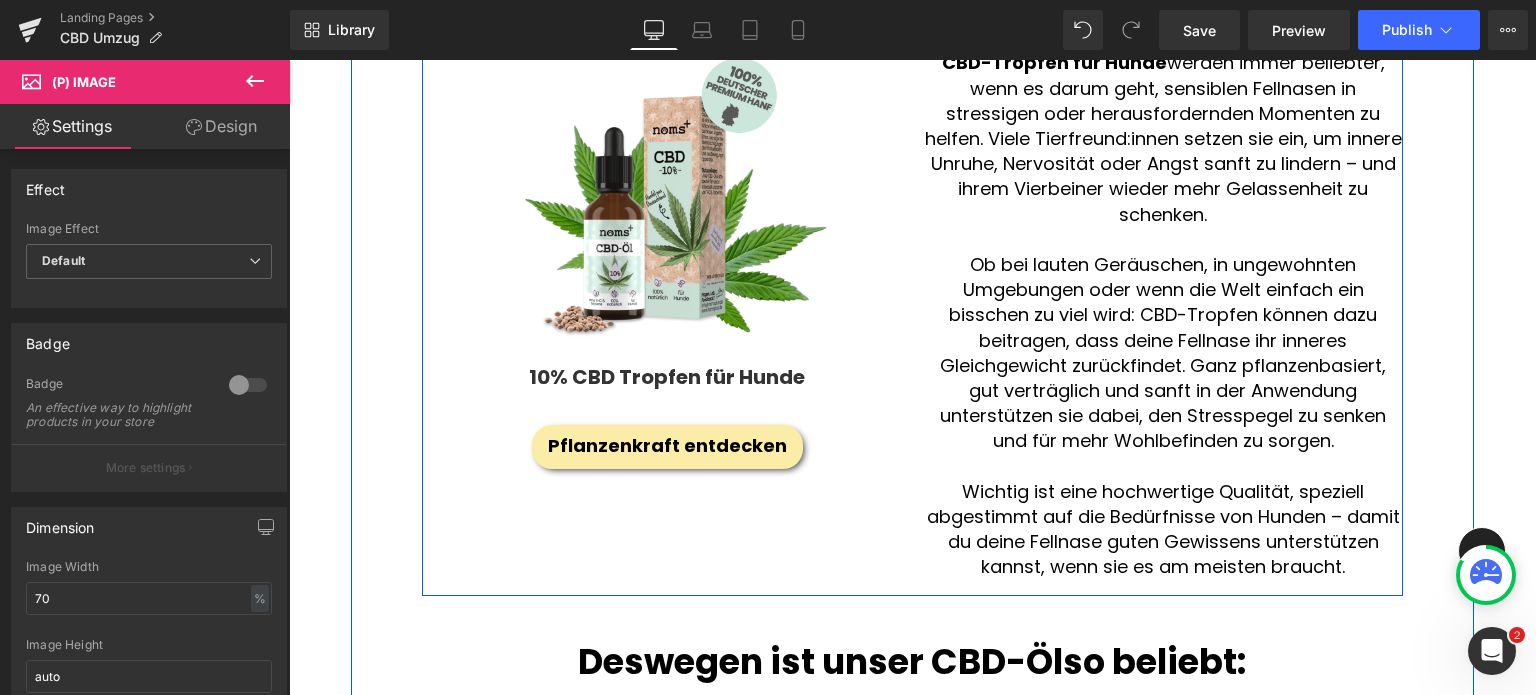 scroll, scrollTop: 1632, scrollLeft: 0, axis: vertical 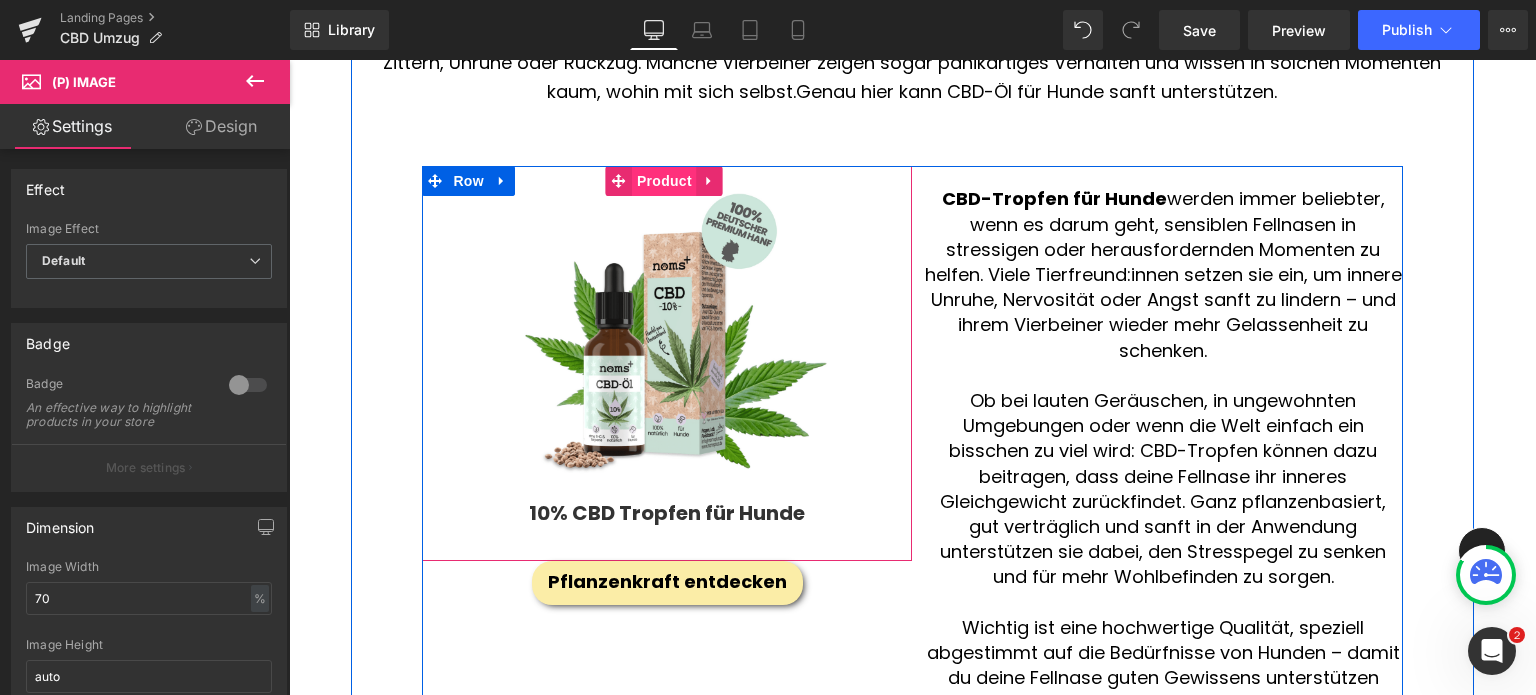 click on "Product" at bounding box center (664, 181) 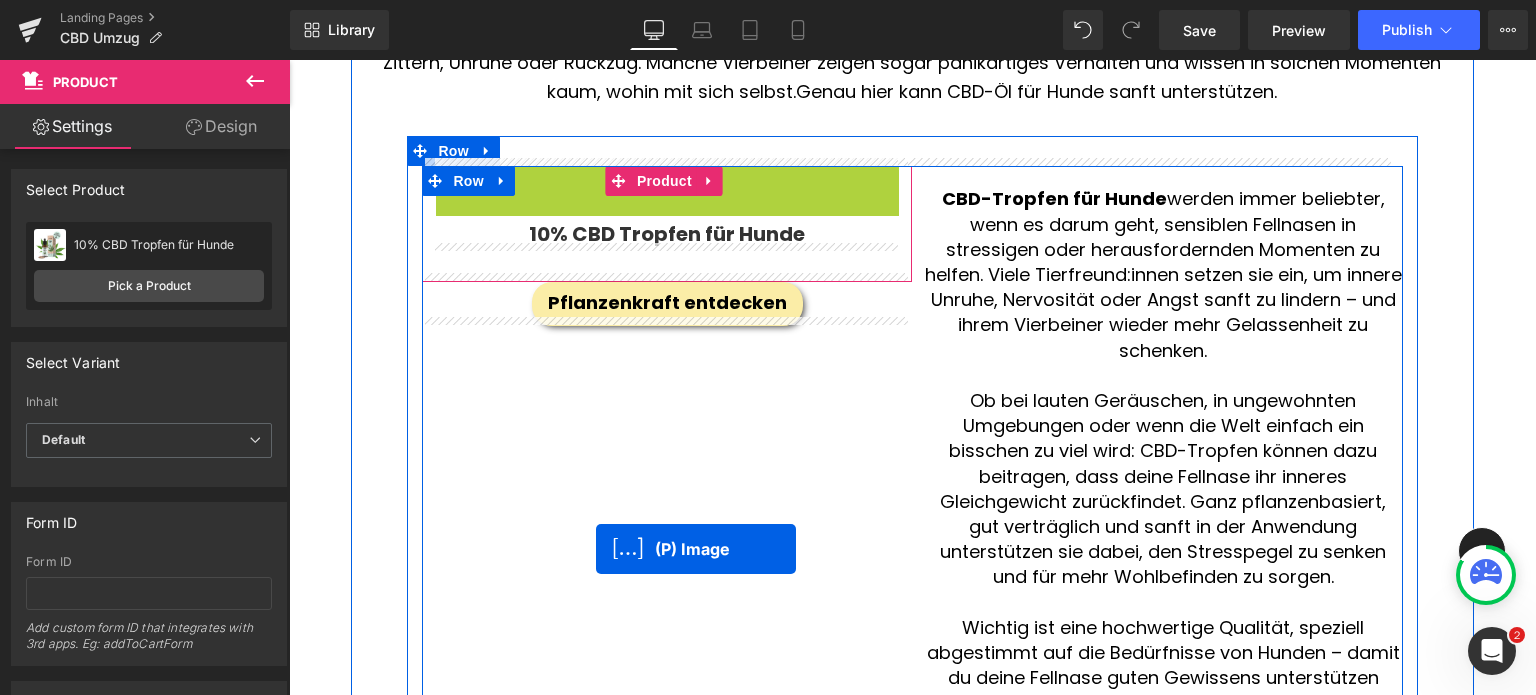 drag, startPoint x: 618, startPoint y: 319, endPoint x: 594, endPoint y: 543, distance: 225.28204 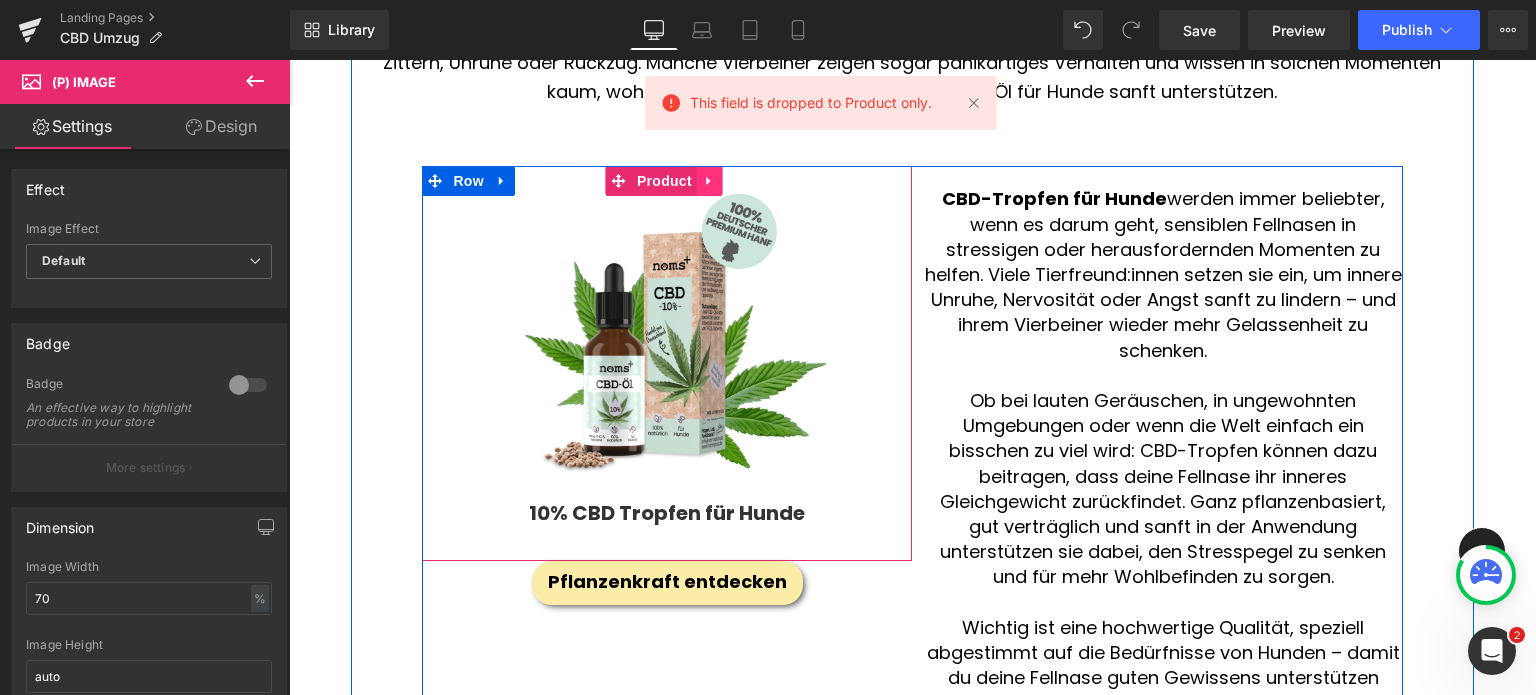 click 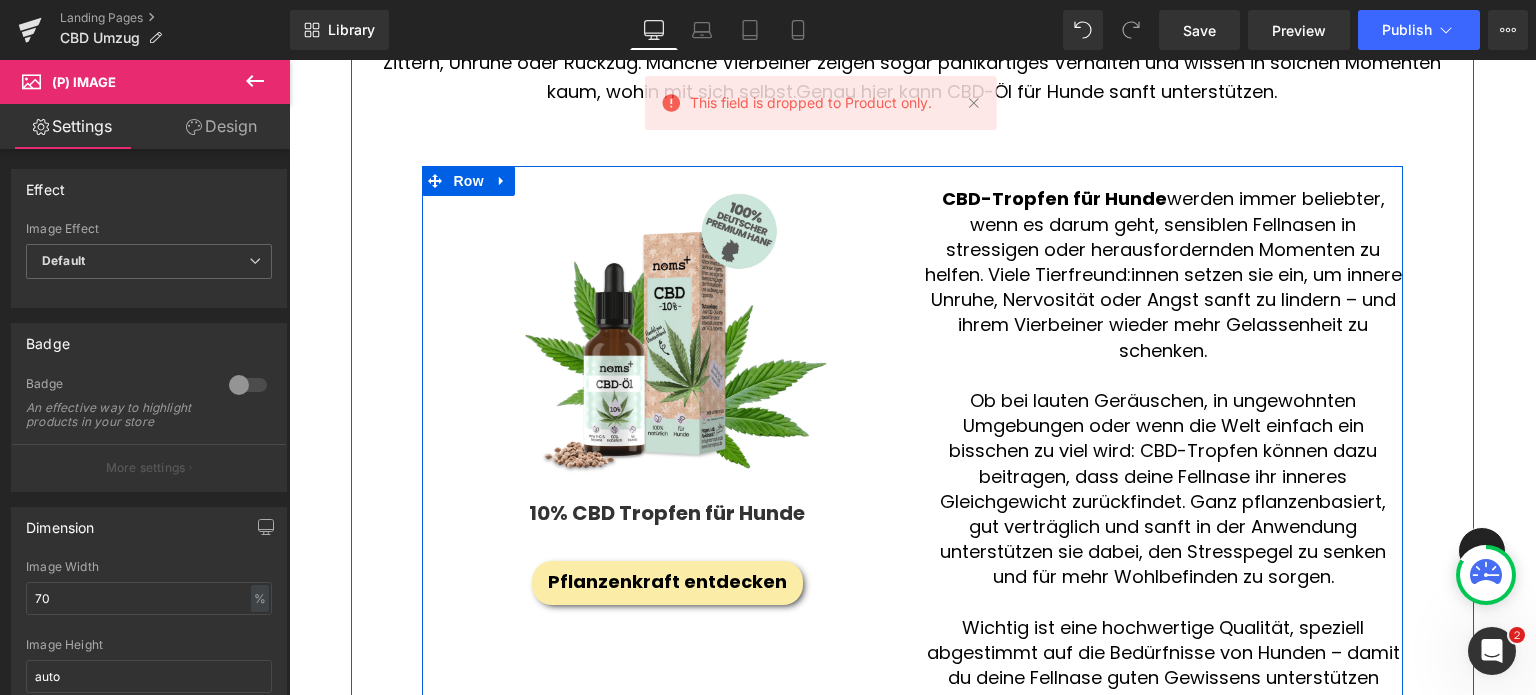 click on "CBD-Tropfen für Hunde  werden immer beliebter, wenn es darum geht, sensiblen Fellnasen in stressigen oder herausfordernden Momenten zu helfen. Viele Tierfreund:innen setzen sie ein, um innere Unruhe, Nervosität oder Angst sanft zu lindern – und ihrem Vierbeiner wieder mehr Gelassenheit zu schenken." at bounding box center (1162, 274) 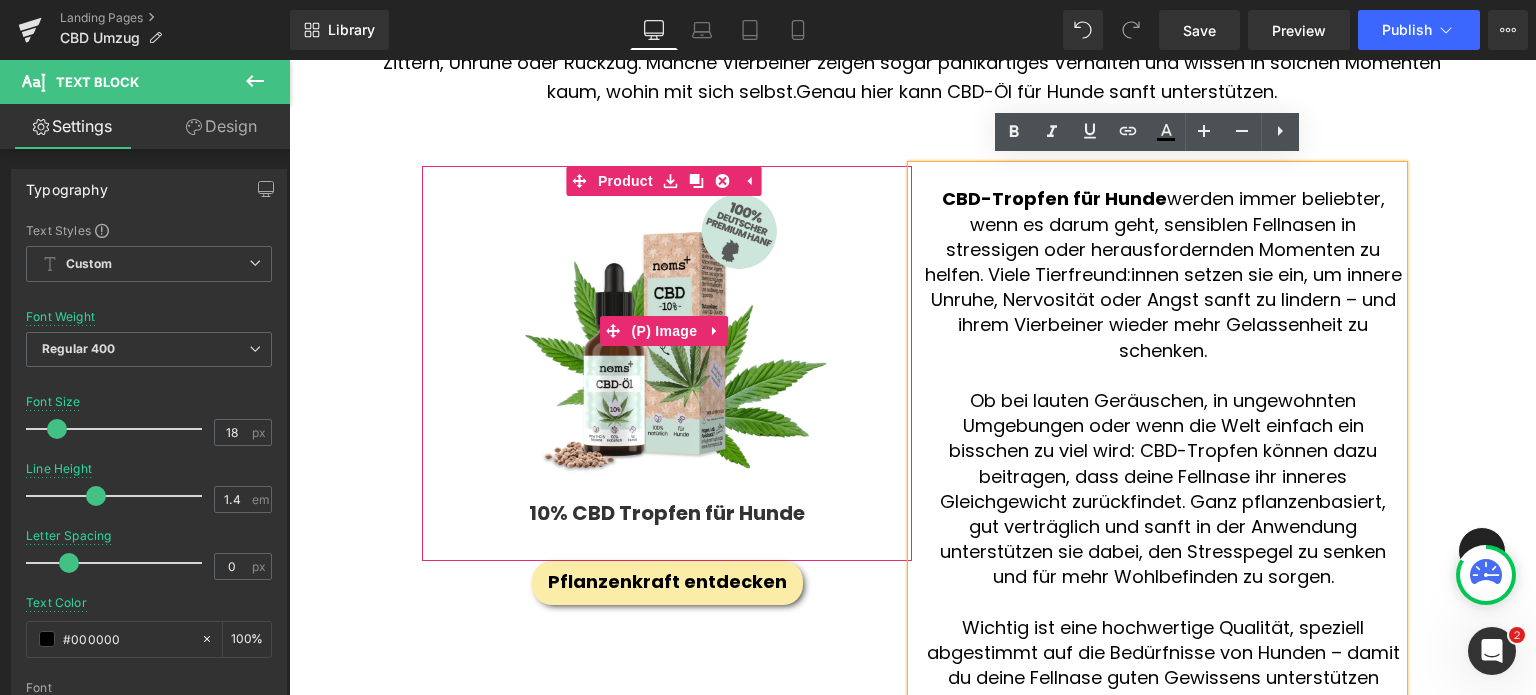 click at bounding box center [667, 330] 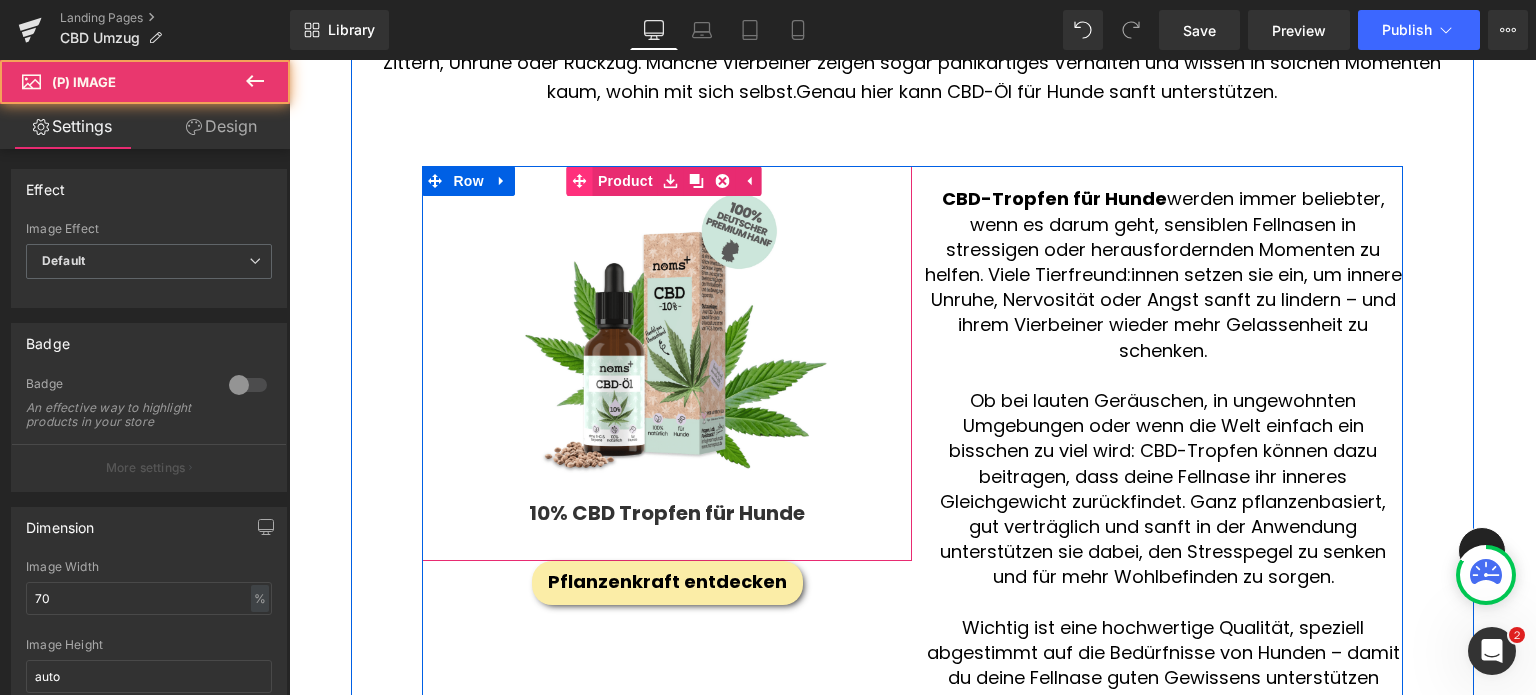 click on "Sale Off
(P) Image
10% CBD Tropfen für Hunde
(P) Title
Product" at bounding box center (667, 363) 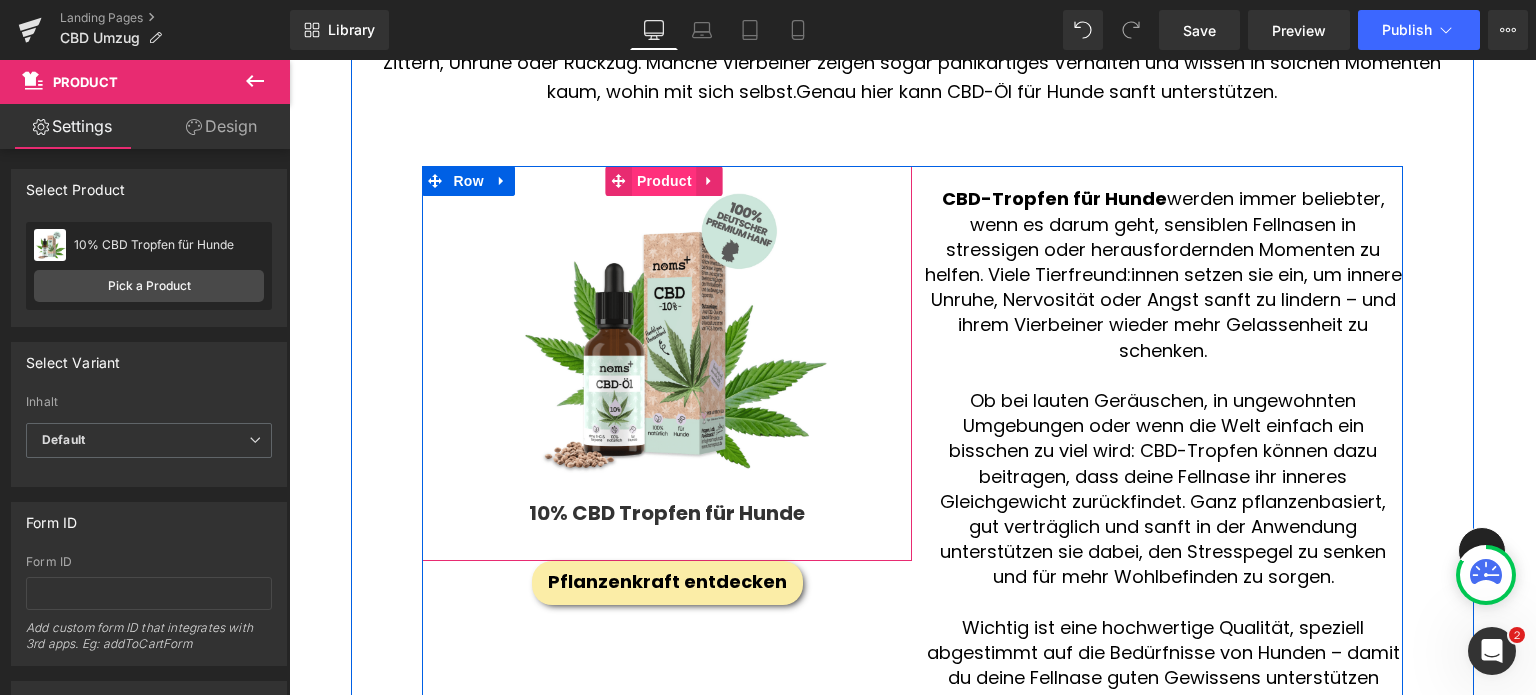 click on "Product" at bounding box center [664, 181] 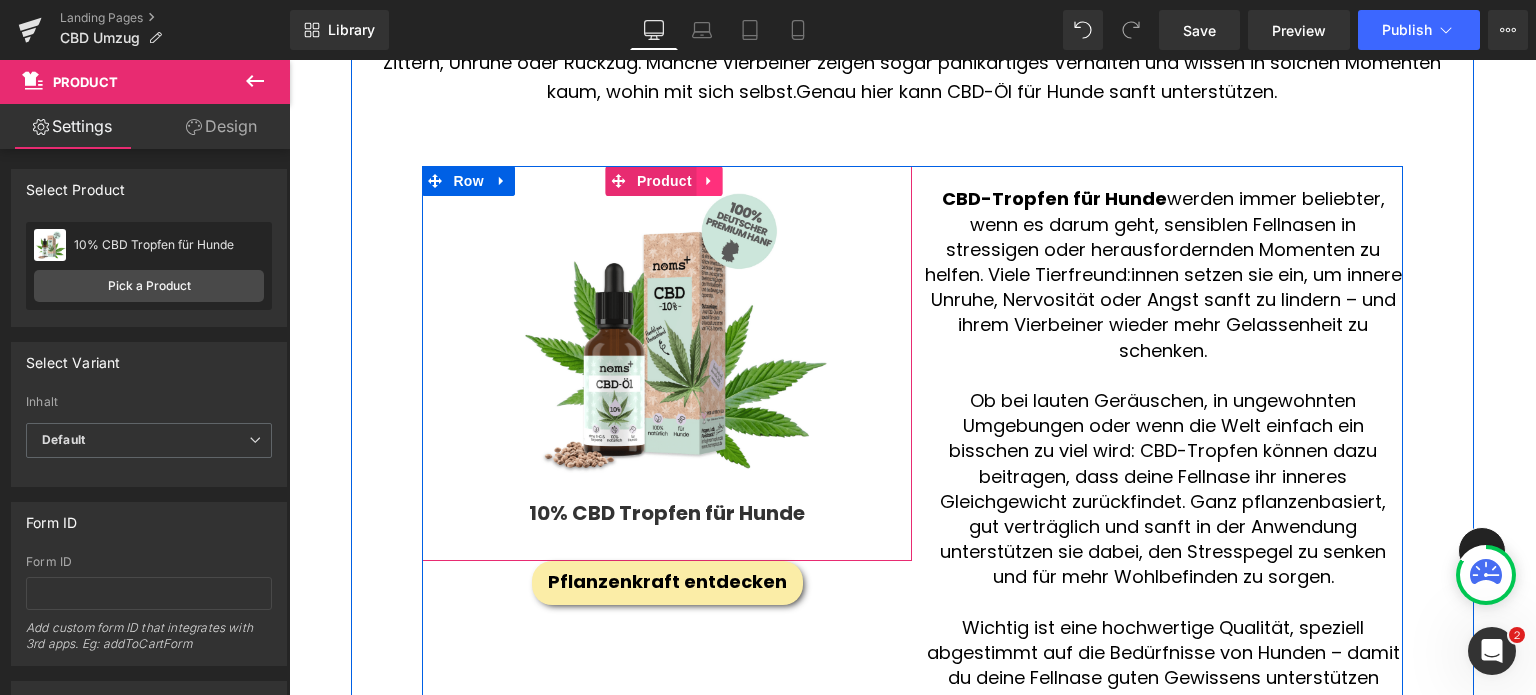click at bounding box center (710, 181) 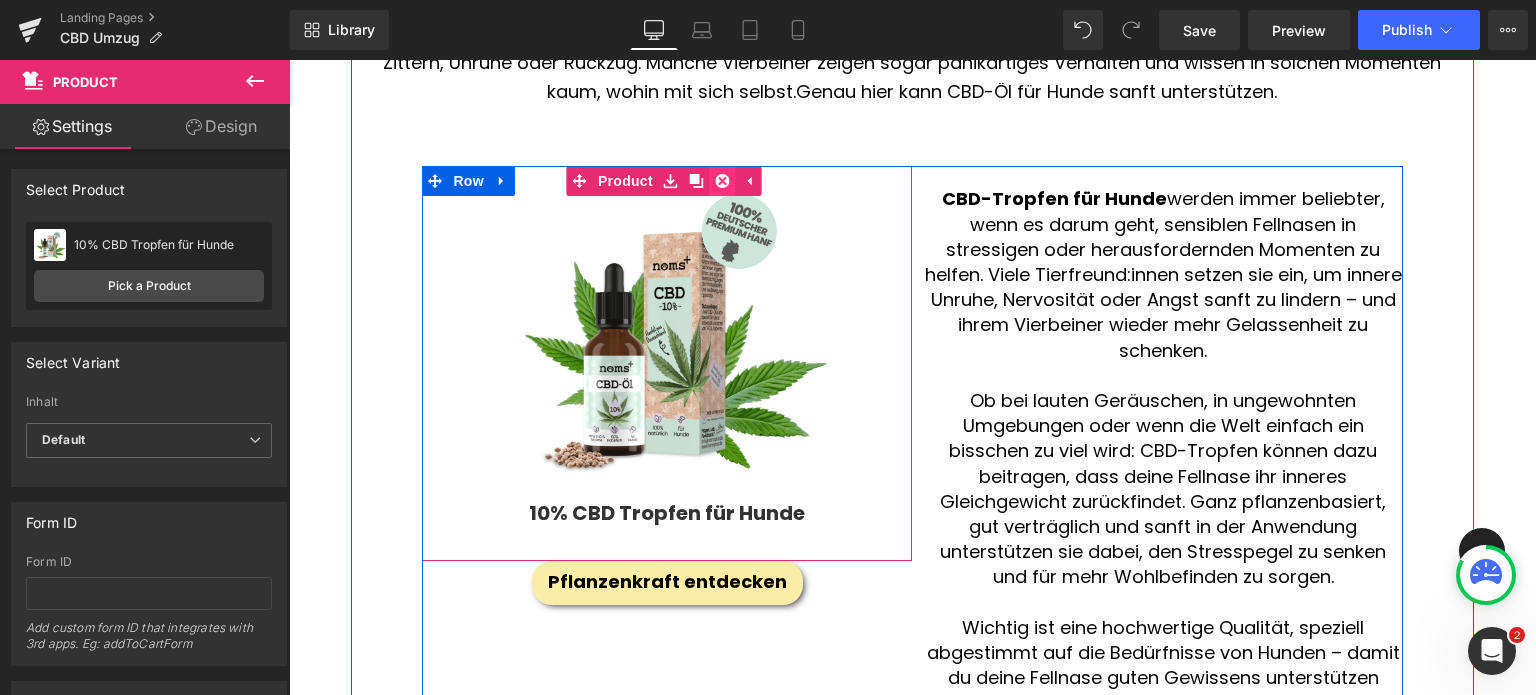 click at bounding box center [723, 181] 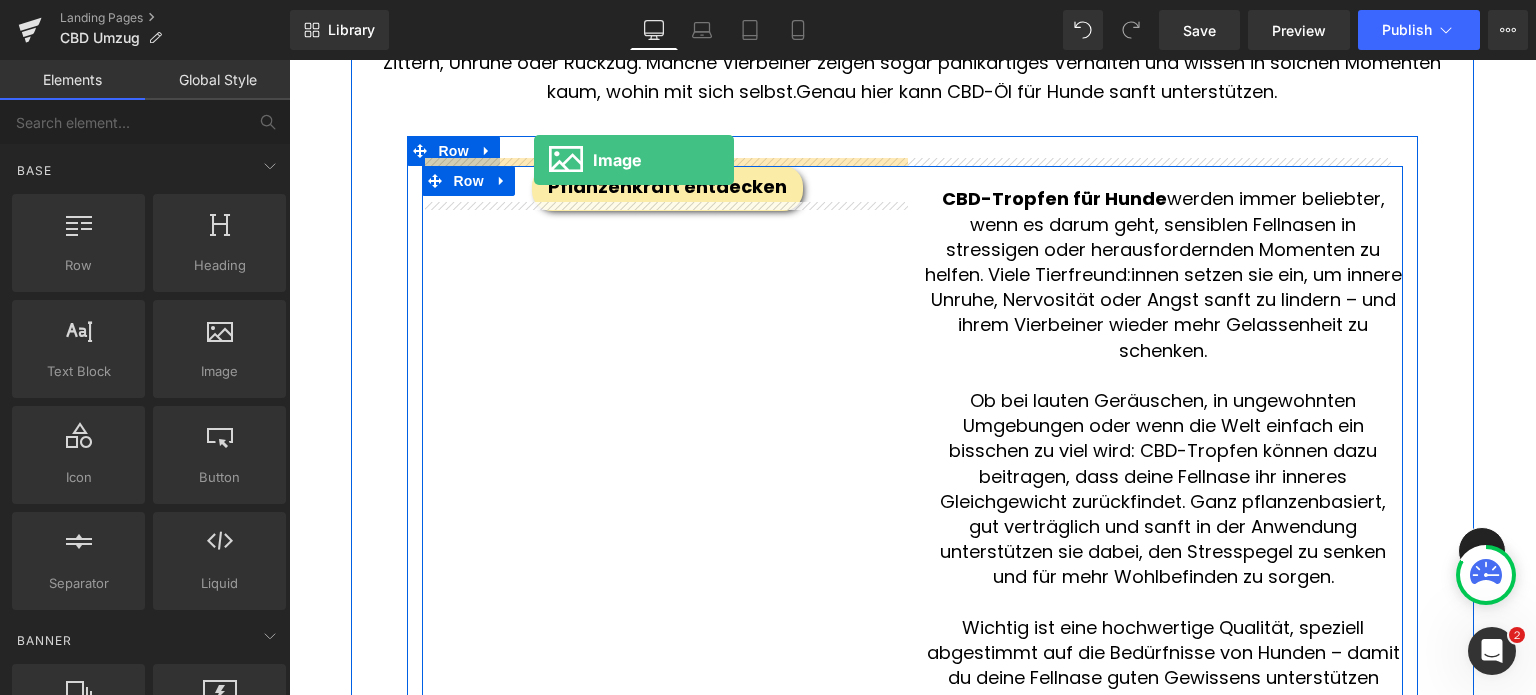 drag, startPoint x: 503, startPoint y: 414, endPoint x: 534, endPoint y: 160, distance: 255.88474 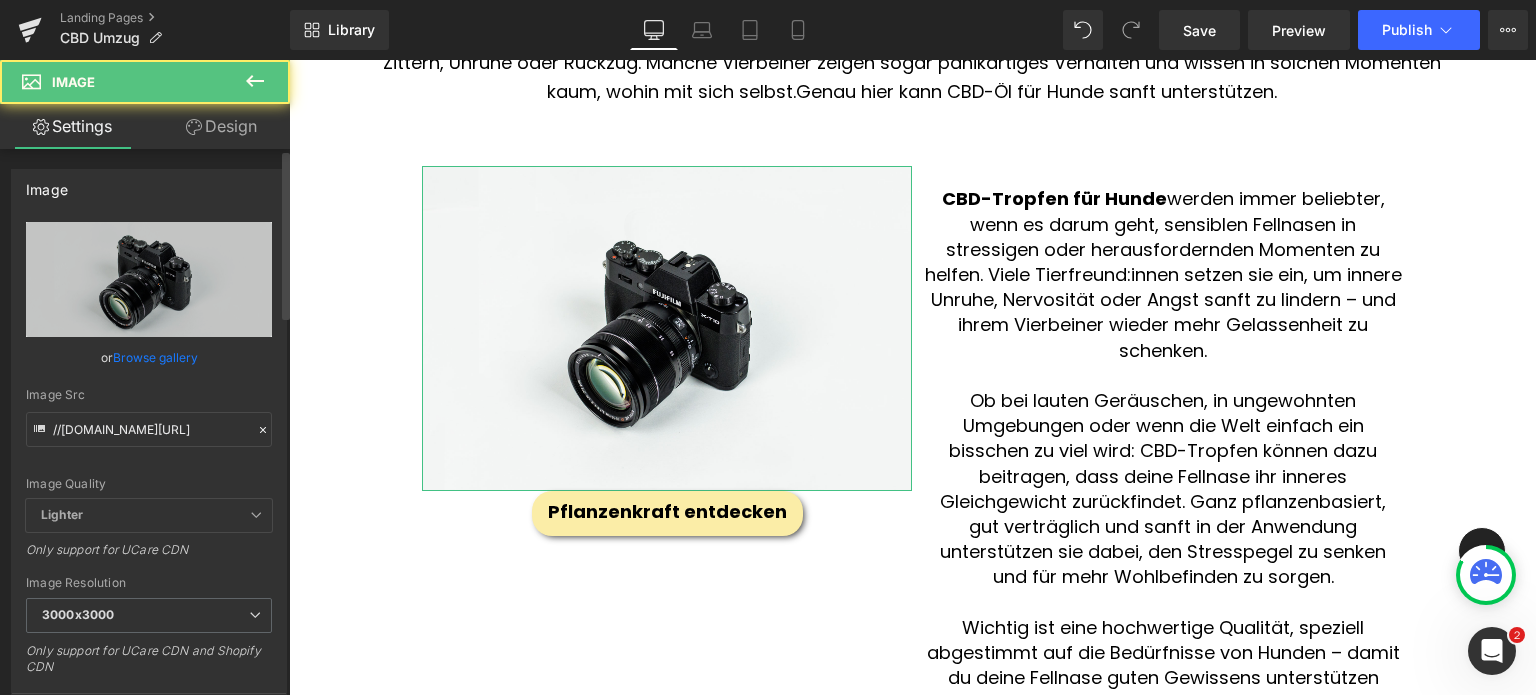 click on "Browse gallery" at bounding box center (155, 357) 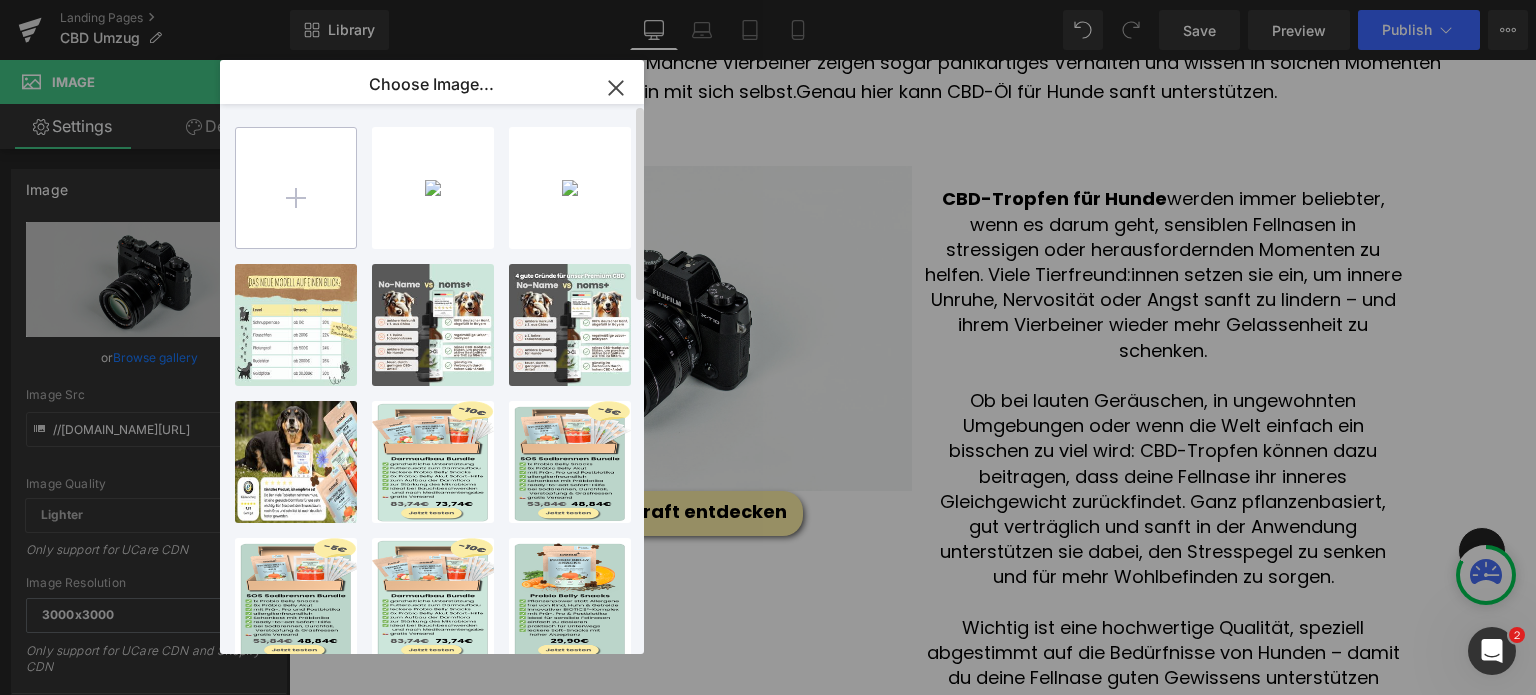 click at bounding box center [296, 188] 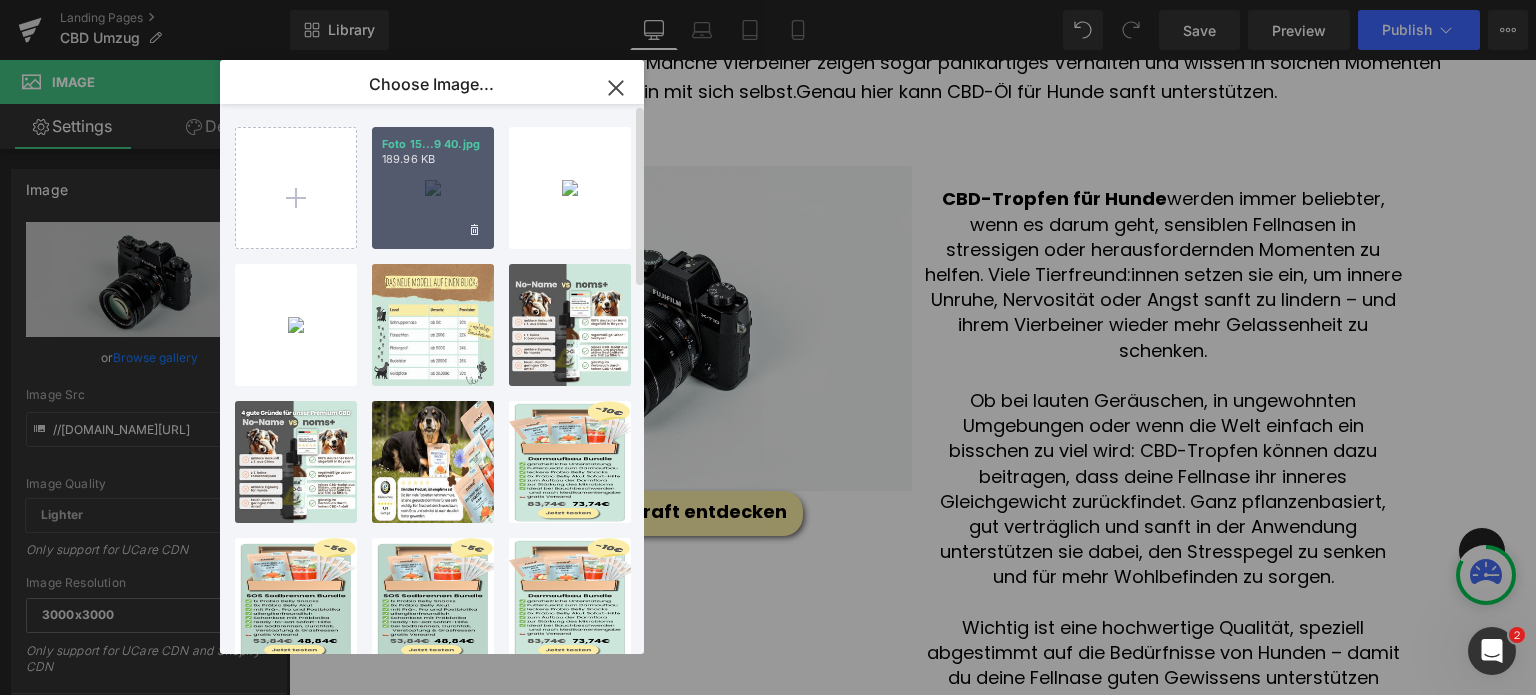 click on "Foto 15...9 40.jpg 189.96 KB" at bounding box center (433, 188) 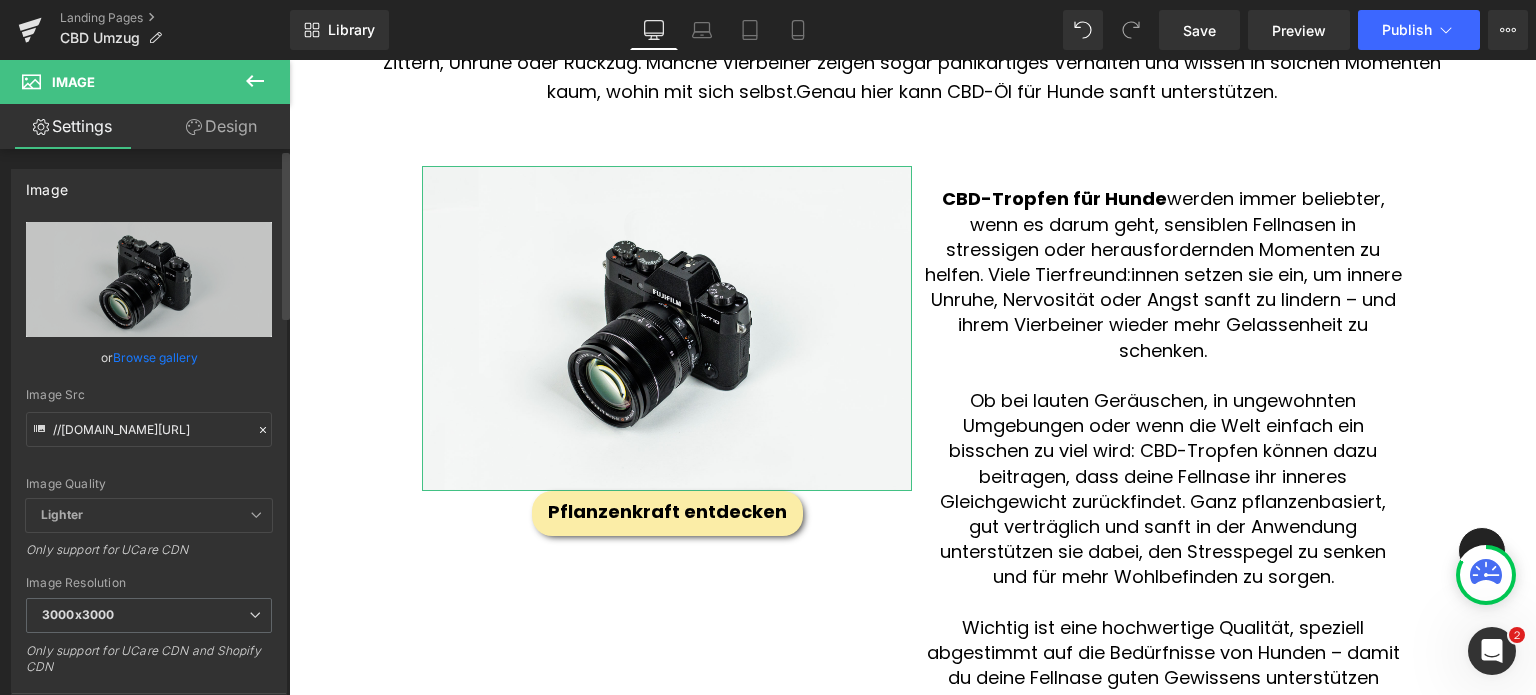 click on "Browse gallery" at bounding box center (155, 357) 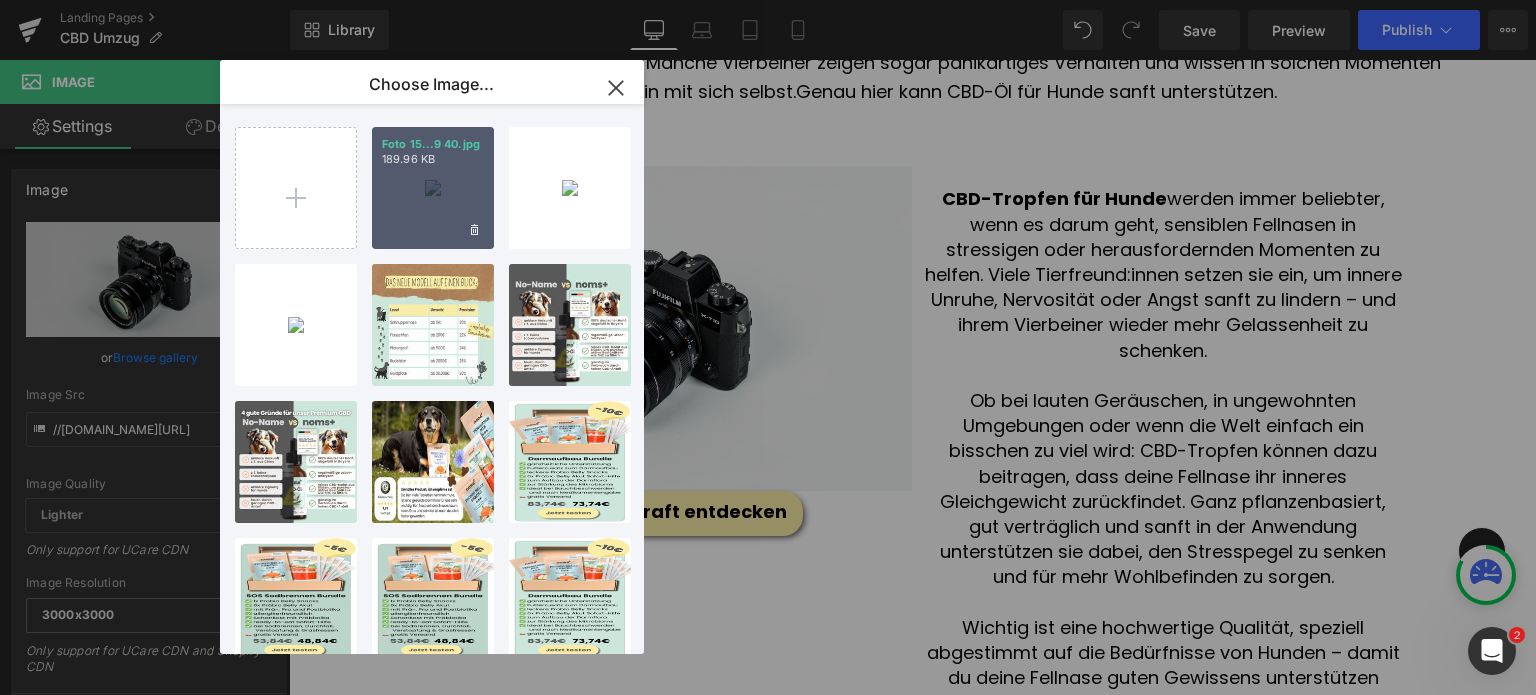 click on "Foto 15...9 40.jpg 189.96 KB" at bounding box center [433, 188] 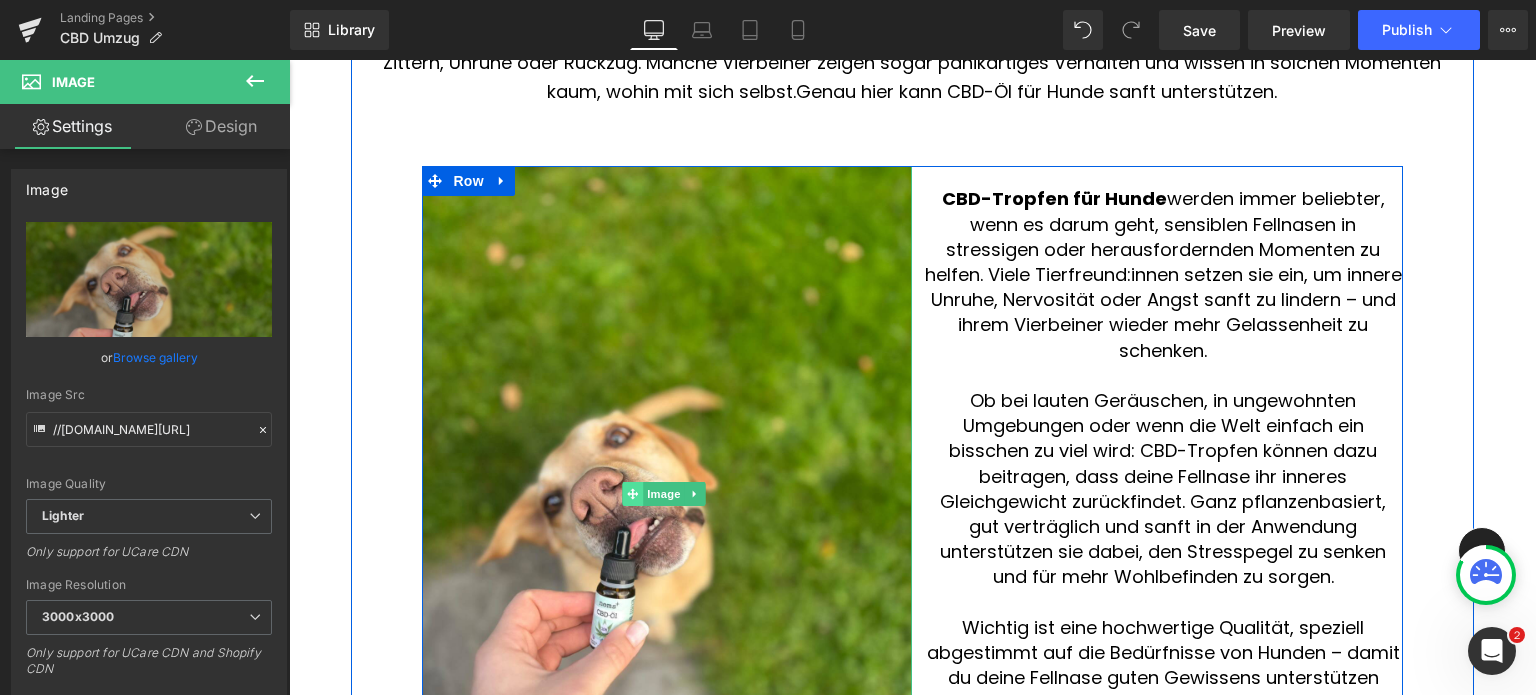 click at bounding box center [633, 494] 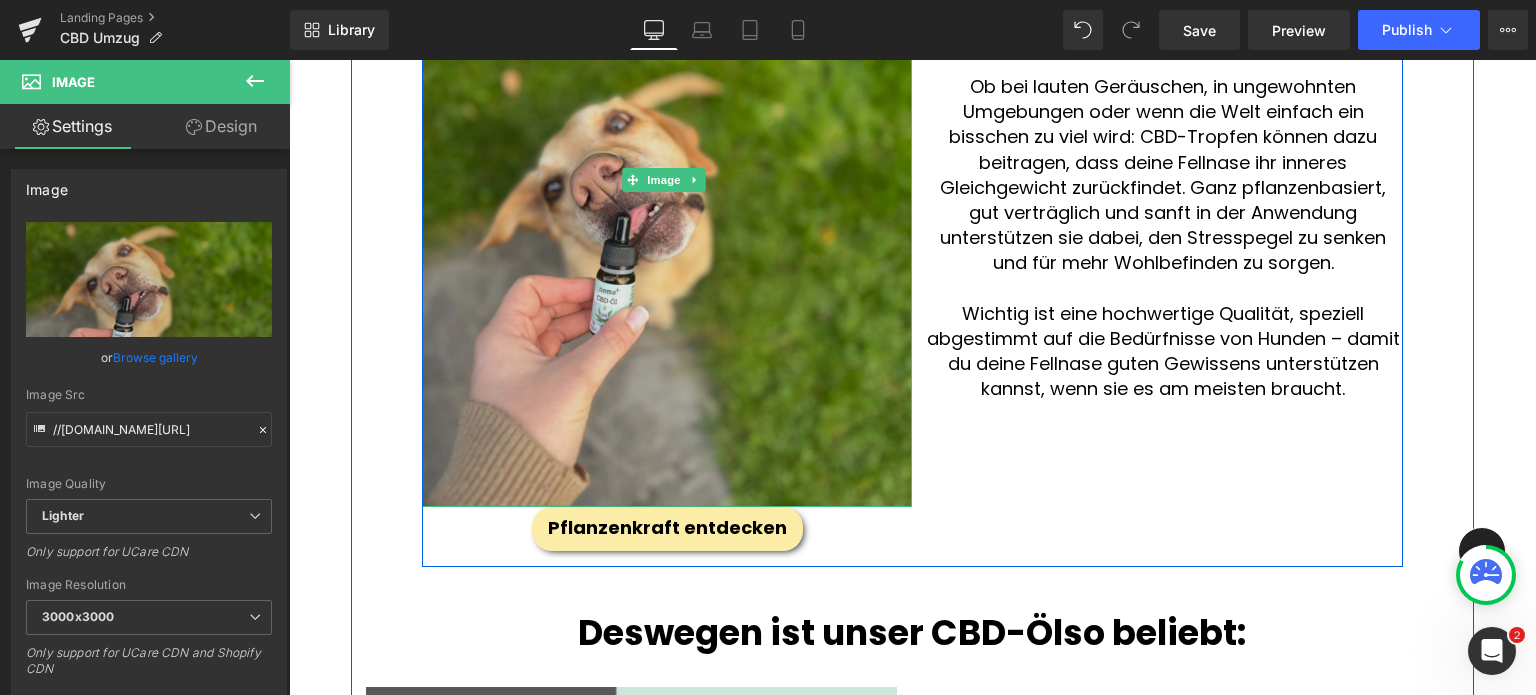 scroll, scrollTop: 1956, scrollLeft: 0, axis: vertical 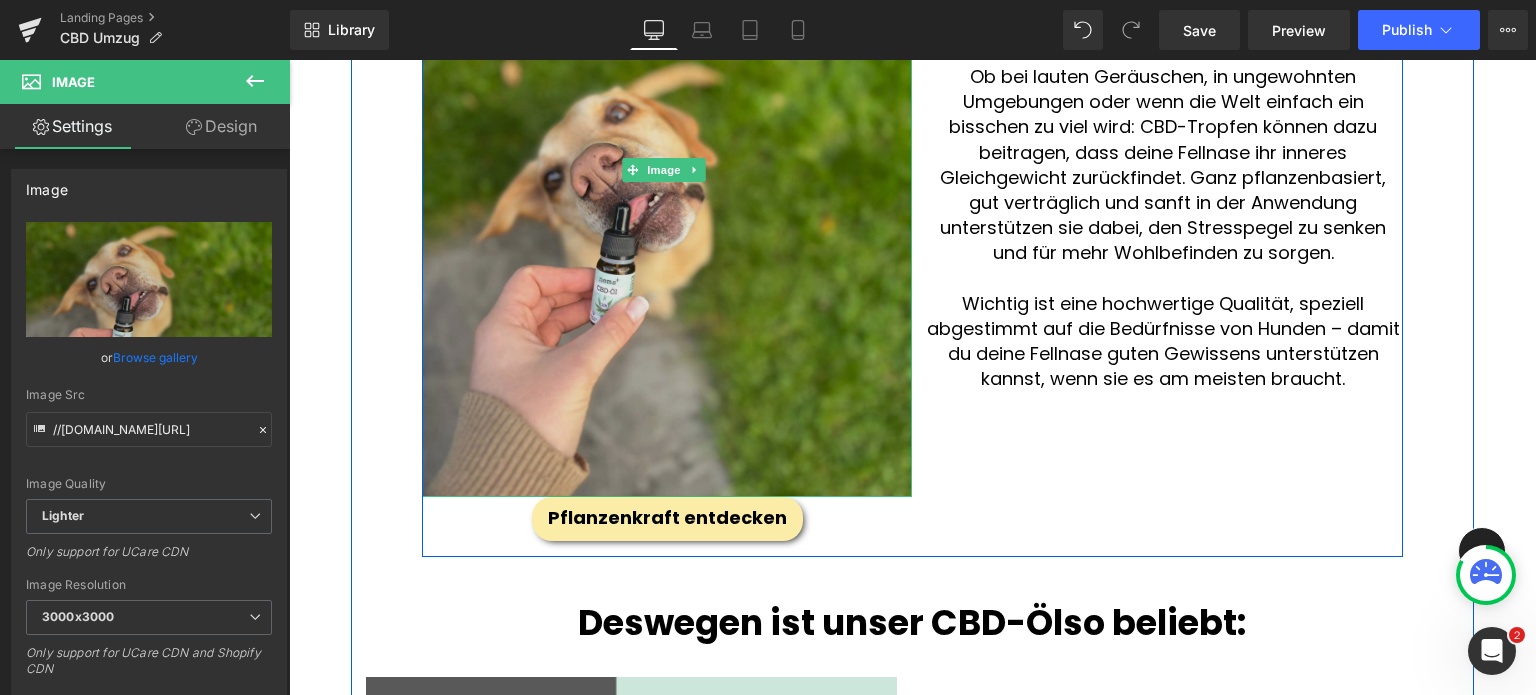 click at bounding box center (667, 169) 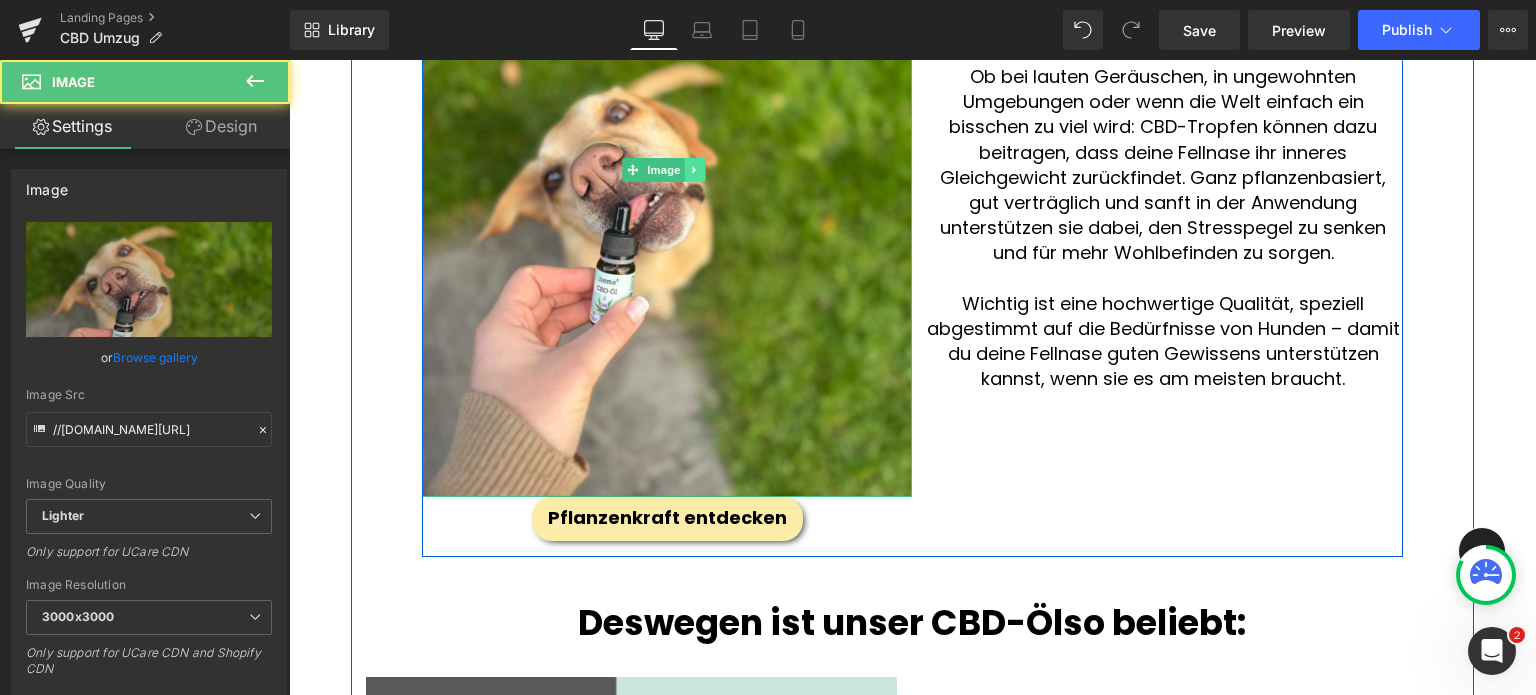 click at bounding box center [695, 170] 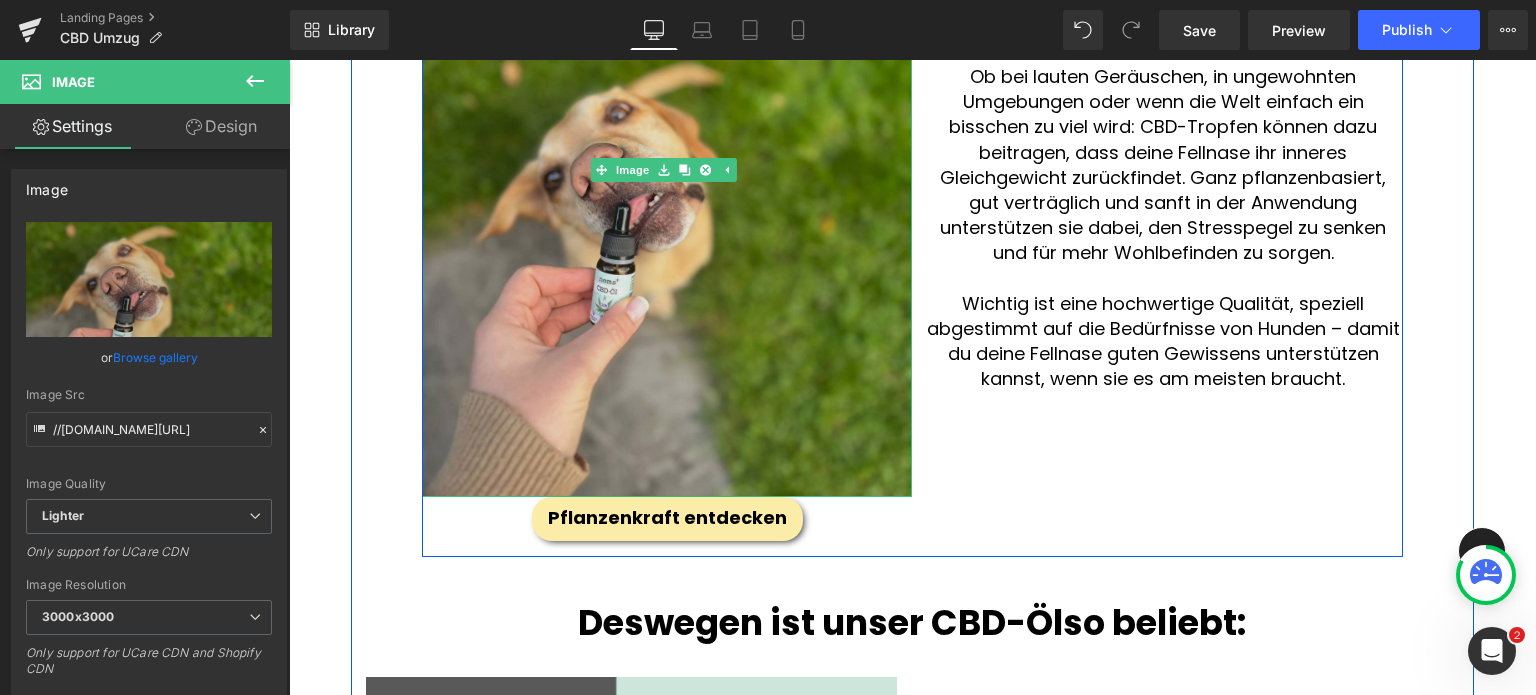 click at bounding box center [667, 169] 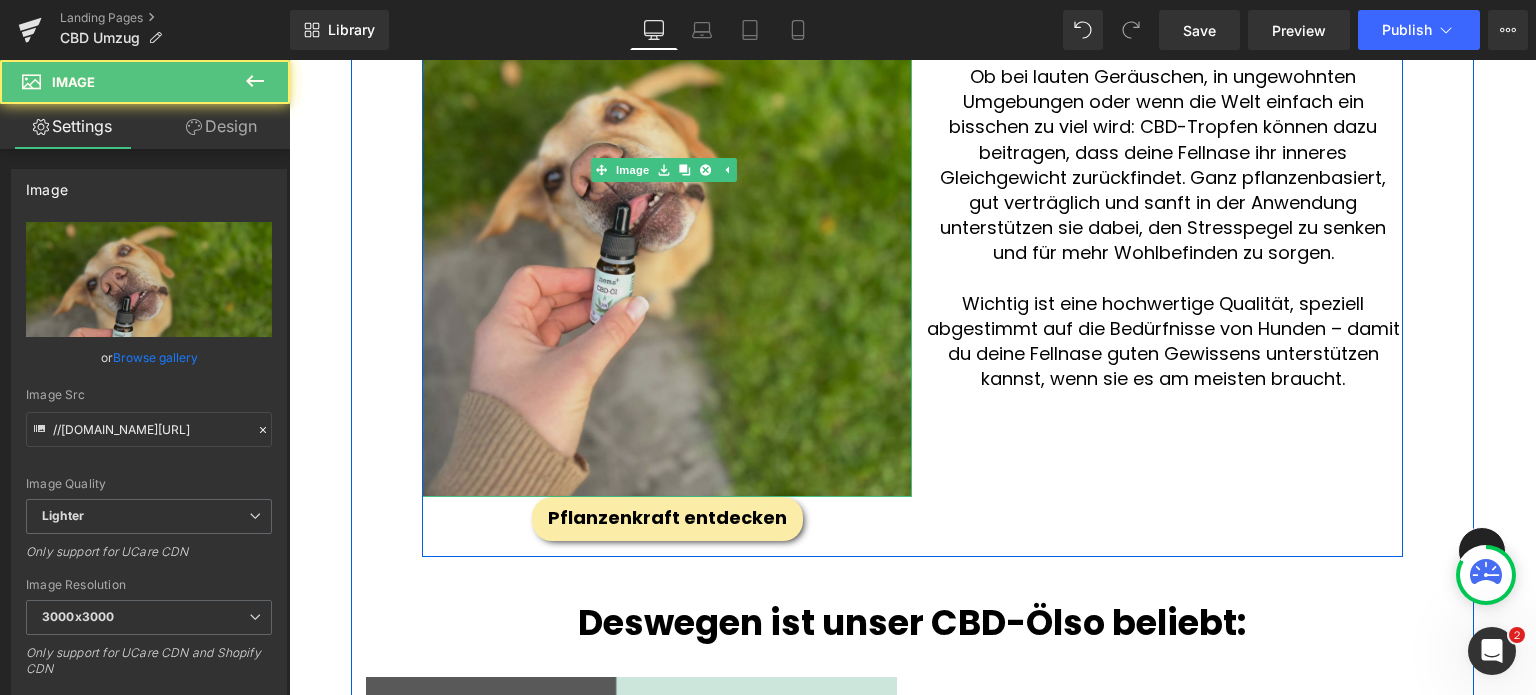 click at bounding box center [667, 169] 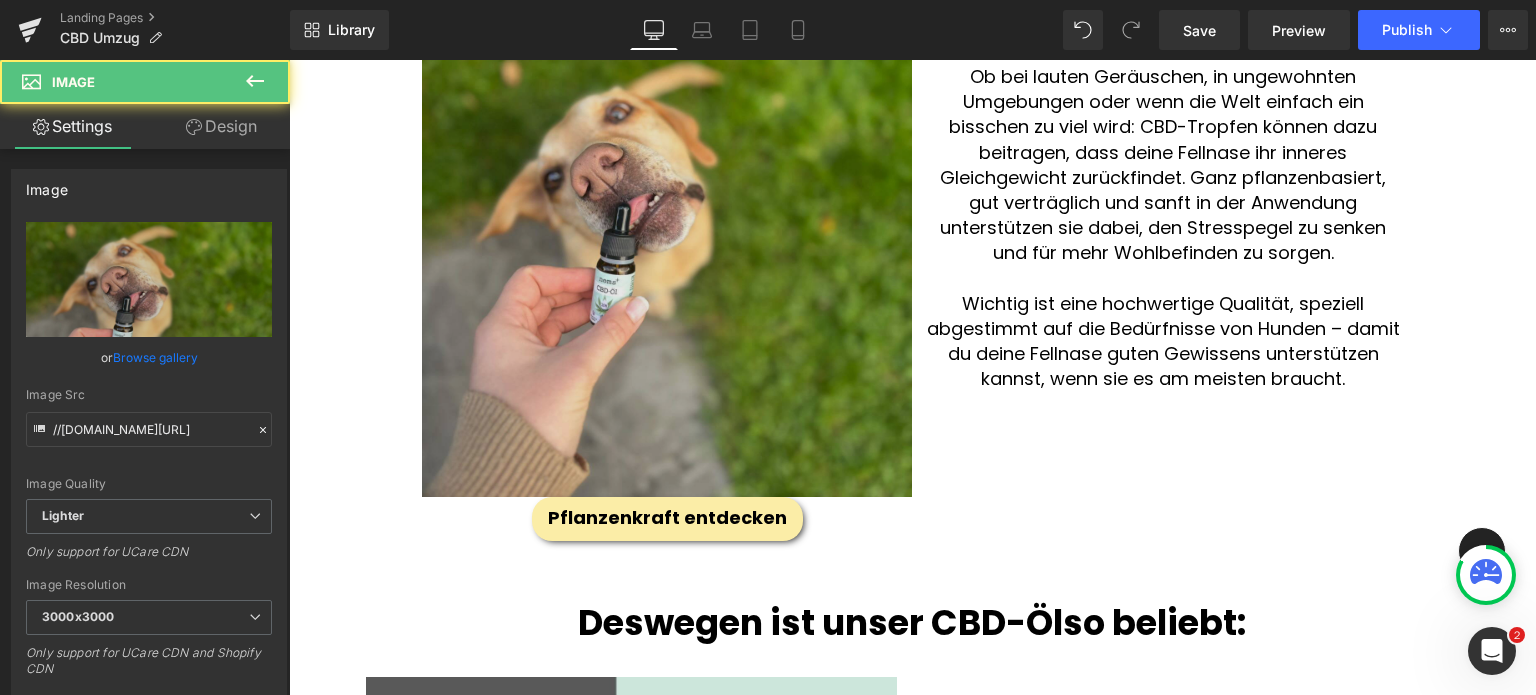 click at bounding box center (667, 169) 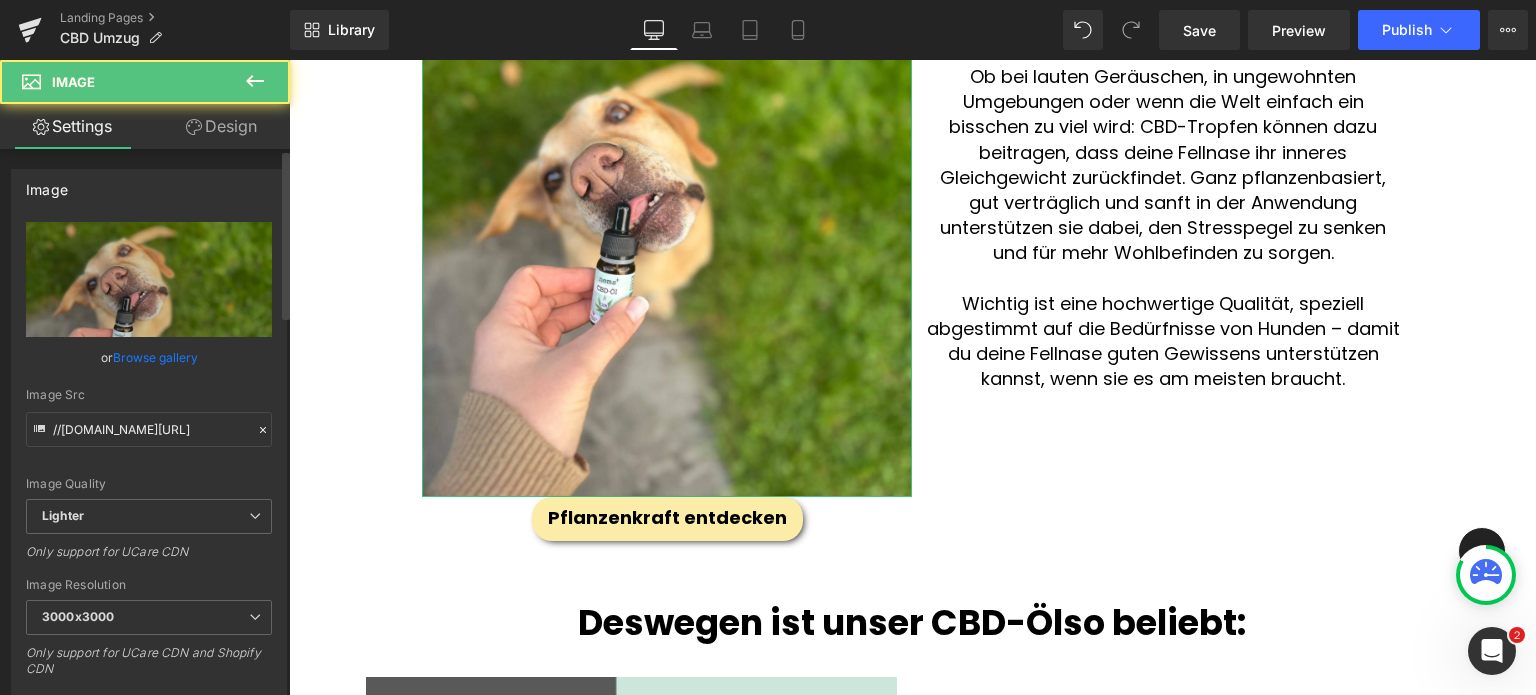click on "Browse gallery" at bounding box center [155, 357] 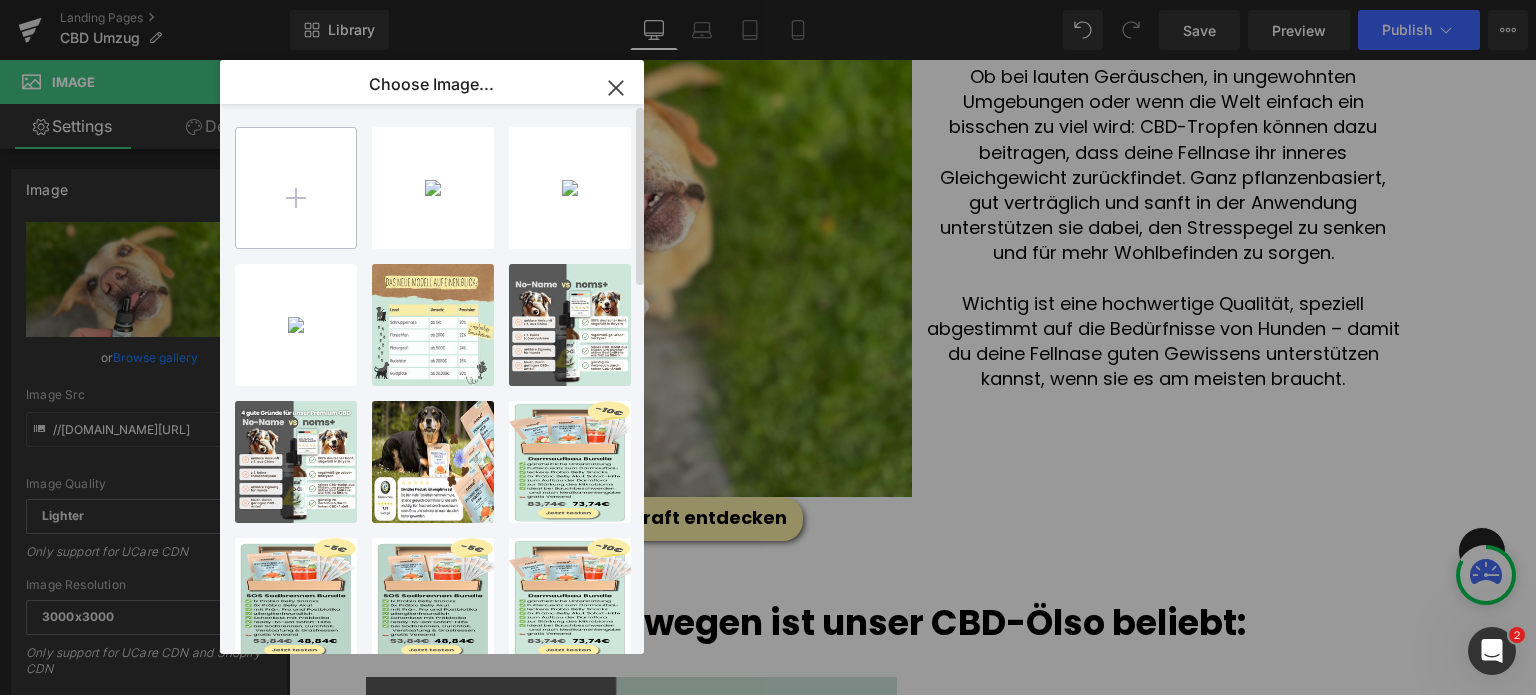 click at bounding box center [296, 188] 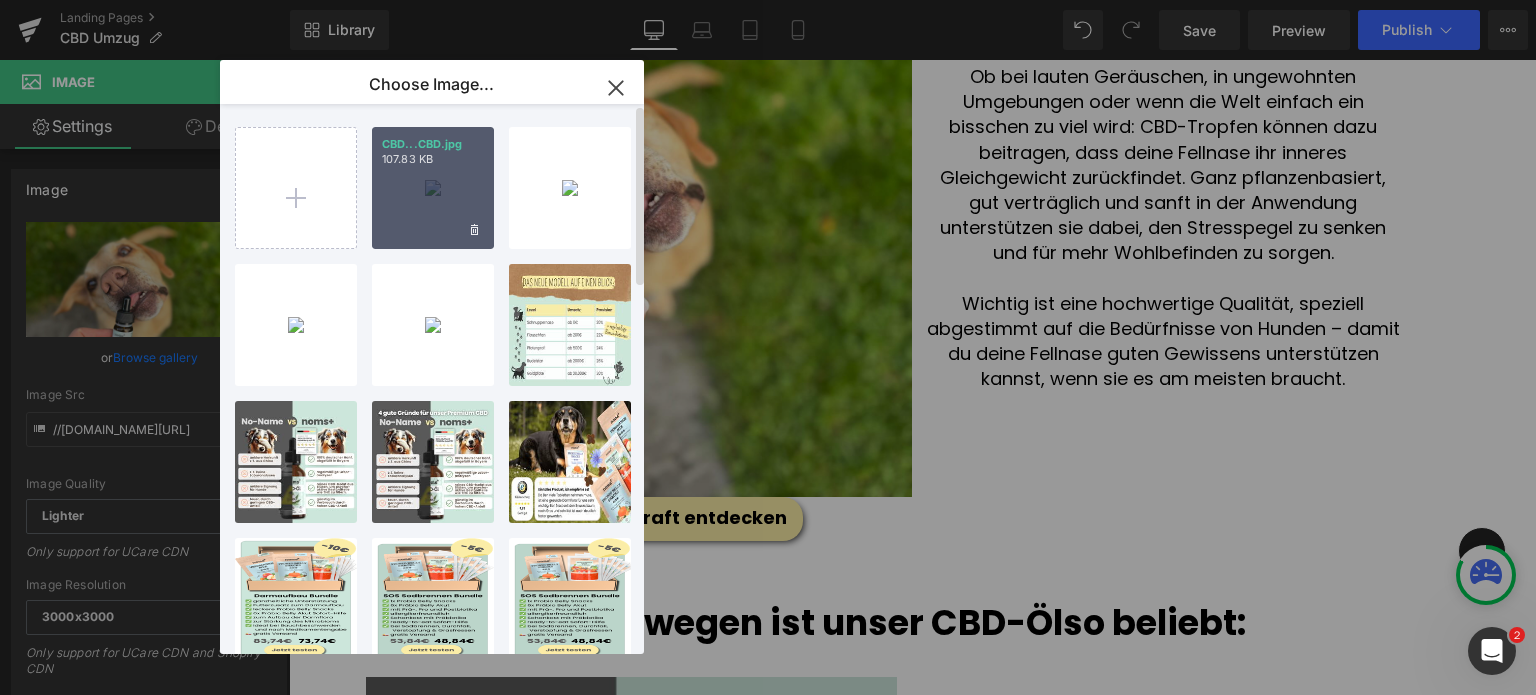 click on "CBD...CBD.jpg 107.83 KB" at bounding box center [433, 188] 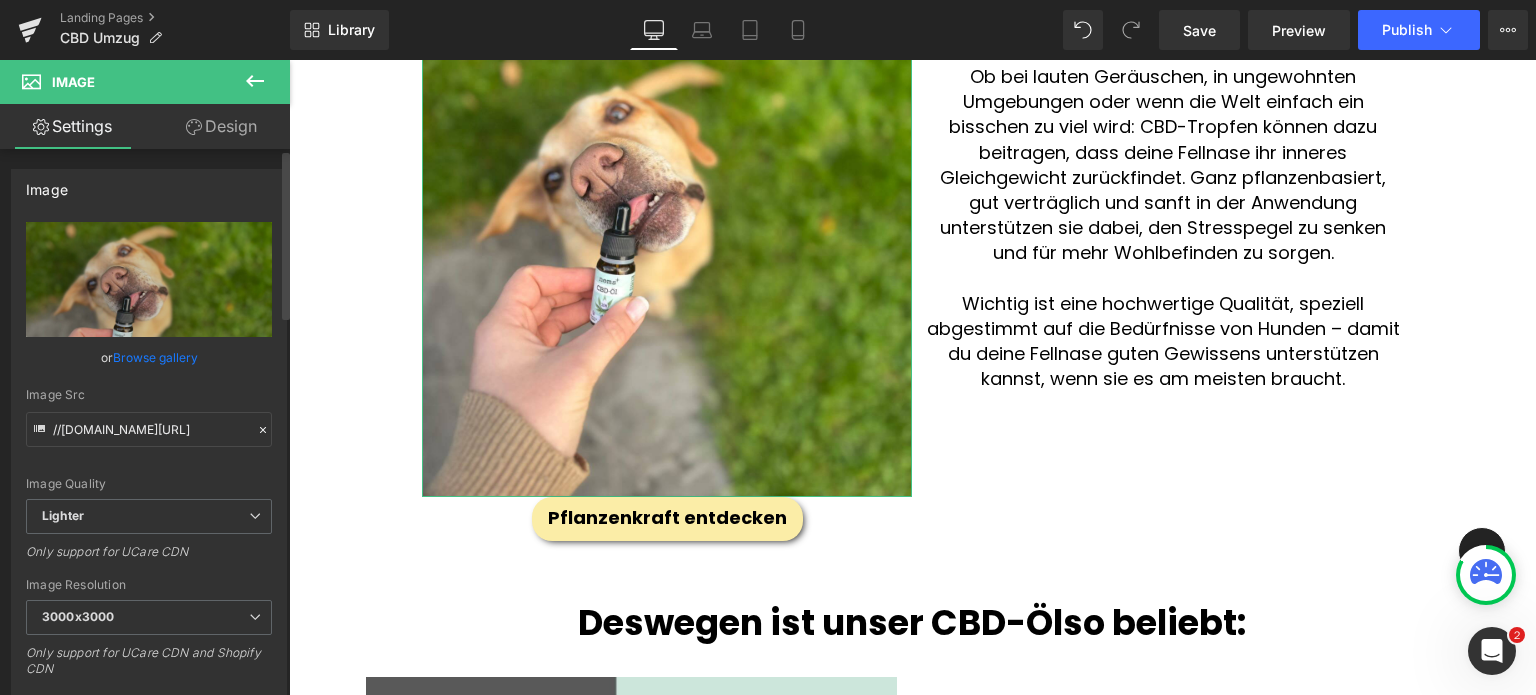 click on "Browse gallery" at bounding box center [155, 357] 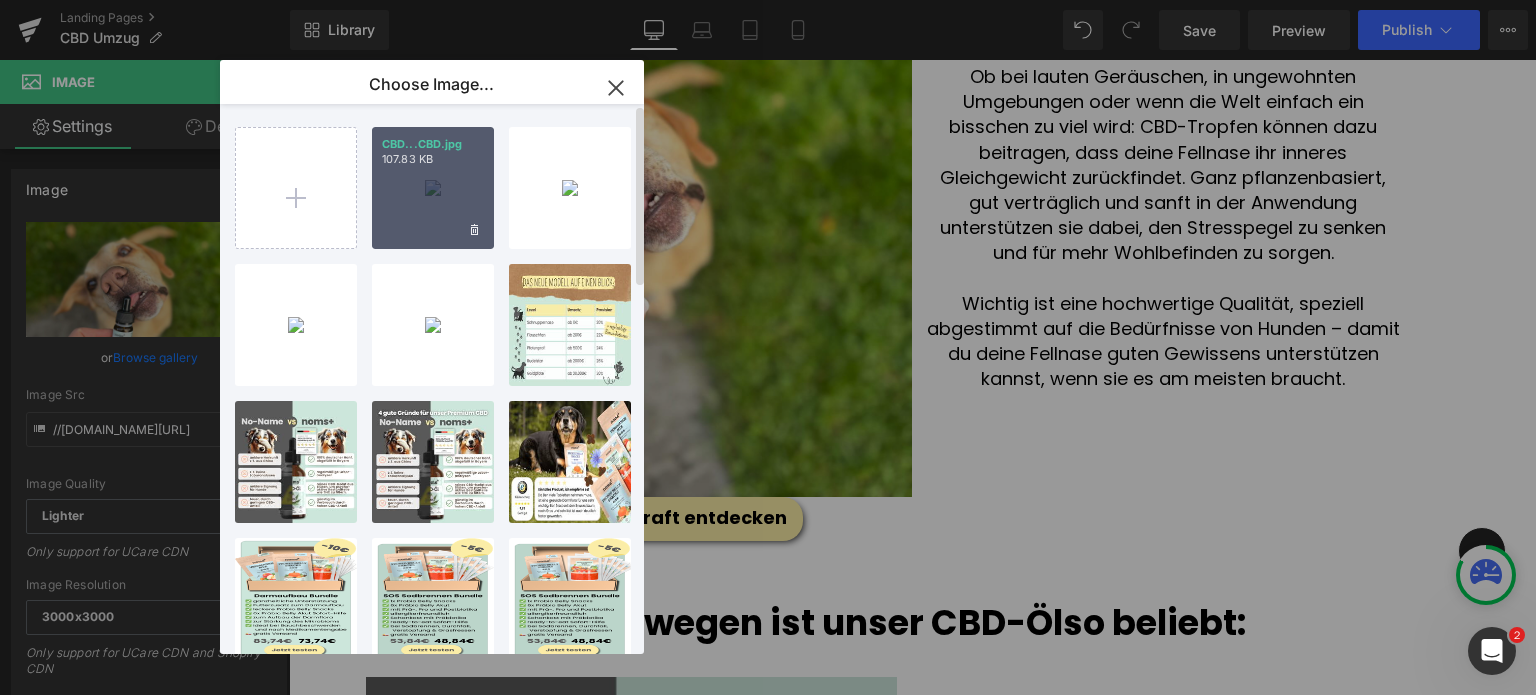 click on "CBD...CBD.jpg 107.83 KB" at bounding box center (433, 188) 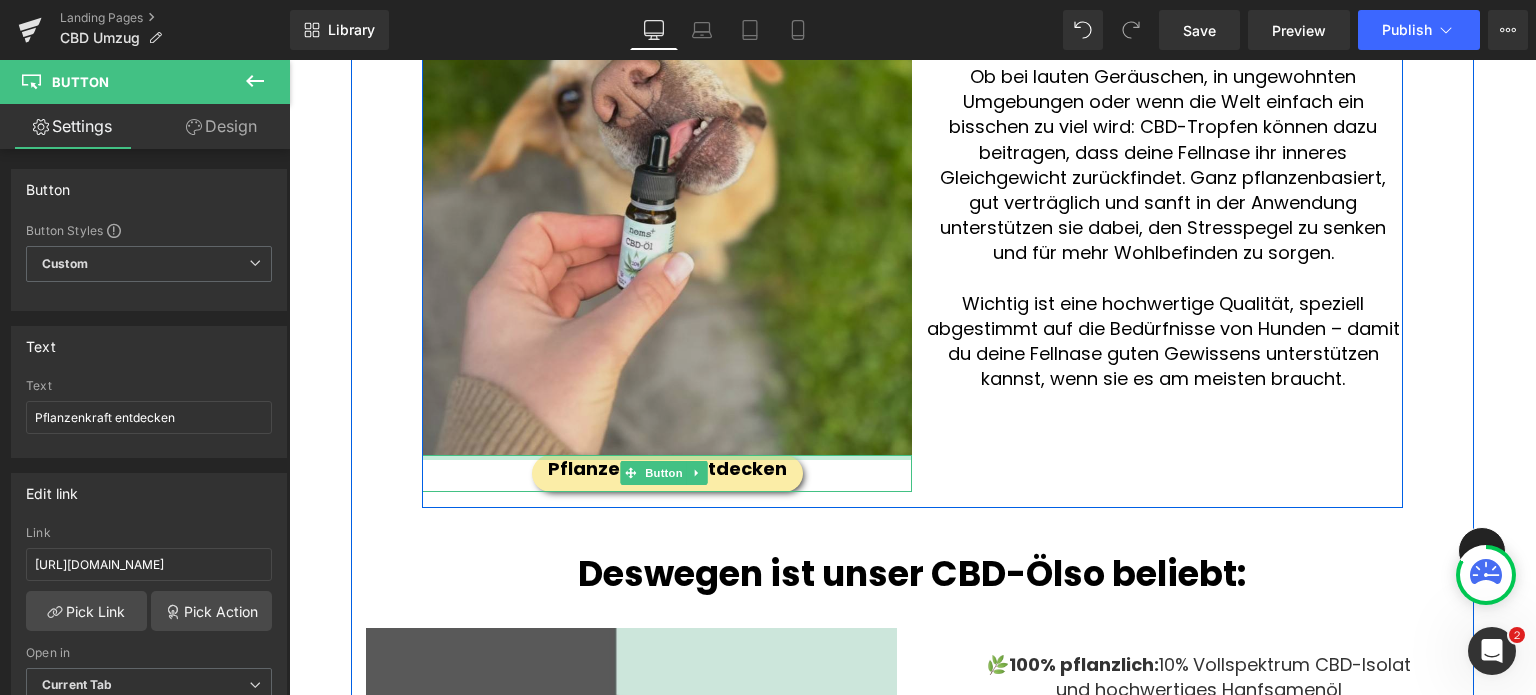 click on "Image         Pflanzenkraft entdecken Button" at bounding box center (667, 167) 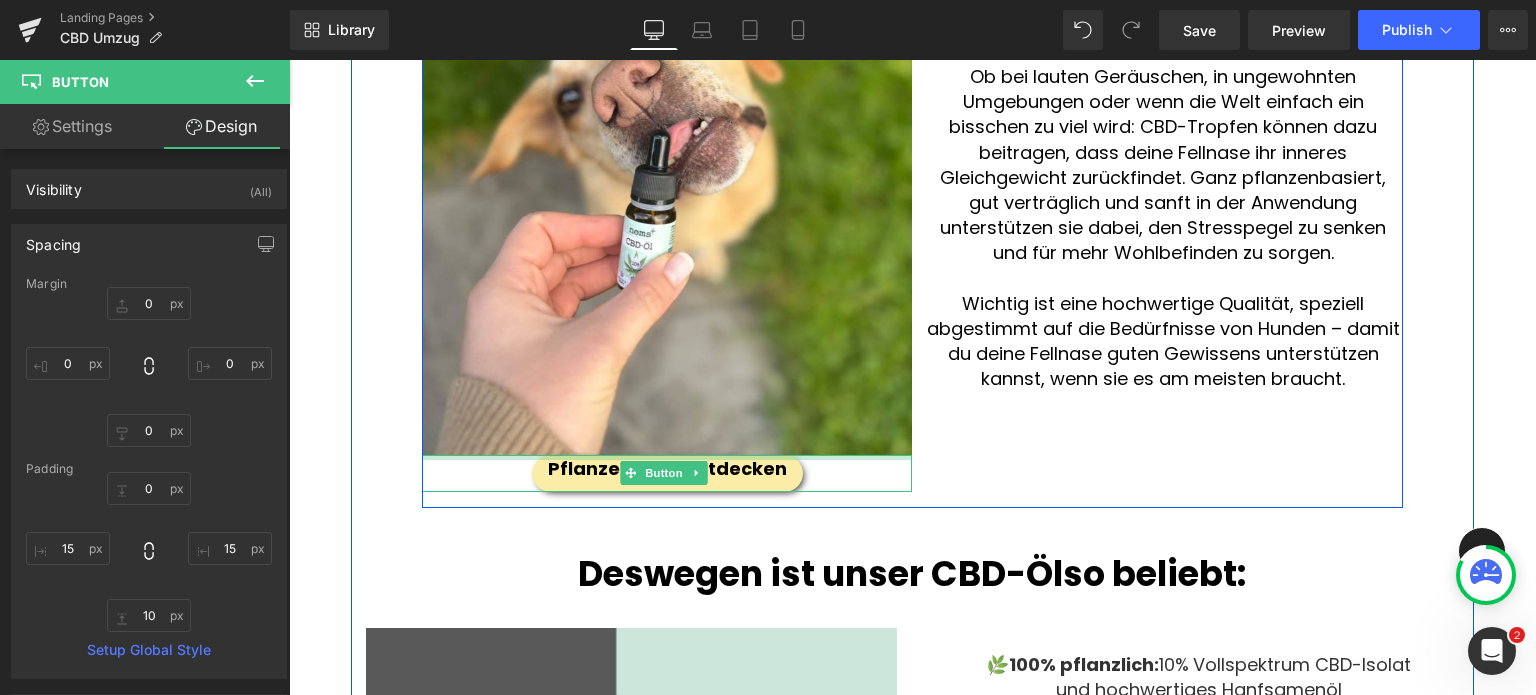 click at bounding box center (667, 457) 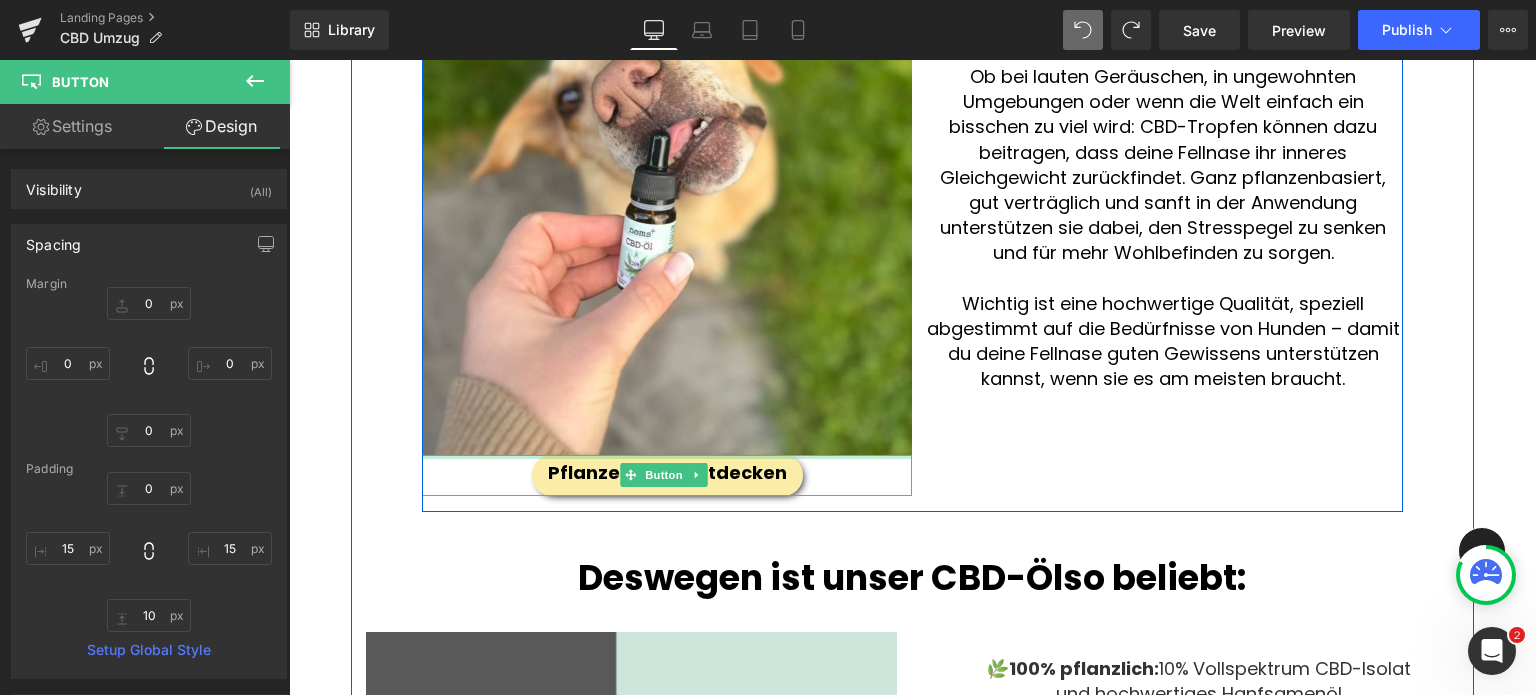 click at bounding box center (667, 457) 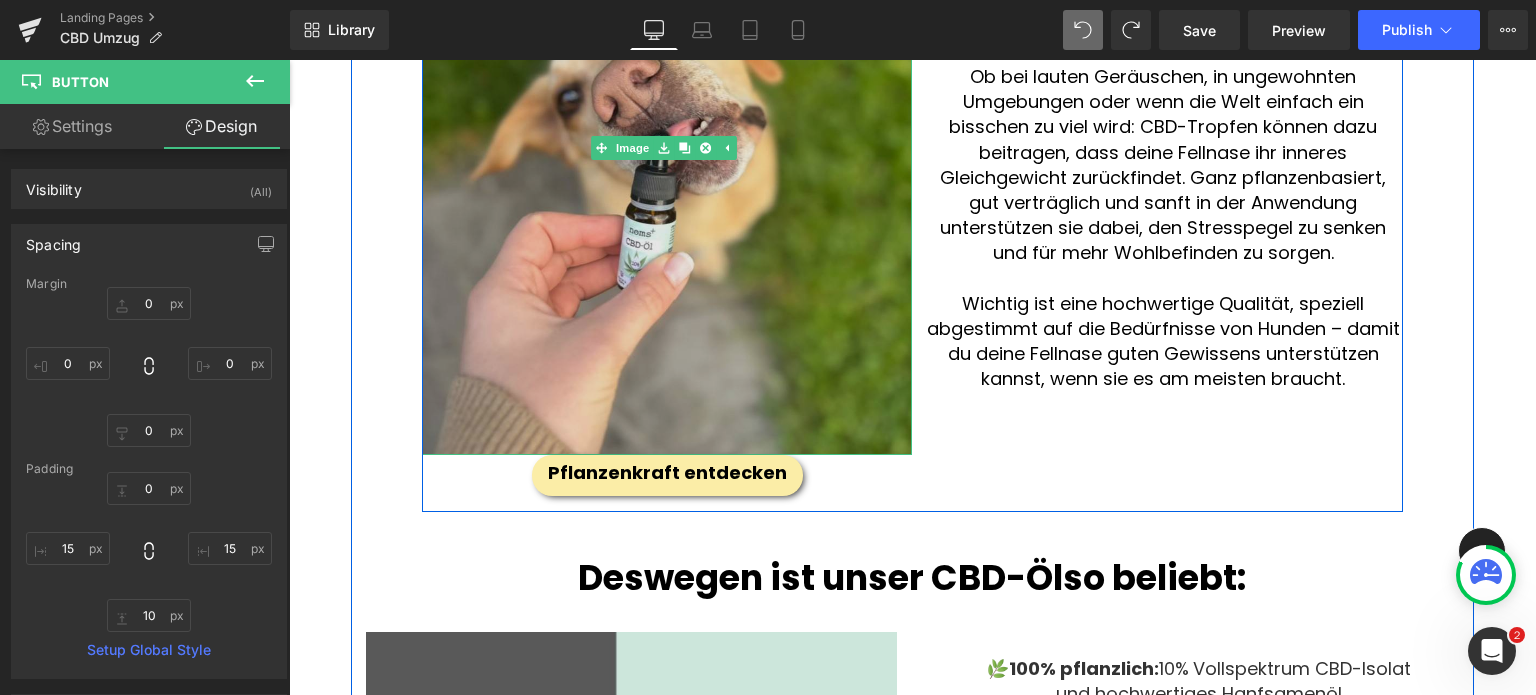 click at bounding box center [667, 148] 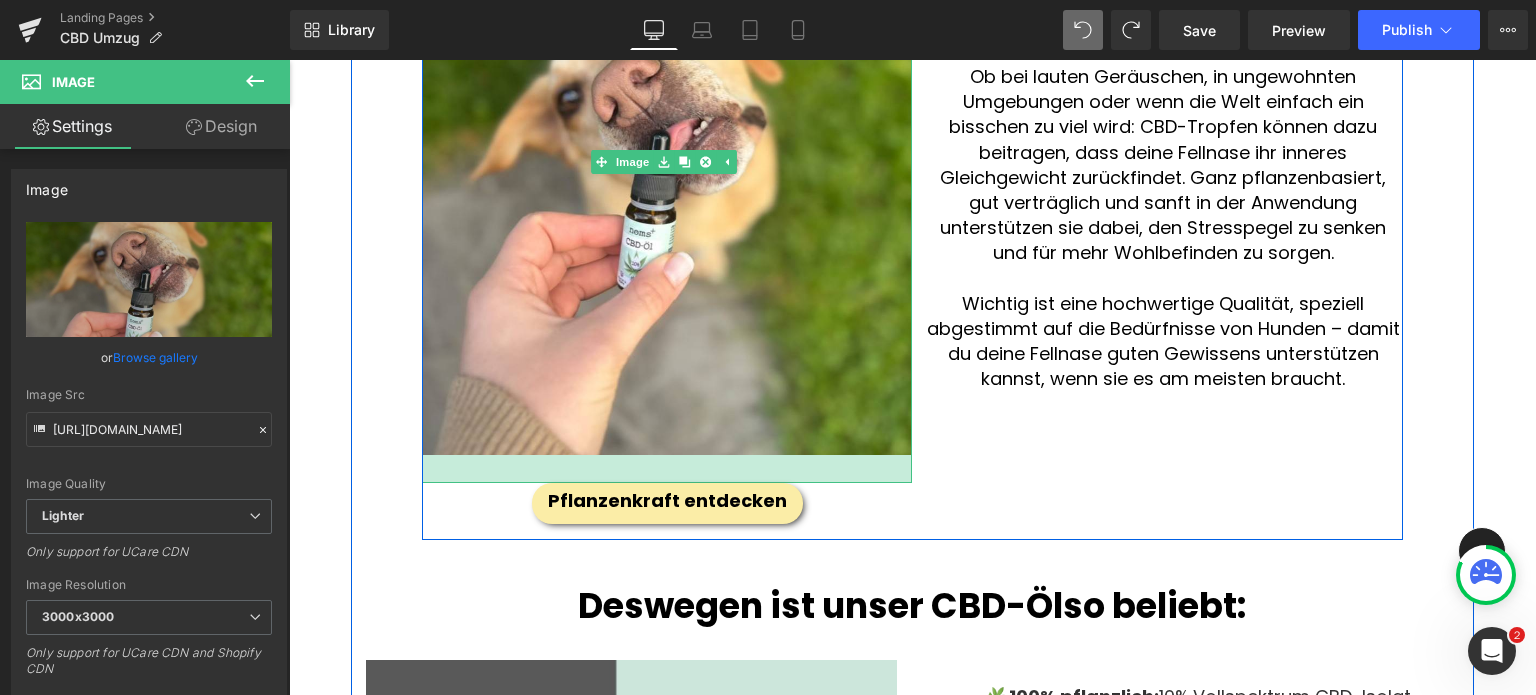 drag, startPoint x: 873, startPoint y: 433, endPoint x: 887, endPoint y: 461, distance: 31.304953 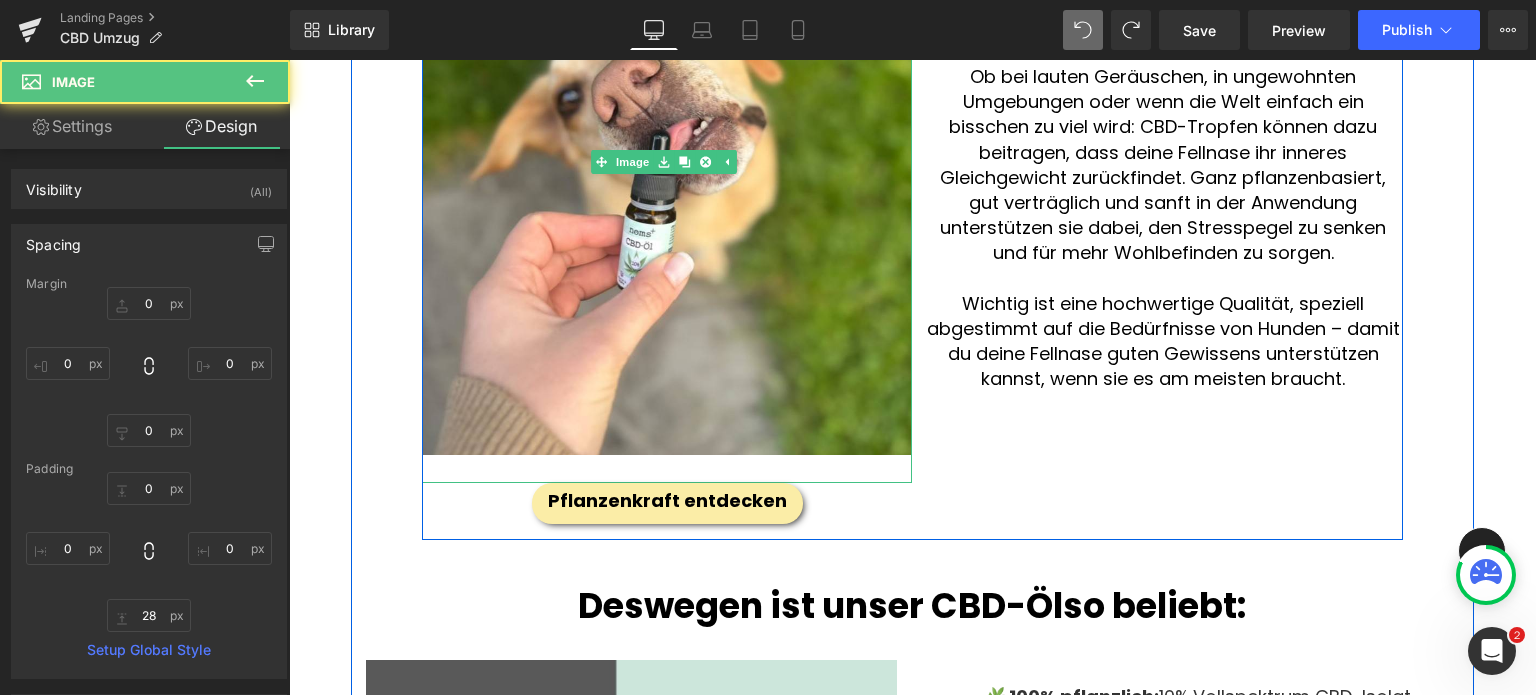 click on "Wichtig ist eine hochwertige Qualität, speziell abgestimmt auf die Bedürfnisse von Hunden – damit du deine Fellnase guten Gewissens unterstützen kannst, wenn sie es am meisten braucht." at bounding box center [1162, 341] 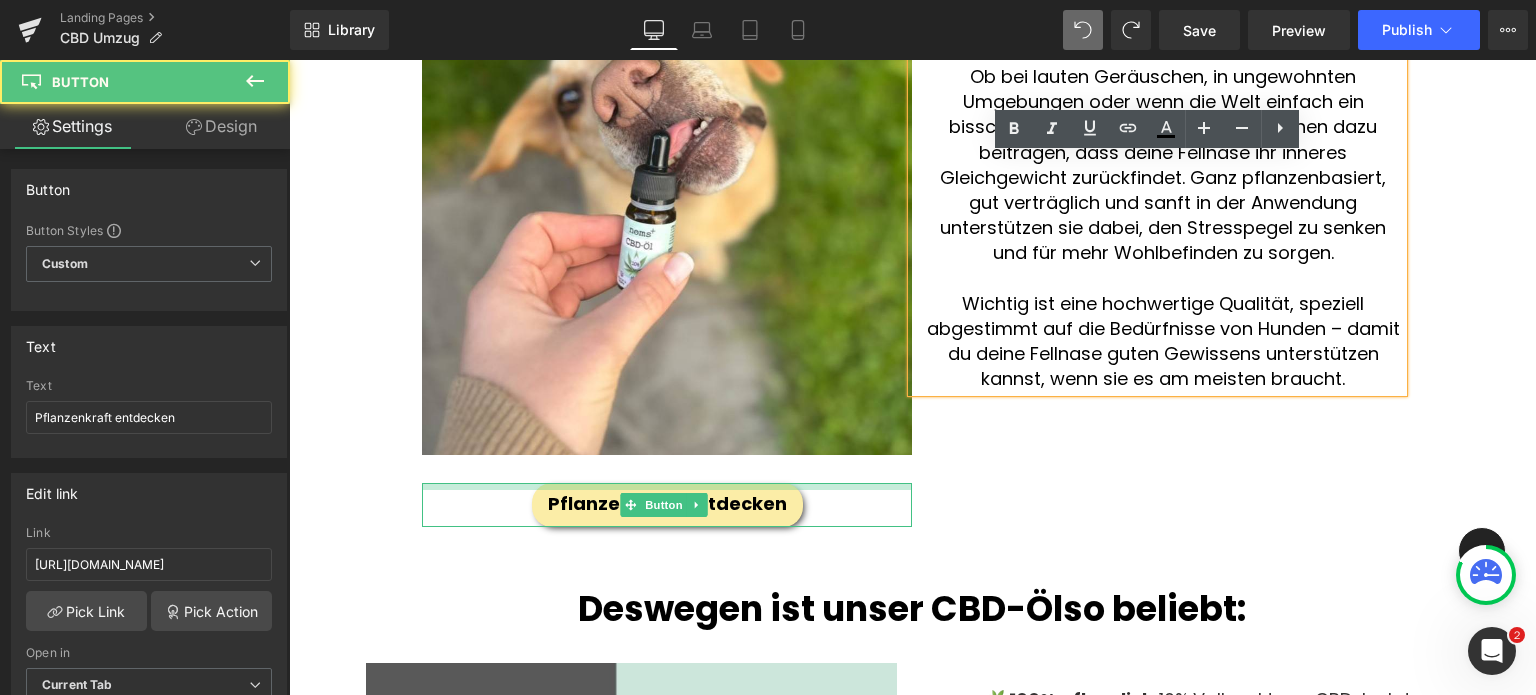 click at bounding box center (667, 486) 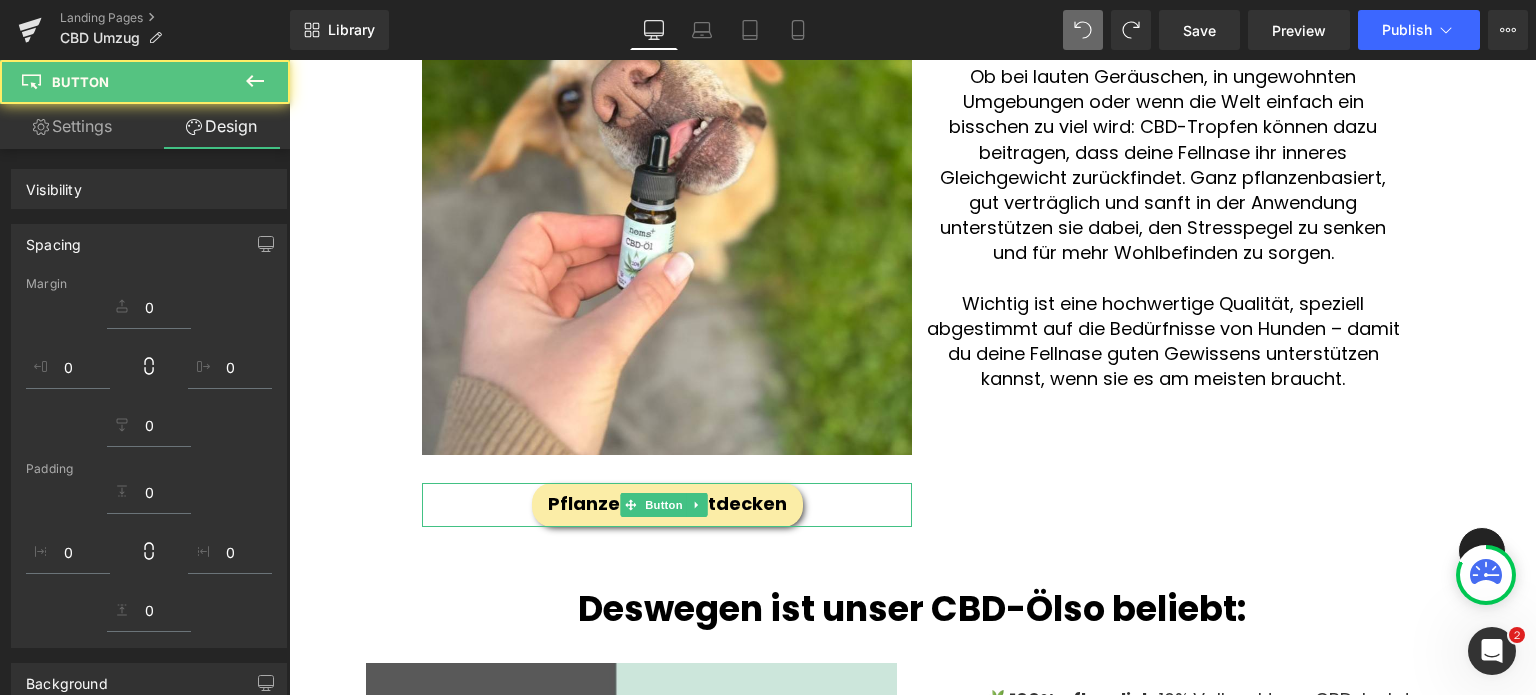 click on "Image         Pflanzenkraft entdecken Button         CBD-Tropfen für Hunde  werden immer beliebter, wenn es darum geht, sensiblen Fellnasen in stressigen oder herausfordernden Momenten zu helfen. Viele Tierfreund:innen setzen sie ein, um innere Unruhe, Nervosität oder Angst sanft zu lindern – und ihrem Vierbeiner wieder mehr Gelassenheit zu schenken. Ob bei lauten Geräuschen, in ungewohnten Umgebungen oder wenn die Welt einfach ein bisschen zu viel wird: CBD-Tropfen können dazu beitragen, dass deine Fellnase ihr inneres Gleichgewicht zurückfindet. Ganz pflanzenbasiert, gut verträglich und sanft in der Anwendung unterstützen sie dabei, den Stresspegel zu senken und für mehr Wohlbefinden zu sorgen. Wichtig ist eine hochwertige Qualität, speziell abgestimmt auf die Bedürfnisse von Hunden – damit du deine Fellnase guten Gewissens unterstützen kannst, wenn sie es am meisten braucht. Text Block         Row" at bounding box center [912, 192] 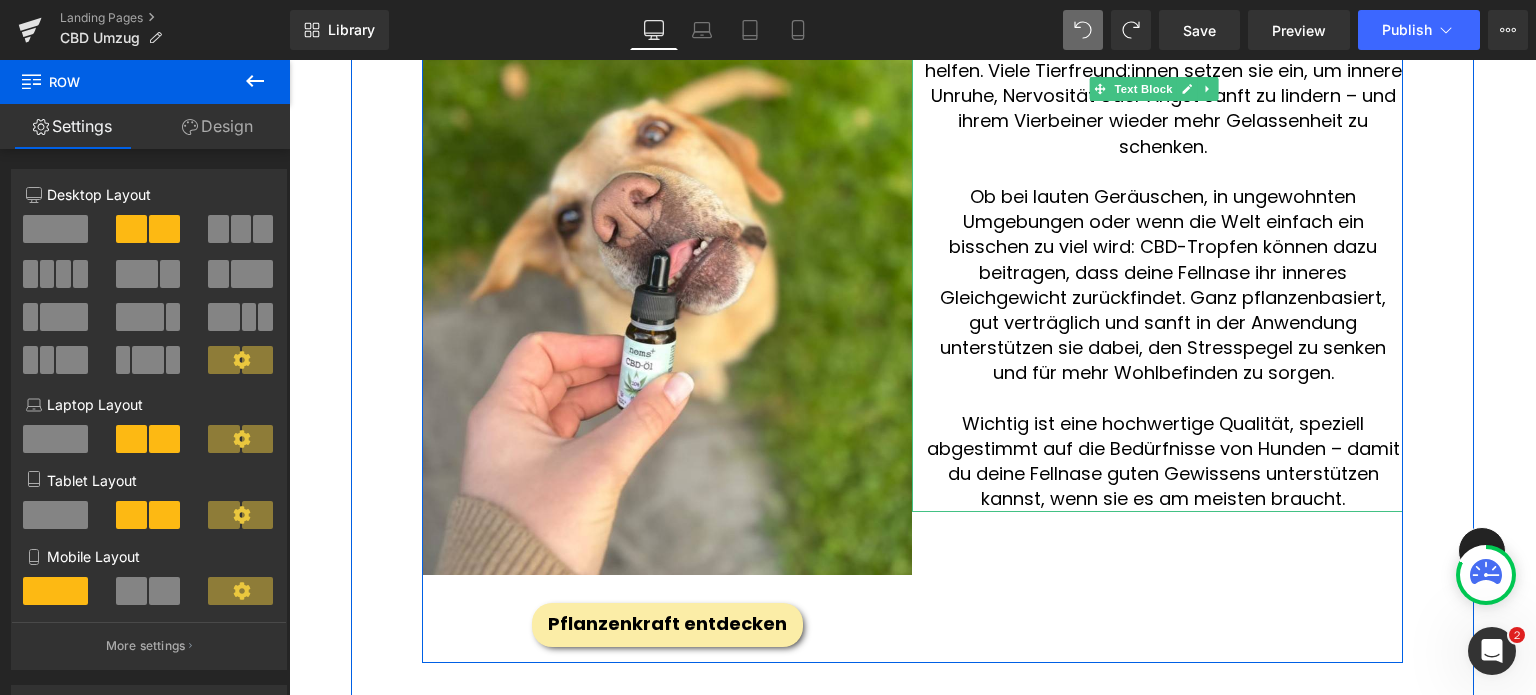 scroll, scrollTop: 1837, scrollLeft: 0, axis: vertical 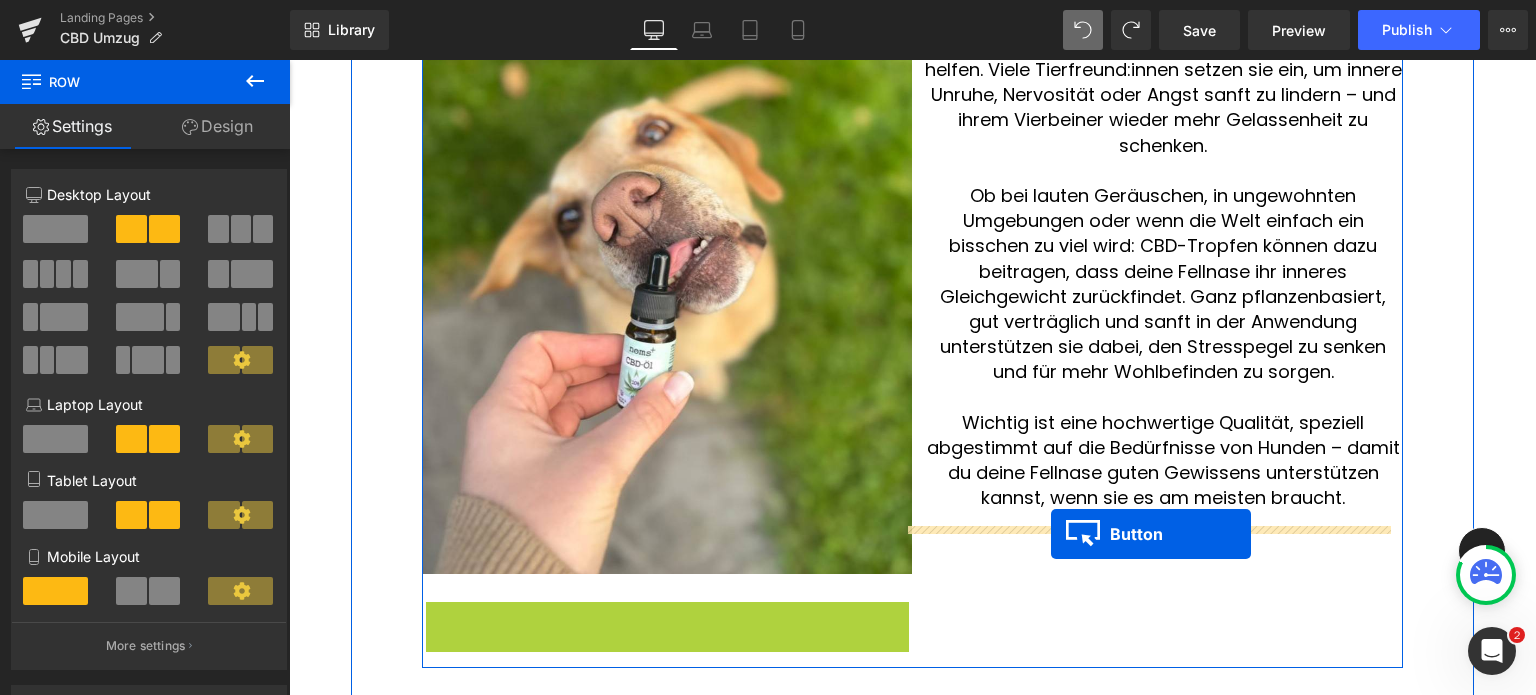 drag, startPoint x: 629, startPoint y: 602, endPoint x: 1054, endPoint y: 539, distance: 429.64404 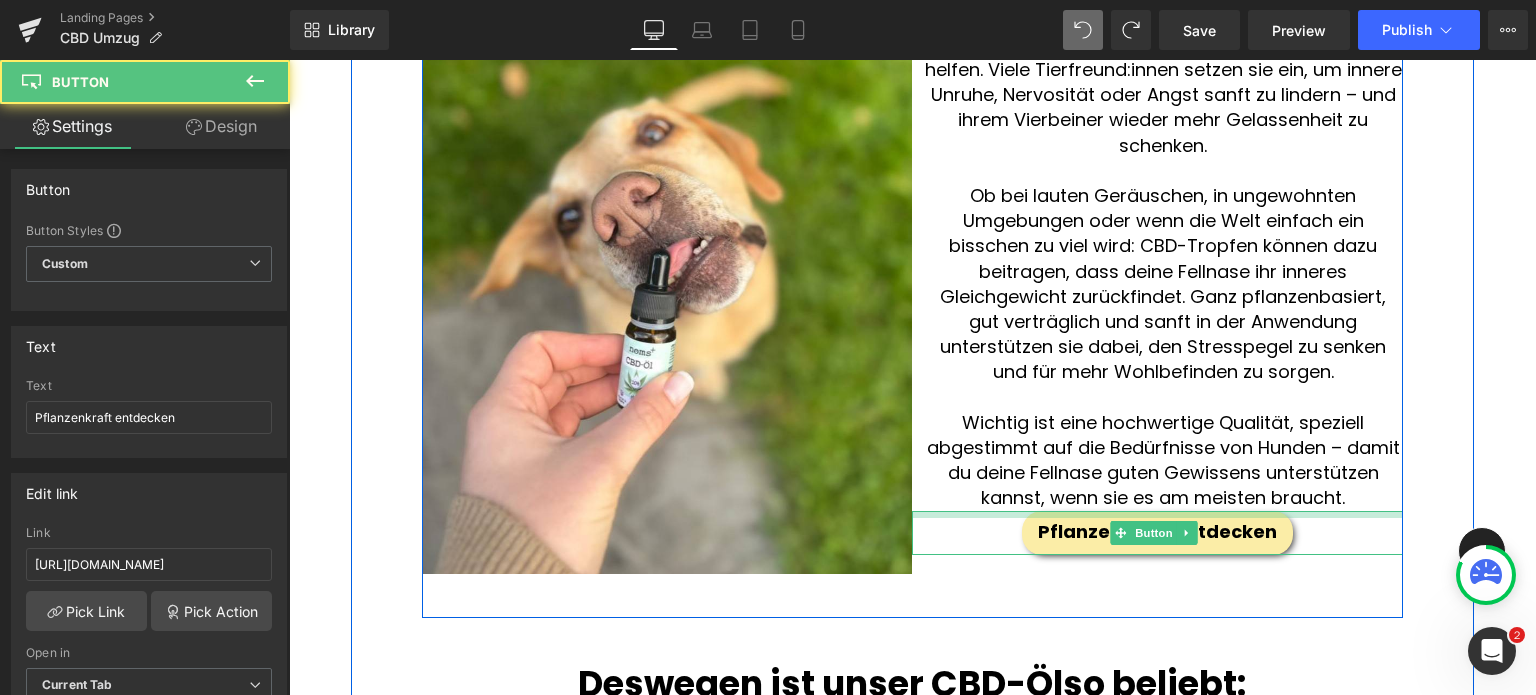 click at bounding box center [1162, 397] 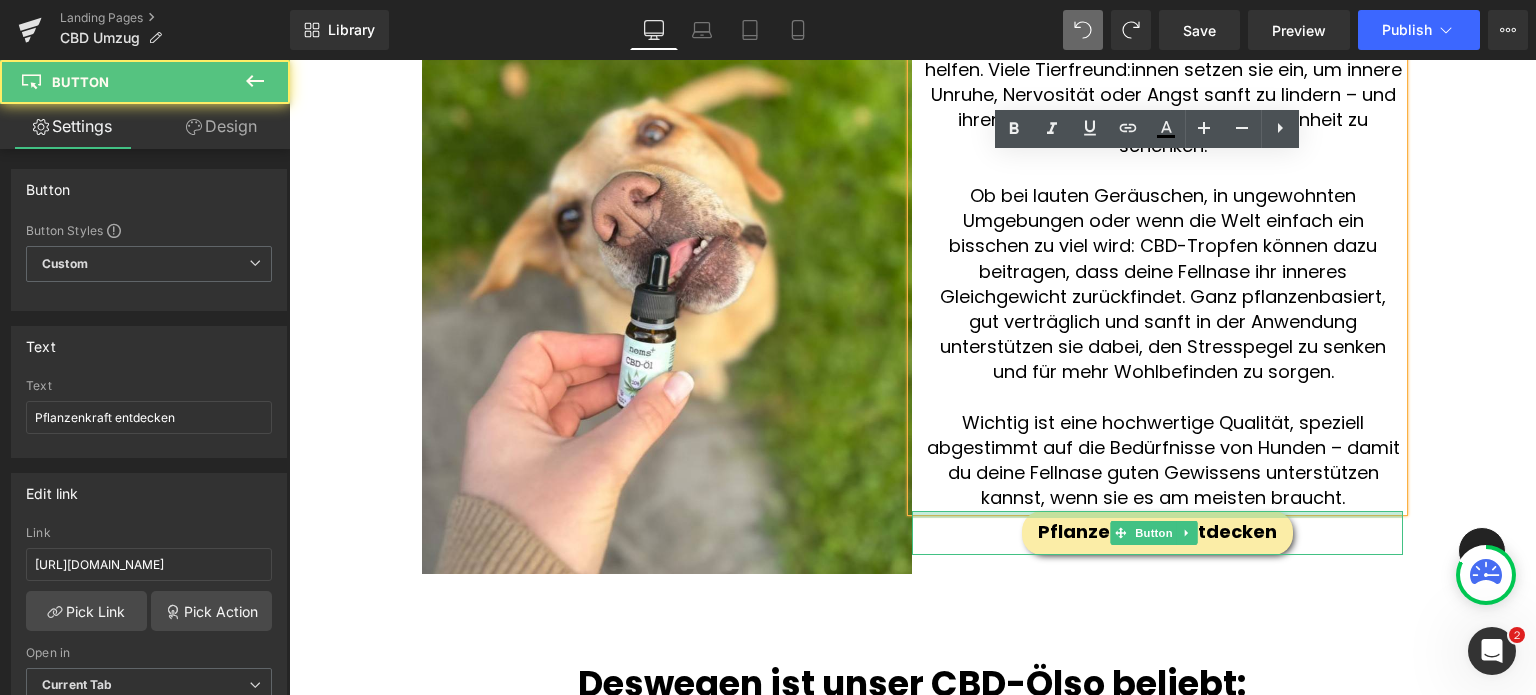 click at bounding box center (1157, 514) 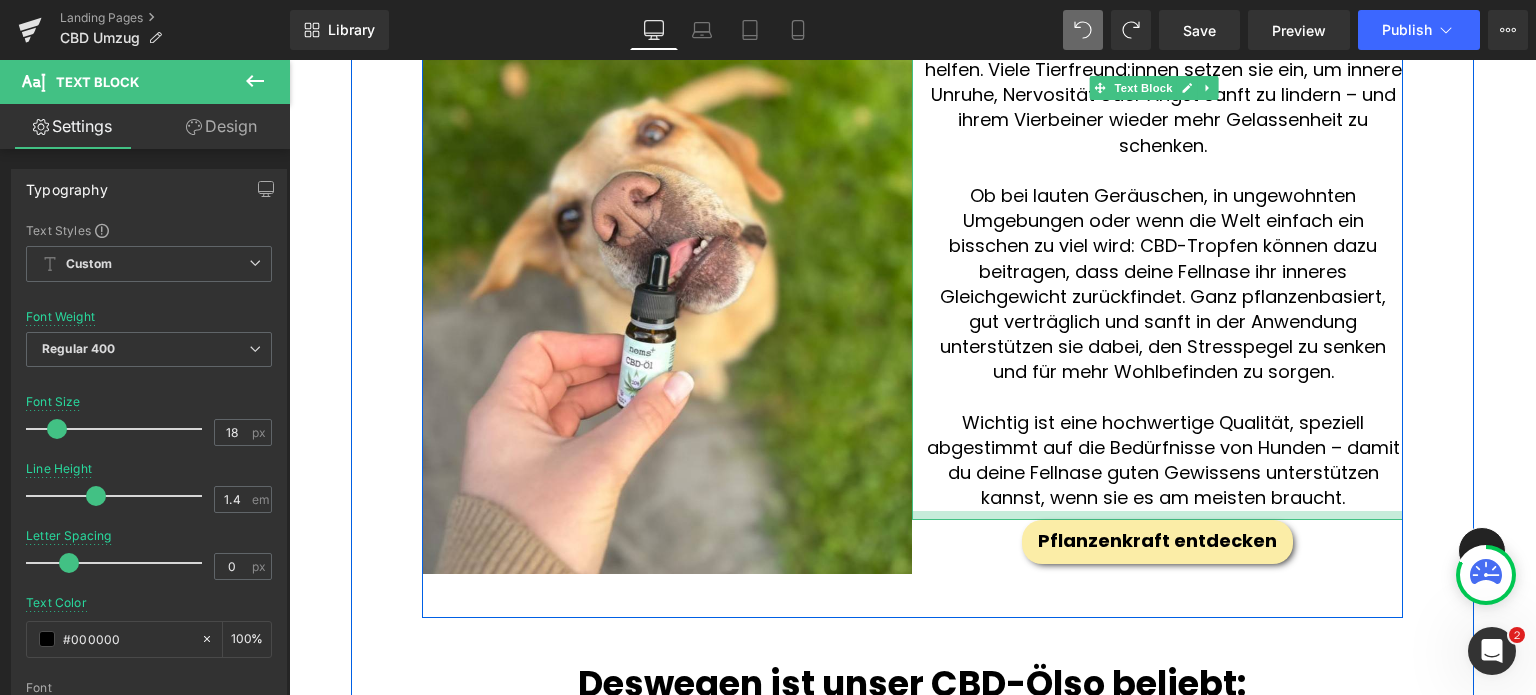 click at bounding box center (1157, 515) 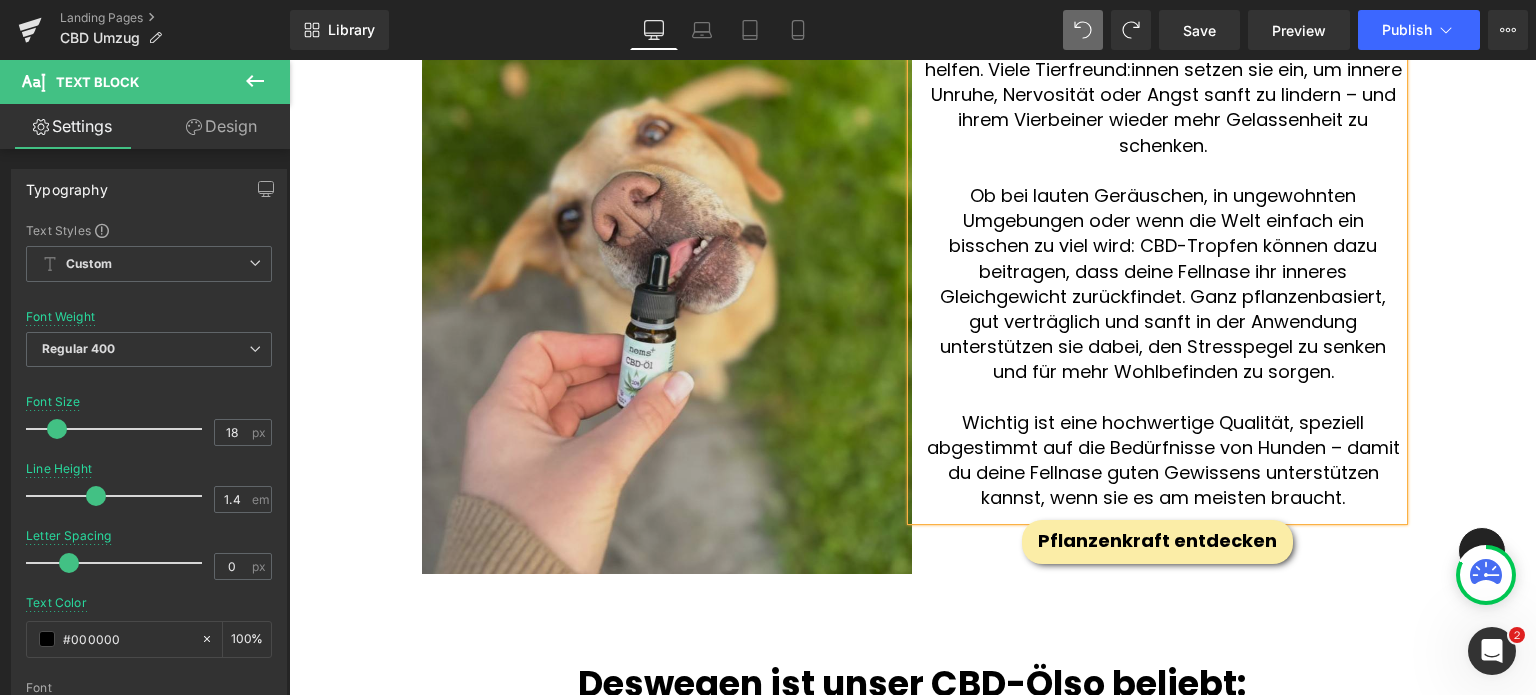 click at bounding box center [667, 281] 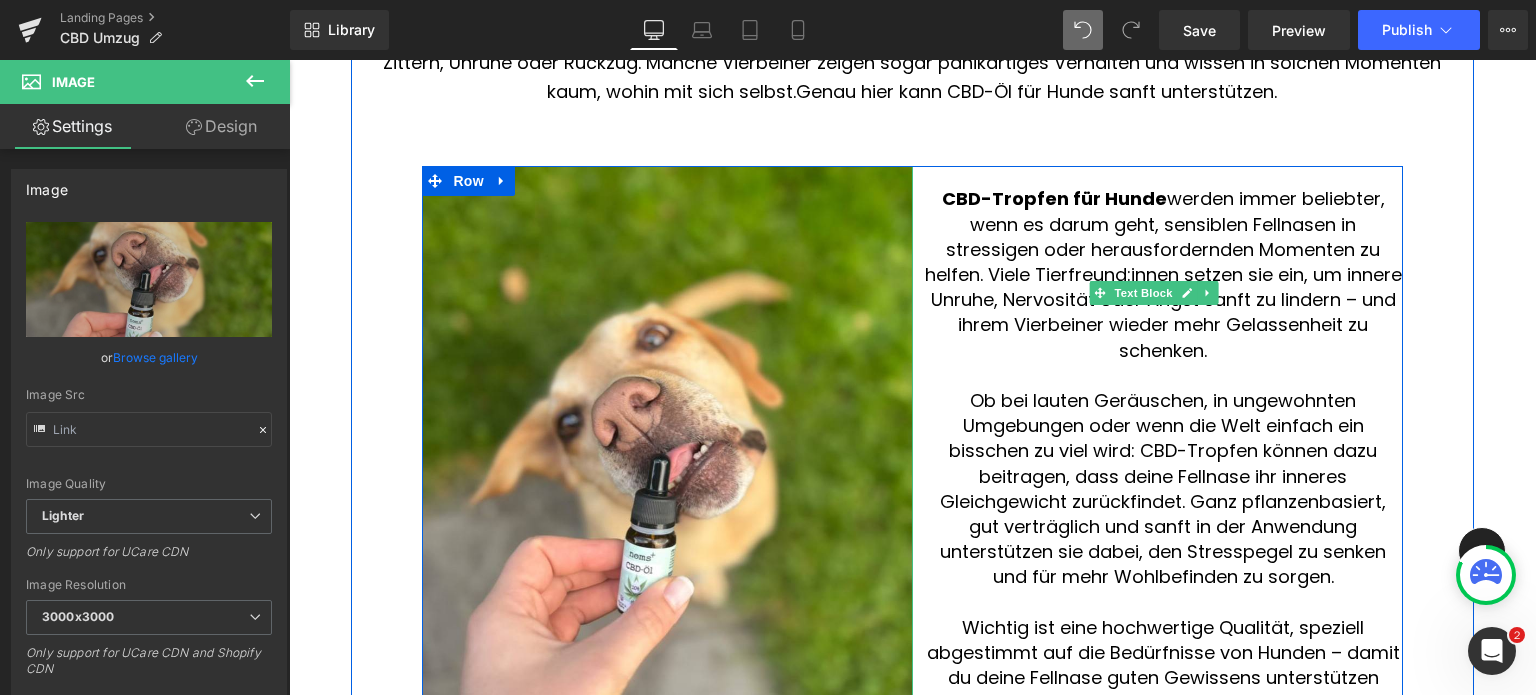 scroll, scrollTop: 1625, scrollLeft: 0, axis: vertical 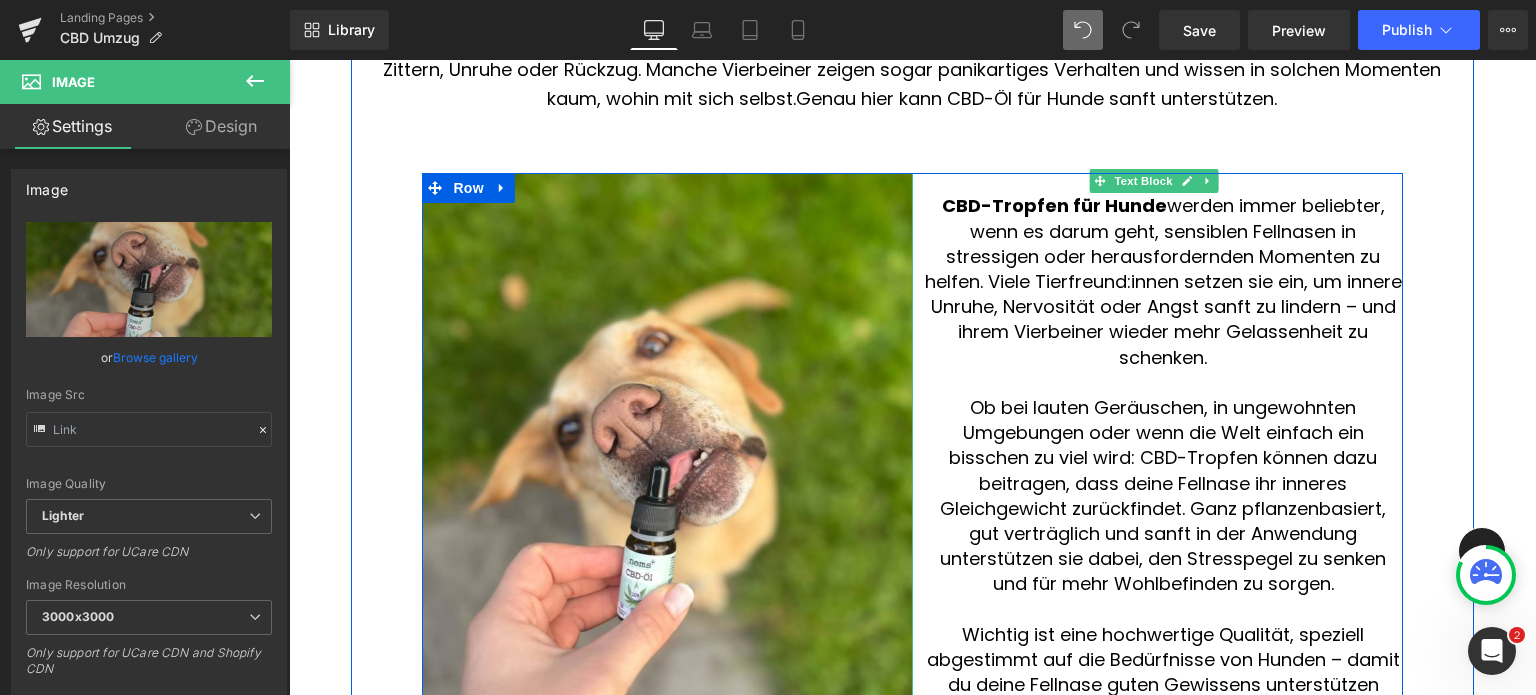 click on "CBD-Tropfen für Hunde  werden immer beliebter, wenn es darum geht, sensiblen Fellnasen in stressigen oder herausfordernden Momenten zu helfen. Viele Tierfreund:innen setzen sie ein, um innere Unruhe, Nervosität oder Angst sanft zu lindern – und ihrem Vierbeiner wieder mehr Gelassenheit zu schenken." at bounding box center (1162, 281) 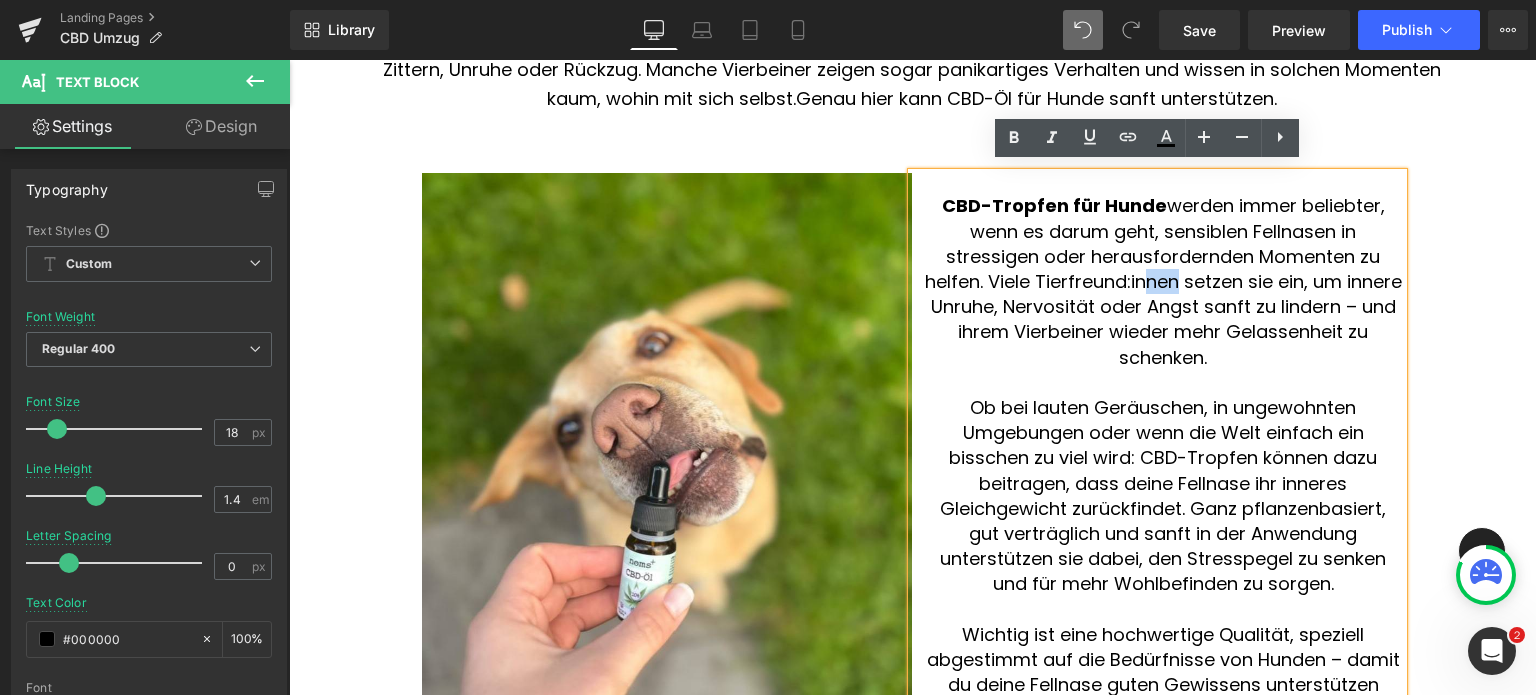 drag, startPoint x: 1201, startPoint y: 275, endPoint x: 1165, endPoint y: 273, distance: 36.05551 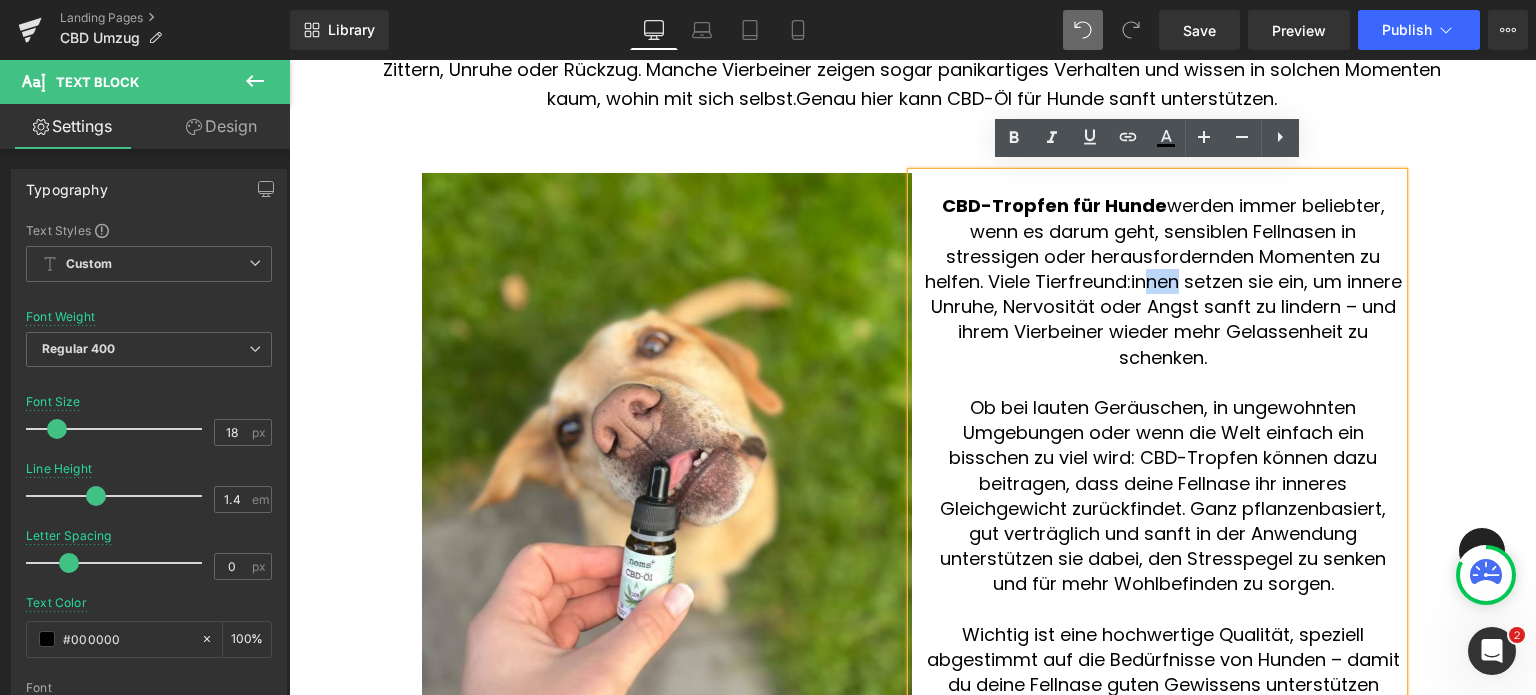 click on "CBD-Tropfen für Hunde  werden immer beliebter, wenn es darum geht, sensiblen Fellnasen in stressigen oder herausfordernden Momenten zu helfen. Viele Tierfreund:innen setzen sie ein, um innere Unruhe, Nervosität oder Angst sanft zu lindern – und ihrem Vierbeiner wieder mehr Gelassenheit zu schenken." at bounding box center [1162, 281] 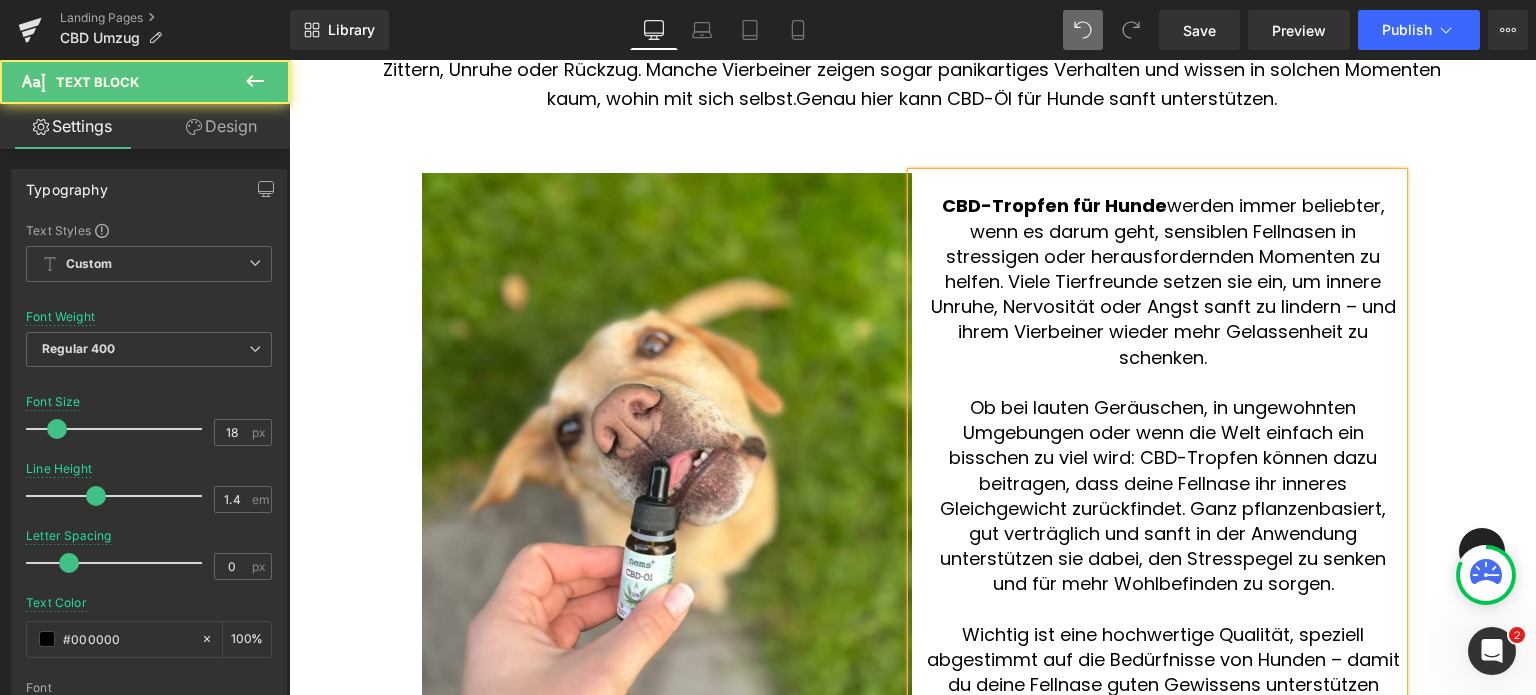 click on "CBD-Tropfen für Hunde  werden immer beliebter, wenn es darum geht, sensiblen Fellnasen in stressigen oder herausfordernden Momenten zu helfen. Viele Tierfreunde setzen sie ein, um innere Unruhe, Nervosität oder Angst sanft zu lindern – und ihrem Vierbeiner wieder mehr Gelassenheit zu schenken." at bounding box center (1162, 281) 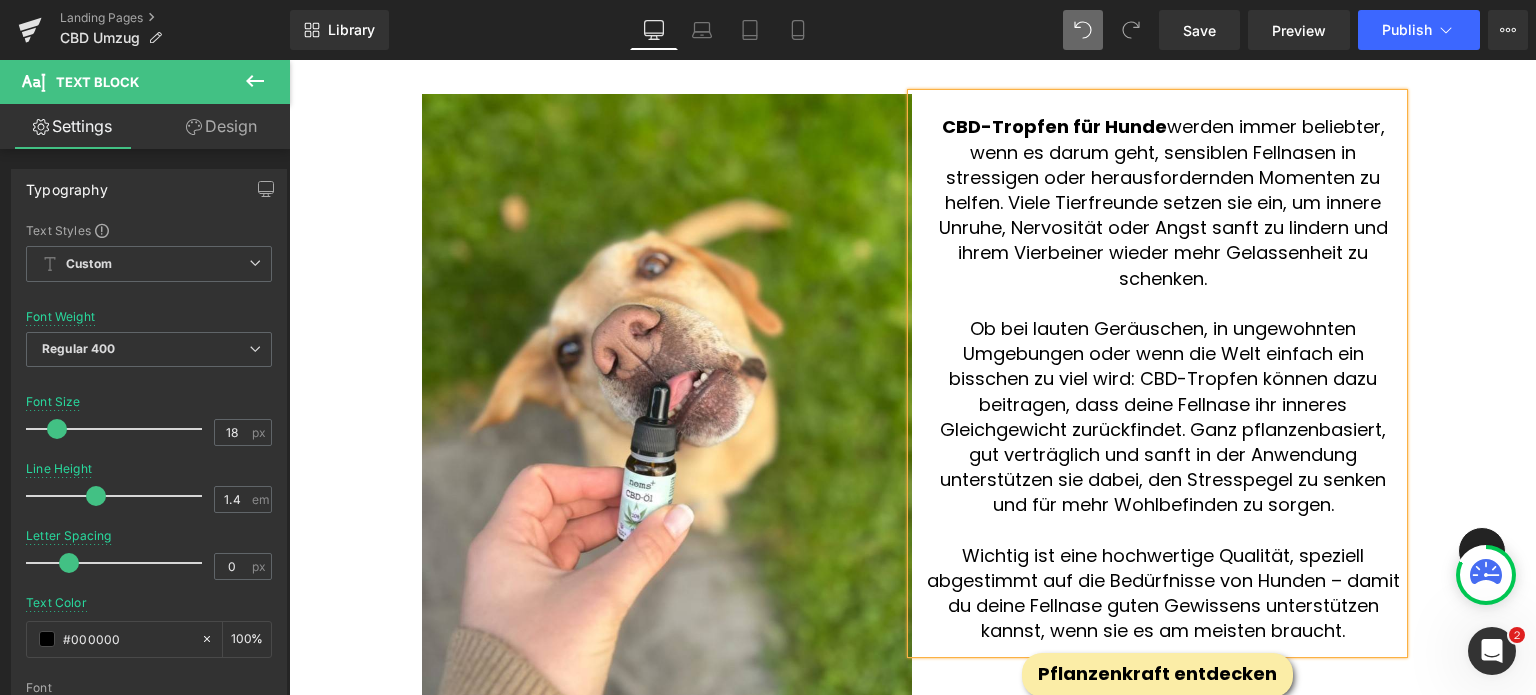 scroll, scrollTop: 1710, scrollLeft: 0, axis: vertical 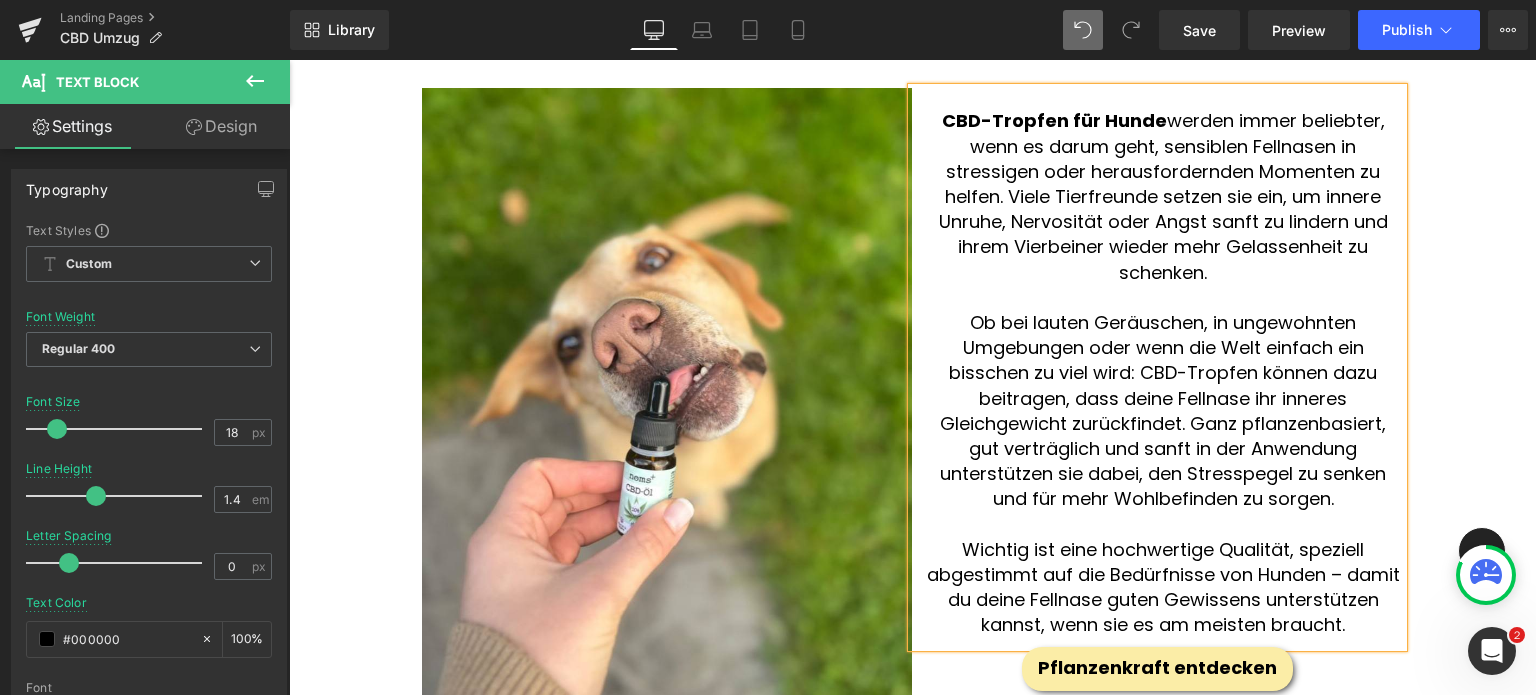 click on "Ob bei lauten Geräuschen, in ungewohnten Umgebungen oder wenn die Welt einfach ein bisschen zu viel wird: CBD-Tropfen können dazu beitragen, dass deine Fellnase ihr inneres Gleichgewicht zurückfindet. Ganz pflanzenbasiert, gut verträglich und sanft in der Anwendung unterstützen sie dabei, den Stresspegel zu senken und für mehr Wohlbefinden zu sorgen." at bounding box center (1162, 411) 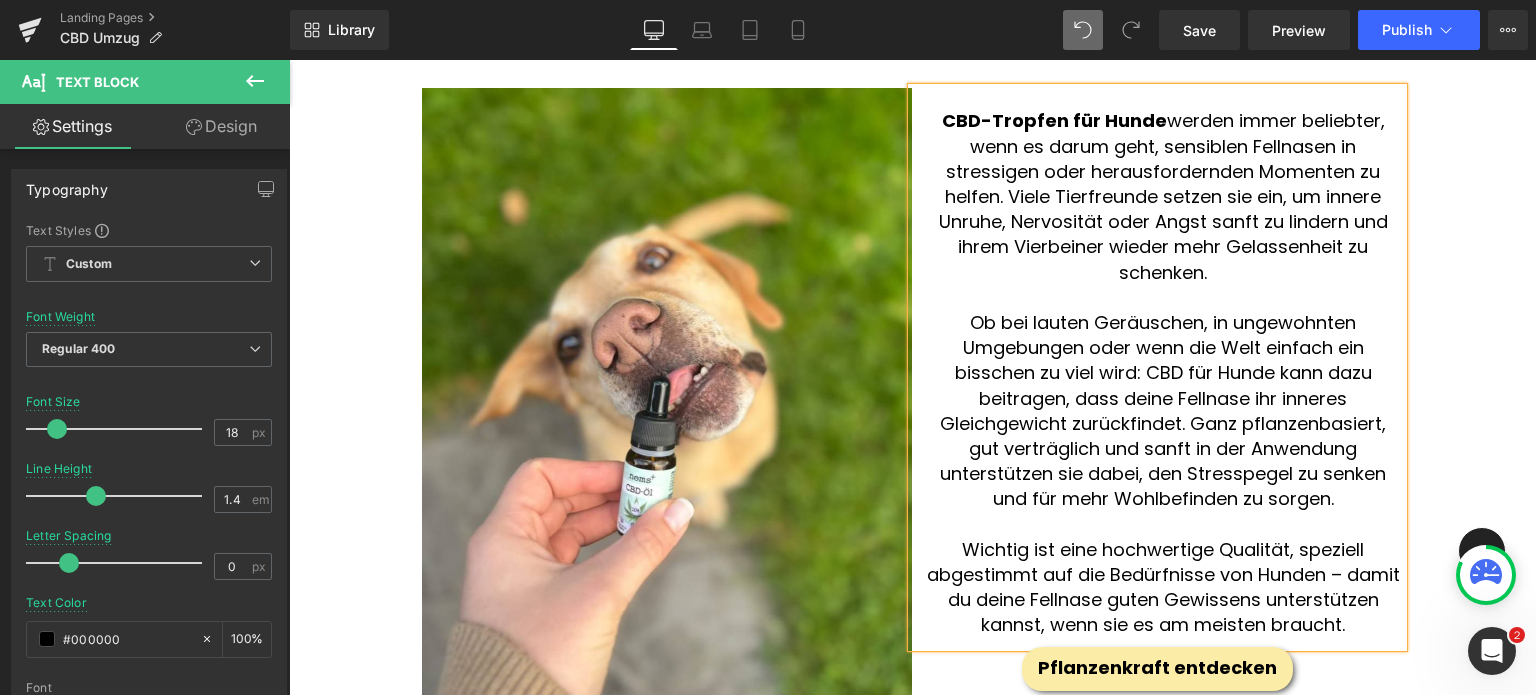 click on "Ob bei lauten Geräuschen, in ungewohnten Umgebungen oder wenn die Welt einfach ein bisschen zu viel wird: CBD für Hunde kann dazu beitragen, dass deine Fellnase ihr inneres Gleichgewicht zurückfindet. Ganz pflanzenbasiert, gut verträglich und sanft in der Anwendung unterstützen sie dabei, den Stresspegel zu senken und für mehr Wohlbefinden zu sorgen." at bounding box center (1162, 411) 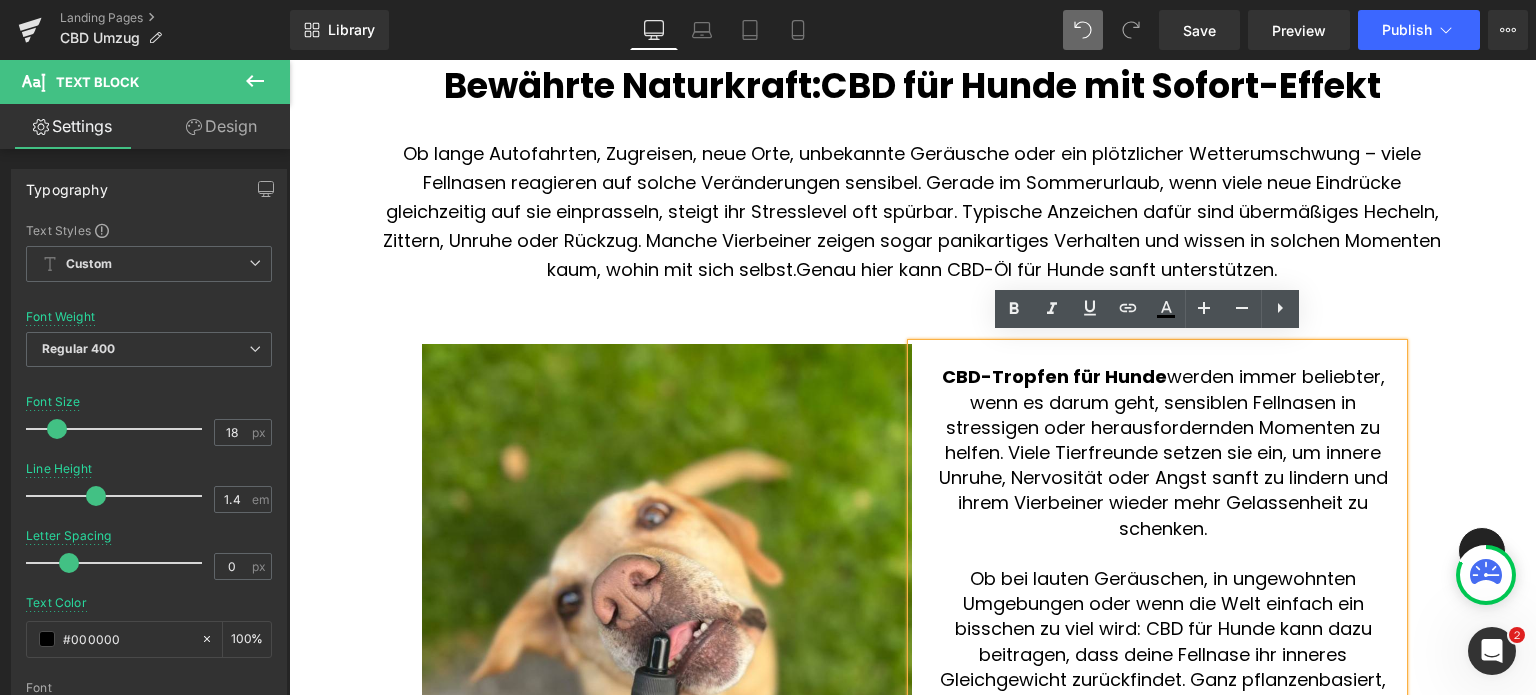 scroll, scrollTop: 1448, scrollLeft: 0, axis: vertical 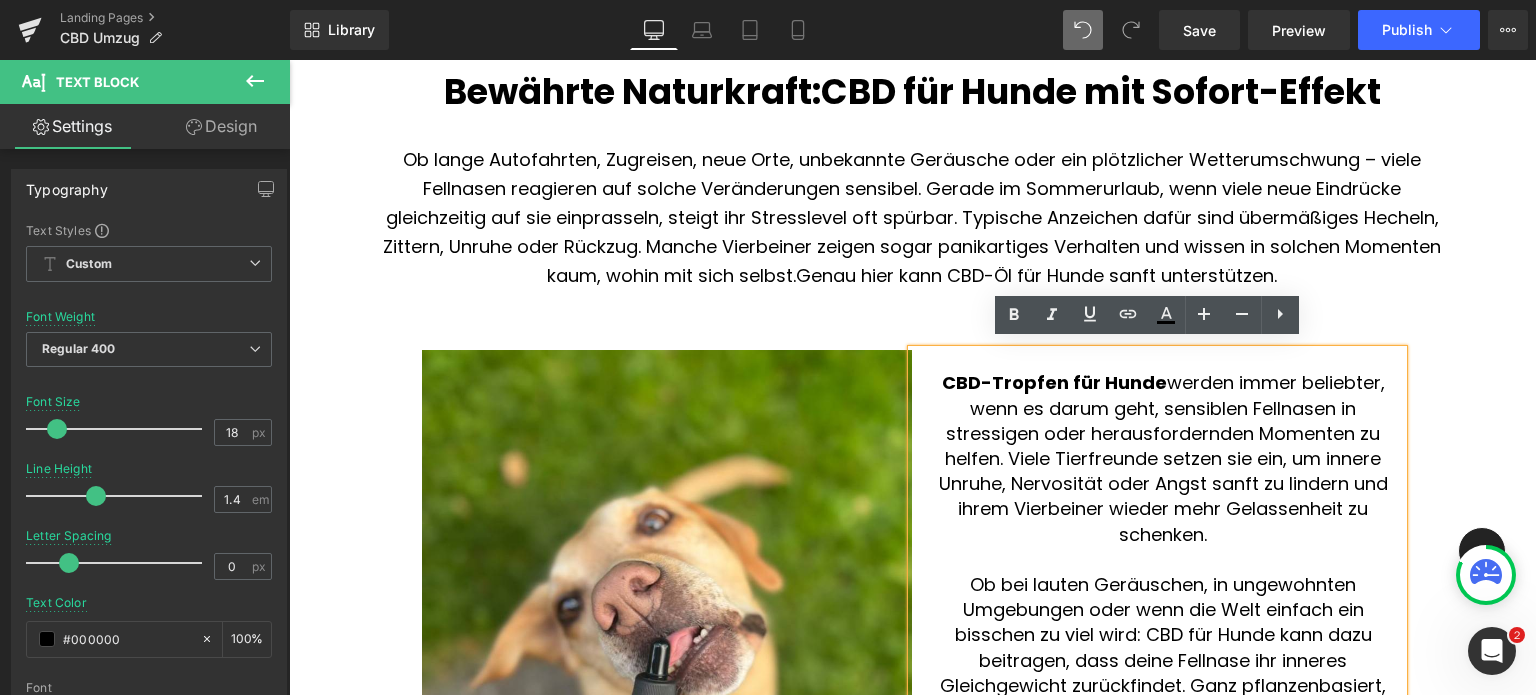 click on "Ob lange Autofahrten, Zugreisen, neue Orte, unbekannte Geräusche oder ein plötzlicher Wetterumschwung – viele Fellnasen reagieren auf solche Veränderungen sensibel. Gerade im Sommerurlaub, wenn viele neue Eindrücke gleichzeitig auf sie einprasseln, steigt ihr Stresslevel oft spürbar. Typische Anzeichen dafür sind übermäßiges Hecheln, Zittern, Unruhe oder Rückzug. Manche Vierbeiner zeigen sogar panikartiges Verhalten und wissen in solchen Momenten kaum, wohin mit sich selbst.  Genau hier kann CBD-Öl für Hunde sanft unterstützen.  Text Block" at bounding box center (912, 218) 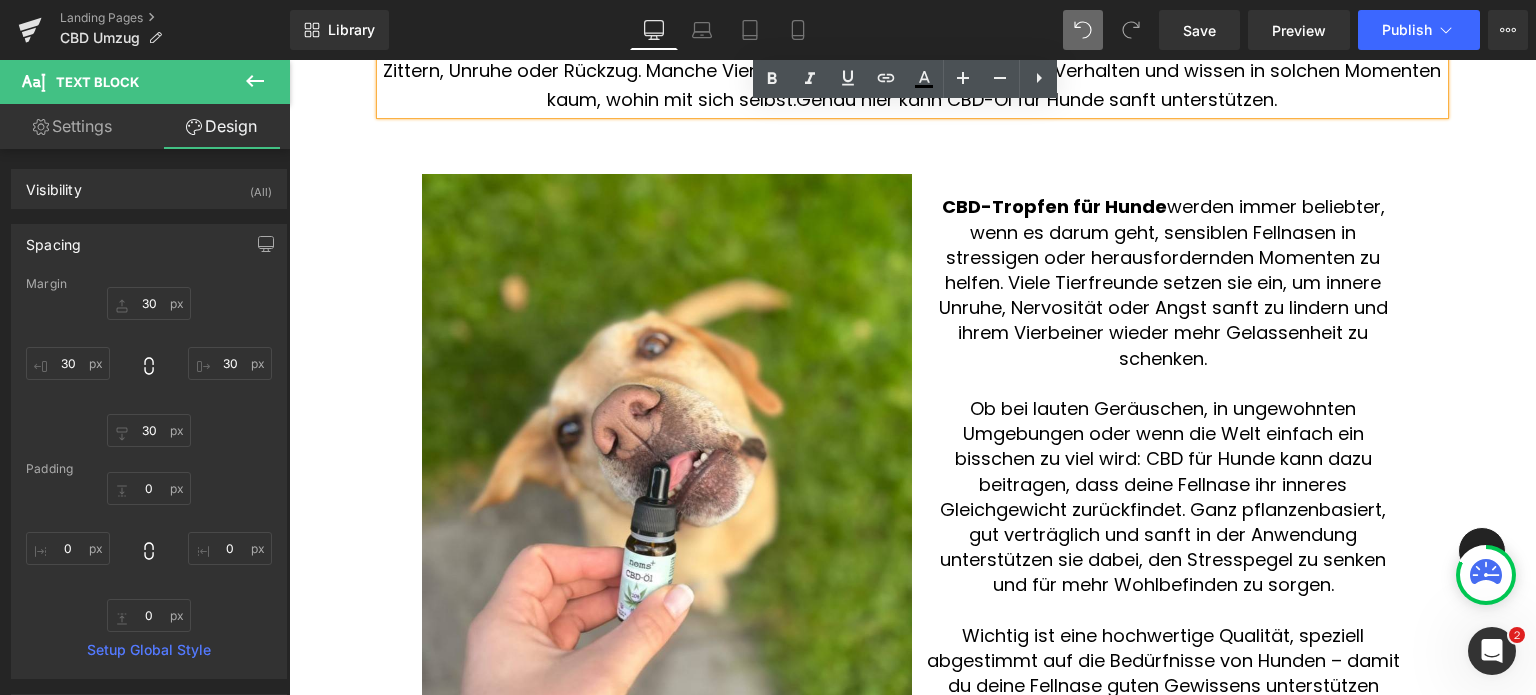 scroll, scrollTop: 1625, scrollLeft: 0, axis: vertical 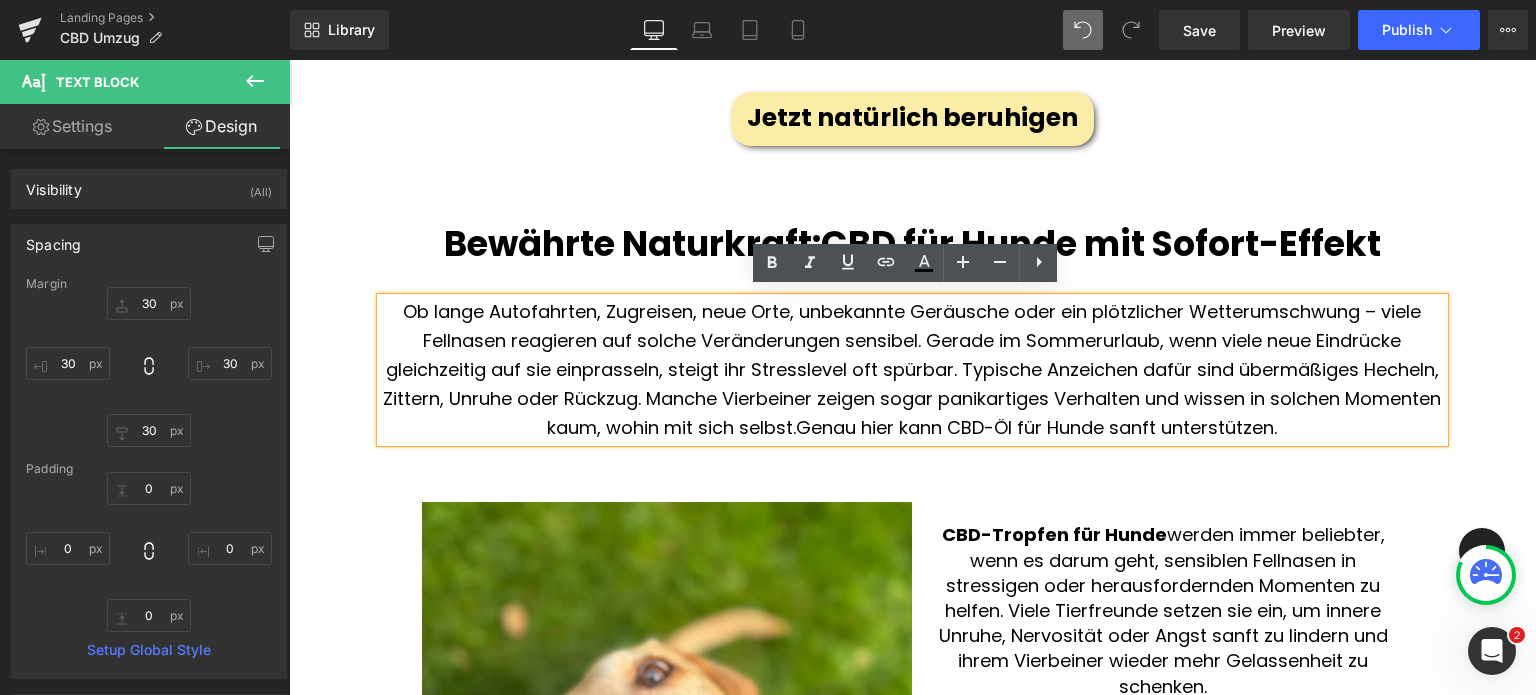 click on "Bewährte Naturkraft:  CBD für Hunde mit Sofort-Effekt Heading         Ob lange Autofahrten, Zugreisen, neue Orte, unbekannte Geräusche oder ein plötzlicher Wetterumschwung – viele Fellnasen reagieren auf solche Veränderungen sensibel. Gerade im Sommerurlaub, wenn viele neue Eindrücke gleichzeitig auf sie einprasseln, steigt ihr Stresslevel oft spürbar. Typische Anzeichen dafür sind übermäßiges Hecheln, Zittern, Unruhe oder Rückzug. Manche Vierbeiner zeigen sogar panikartiges Verhalten und wissen in solchen Momenten kaum, wohin mit sich selbst.  Genau hier kann CBD-Öl für Hunde sanft unterstützen.  Text Block
Image         CBD-Tropfen für Hunde  werden immer beliebter, wenn es darum geht, sensiblen Fellnasen in stressigen oder herausfordernden Momenten zu helfen. Viele Tierfreunde setzen sie ein, um innere Unruhe, Nervosität oder Angst sanft zu lindern und ihrem Vierbeiner wieder mehr Gelassenheit zu schenken. Text Block         Pflanzenkraft entdecken Button" at bounding box center (912, 2346) 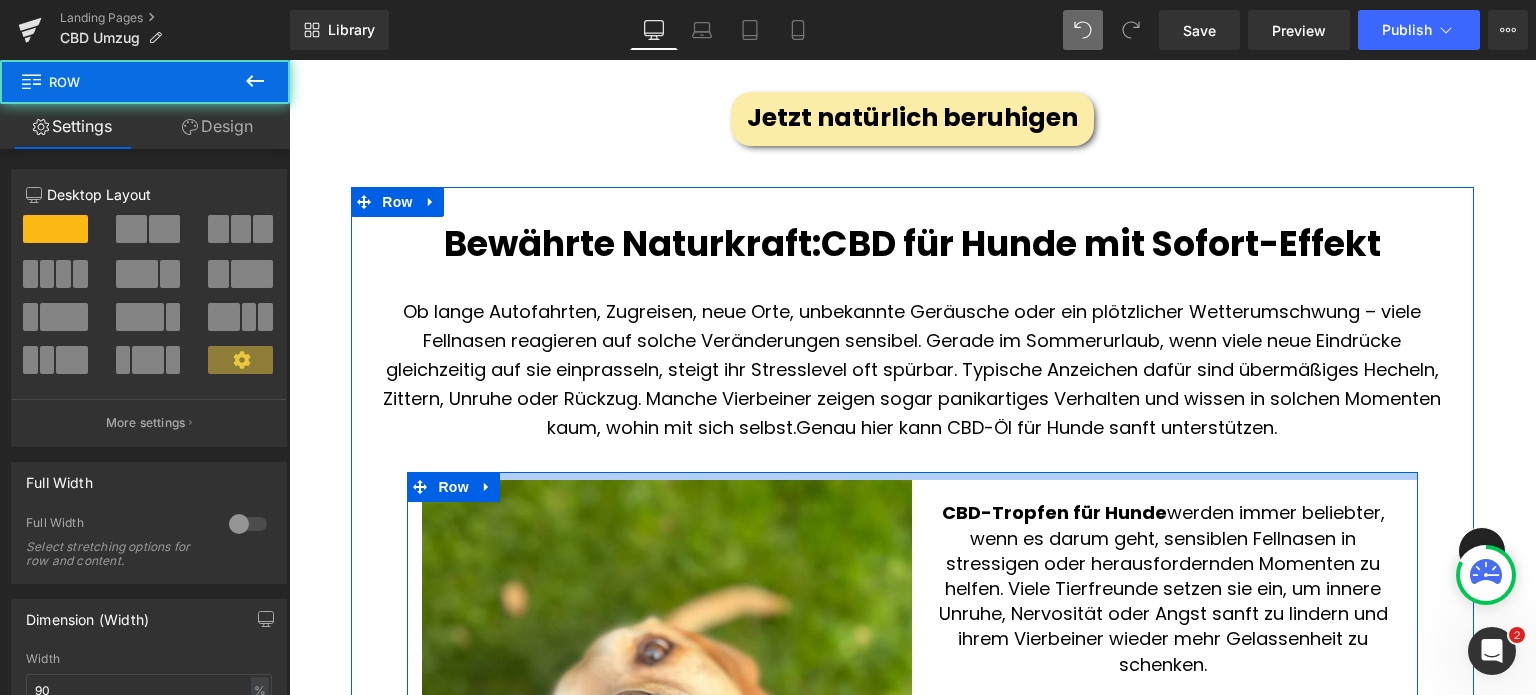 drag, startPoint x: 820, startPoint y: 479, endPoint x: 820, endPoint y: 455, distance: 24 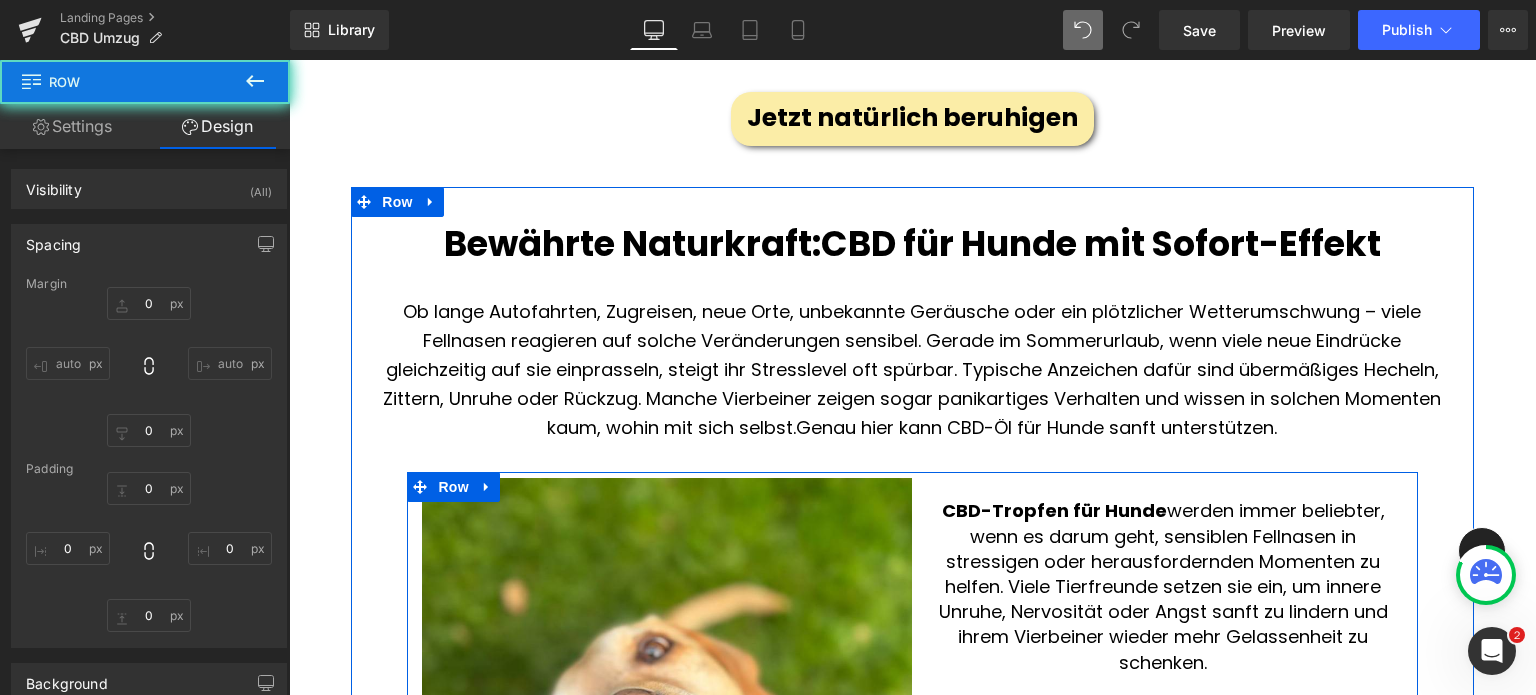 click on "Ob lange Autofahrten, Zugreisen, neue Orte, unbekannte Geräusche oder ein plötzlicher Wetterumschwung – viele Fellnasen reagieren auf solche Veränderungen sensibel. Gerade im Sommerurlaub, wenn viele neue Eindrücke gleichzeitig auf sie einprasseln, steigt ihr Stresslevel oft spürbar. Typische Anzeichen dafür sind übermäßiges Hecheln, Zittern, Unruhe oder Rückzug. Manche Vierbeiner zeigen sogar panikartiges Verhalten und wissen in solchen Momenten kaum, wohin mit sich selbst.  Genau hier kann CBD-Öl für Hunde sanft unterstützen." at bounding box center [912, 370] 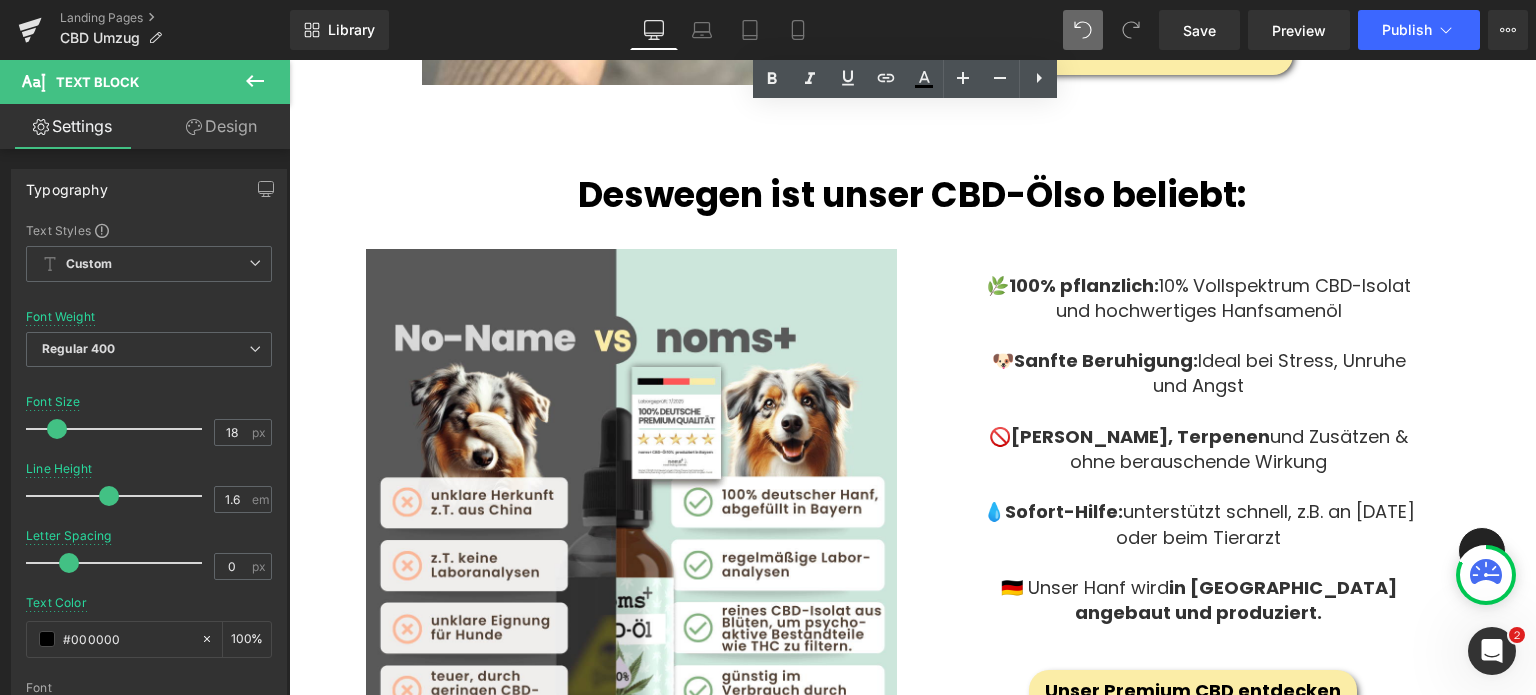 scroll, scrollTop: 2300, scrollLeft: 0, axis: vertical 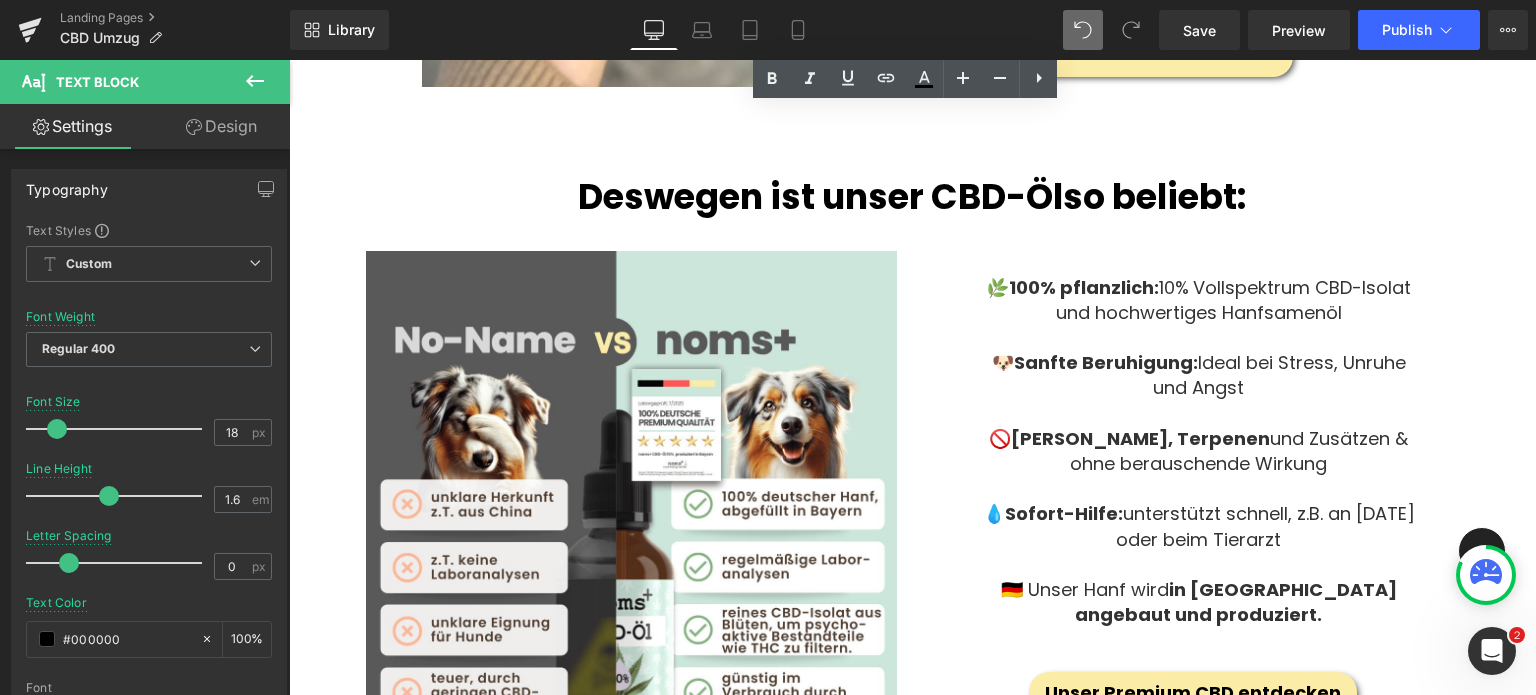 click on "Deswegen ist unser CBD-Öl" at bounding box center (820, 196) 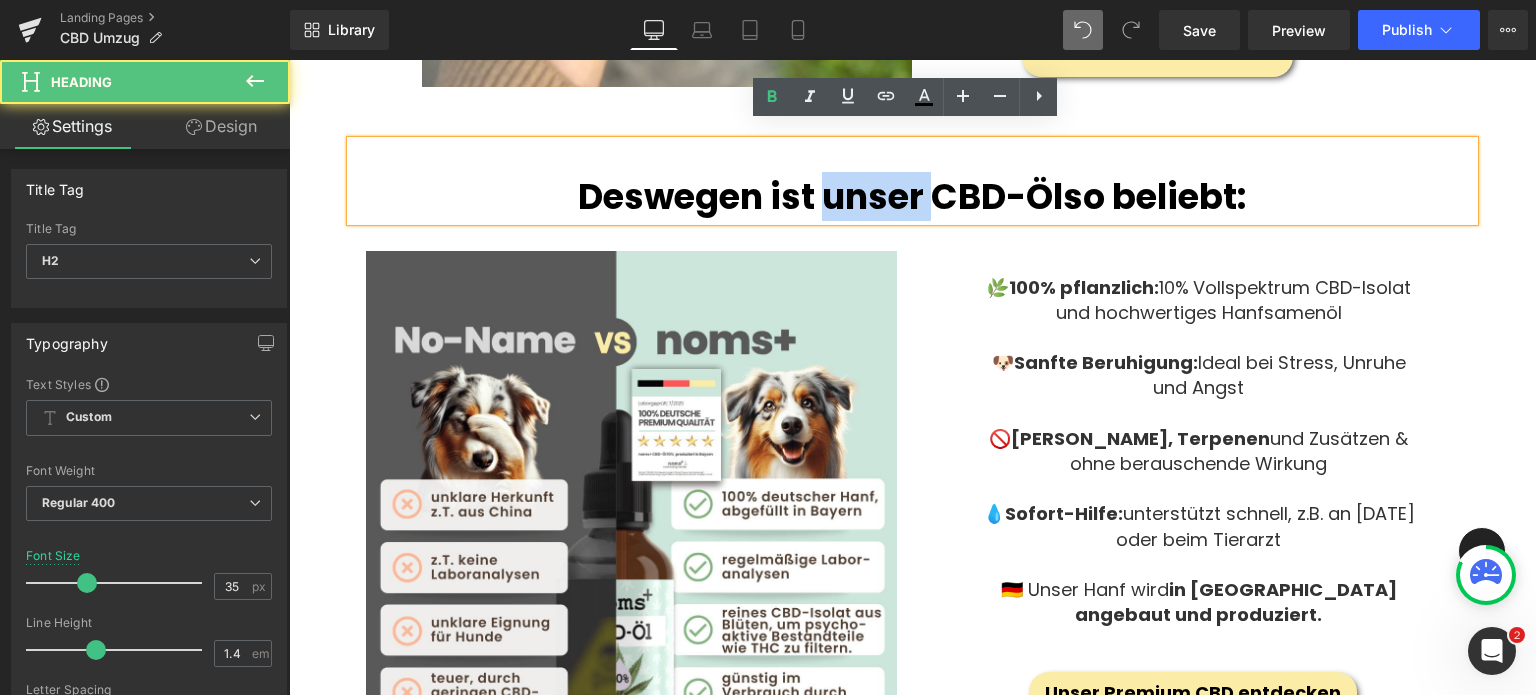 click on "Deswegen ist unser CBD-Öl" at bounding box center (820, 196) 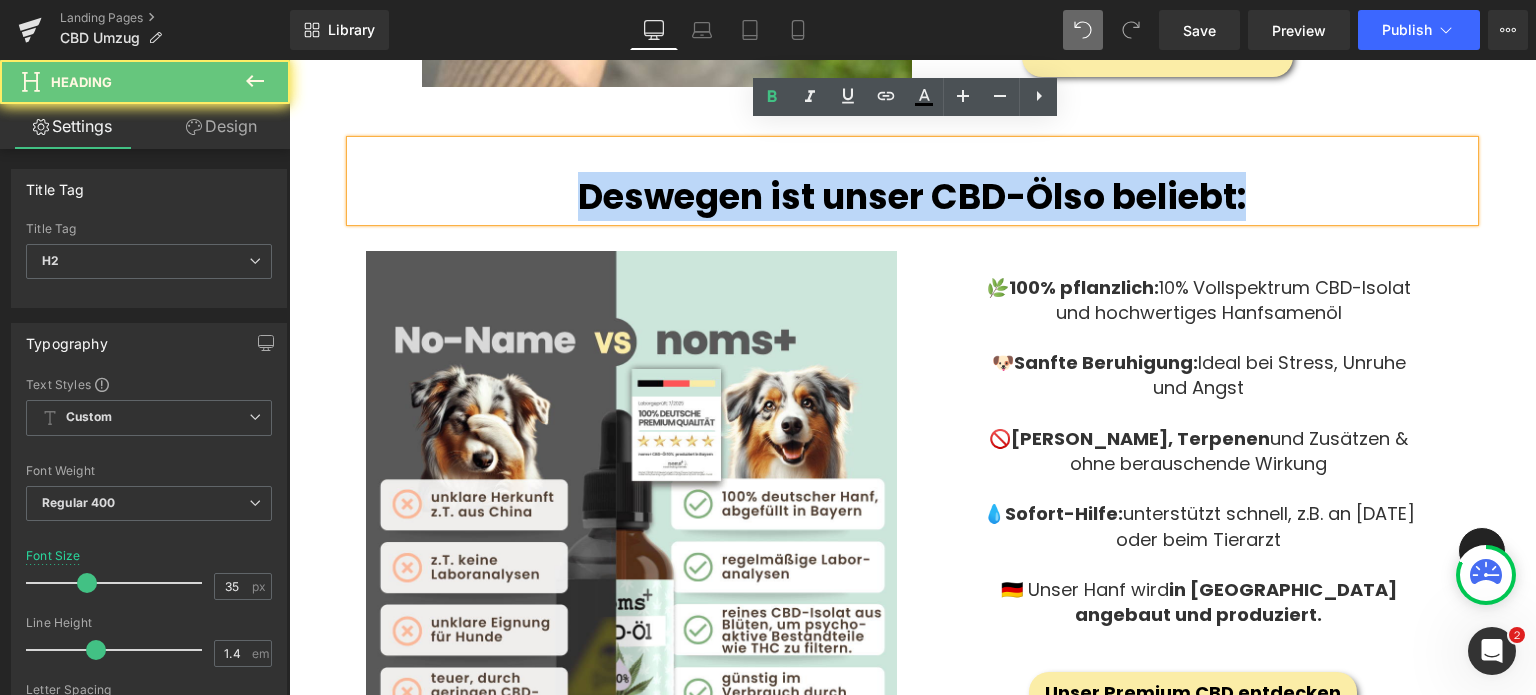click on "Deswegen ist unser CBD-Öl" at bounding box center [820, 196] 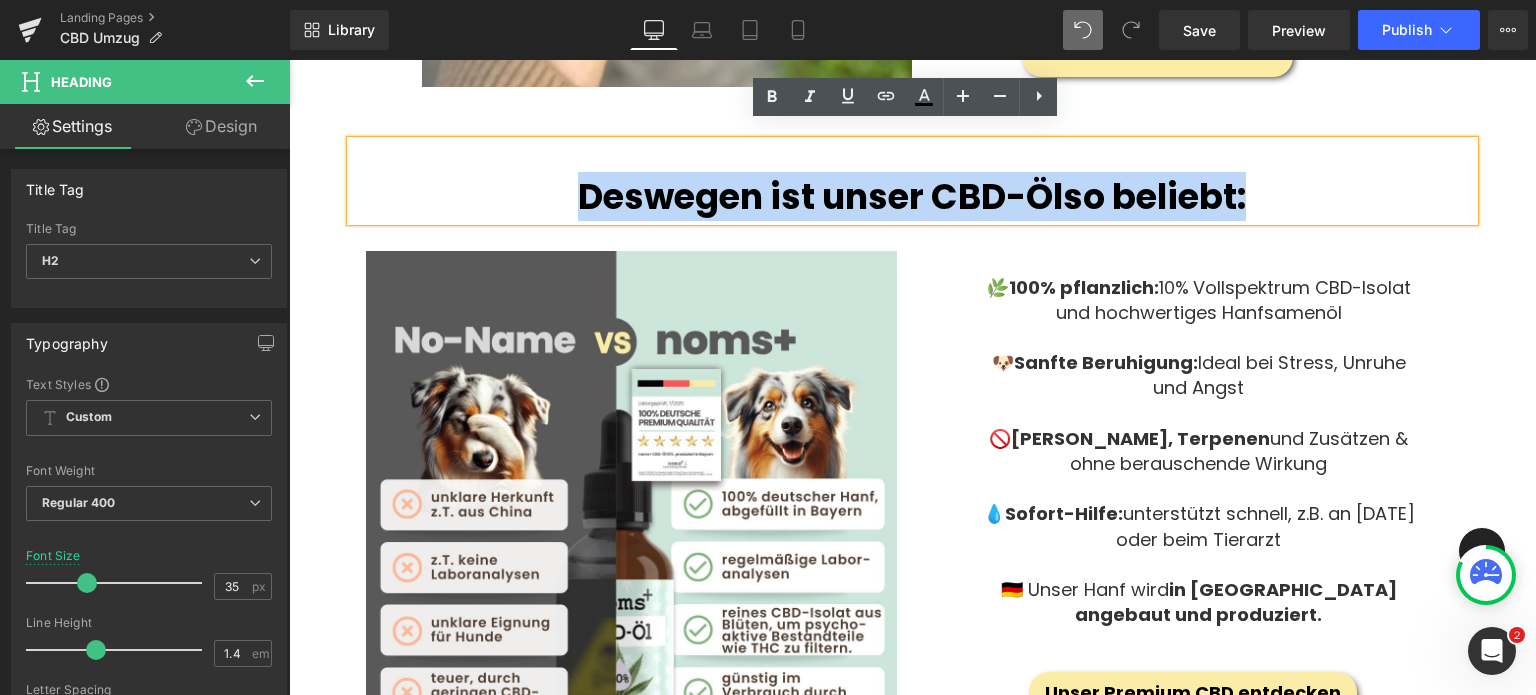 click on "Deswegen ist unser CBD-Öl" at bounding box center (820, 196) 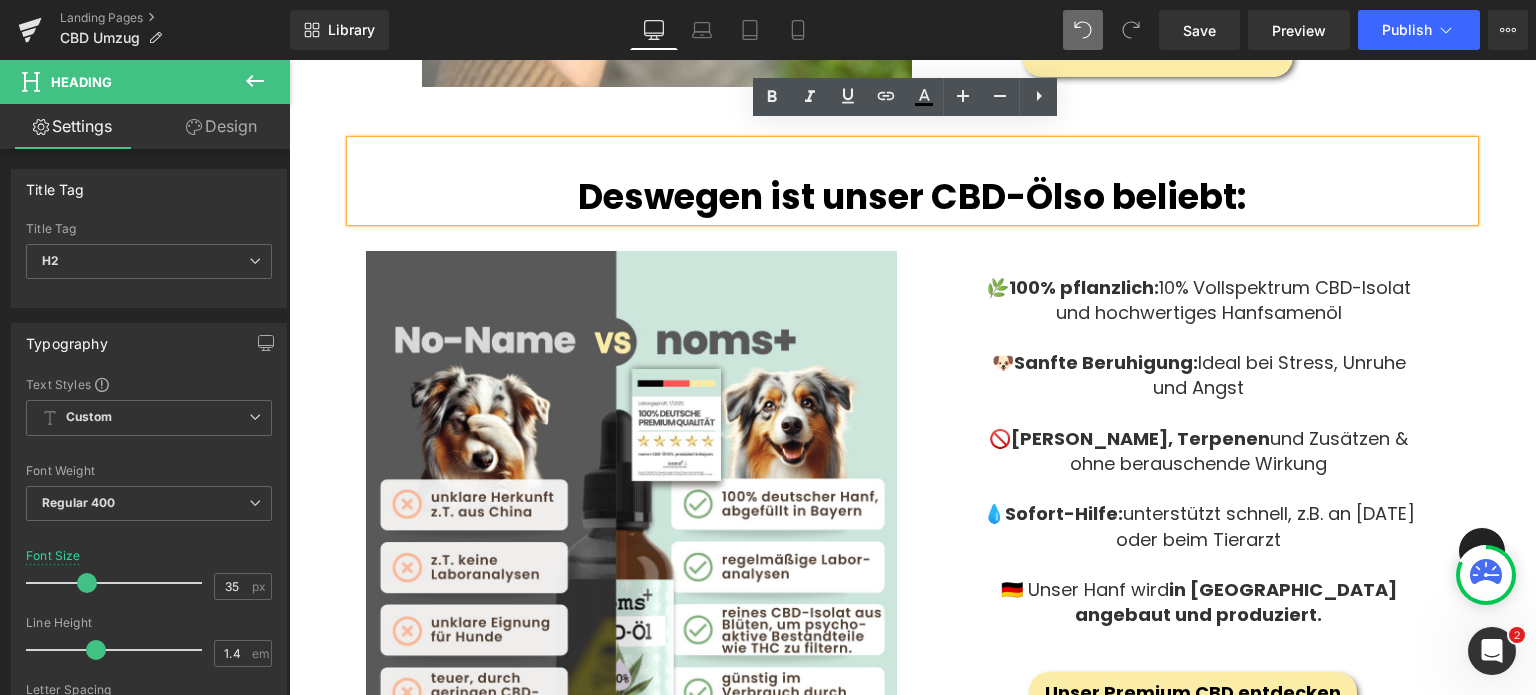 click on "Deswegen ist unser CBD-Öl" at bounding box center [820, 196] 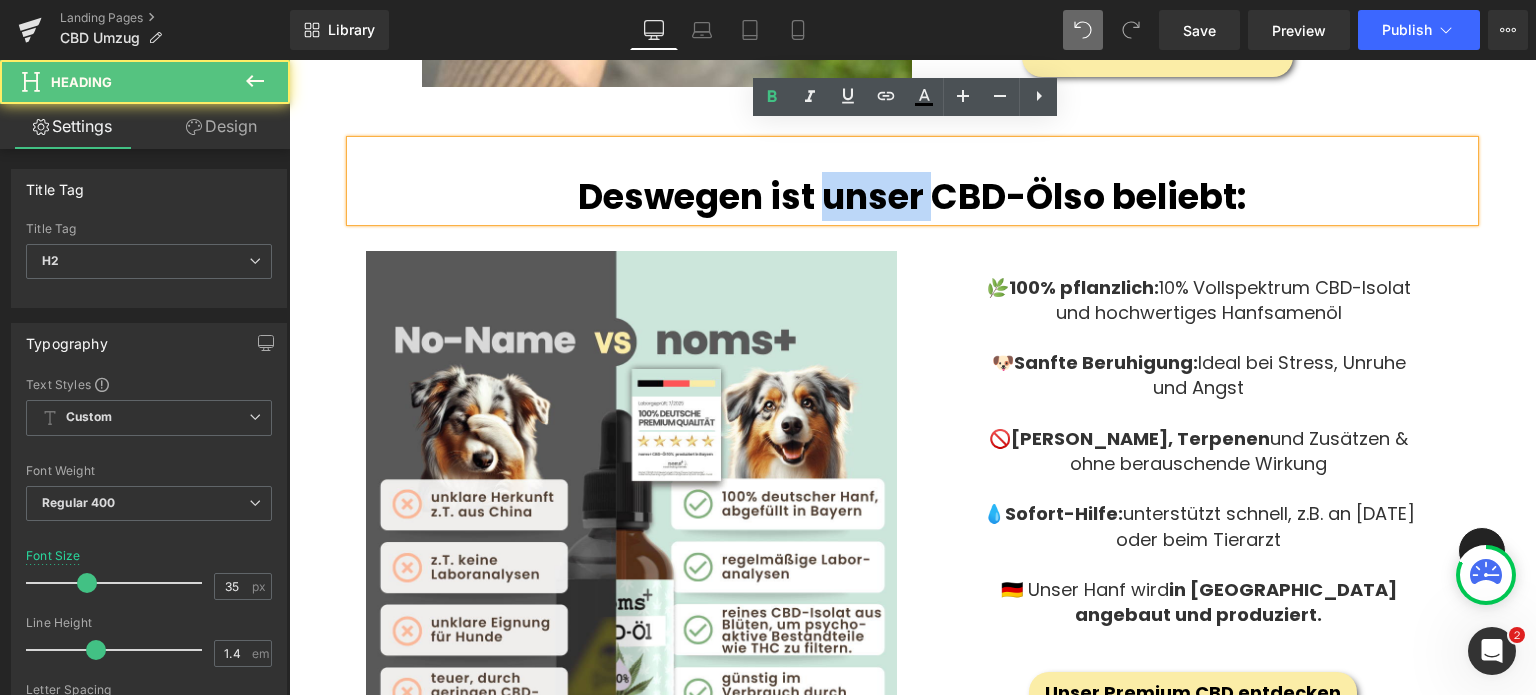 click on "Deswegen ist unser CBD-Öl" at bounding box center [820, 196] 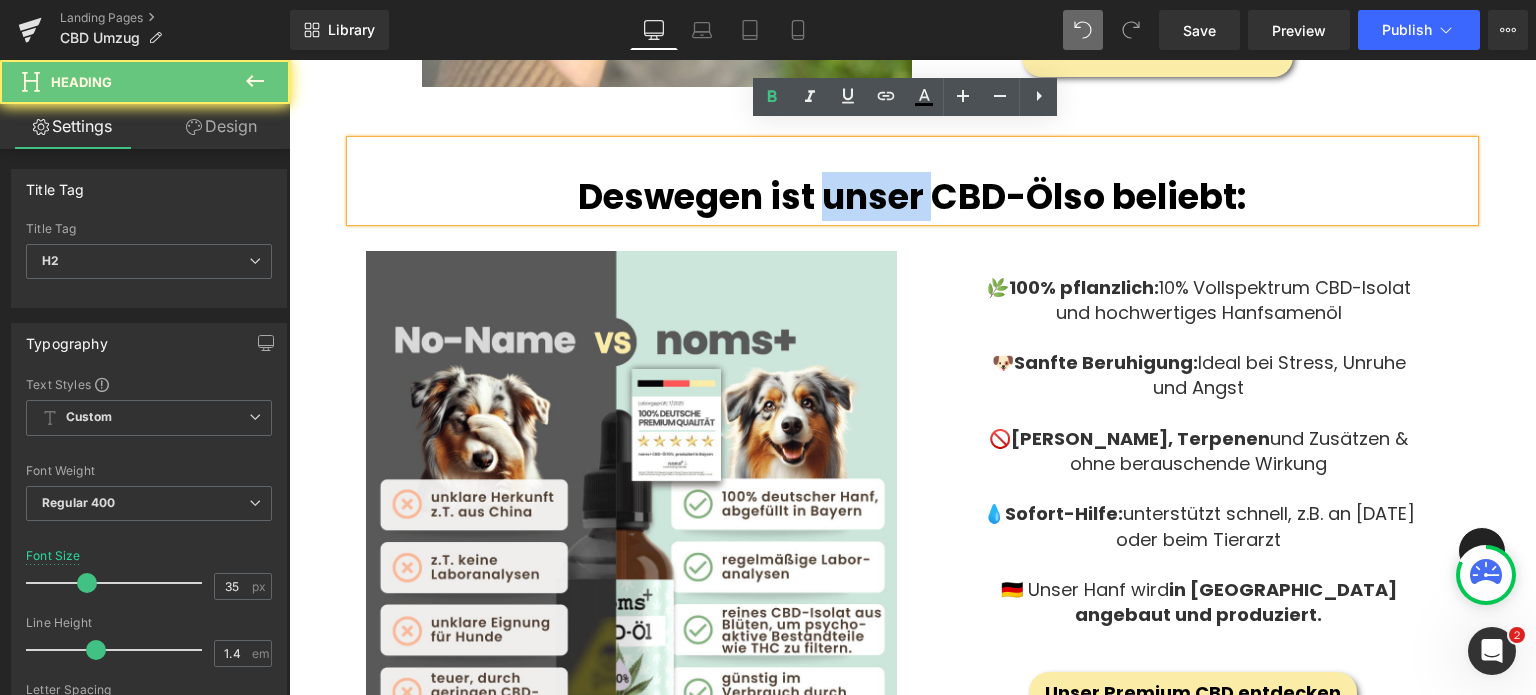 type 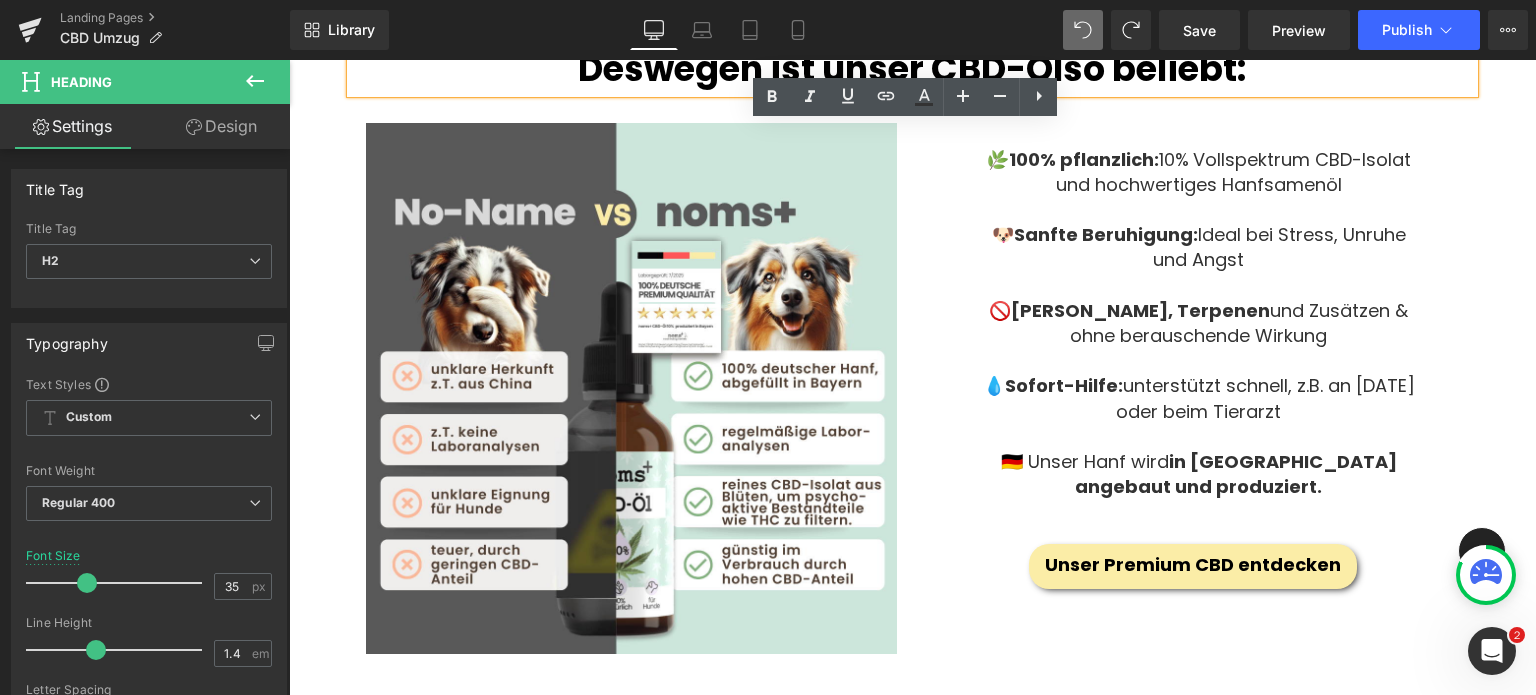 scroll, scrollTop: 2433, scrollLeft: 0, axis: vertical 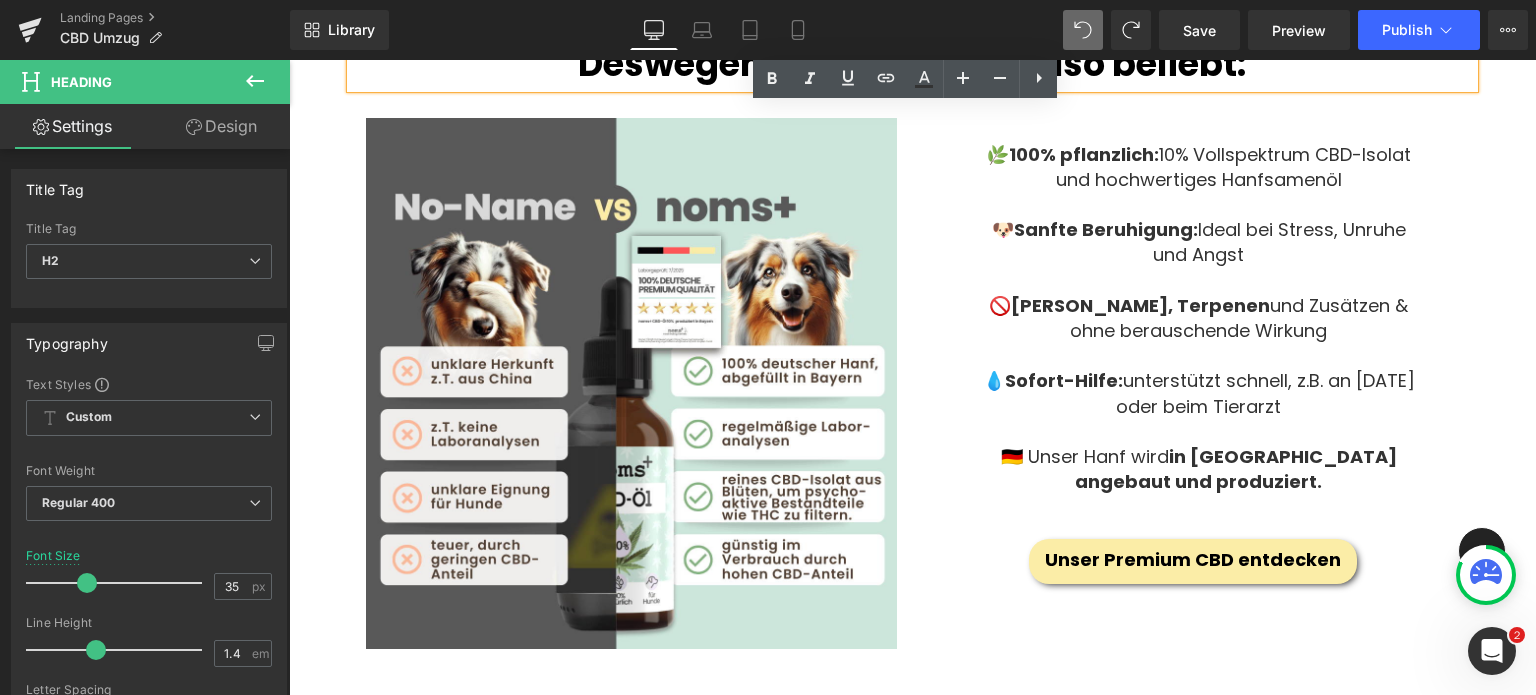 click on "Unser Premium CBD entdecken" at bounding box center (1193, 560) 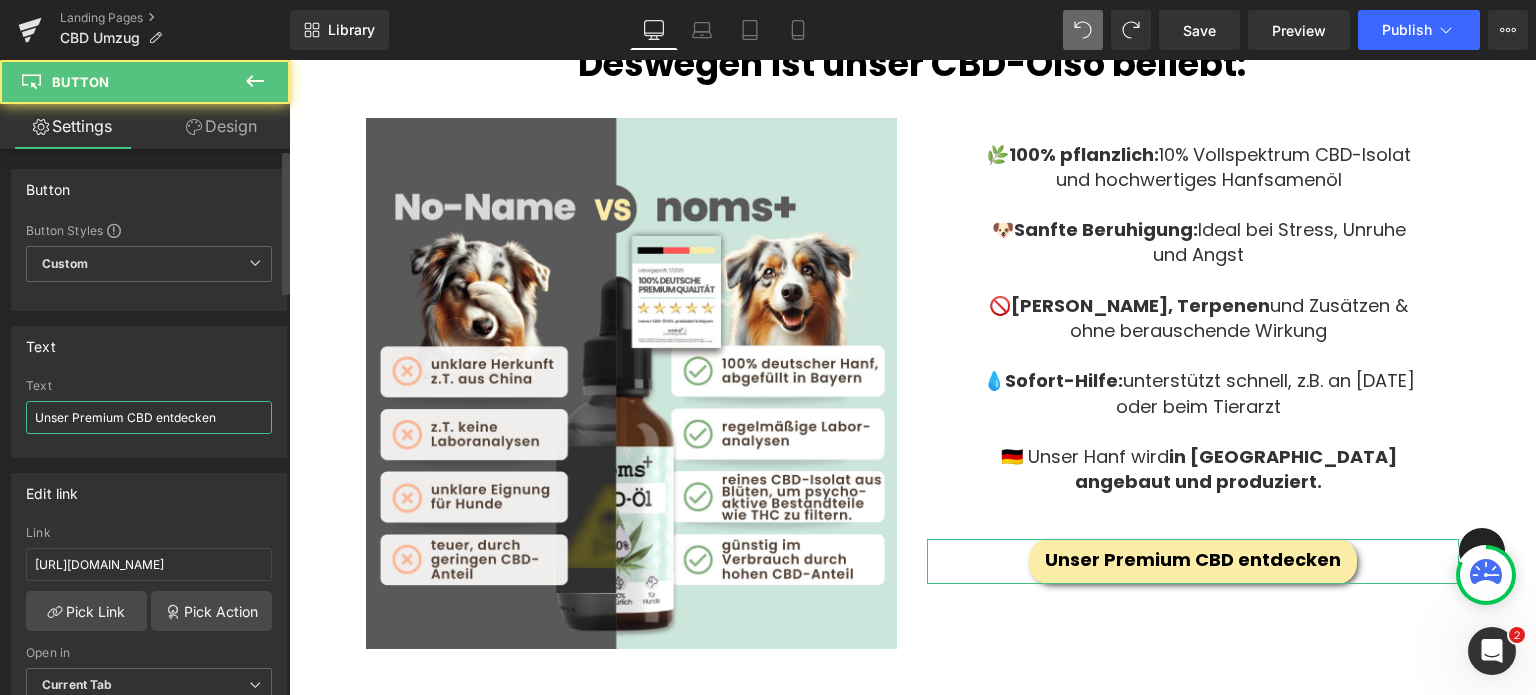 click on "Unser Premium CBD entdecken" at bounding box center [149, 417] 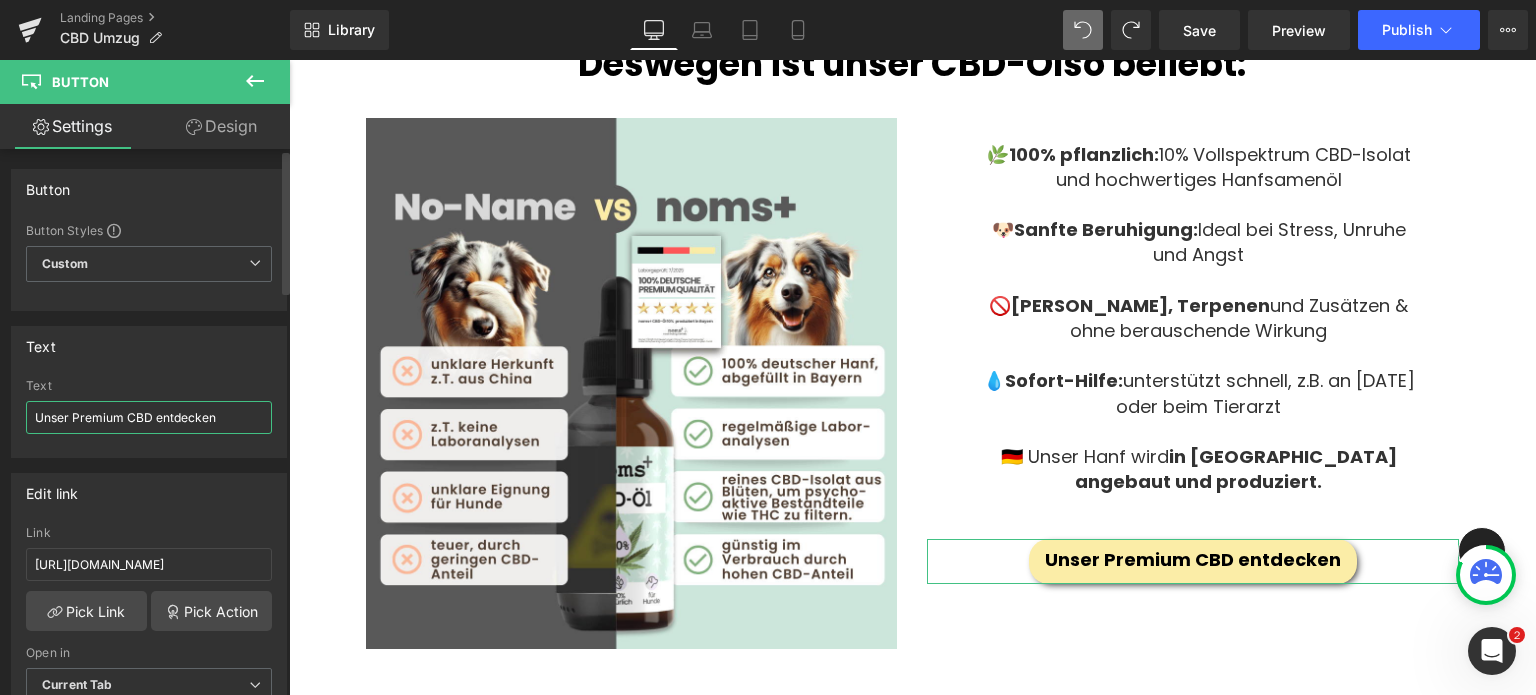 click on "Unser Premium CBD entdecken" at bounding box center [149, 417] 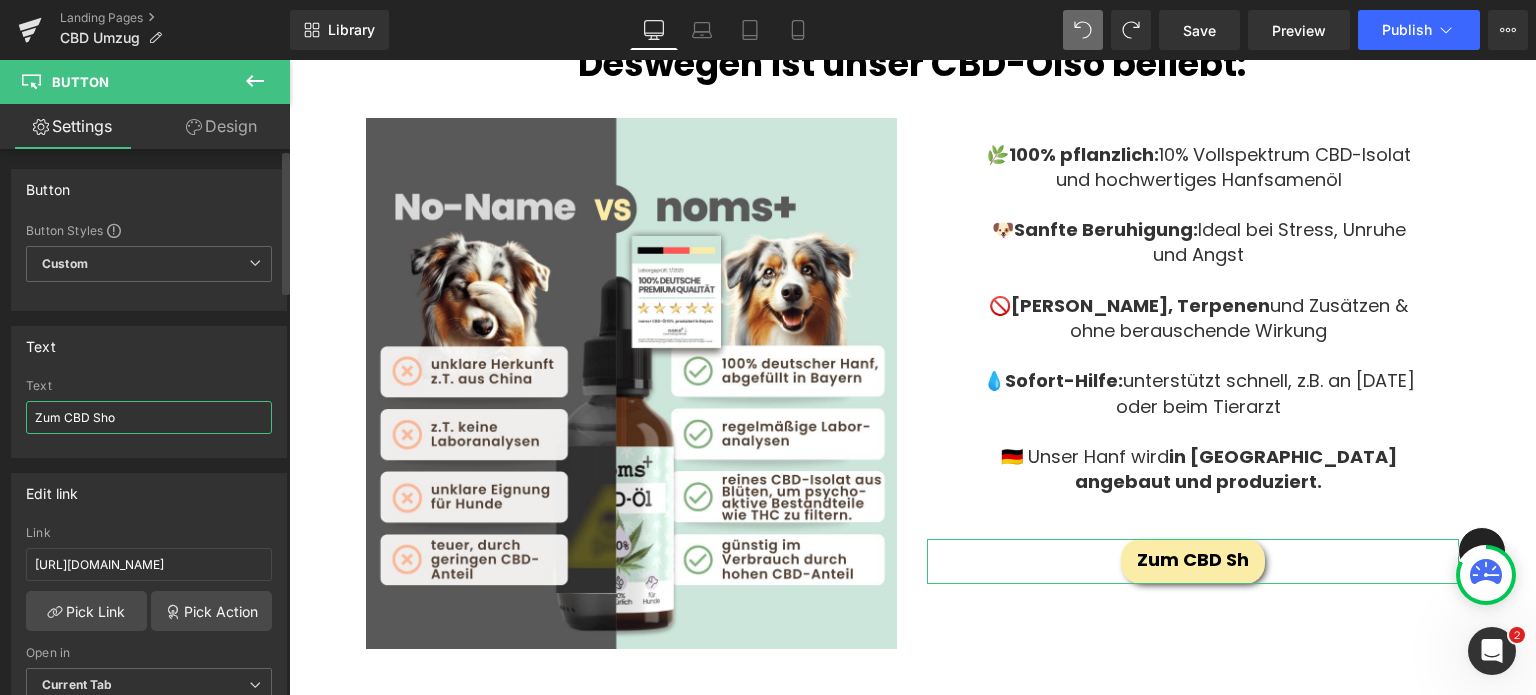 type on "Zum CBD Shop" 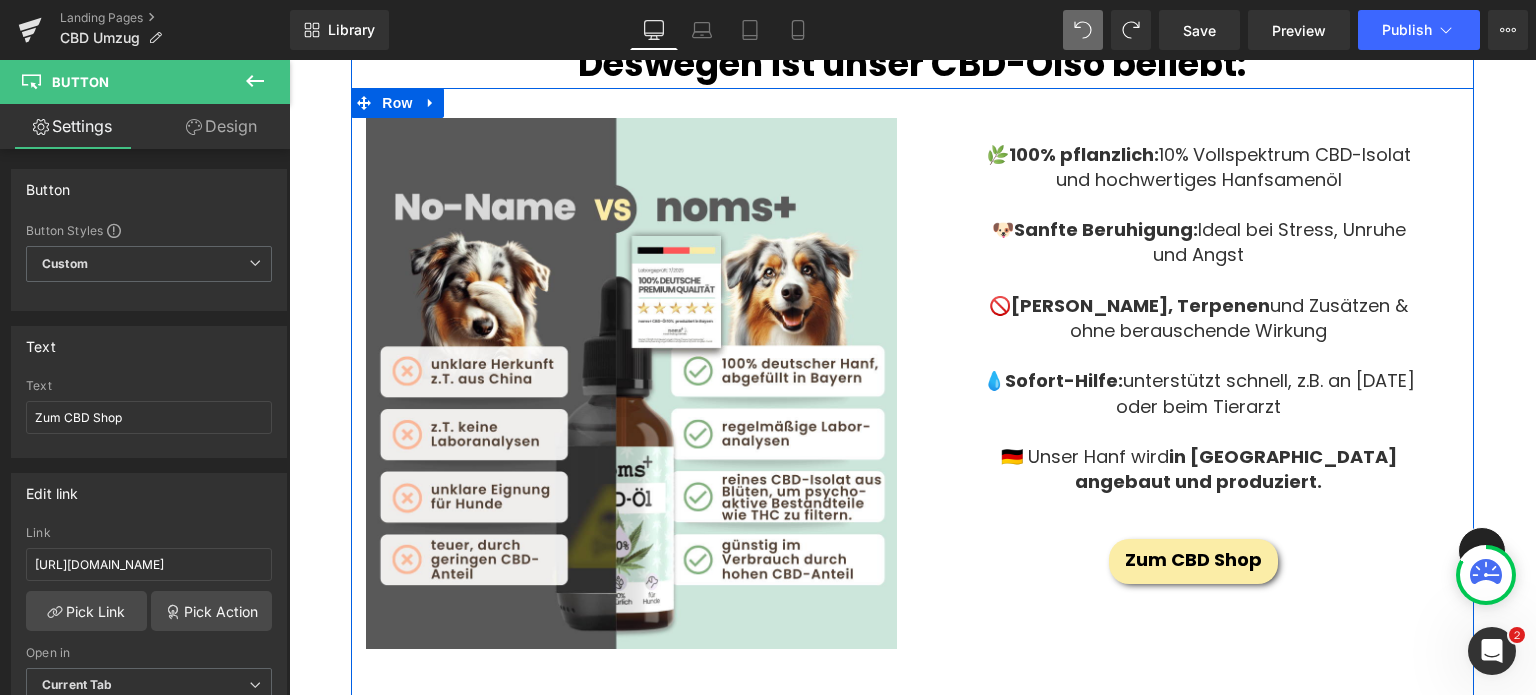 click on "🌿  100% pflanzlich:  10%   Vollspektrum CBD-Isolat und hochwertiges Hanfsamenöl 🐶  Sanfte Beruhigung:  Ideal bei Stress, Unruhe und Angst 🚫  Frei von THC, Terpenen  und Zusätzen & ohne berauschende Wirkung 💧  Sofort-Hilfe:  unterstützt schnell, z.B. an Silvester oder beim Tierarzt 🇩🇪 Unser Hanf wird  in Deutschland angebaut und produziert. Text Block" at bounding box center [1193, 324] 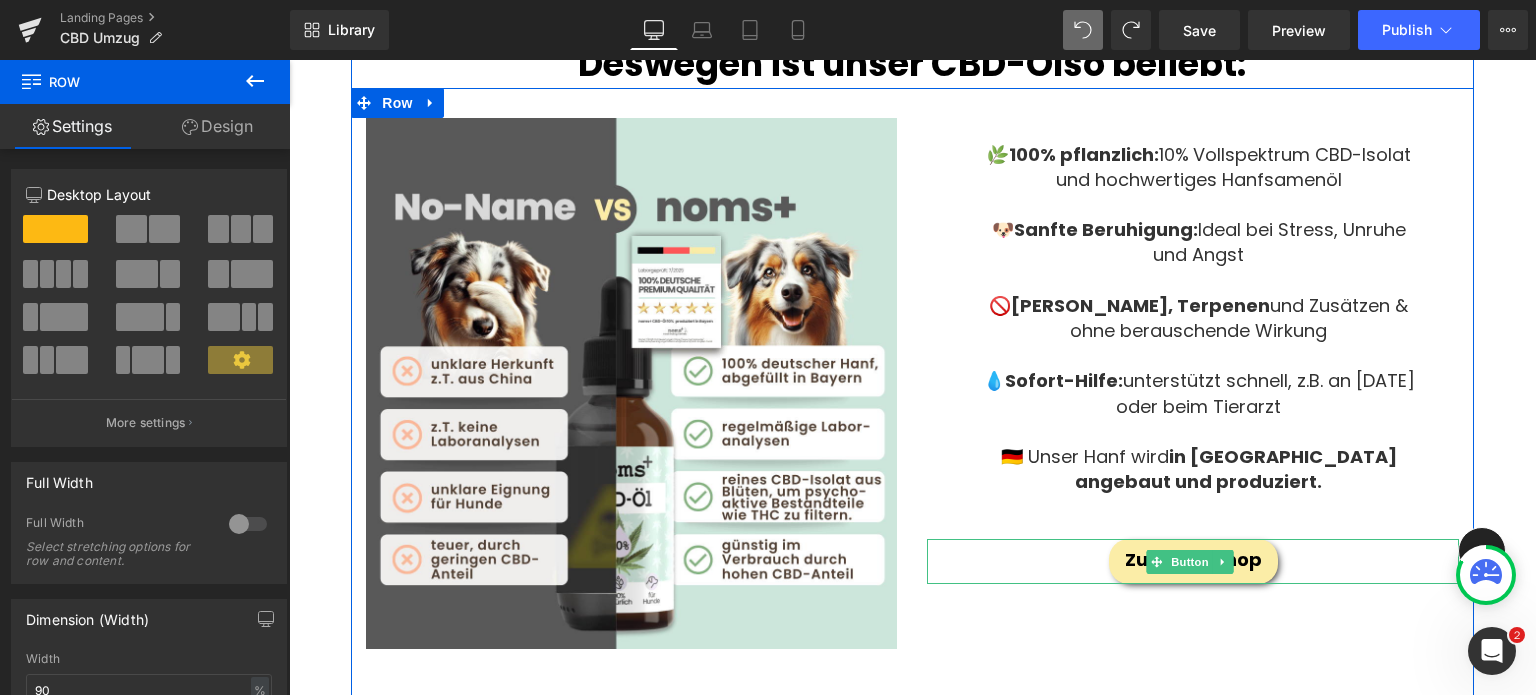 click on "Zum CBD Shop" at bounding box center (1193, 561) 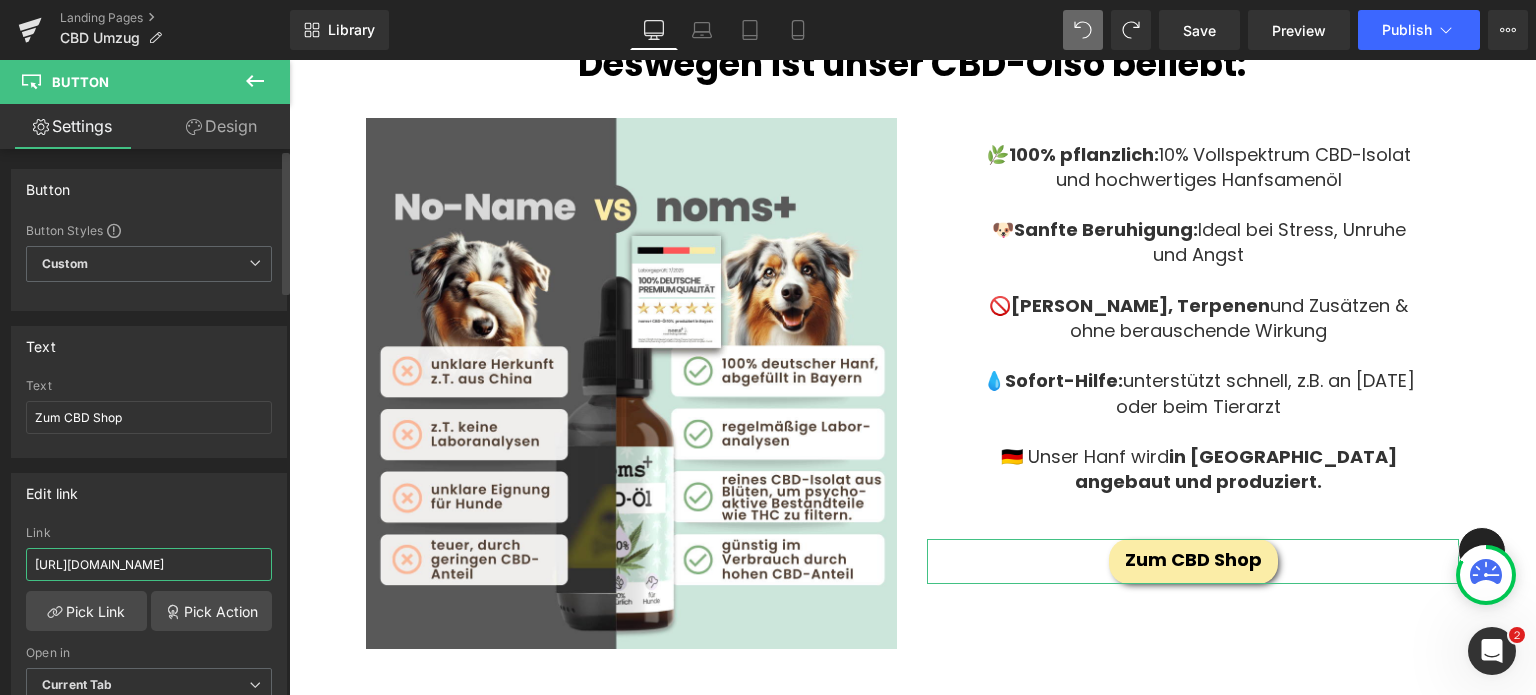 drag, startPoint x: 35, startPoint y: 457, endPoint x: 119, endPoint y: 557, distance: 130.59862 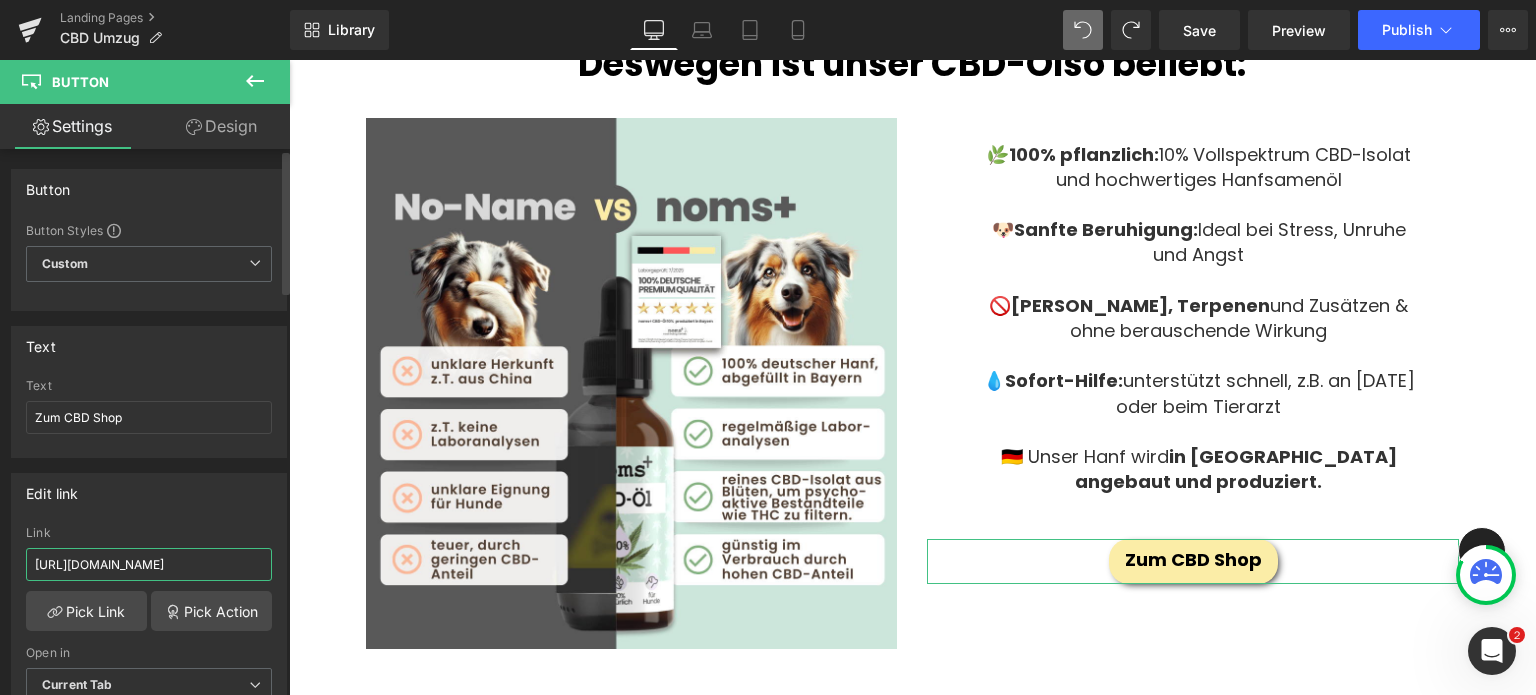 click on "[URL][DOMAIN_NAME]" at bounding box center (149, 564) 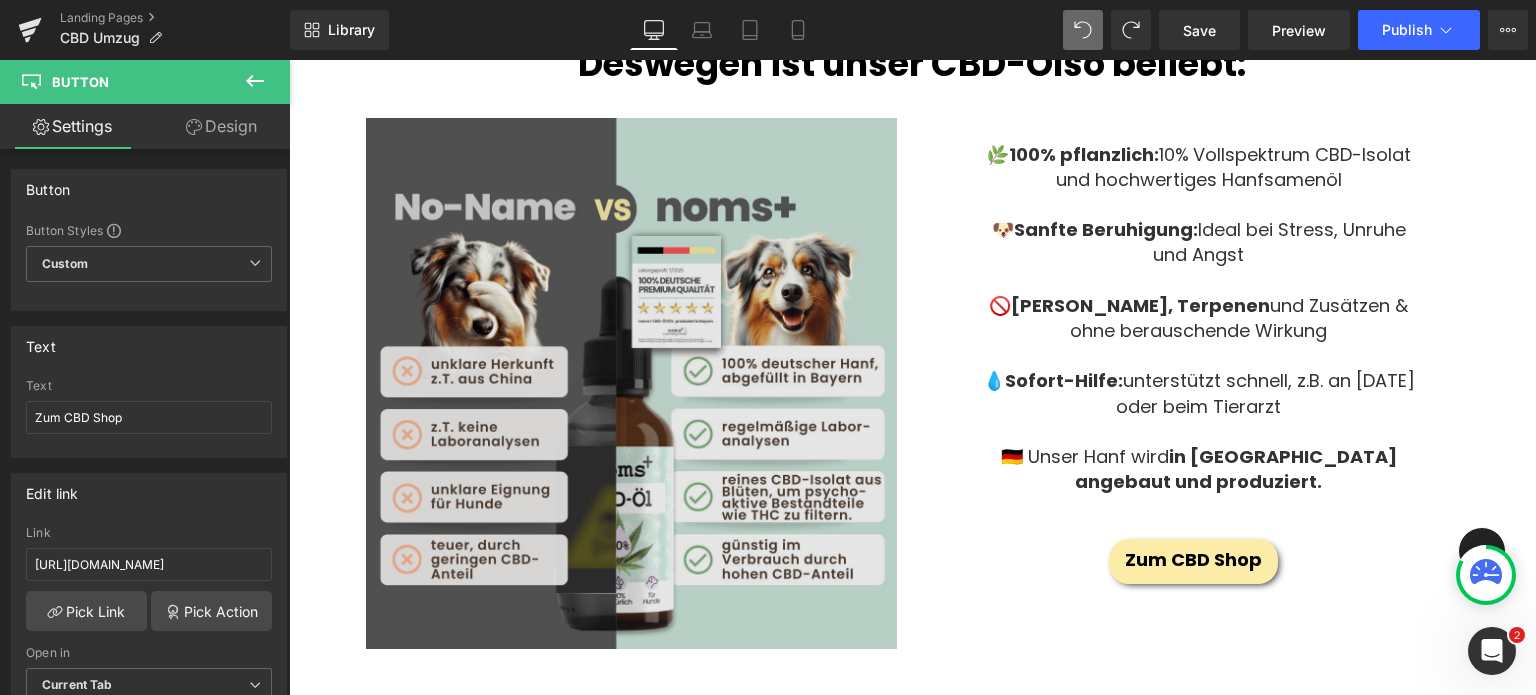 click at bounding box center [631, 383] 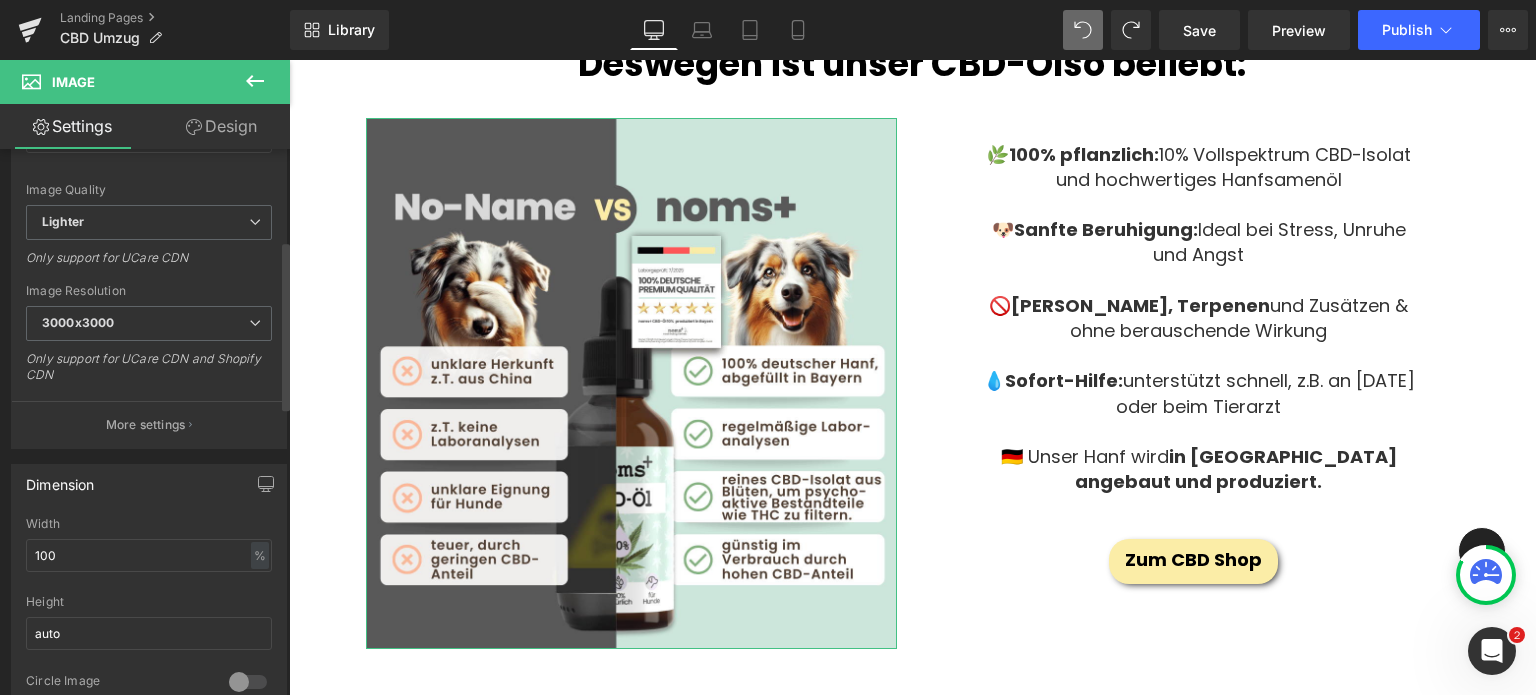 scroll, scrollTop: 572, scrollLeft: 0, axis: vertical 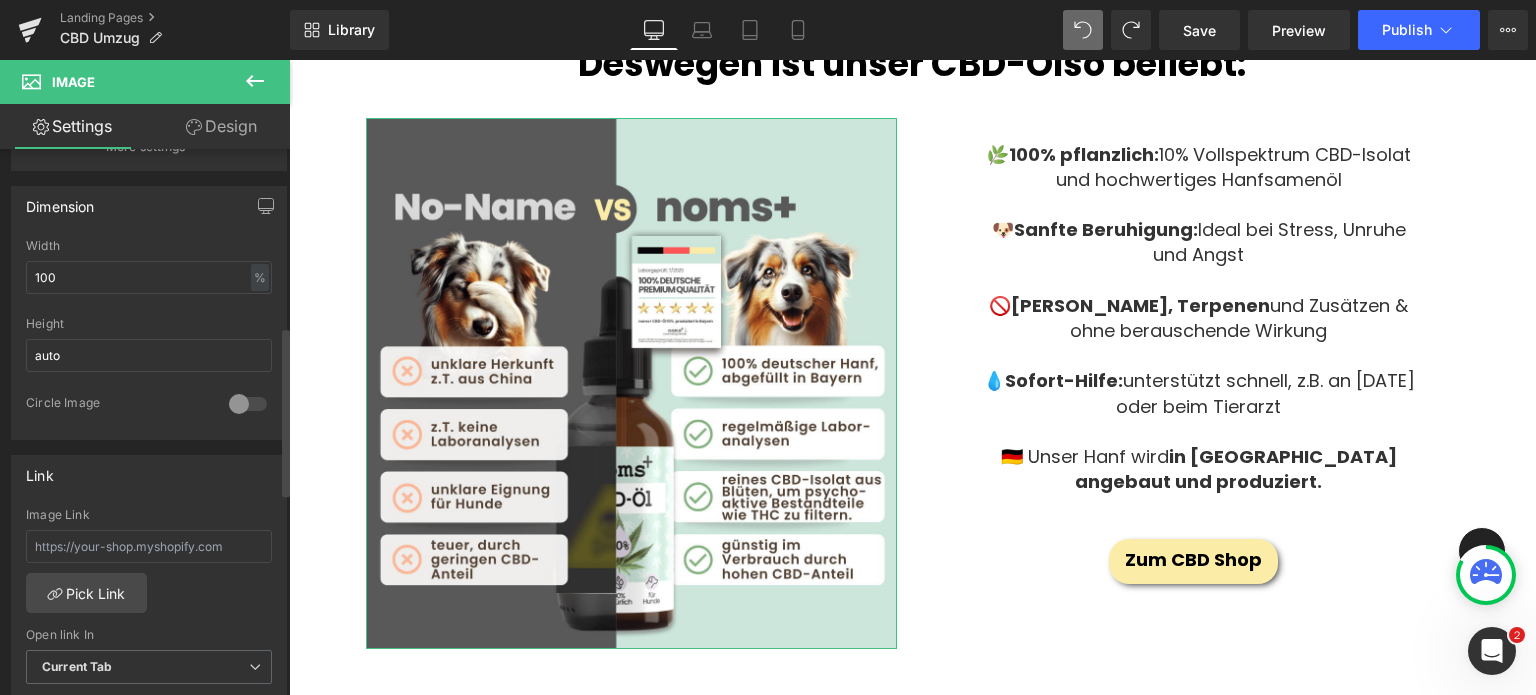 click on "Image Link" at bounding box center (149, 540) 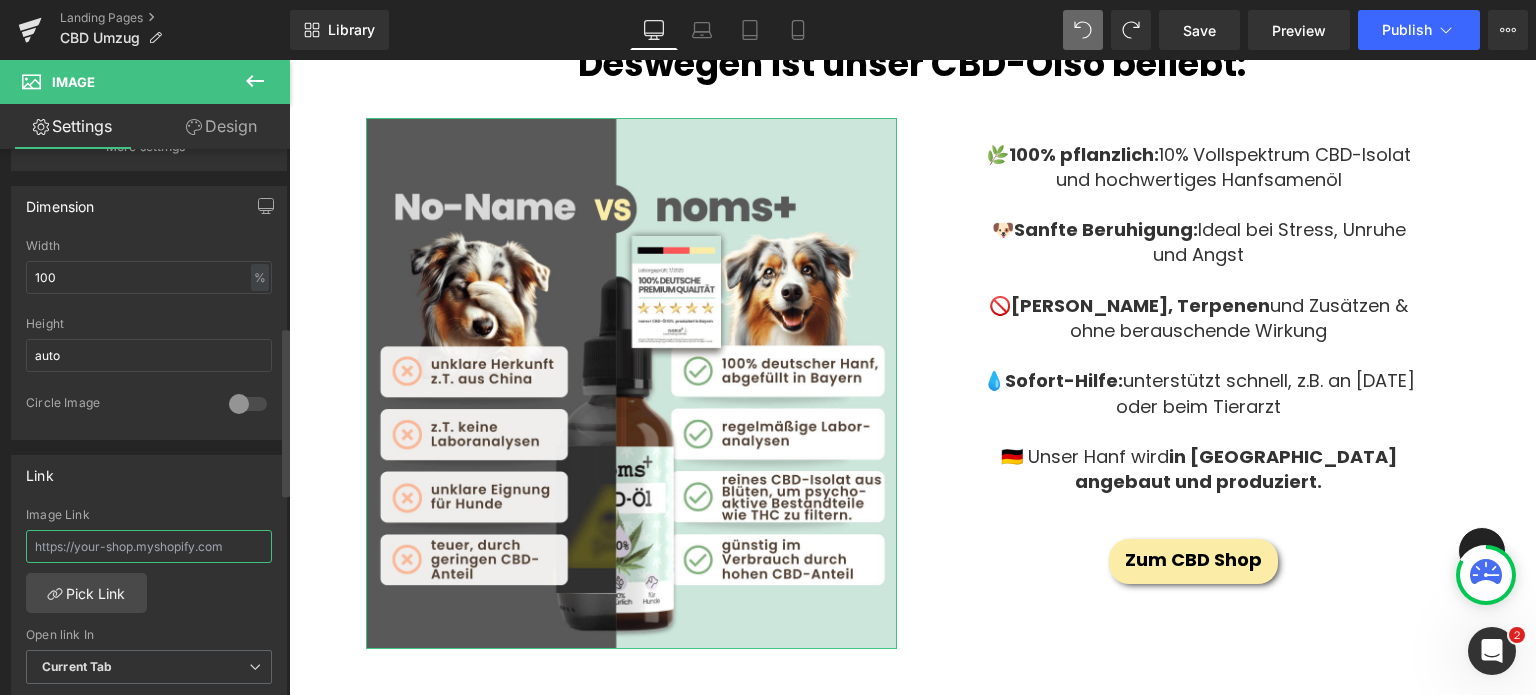 click at bounding box center [149, 546] 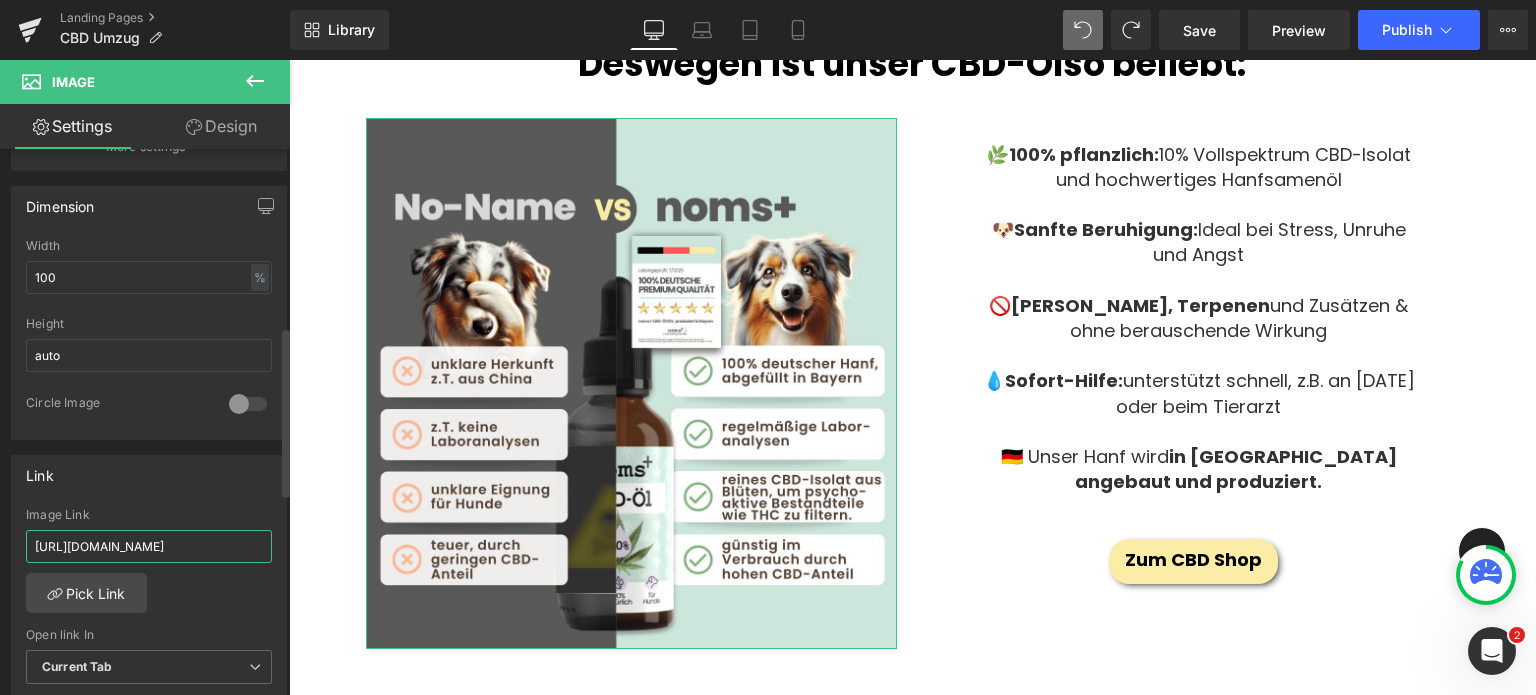 click on "[URL][DOMAIN_NAME]" at bounding box center [149, 546] 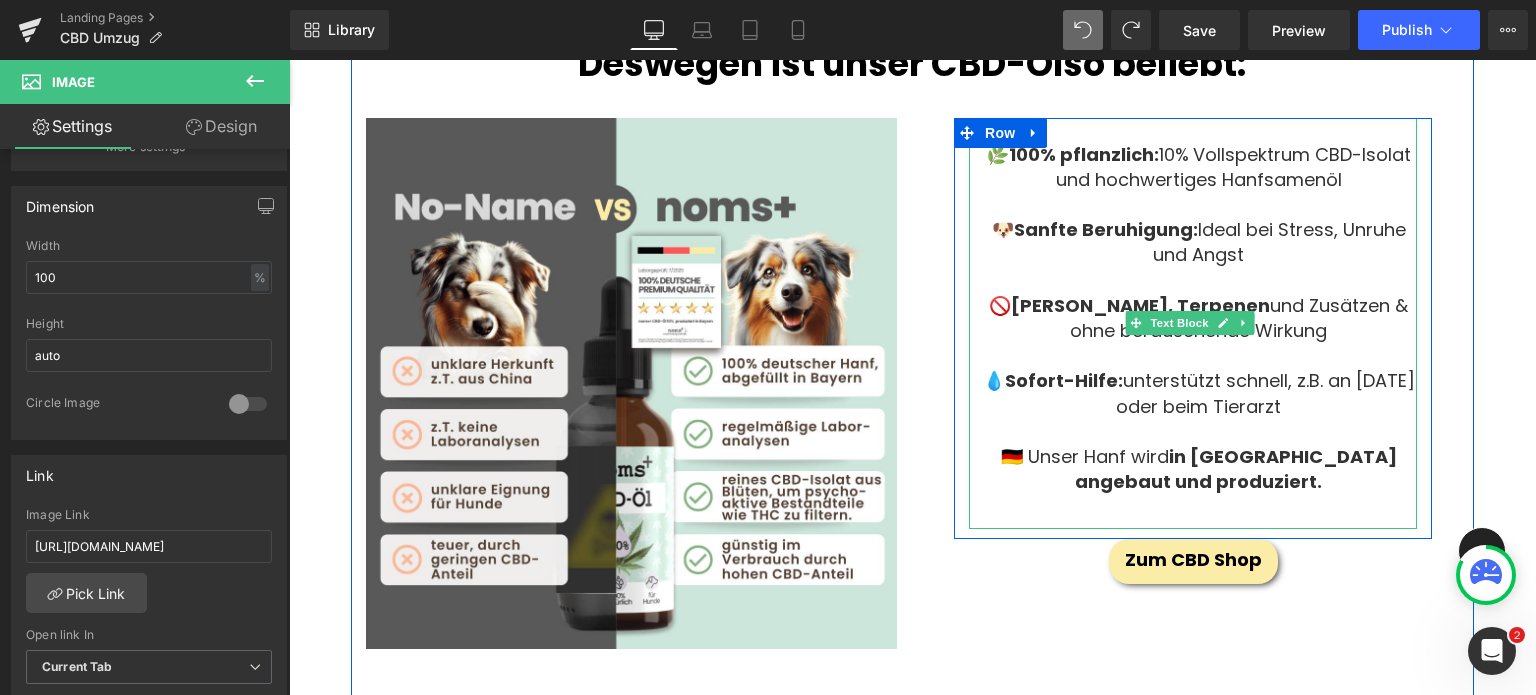 click at bounding box center [1198, 431] 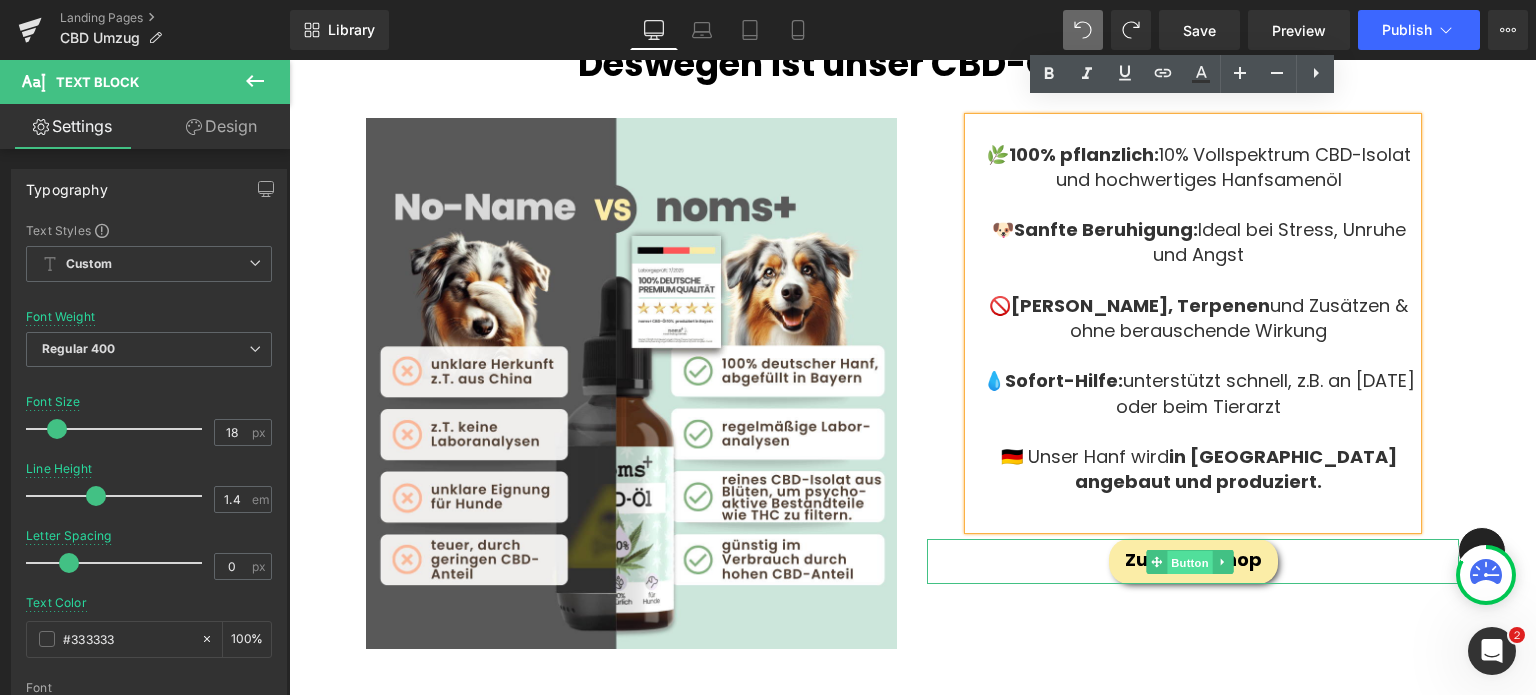 click on "Button" at bounding box center (1190, 562) 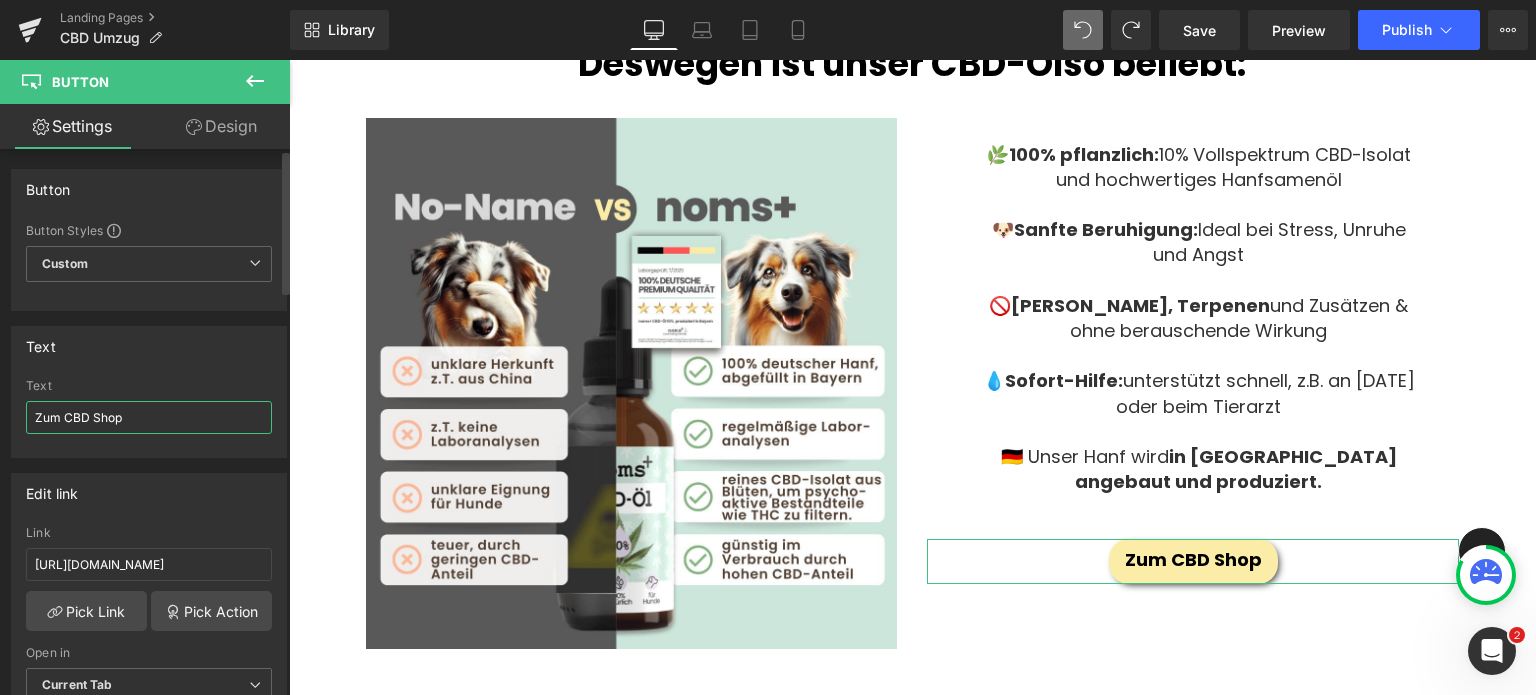 click on "Zum CBD Shop" at bounding box center (149, 417) 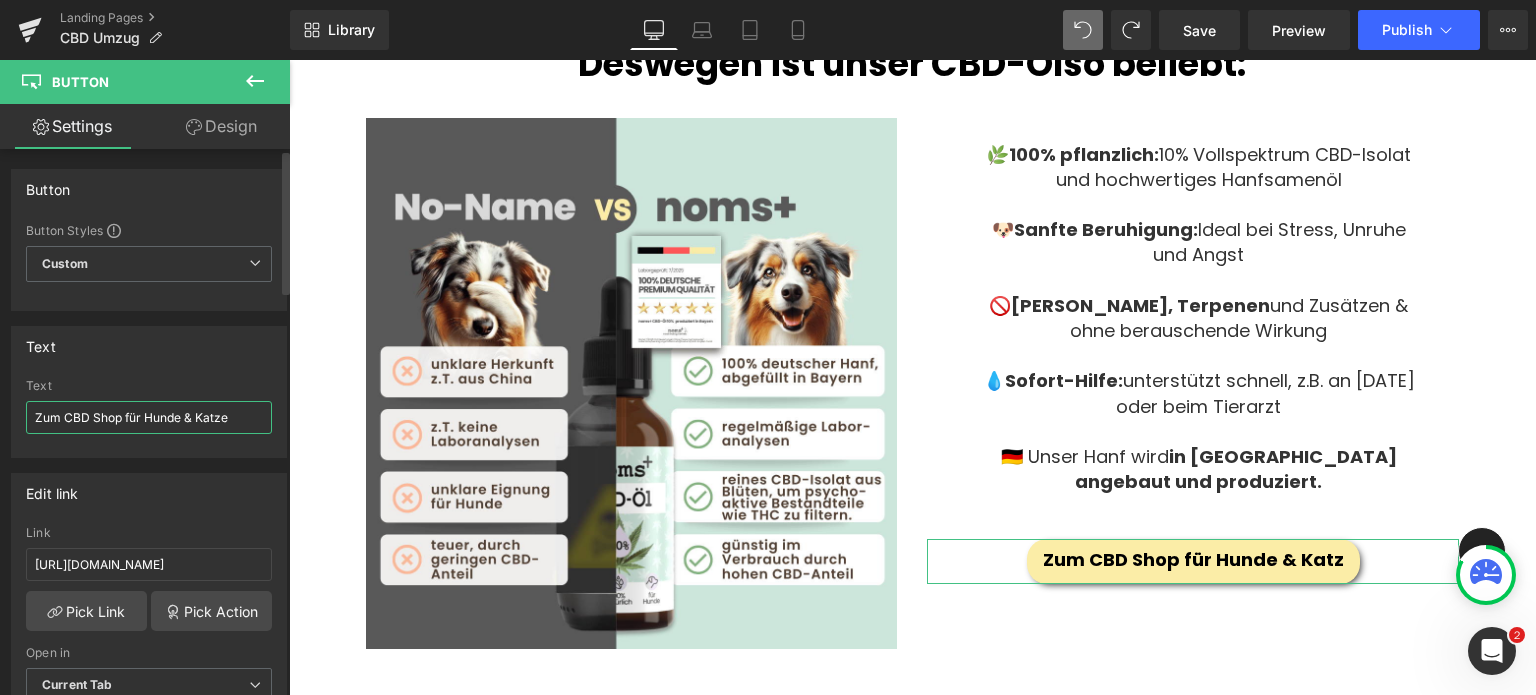 type on "Zum CBD Shop für Hunde & Katzen" 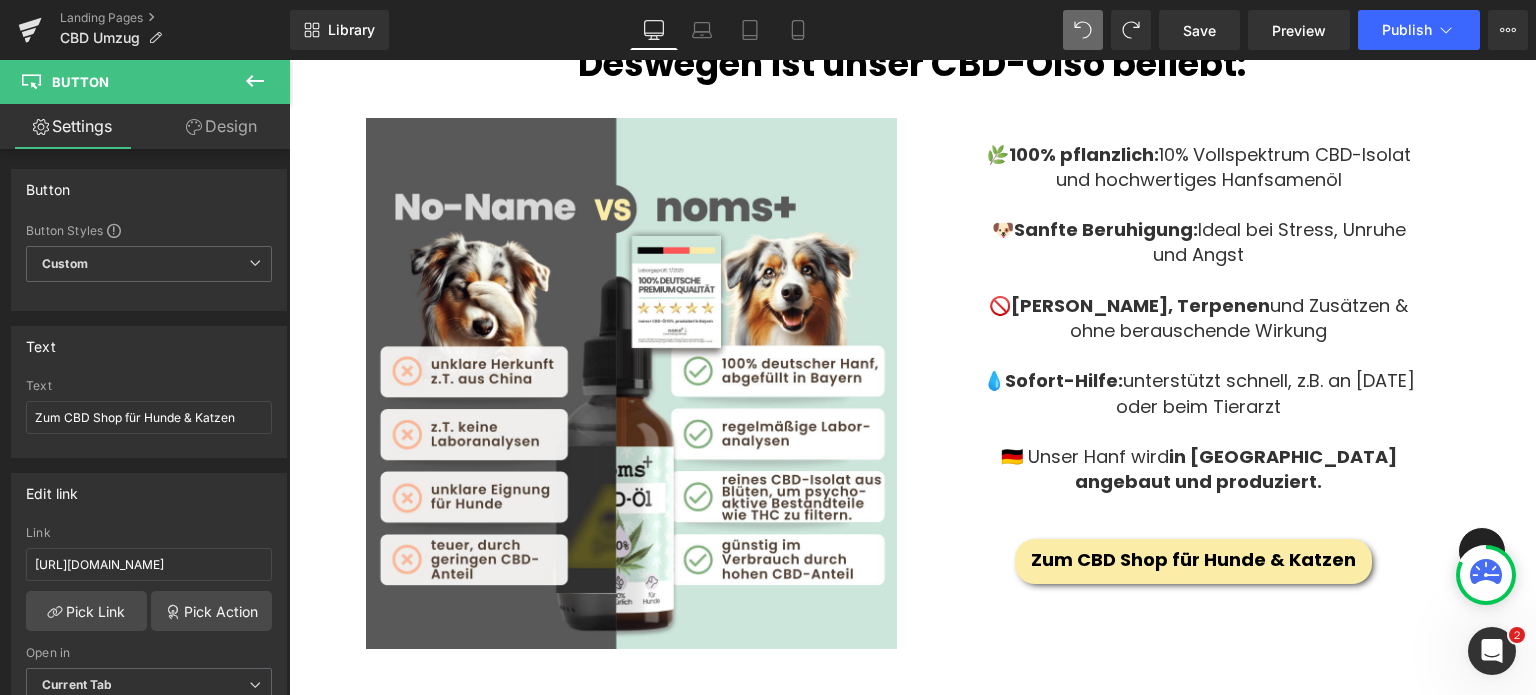 click at bounding box center [1198, 280] 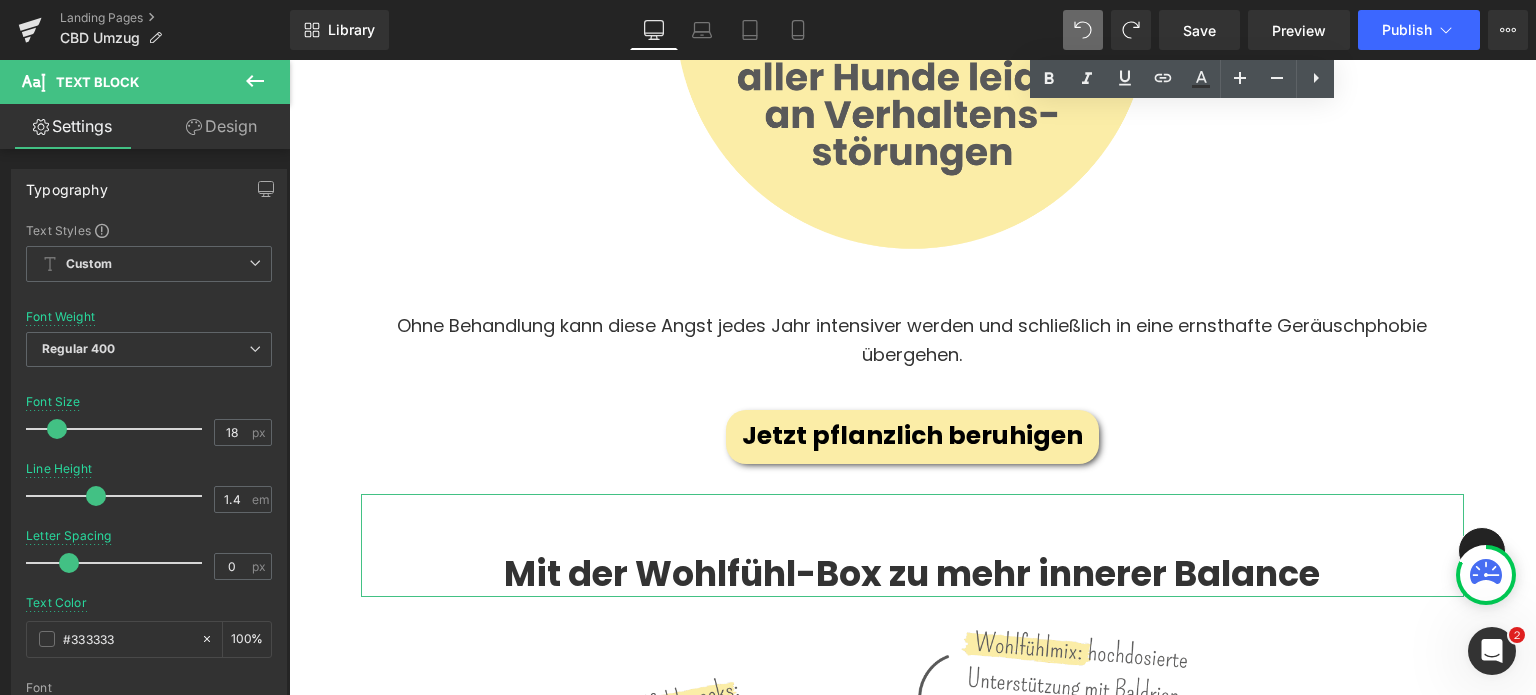 scroll, scrollTop: 4348, scrollLeft: 0, axis: vertical 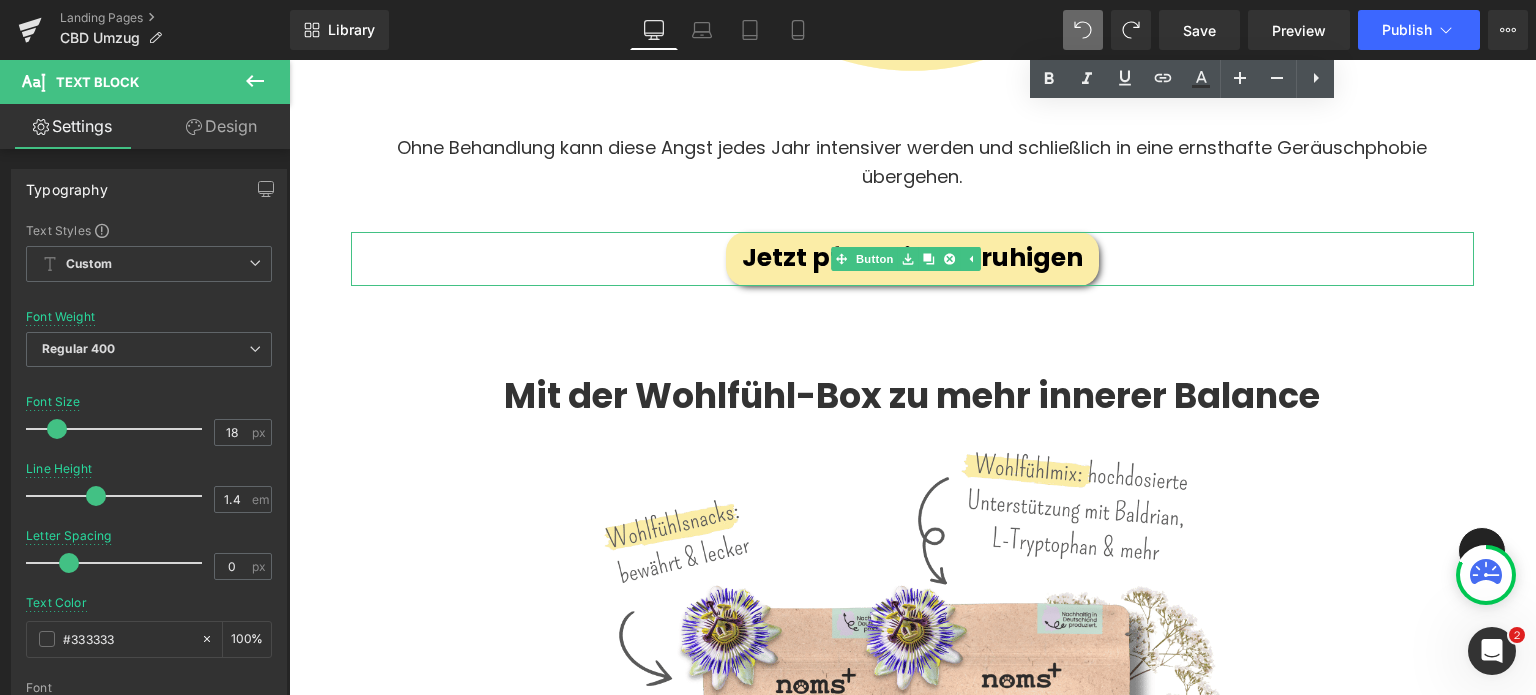 click on "Jetzt pflanzlich beruhigen" at bounding box center [912, 258] 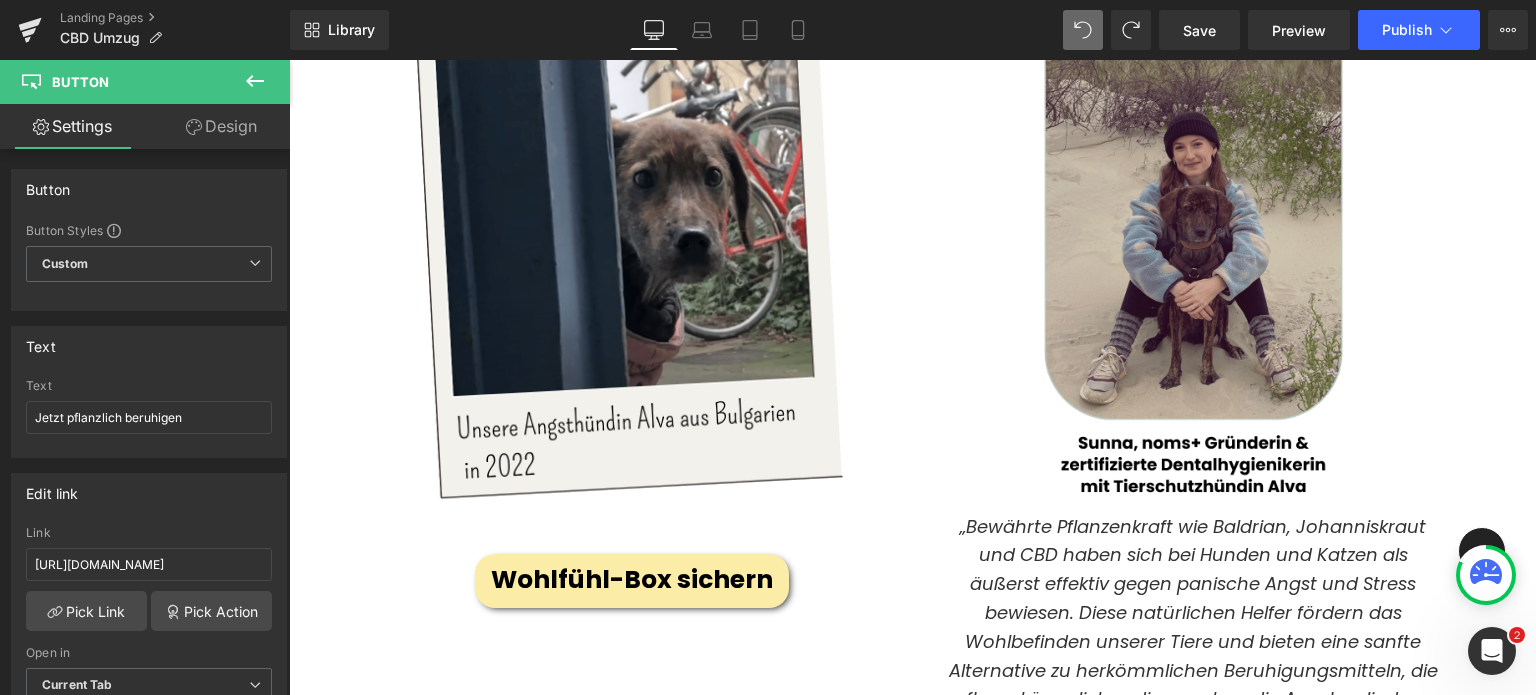 scroll, scrollTop: 5968, scrollLeft: 0, axis: vertical 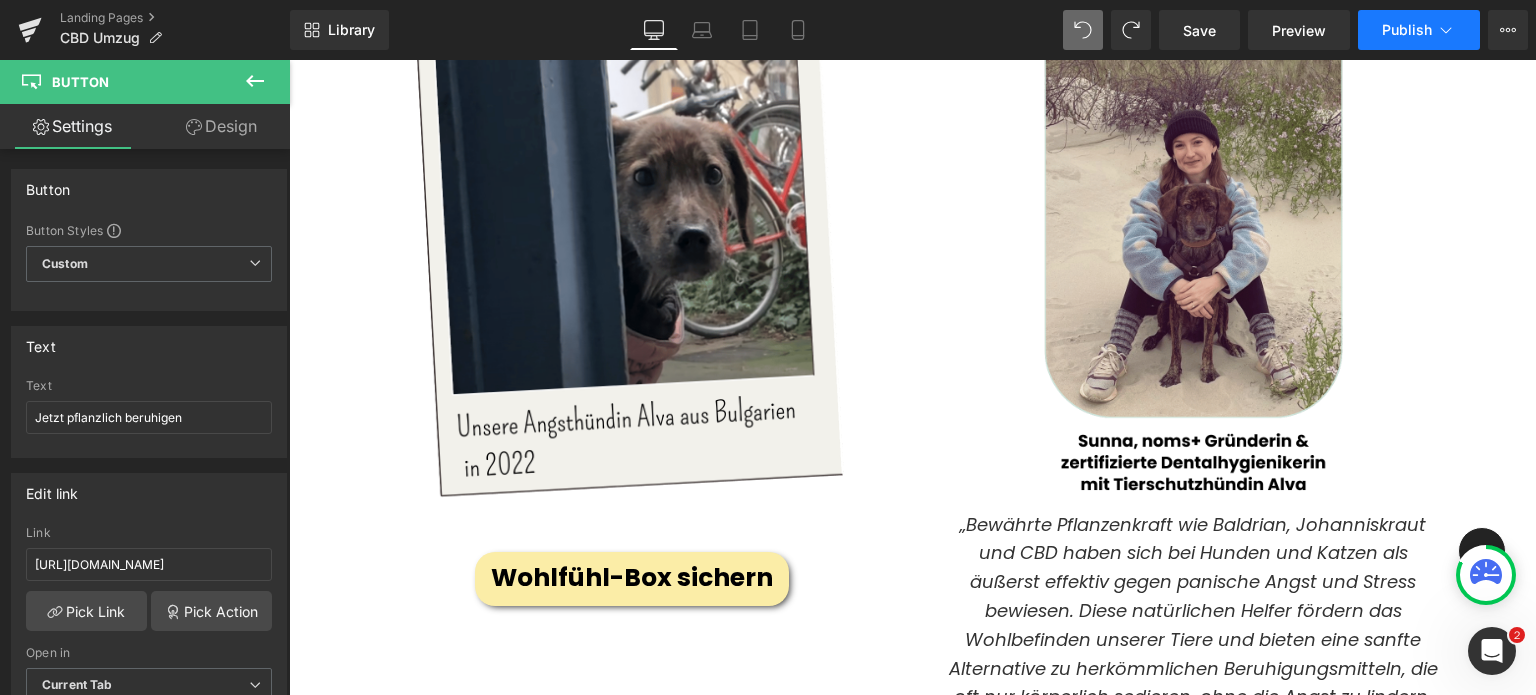 click on "Publish" at bounding box center (1419, 30) 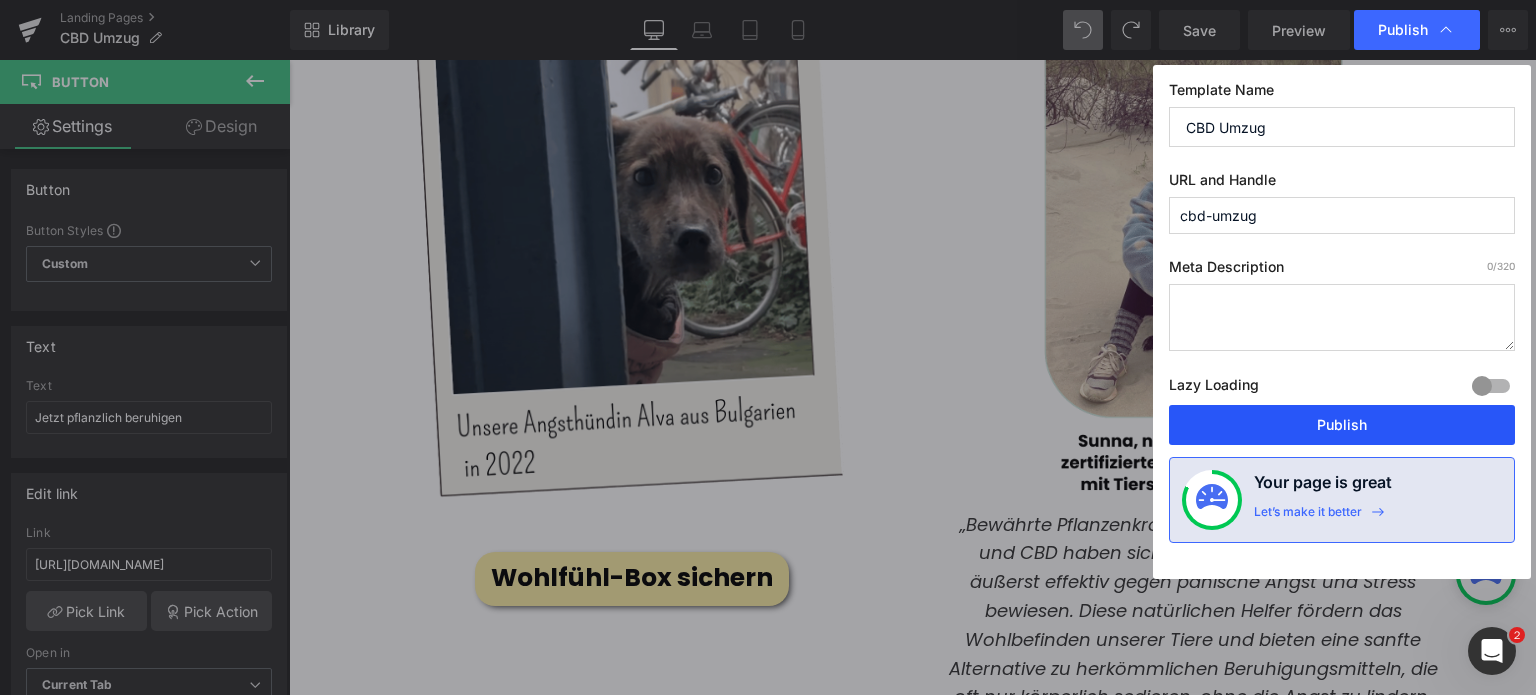 drag, startPoint x: 1295, startPoint y: 427, endPoint x: 412, endPoint y: 216, distance: 907.8601 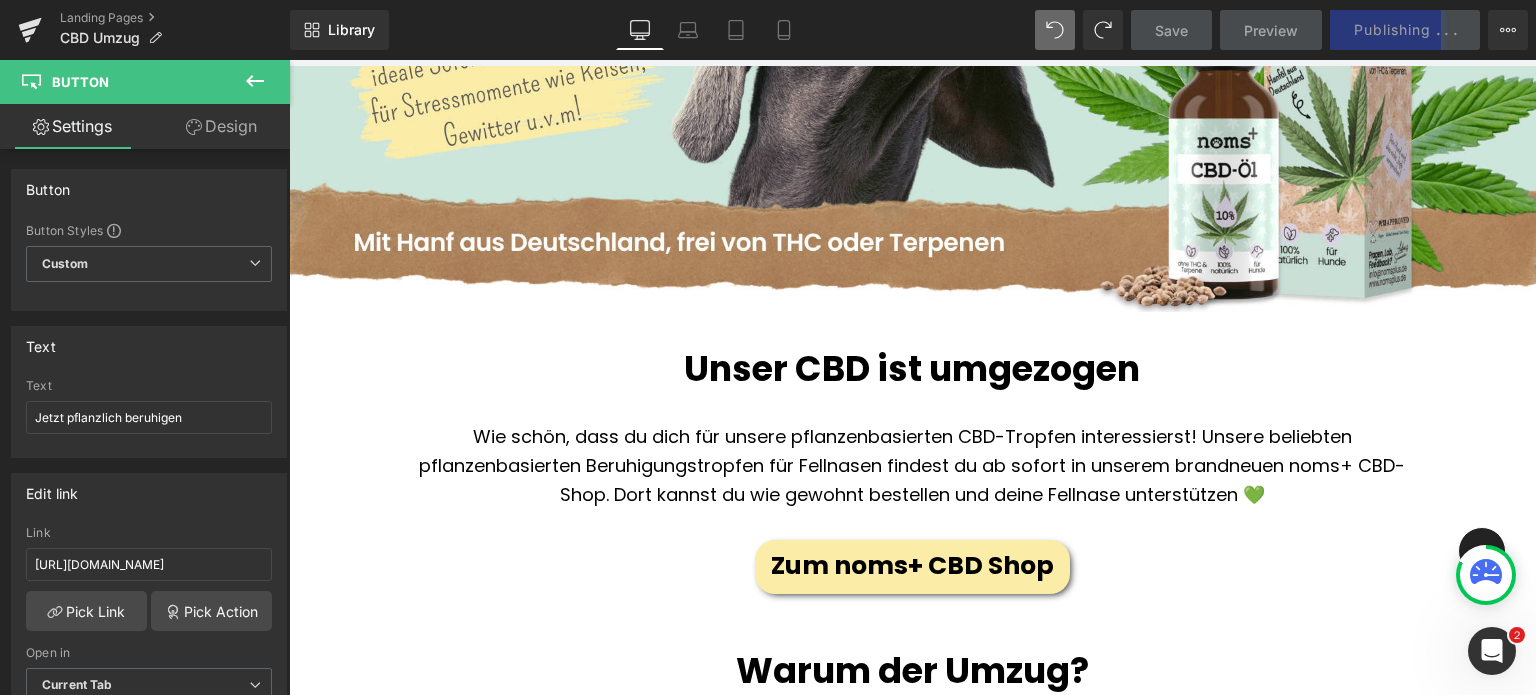 scroll, scrollTop: 0, scrollLeft: 0, axis: both 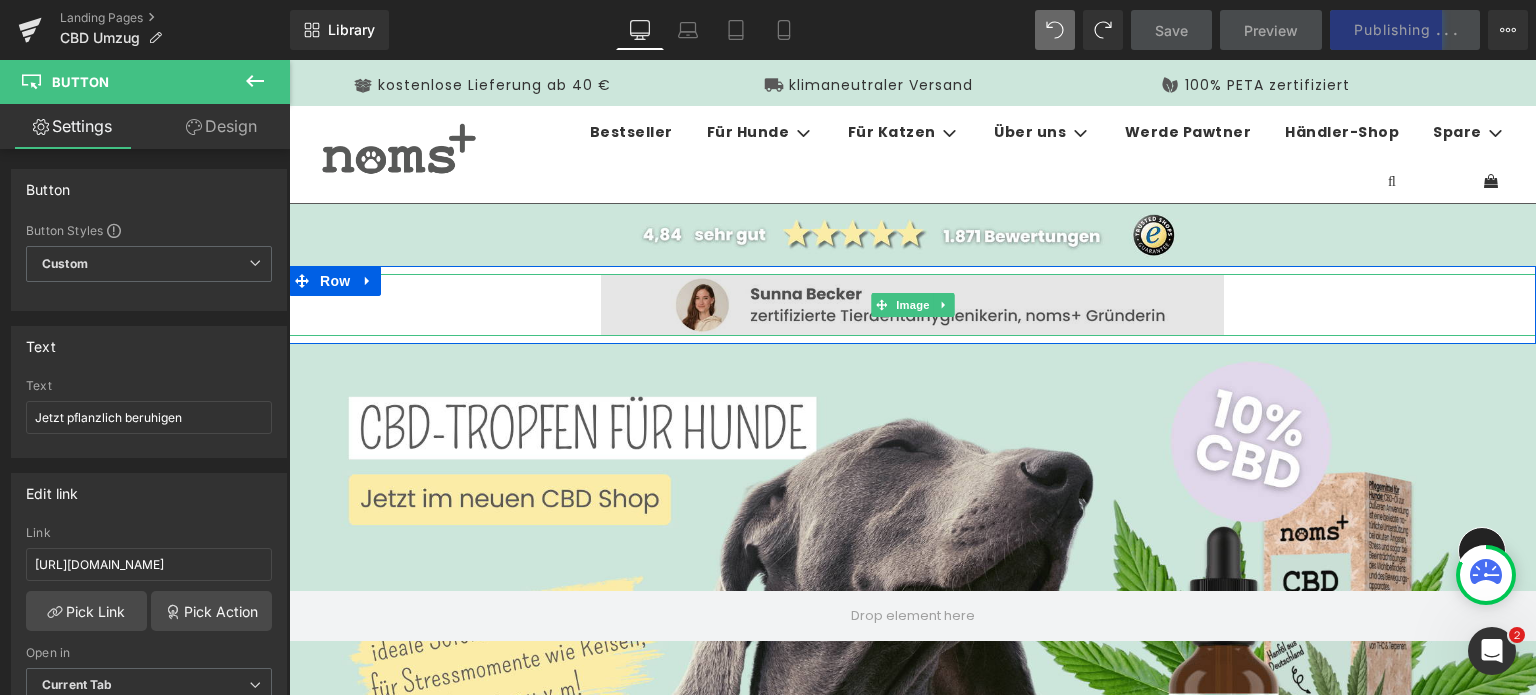 click at bounding box center [913, 305] 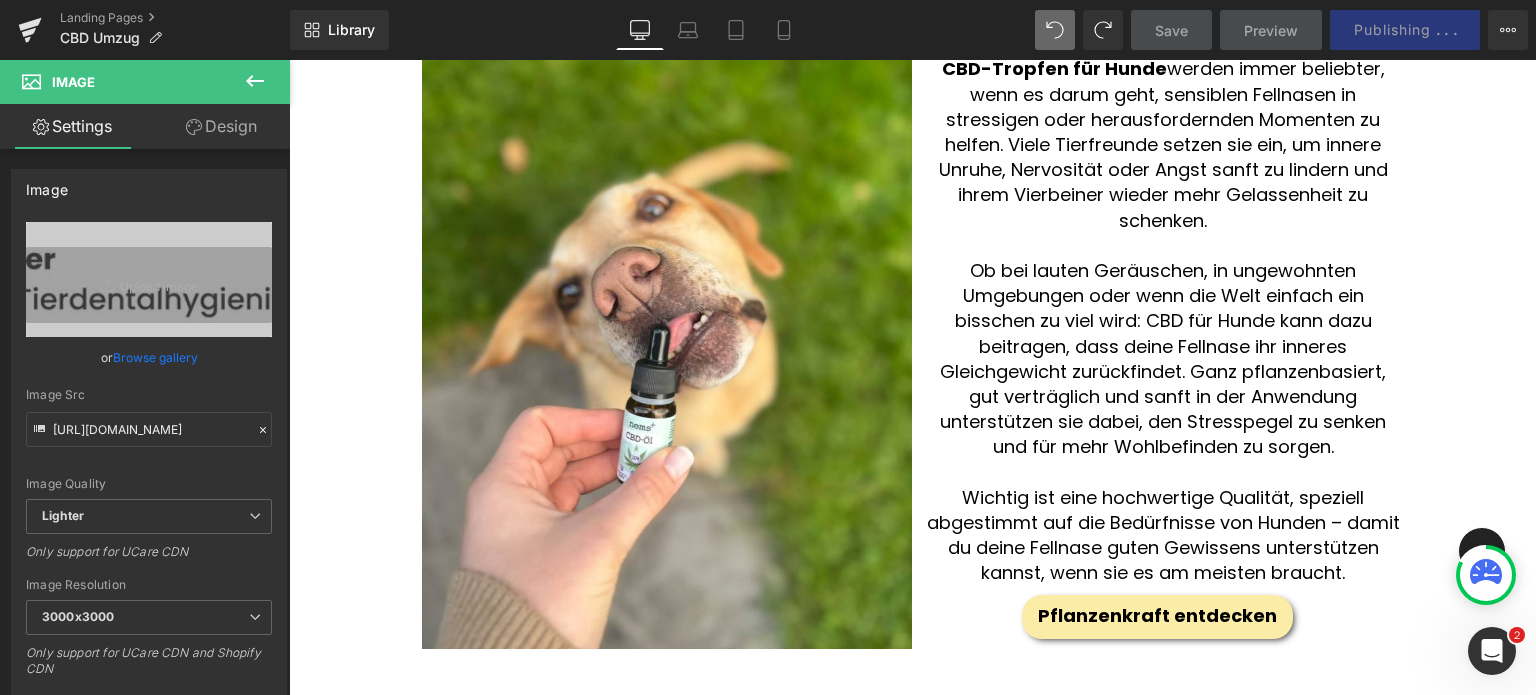 scroll, scrollTop: 1720, scrollLeft: 0, axis: vertical 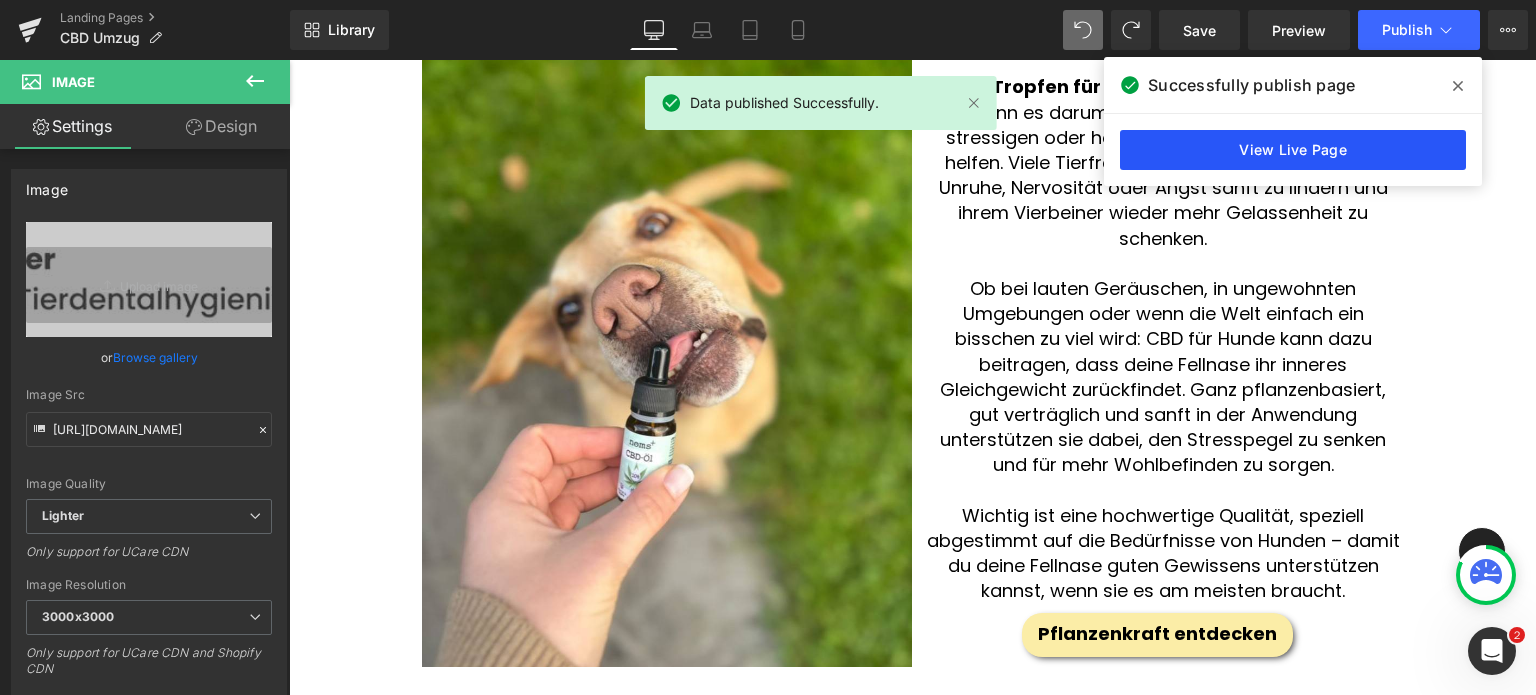 click on "View Live Page" at bounding box center (1293, 150) 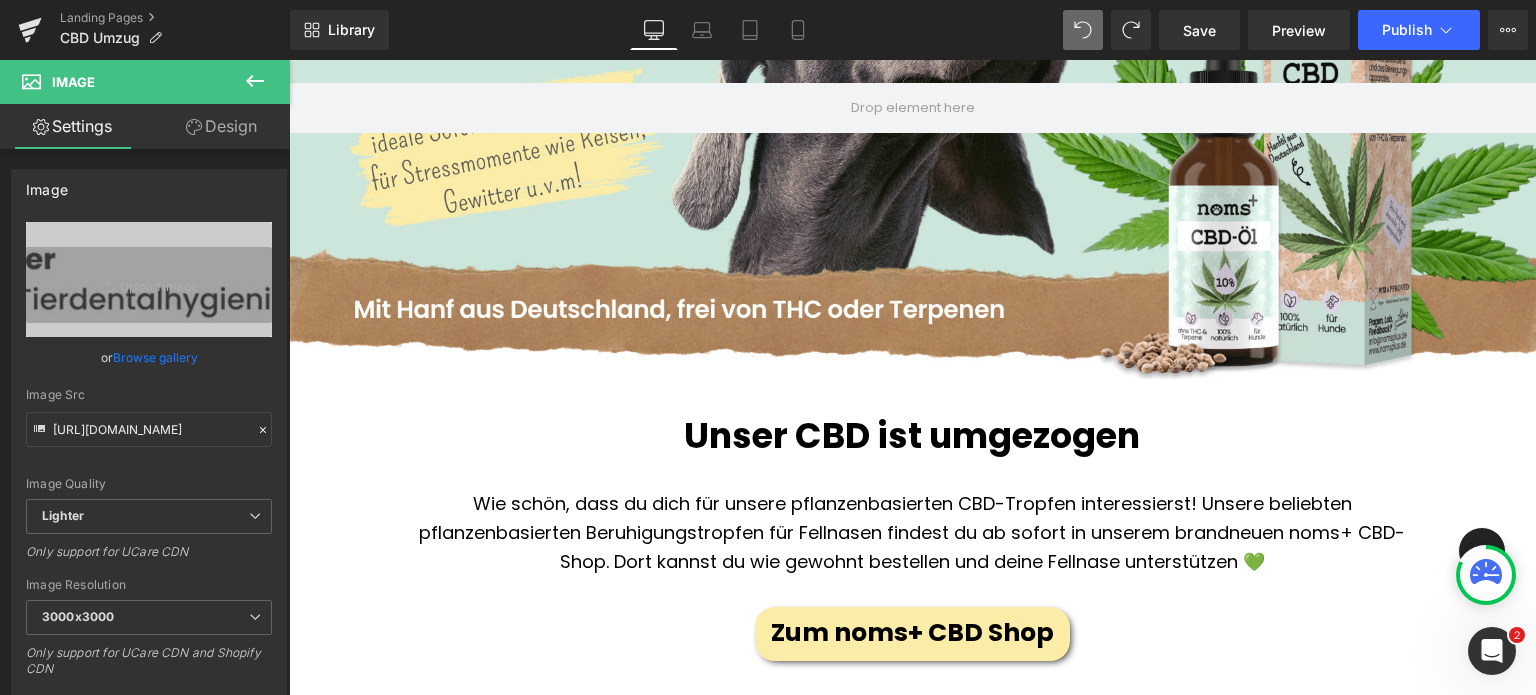 scroll, scrollTop: 518, scrollLeft: 0, axis: vertical 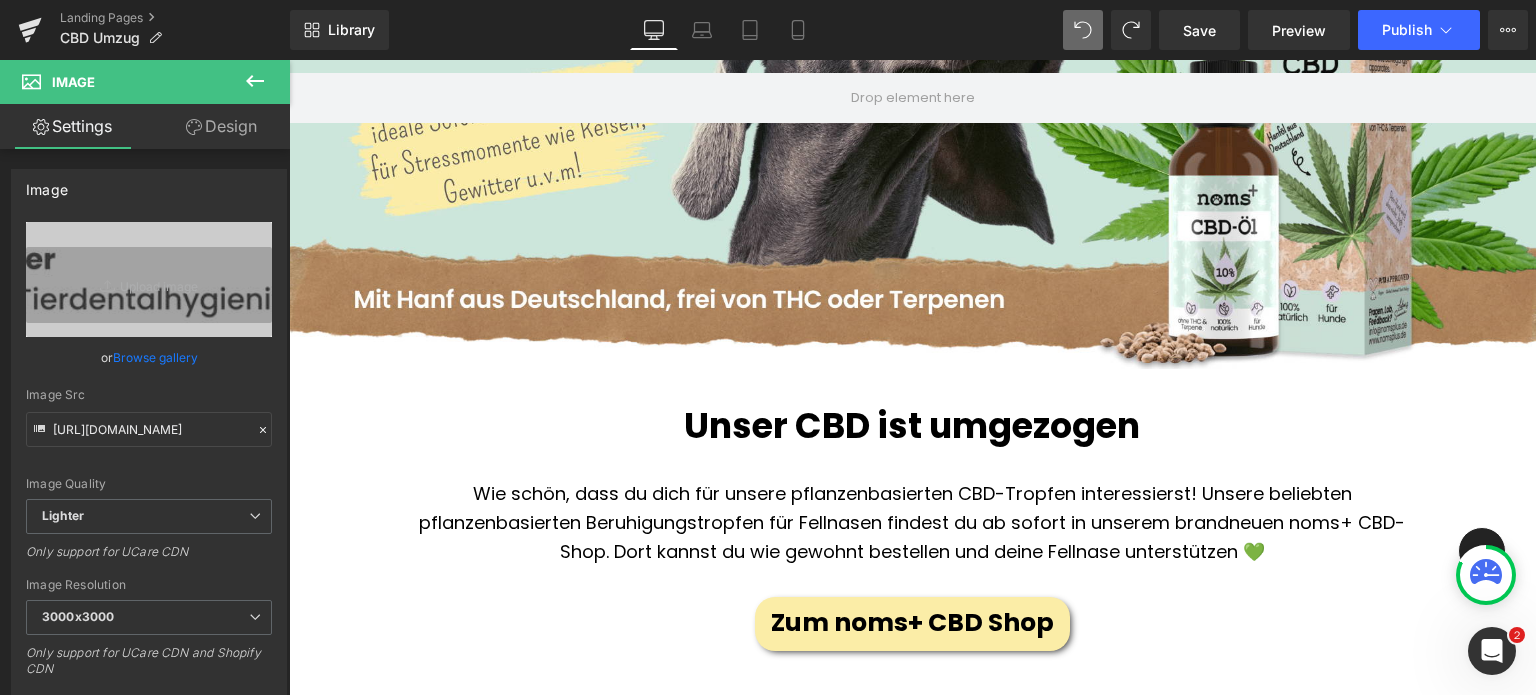 click on "Unser CBD ist umgezogen" at bounding box center (912, 425) 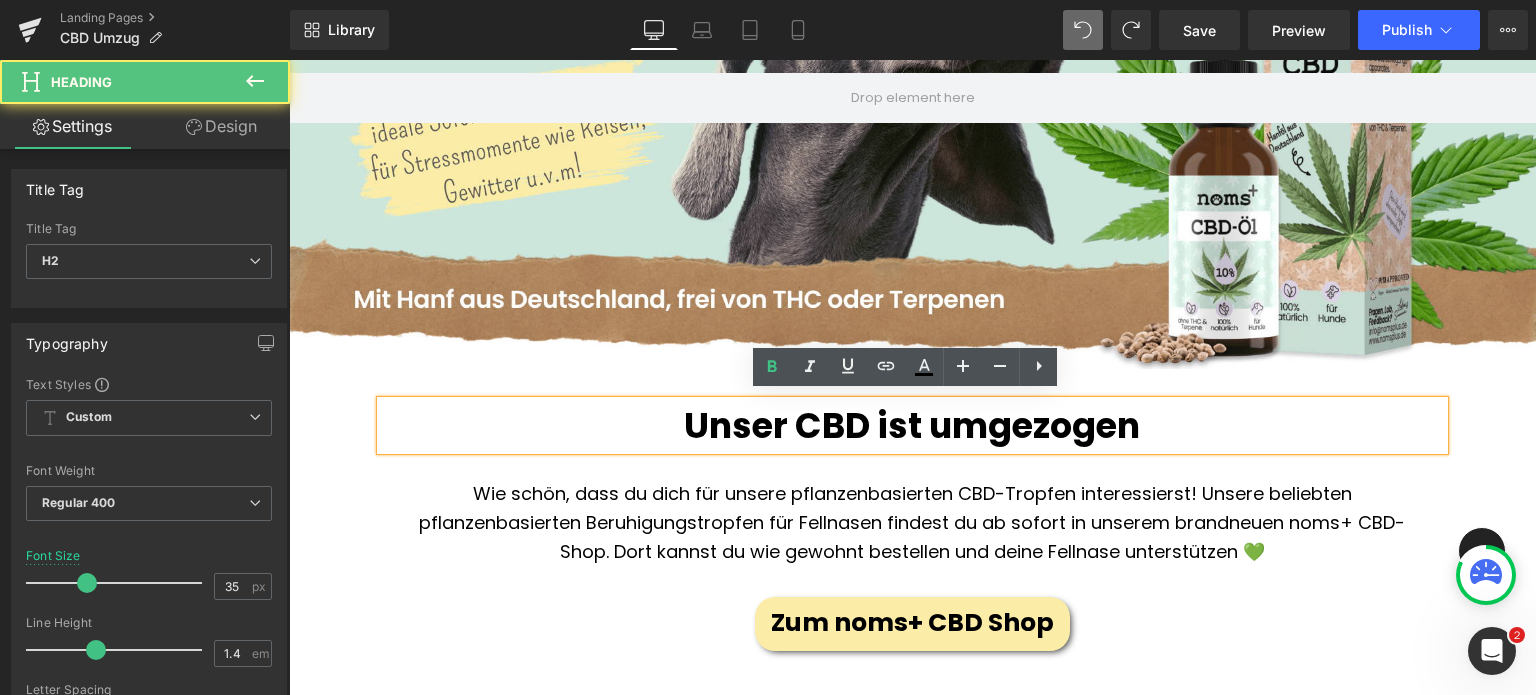 click on "Unser CBD ist umgezogen" at bounding box center (912, 425) 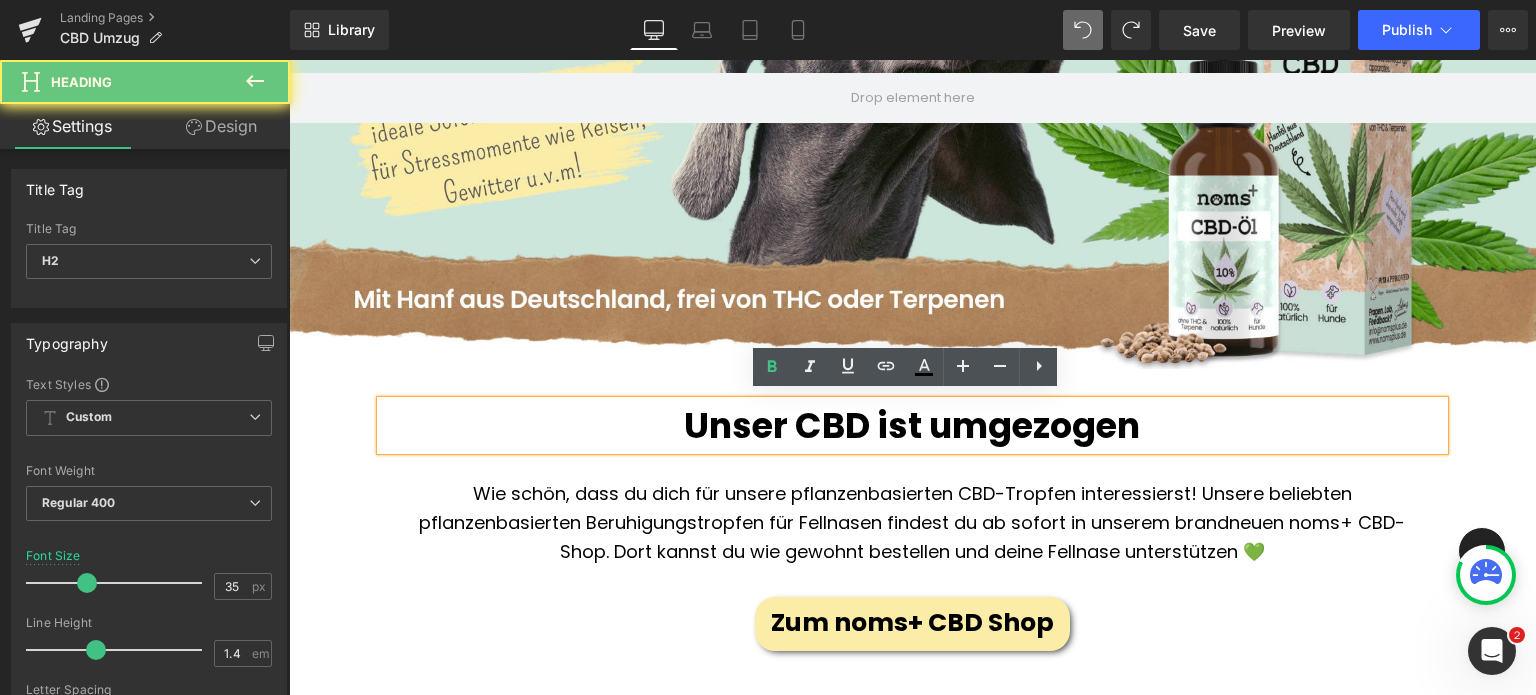 type 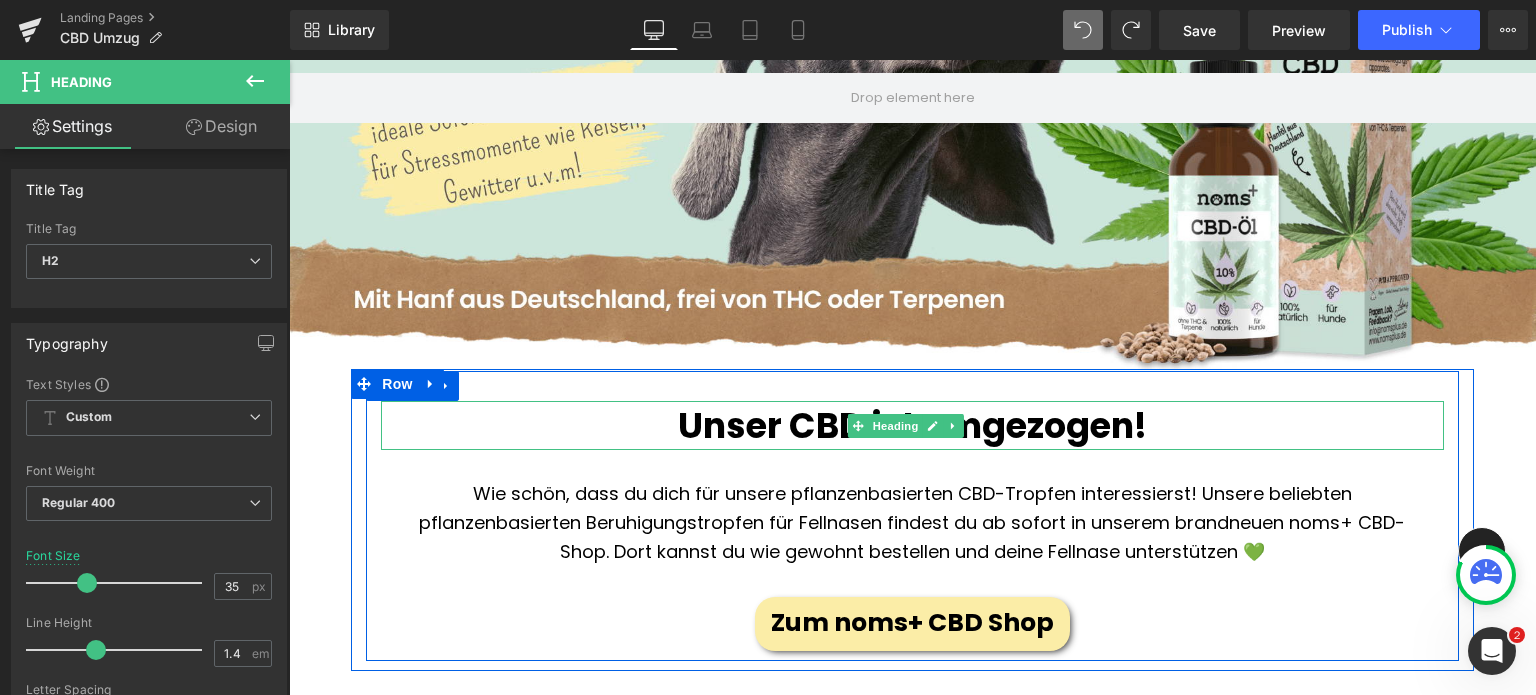 scroll, scrollTop: 563, scrollLeft: 0, axis: vertical 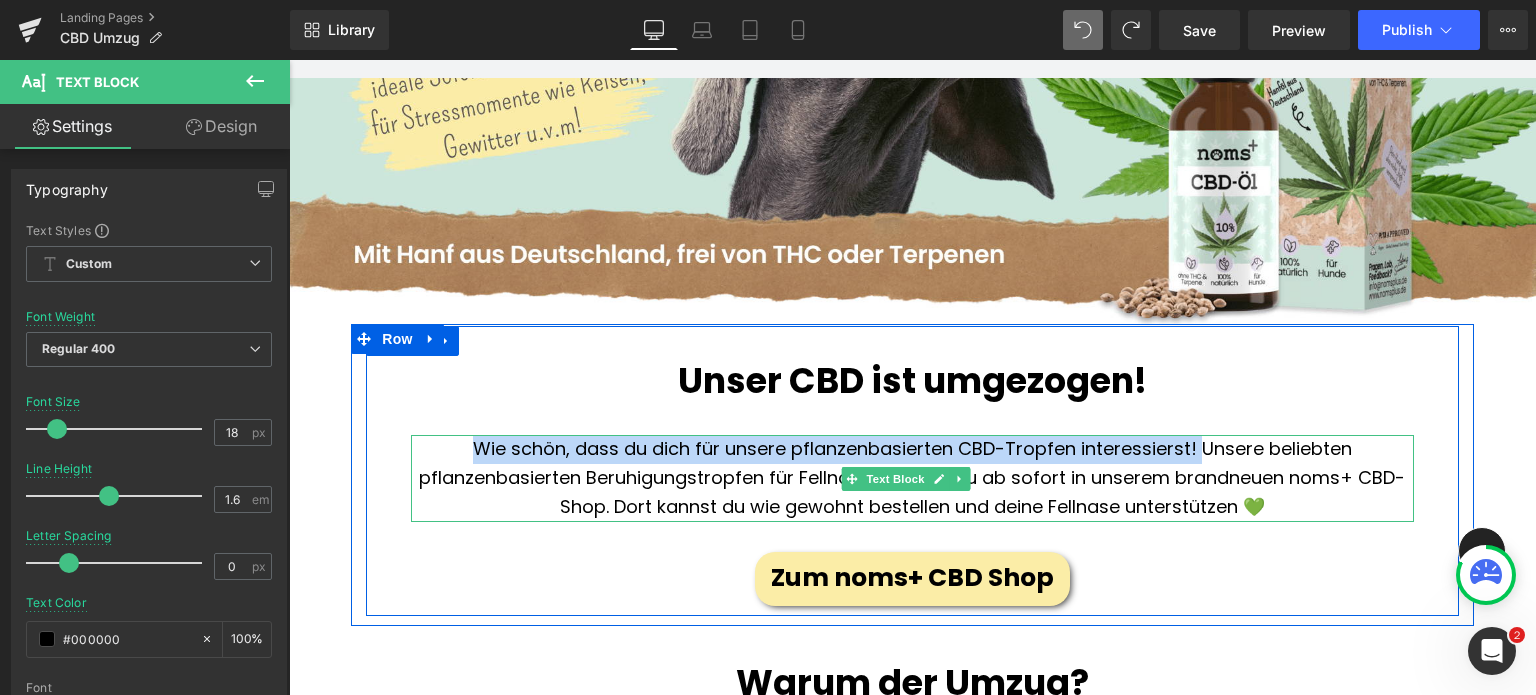 drag, startPoint x: 1061, startPoint y: 442, endPoint x: 464, endPoint y: 448, distance: 597.03015 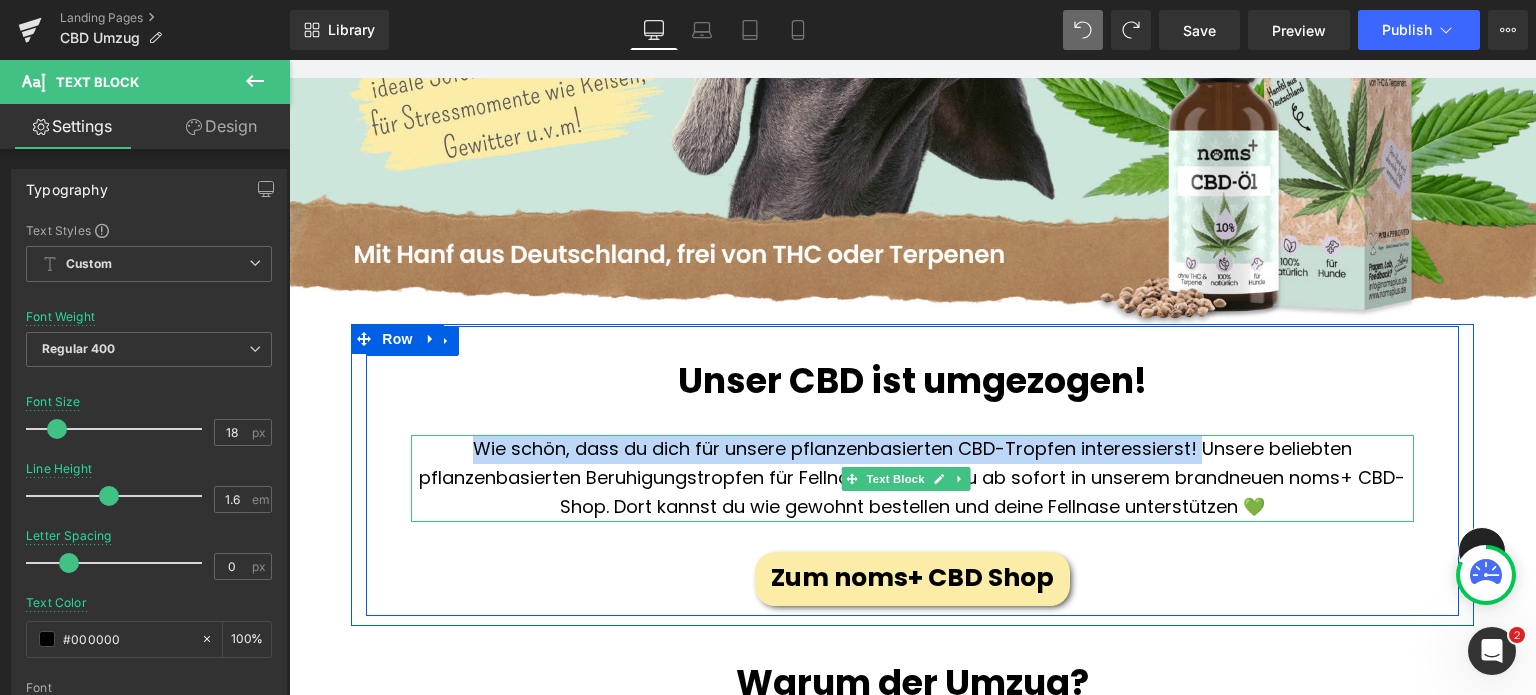 click on "Wie schön, dass du dich für unsere pflanzenbasierten CBD-Tropfen interessierst! Unsere beliebten pflanzenbasierten Beruhigungstropfen für Fellnasen findest du ab sofort in unserem brandneuen noms+ CBD-Shop. Dort kannst du wie gewohnt bestellen und deine Fellnase unterstützen 💚" at bounding box center (912, 478) 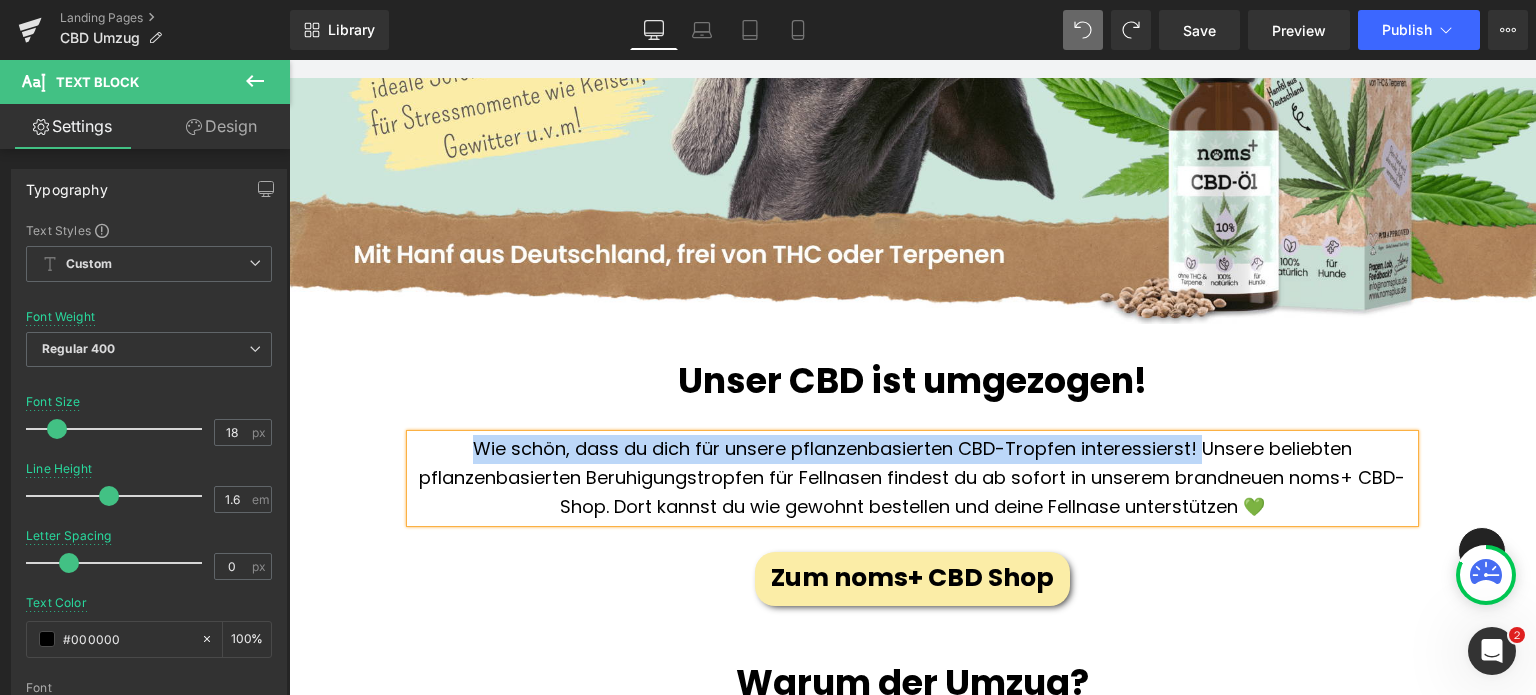 click on "Wie schön, dass du dich für unsere pflanzenbasierten CBD-Tropfen interessierst! Unsere beliebten pflanzenbasierten Beruhigungstropfen für Fellnasen findest du ab sofort in unserem brandneuen noms+ CBD-Shop. Dort kannst du wie gewohnt bestellen und deine Fellnase unterstützen 💚" at bounding box center (912, 478) 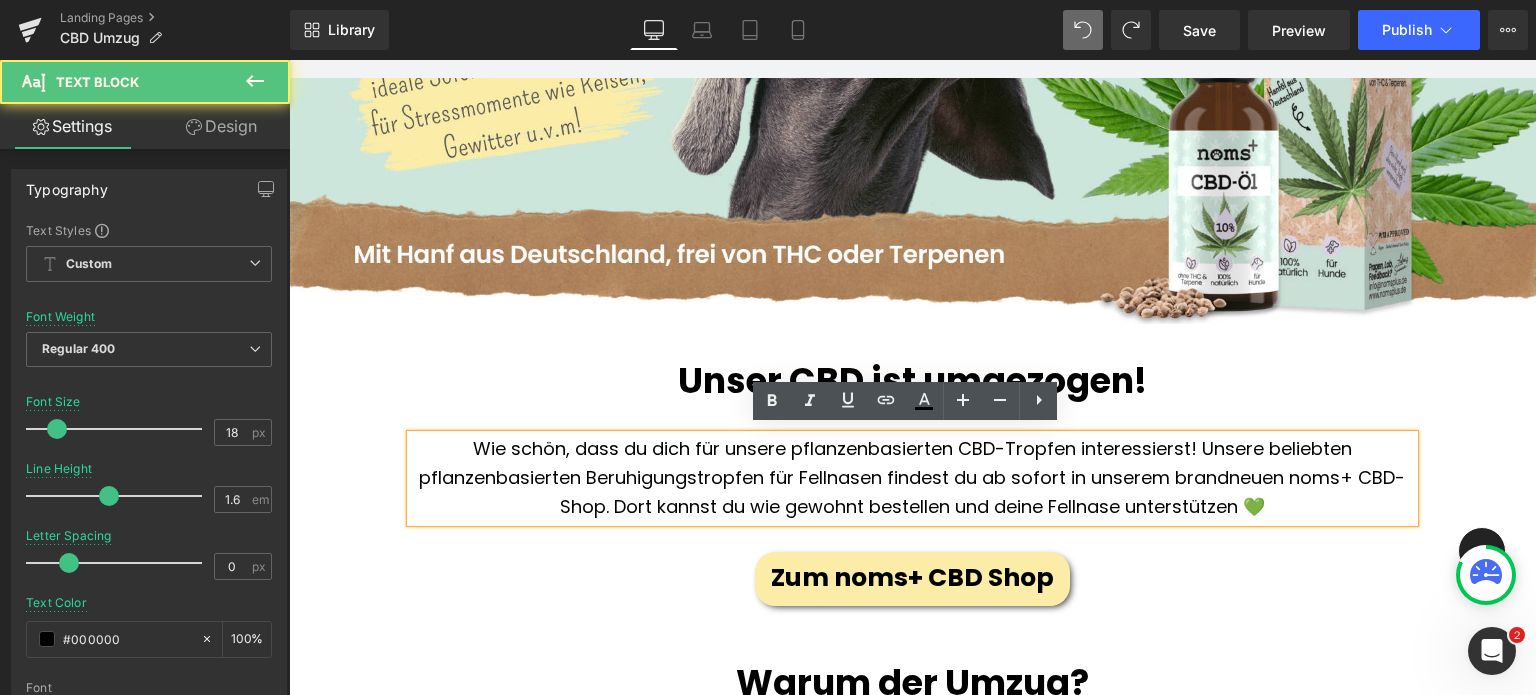 click on "Wie schön, dass du dich für unsere pflanzenbasierten CBD-Tropfen interessierst! Unsere beliebten pflanzenbasierten Beruhigungstropfen für Fellnasen findest du ab sofort in unserem brandneuen noms+ CBD-Shop. Dort kannst du wie gewohnt bestellen und deine Fellnase unterstützen 💚" at bounding box center (912, 478) 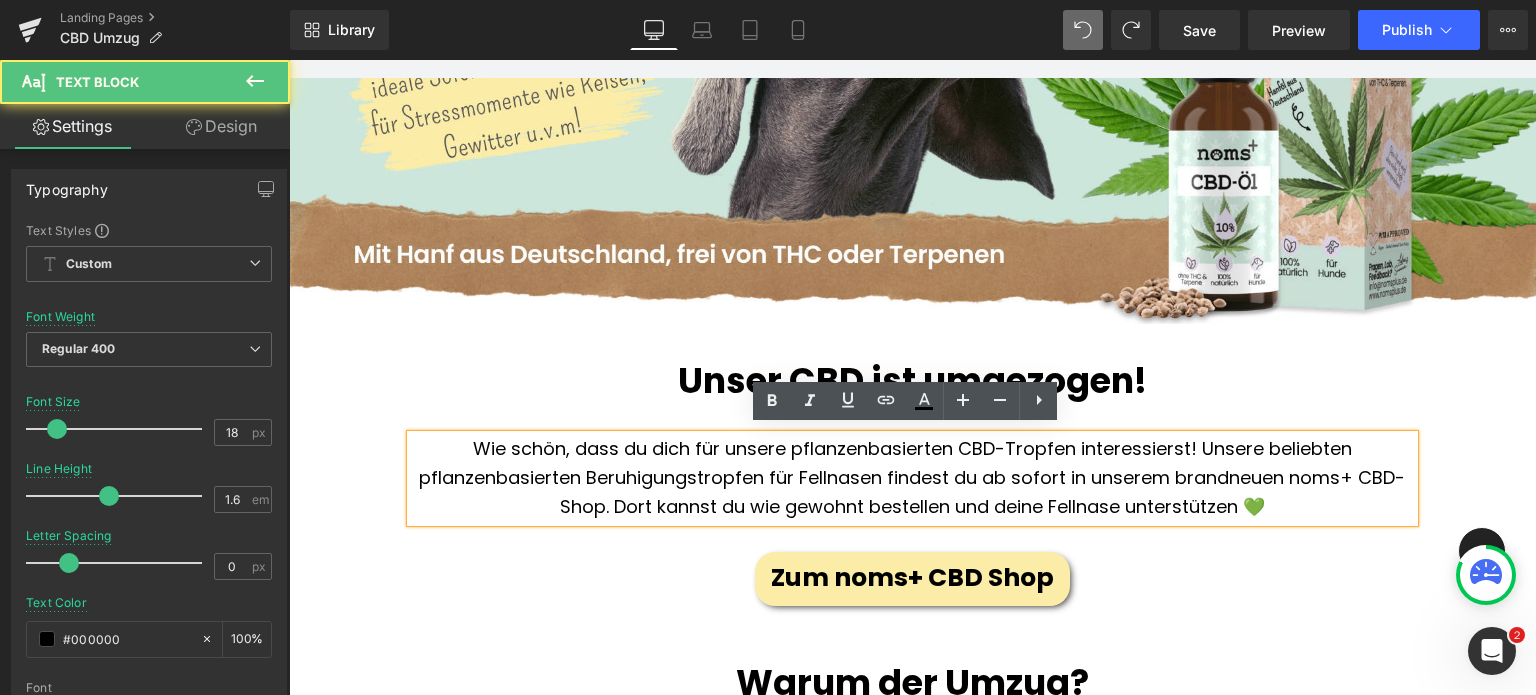 type 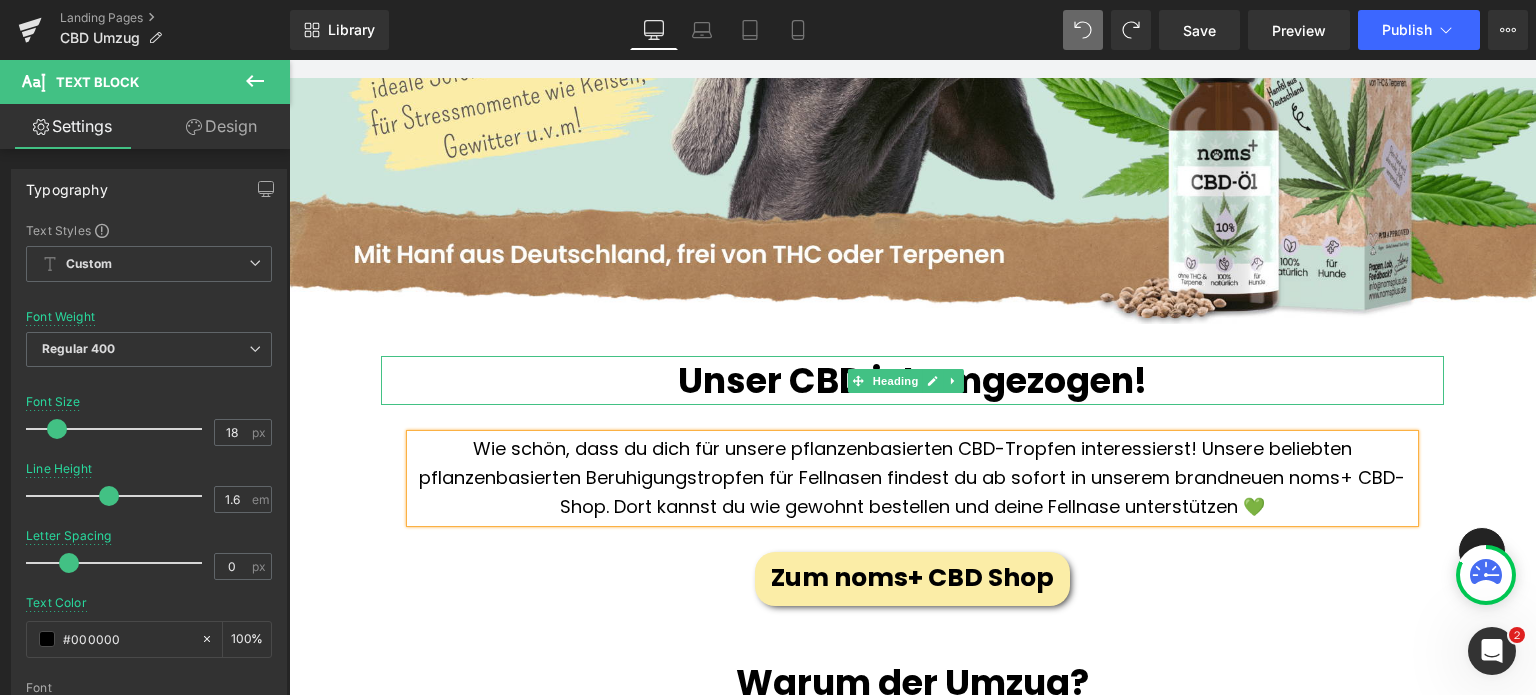 click on "Unser CBD ist umgezogen!" at bounding box center [912, 380] 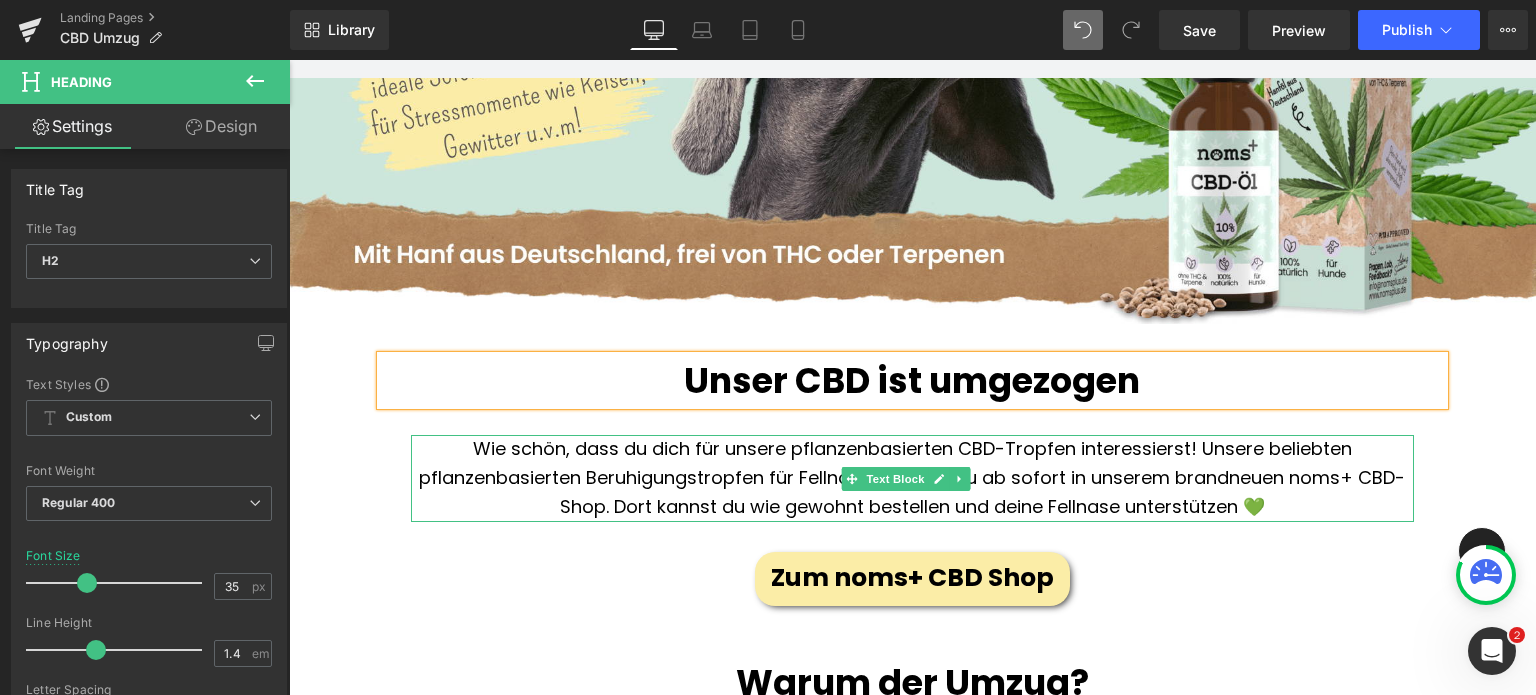 click on "Wie schön, dass du dich für unsere pflanzenbasierten CBD-Tropfen interessierst! Unsere beliebten pflanzenbasierten Beruhigungstropfen für Fellnasen findest du ab sofort in unserem brandneuen noms+ CBD-Shop. Dort kannst du wie gewohnt bestellen und deine Fellnase unterstützen 💚" at bounding box center (912, 478) 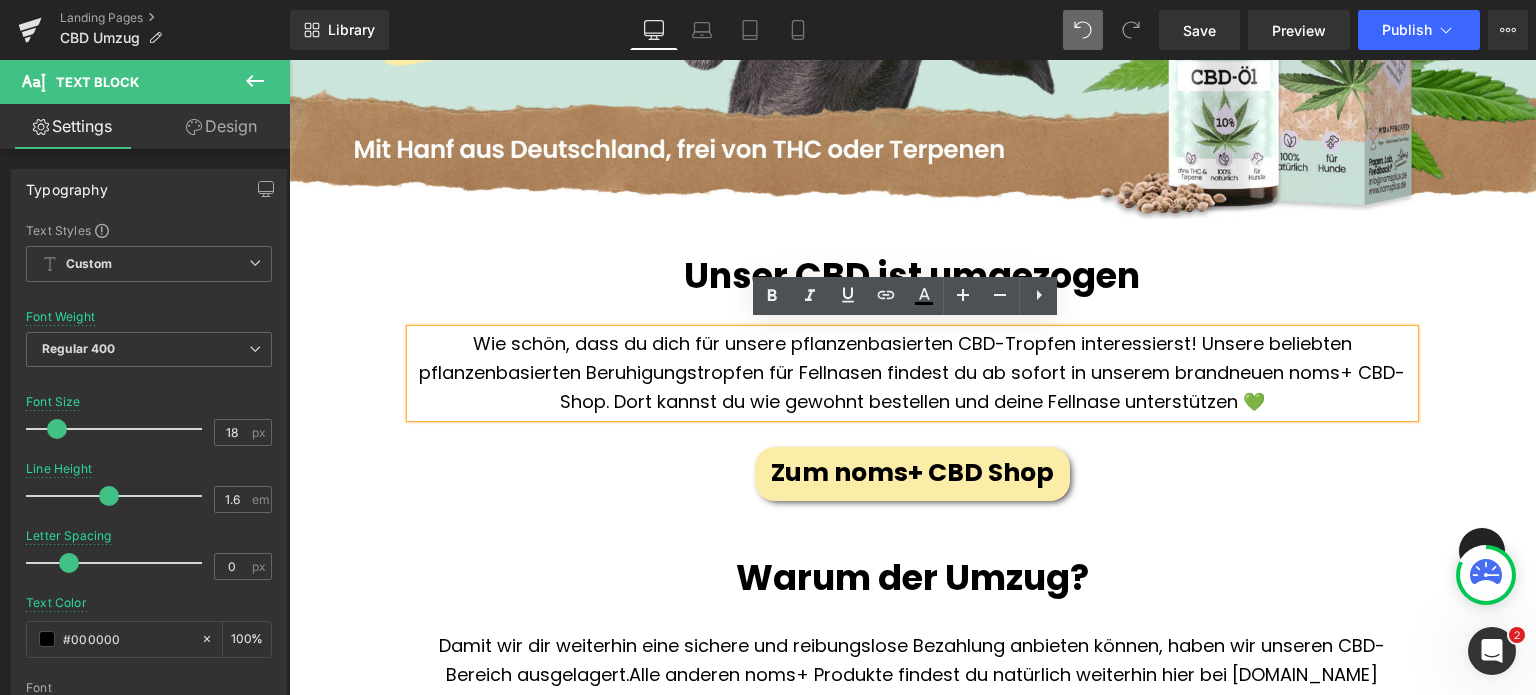 scroll, scrollTop: 830, scrollLeft: 0, axis: vertical 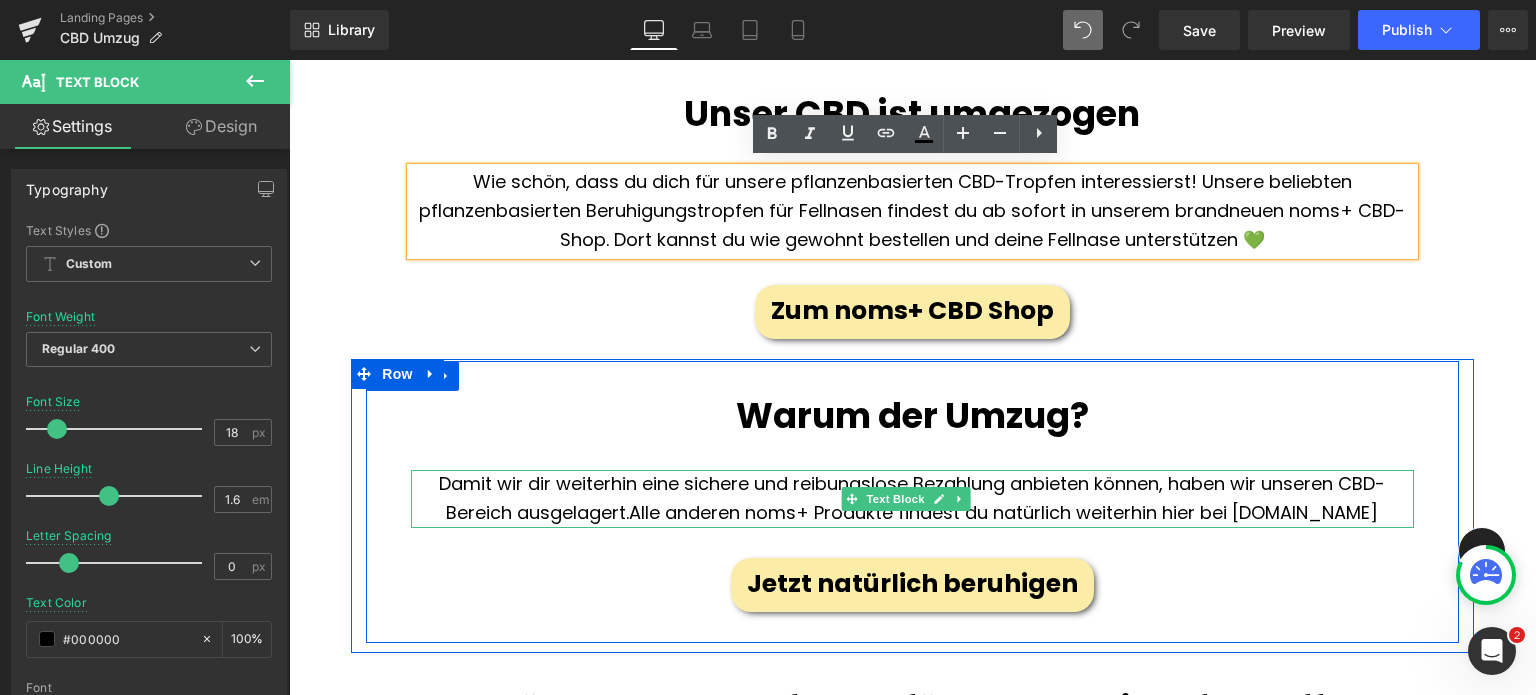 click on "Damit wir dir weiterhin eine sichere und reibungslose Bezahlung anbieten können, haben wir unseren CBD-Bereich ausgelagert.  Alle anderen noms+ Produkte findest du natürlich weiterhin hier bei nomsplus.de" at bounding box center [912, 499] 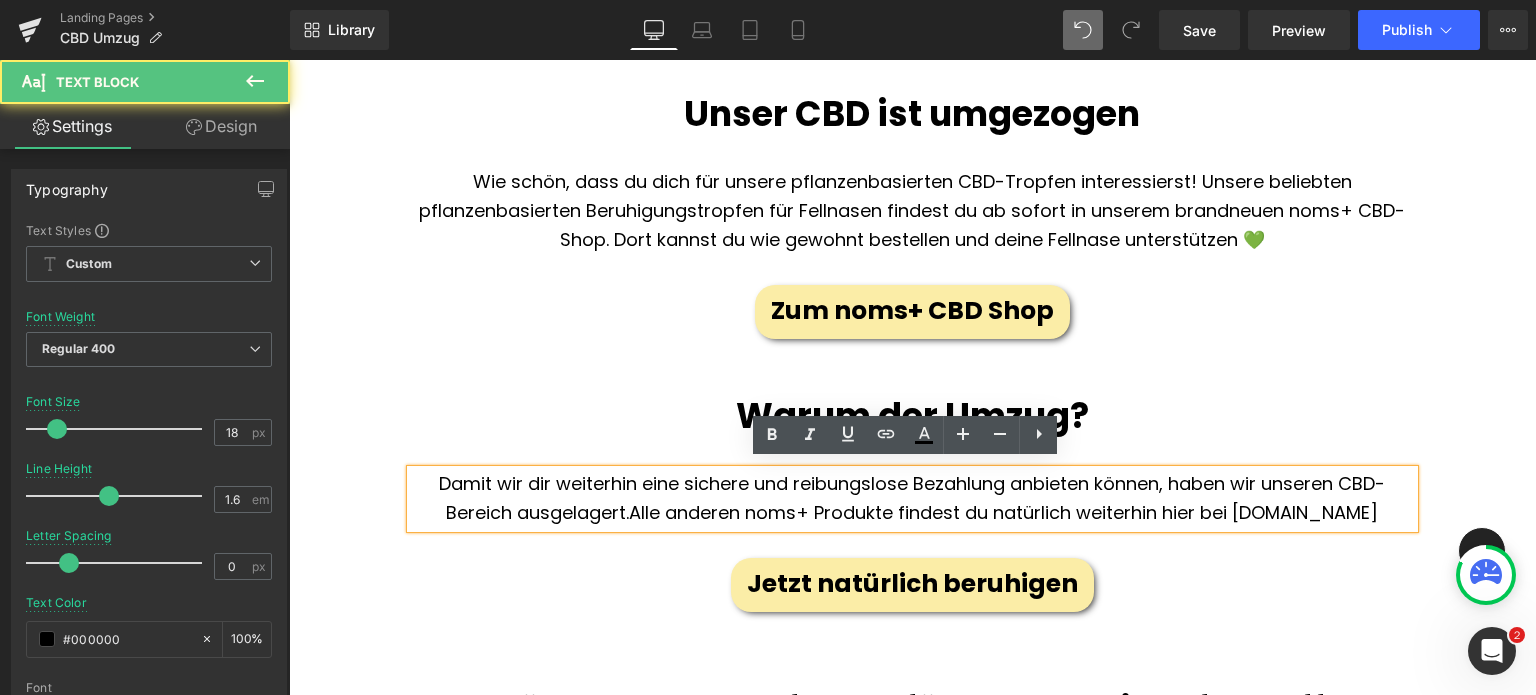 click on "Damit wir dir weiterhin eine sichere und reibungslose Bezahlung anbieten können, haben wir unseren CBD-Bereich ausgelagert.  Alle anderen noms+ Produkte findest du natürlich weiterhin hier bei nomsplus.de" at bounding box center (912, 499) 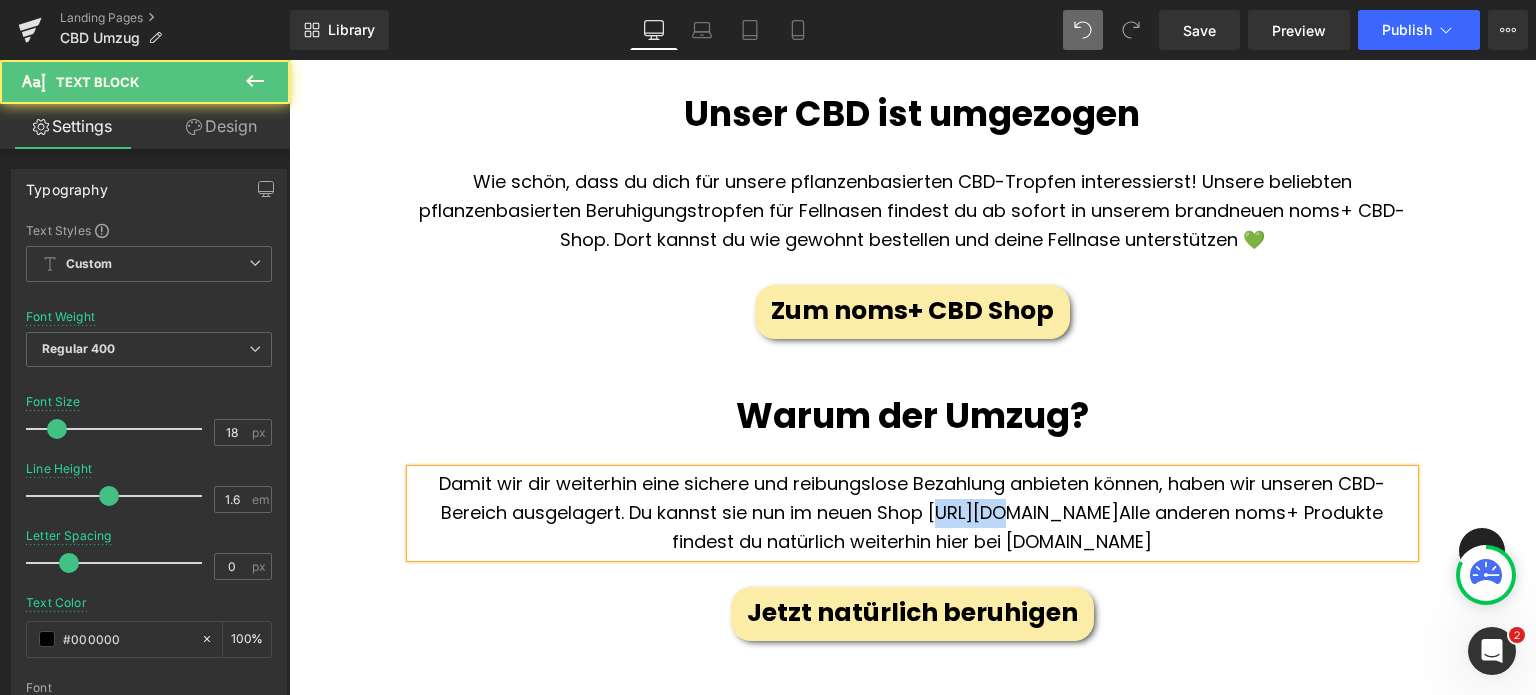 drag, startPoint x: 1014, startPoint y: 507, endPoint x: 954, endPoint y: 499, distance: 60.530983 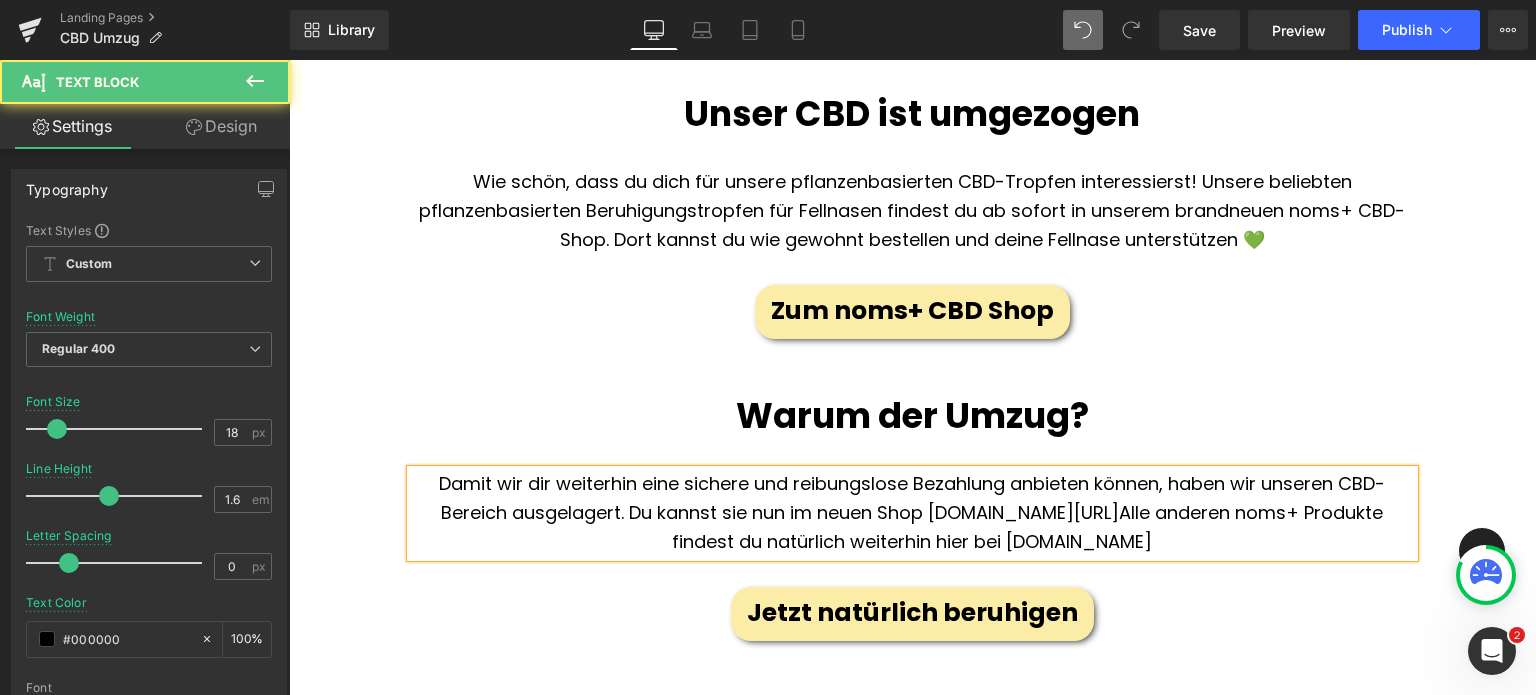 click on "Damit wir dir weiterhin eine sichere und reibungslose Bezahlung anbieten können, haben wir unseren CBD-Bereich ausgelagert. Du kannst sie nun im neuen Shop nomsplus-cbd.de/ Alle anderen noms+ Produkte findest du natürlich weiterhin hier bei nomsplus.de" at bounding box center (912, 513) 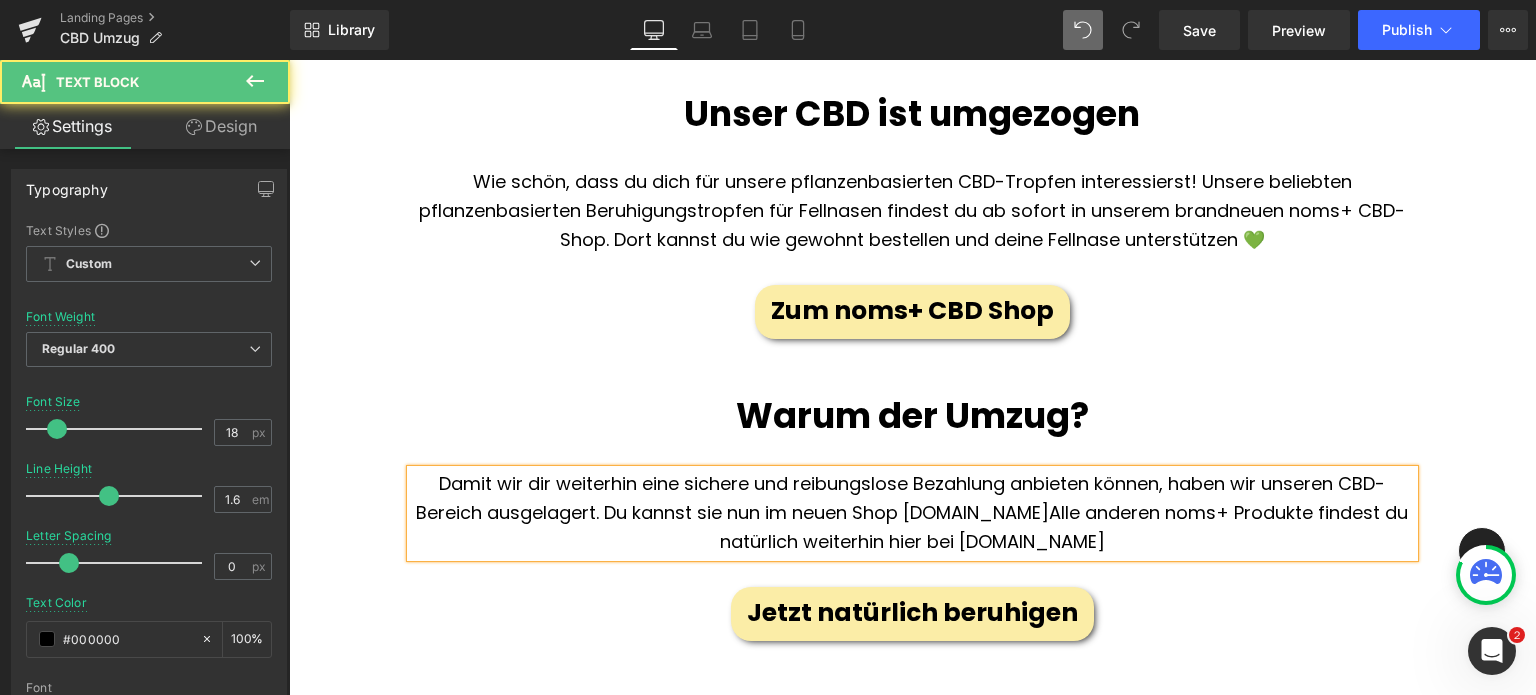 drag, startPoint x: 1068, startPoint y: 506, endPoint x: 907, endPoint y: 507, distance: 161.00311 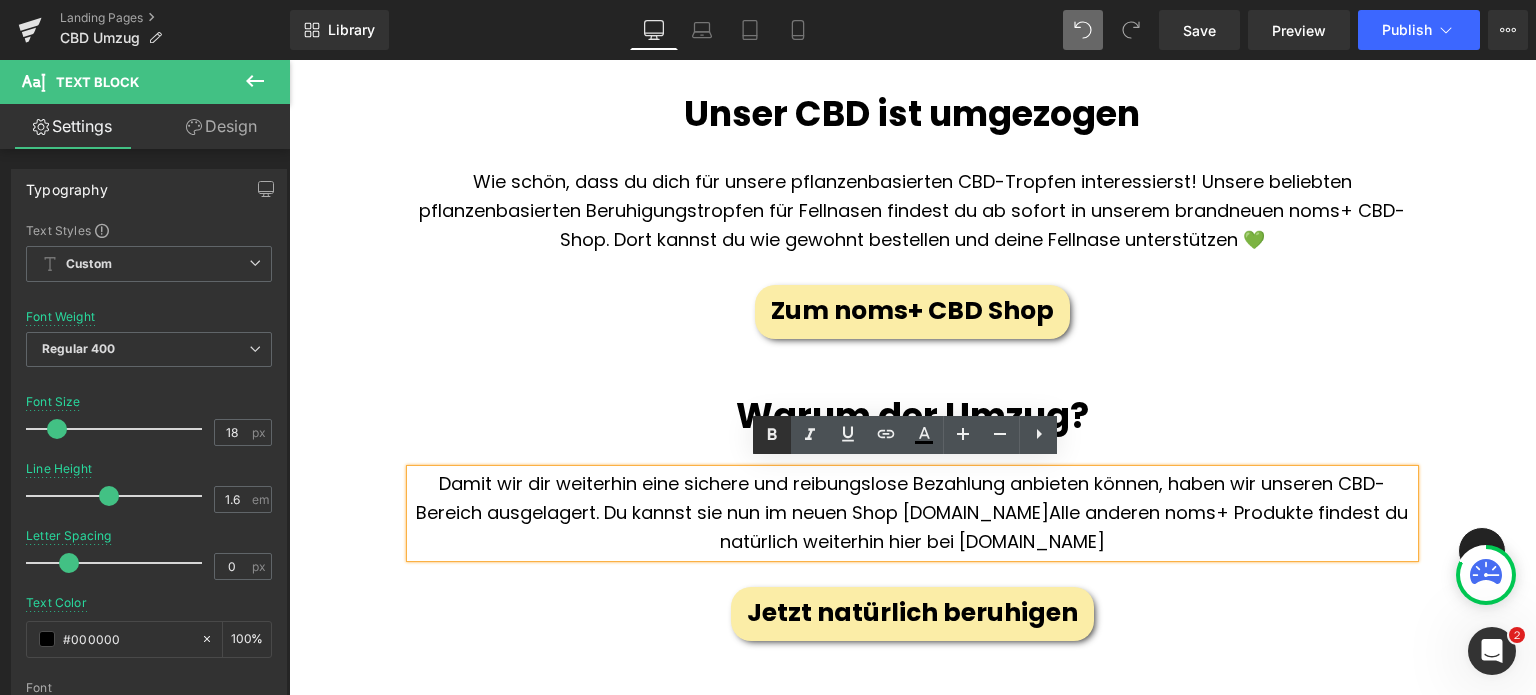click 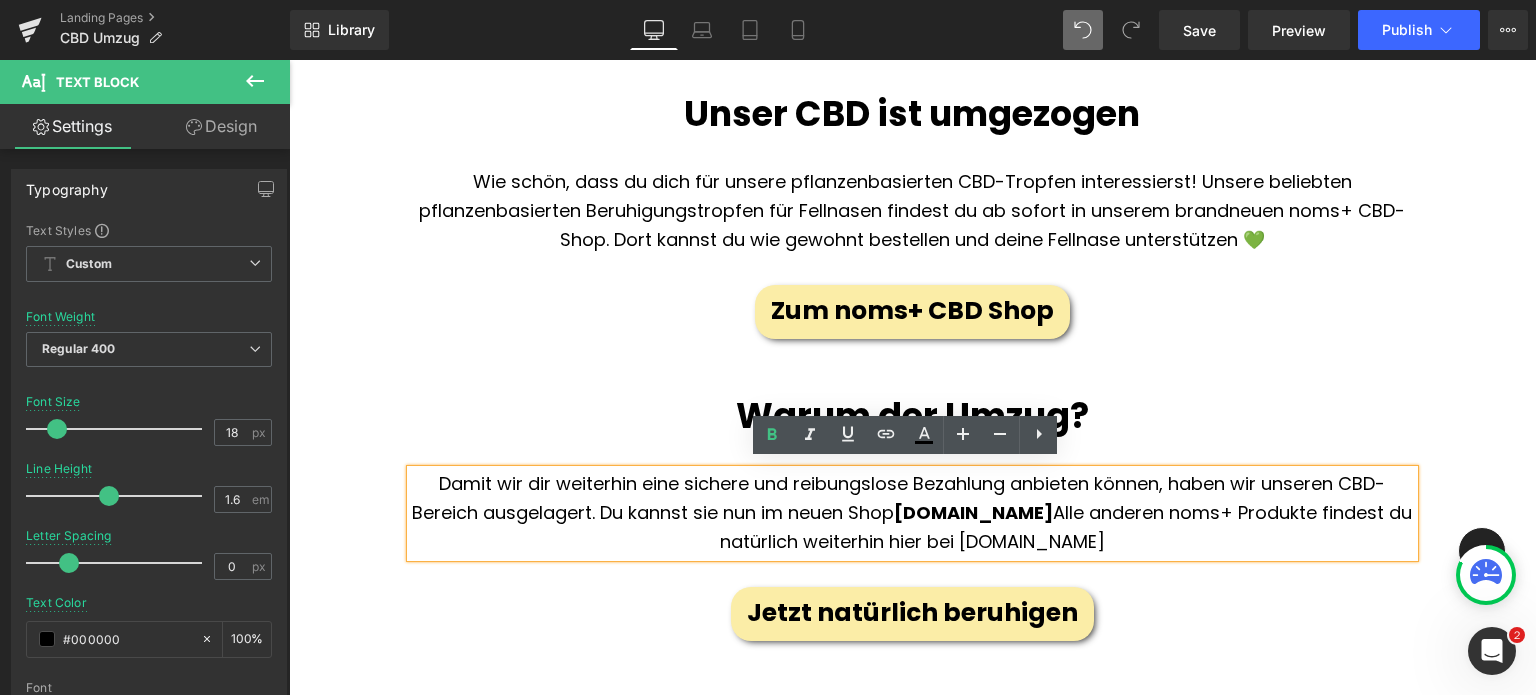 click on "Alle anderen noms+ Produkte findest du natürlich weiterhin hier bei nomsplus.de" at bounding box center (1066, 527) 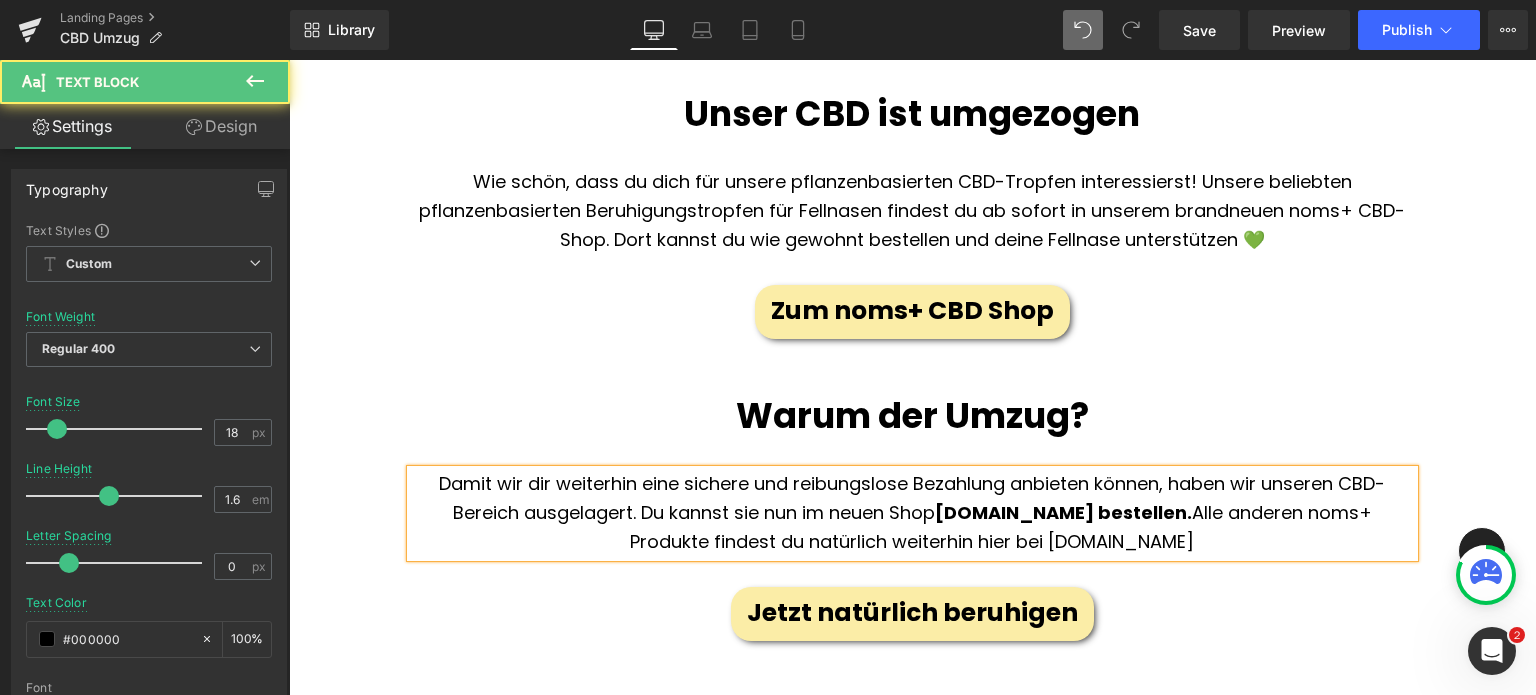 drag, startPoint x: 1196, startPoint y: 504, endPoint x: 1100, endPoint y: 500, distance: 96.0833 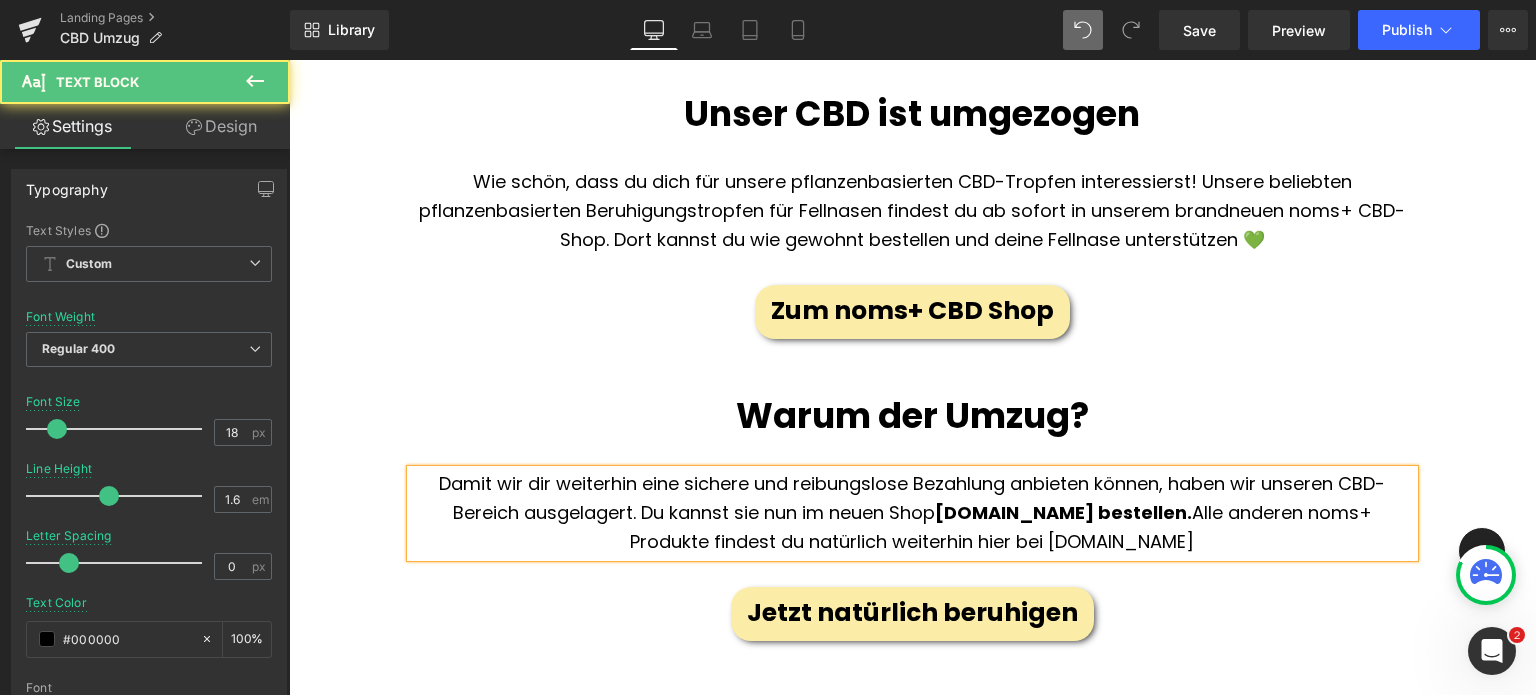 click on "Damit wir dir weiterhin eine sichere und reibungslose Bezahlung anbieten können, haben wir unseren CBD-Bereich ausgelagert. Du kannst sie nun im neuen Shop  nomsplus-cbd.de bestellen.  Alle anderen noms+ Produkte findest du natürlich weiterhin hier bei nomsplus.de" at bounding box center (912, 513) 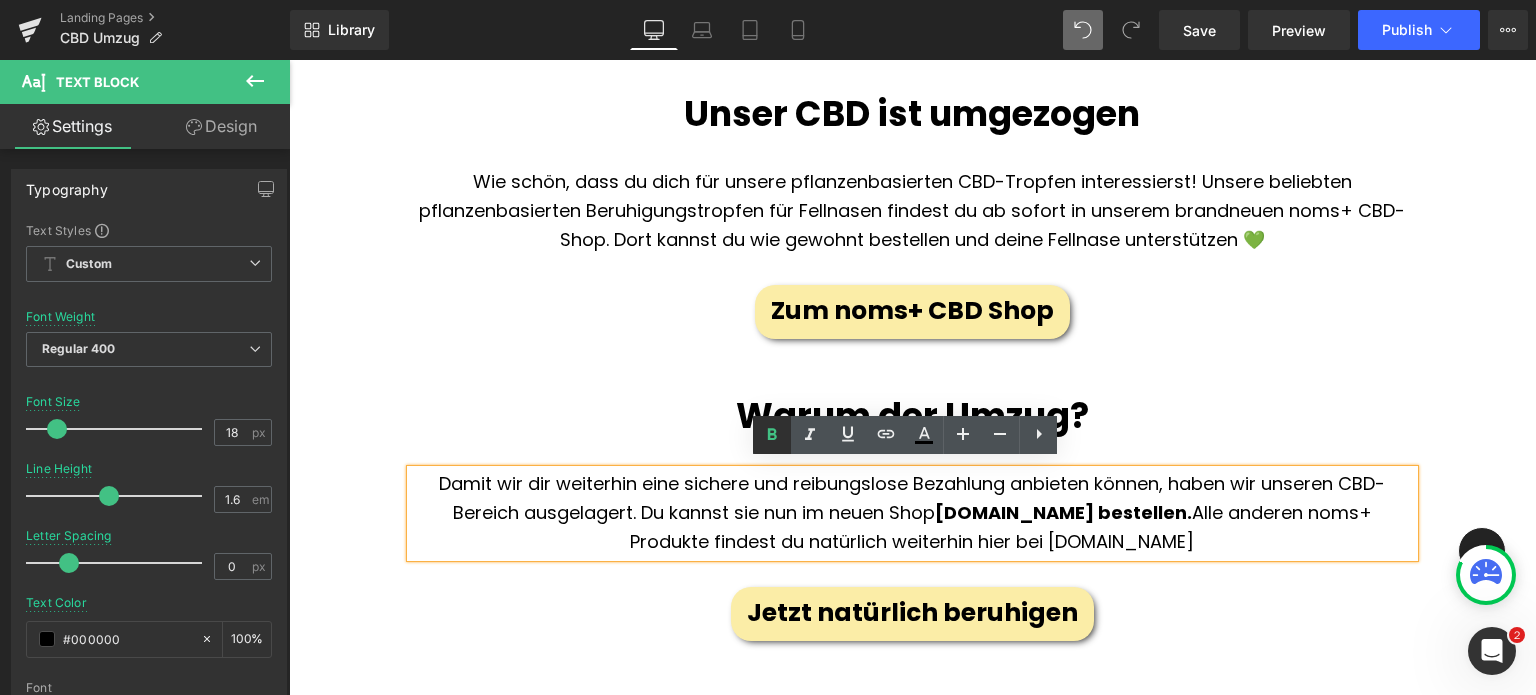 click 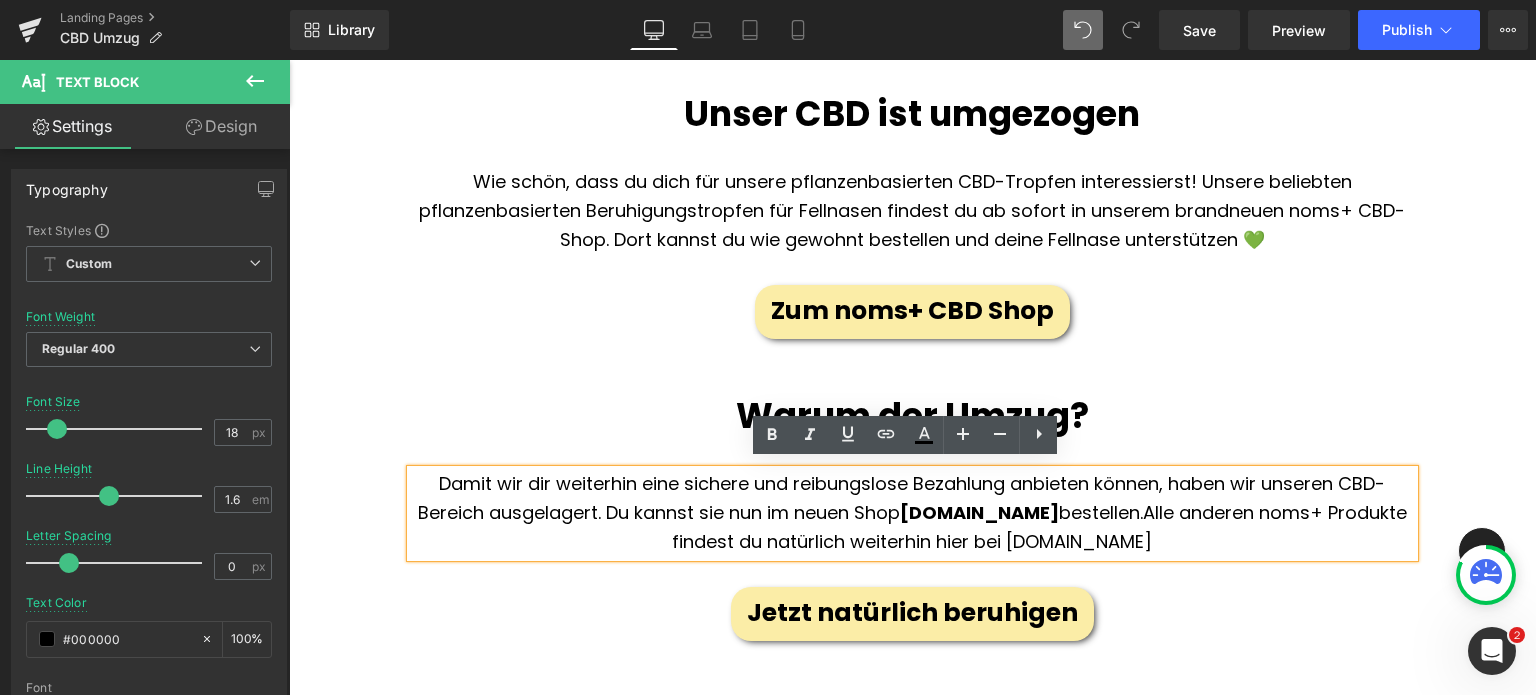 click on "Damit wir dir weiterhin eine sichere und reibungslose Bezahlung anbieten können, haben wir unseren CBD-Bereich ausgelagert. Du kannst sie nun im neuen Shop  nomsplus-cbd.de  bestellen.  Alle anderen noms+ Produkte findest du natürlich weiterhin hier bei nomsplus.de" at bounding box center (912, 513) 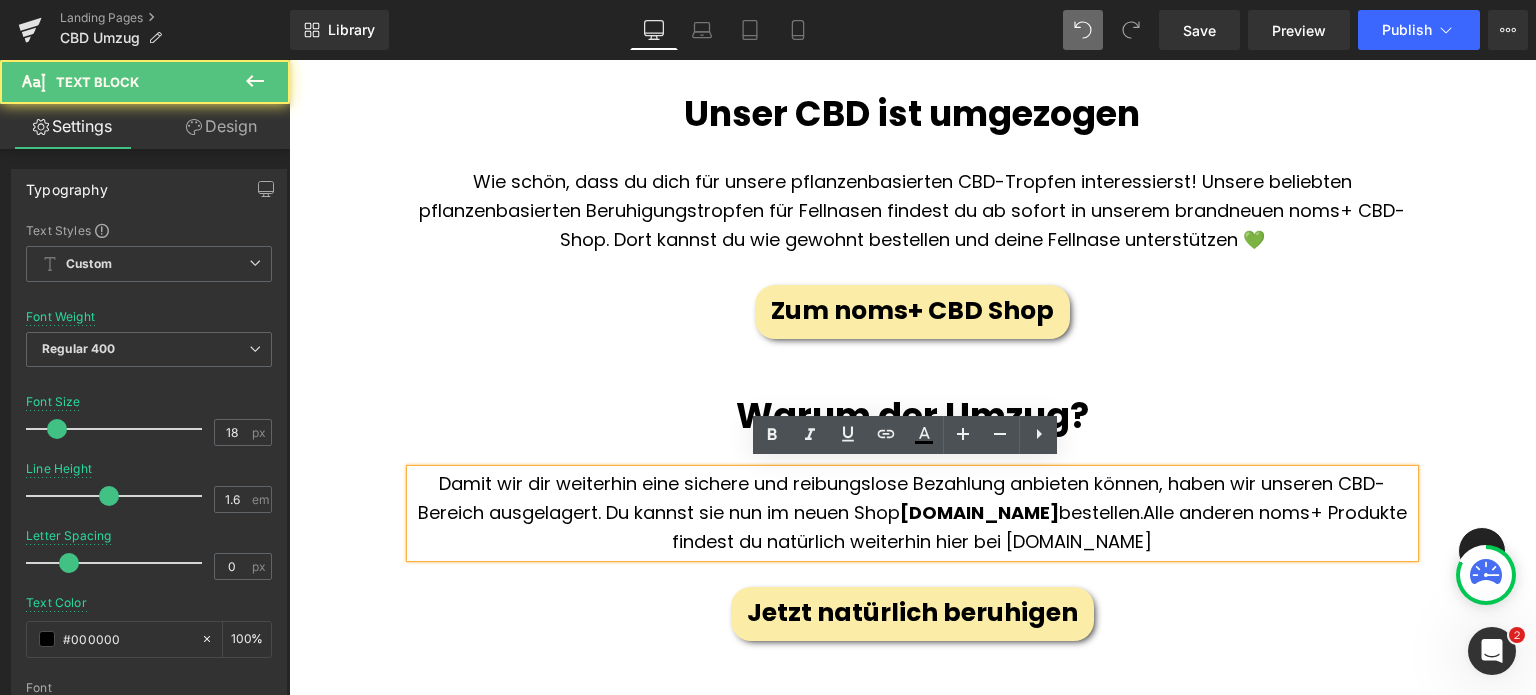 type 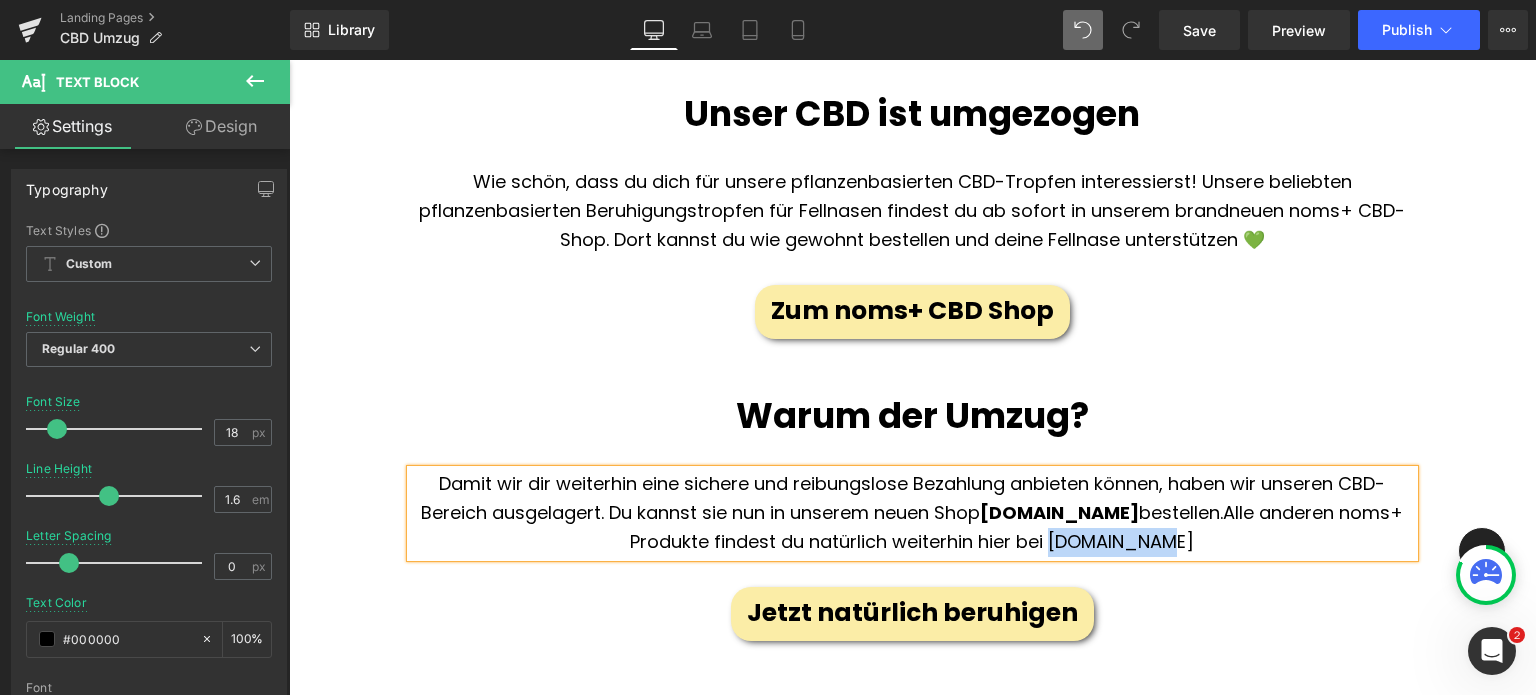 drag, startPoint x: 1215, startPoint y: 533, endPoint x: 1093, endPoint y: 532, distance: 122.0041 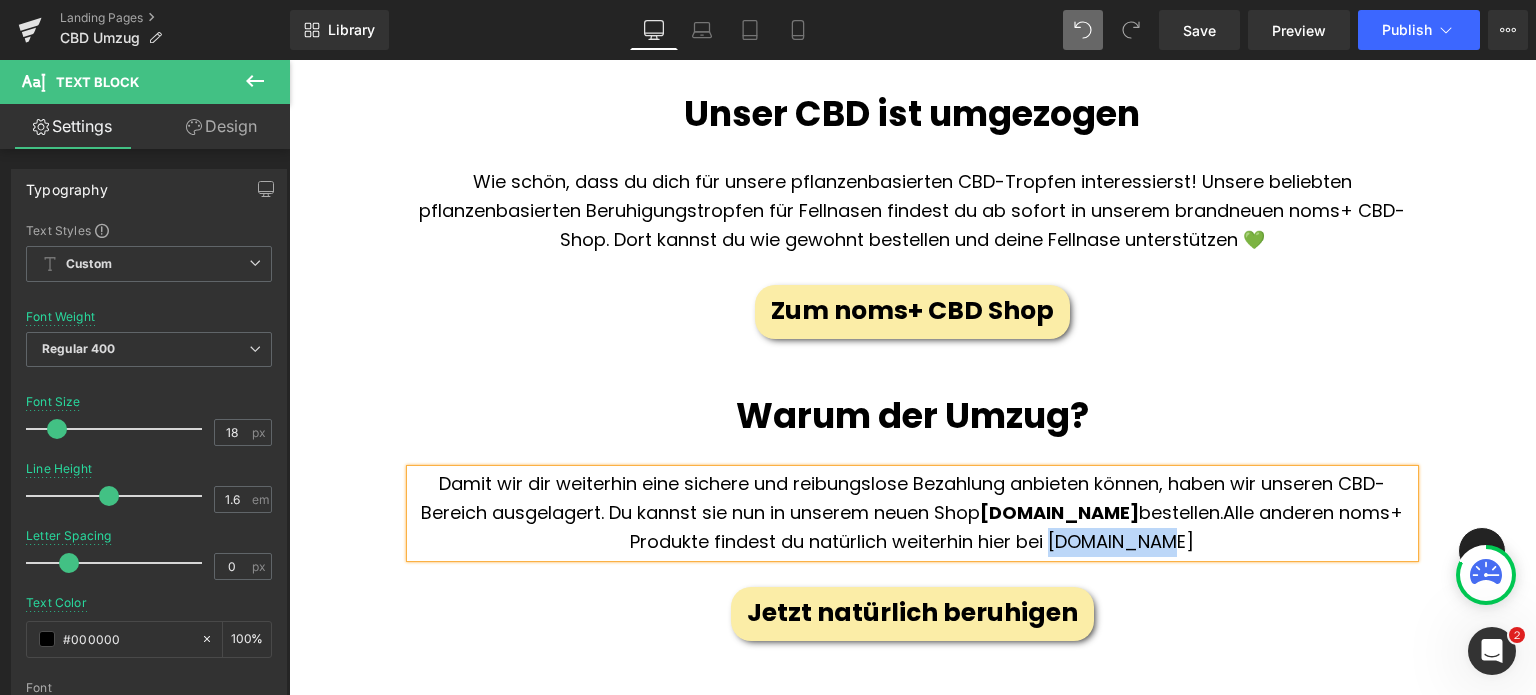 click on "Damit wir dir weiterhin eine sichere und reibungslose Bezahlung anbieten können, haben wir unseren CBD-Bereich ausgelagert. Du kannst sie nun in unserem neuen Shop  nomsplus-cbd.de  bestellen.  Alle anderen noms+ Produkte findest du natürlich weiterhin hier bei nomsplus.de" at bounding box center (912, 513) 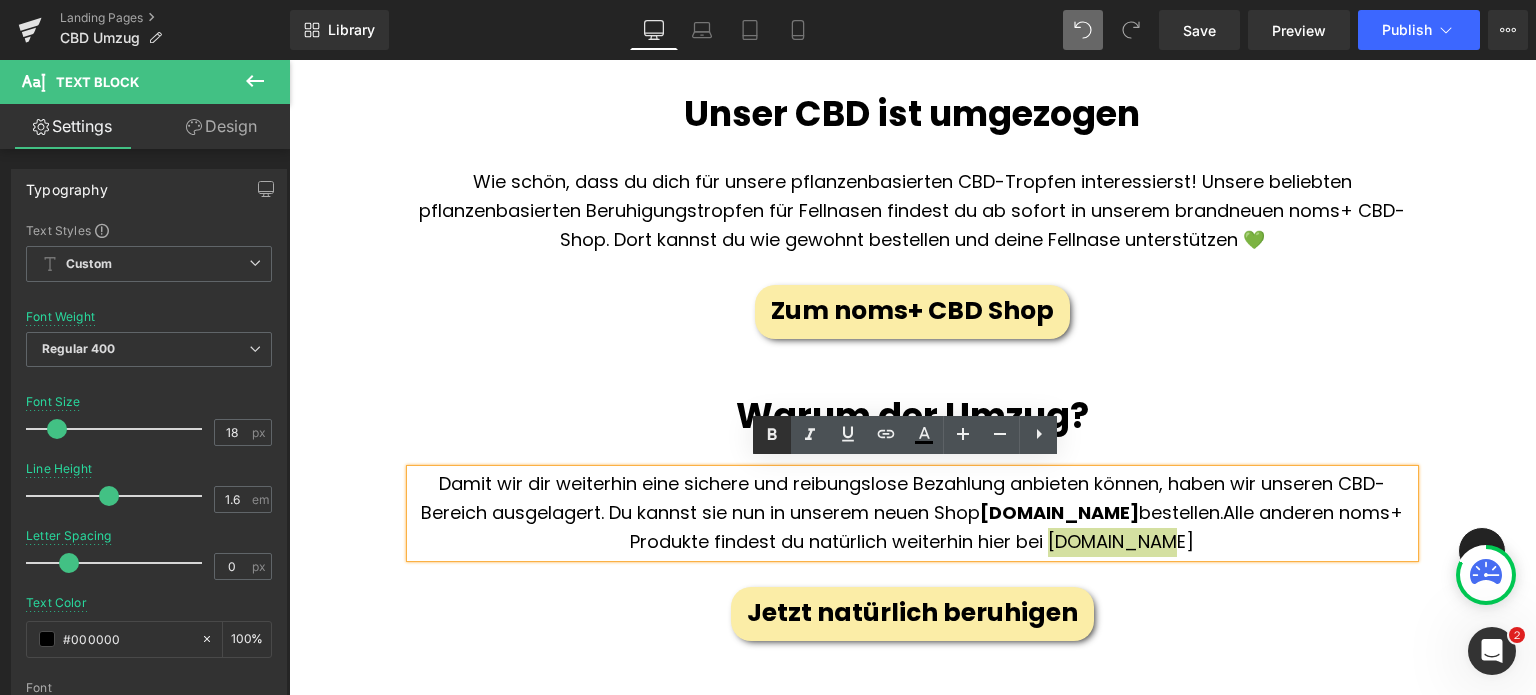 click at bounding box center (772, 435) 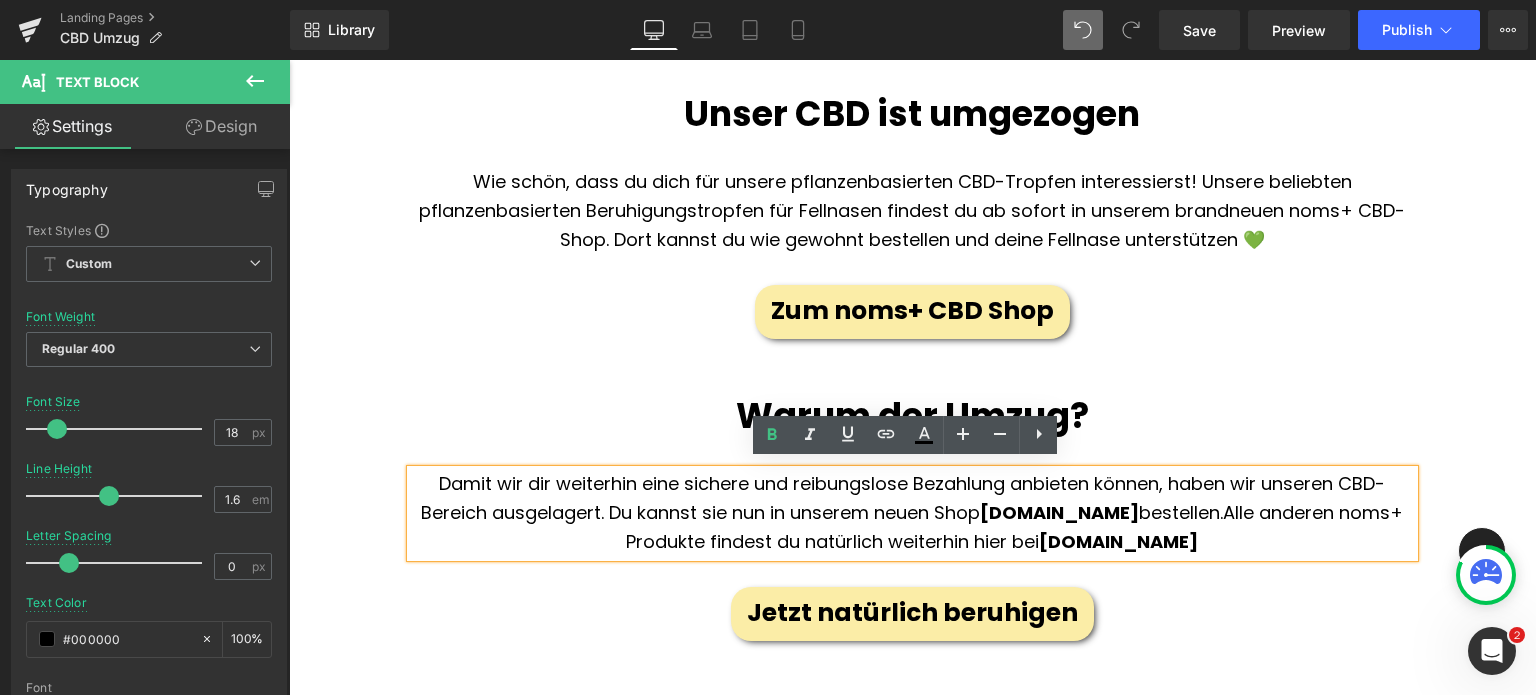 scroll, scrollTop: 850, scrollLeft: 0, axis: vertical 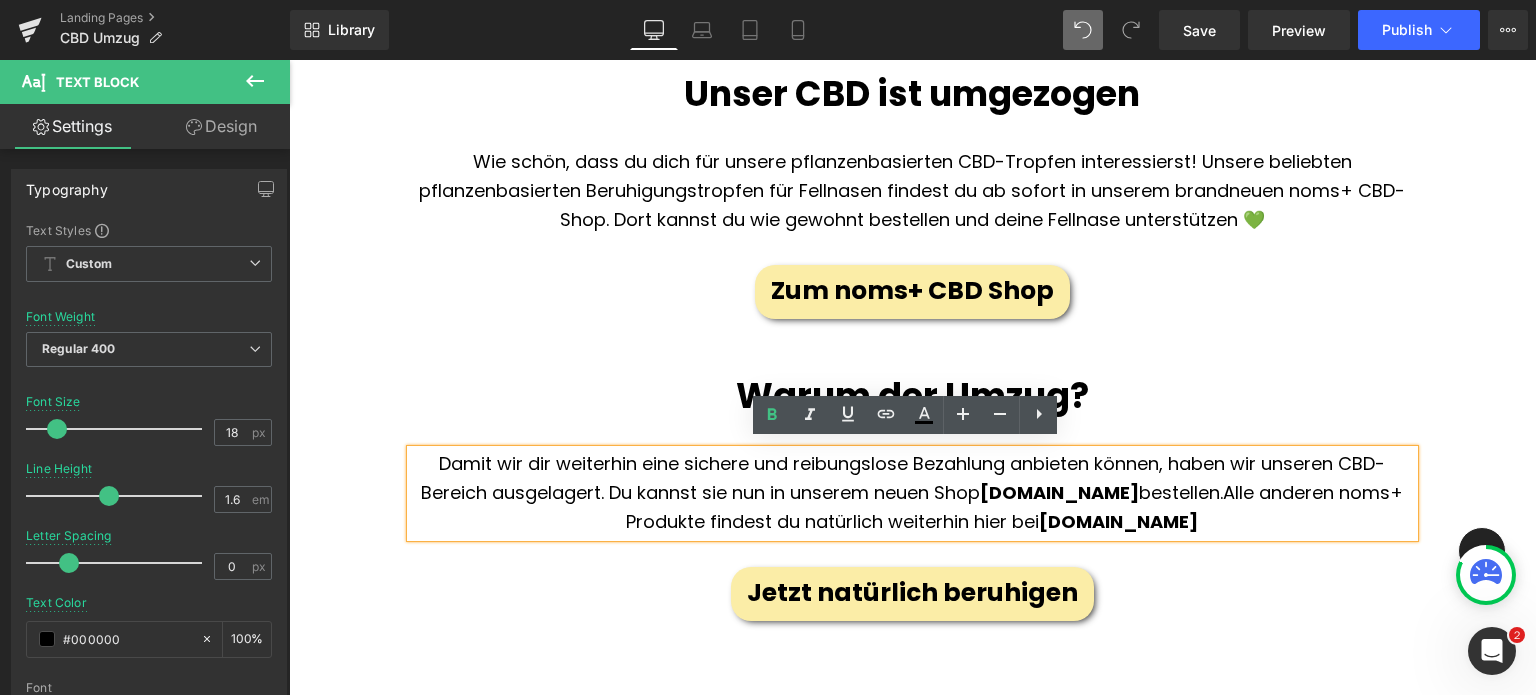click on "Alle anderen noms+ Produkte findest du natürlich weiterhin hier bei  nomsplus.de" at bounding box center (1014, 507) 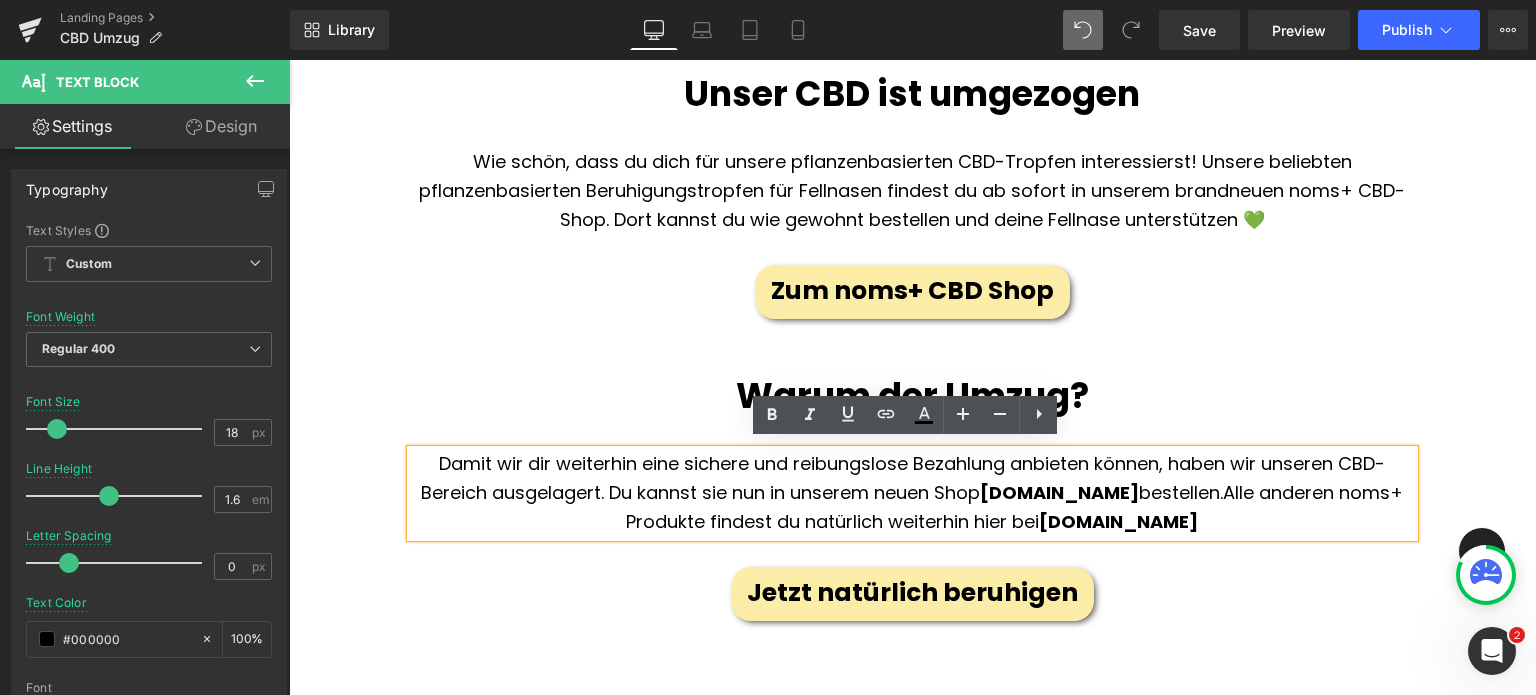 click on "Damit wir dir weiterhin eine sichere und reibungslose Bezahlung anbieten können, haben wir unseren CBD-Bereich ausgelagert. Du kannst sie nun in unserem neuen Shop  nomsplus-cbd.de  bestellen.  Alle anderen noms+ Produkte findest du natürlich weiterhin hier bei  nomsplus.de" at bounding box center [912, 493] 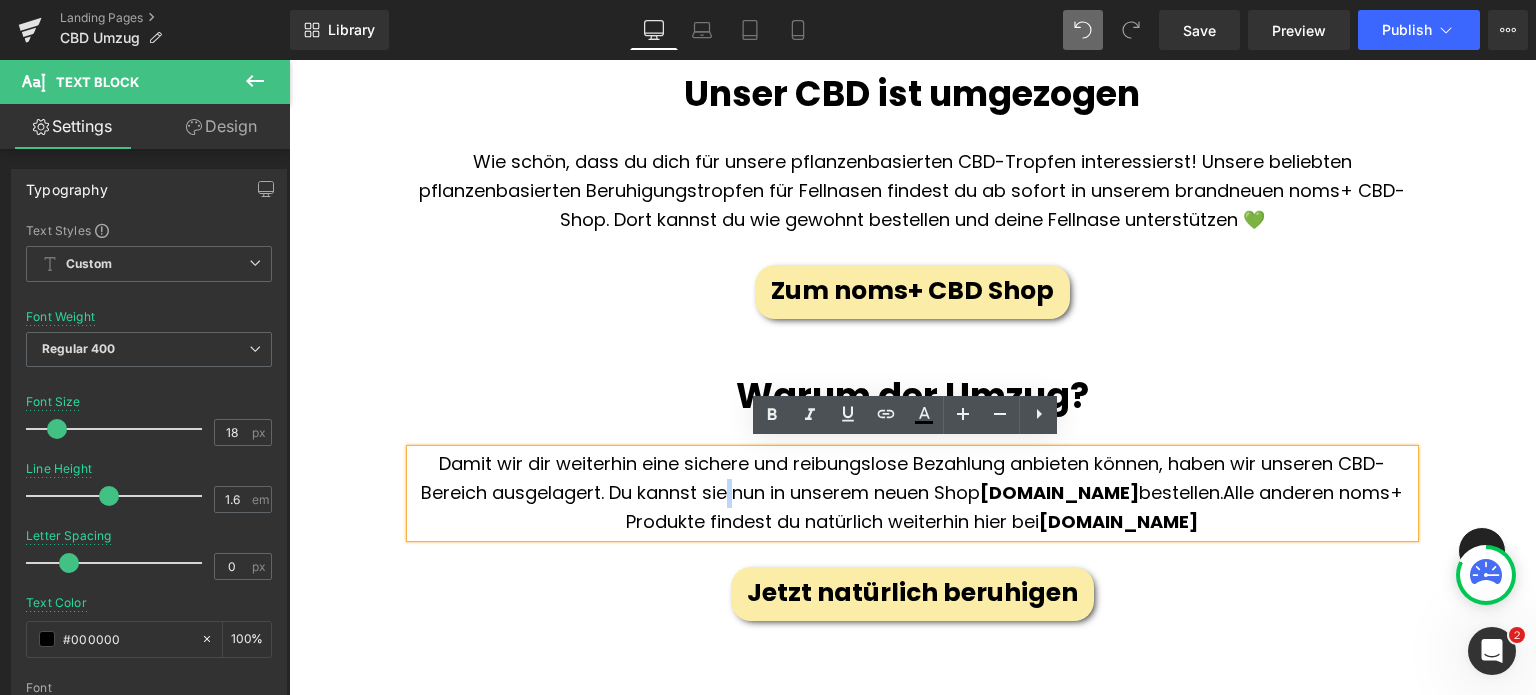 click on "Damit wir dir weiterhin eine sichere und reibungslose Bezahlung anbieten können, haben wir unseren CBD-Bereich ausgelagert. Du kannst sie nun in unserem neuen Shop  nomsplus-cbd.de  bestellen.  Alle anderen noms+ Produkte findest du natürlich weiterhin hier bei  nomsplus.de" at bounding box center [912, 493] 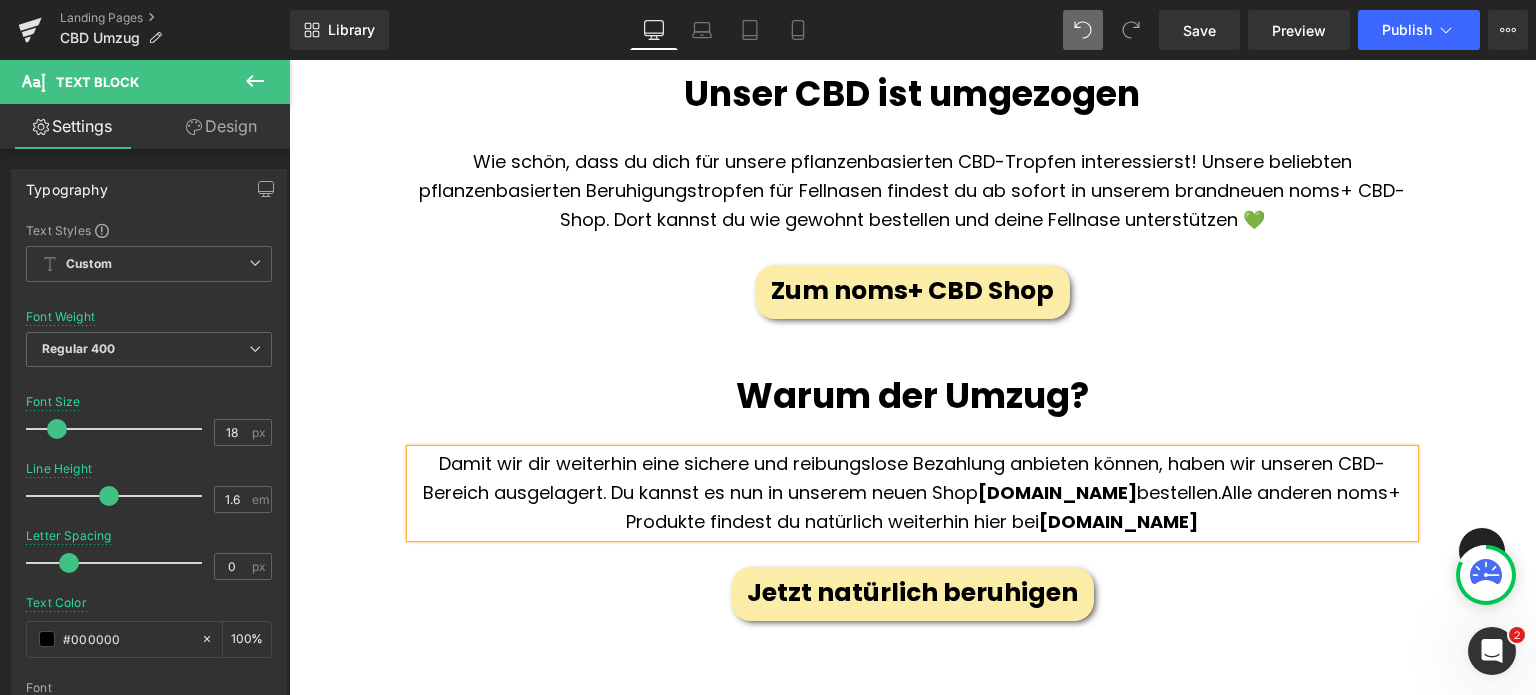 scroll, scrollTop: 934, scrollLeft: 0, axis: vertical 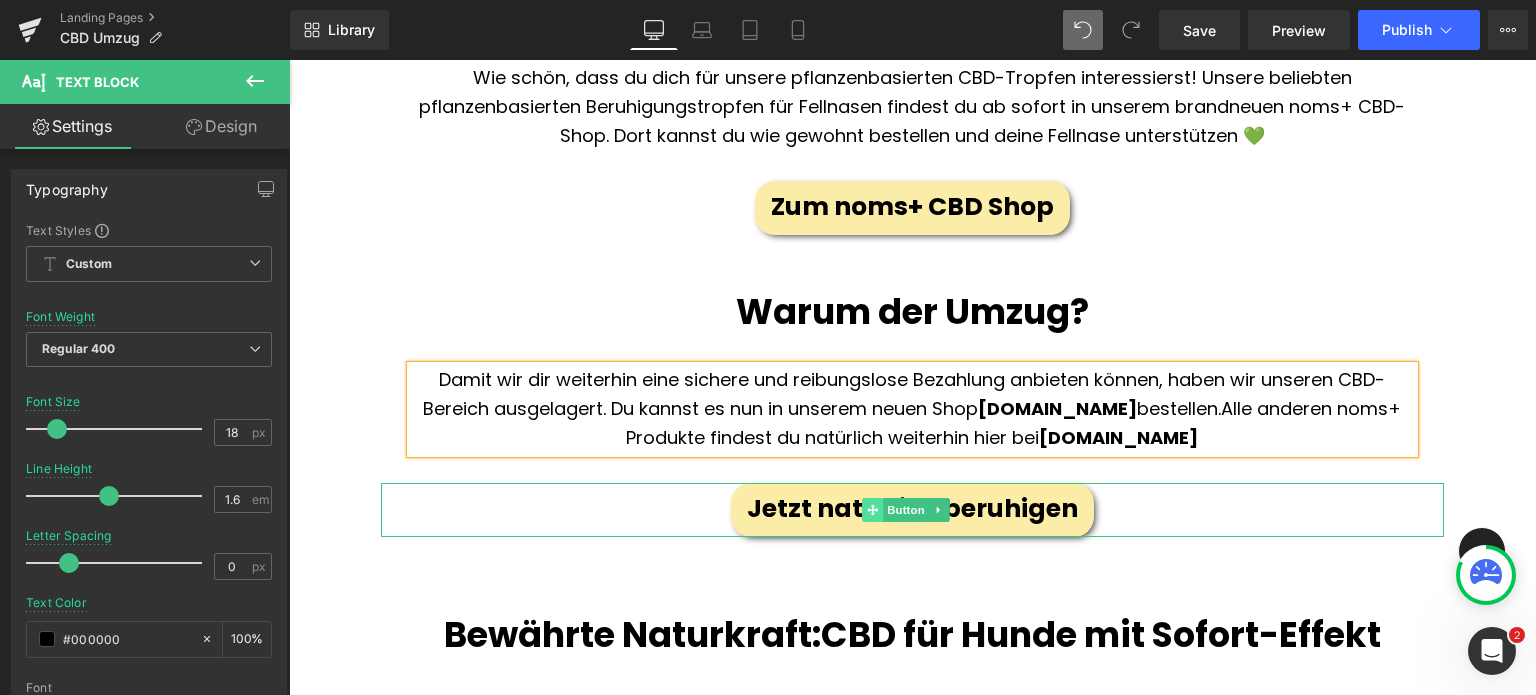 click at bounding box center [872, 510] 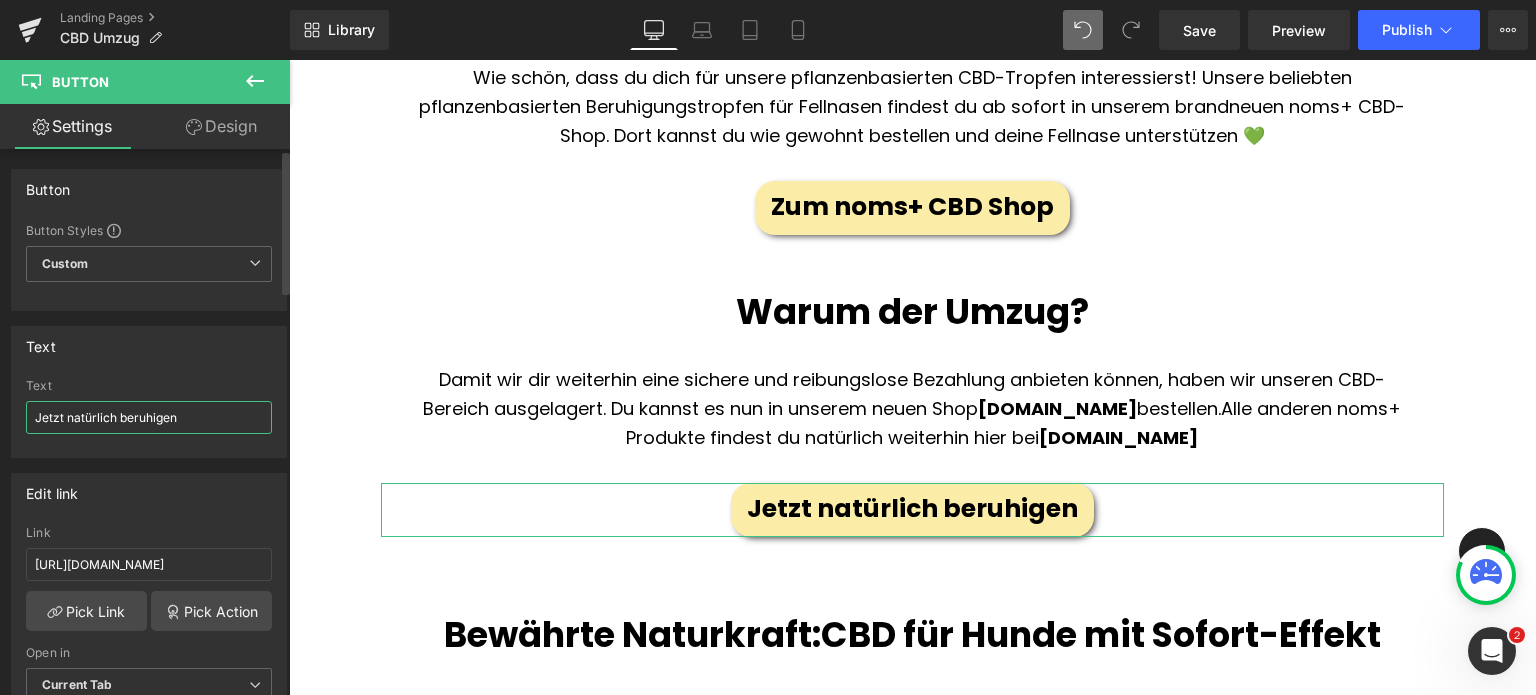 click on "Jetzt natürlich beruhigen" at bounding box center (149, 417) 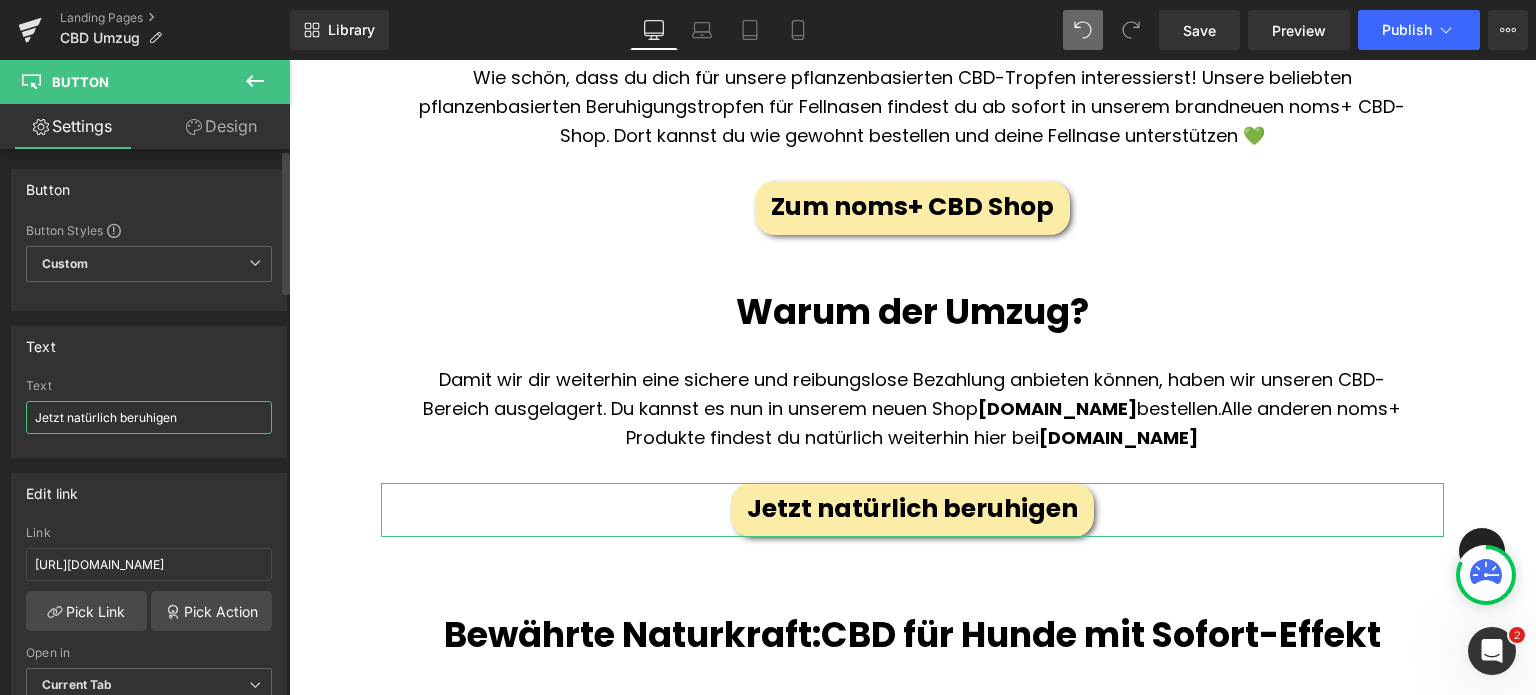 click on "Jetzt natürlich beruhigen" at bounding box center (149, 417) 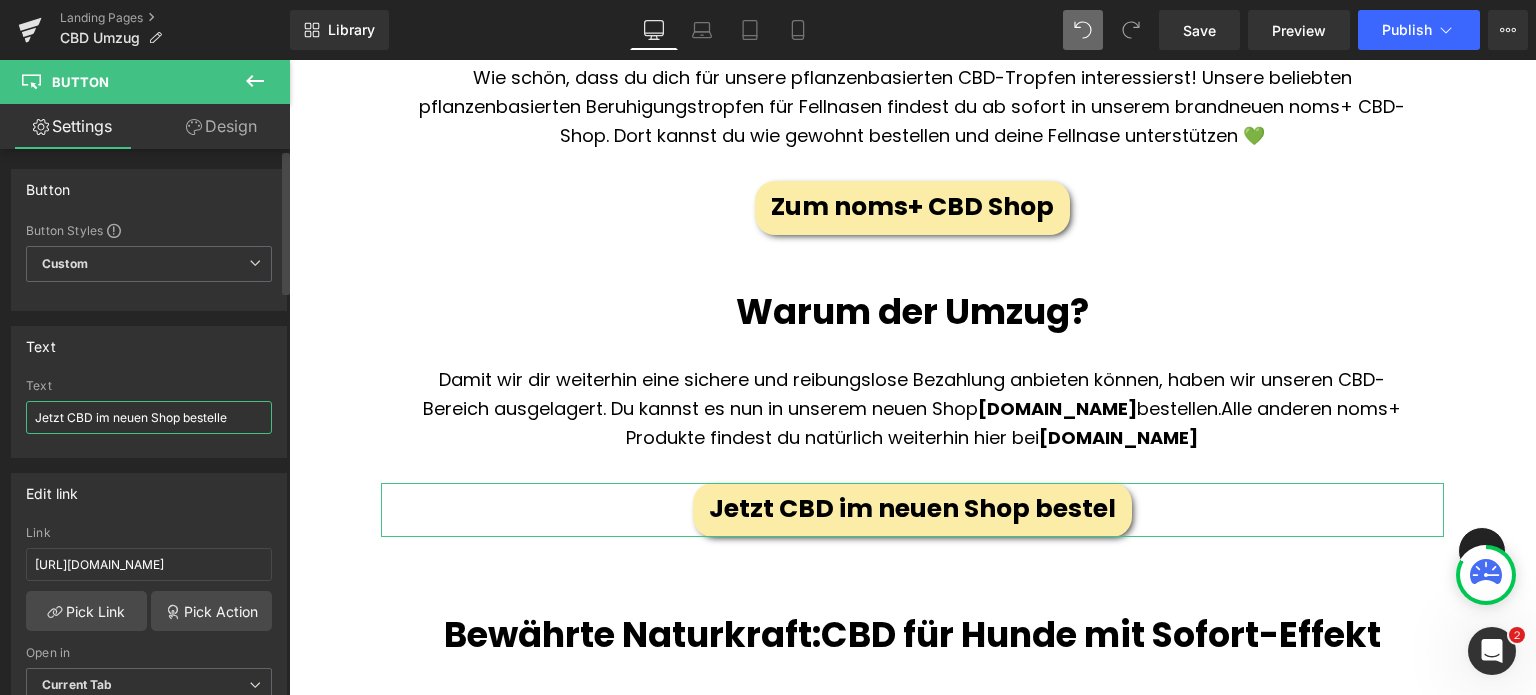 type on "Jetzt CBD im neuen Shop bestellen" 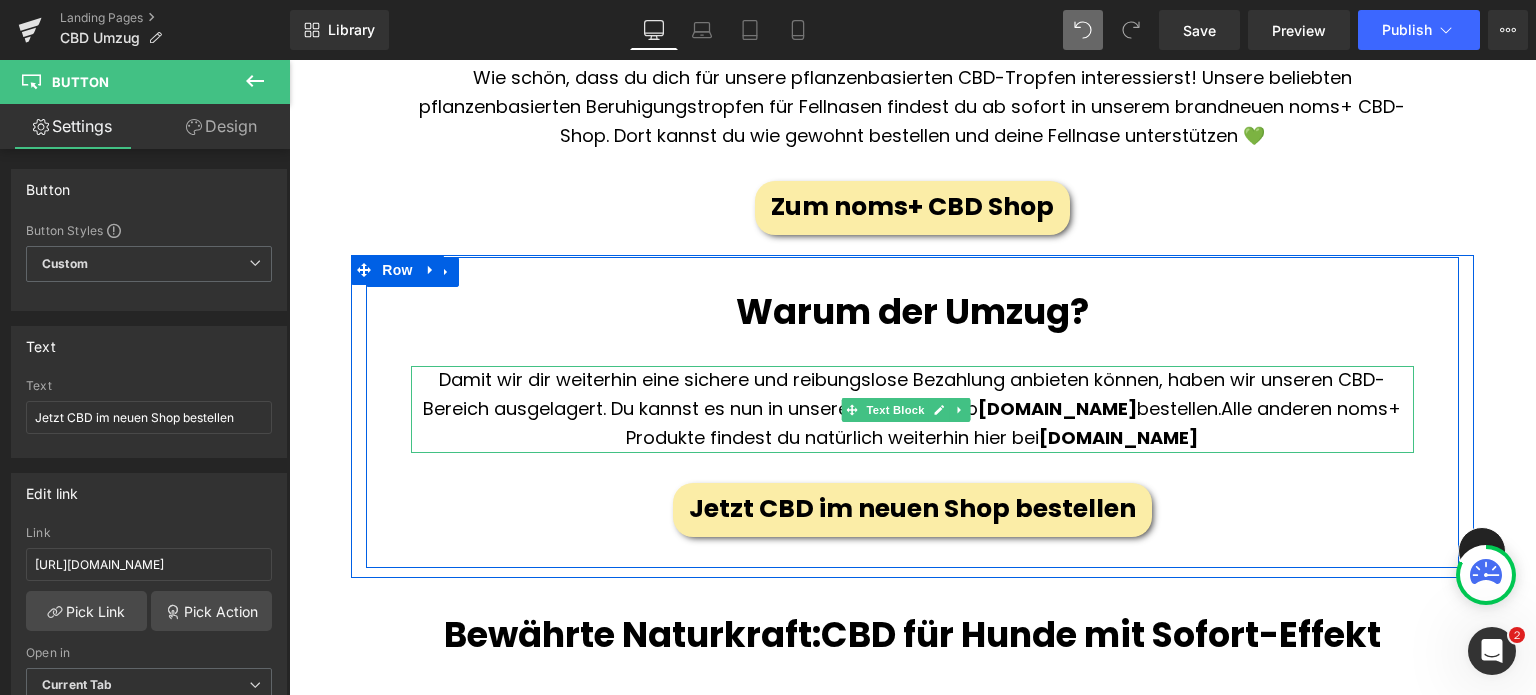 click on "Damit wir dir weiterhin eine sichere und reibungslose Bezahlung anbieten können, haben wir unseren CBD-Bereich ausgelagert. Du kannst es nun in unserem neuen Shop  nomsplus-cbd.de  bestellen.  Alle anderen noms+ Produkte findest du natürlich weiterhin hier bei  nomsplus.de" at bounding box center (912, 409) 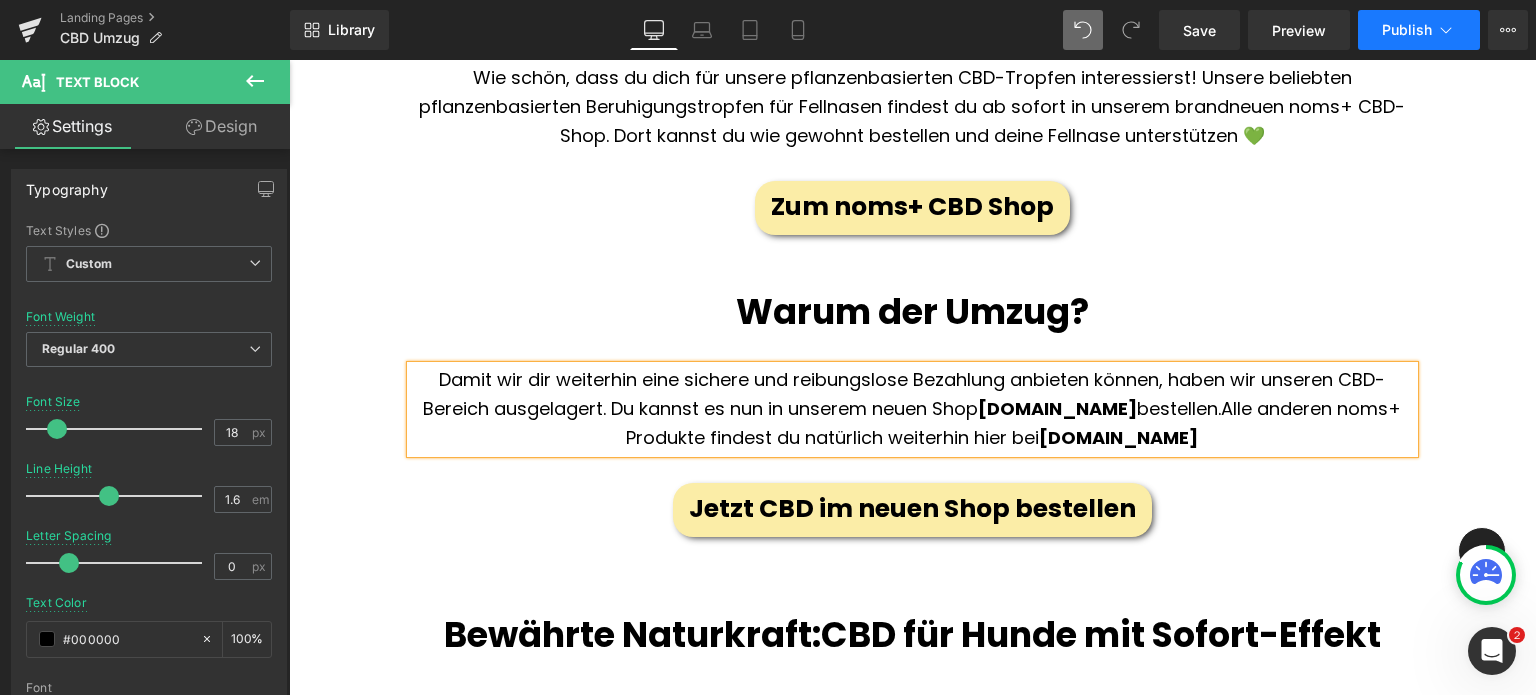 click on "Publish" at bounding box center (1419, 30) 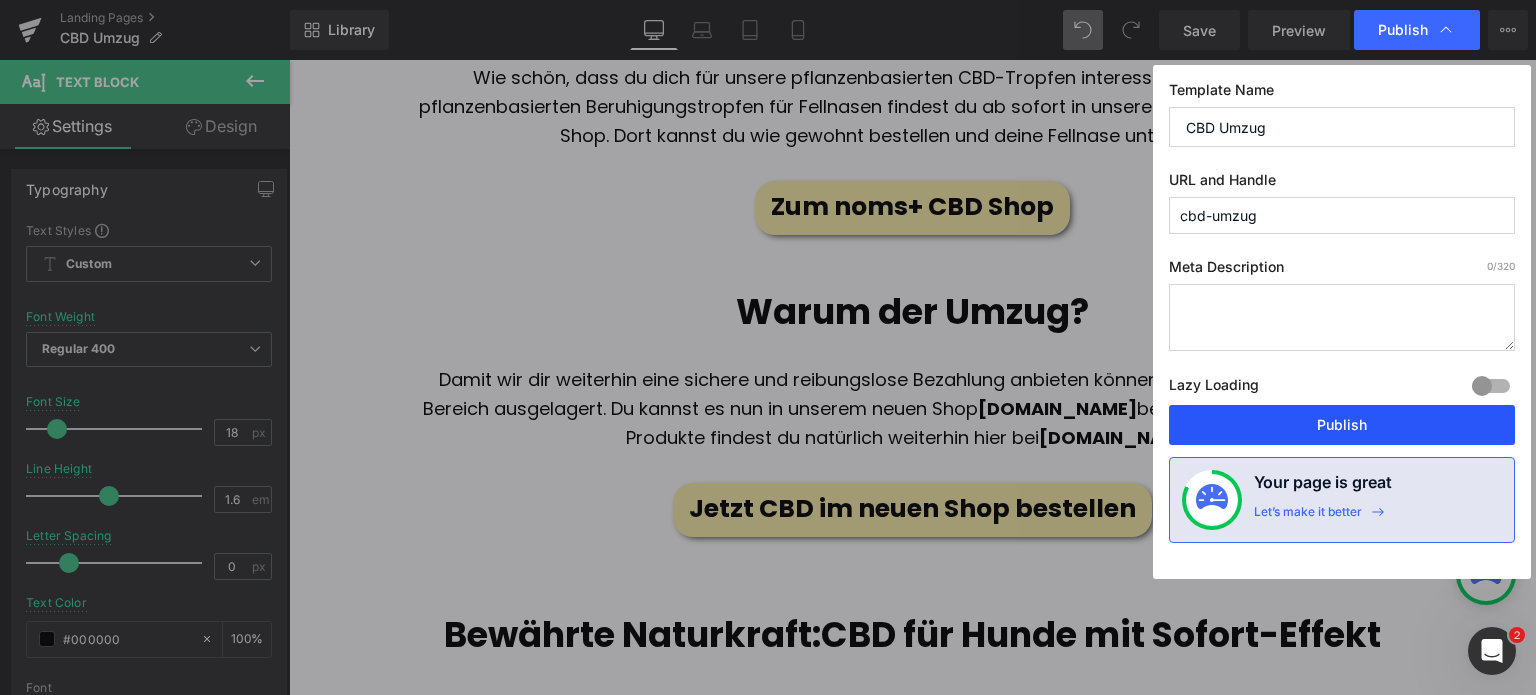 drag, startPoint x: 1362, startPoint y: 433, endPoint x: 483, endPoint y: 337, distance: 884.2268 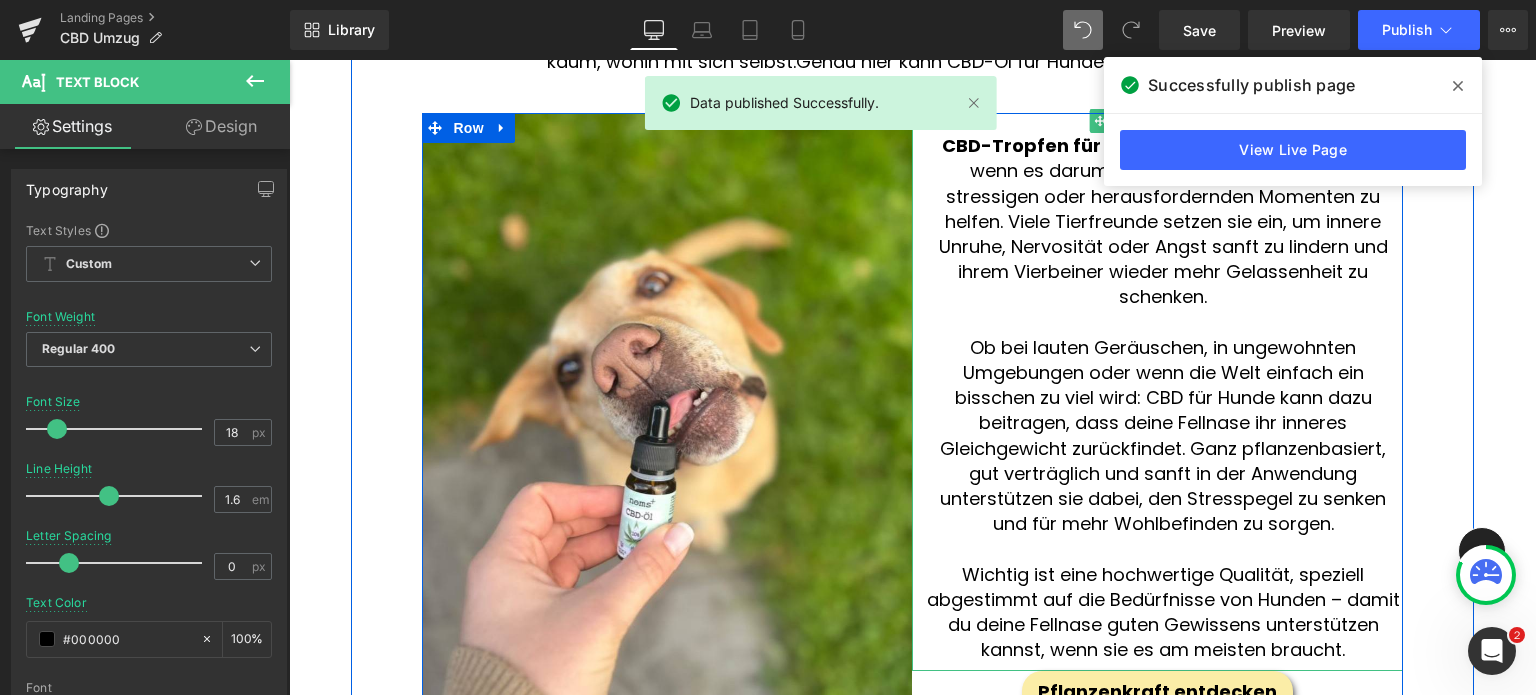 scroll, scrollTop: 1831, scrollLeft: 0, axis: vertical 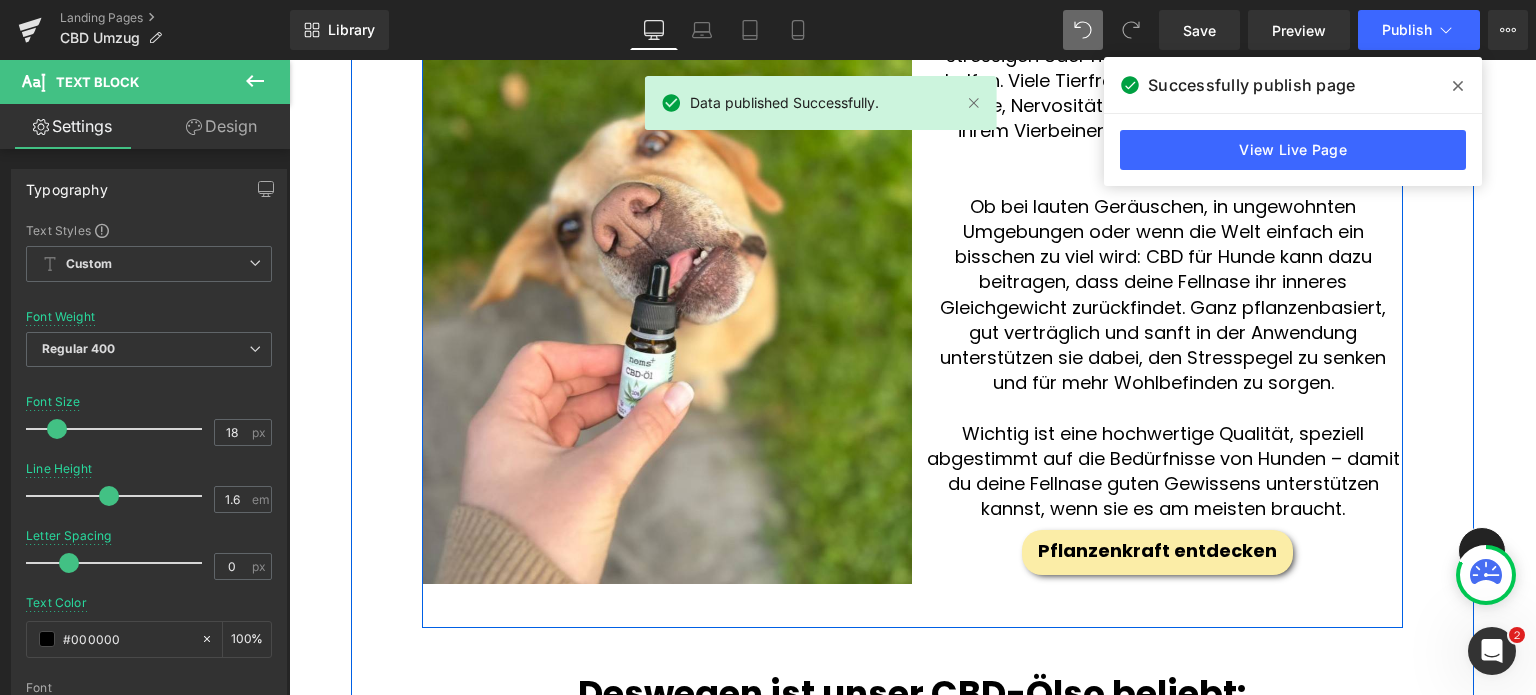 click on "Pflanzenkraft entdecken" at bounding box center (1157, 551) 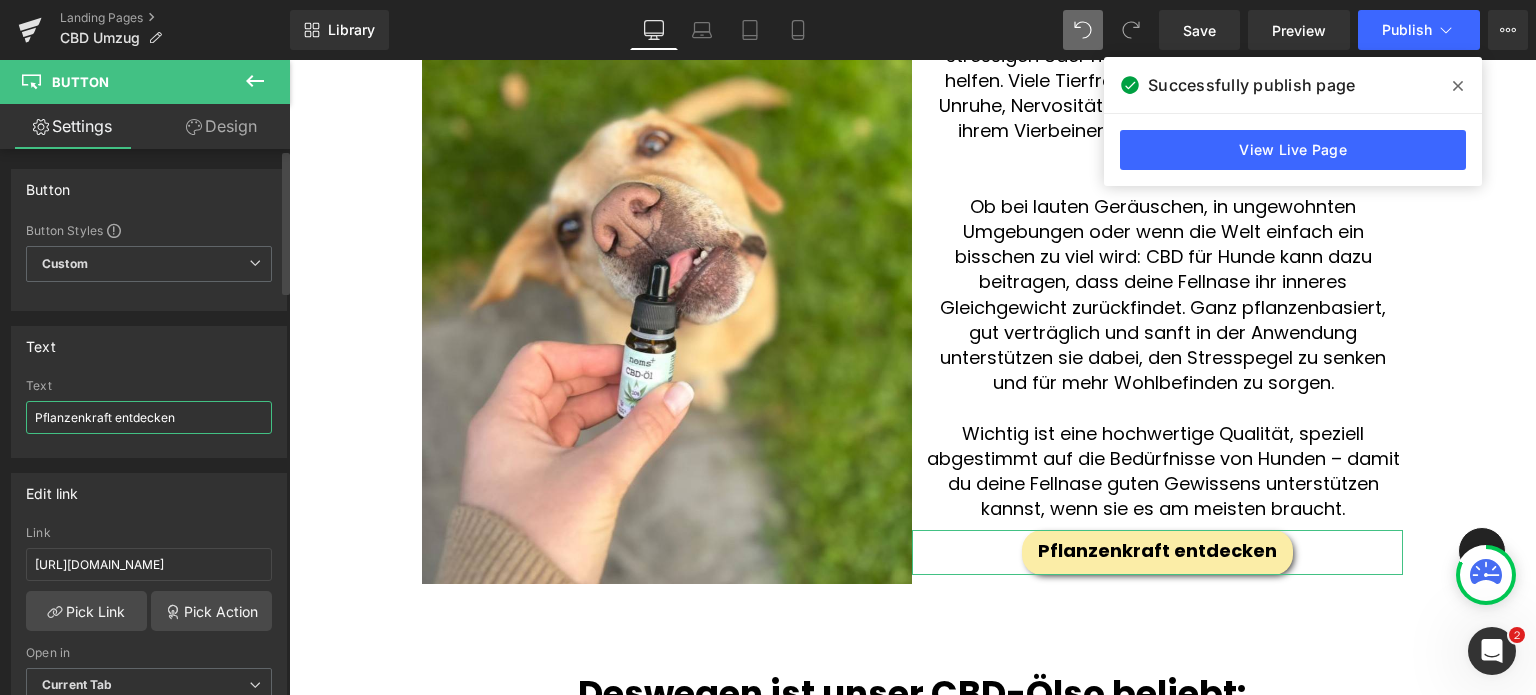 click on "Pflanzenkraft entdecken" at bounding box center [149, 417] 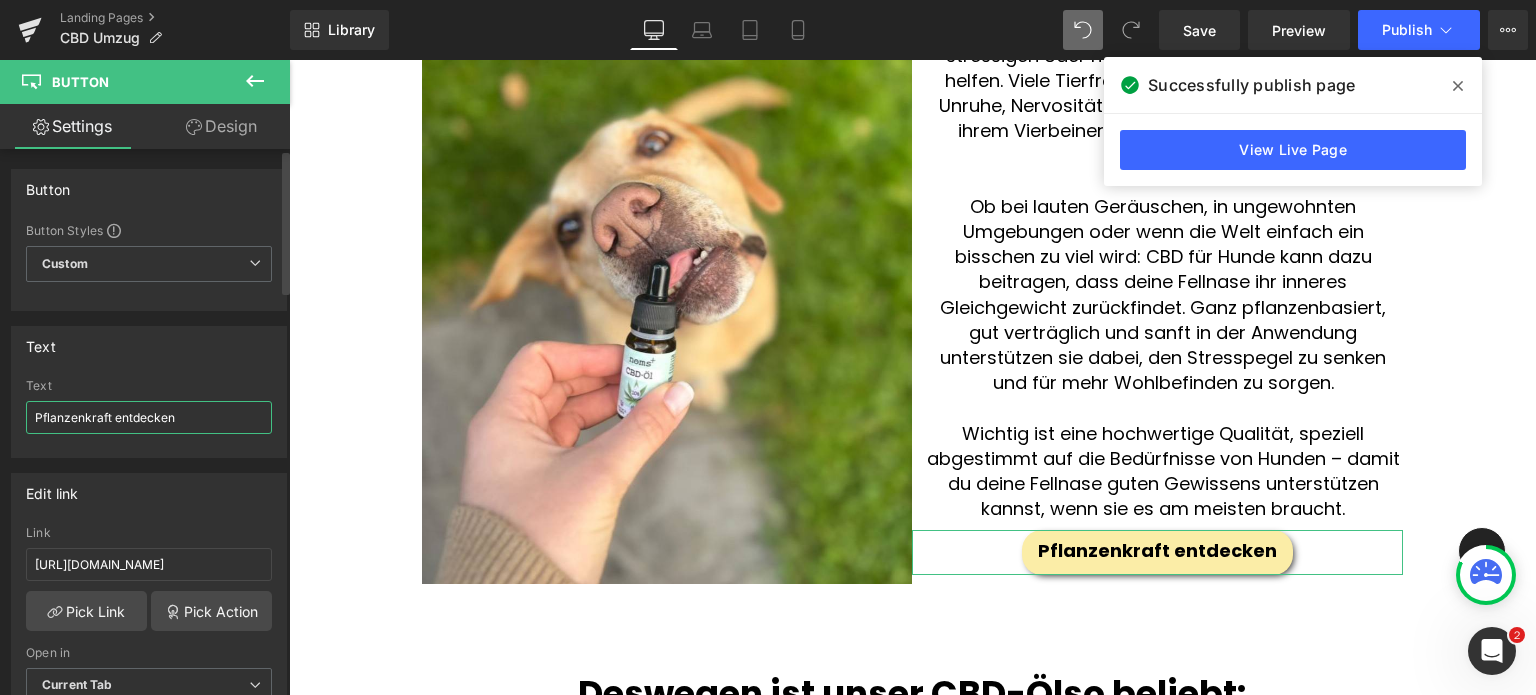 click on "Pflanzenkraft entdecken" at bounding box center (149, 417) 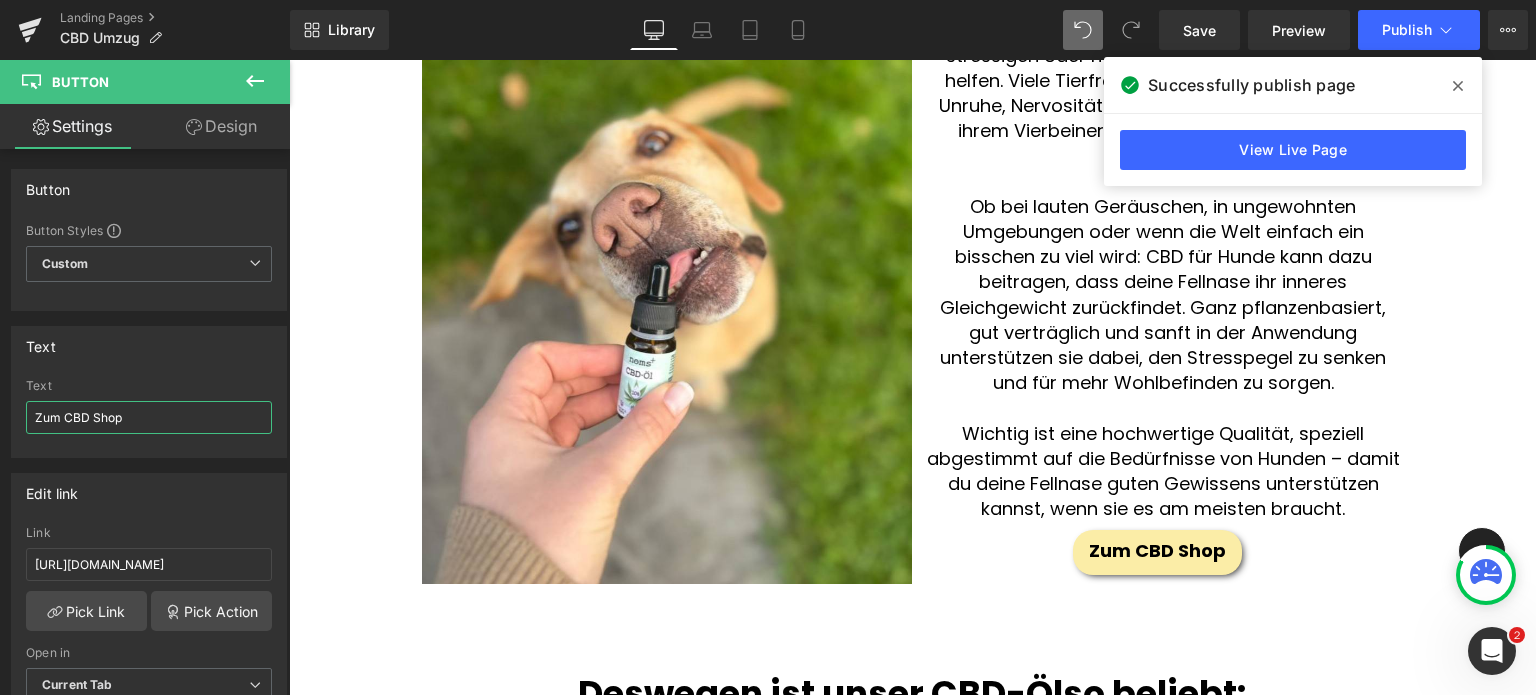 type on "Zum CBD Shop" 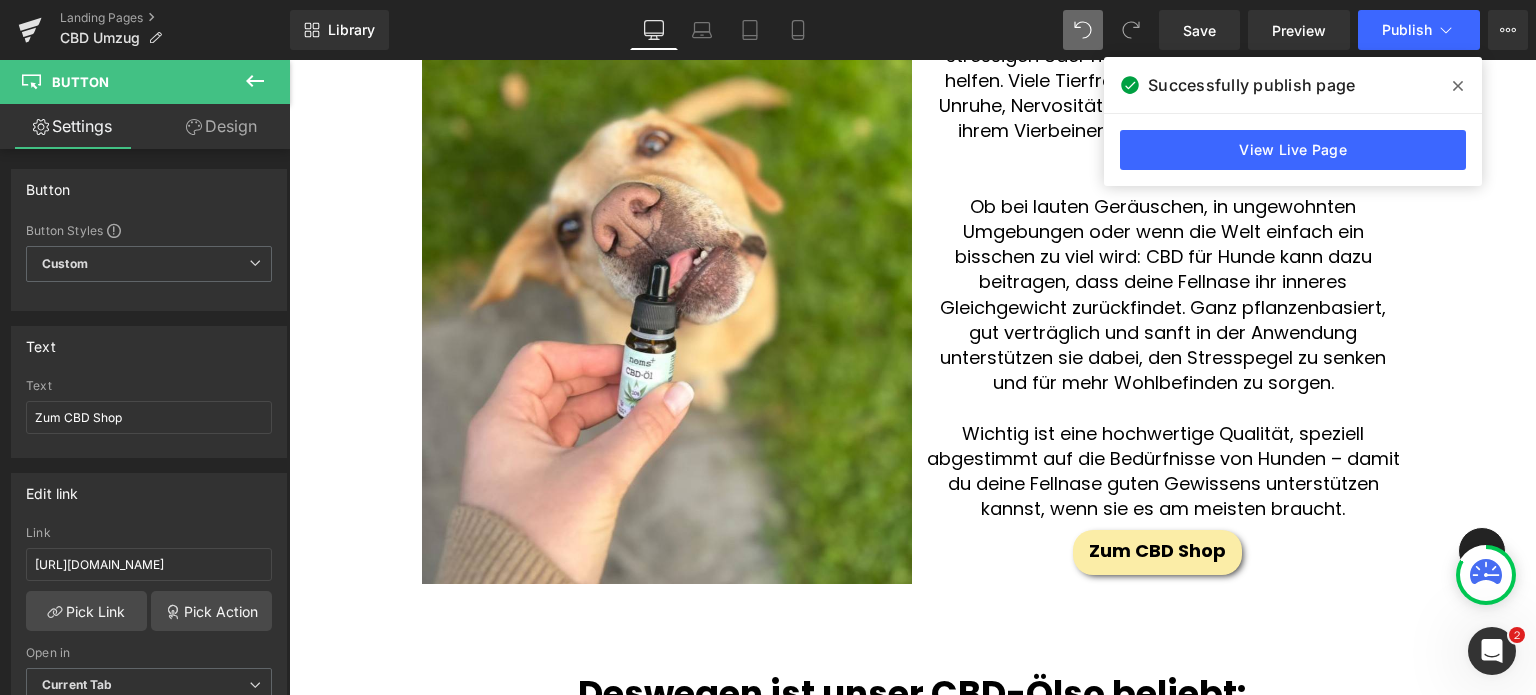 click on "Library Desktop Desktop Laptop Tablet Mobile Save Preview Publish Scheduled View Live Page View with current Template Save Template to Library Schedule Publish  Optimize  Publish Settings Shortcuts  Your page can’t be published   You've reached the maximum number of published pages on your plan  (0/0).  You need to upgrade your plan or unpublish all your pages to get 1 publish slot.   Unpublish pages   Upgrade plan" at bounding box center [913, 30] 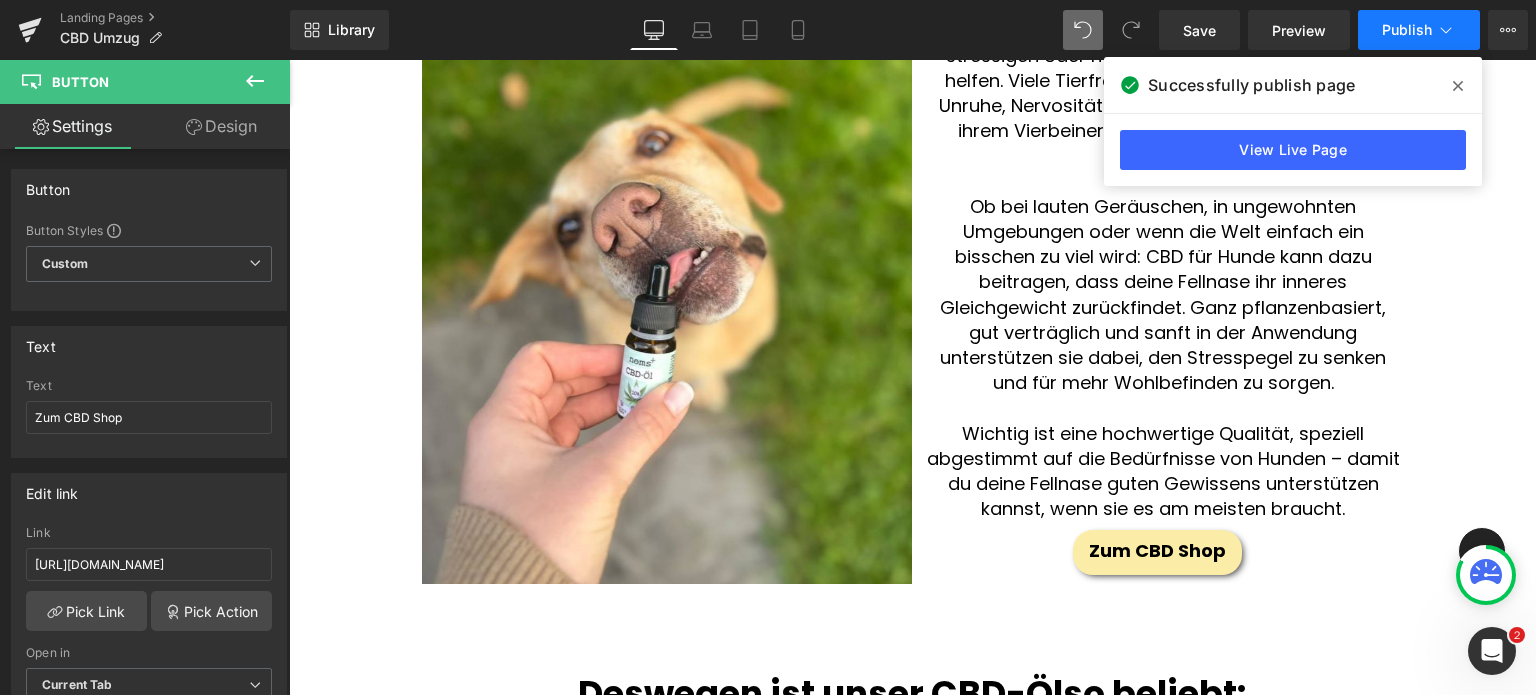 click on "Publish" at bounding box center (1419, 30) 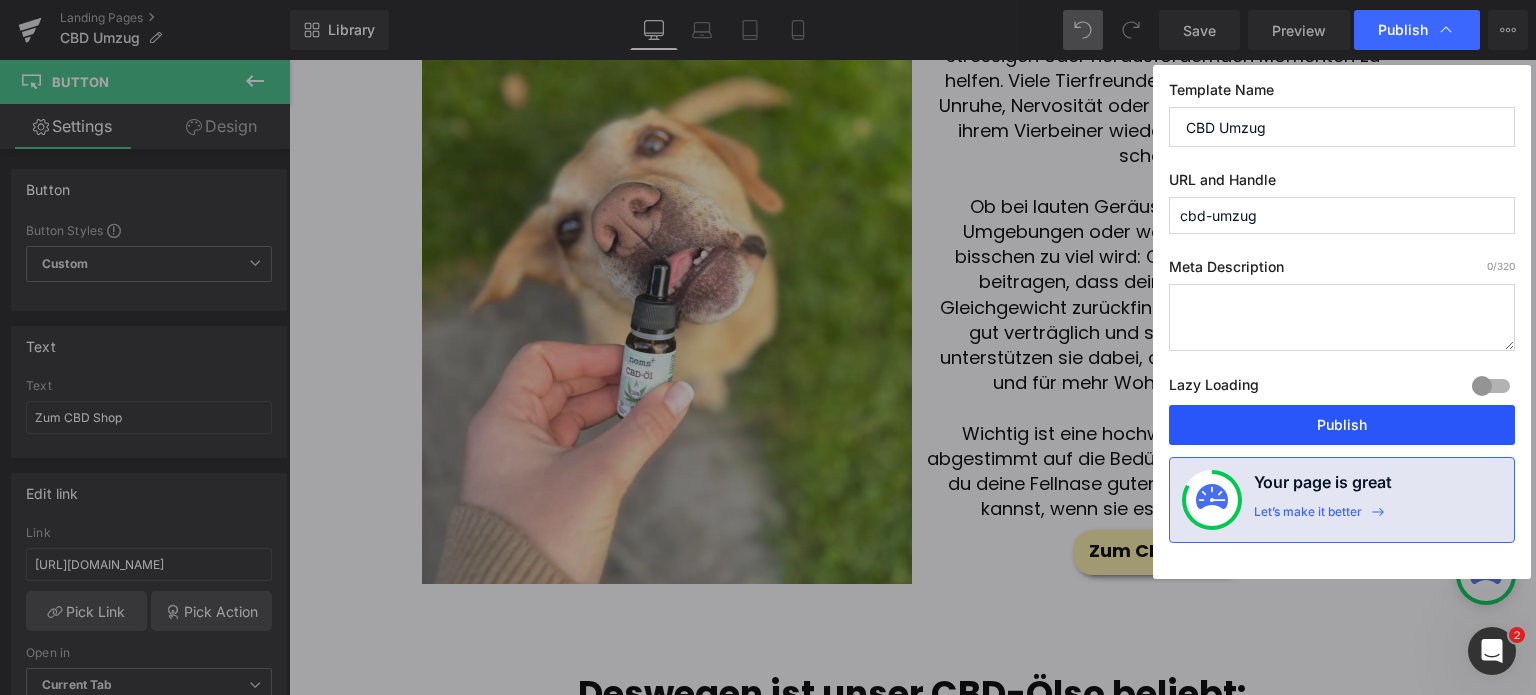 click on "Publish" at bounding box center [1342, 425] 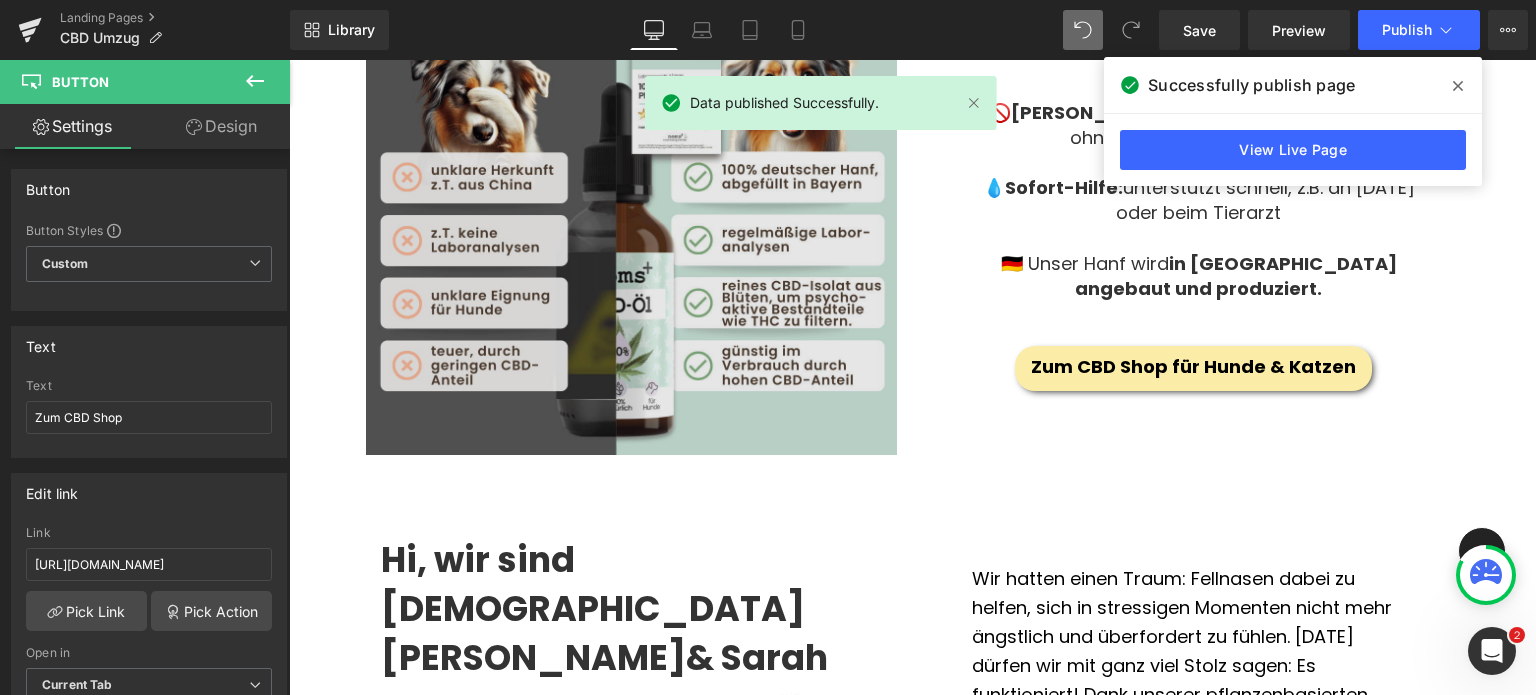 scroll, scrollTop: 3094, scrollLeft: 0, axis: vertical 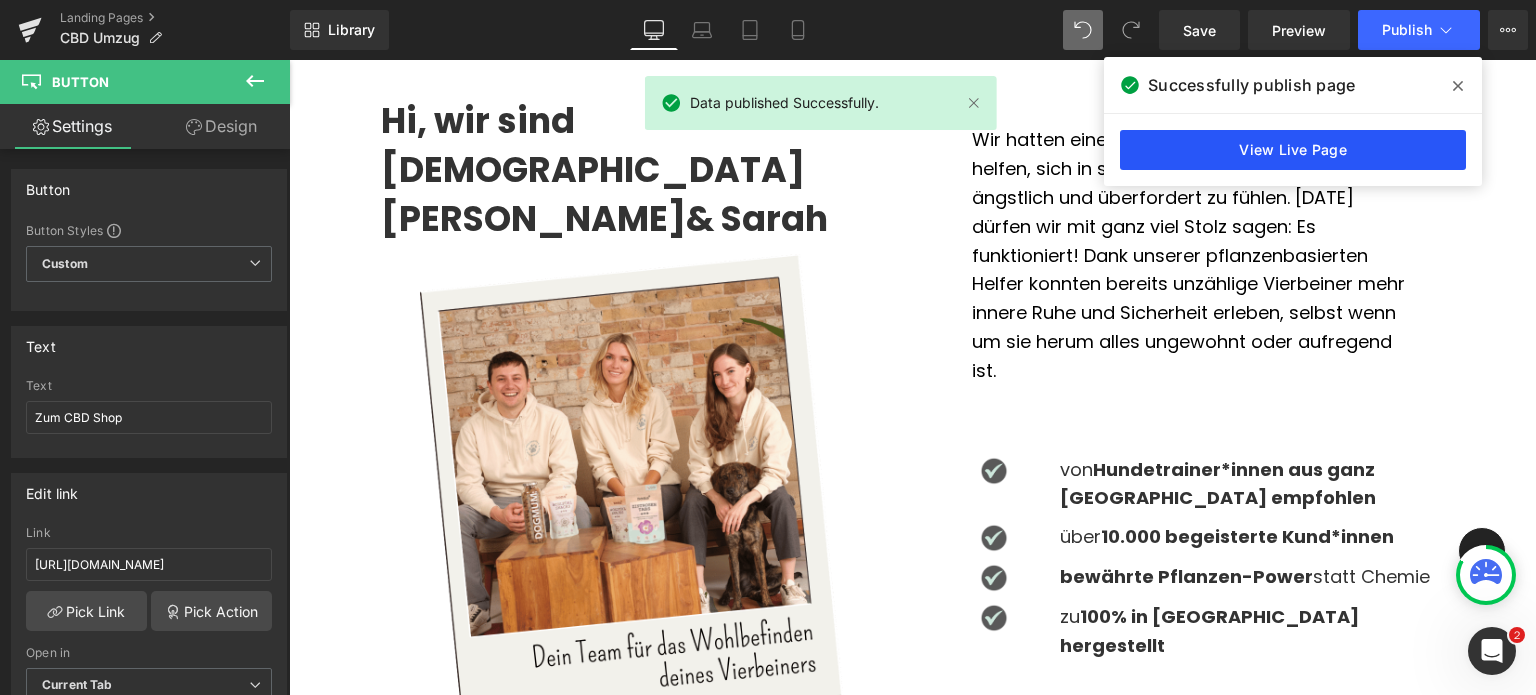 click on "View Live Page" at bounding box center [1293, 150] 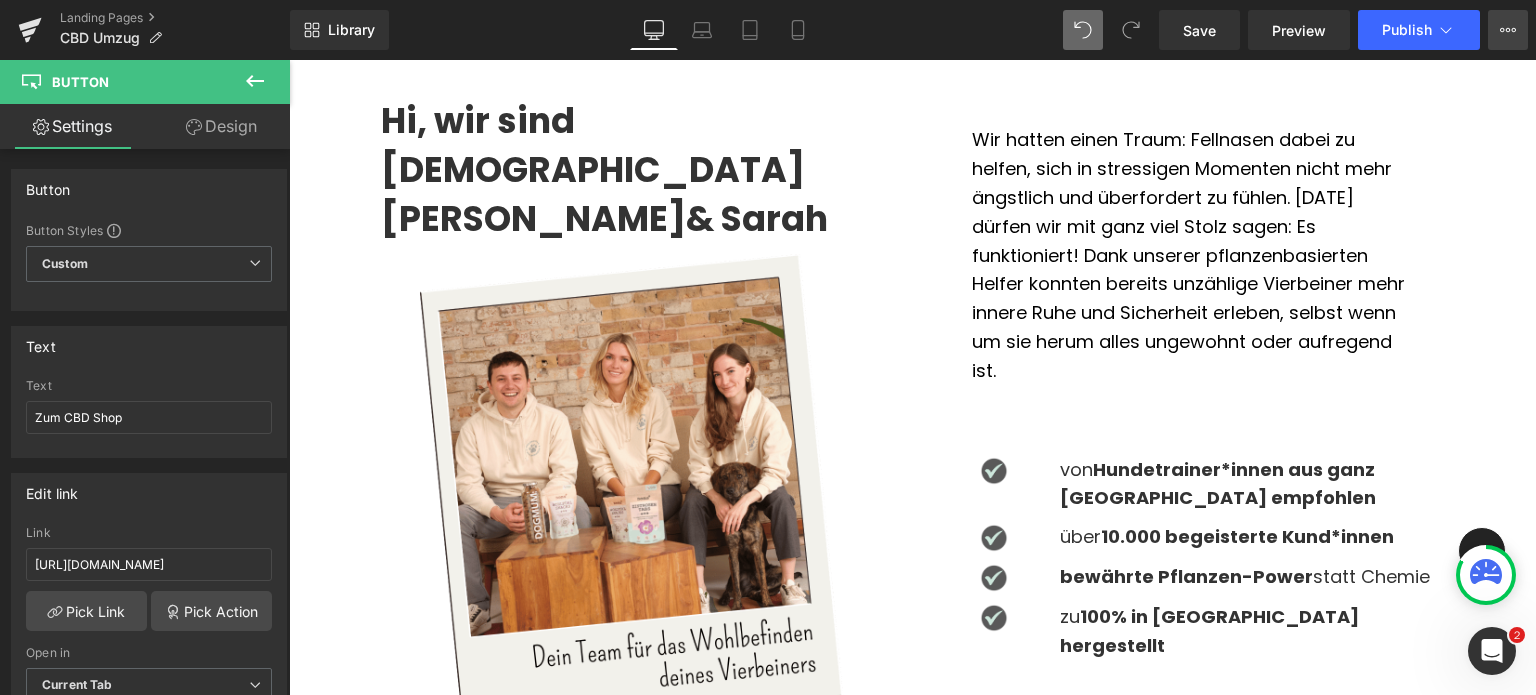 click on "View Live Page View with current Template Save Template to Library Schedule Publish  Optimize  Publish Settings Shortcuts" at bounding box center (1508, 30) 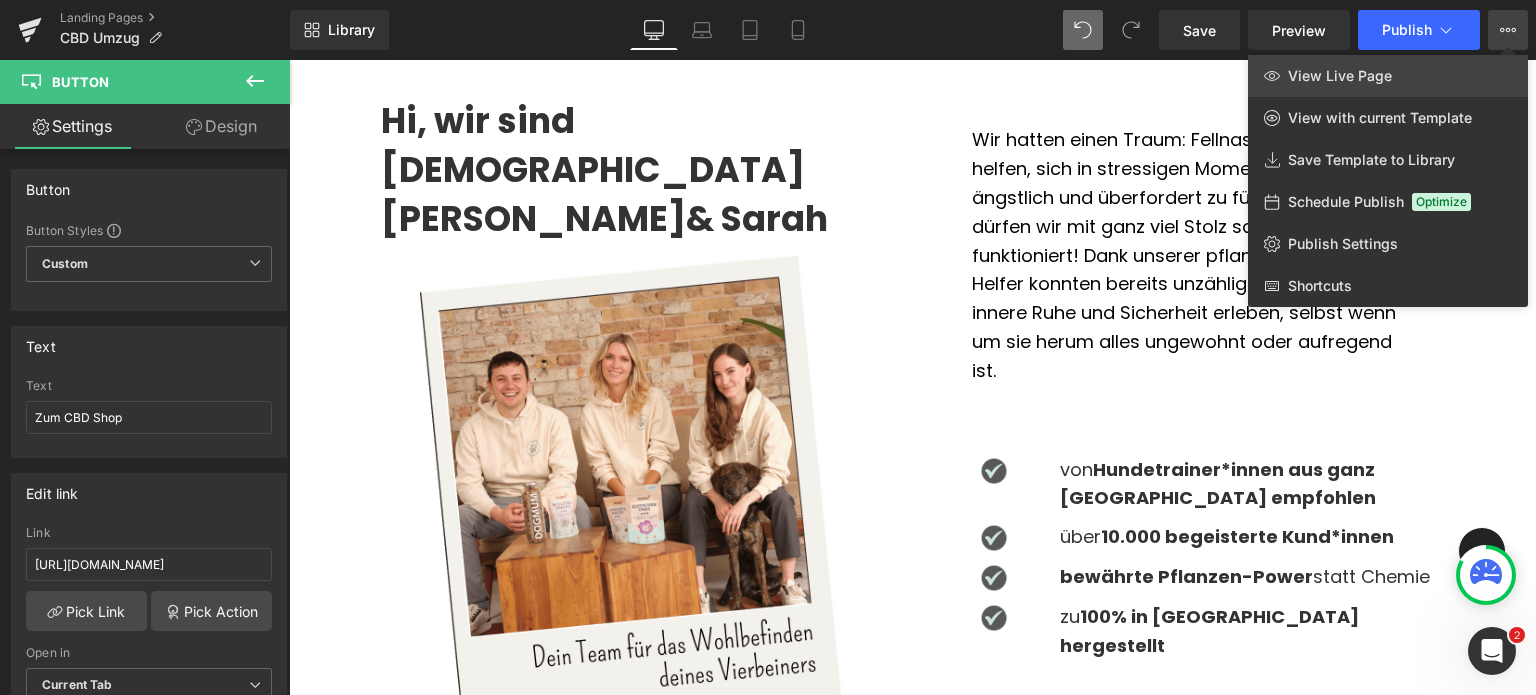 click on "View Live Page" at bounding box center [1340, 76] 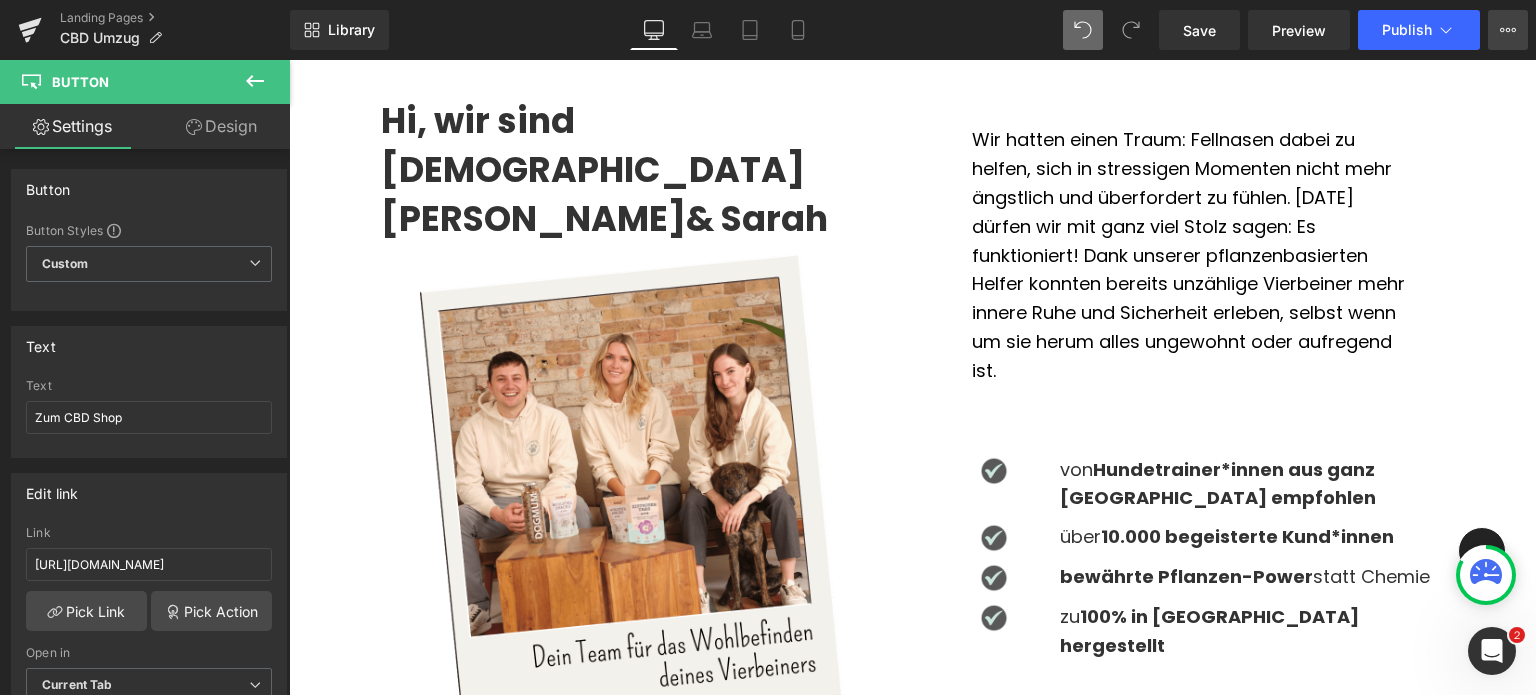click on "View Live Page View with current Template Save Template to Library Schedule Publish  Optimize  Publish Settings Shortcuts" at bounding box center [1508, 30] 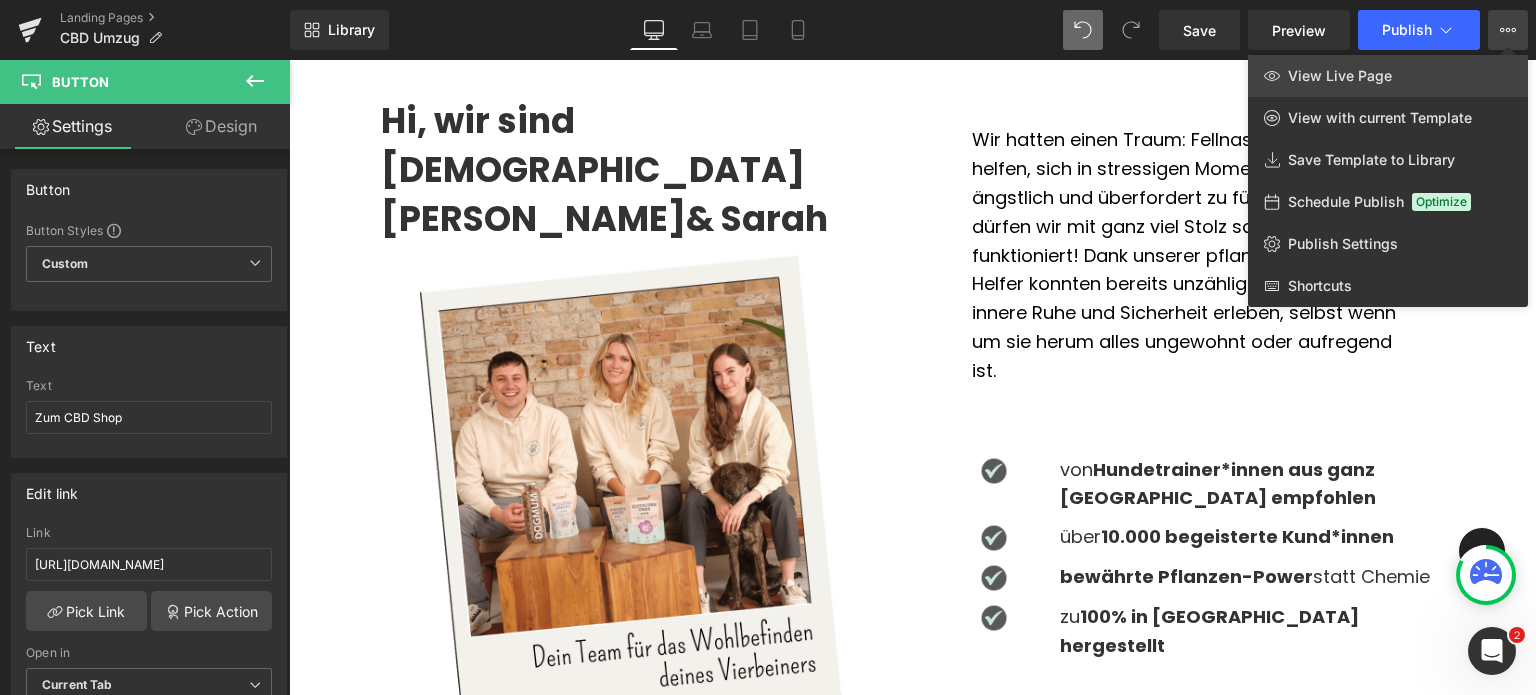 click on "View Live Page" at bounding box center (1388, 76) 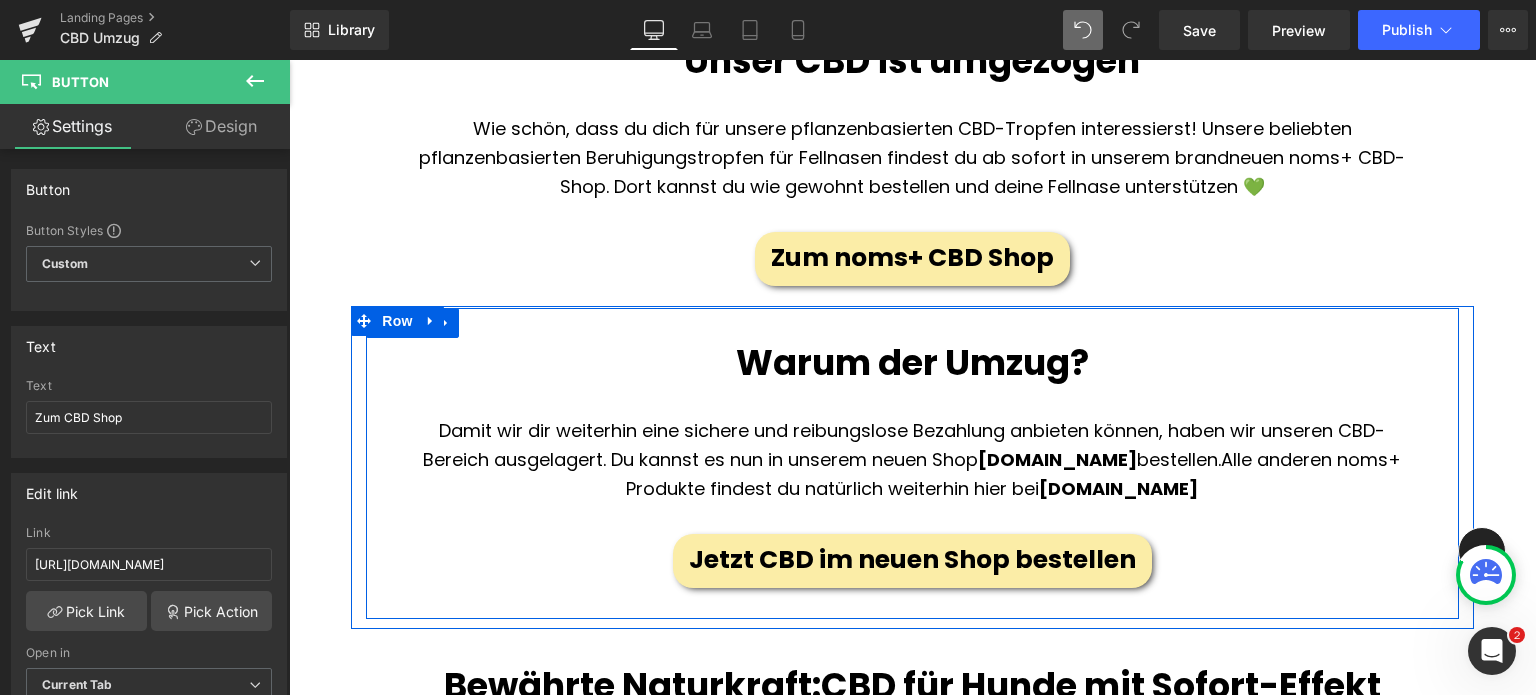 scroll, scrollTop: 706, scrollLeft: 0, axis: vertical 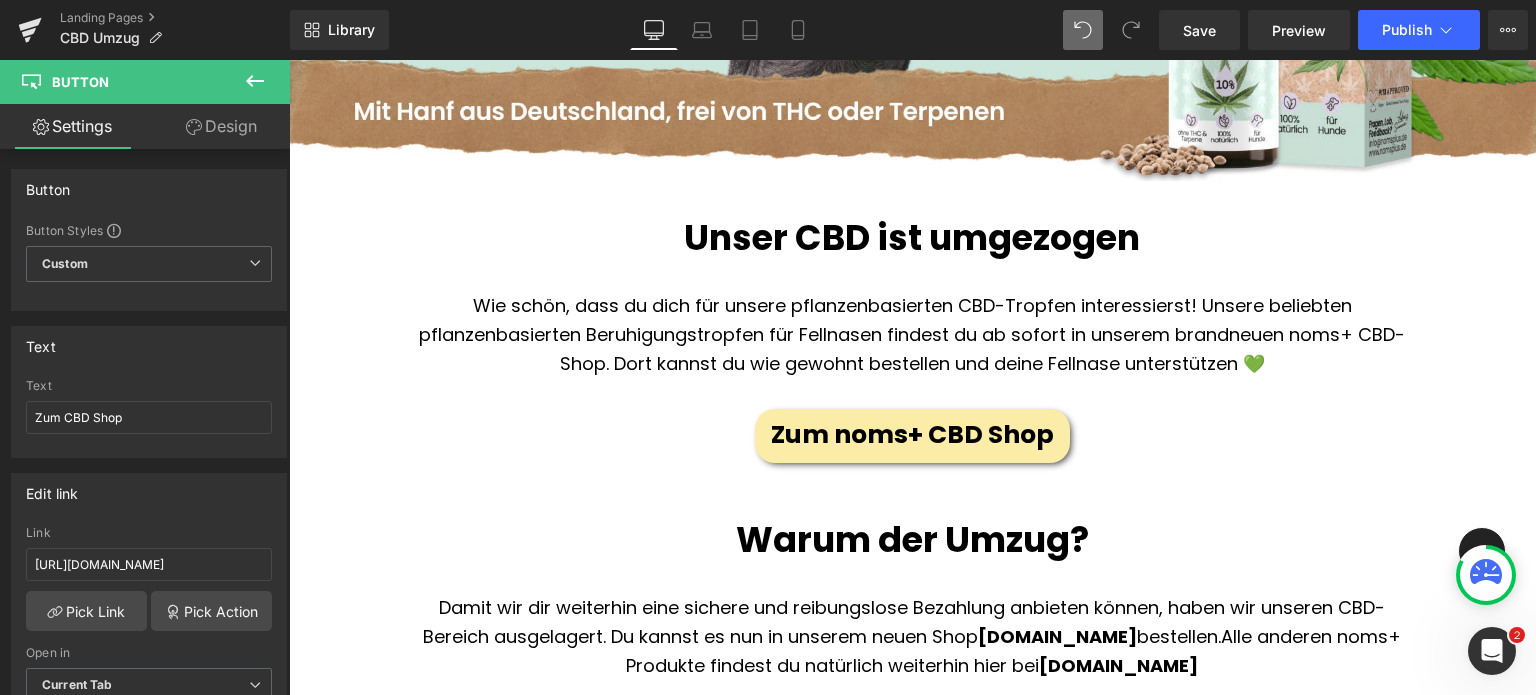 click on "Wie schön, dass du dich für unsere pflanzenbasierten CBD-Tropfen interessierst! Unsere beliebten pflanzenbasierten Beruhigungstropfen für Fellnasen findest du ab sofort in unserem brandneuen noms+ CBD-Shop. Dort kannst du wie gewohnt bestellen und deine Fellnase unterstützen 💚" at bounding box center (912, 335) 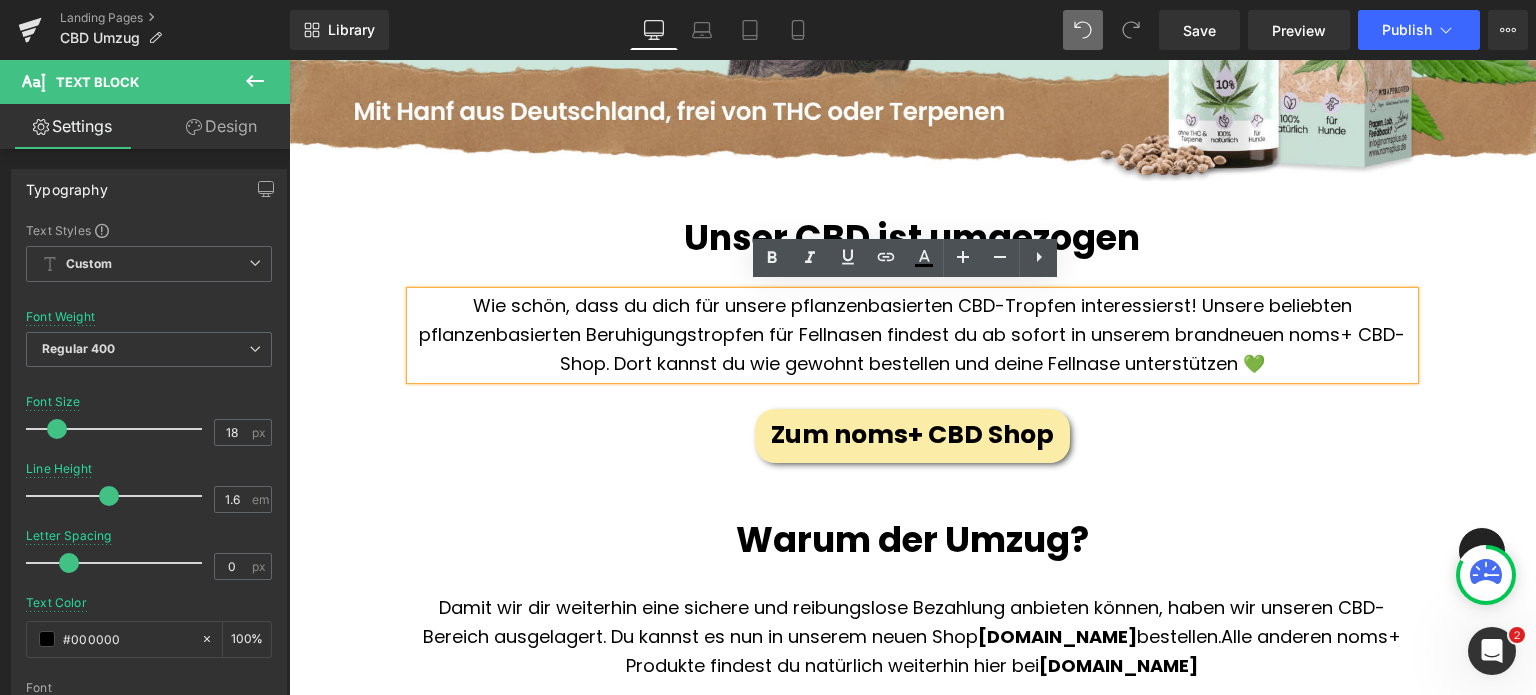 click on "Wie schön, dass du dich für unsere pflanzenbasierten CBD-Tropfen interessierst! Unsere beliebten pflanzenbasierten Beruhigungstropfen für Fellnasen findest du ab sofort in unserem brandneuen noms+ CBD-Shop. Dort kannst du wie gewohnt bestellen und deine Fellnase unterstützen 💚" at bounding box center (912, 335) 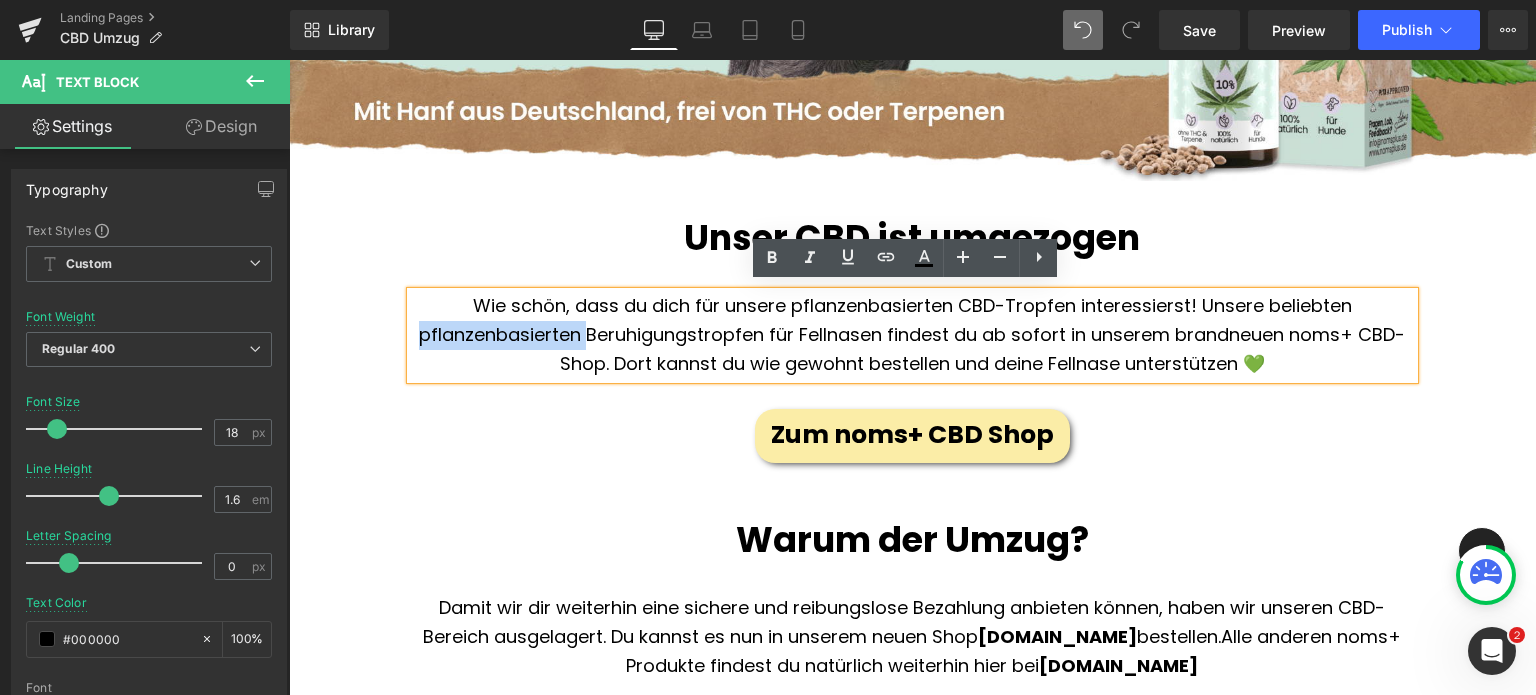 click on "Wie schön, dass du dich für unsere pflanzenbasierten CBD-Tropfen interessierst! Unsere beliebten pflanzenbasierten Beruhigungstropfen für Fellnasen findest du ab sofort in unserem brandneuen noms+ CBD-Shop. Dort kannst du wie gewohnt bestellen und deine Fellnase unterstützen 💚" at bounding box center (912, 335) 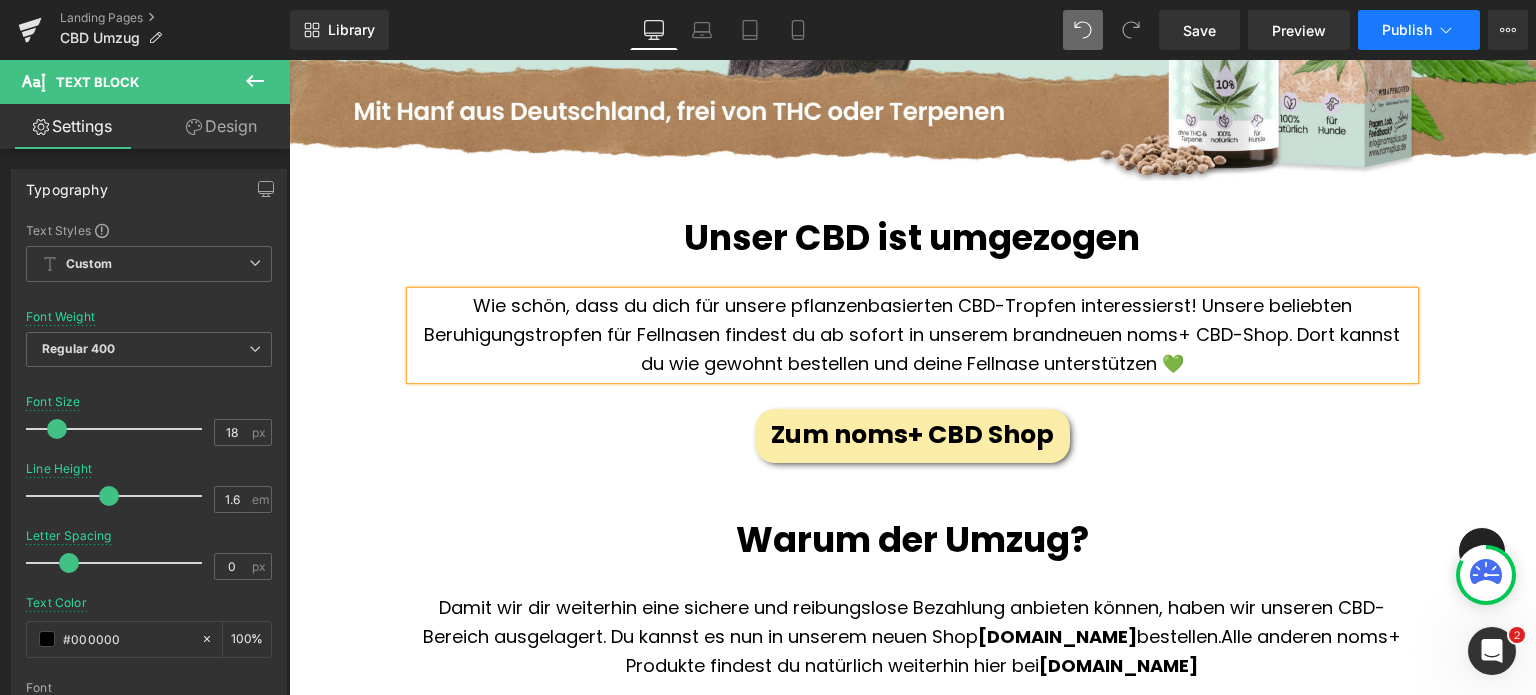 click on "Publish" at bounding box center [1419, 30] 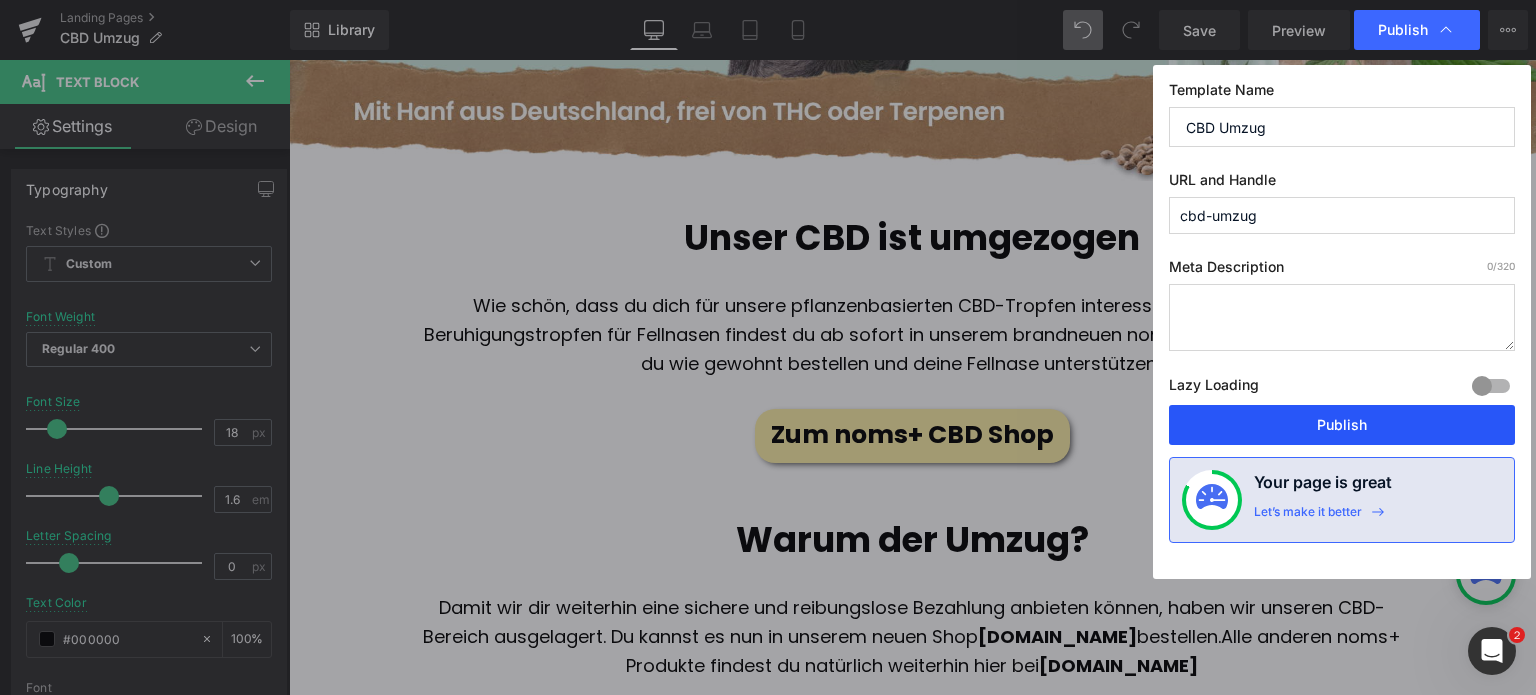 drag, startPoint x: 1294, startPoint y: 416, endPoint x: 591, endPoint y: 621, distance: 732.28 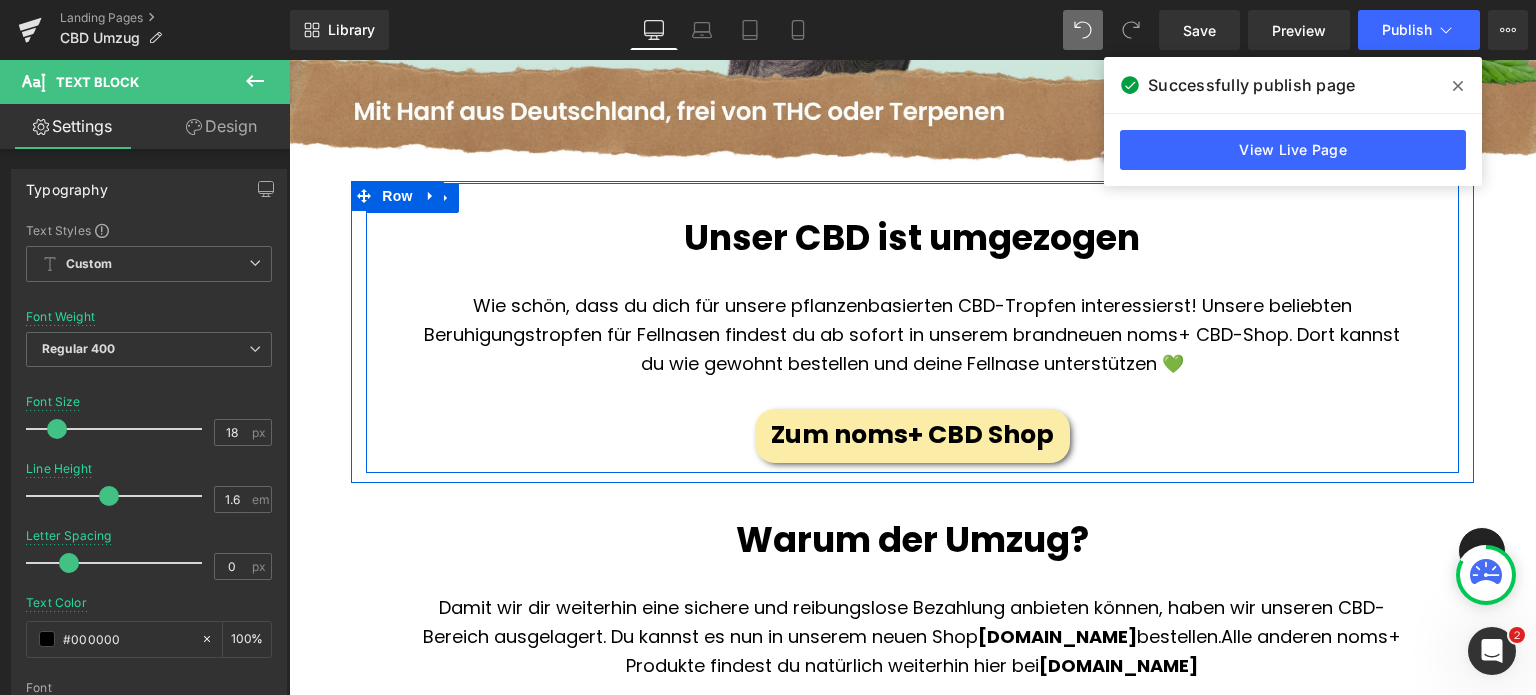 click at bounding box center [289, 60] 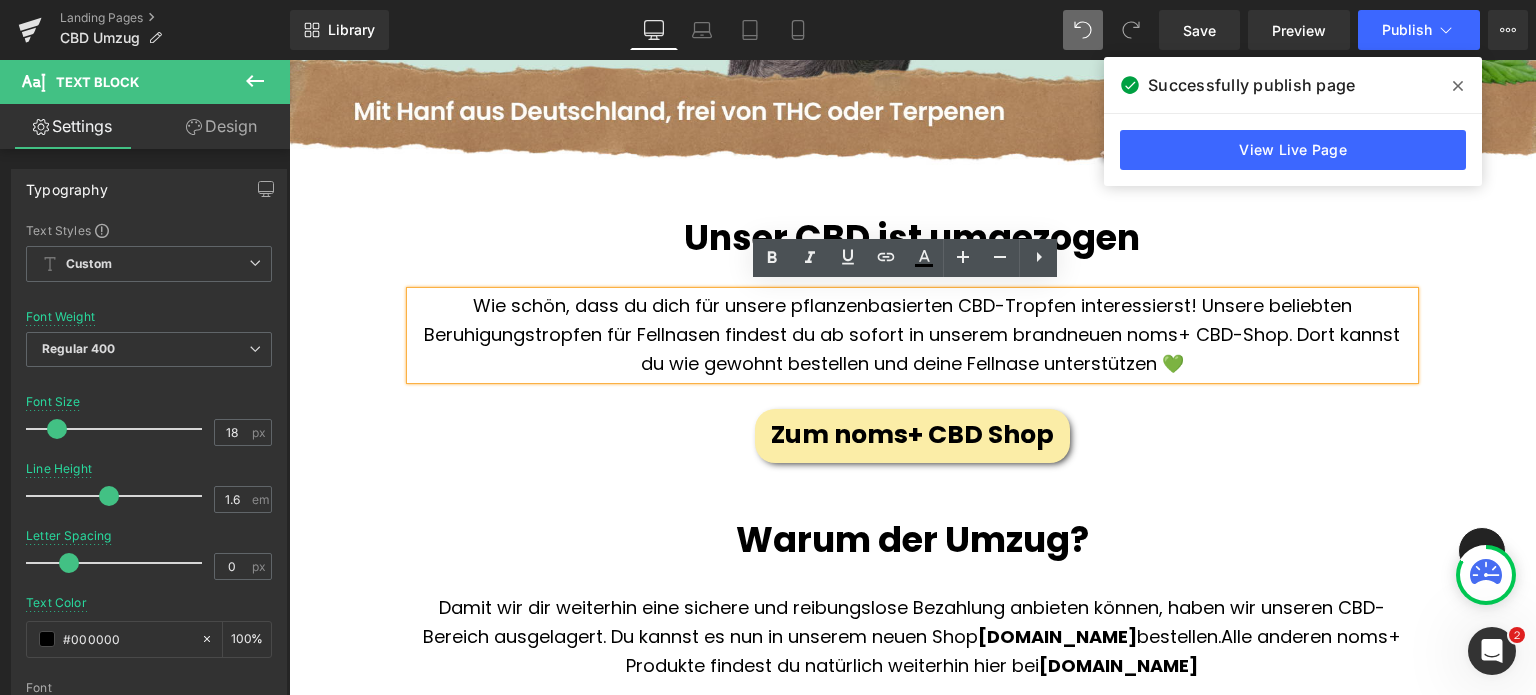 click on "Wie schön, dass du dich für unsere pflanzenbasierten CBD-Tropfen interessierst! Unsere beliebten Beruhigungstropfen für Fellnasen findest du ab sofort in unserem brandneuen noms+ CBD-Shop. Dort kannst du wie gewohnt bestellen und deine Fellnase unterstützen 💚" at bounding box center [912, 335] 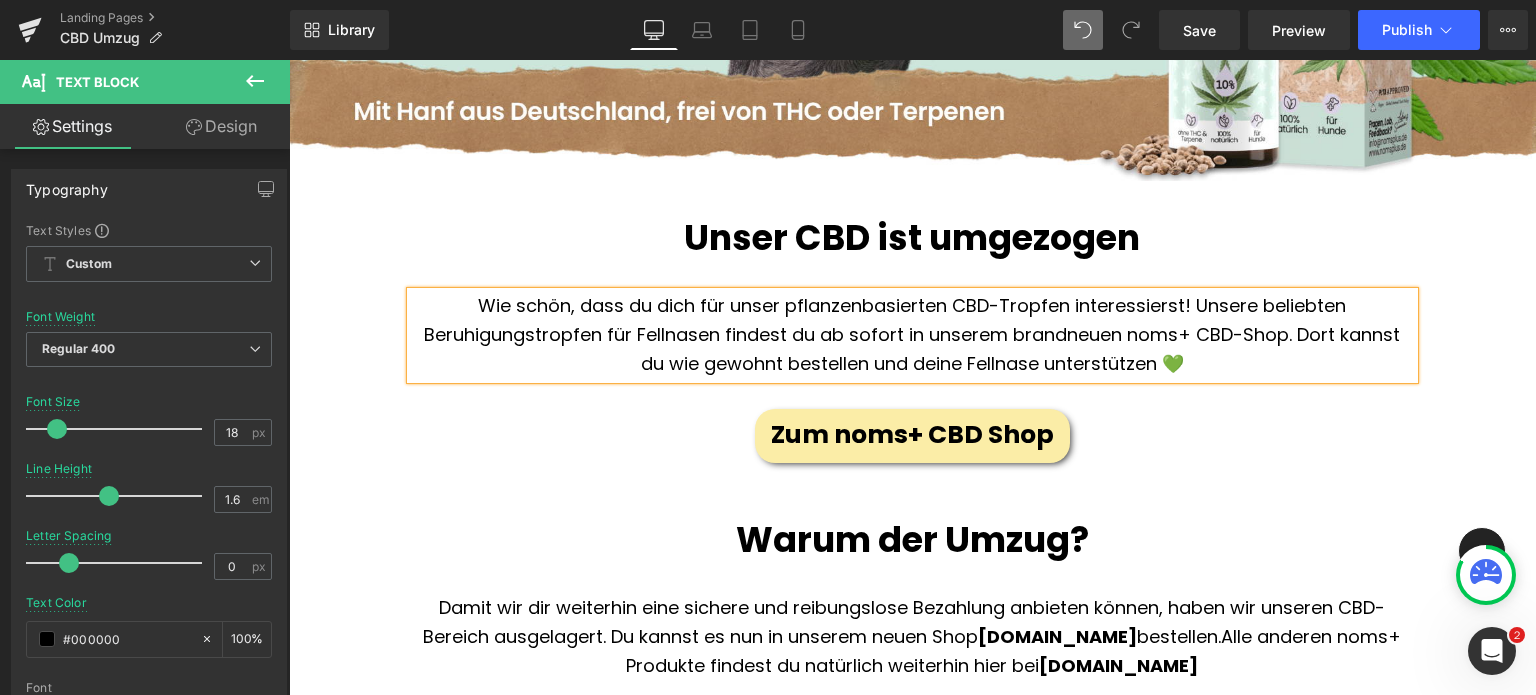 click on "Wie schön, dass du dich für unser pflanzenbasierten CBD-Tropfen interessierst! Unsere beliebten Beruhigungstropfen für Fellnasen findest du ab sofort in unserem brandneuen noms+ CBD-Shop. Dort kannst du wie gewohnt bestellen und deine Fellnase unterstützen 💚" at bounding box center (912, 335) 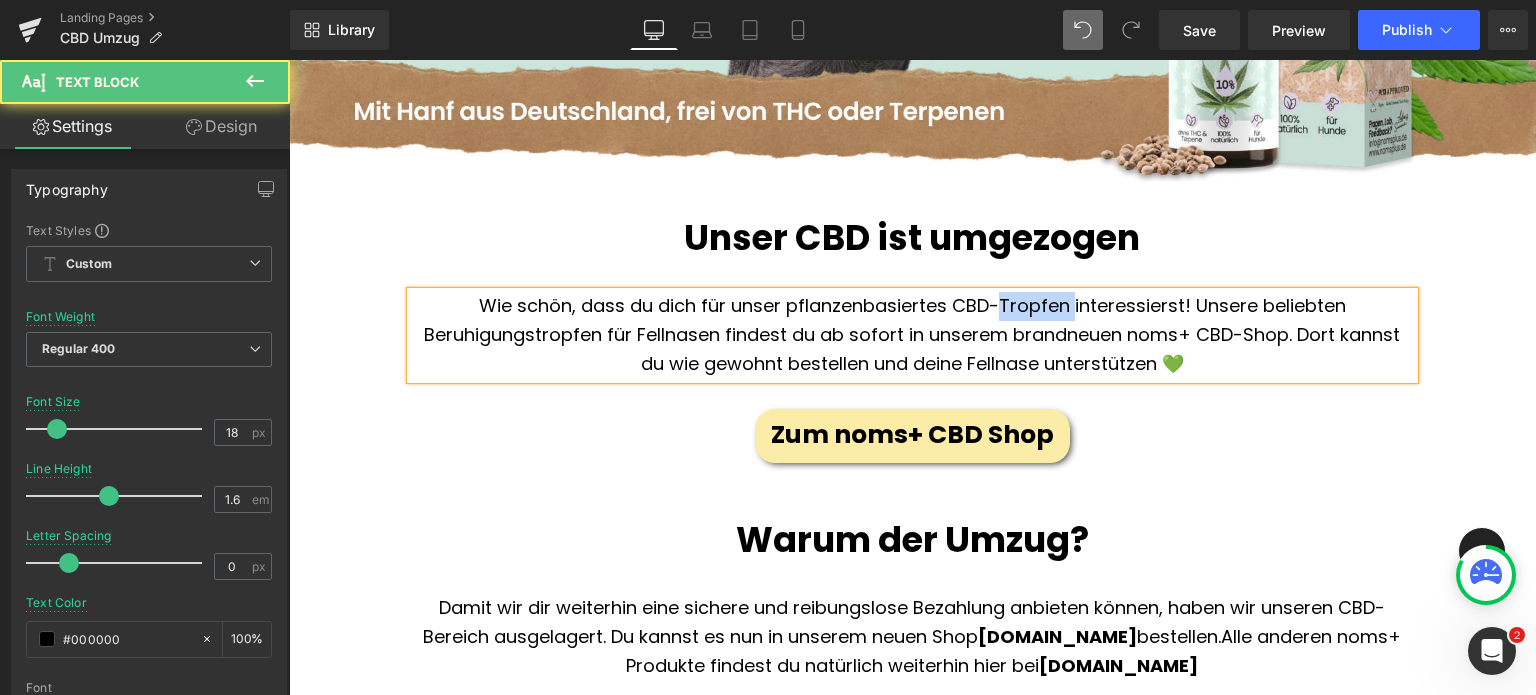 drag, startPoint x: 991, startPoint y: 299, endPoint x: 1064, endPoint y: 300, distance: 73.00685 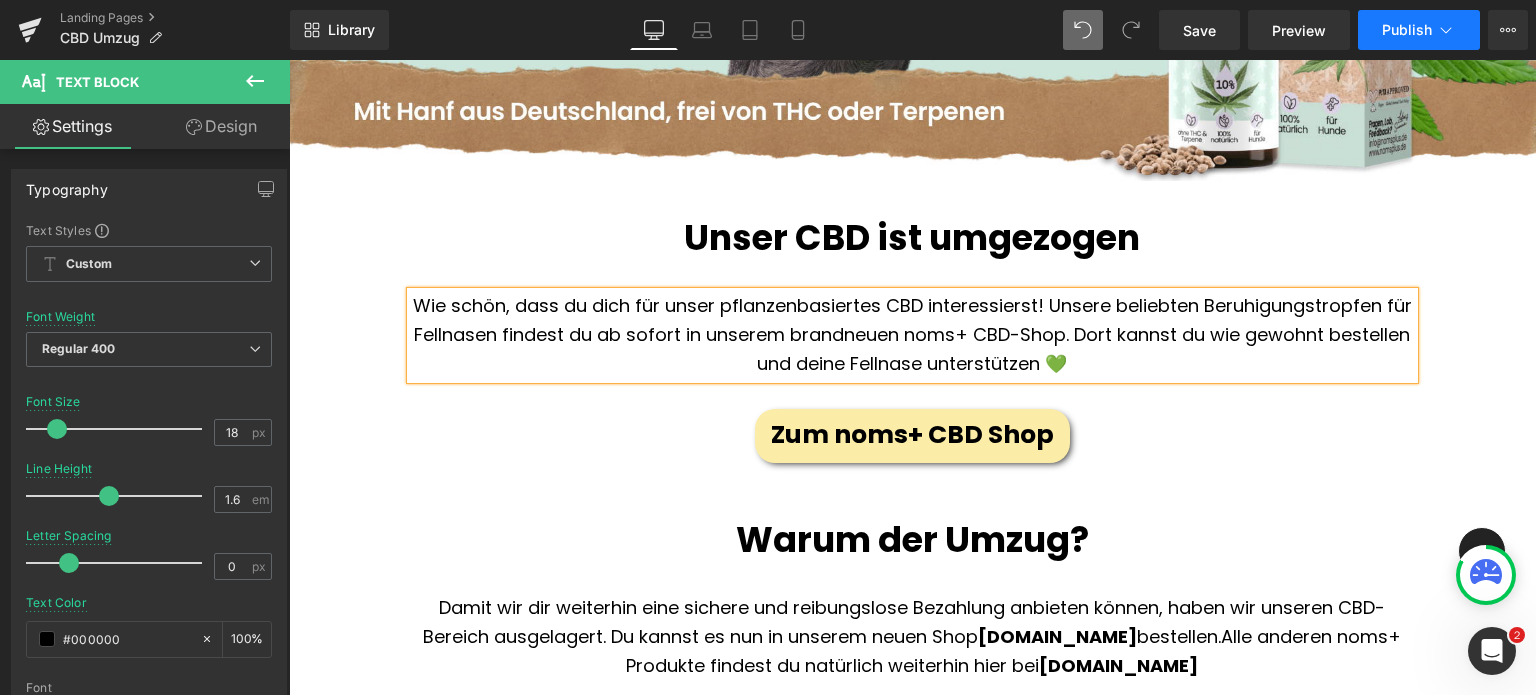 click on "Publish" at bounding box center (1407, 30) 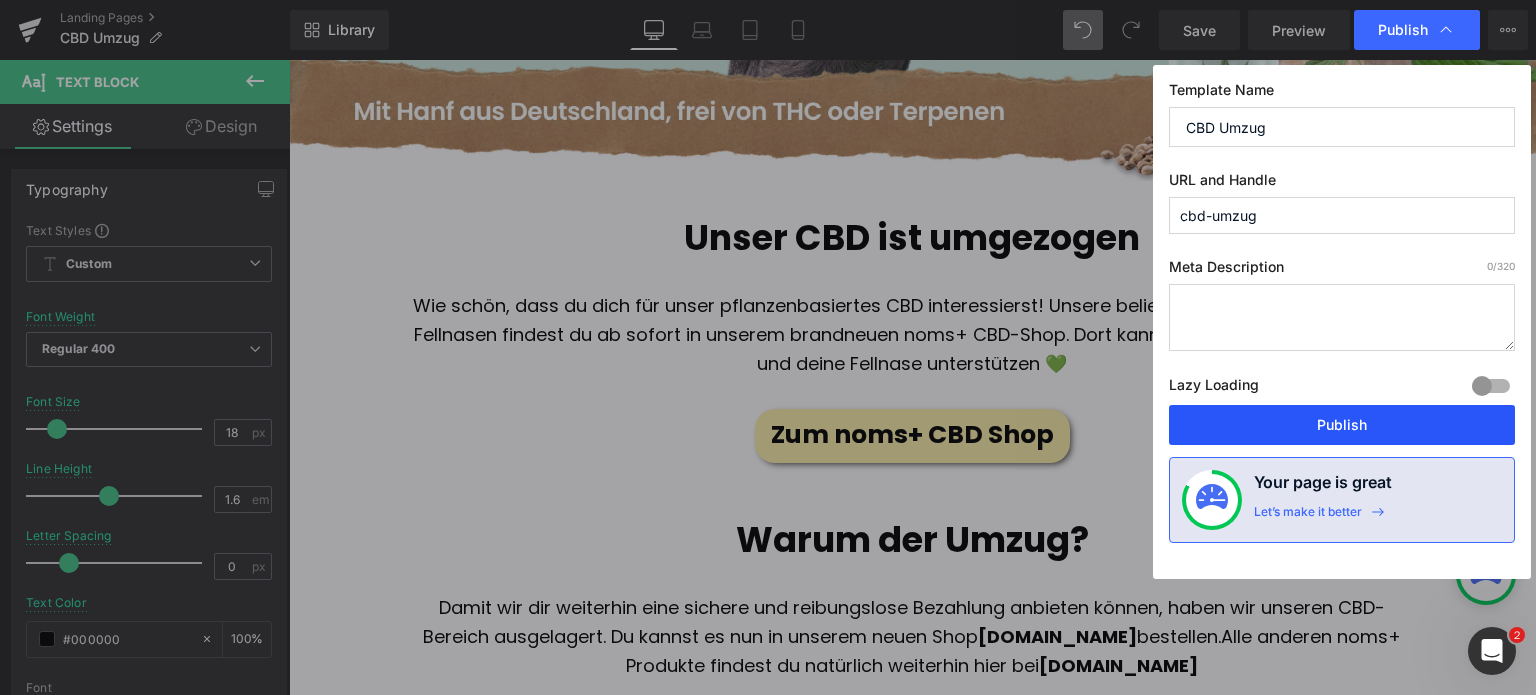 click on "Publish" at bounding box center (1342, 425) 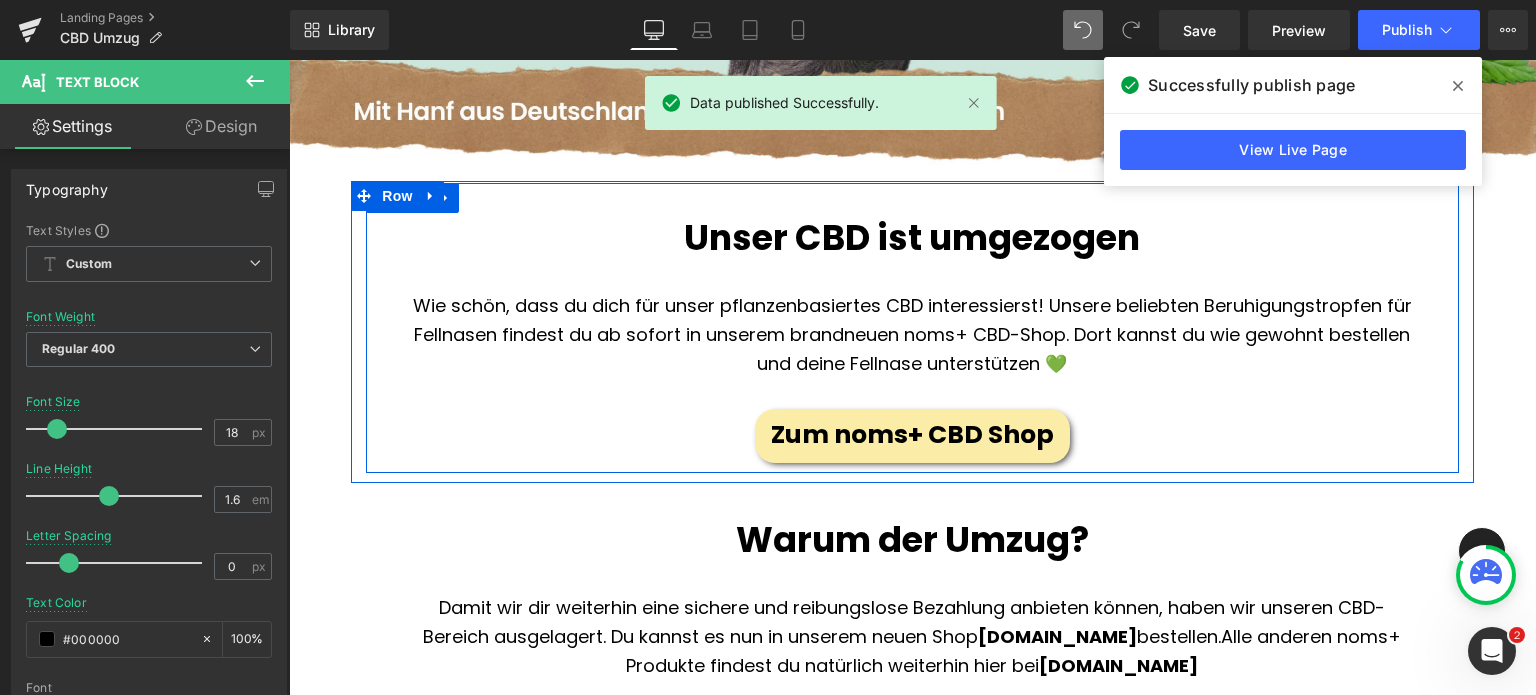 scroll, scrollTop: 752, scrollLeft: 0, axis: vertical 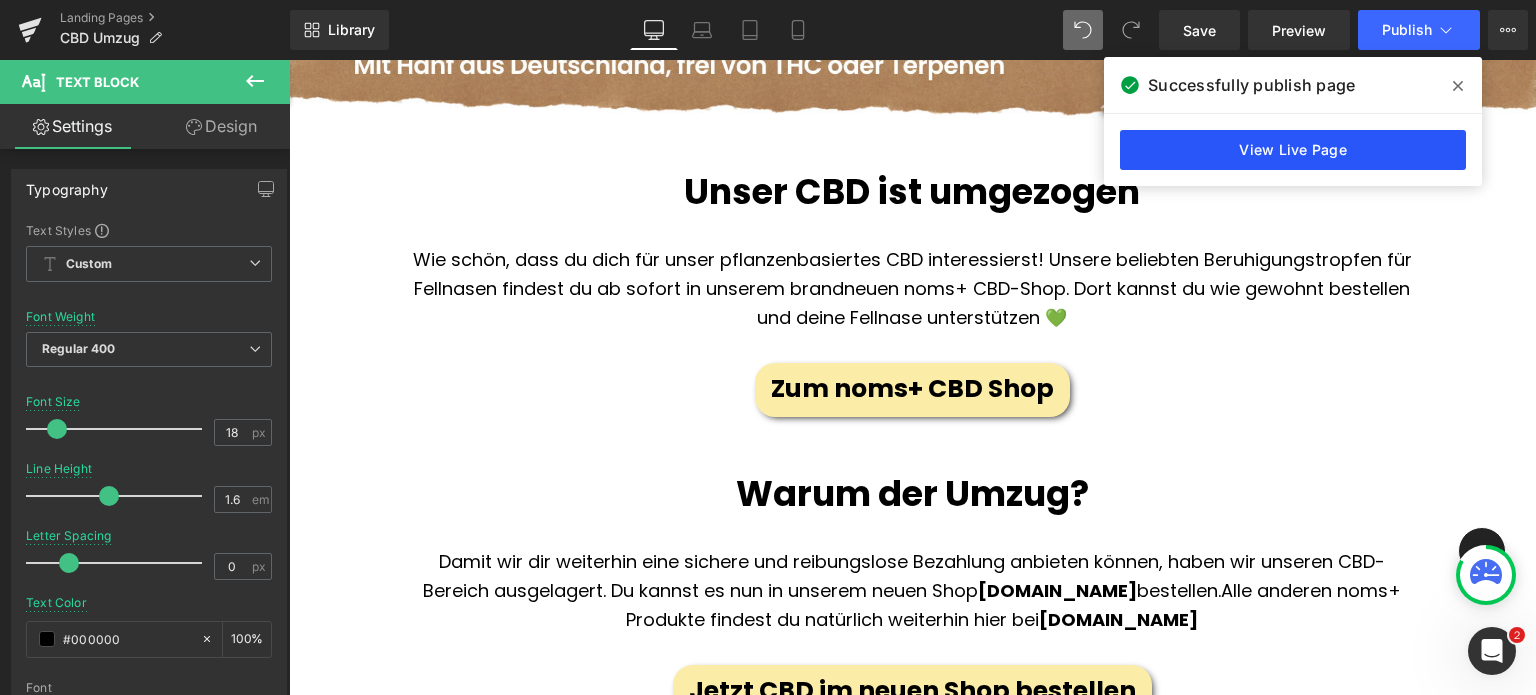 click on "View Live Page" at bounding box center [1293, 150] 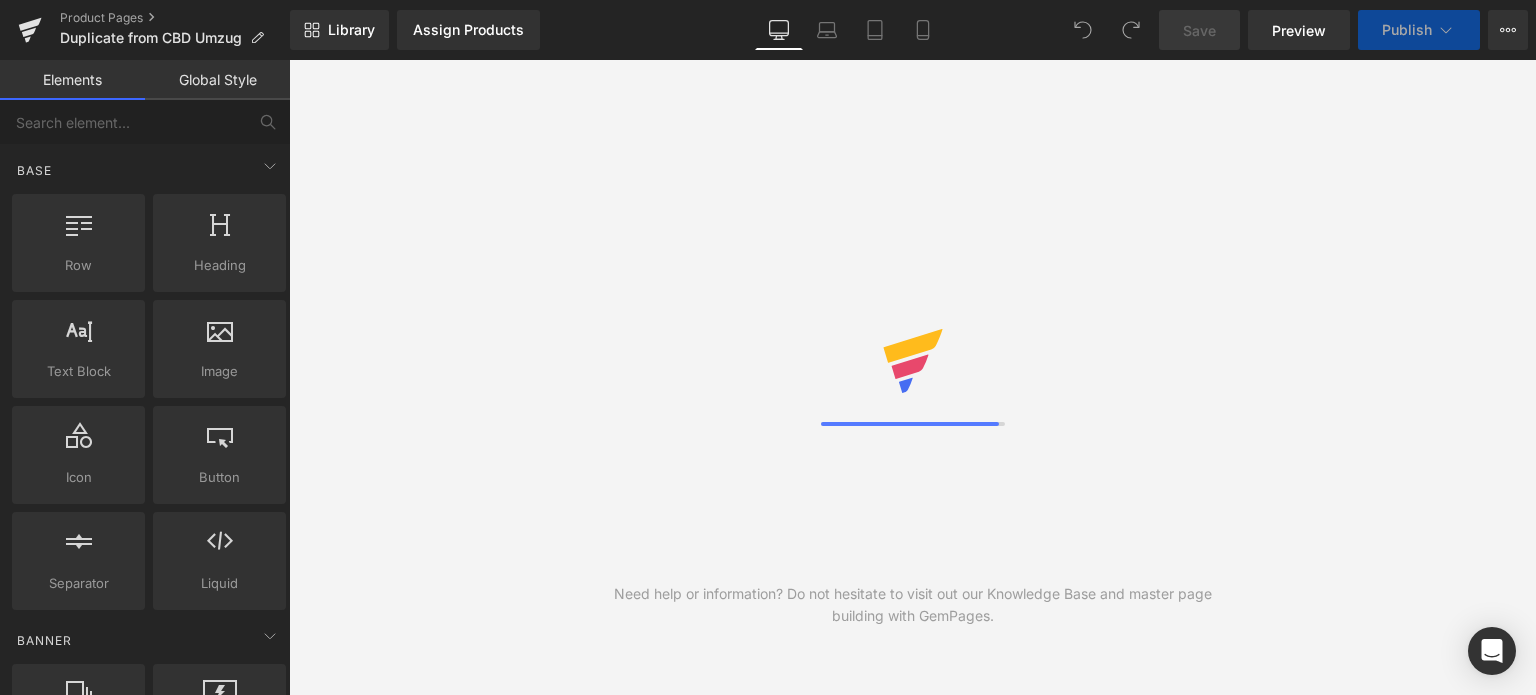 scroll, scrollTop: 0, scrollLeft: 0, axis: both 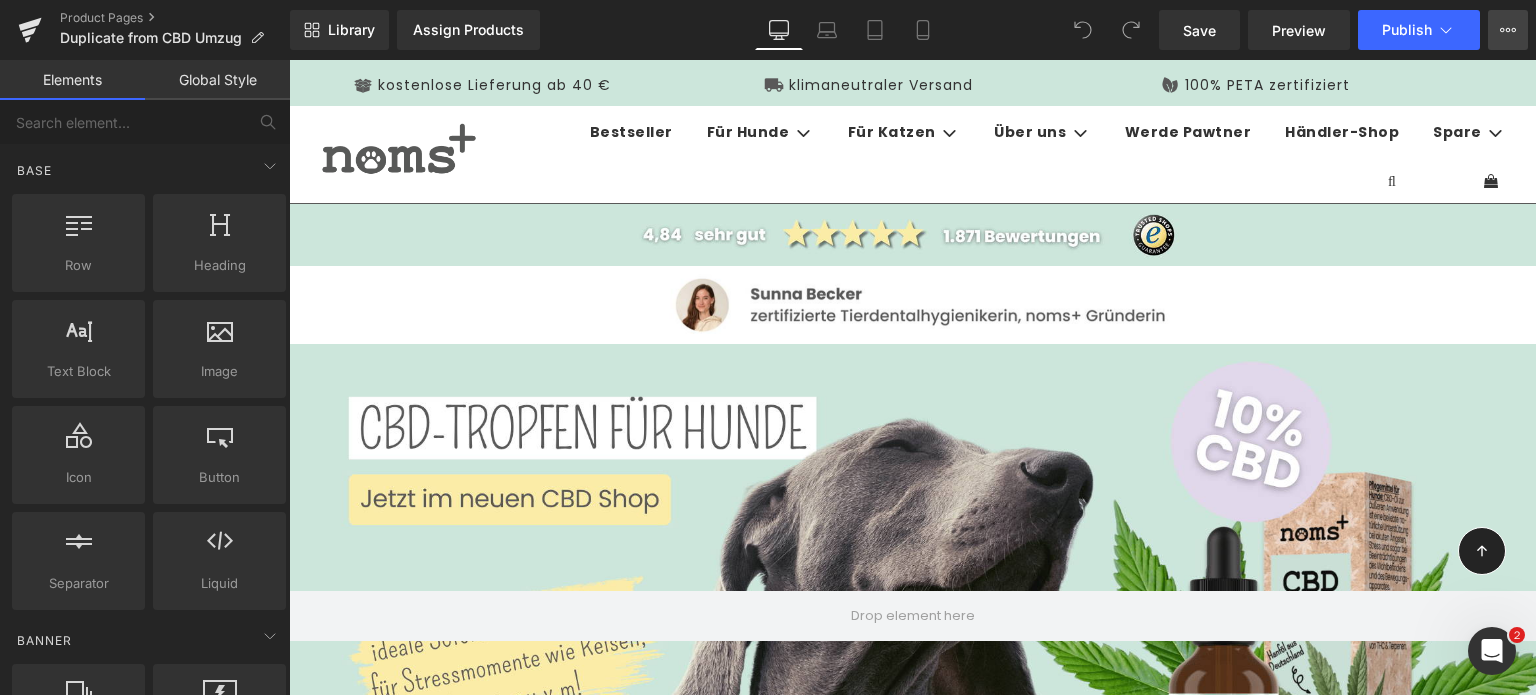 click 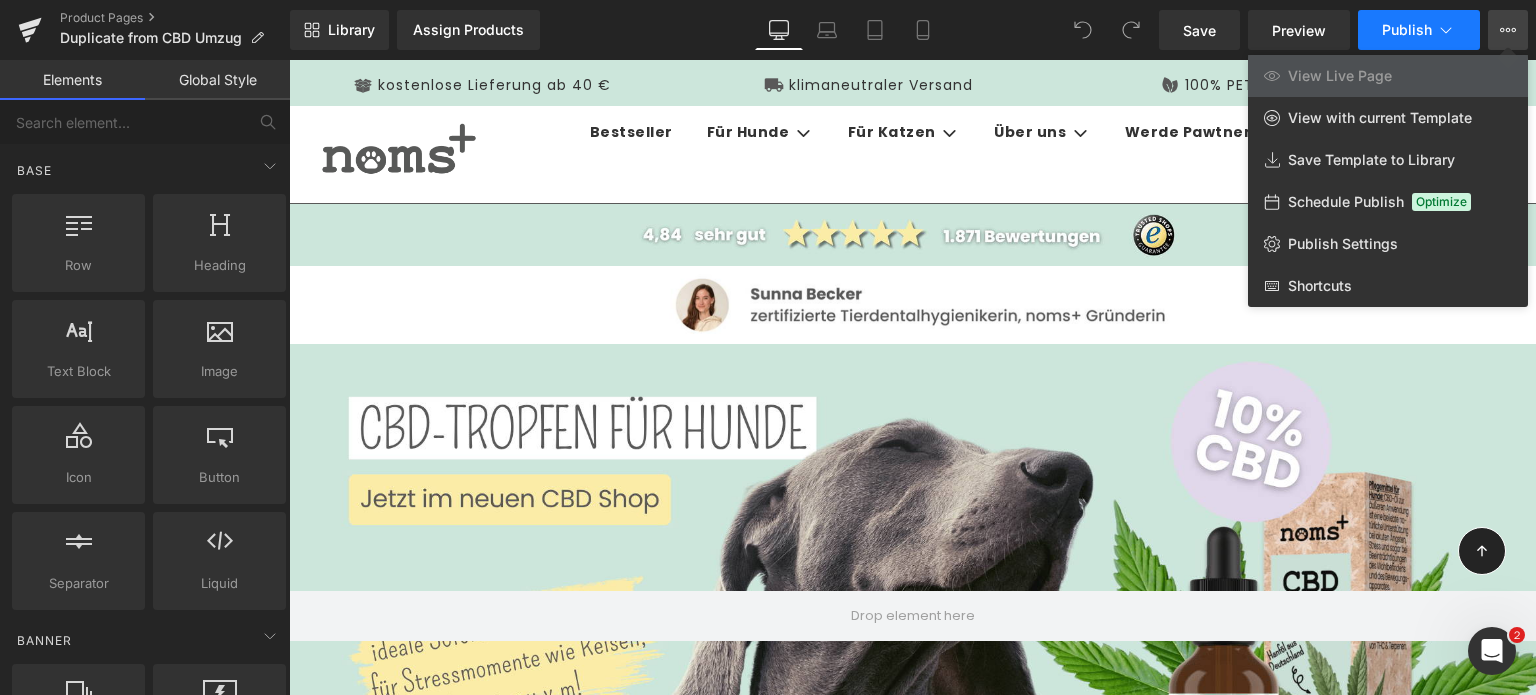 click on "Publish" at bounding box center (1407, 30) 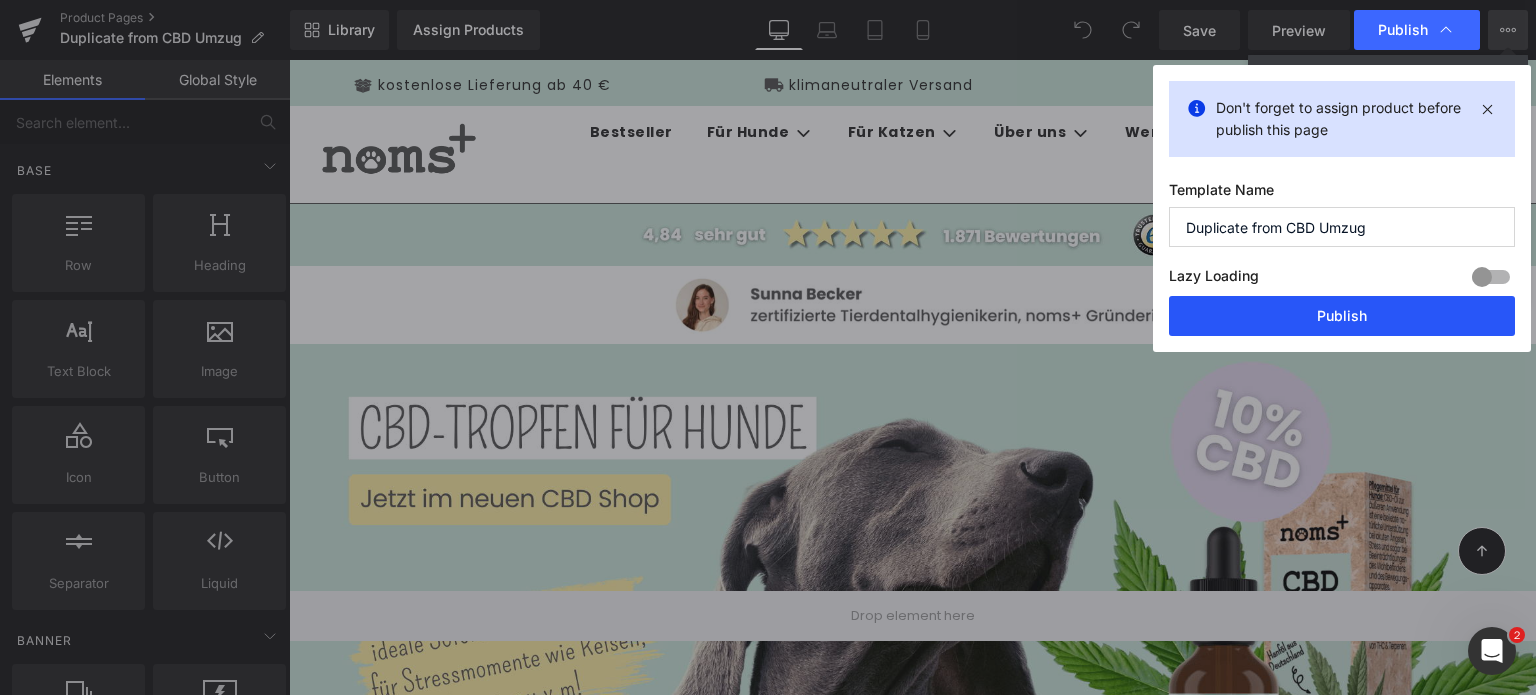 click on "Publish" at bounding box center (1342, 316) 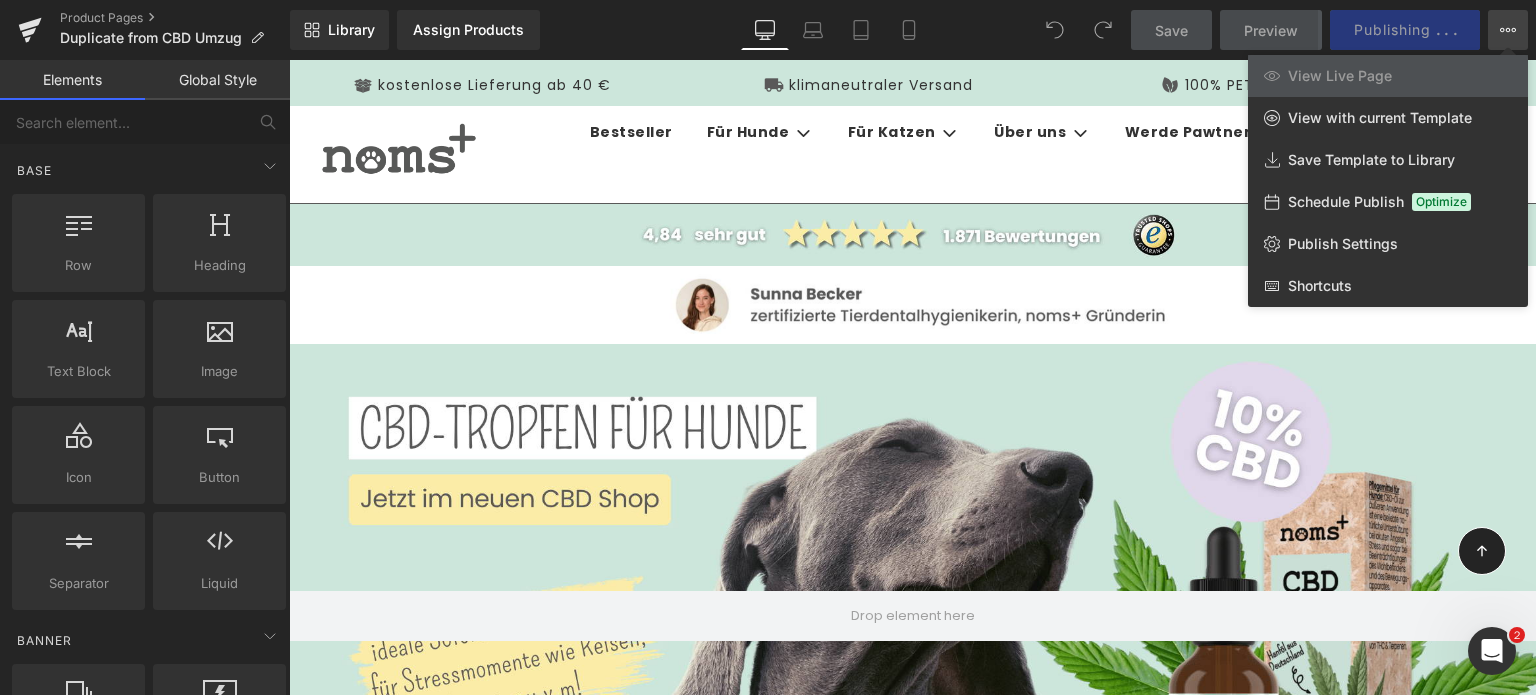 click 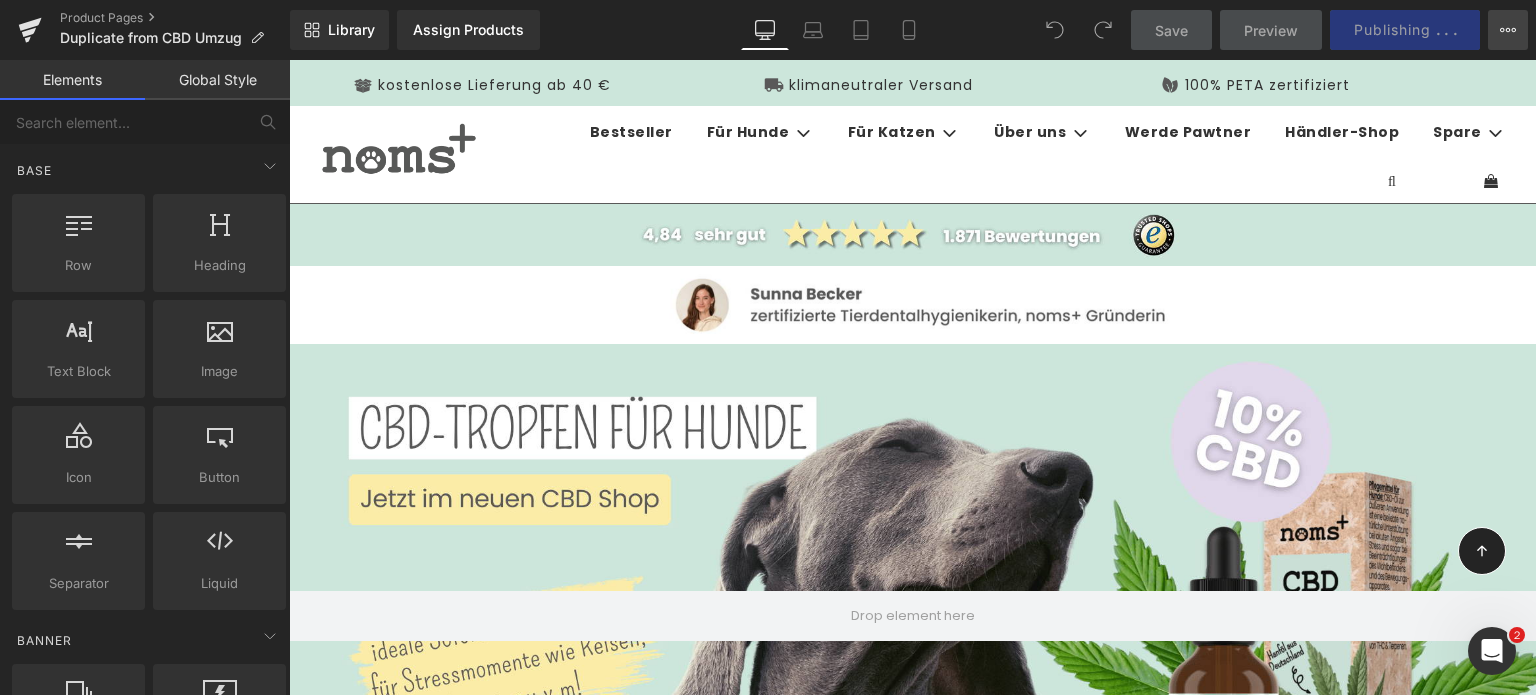 click 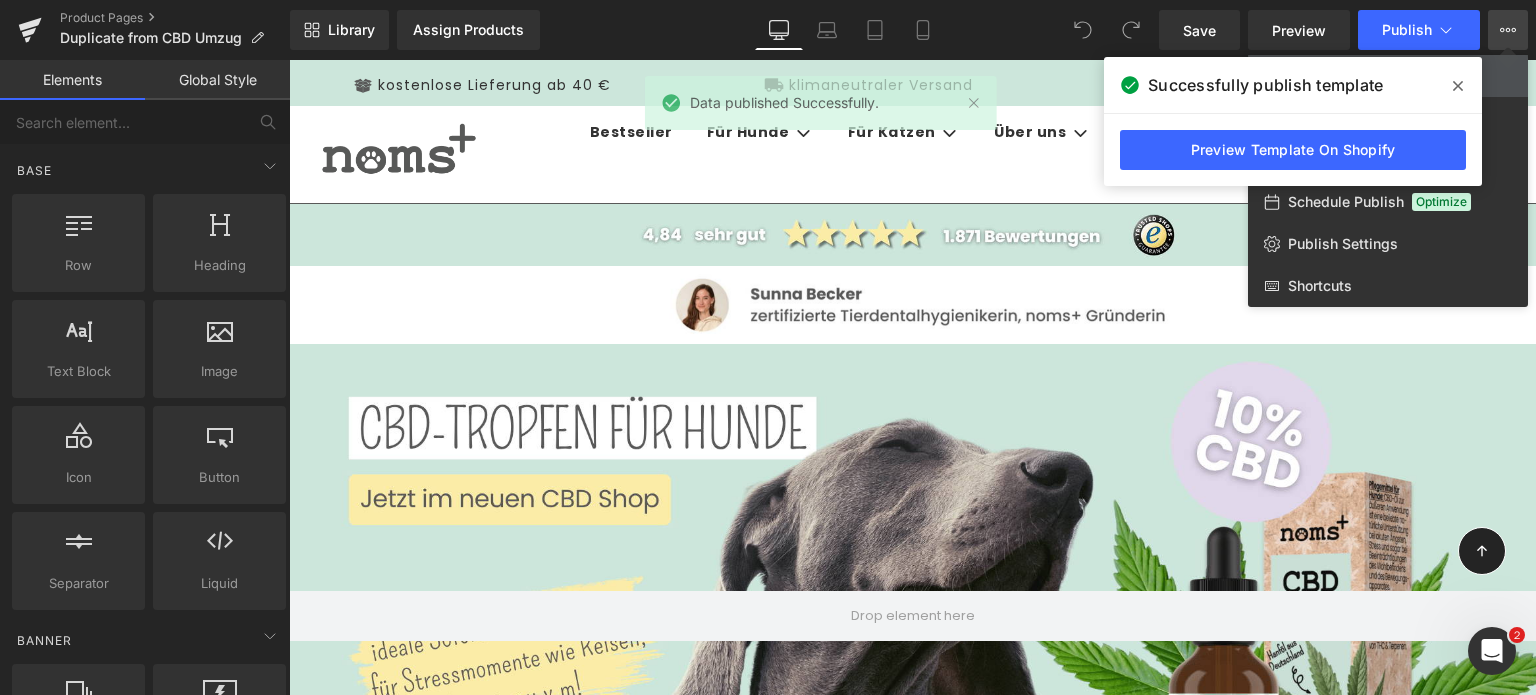 click 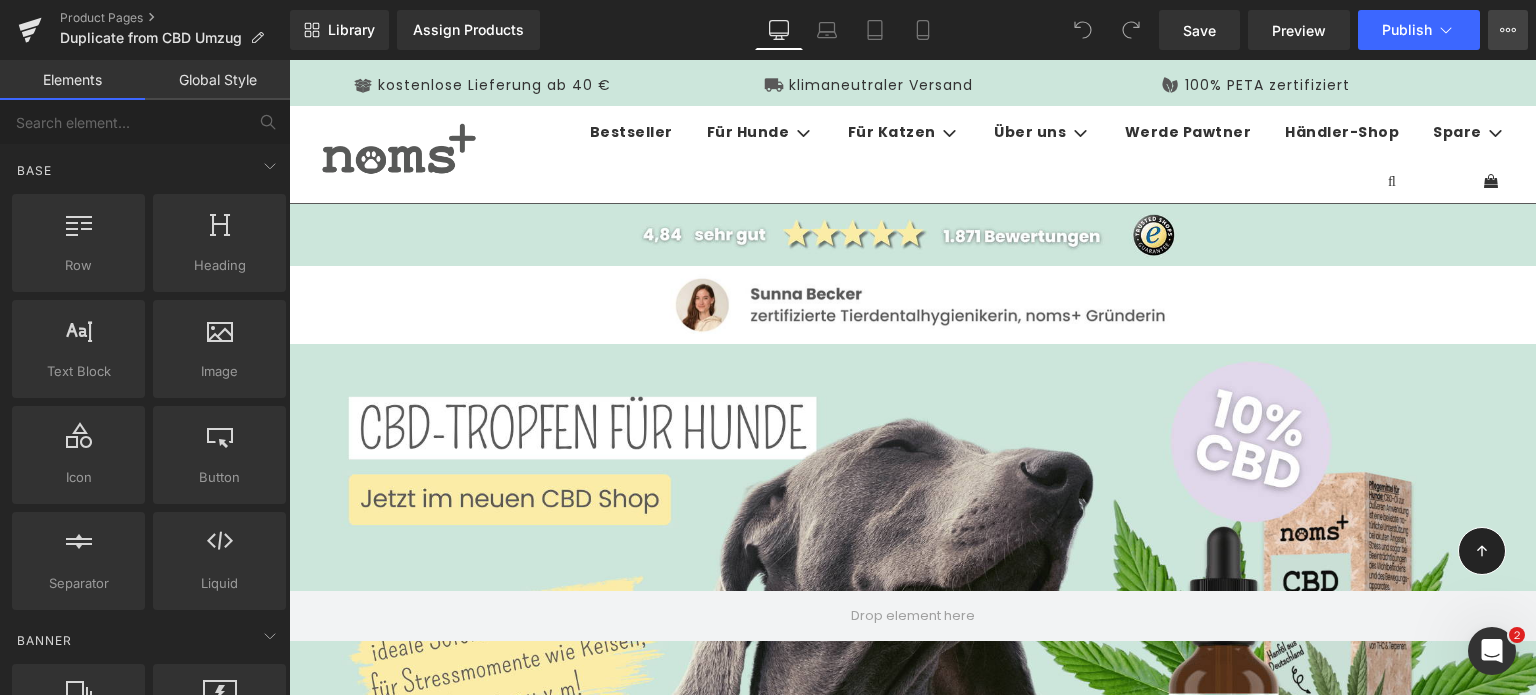 click 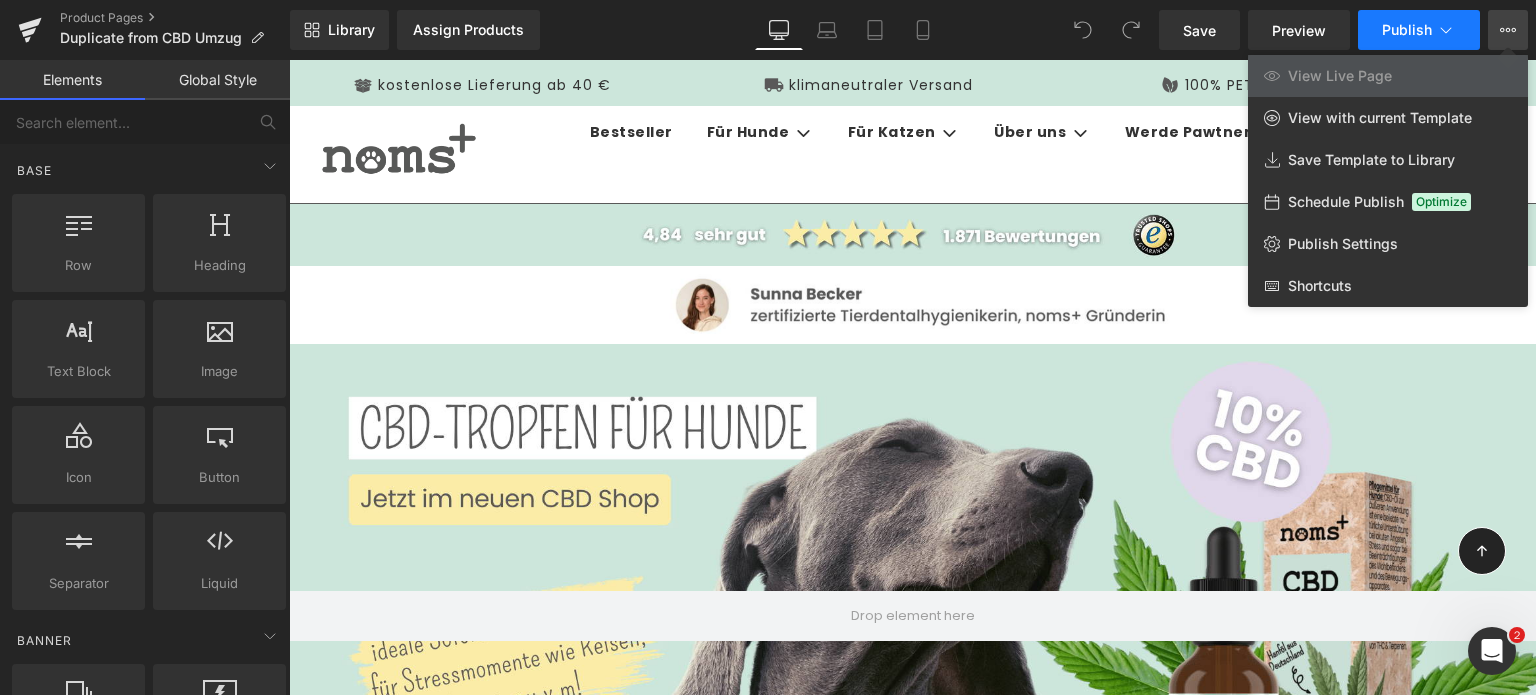 click on "Publish" at bounding box center [1419, 30] 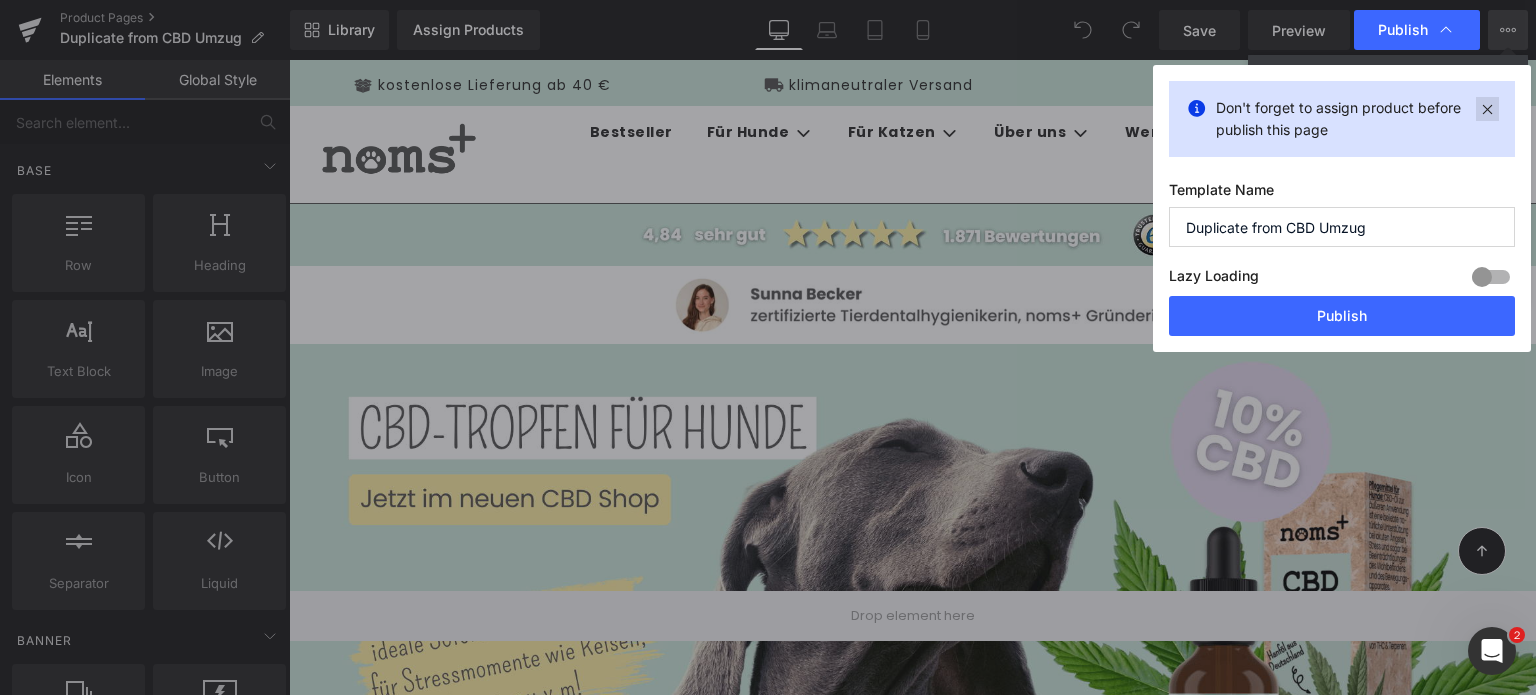 click at bounding box center (1487, 109) 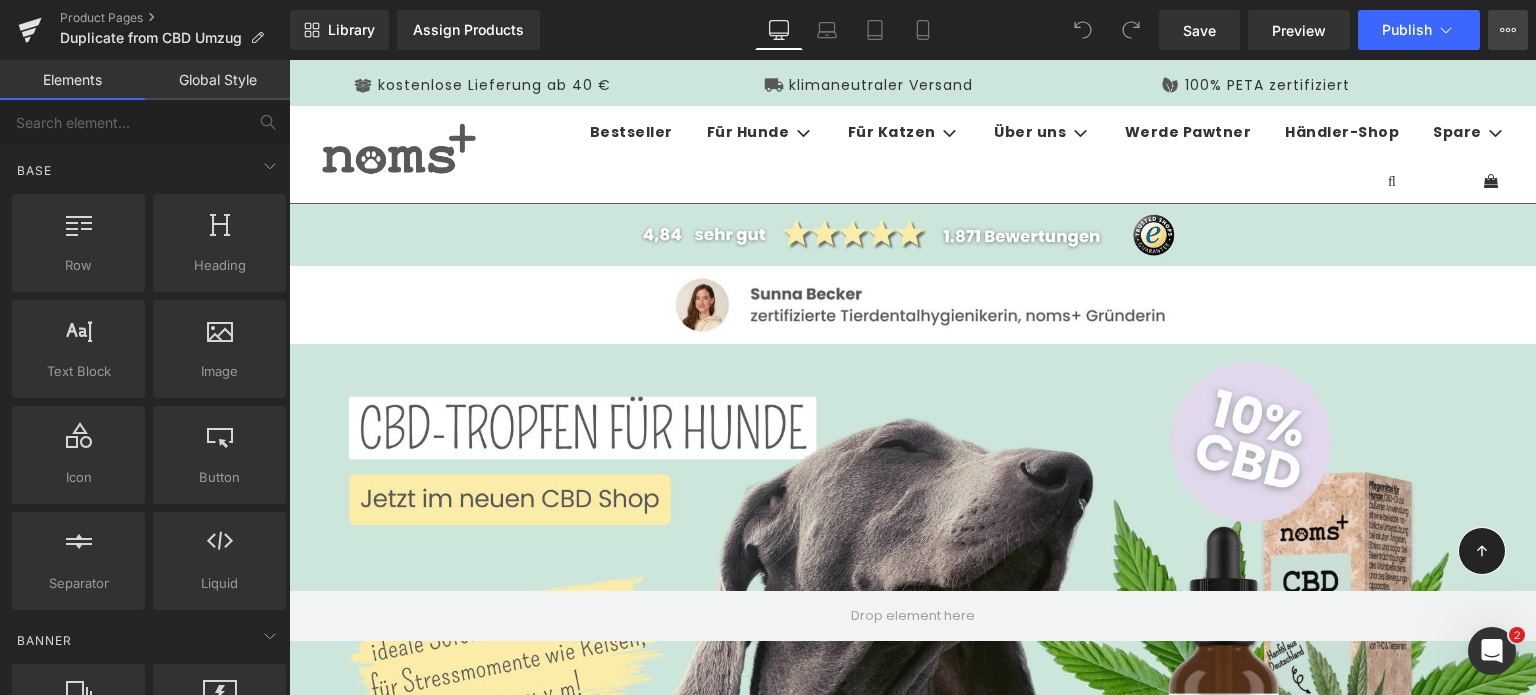 click on "View Live Page View with current Template Save Template to Library Schedule Publish  Optimize  Publish Settings Shortcuts" at bounding box center [1508, 30] 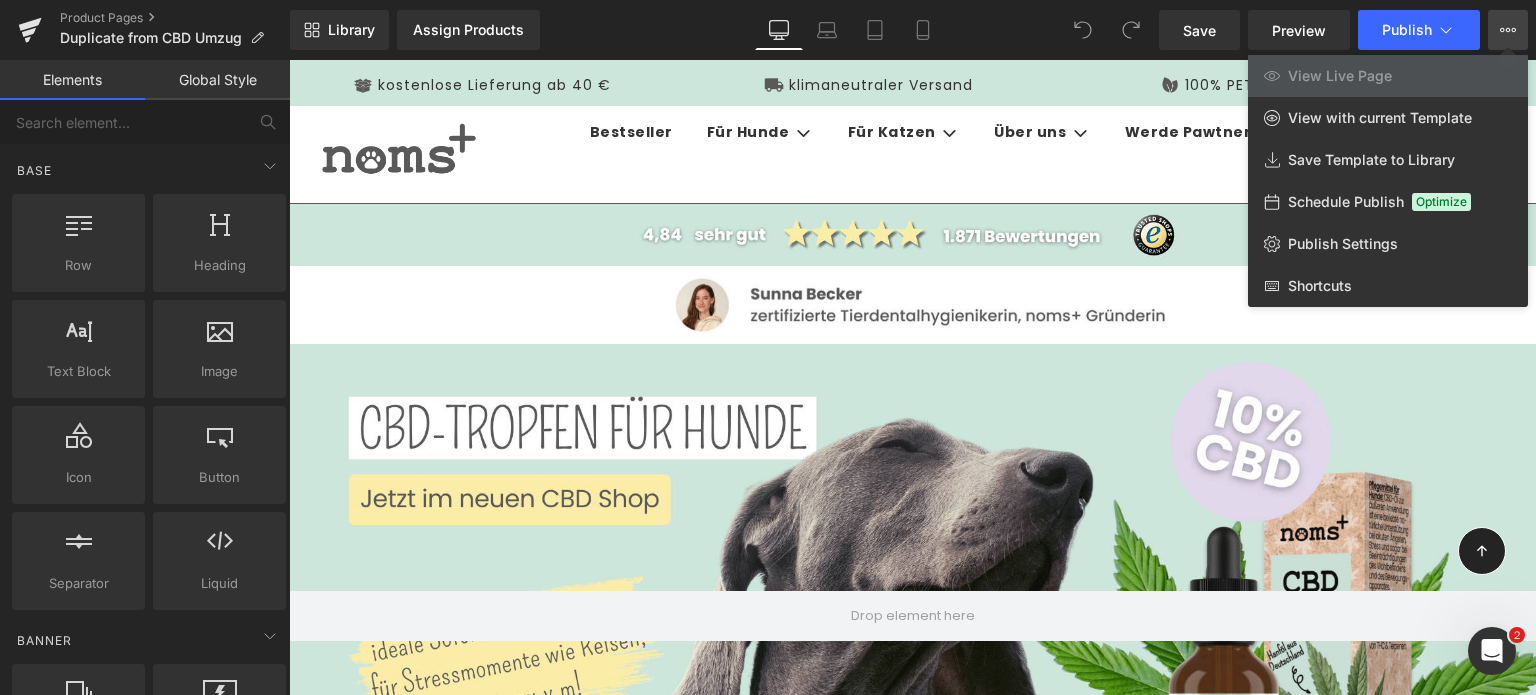 click on "View Live Page View with current Template Save Template to Library Schedule Publish  Optimize  Publish Settings Shortcuts" at bounding box center [1508, 30] 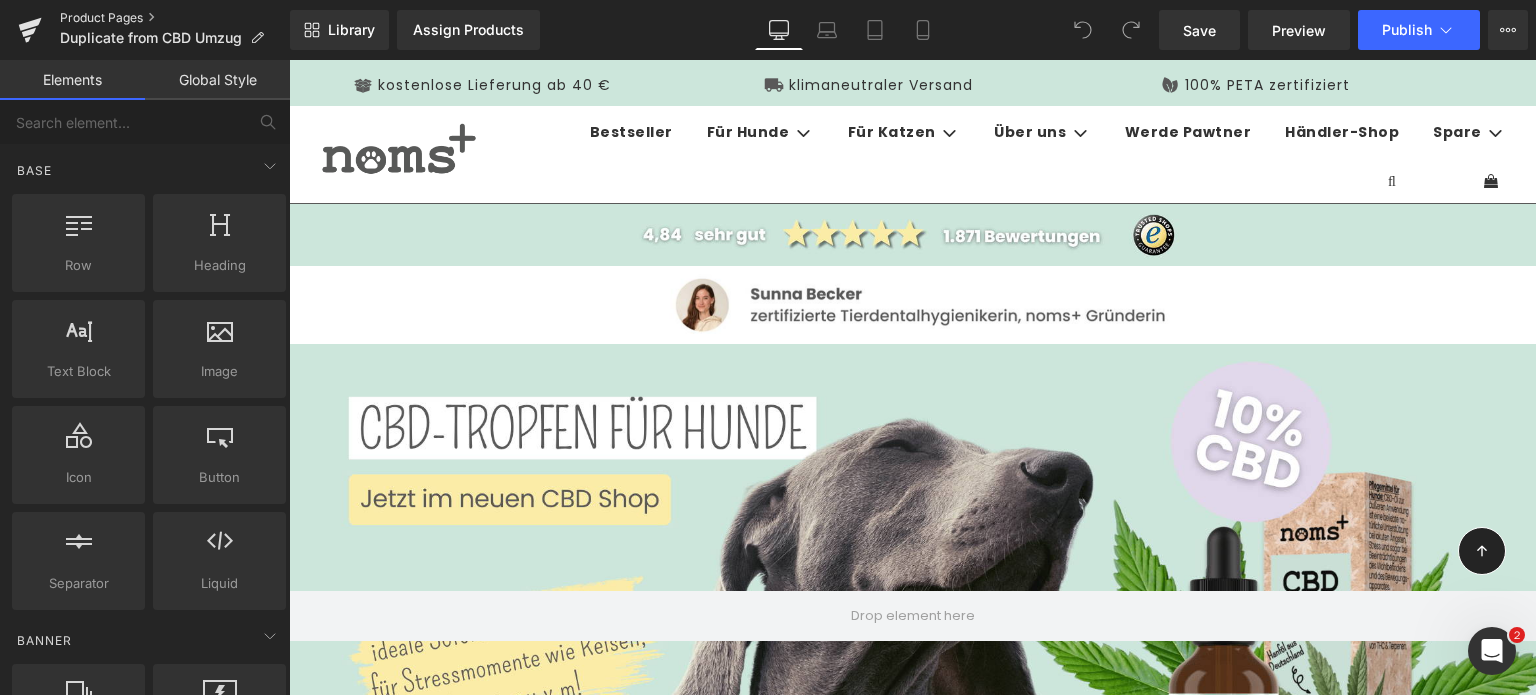 click on "Product Pages" at bounding box center (175, 18) 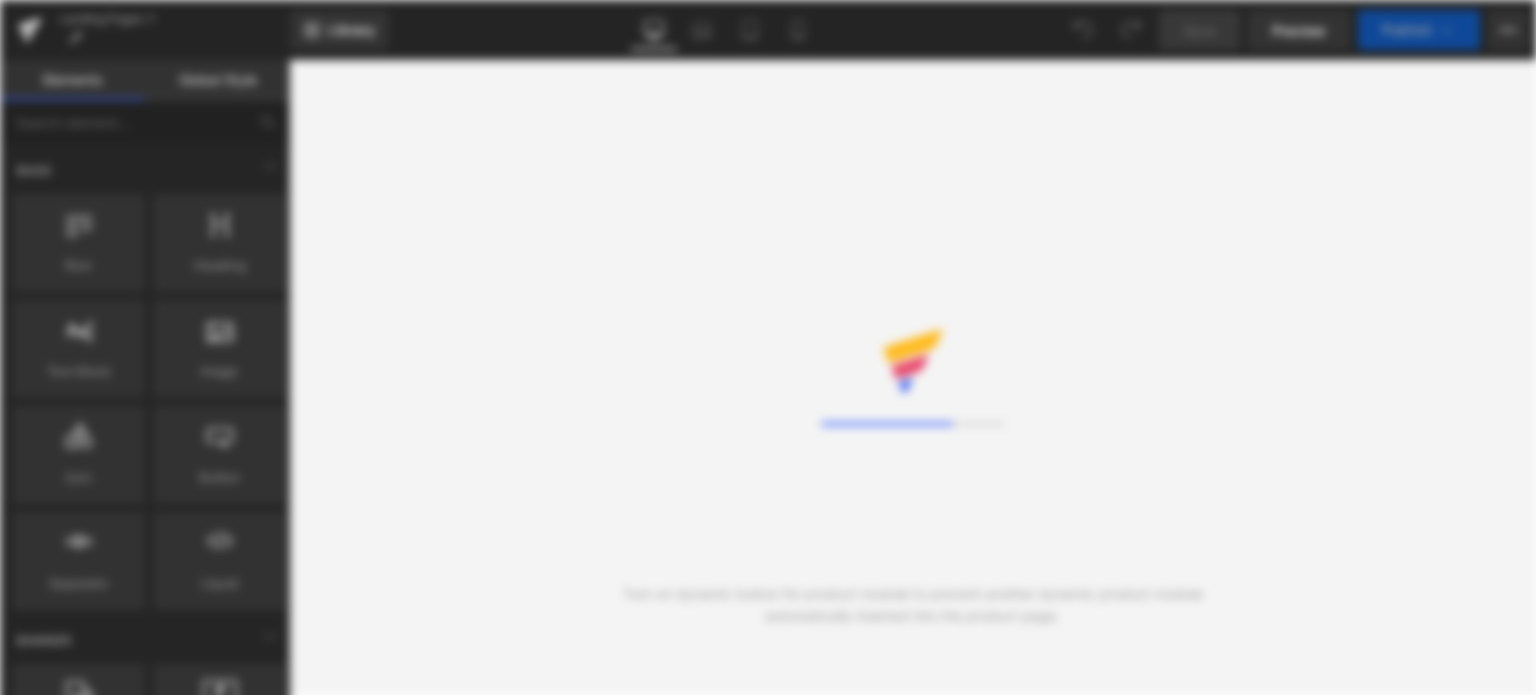 scroll, scrollTop: 0, scrollLeft: 0, axis: both 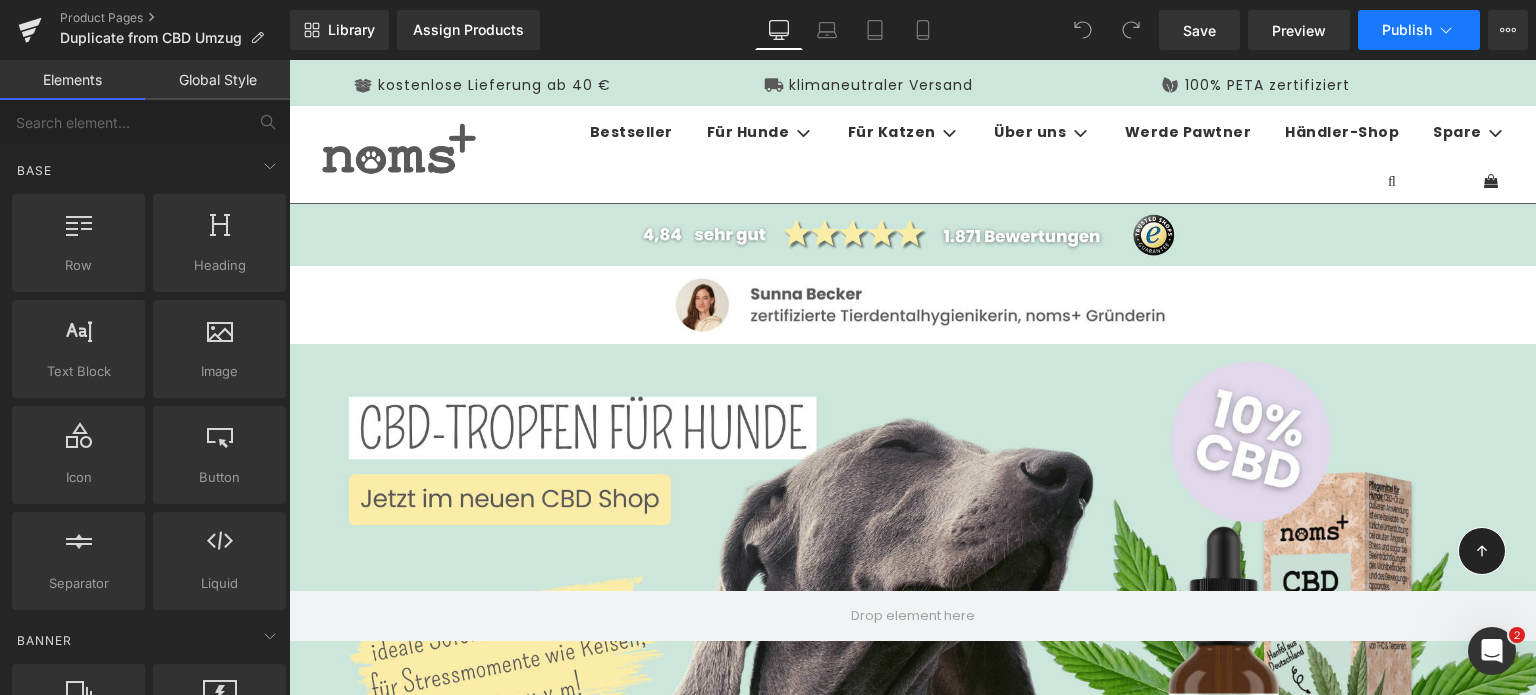 click 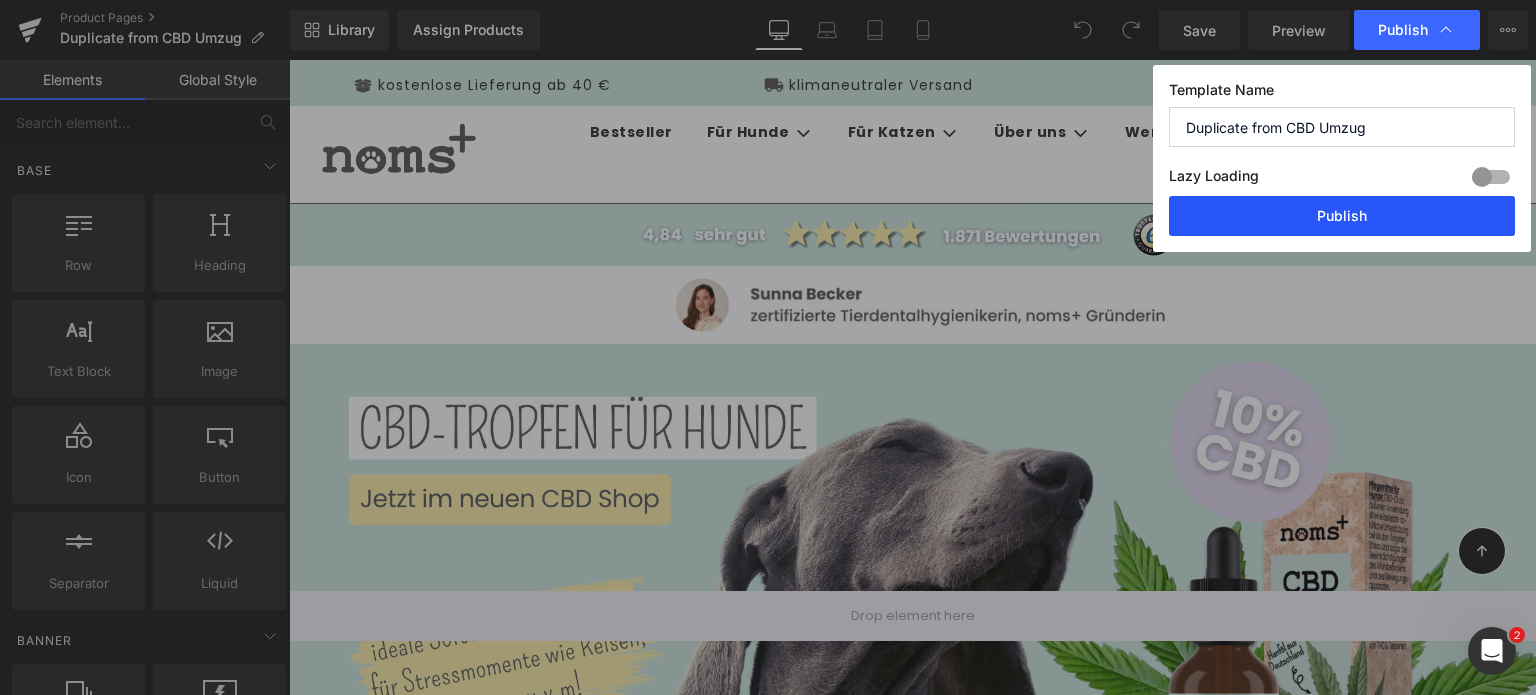 click on "Publish" at bounding box center [1342, 216] 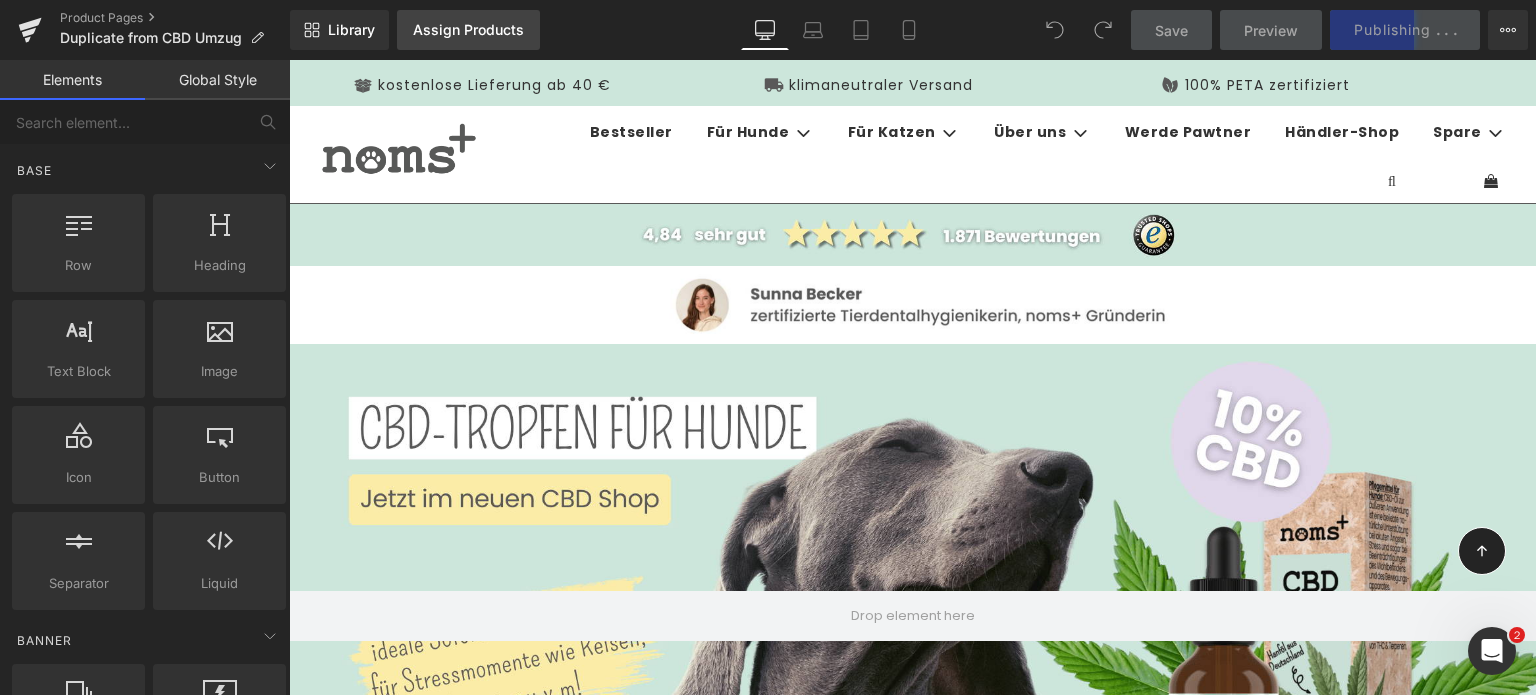 click on "Assign Products" at bounding box center (468, 30) 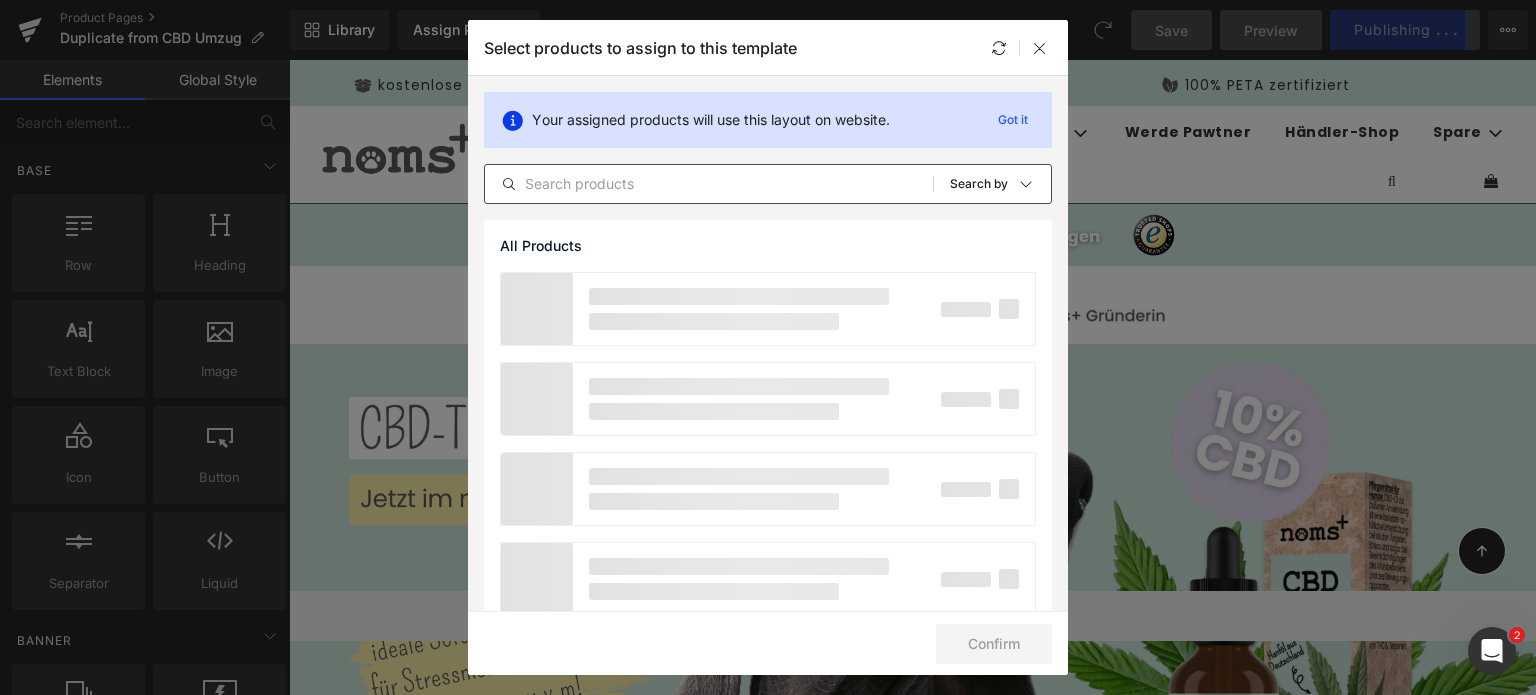 click at bounding box center [709, 184] 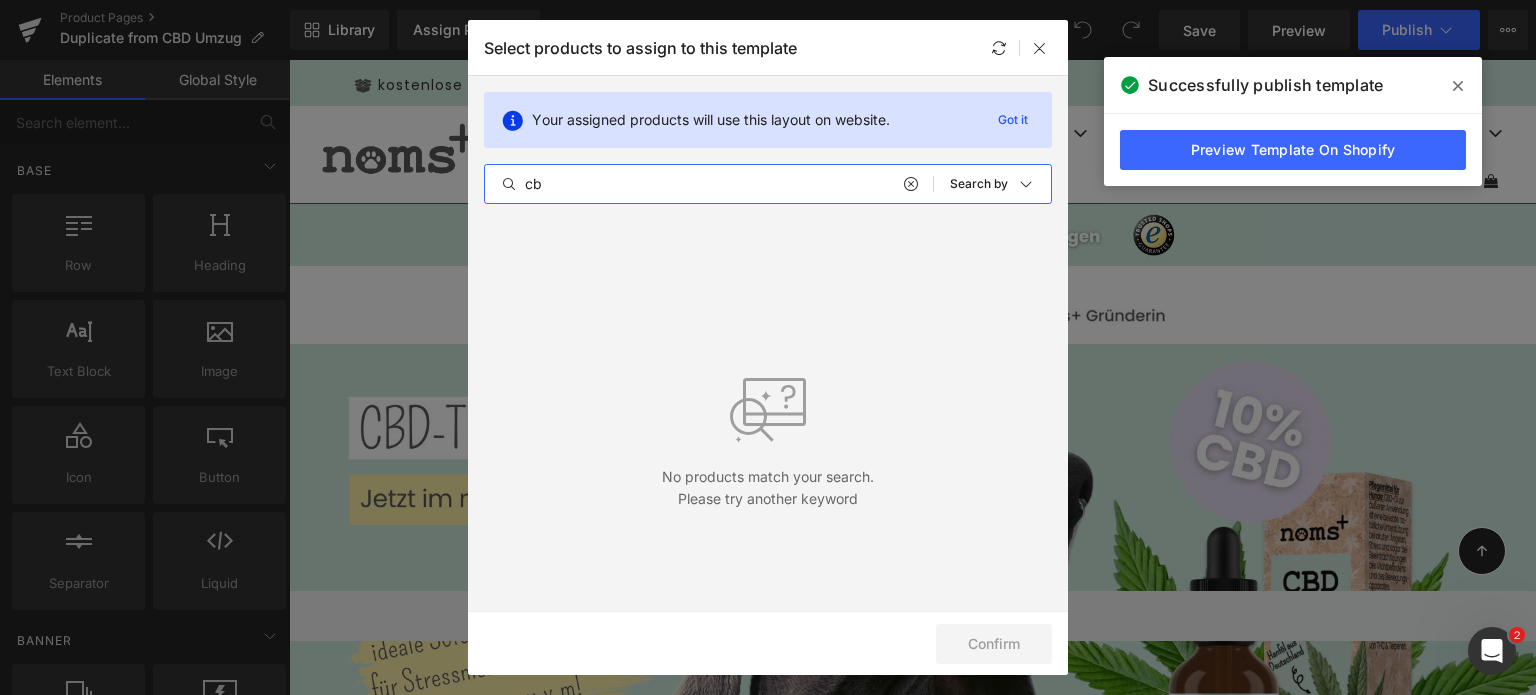 type on "c" 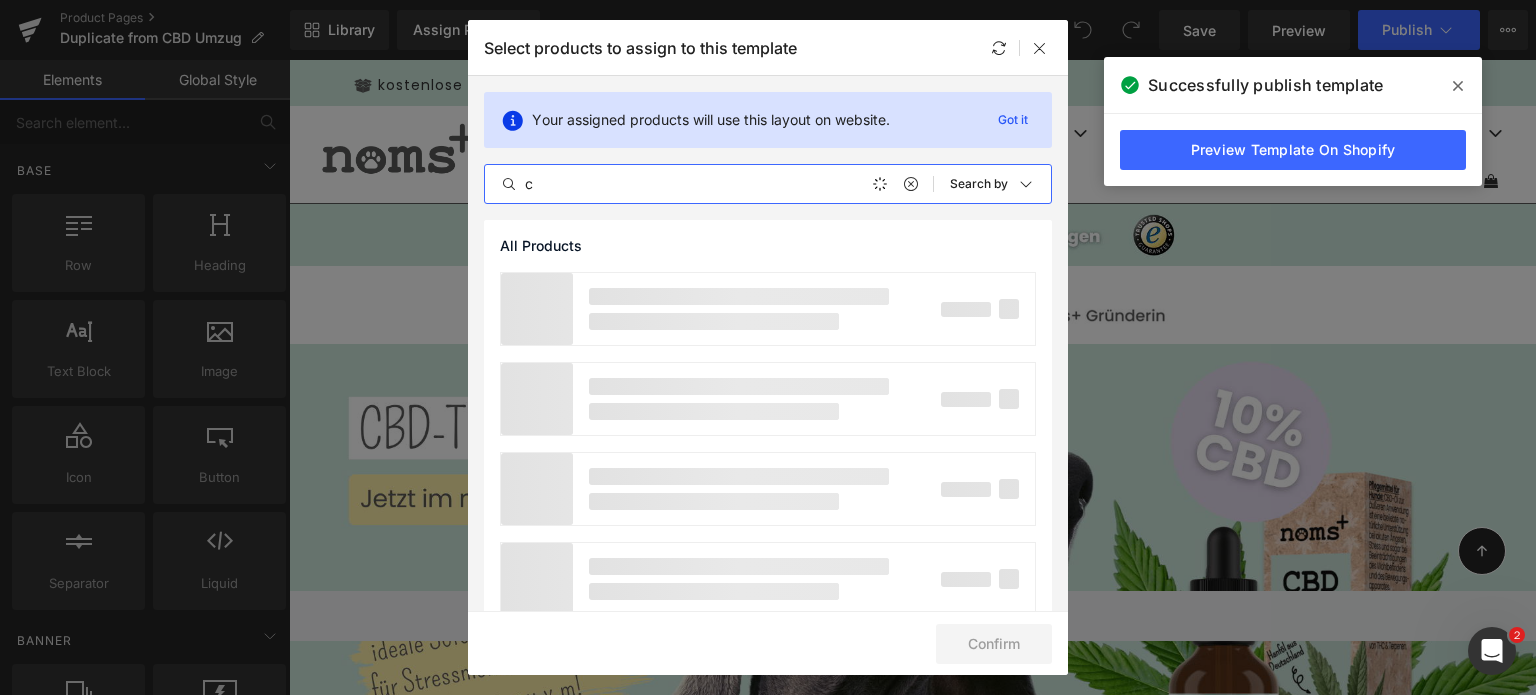 type 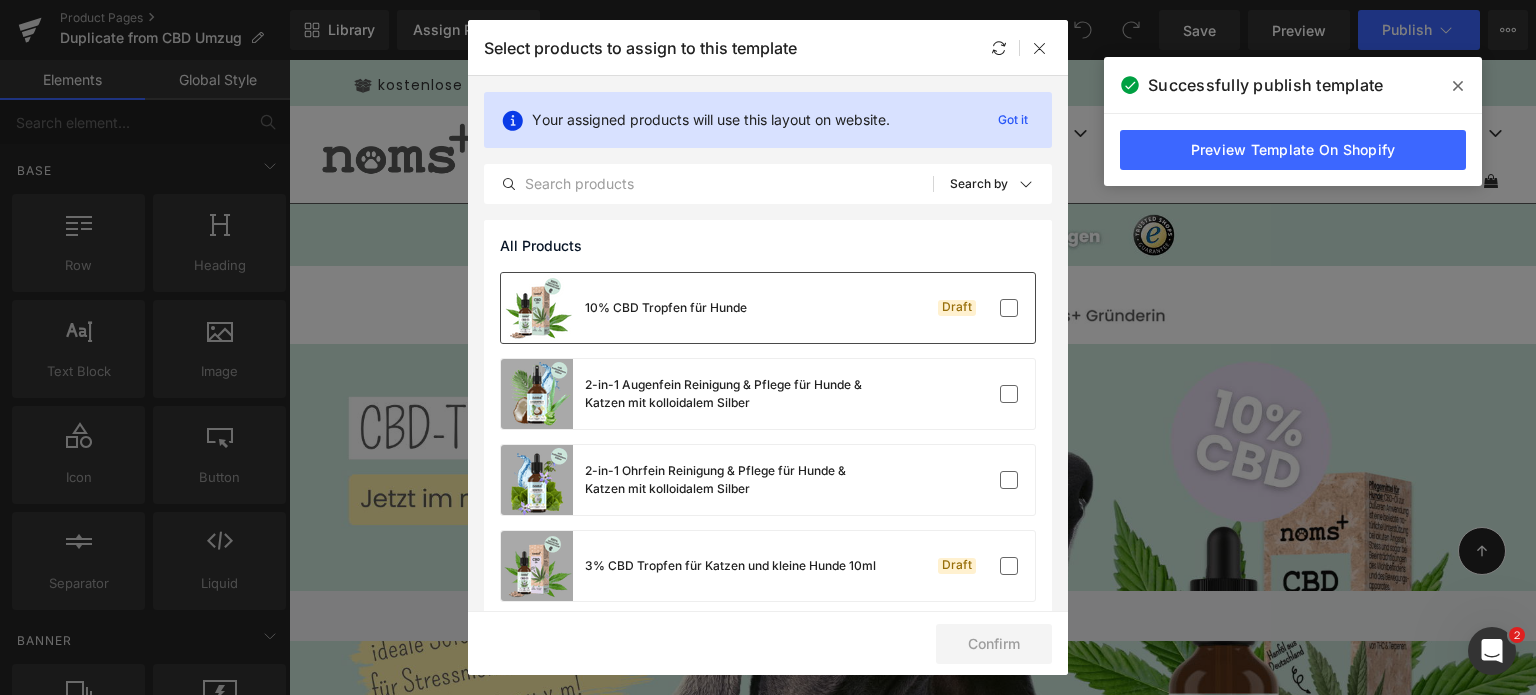 click on "10% CBD Tropfen für Hunde Draft" at bounding box center [768, 308] 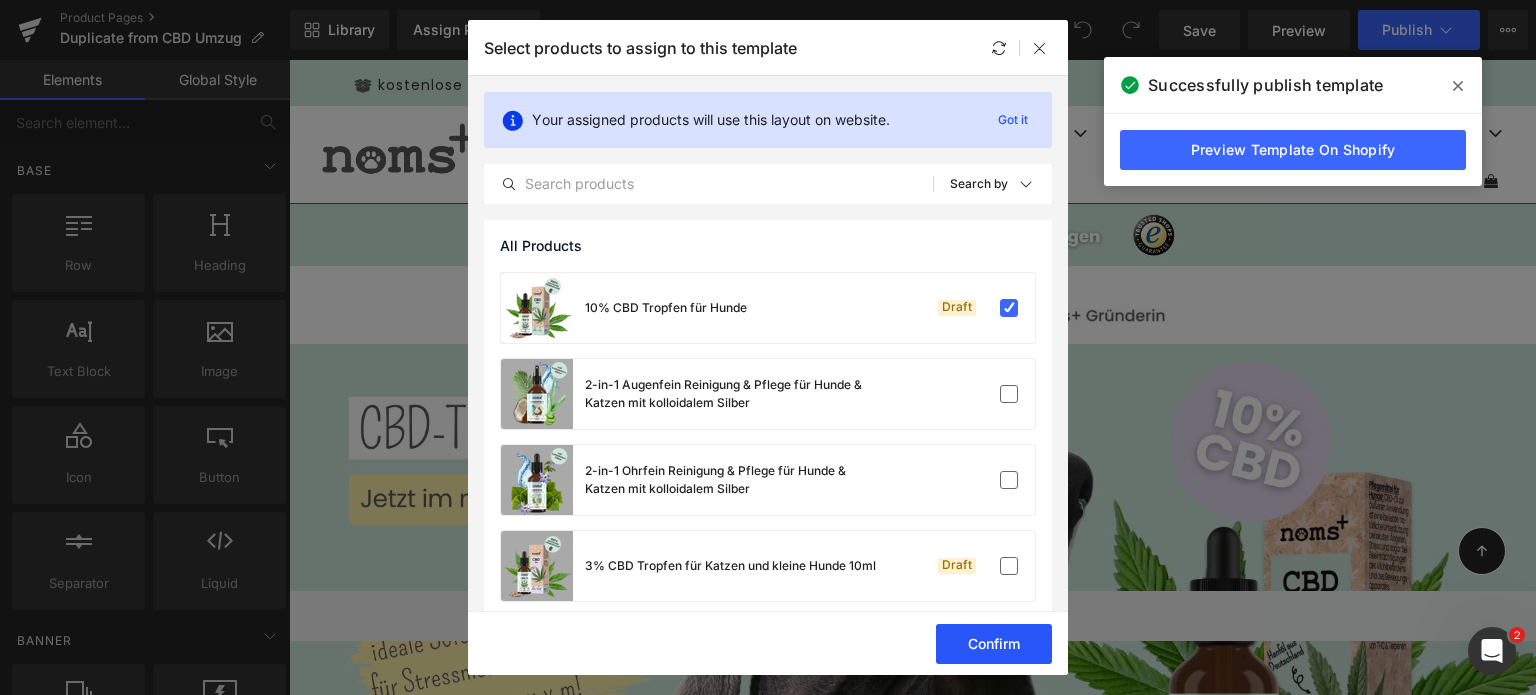 click on "Confirm" at bounding box center (994, 644) 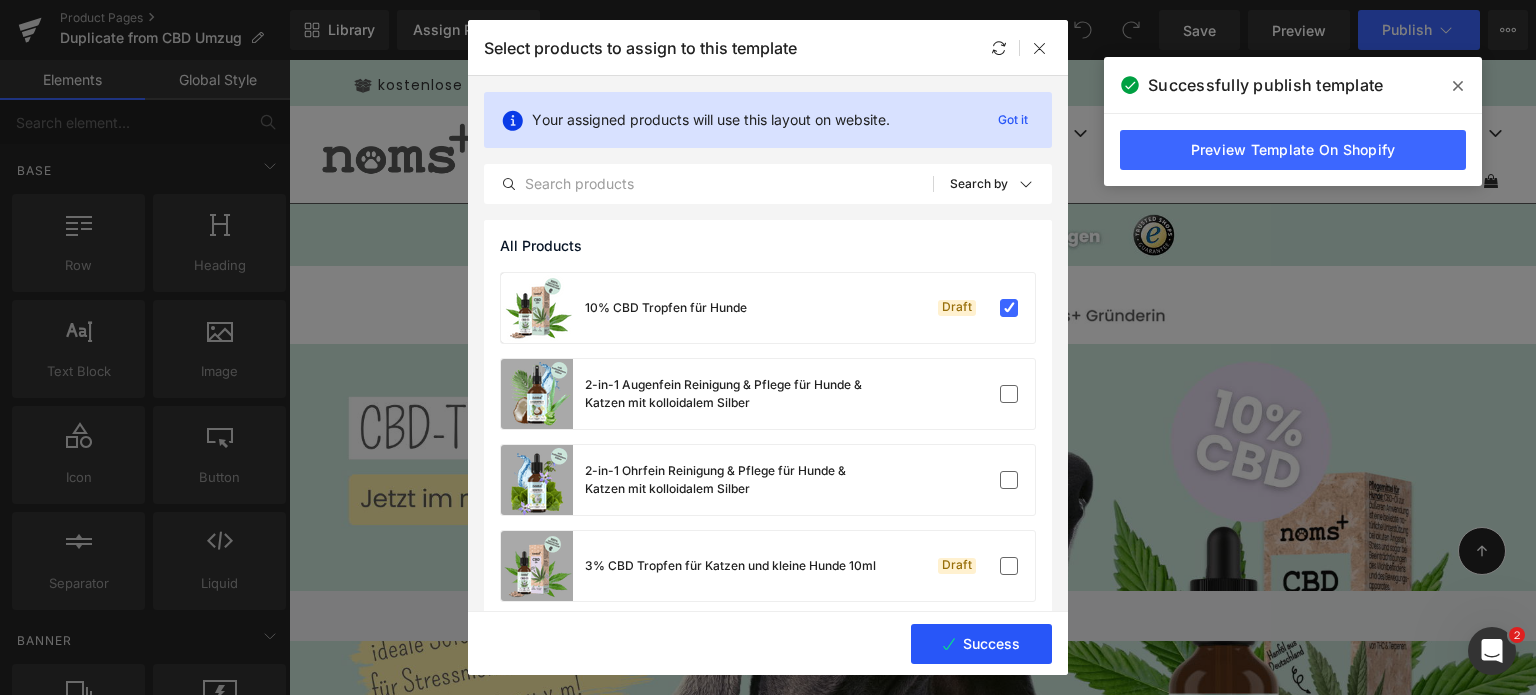 click on "Success" at bounding box center [981, 644] 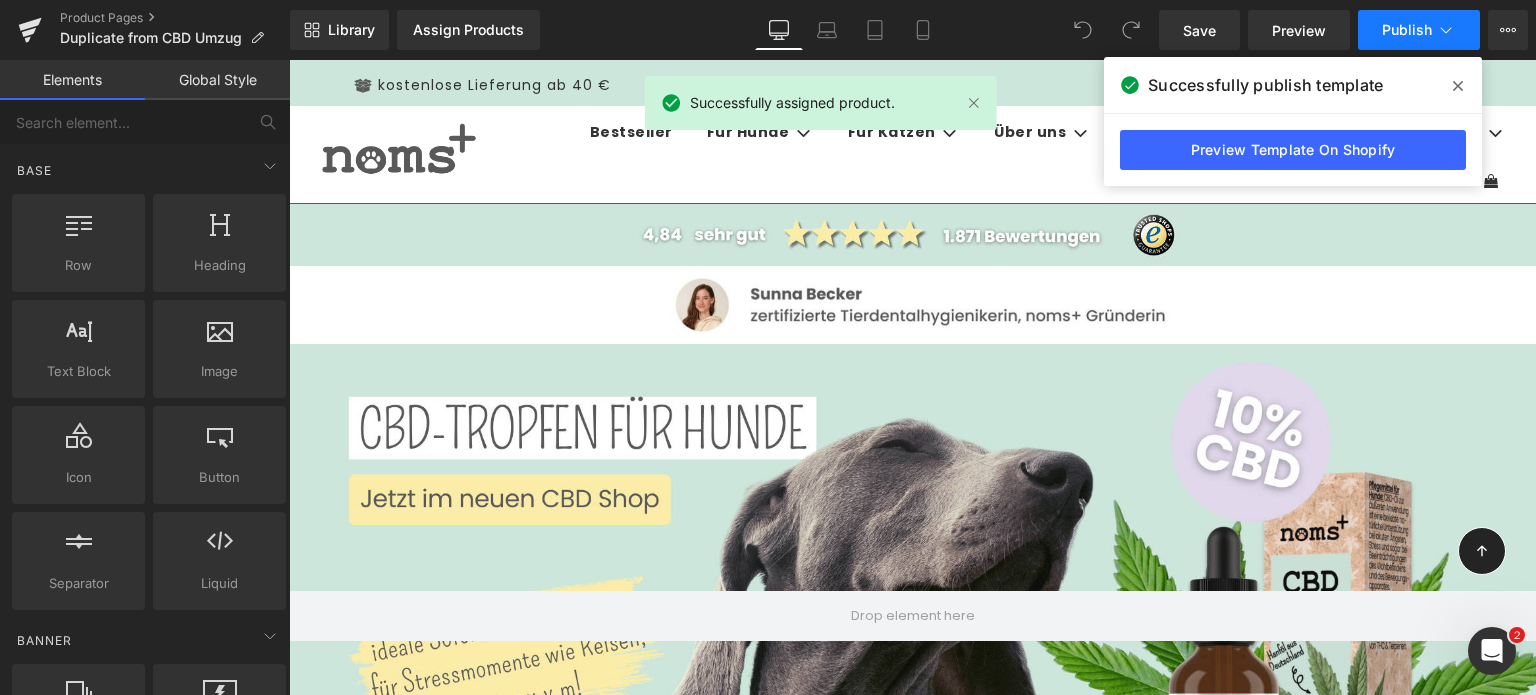 click on "Publish" at bounding box center (1407, 30) 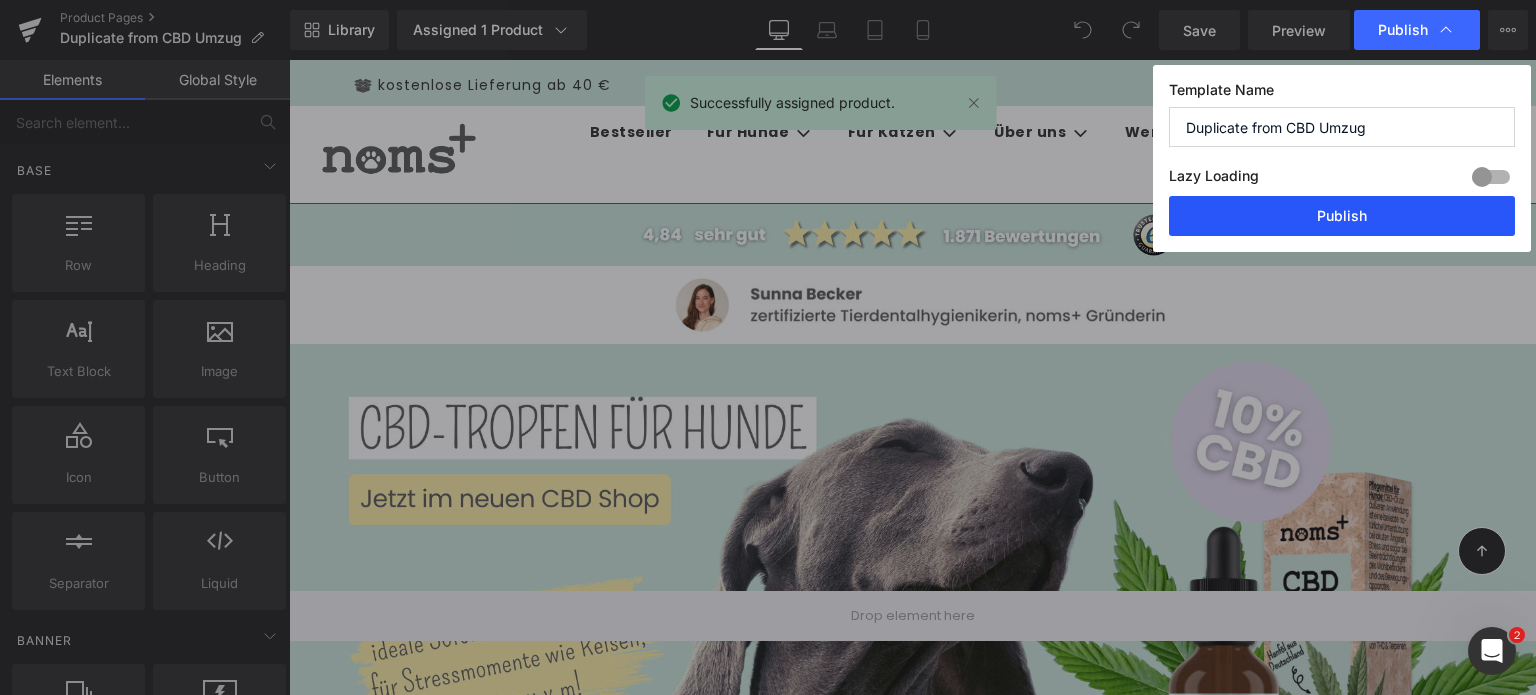 click on "Publish" at bounding box center [1342, 216] 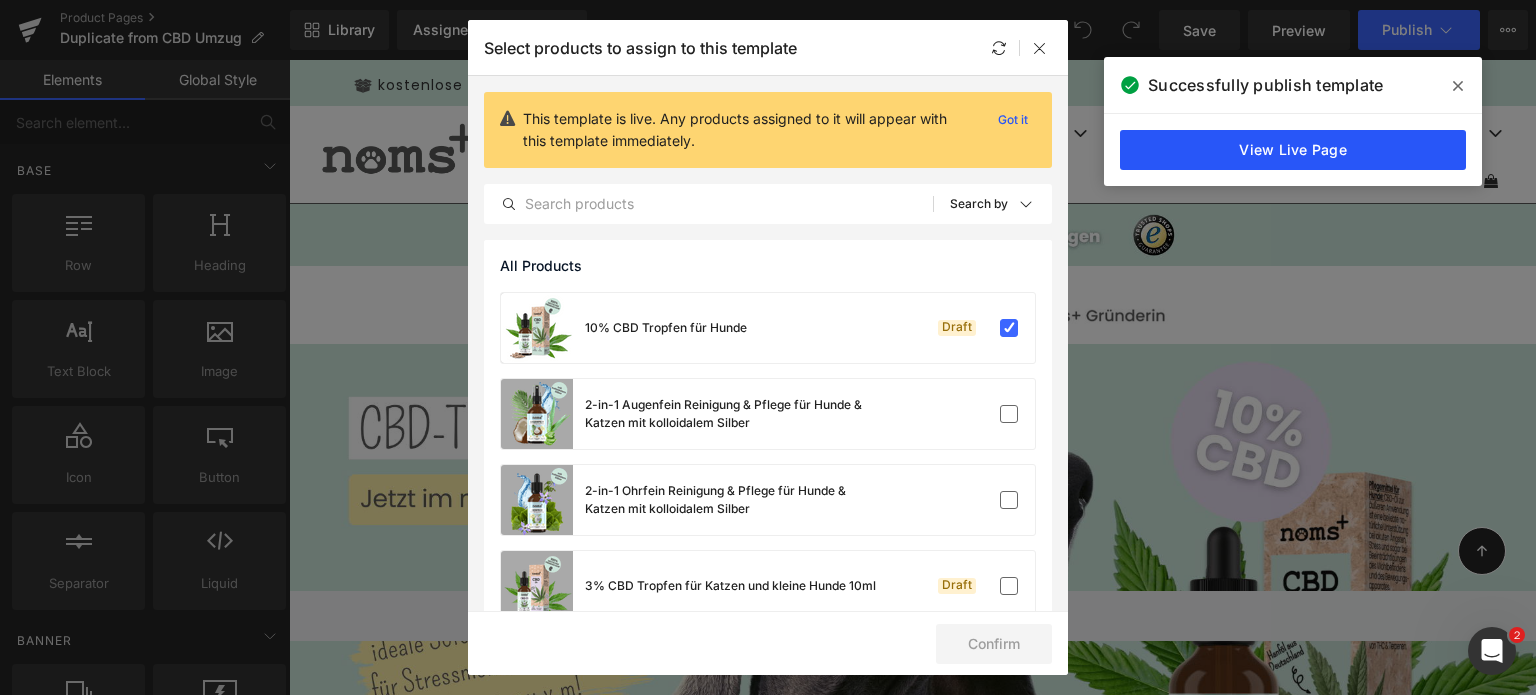 click on "View Live Page" at bounding box center (1293, 150) 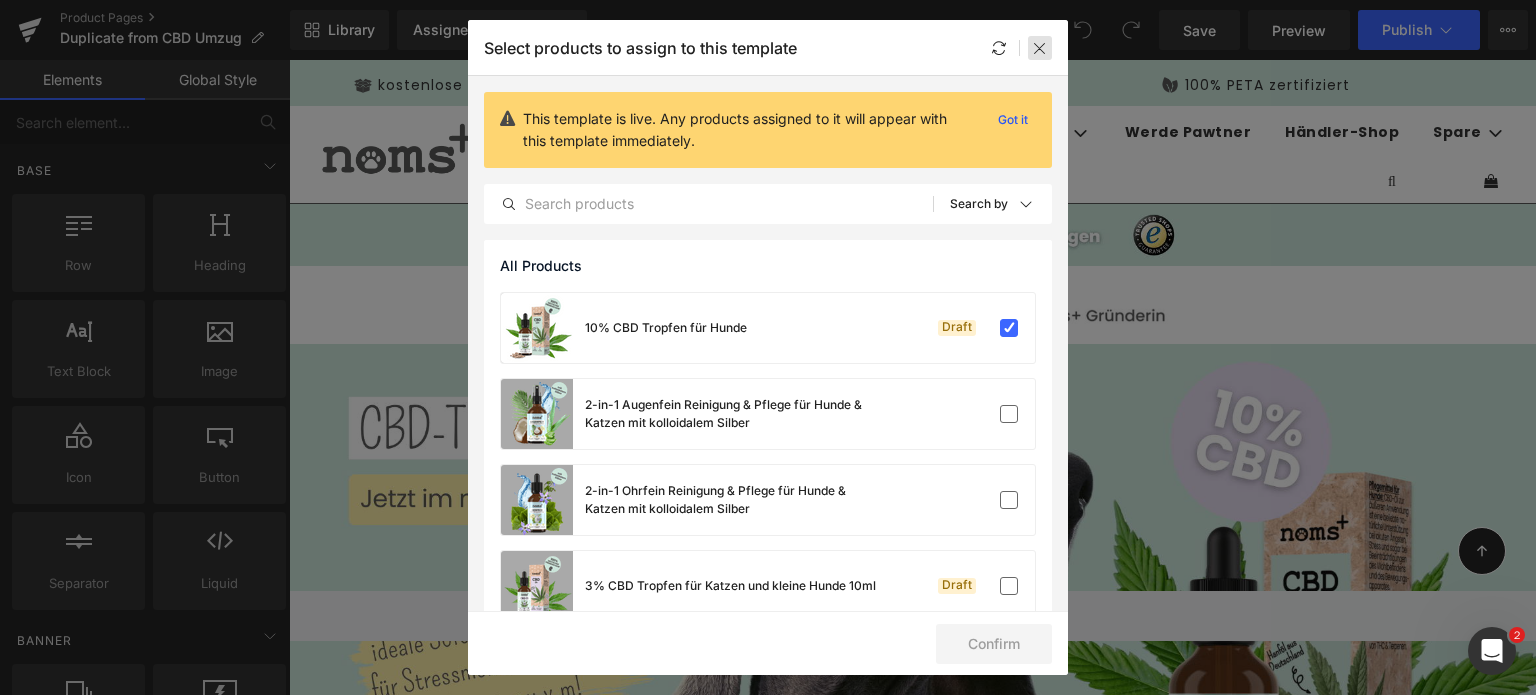 click at bounding box center [1040, 48] 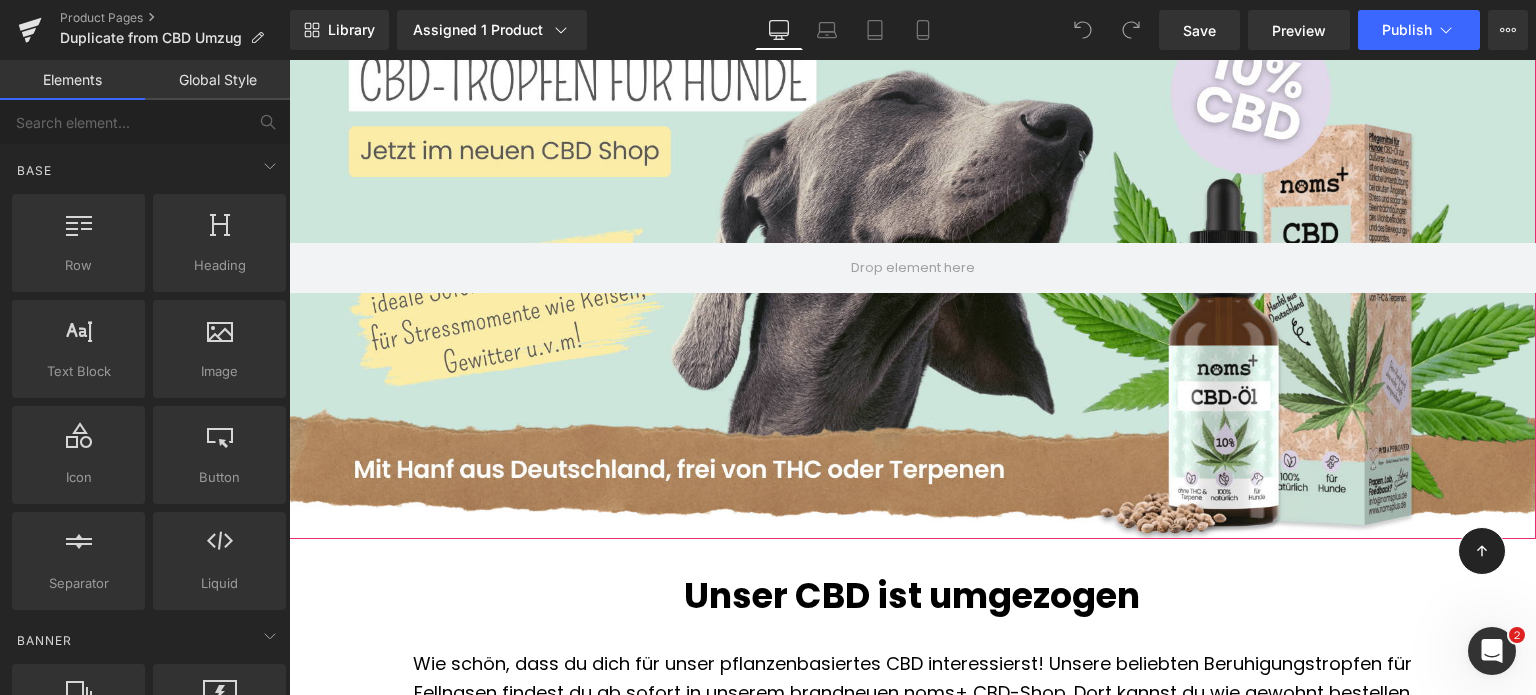 scroll, scrollTop: 188, scrollLeft: 0, axis: vertical 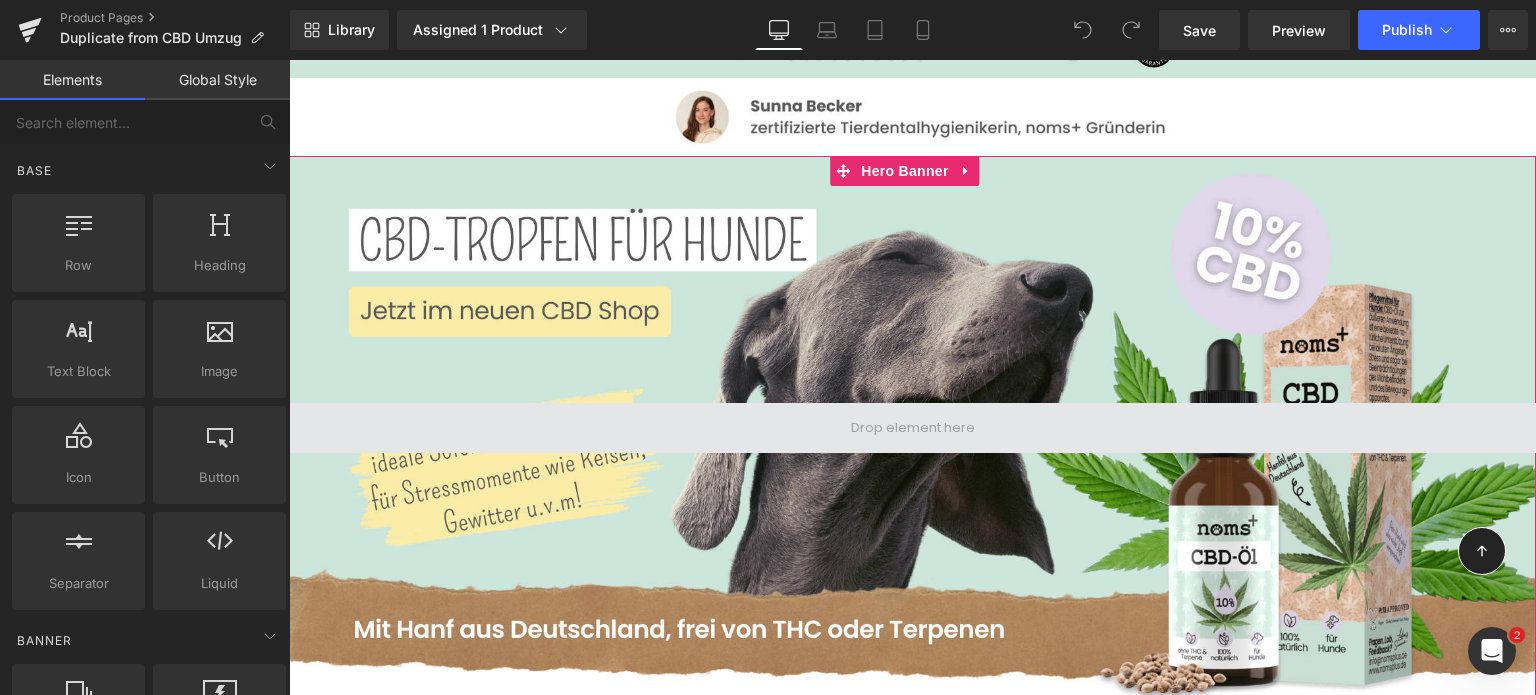 click at bounding box center [912, 428] 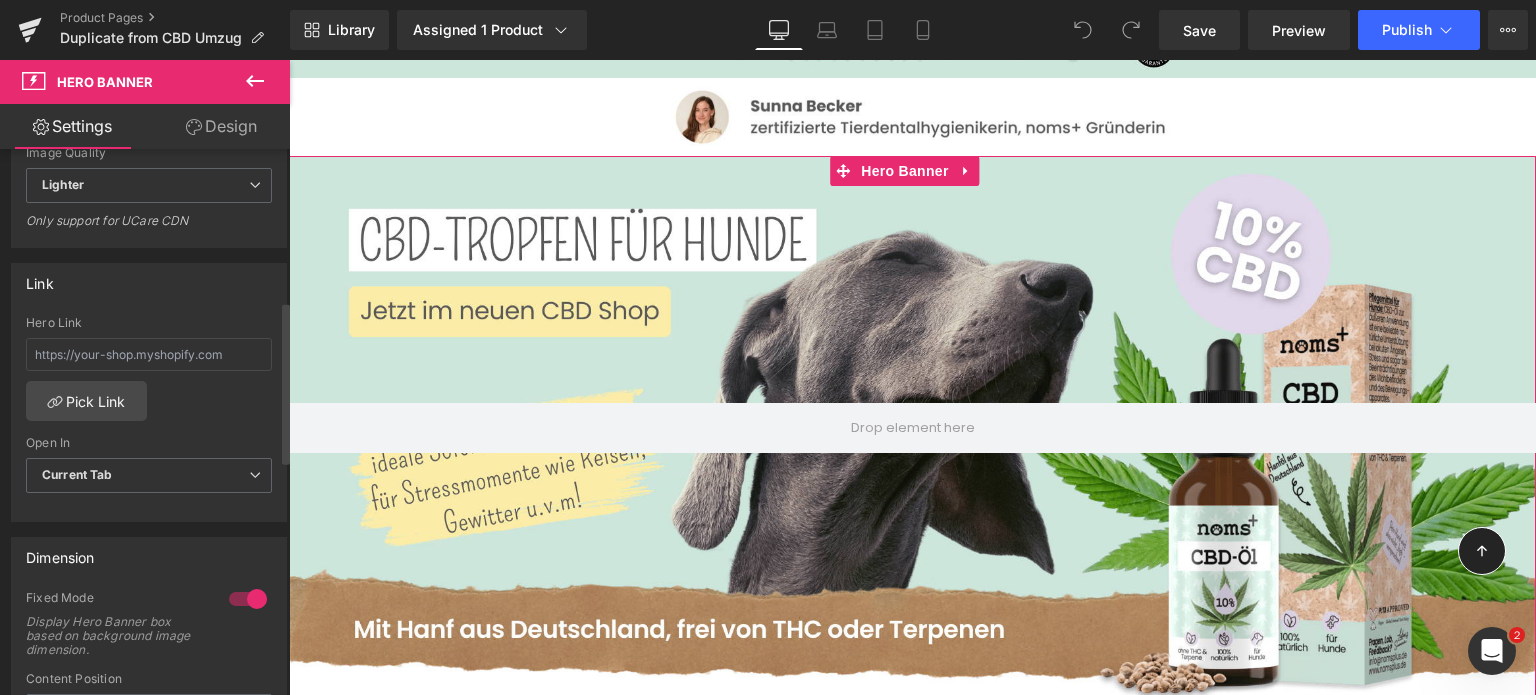 scroll, scrollTop: 512, scrollLeft: 0, axis: vertical 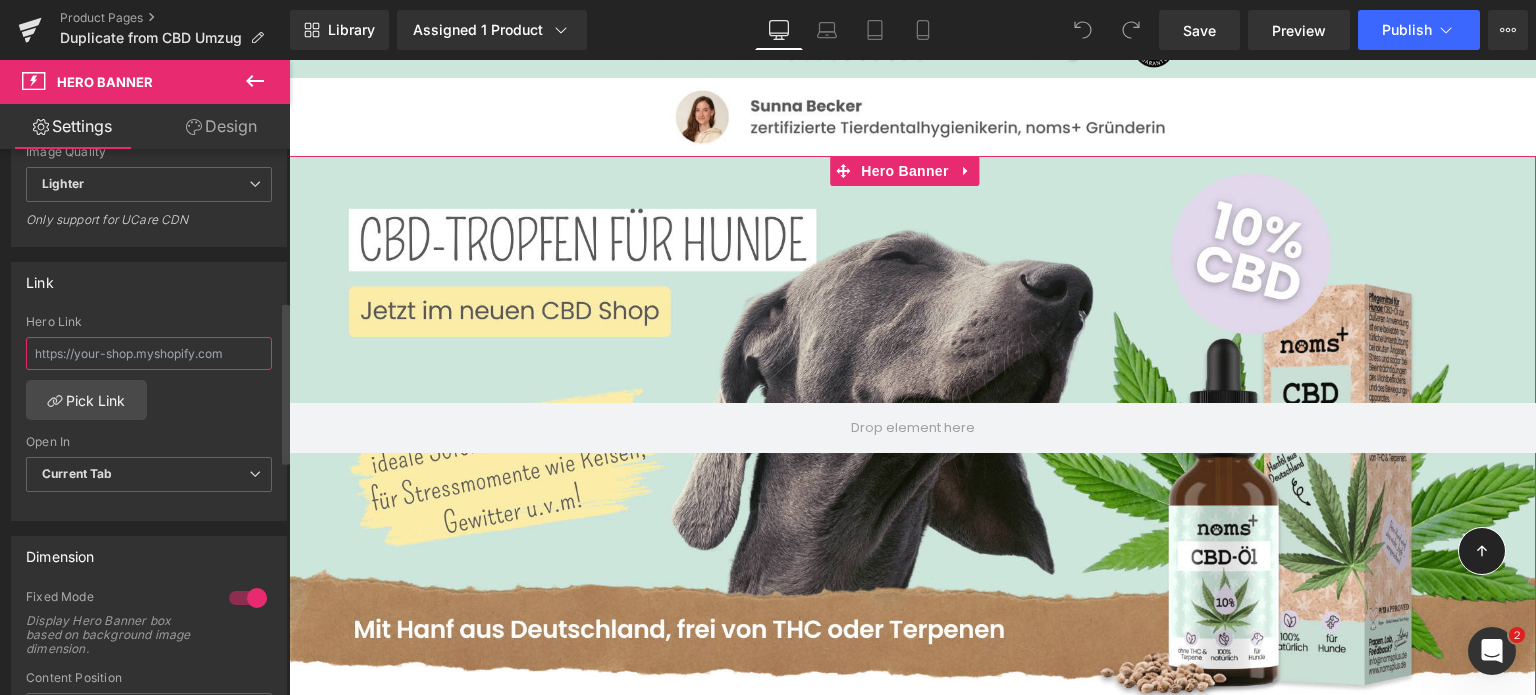 click at bounding box center [149, 353] 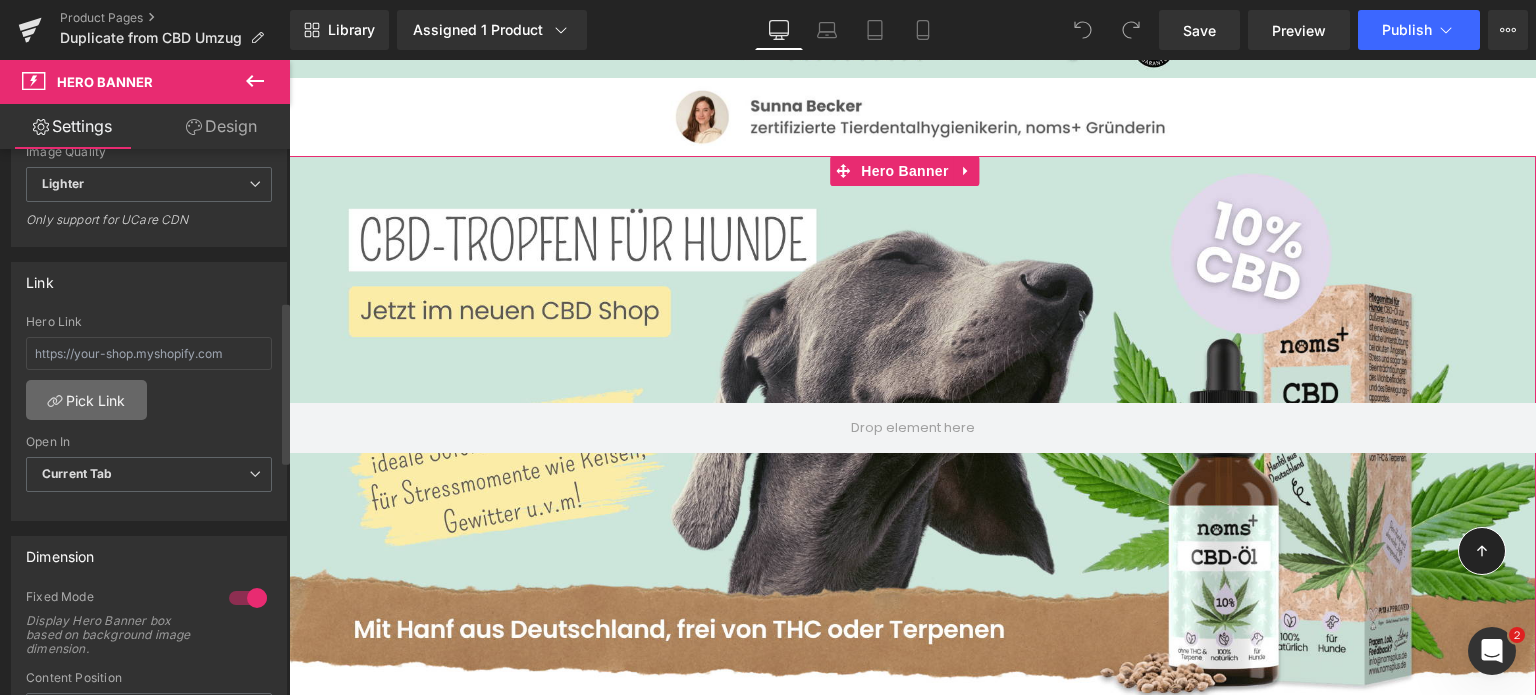 click on "Pick Link" at bounding box center (86, 400) 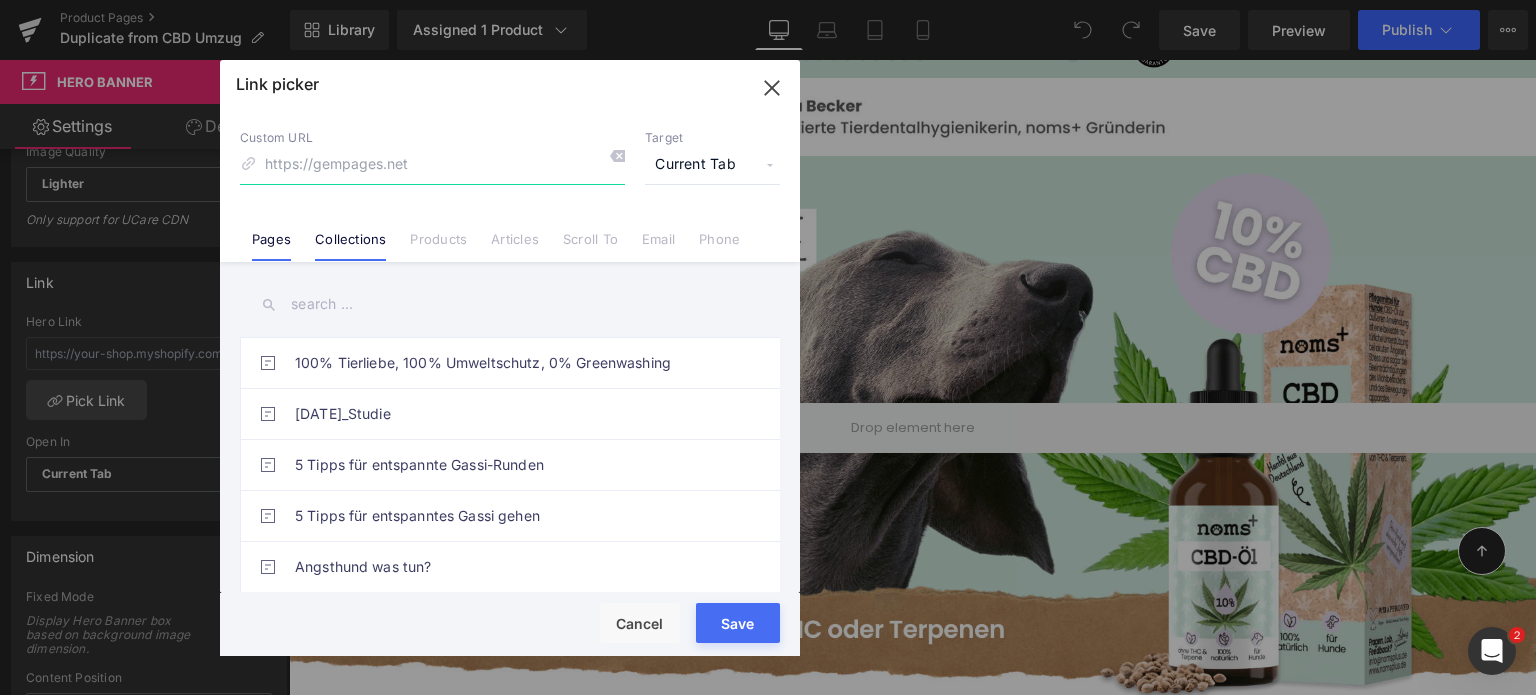 paste on "https://nomsplus-cbd.de/" 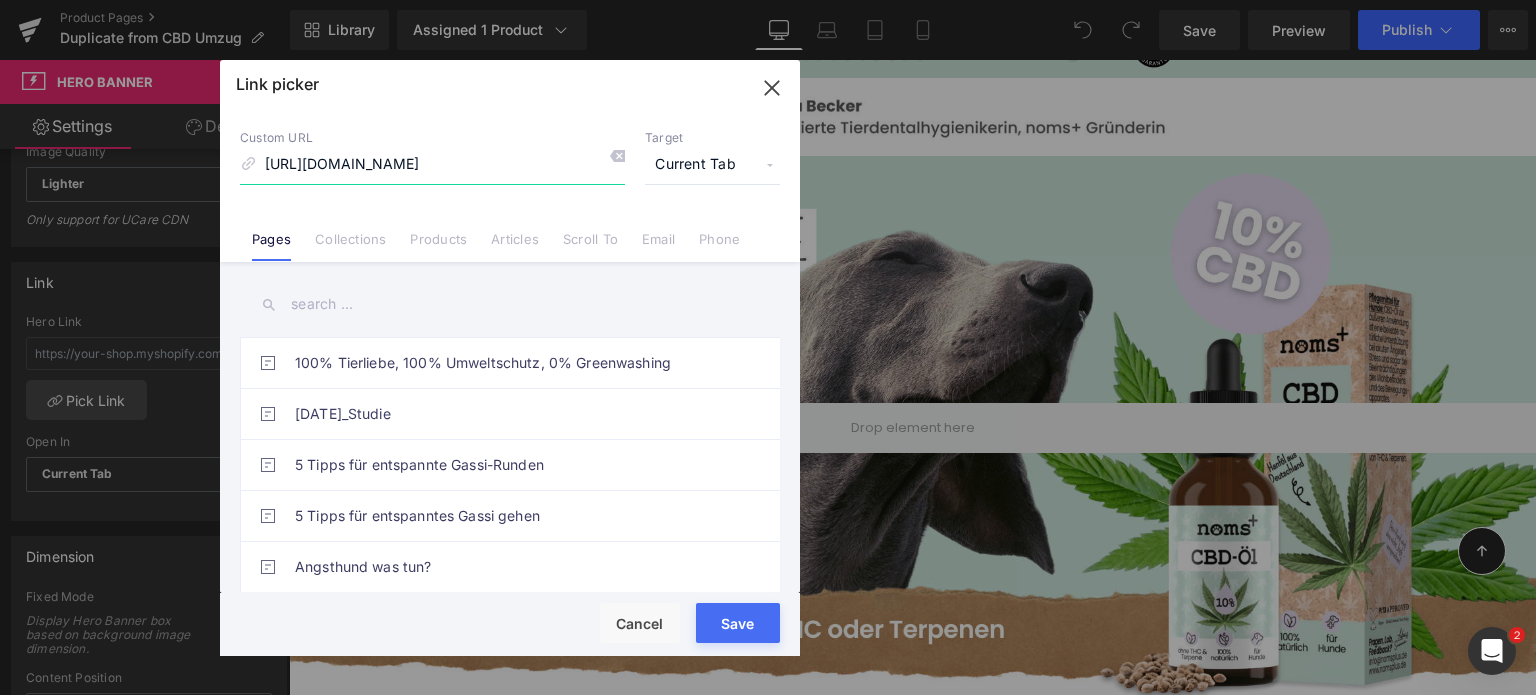 type on "https://nomsplus-cbd.de/" 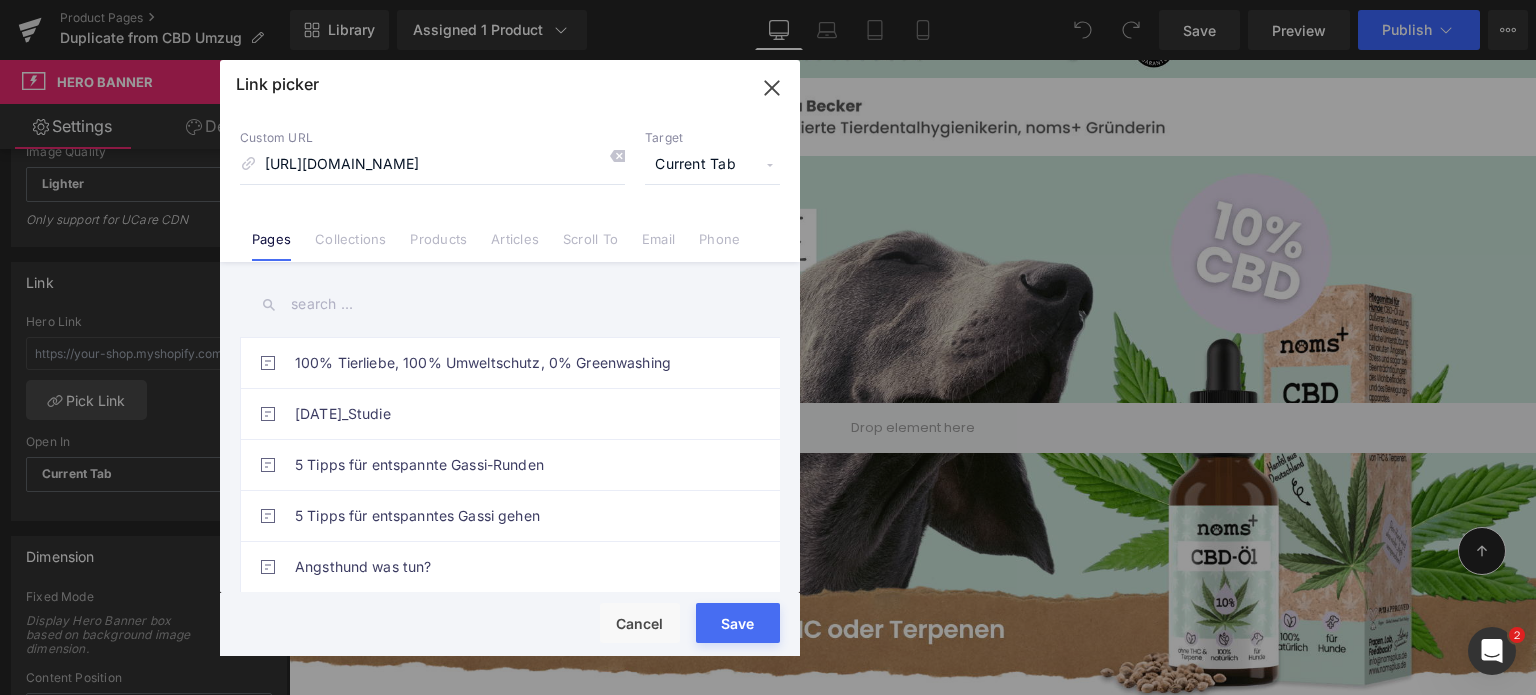 click on "Save" at bounding box center (738, 623) 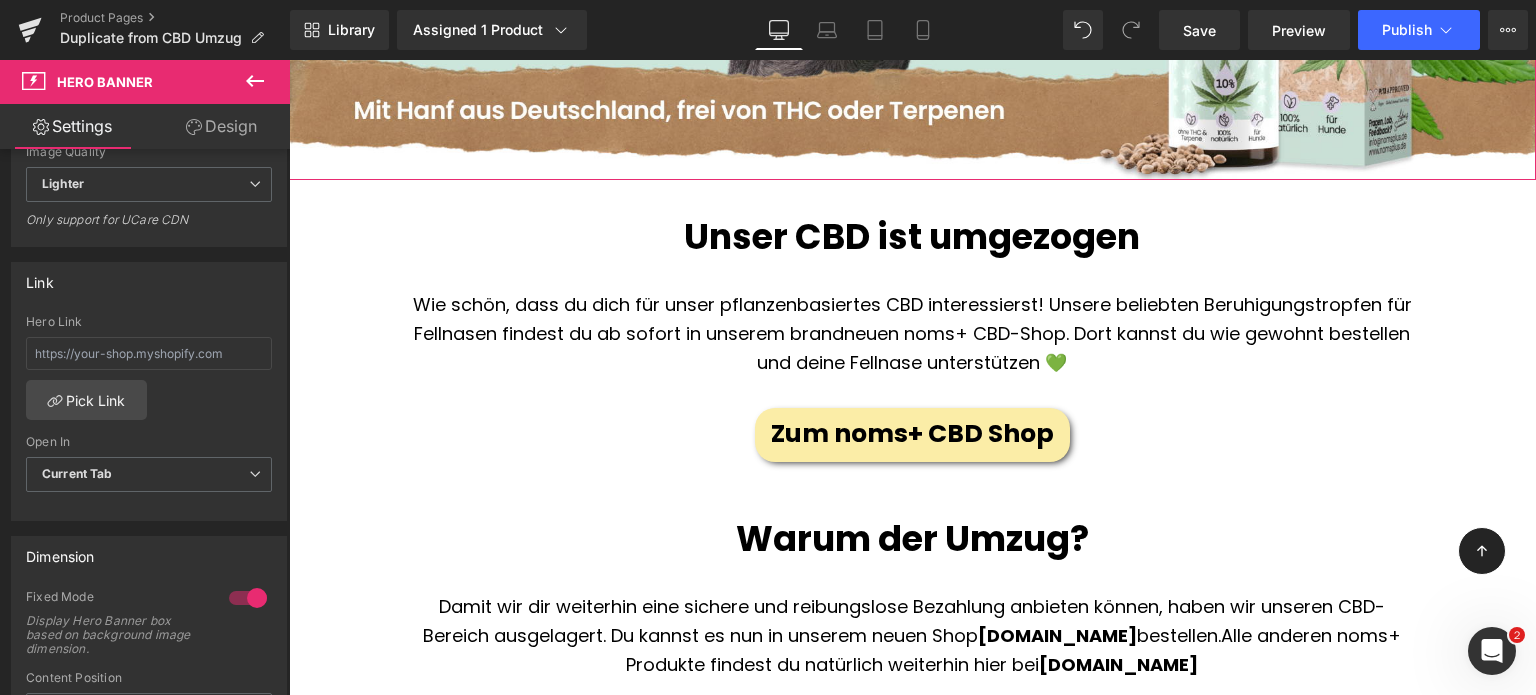 scroll, scrollTop: 708, scrollLeft: 0, axis: vertical 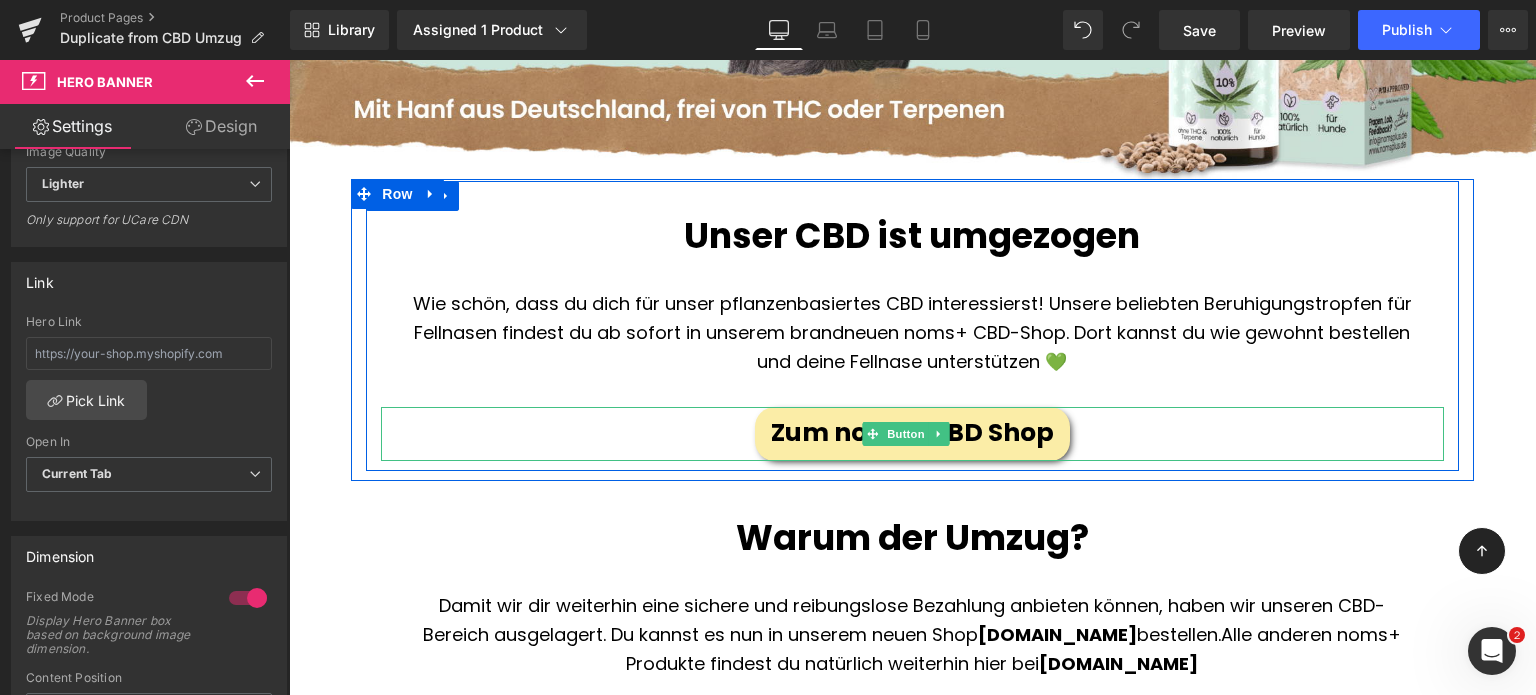 click at bounding box center [872, 434] 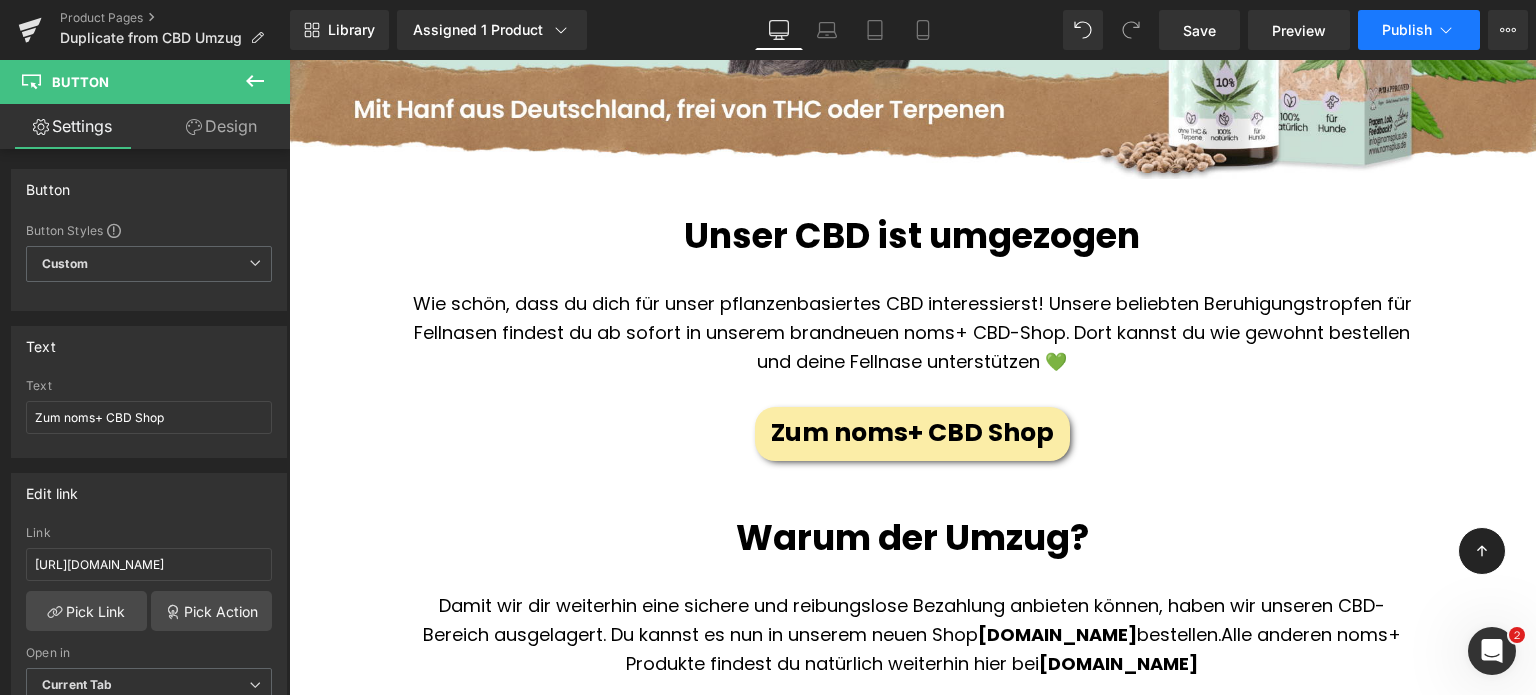 click on "Publish" at bounding box center [1407, 30] 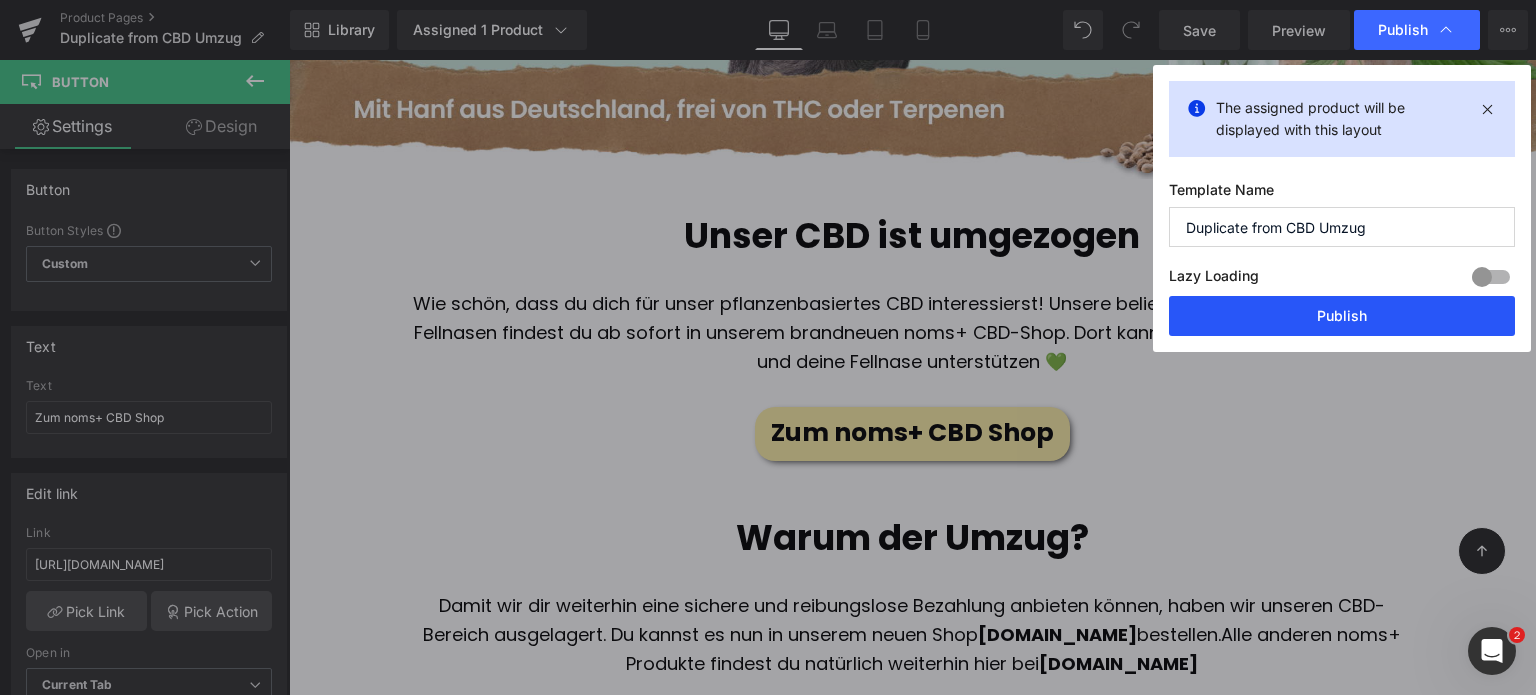 click on "Publish" at bounding box center [1342, 316] 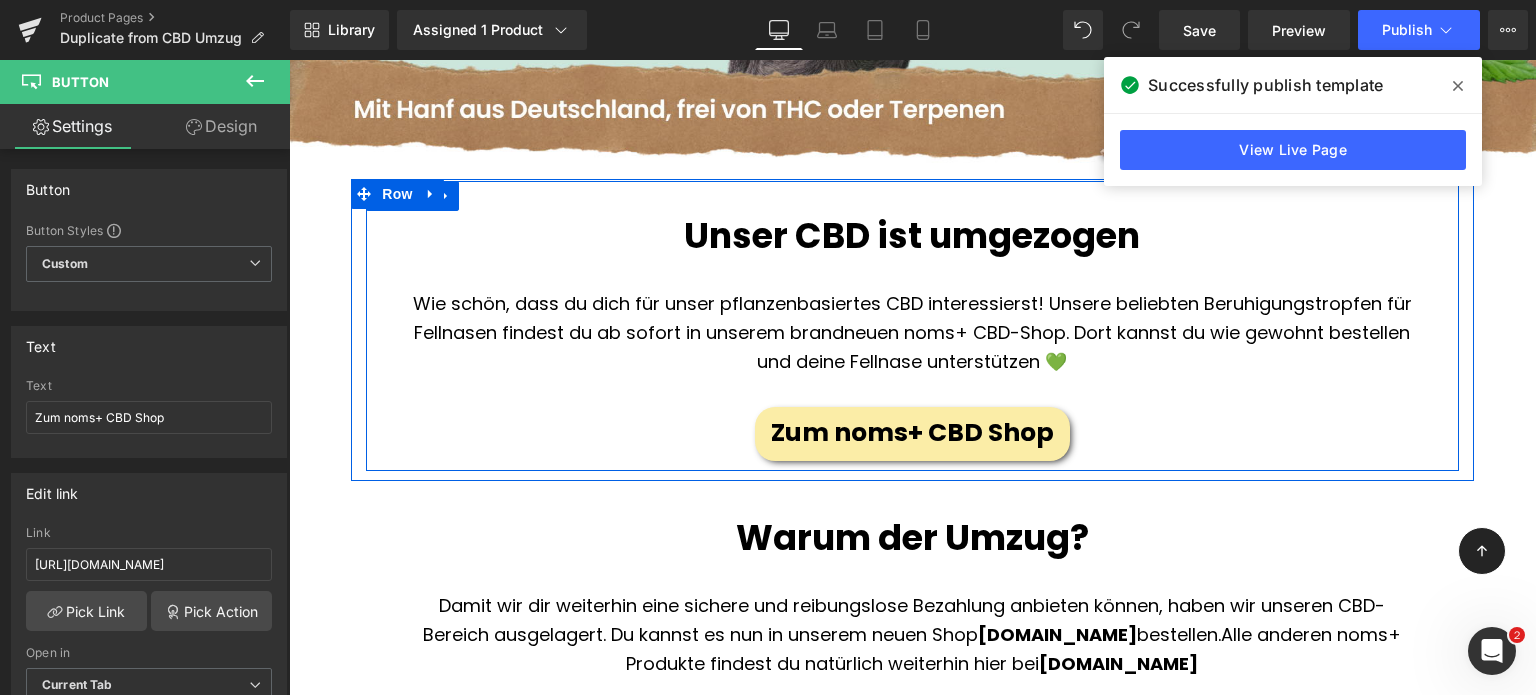 click on "Unser CBD ist umgezogen Heading         Bye, Angst & Stress!👋 Hilf deinem Hund zur Ruhe zu finden! Heading         Wie schön, dass du dich für unser pflanzenbasiertes CBD interessierst! Unsere beliebten Beruhigungstropfen für Fellnasen findest du ab sofort in unserem brandneuen noms+ CBD-Shop. Dort kannst du wie gewohnt bestellen und deine Fellnase unterstützen 💚 Text Block         Zum noms+ CBD Shop Button" at bounding box center (912, 336) 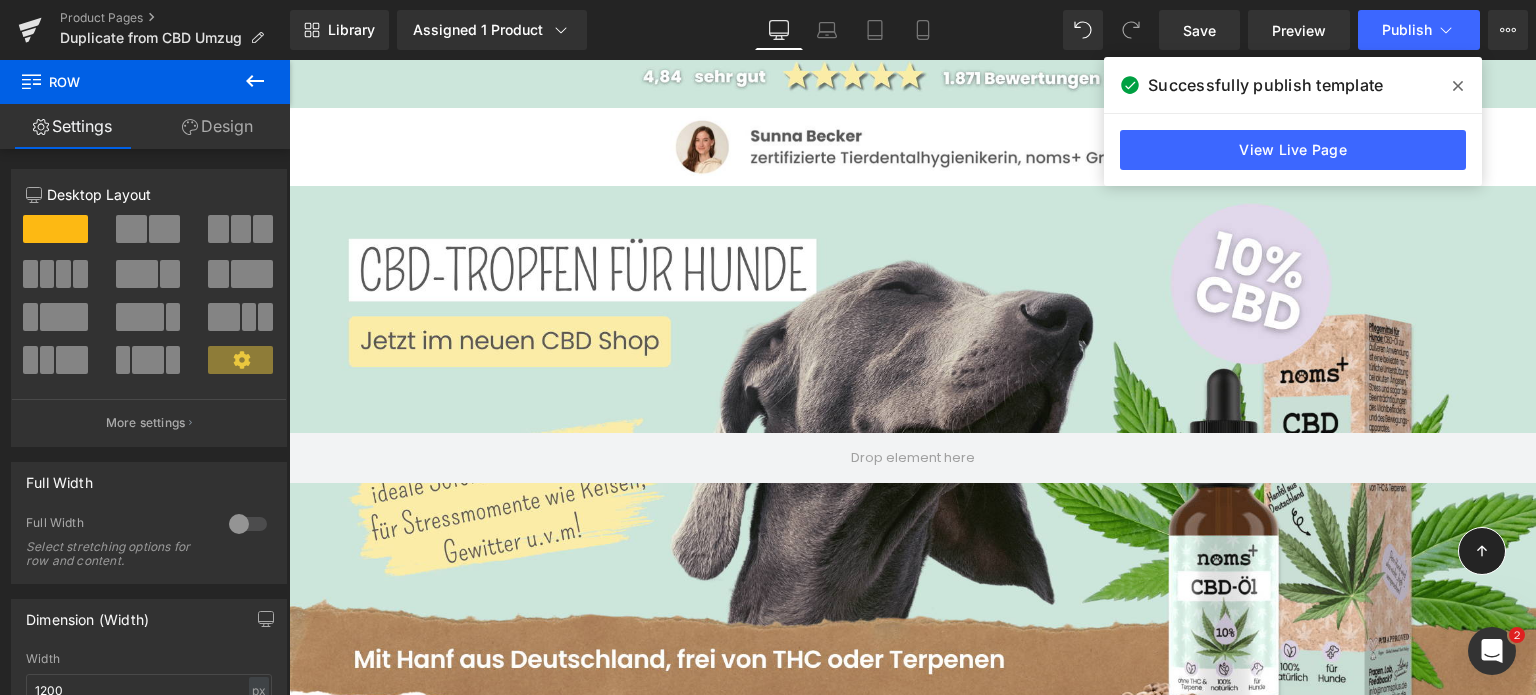 scroll, scrollTop: 0, scrollLeft: 0, axis: both 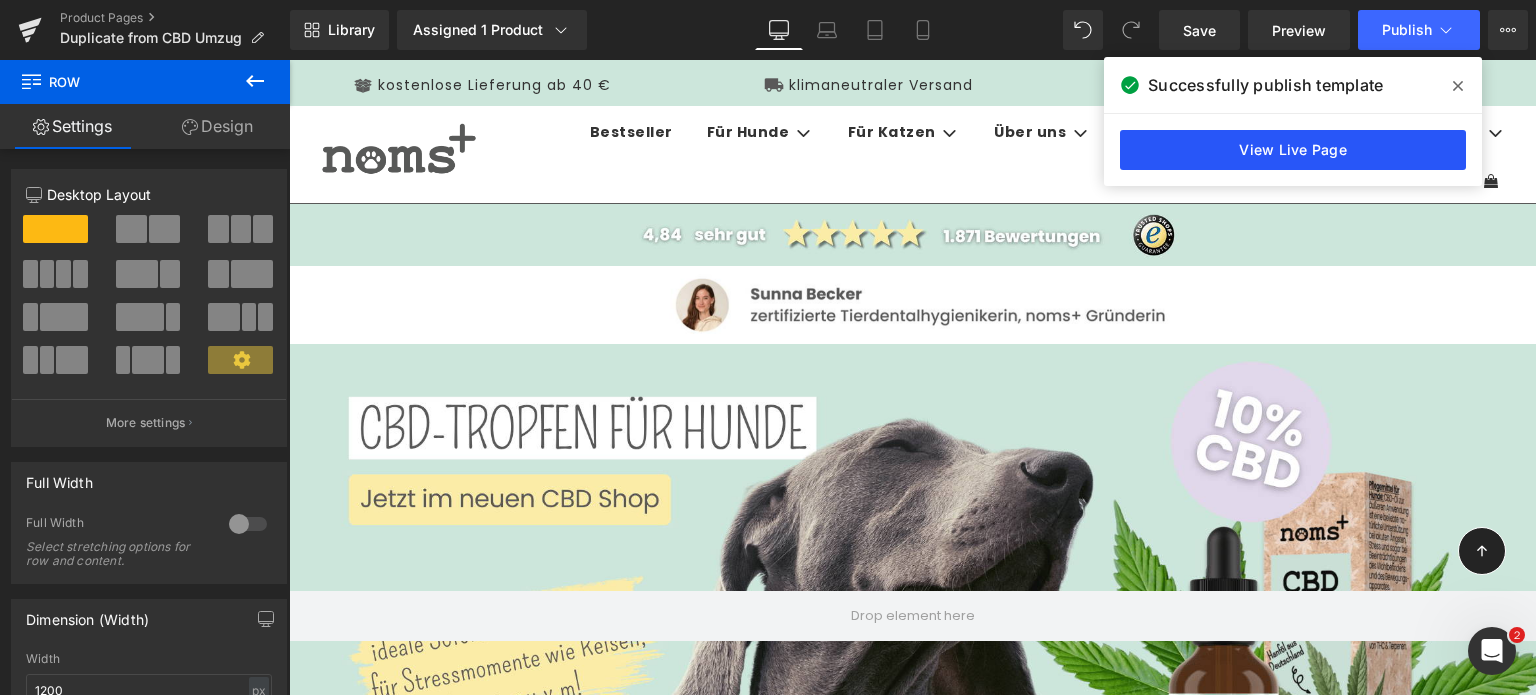 click on "View Live Page" at bounding box center (1293, 150) 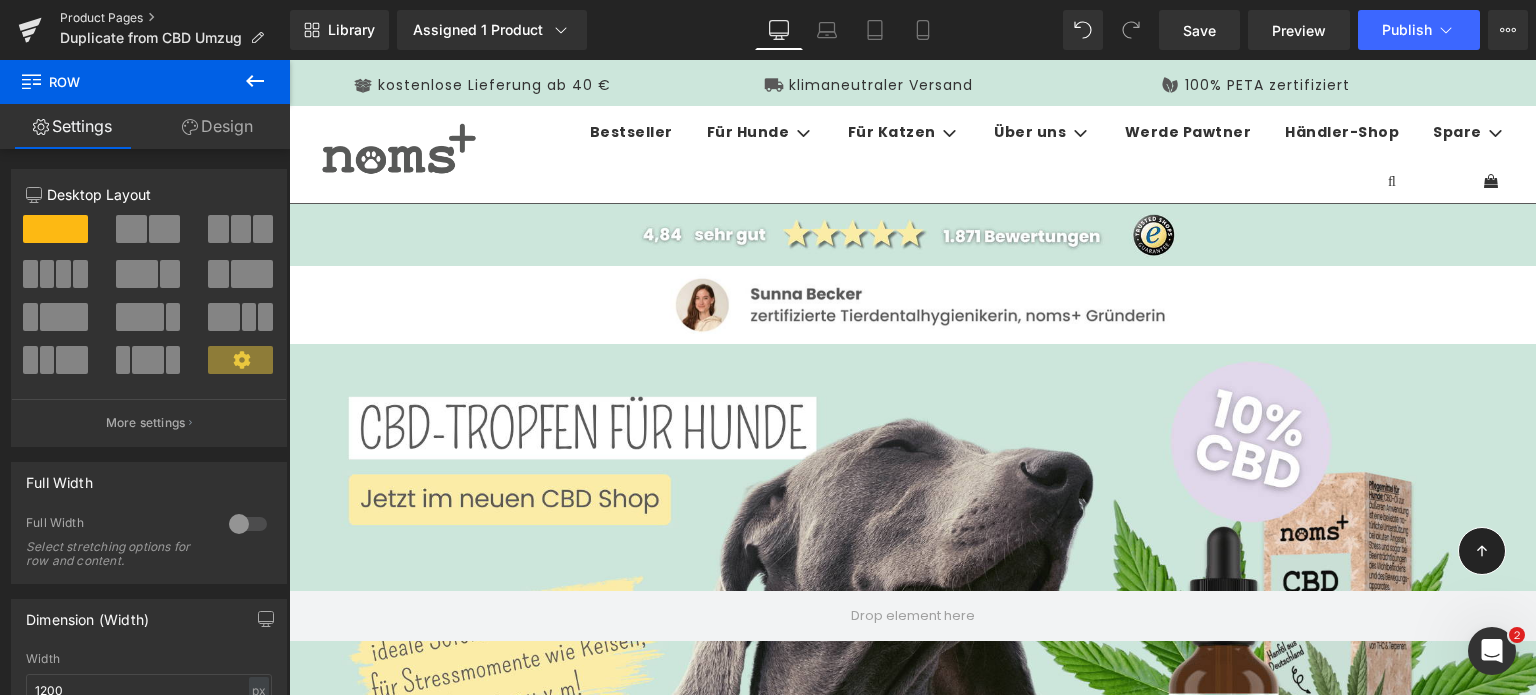click on "Product Pages" at bounding box center [175, 18] 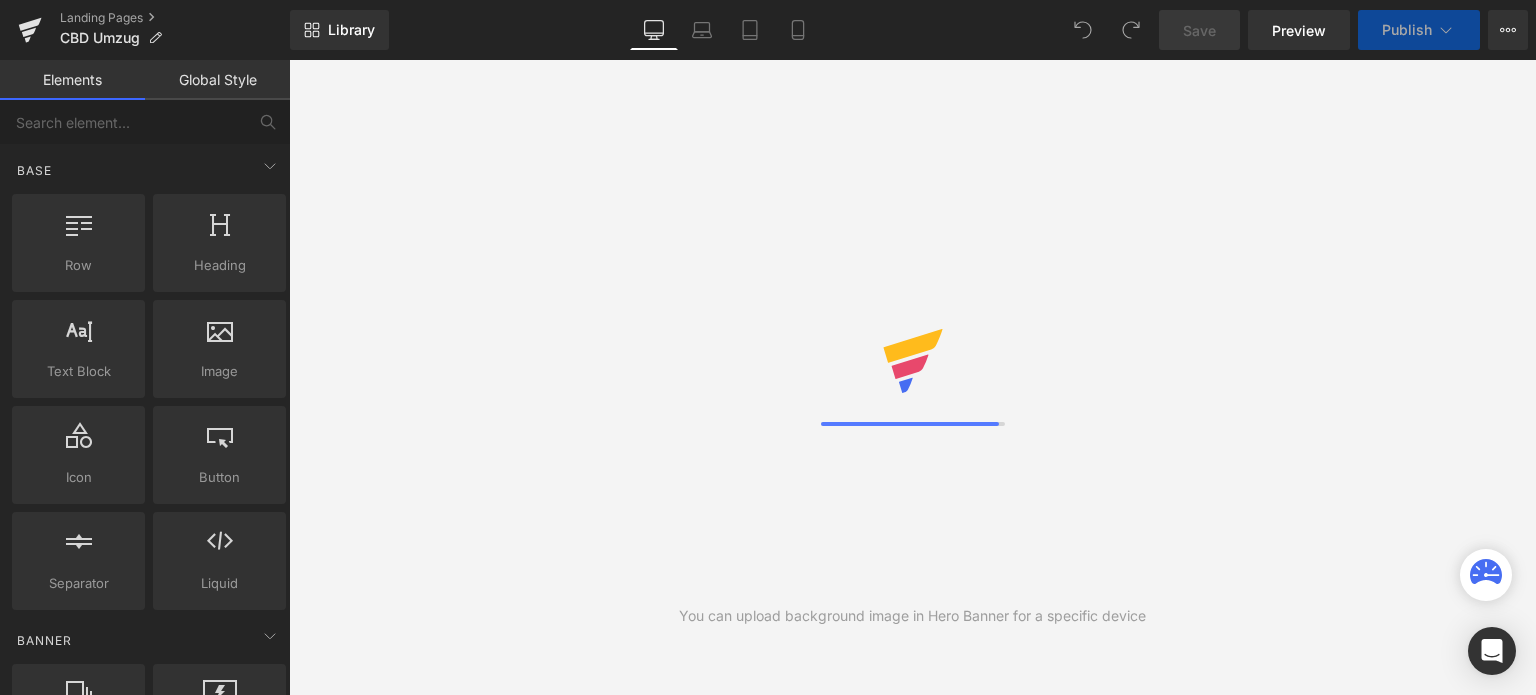 scroll, scrollTop: 0, scrollLeft: 0, axis: both 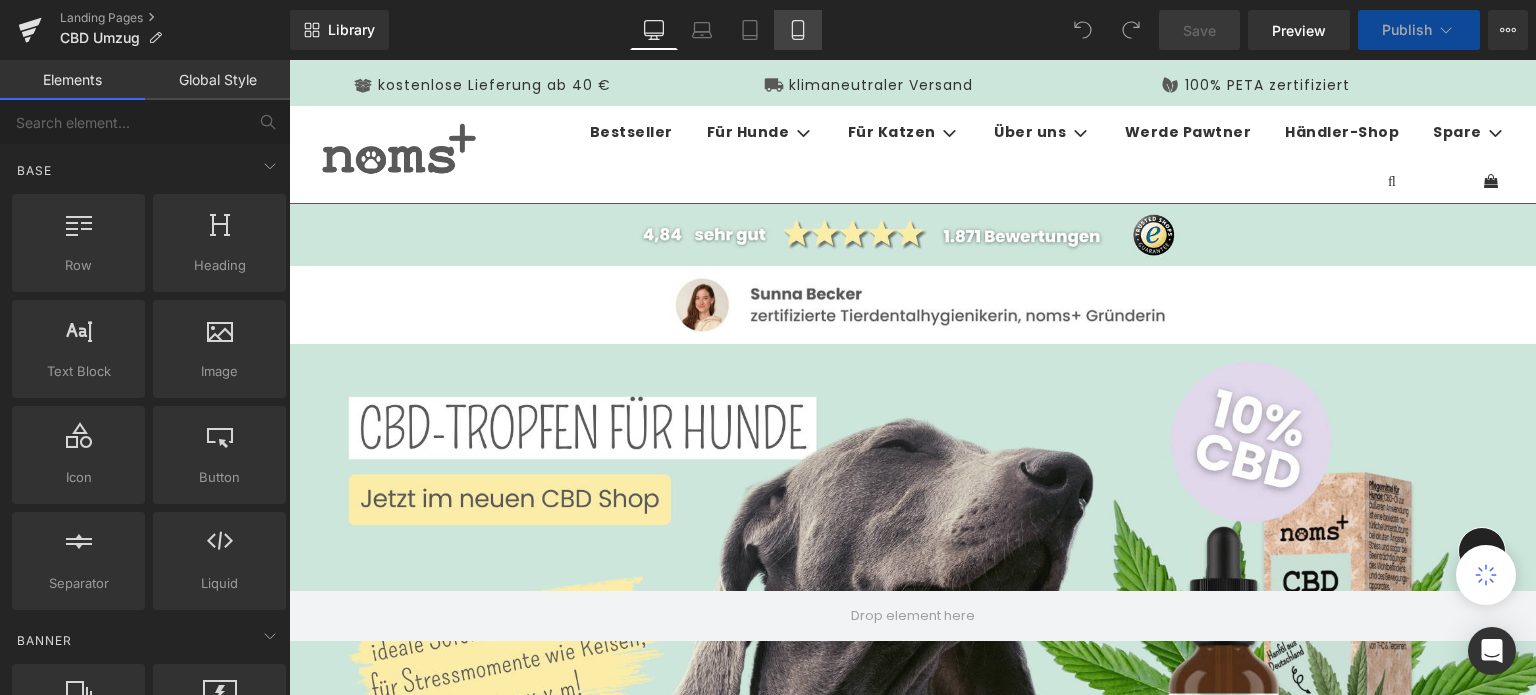click on "Mobile" at bounding box center (798, 30) 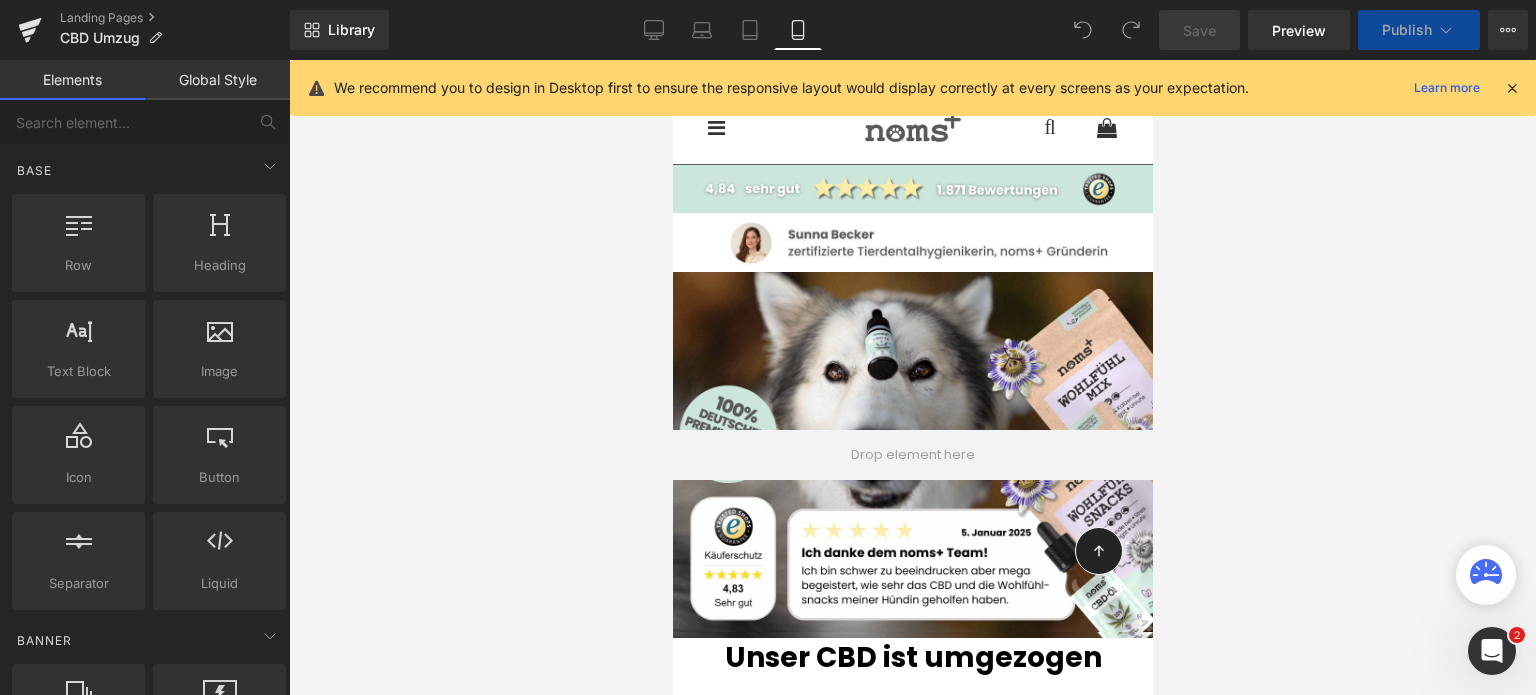 scroll, scrollTop: 0, scrollLeft: 0, axis: both 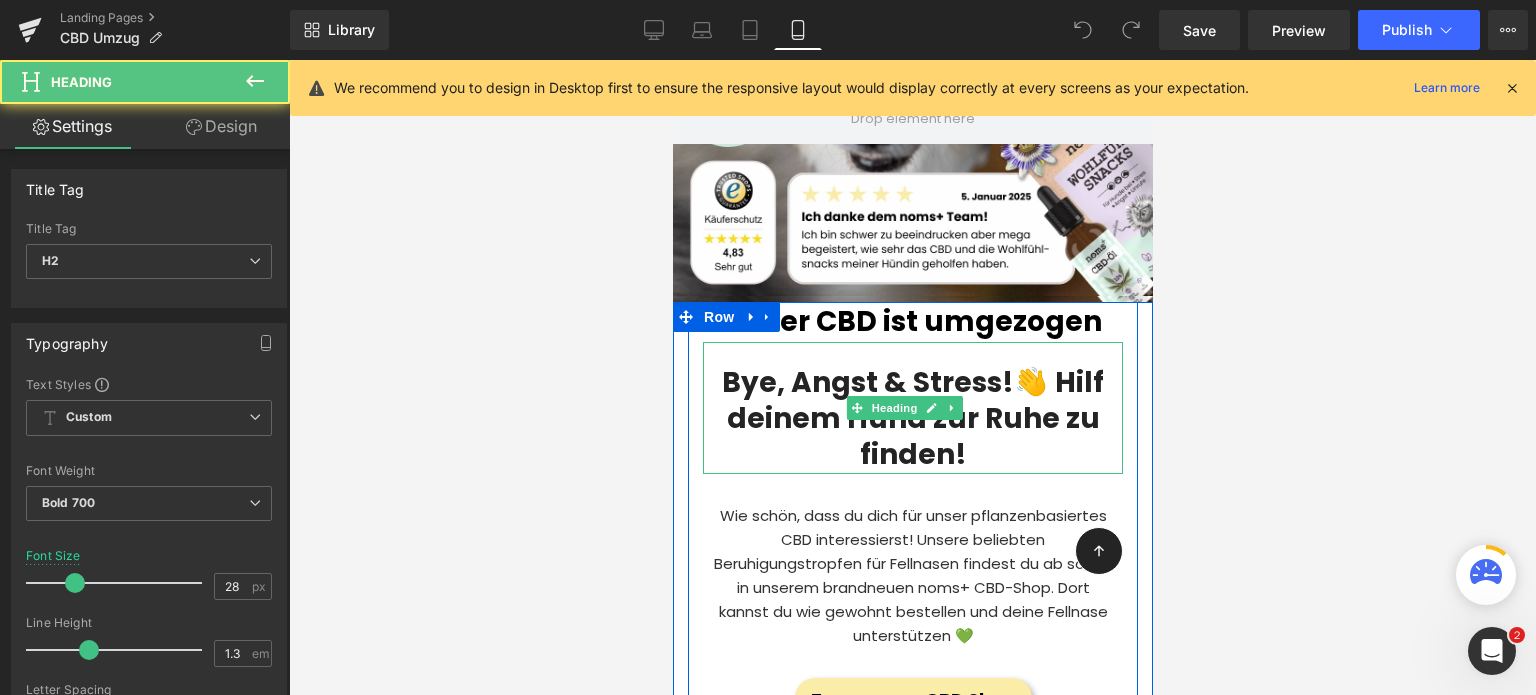 click on "Bye, Angst & Stress!👋 Hilf deinem Hund zur Ruhe zu finden!" at bounding box center (912, 419) 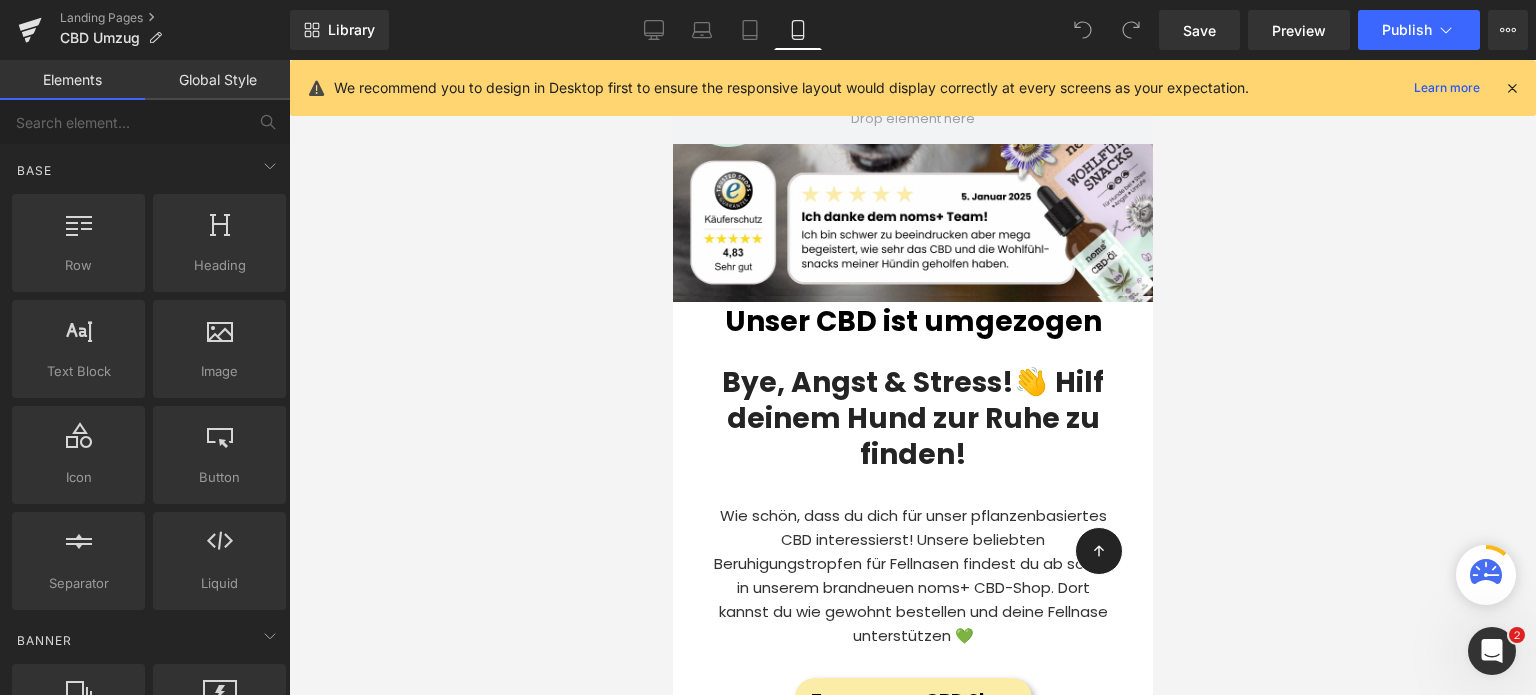 click at bounding box center [912, 377] 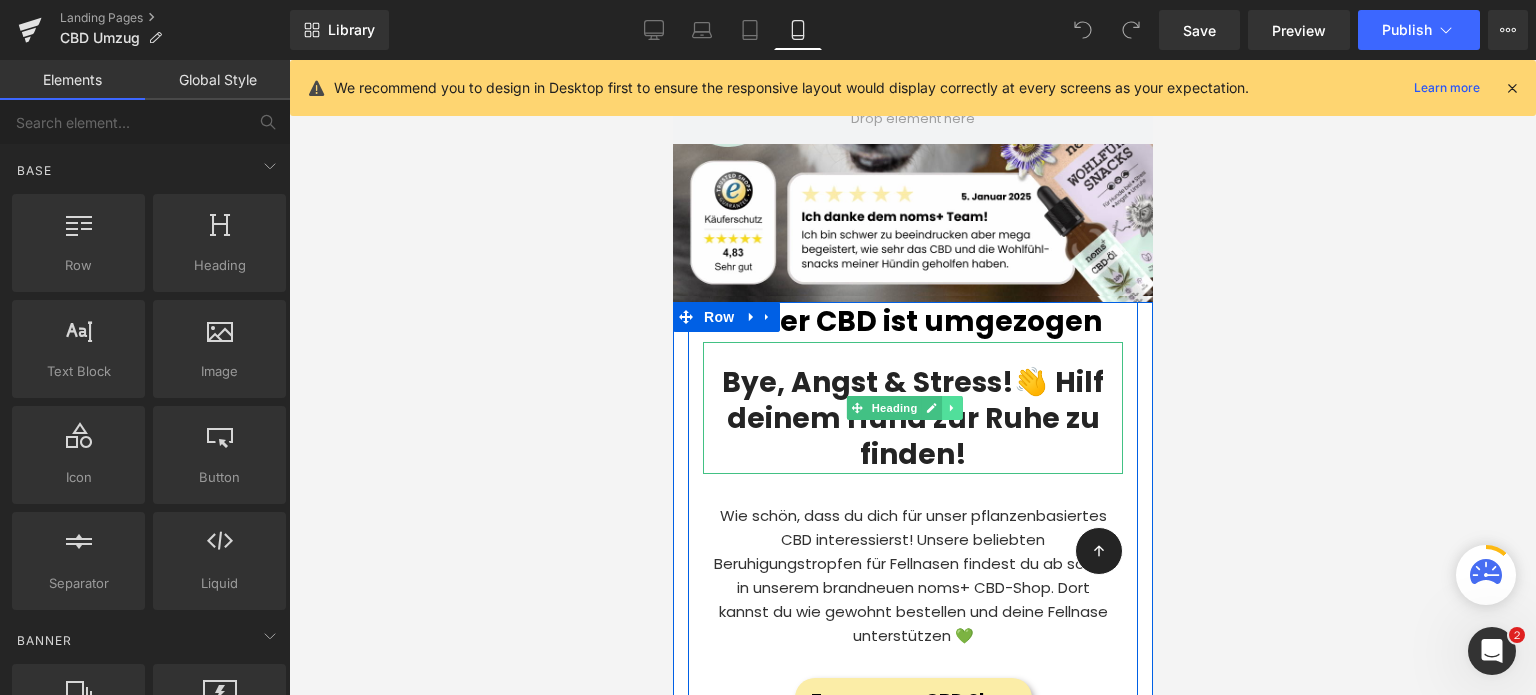 click at bounding box center (952, 408) 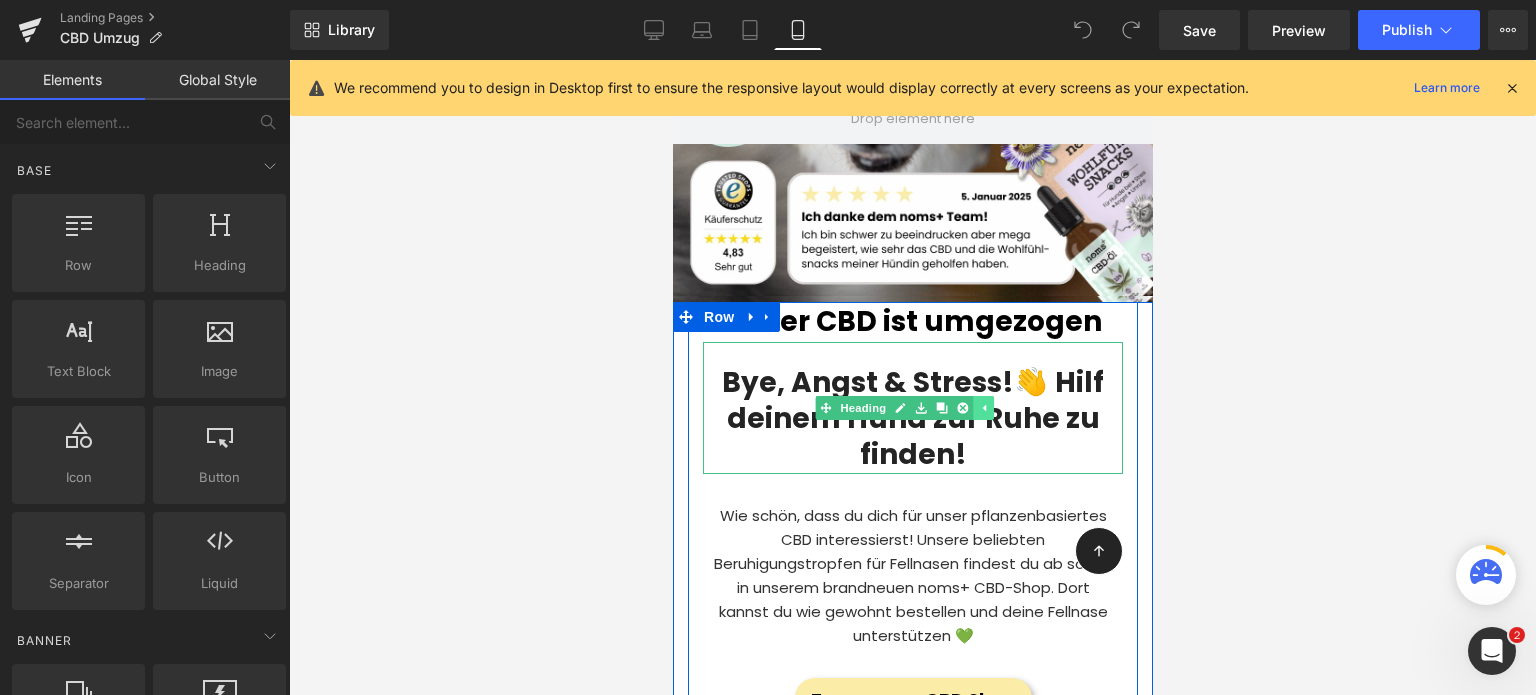 click 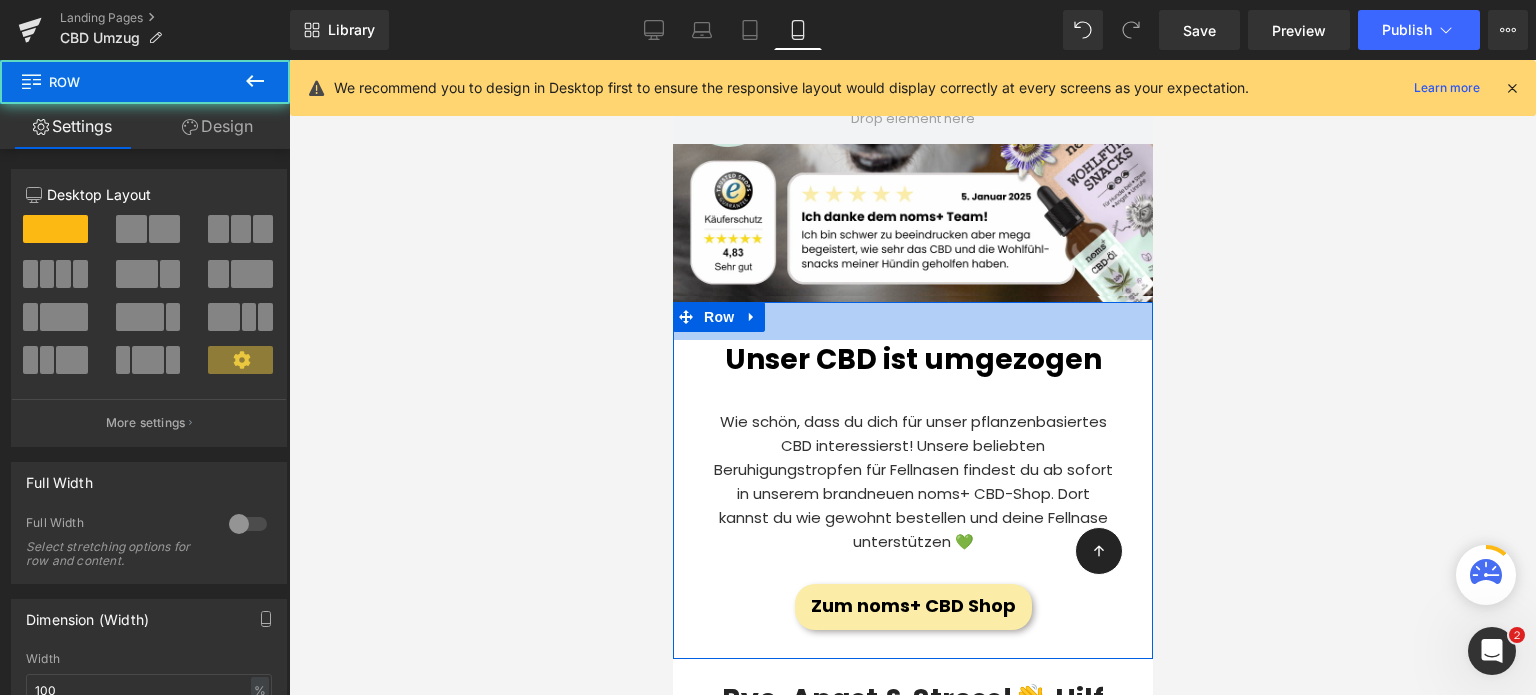 drag, startPoint x: 858, startPoint y: 293, endPoint x: 841, endPoint y: 335, distance: 45.310043 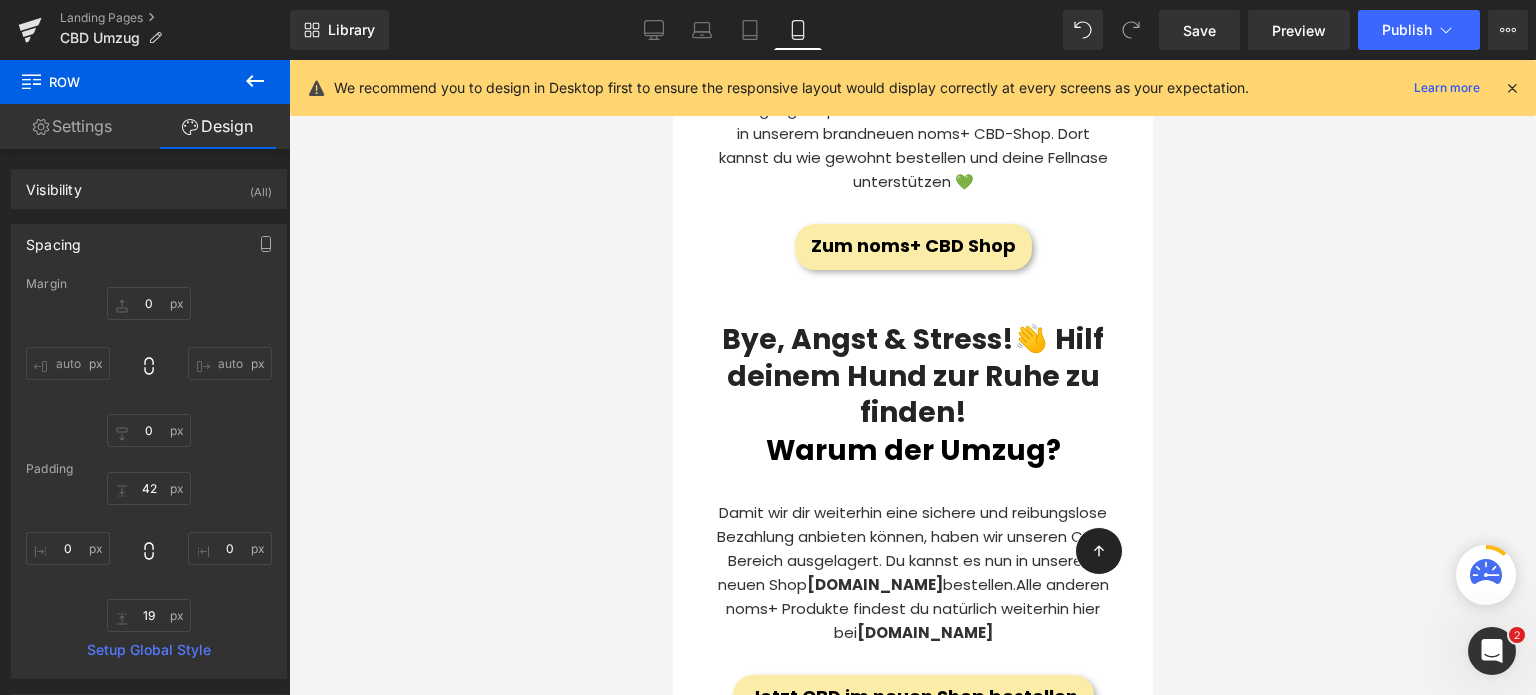 scroll, scrollTop: 704, scrollLeft: 0, axis: vertical 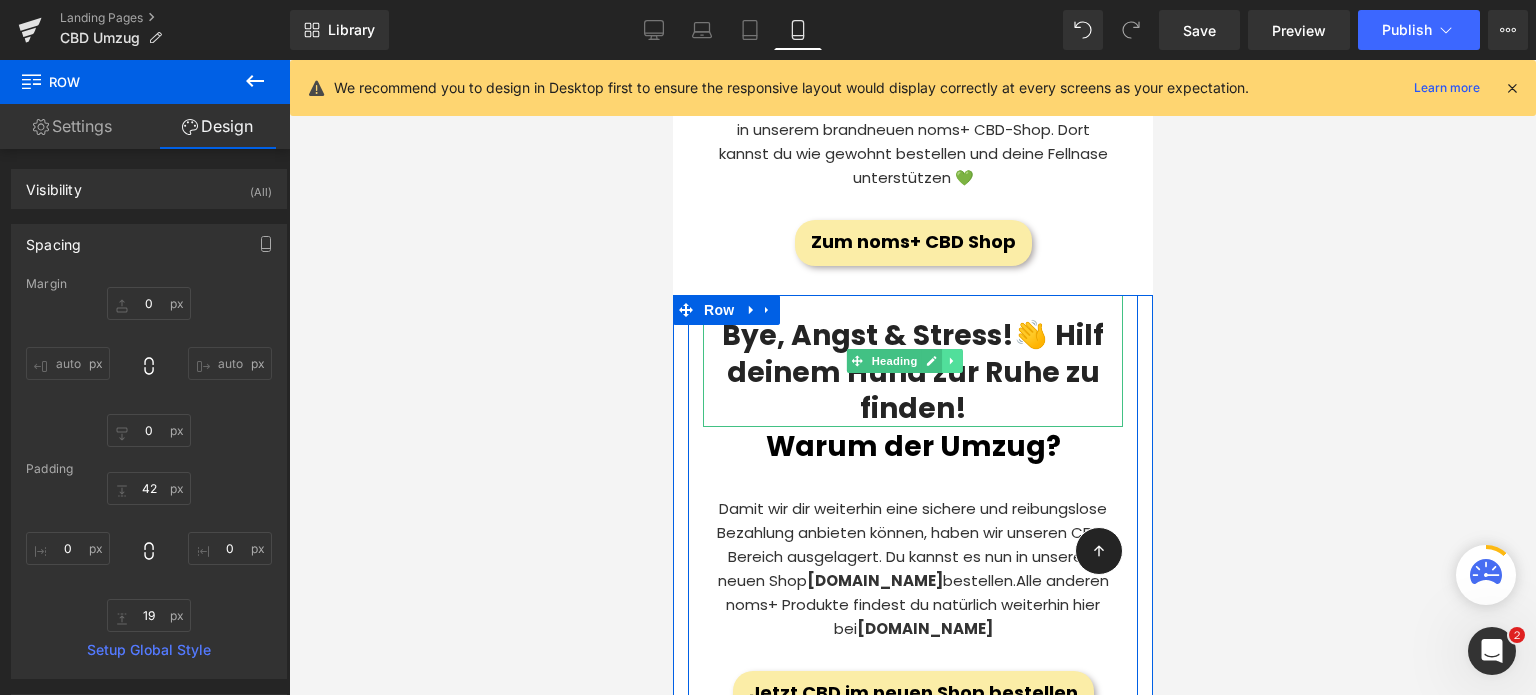 click at bounding box center [952, 361] 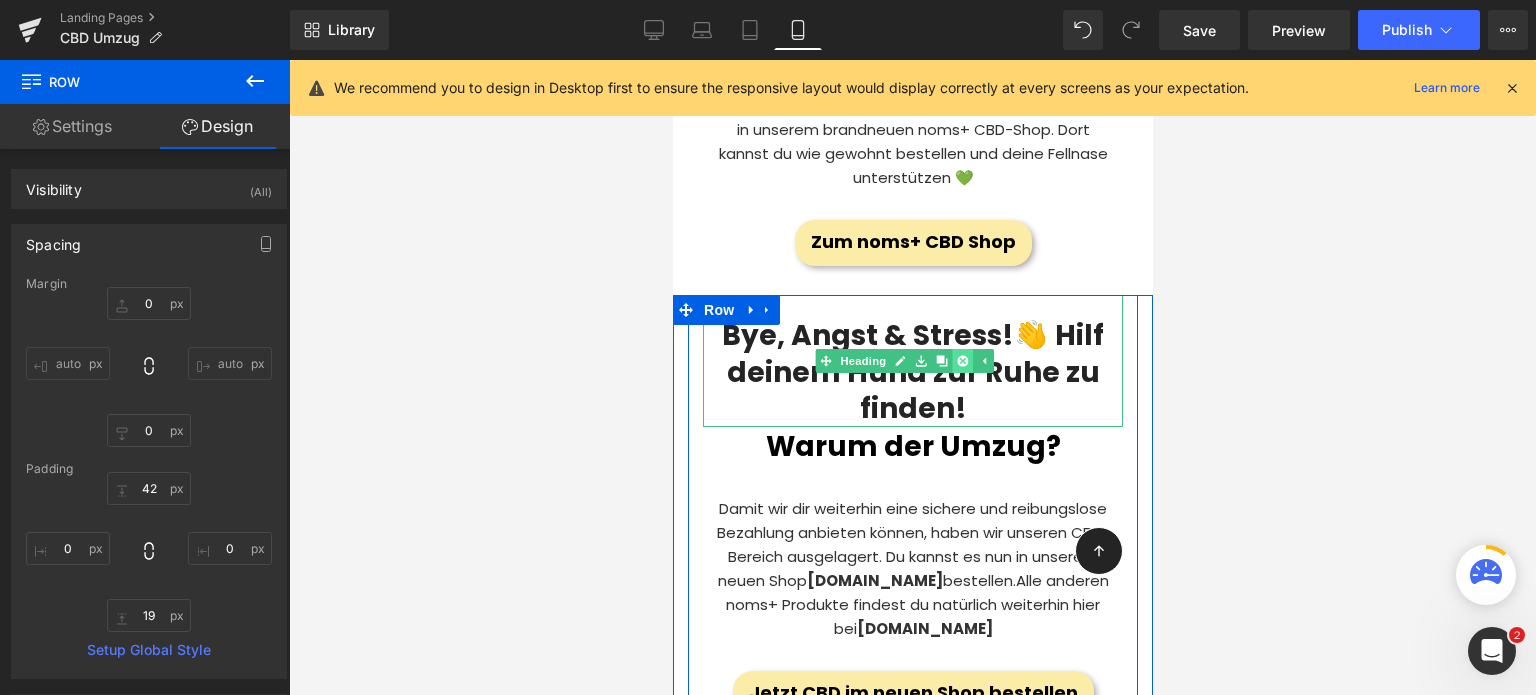 click 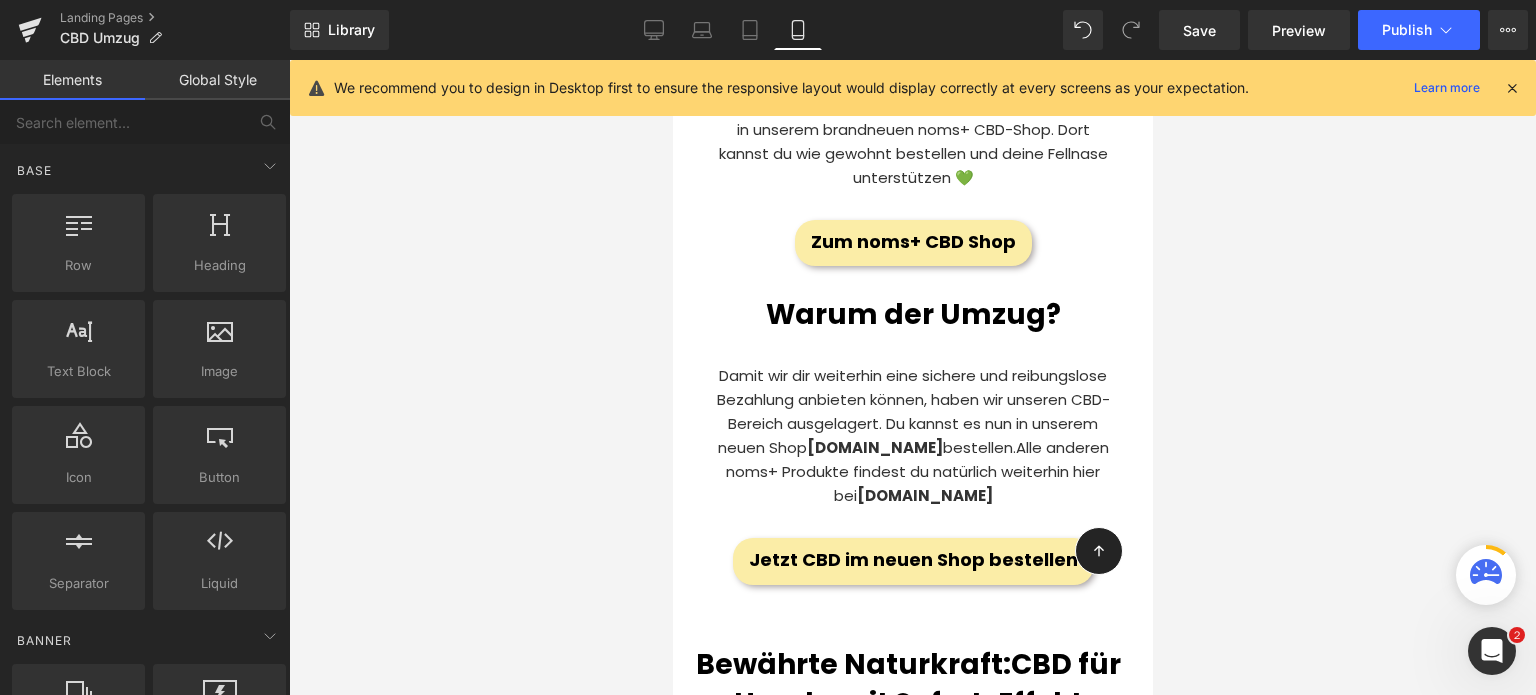 click at bounding box center [912, 377] 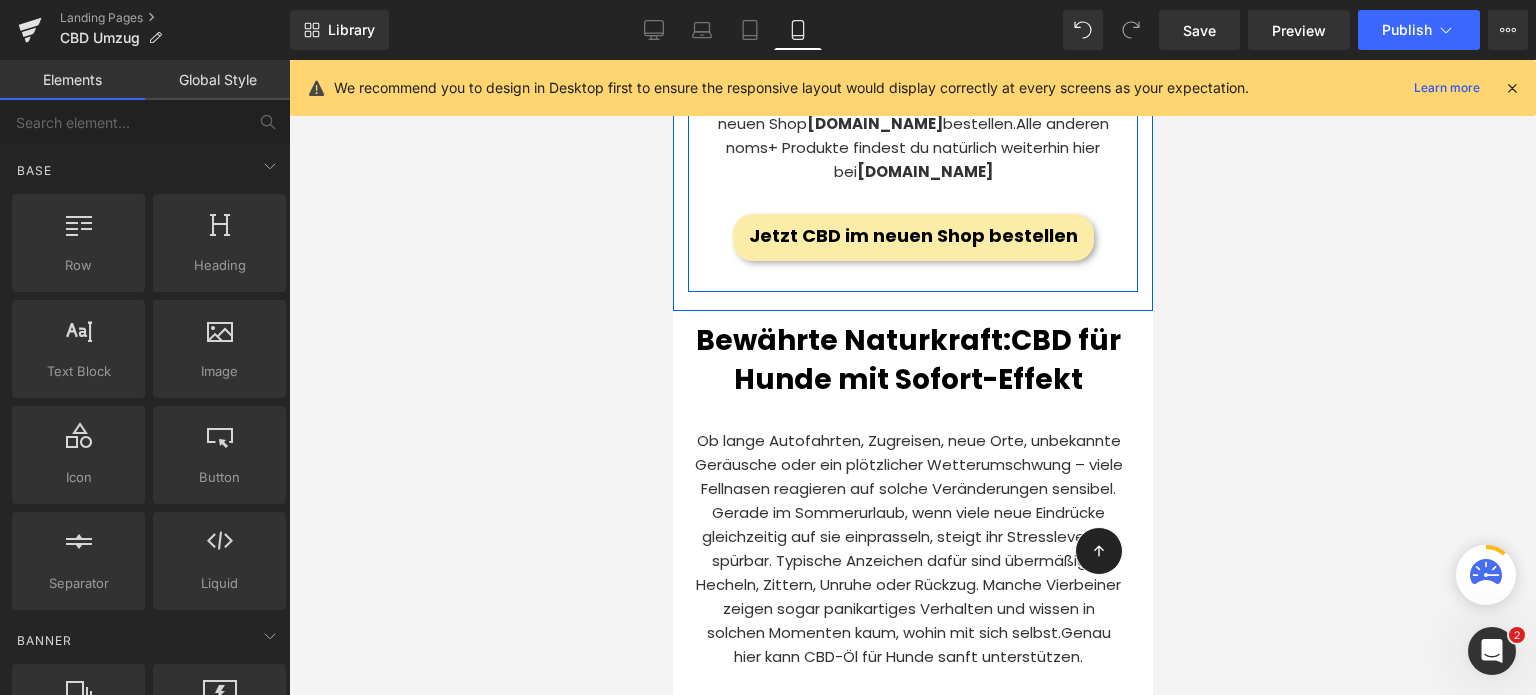 scroll, scrollTop: 1062, scrollLeft: 0, axis: vertical 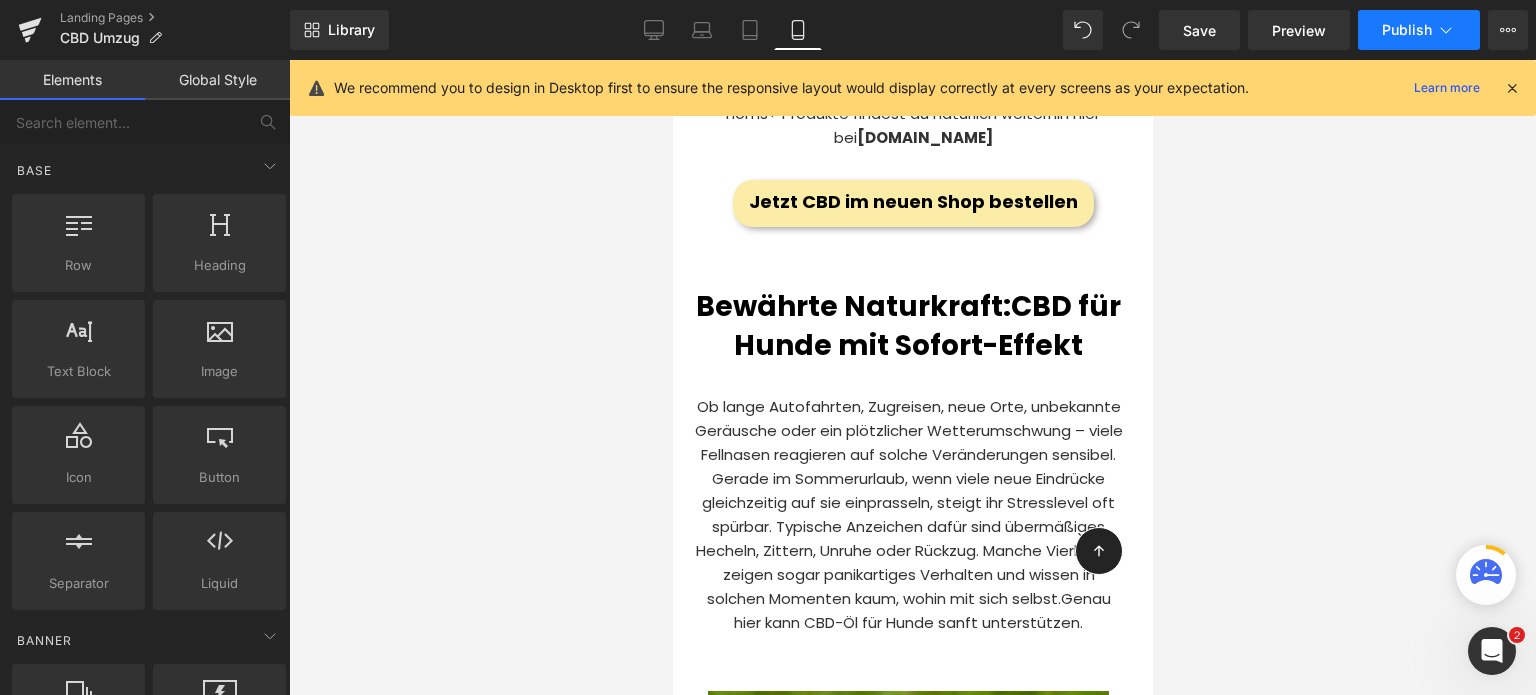 click on "Publish" at bounding box center [1407, 30] 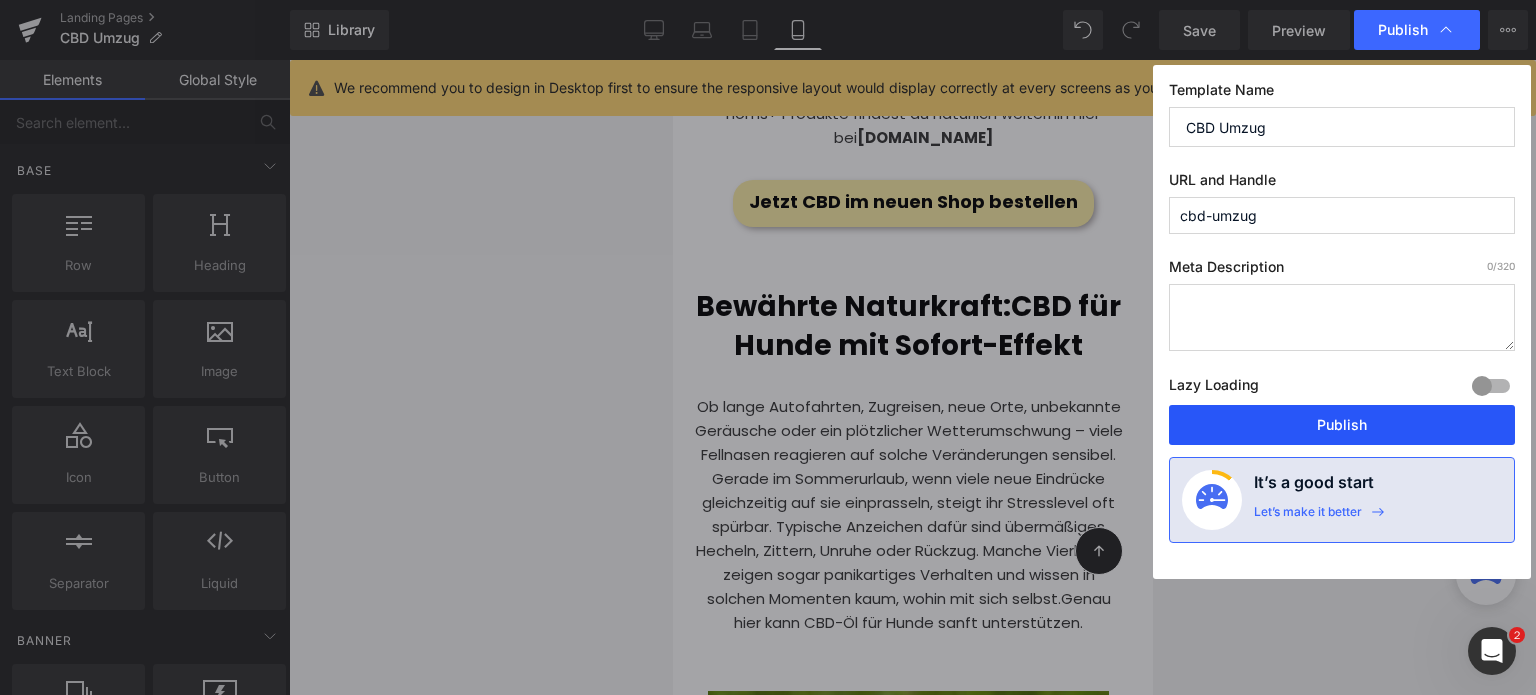 click on "Publish" at bounding box center (1342, 425) 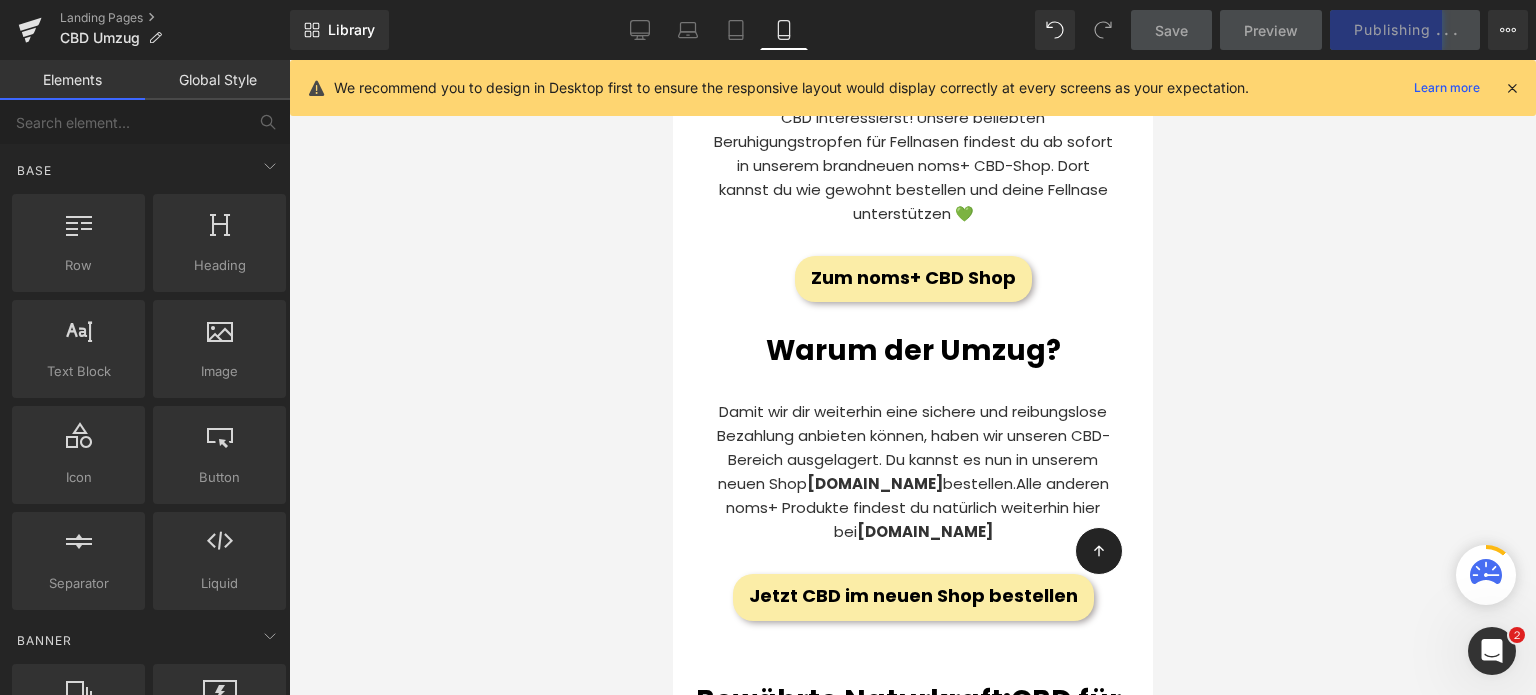 scroll, scrollTop: 0, scrollLeft: 0, axis: both 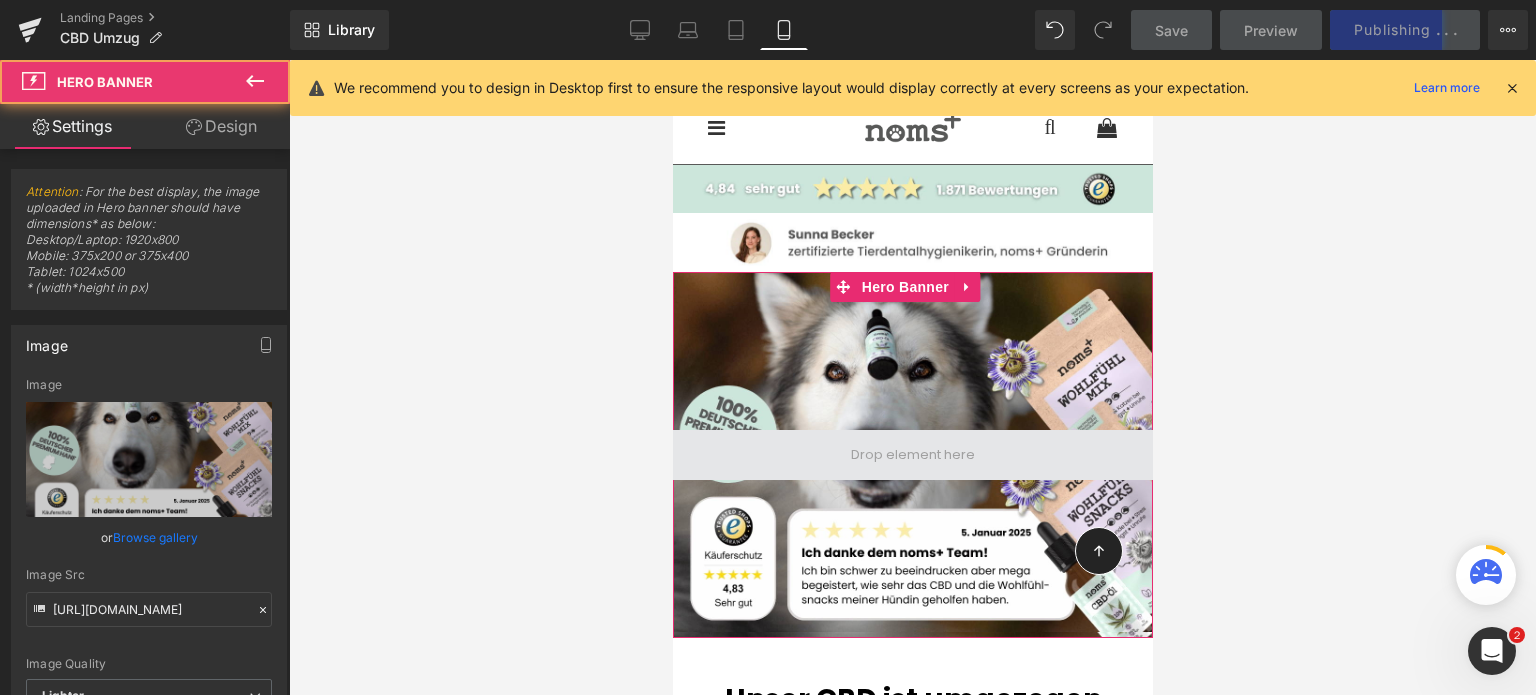 click at bounding box center [912, 455] 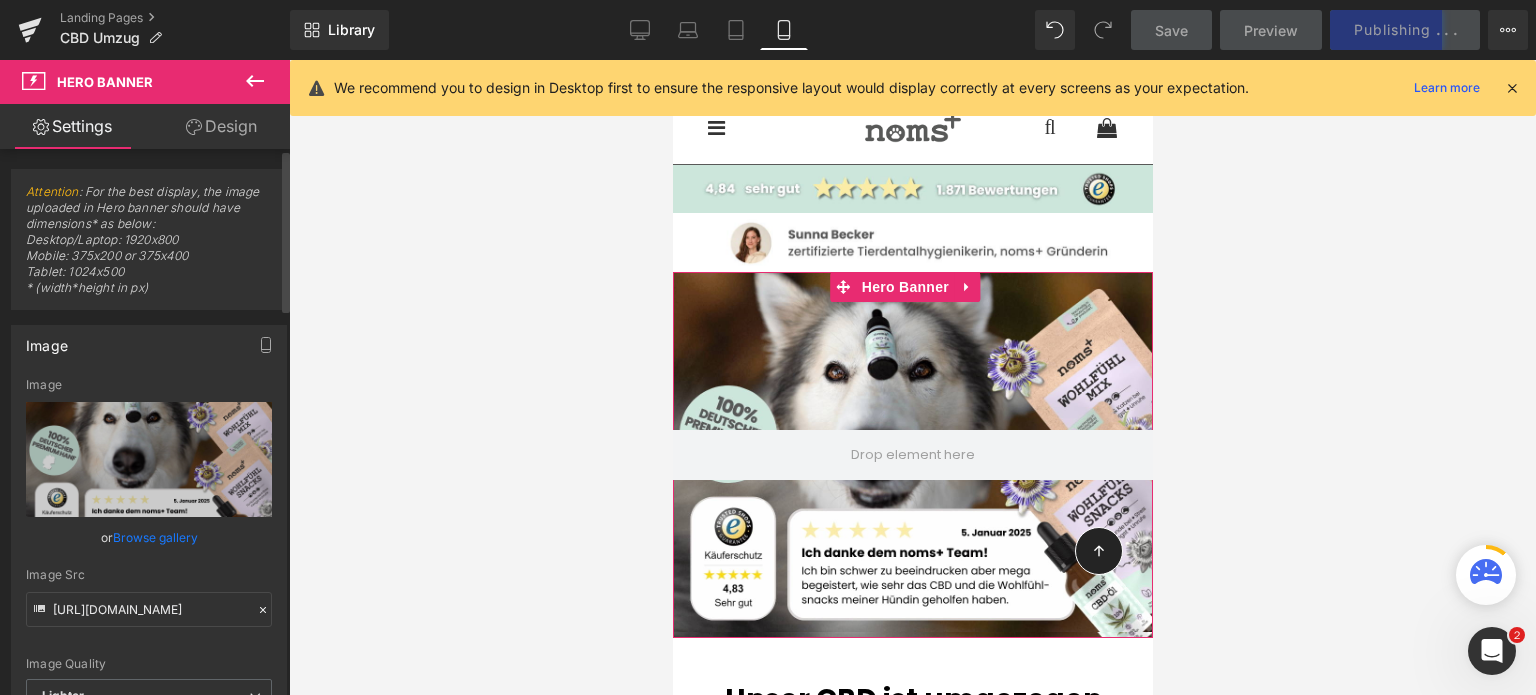 click on "Browse gallery" at bounding box center (155, 537) 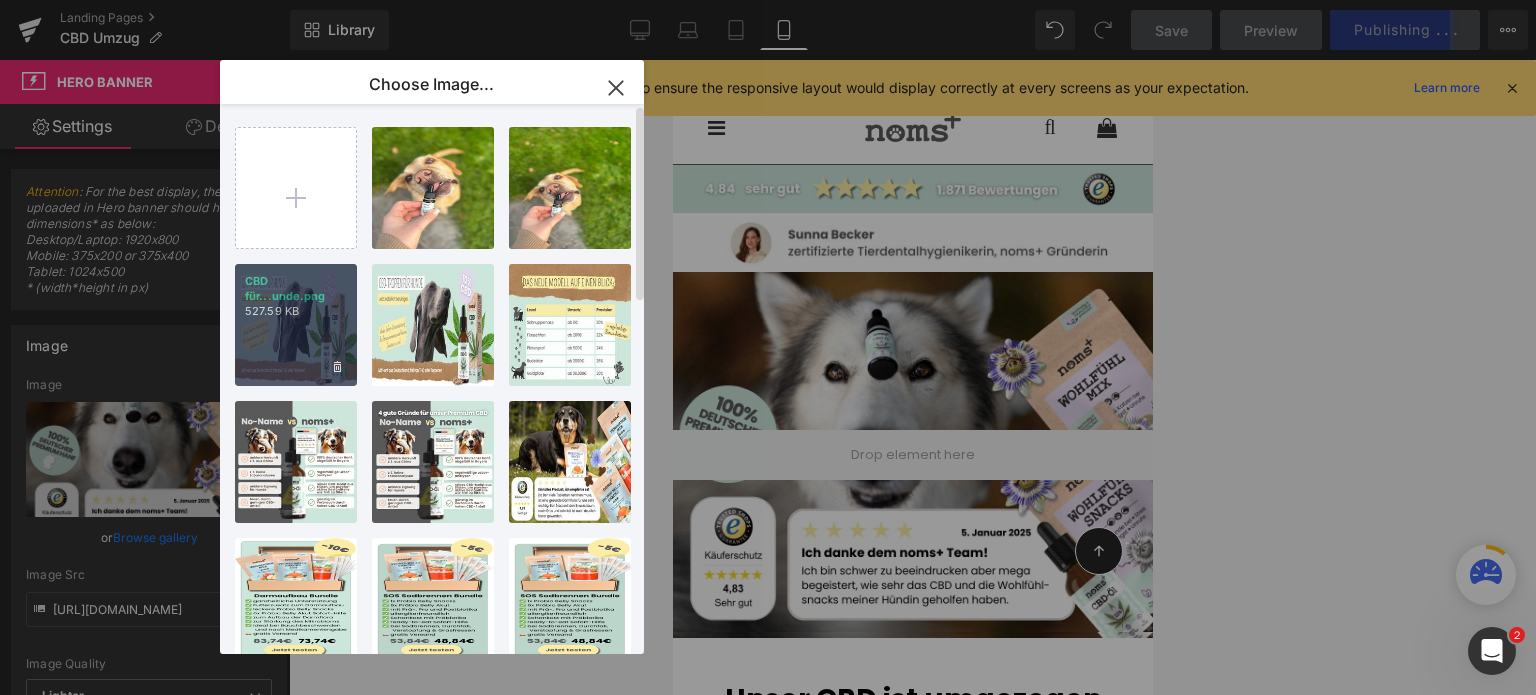 click on "CBD für...unde.png 527.59 KB" at bounding box center (296, 325) 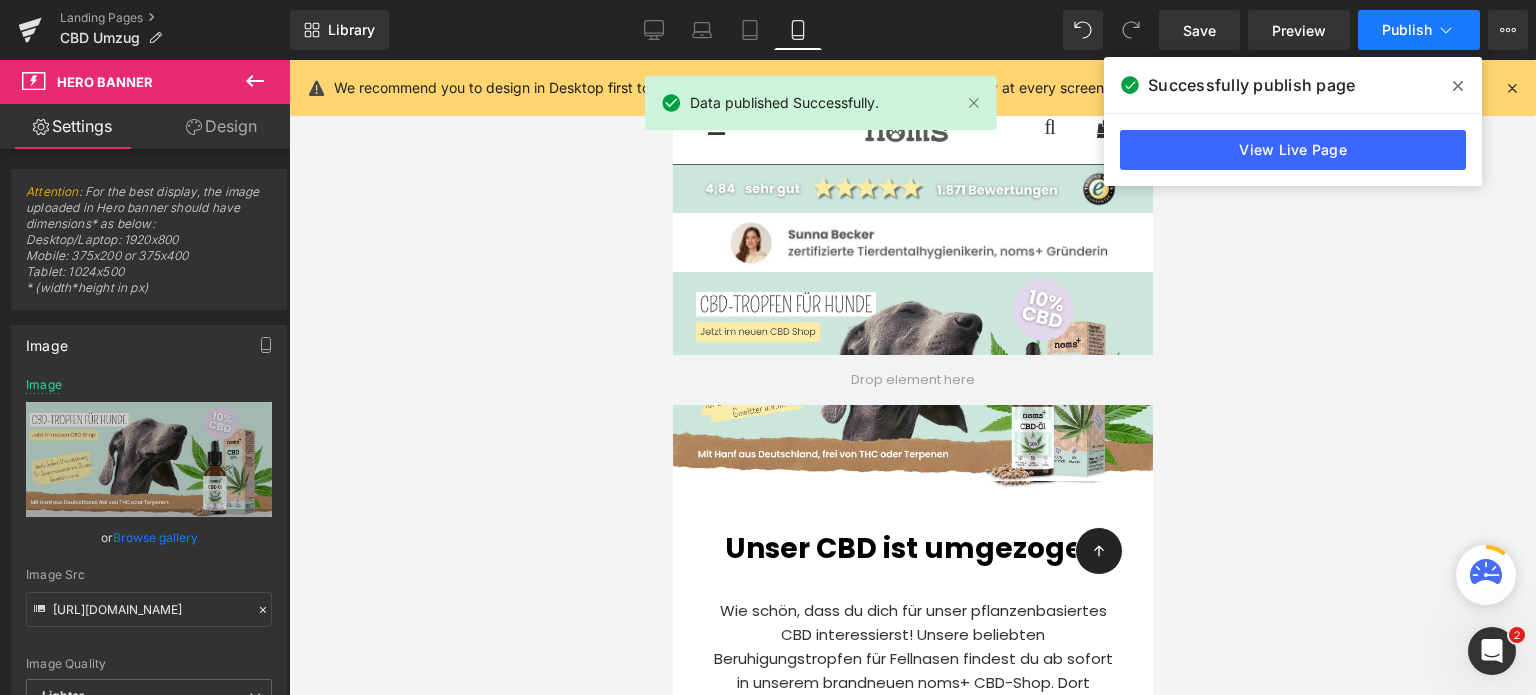 click on "Publish" at bounding box center (1419, 30) 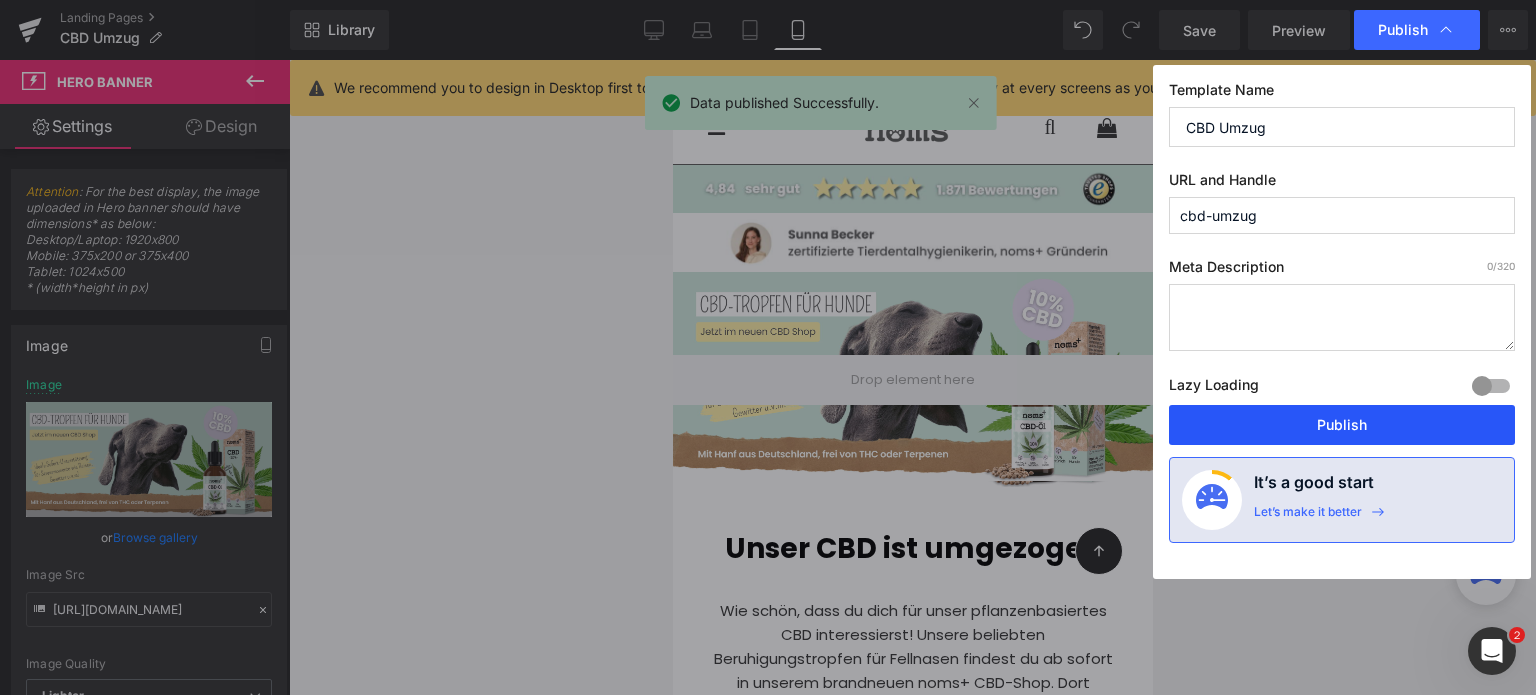click on "Publish" at bounding box center (1342, 425) 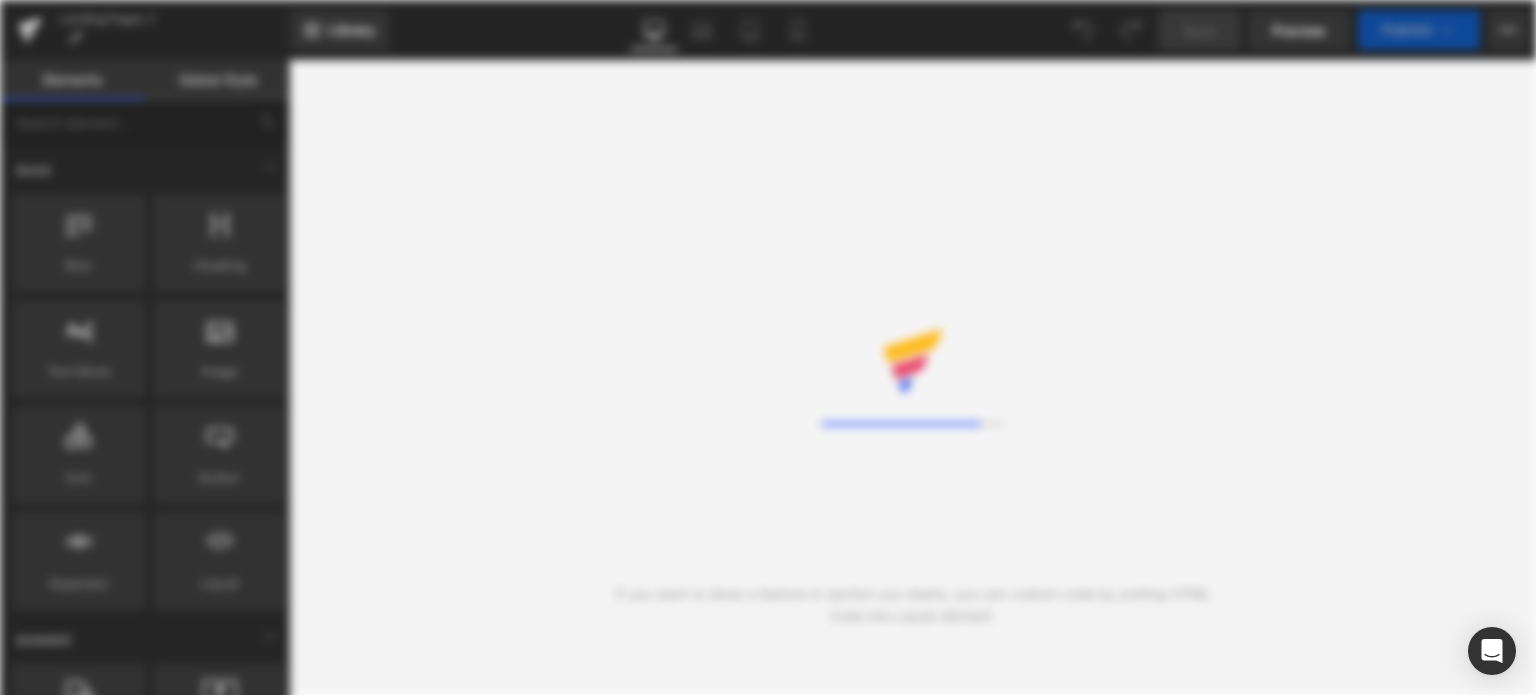 scroll, scrollTop: 0, scrollLeft: 0, axis: both 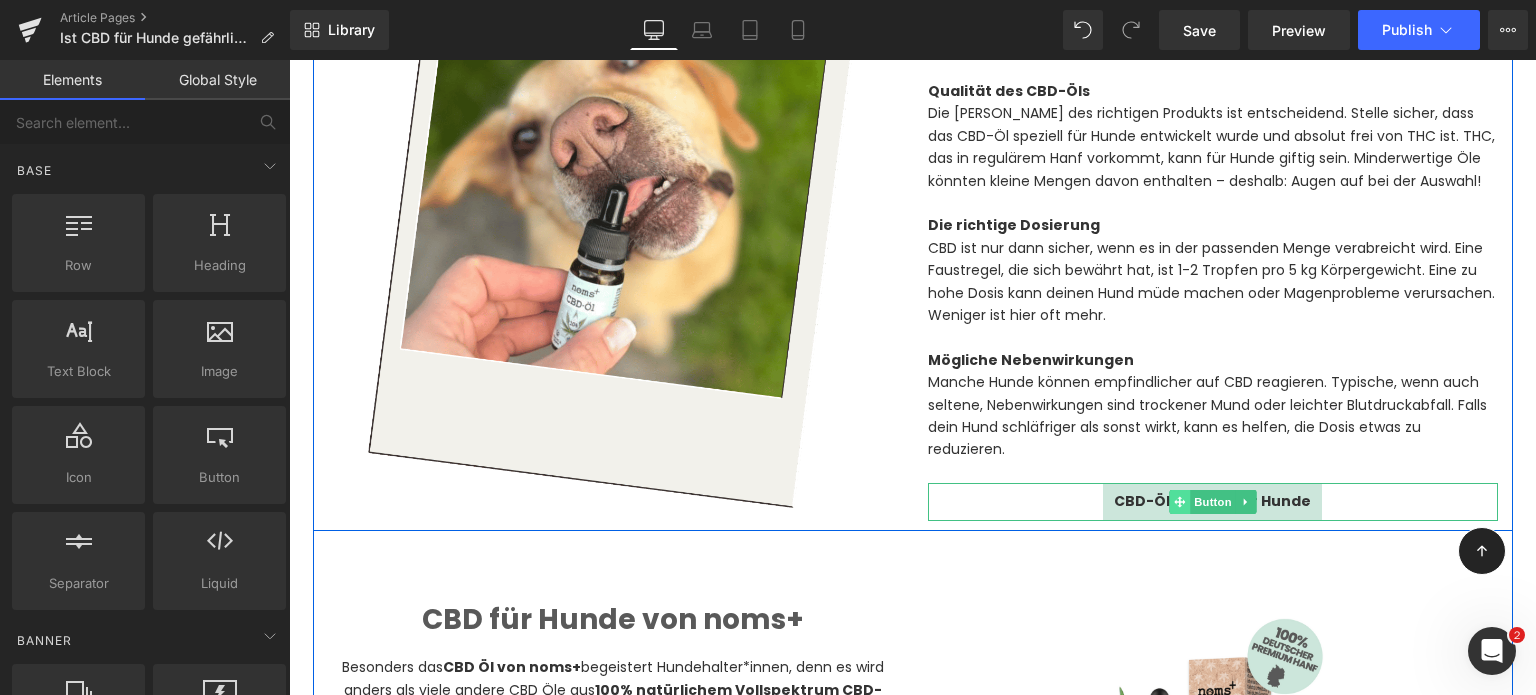 click at bounding box center [1179, 502] 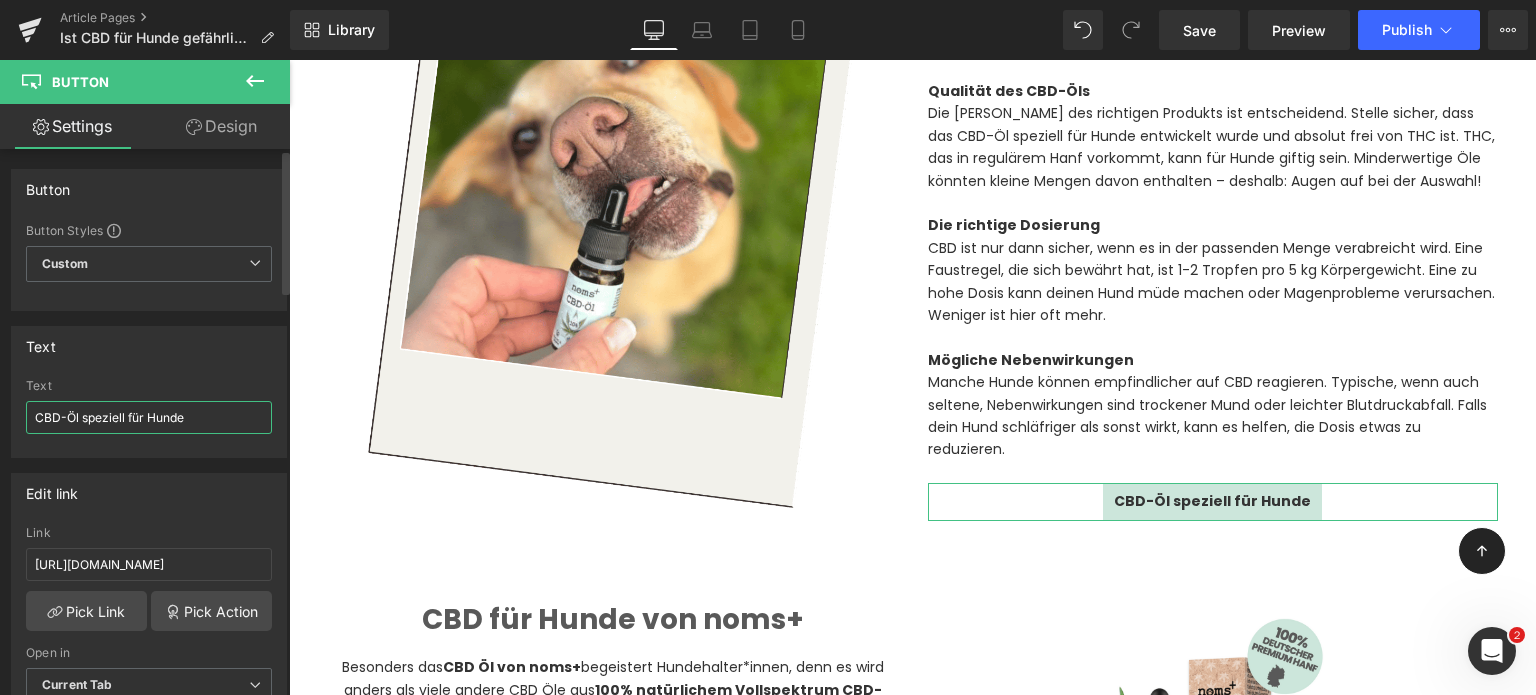 click on "CBD-Öl speziell für Hunde" at bounding box center (149, 417) 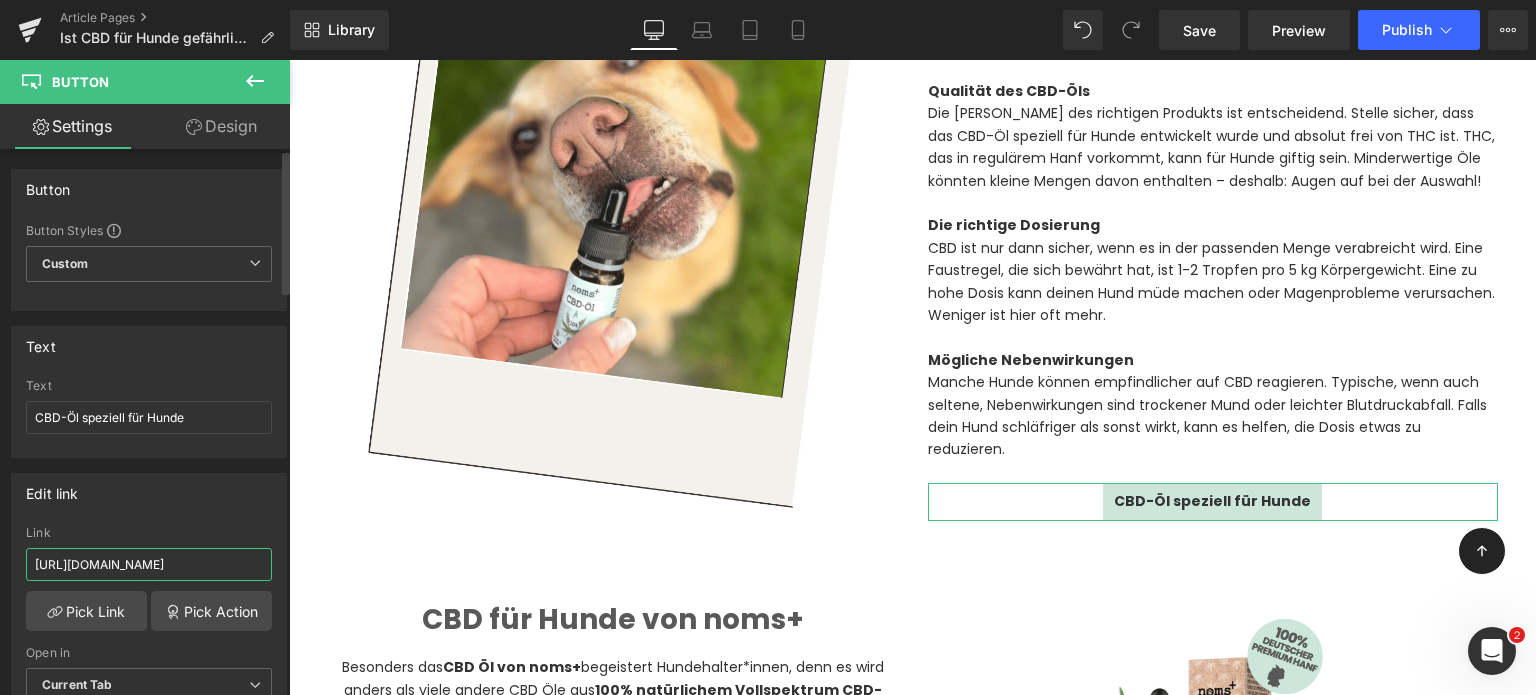 click on "[URL][DOMAIN_NAME]" at bounding box center [149, 564] 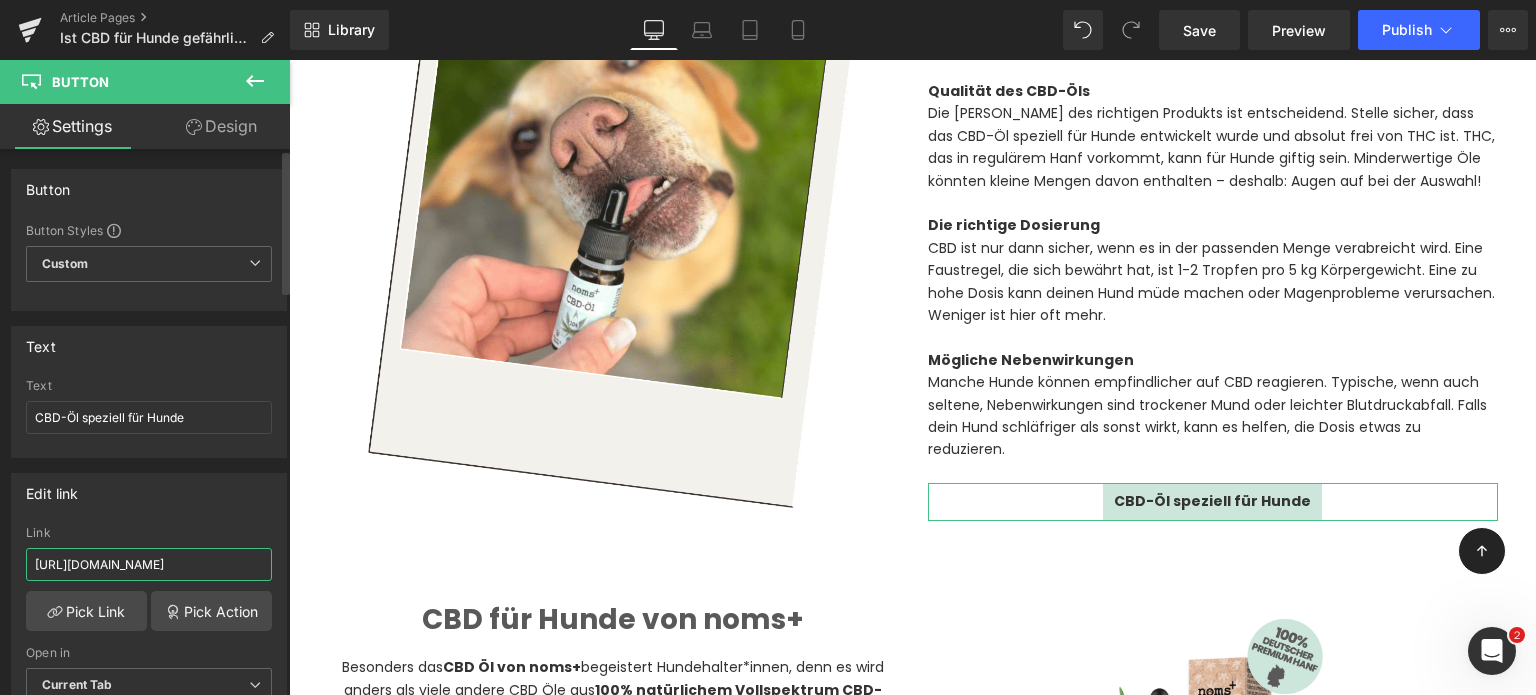 click on "[URL][DOMAIN_NAME]" at bounding box center (149, 564) 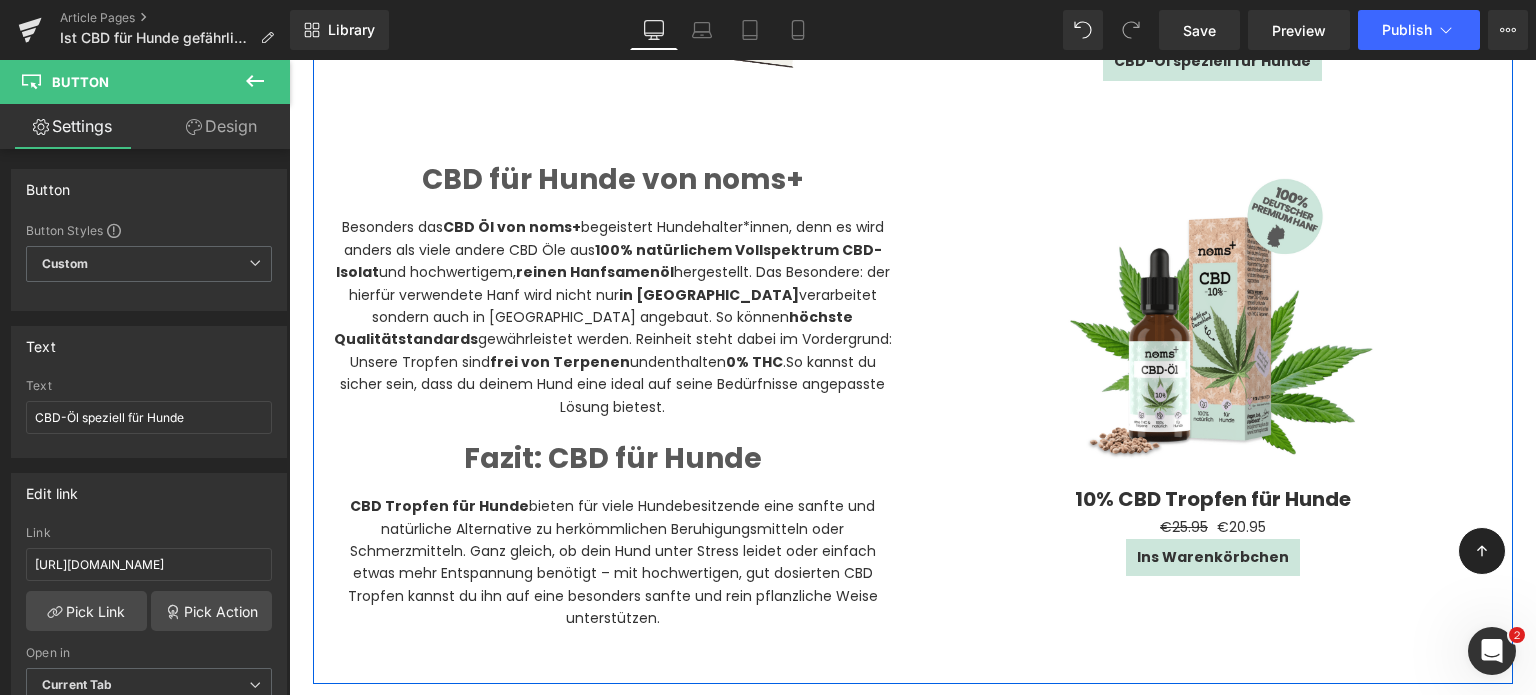 click on "Sale Off" at bounding box center [1213, 316] 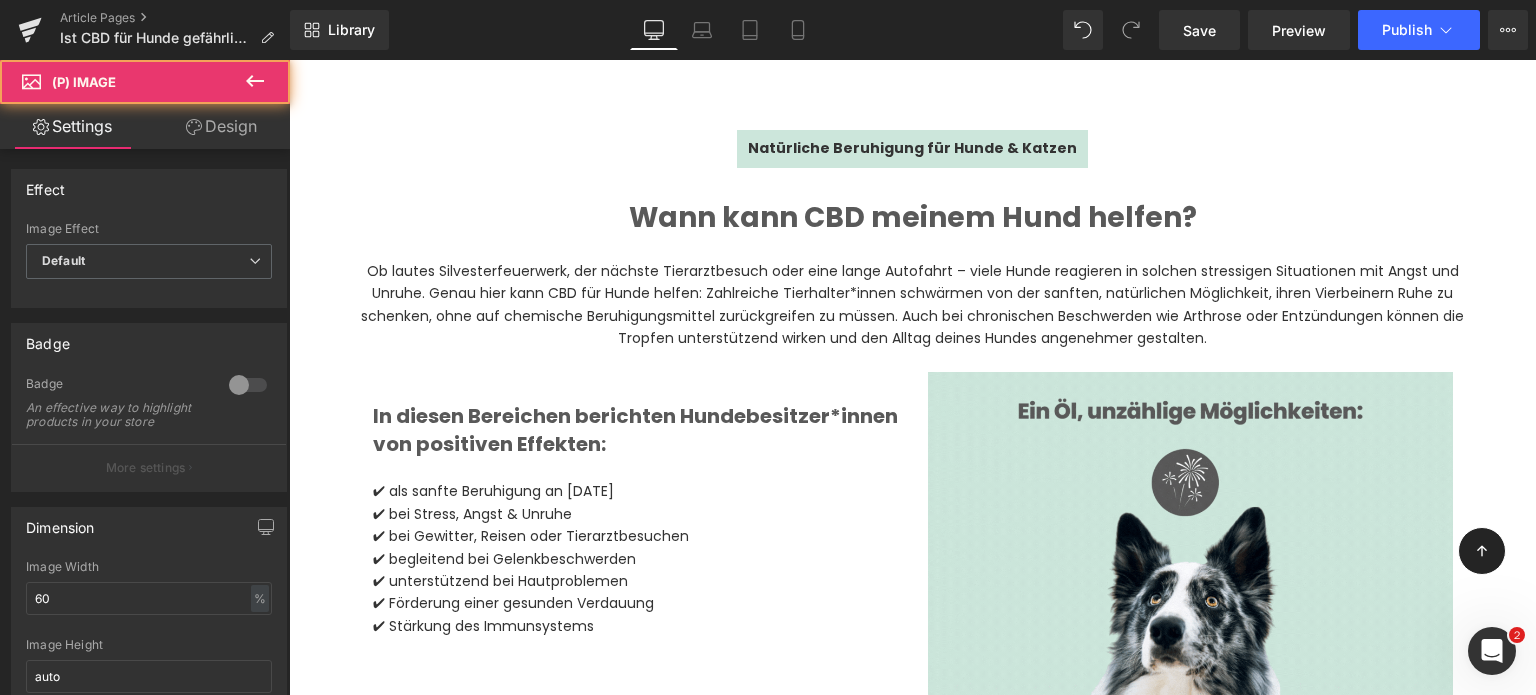 scroll, scrollTop: 2366, scrollLeft: 0, axis: vertical 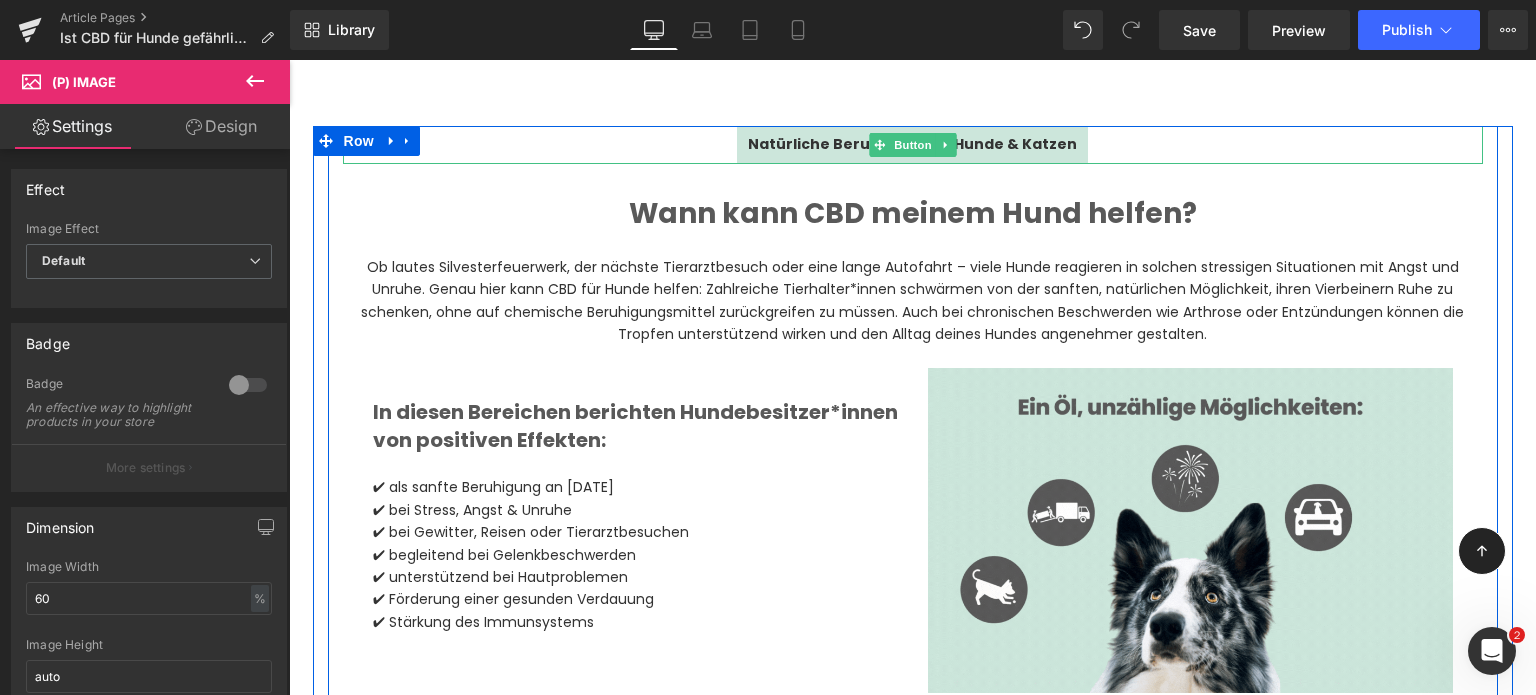 click on "Natürliche Beruhigung für Hunde & Katzen" at bounding box center [912, 145] 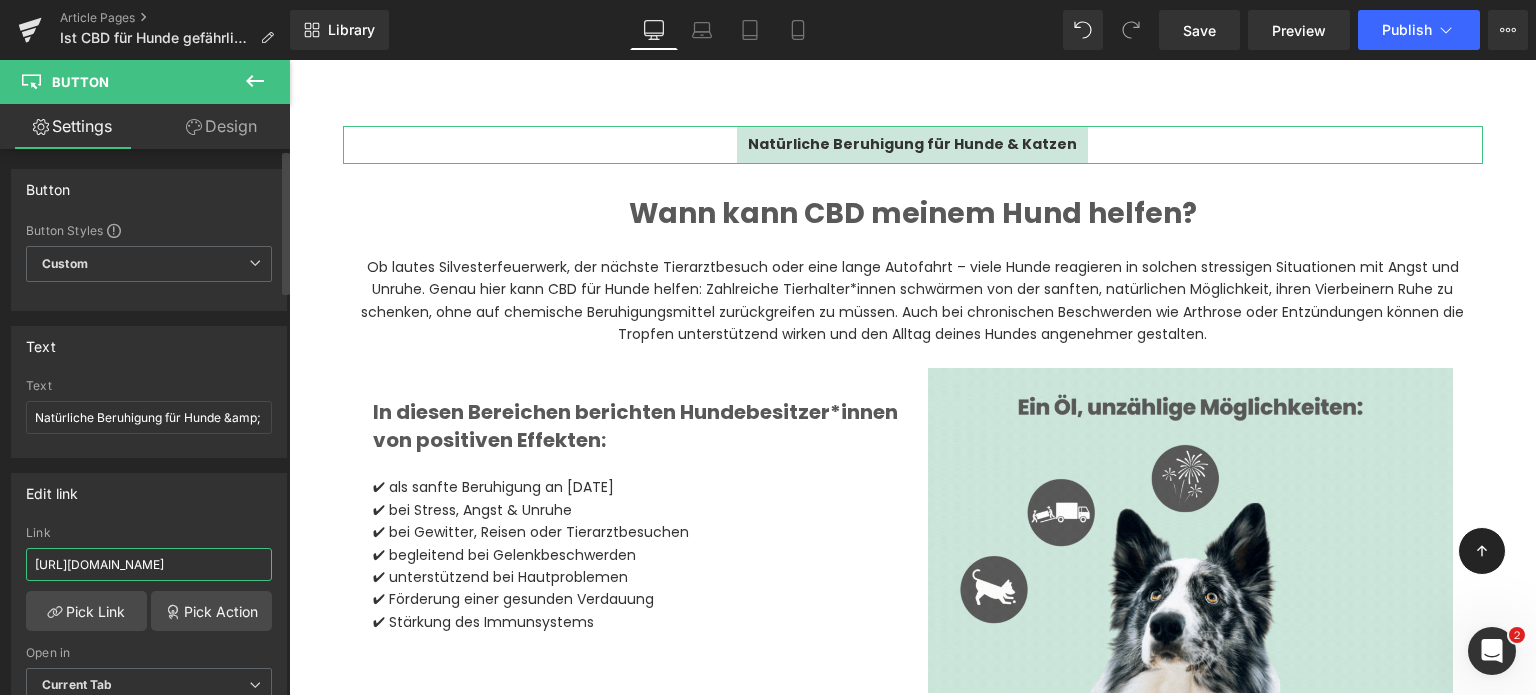 click on "[URL][DOMAIN_NAME]" at bounding box center (149, 564) 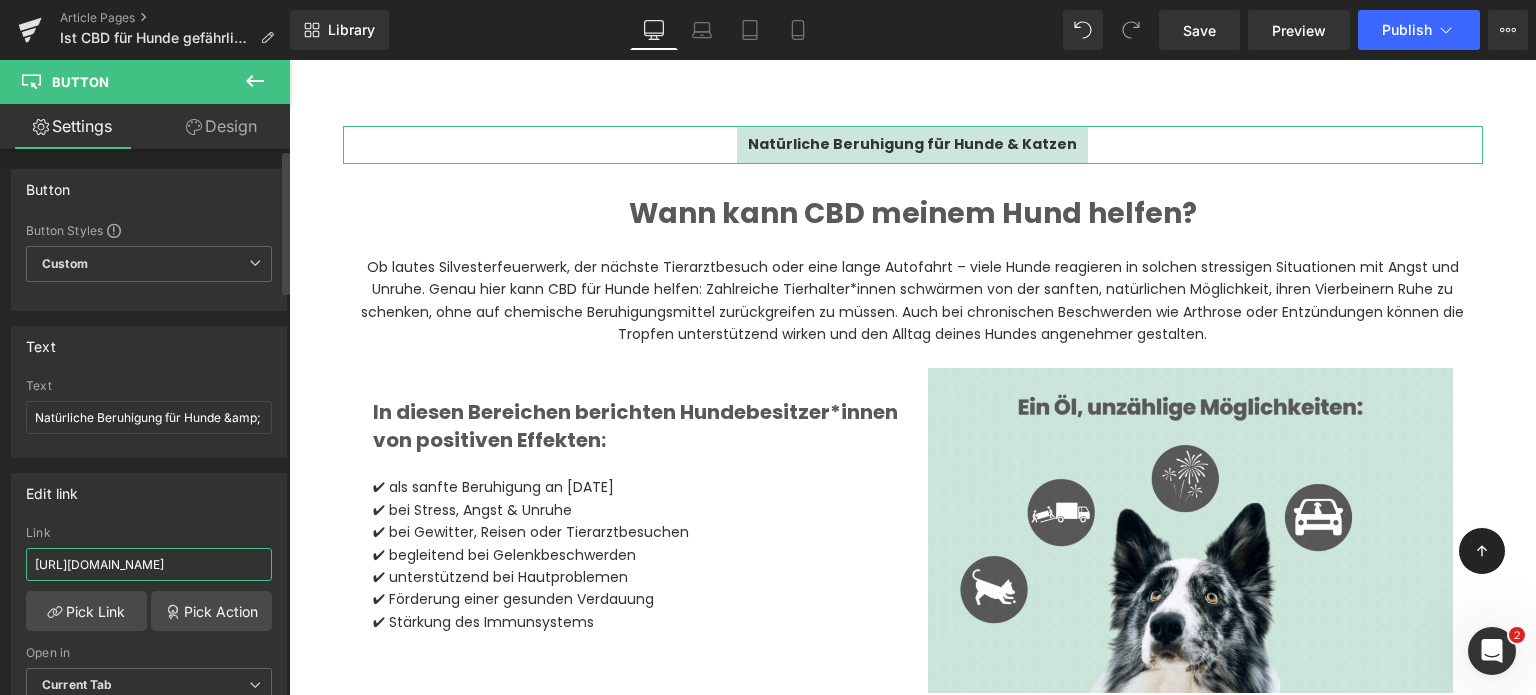click on "[URL][DOMAIN_NAME]" at bounding box center (149, 564) 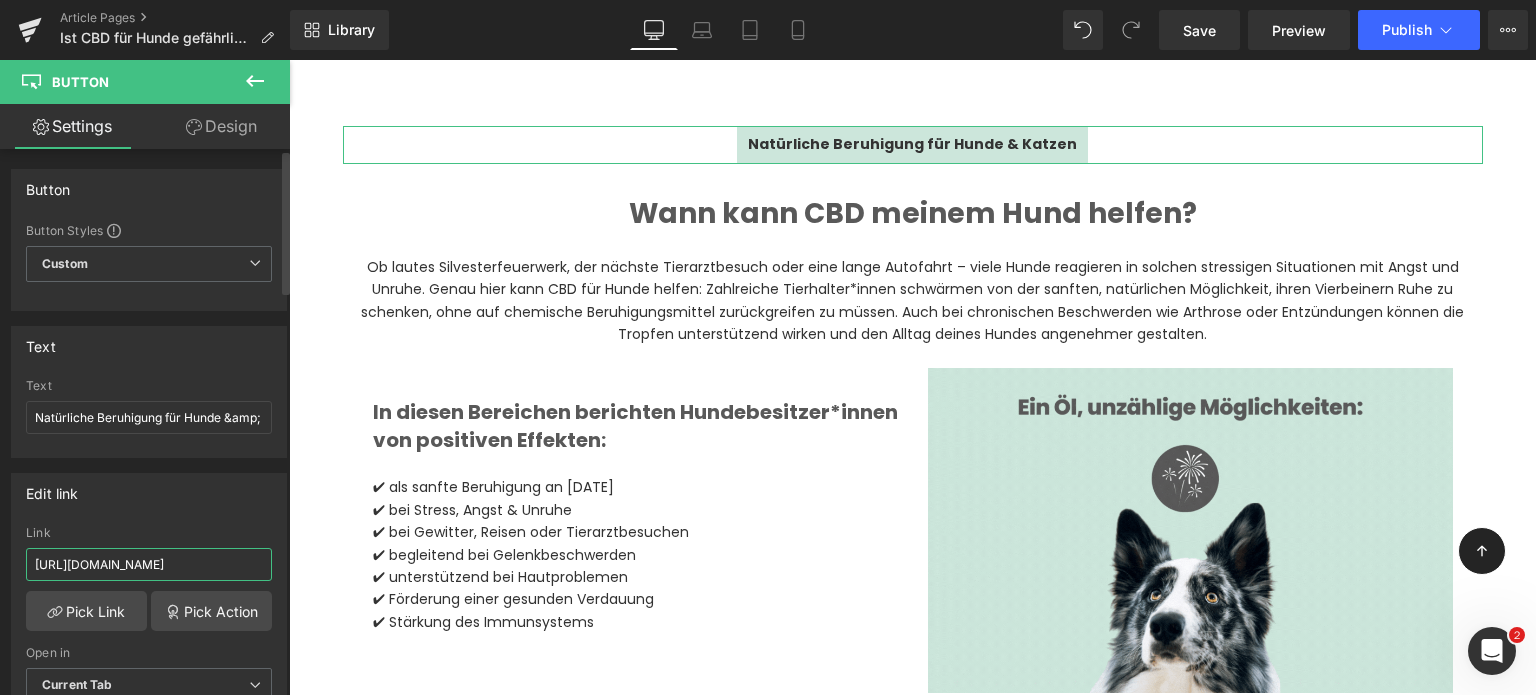 type on "[URL][DOMAIN_NAME]" 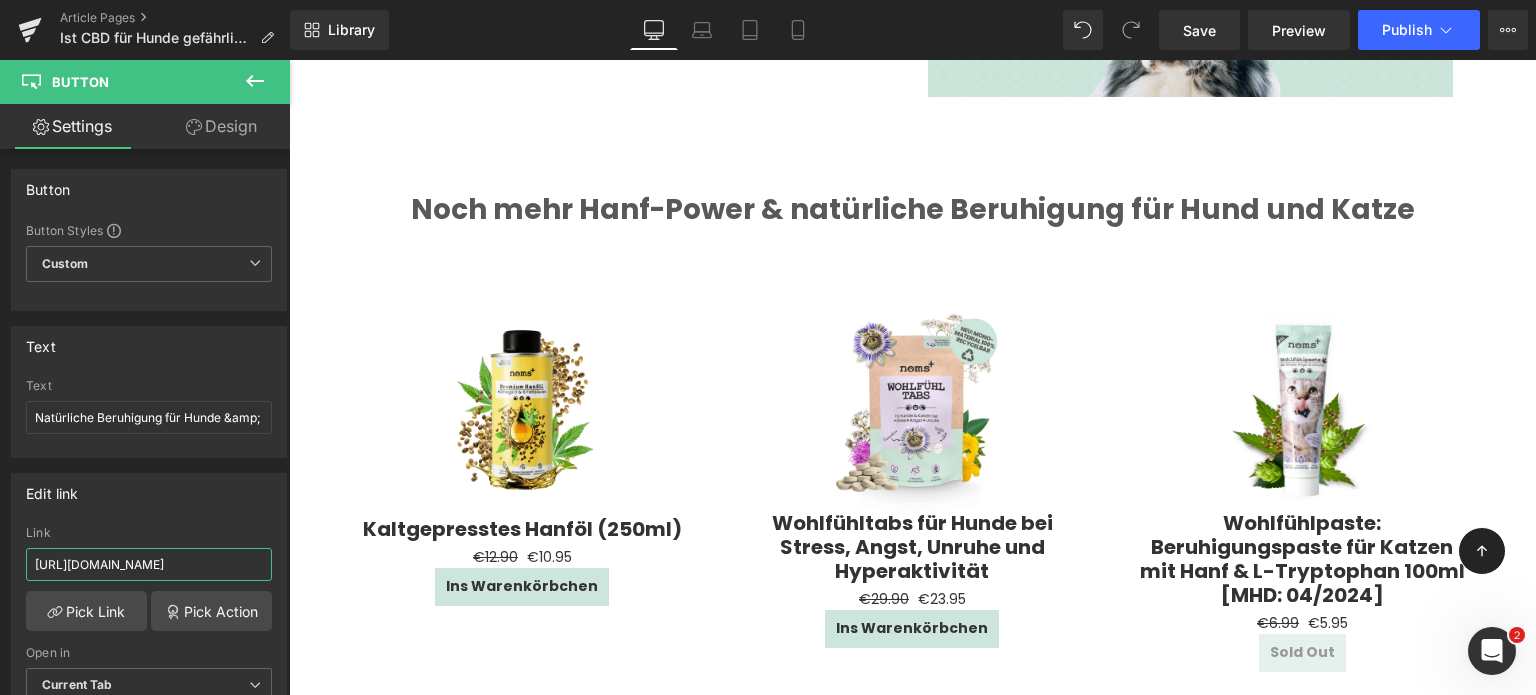 scroll, scrollTop: 2960, scrollLeft: 0, axis: vertical 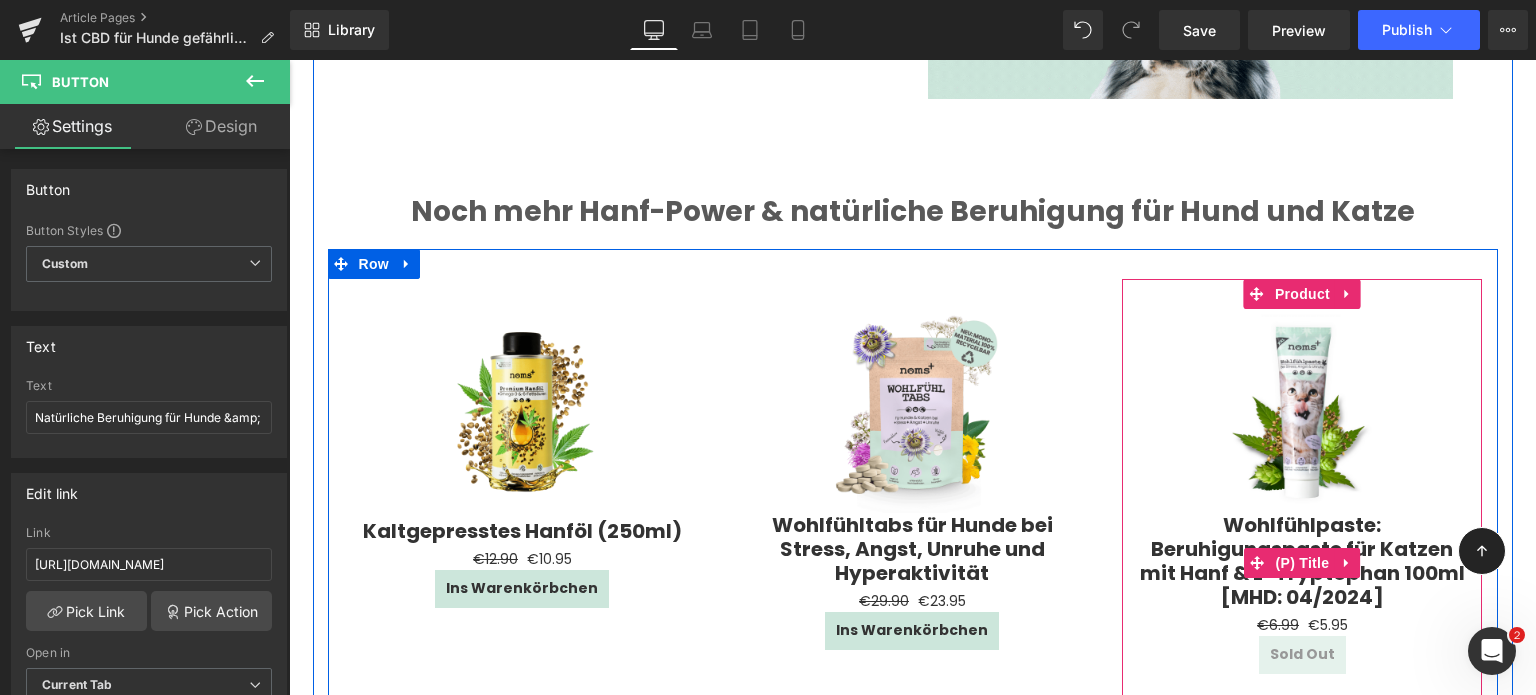 click at bounding box center (1302, 411) 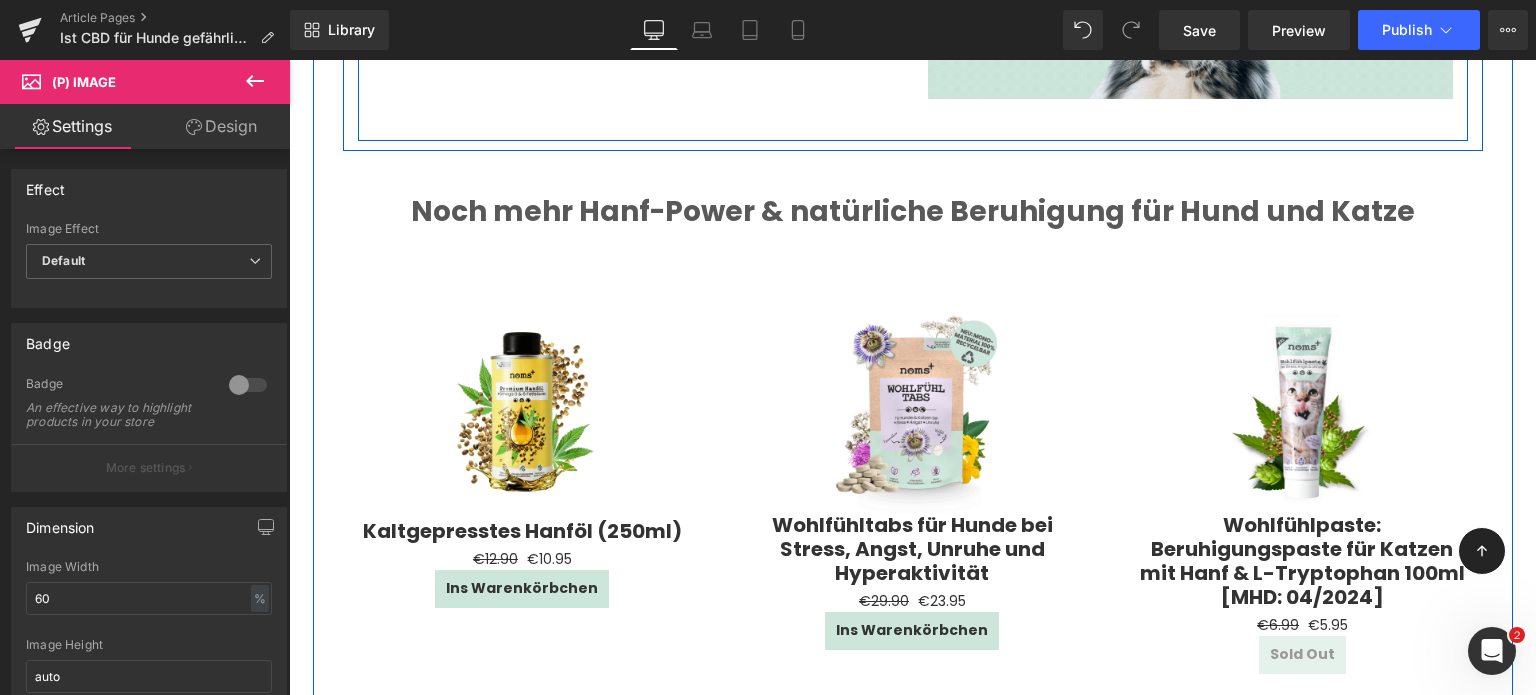 click on "Library Desktop Desktop Laptop Tablet Mobile Save Preview Publish Scheduled View Live Page View with current Template Save Template to Library Schedule Publish  Optimize  Publish Settings Shortcuts  Your page can’t be published   You've reached the maximum number of published pages on your plan  (34/999999).  You need to upgrade your plan or unpublish all your pages to get 1 publish slot.   Unpublish pages   Upgrade plan" at bounding box center [913, 30] 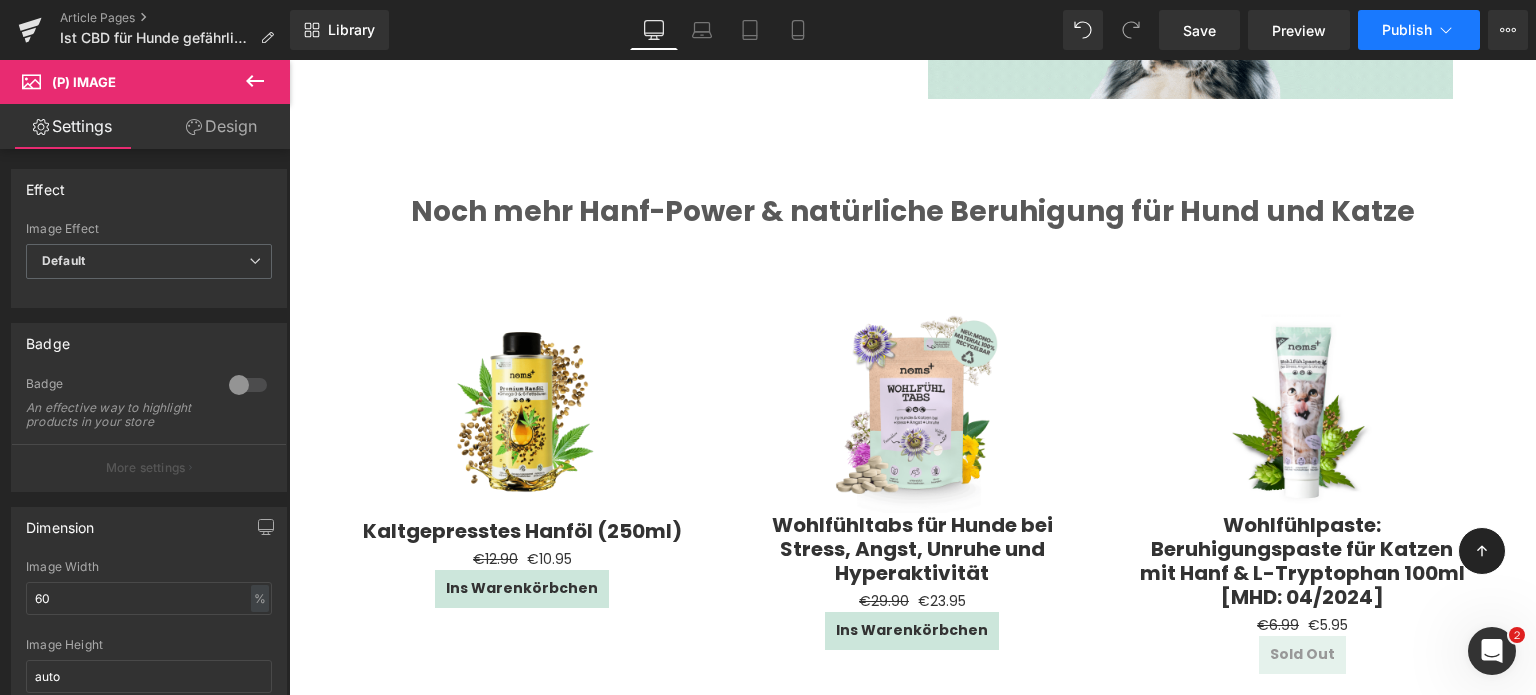 click on "Publish" at bounding box center [1419, 30] 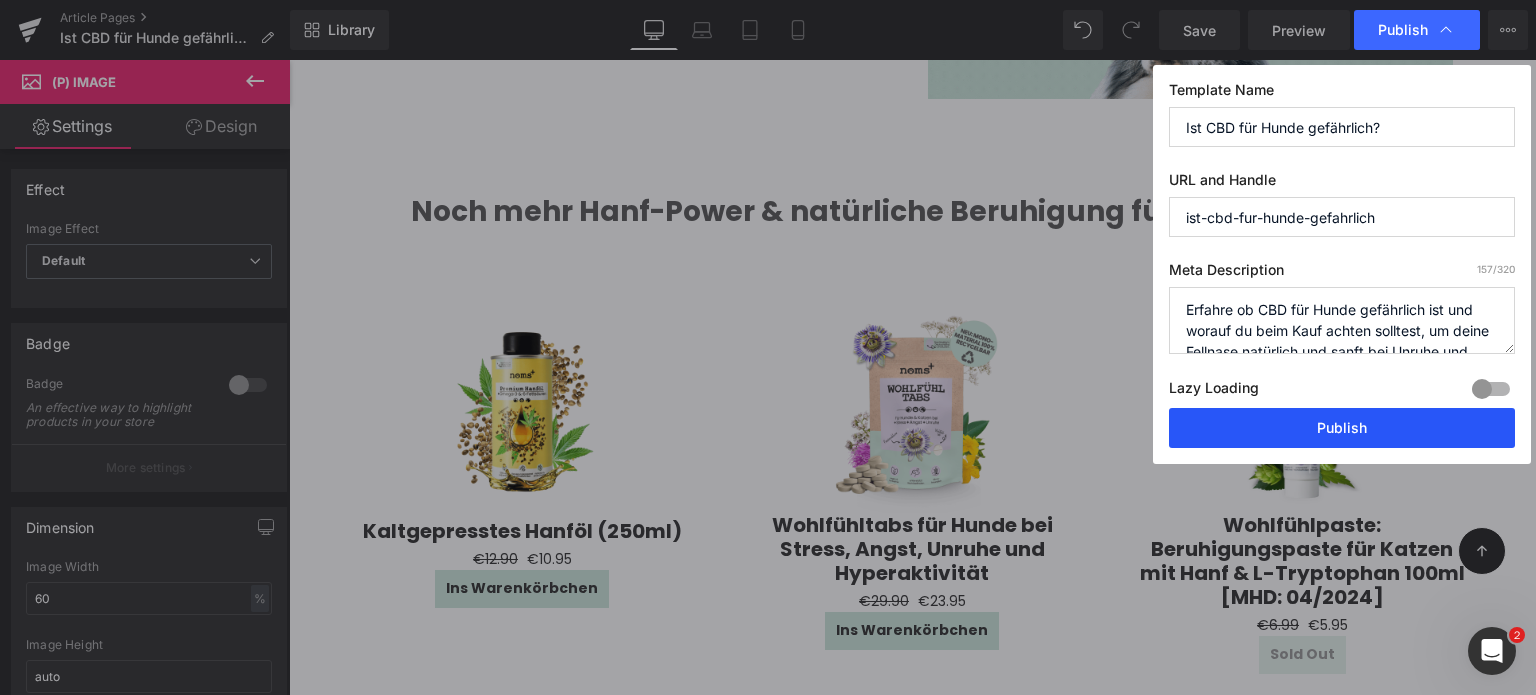 drag, startPoint x: 1331, startPoint y: 439, endPoint x: 647, endPoint y: 290, distance: 700.0407 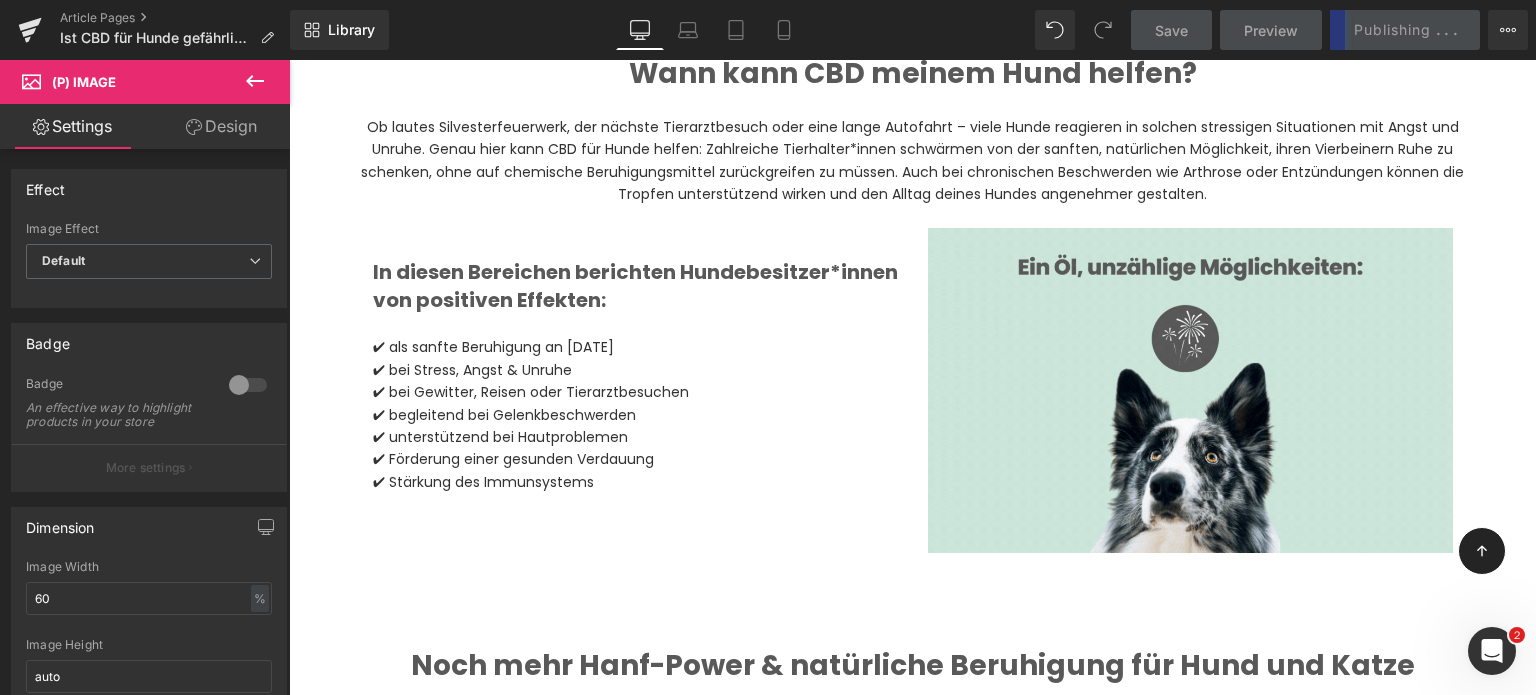 scroll, scrollTop: 2671, scrollLeft: 0, axis: vertical 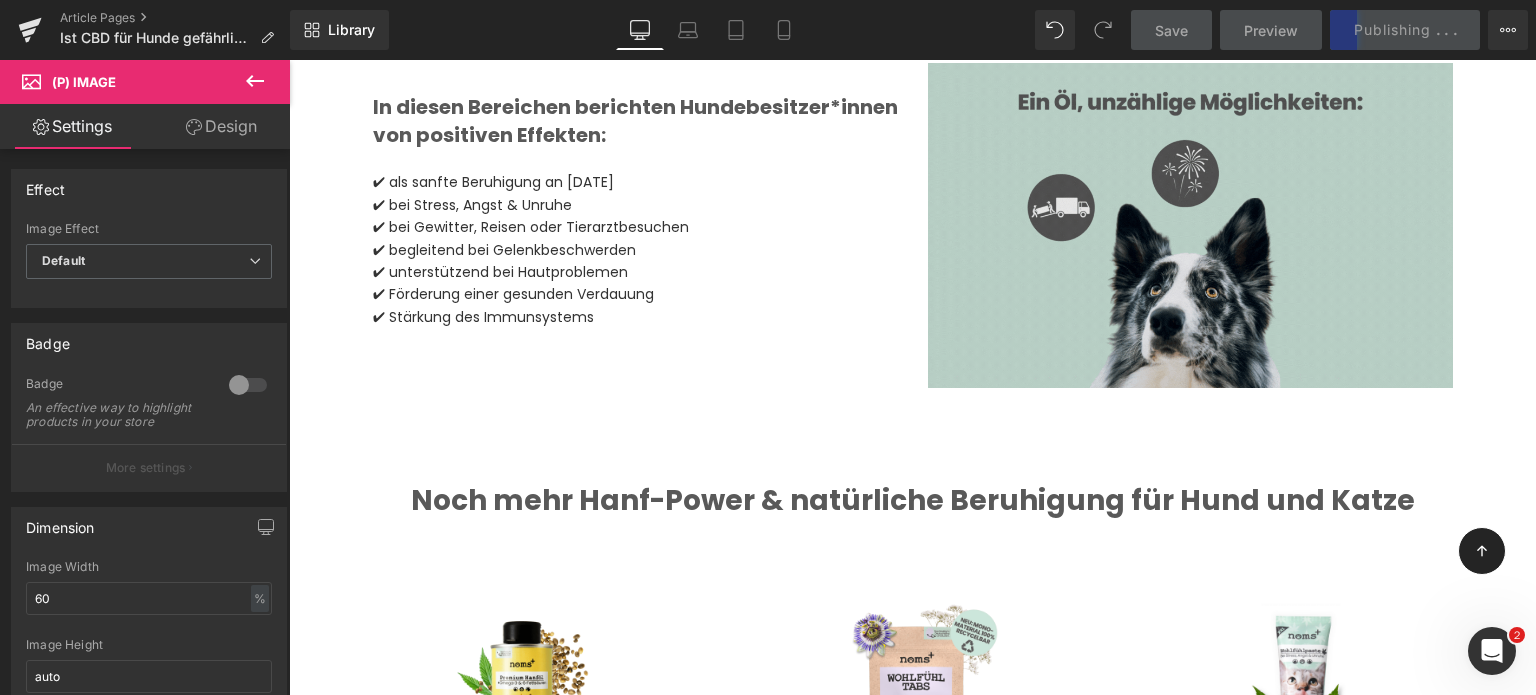click at bounding box center (1190, 225) 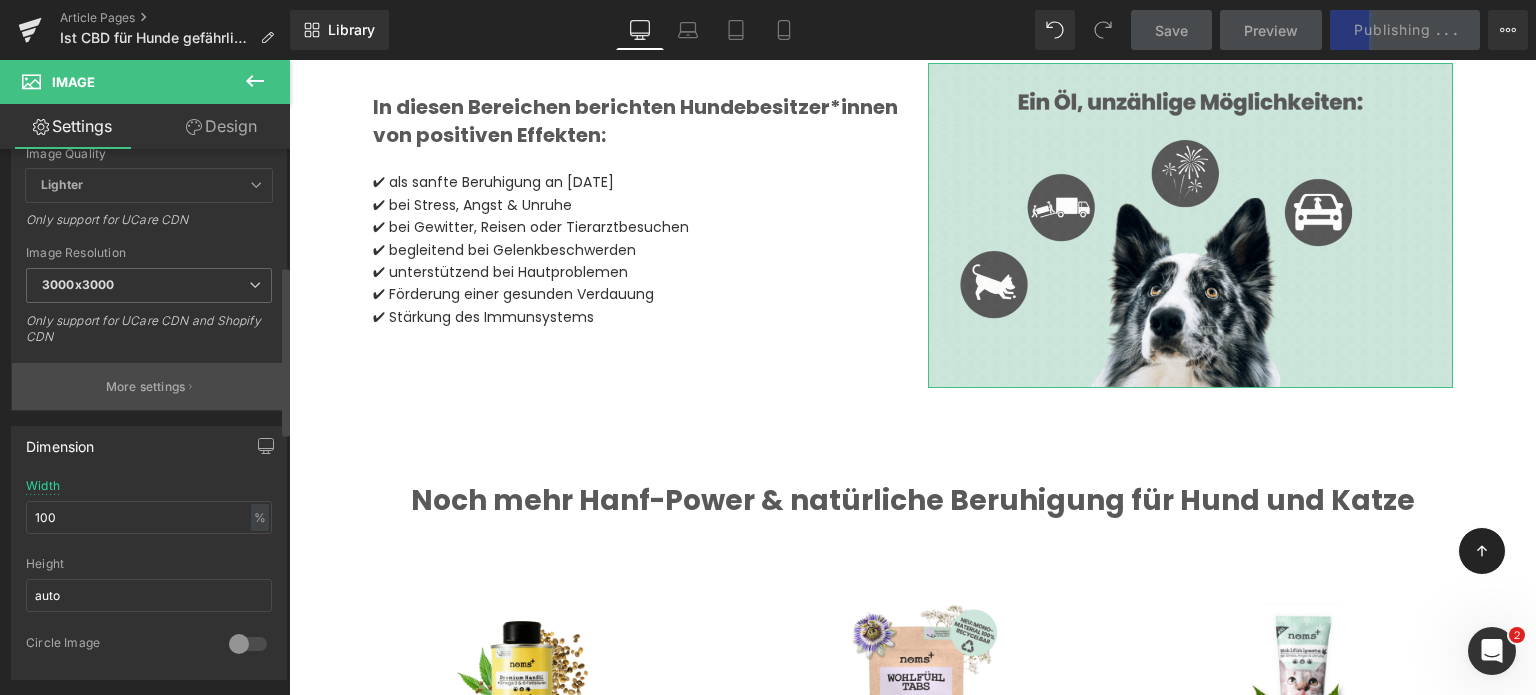 scroll, scrollTop: 552, scrollLeft: 0, axis: vertical 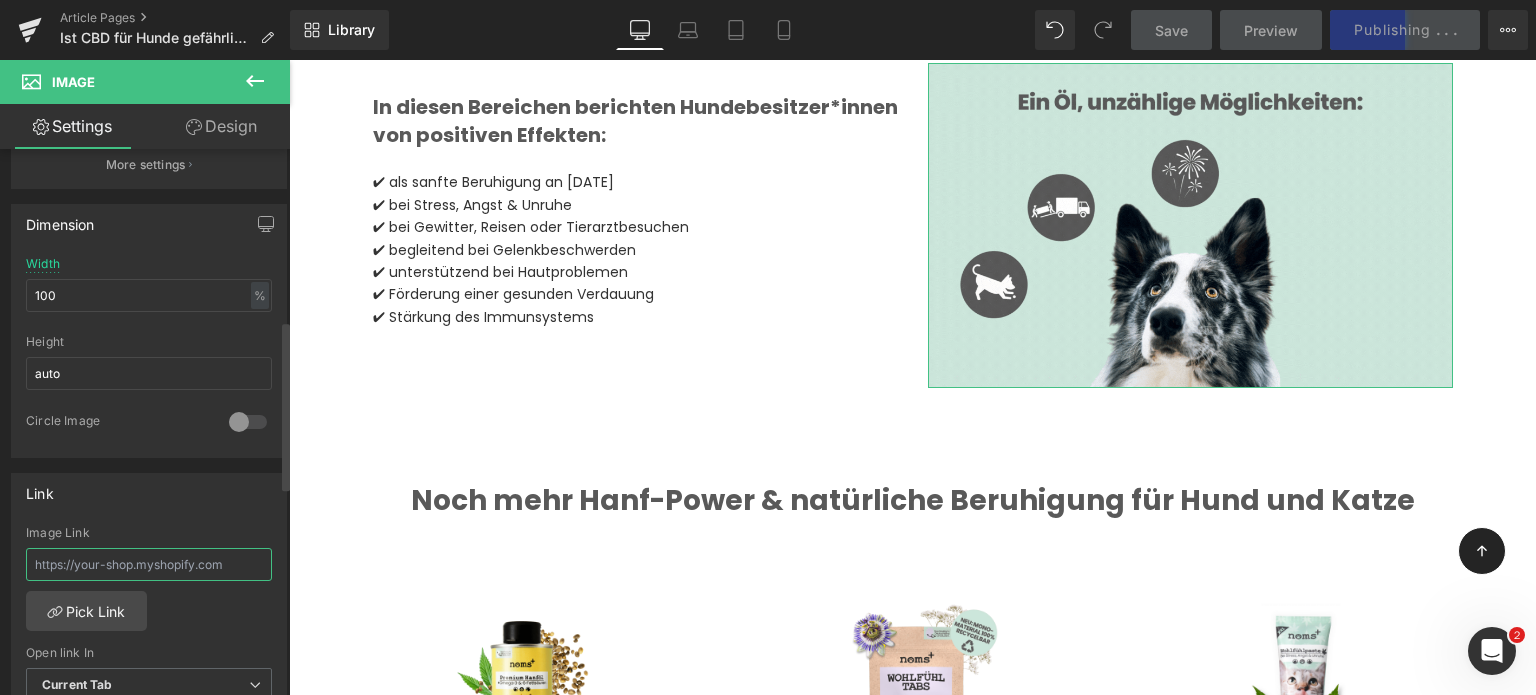 click at bounding box center (149, 564) 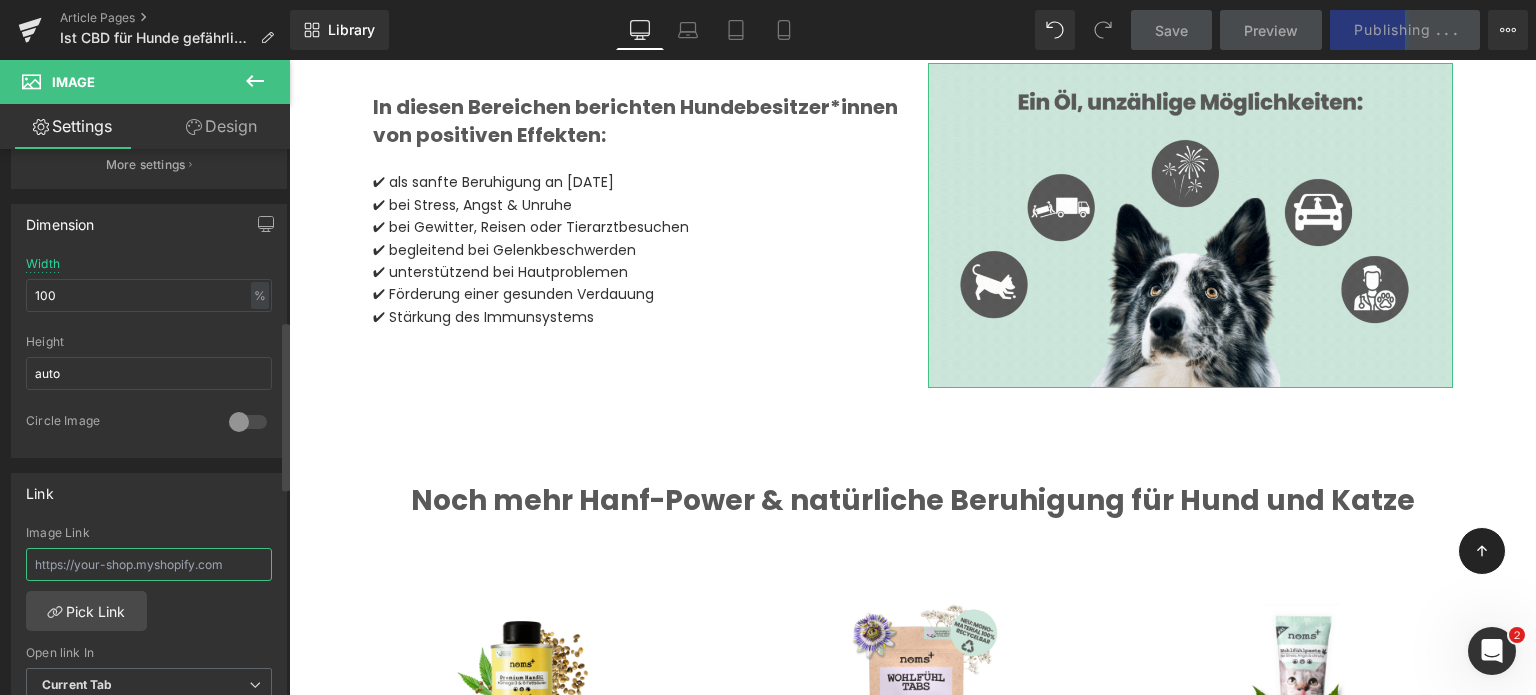 paste on "[URL][DOMAIN_NAME]" 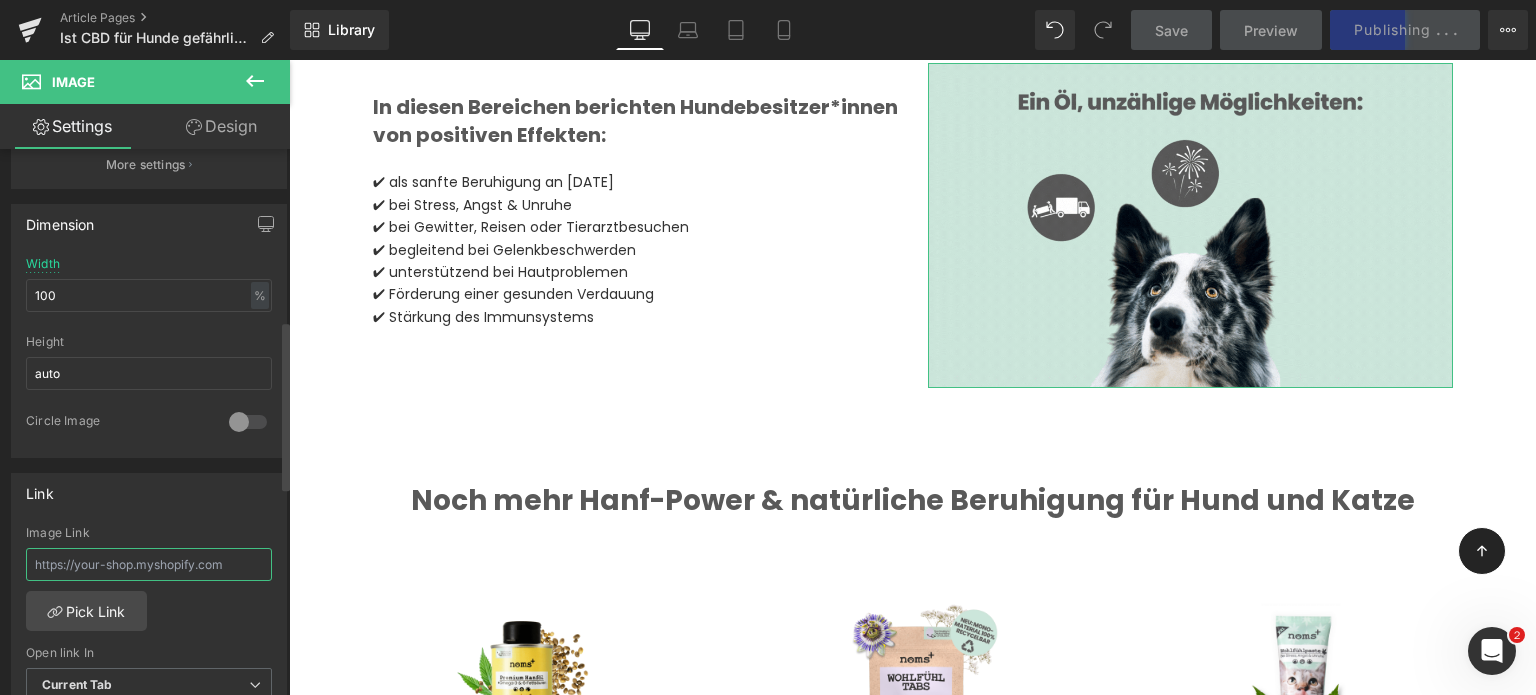type on "[URL][DOMAIN_NAME]" 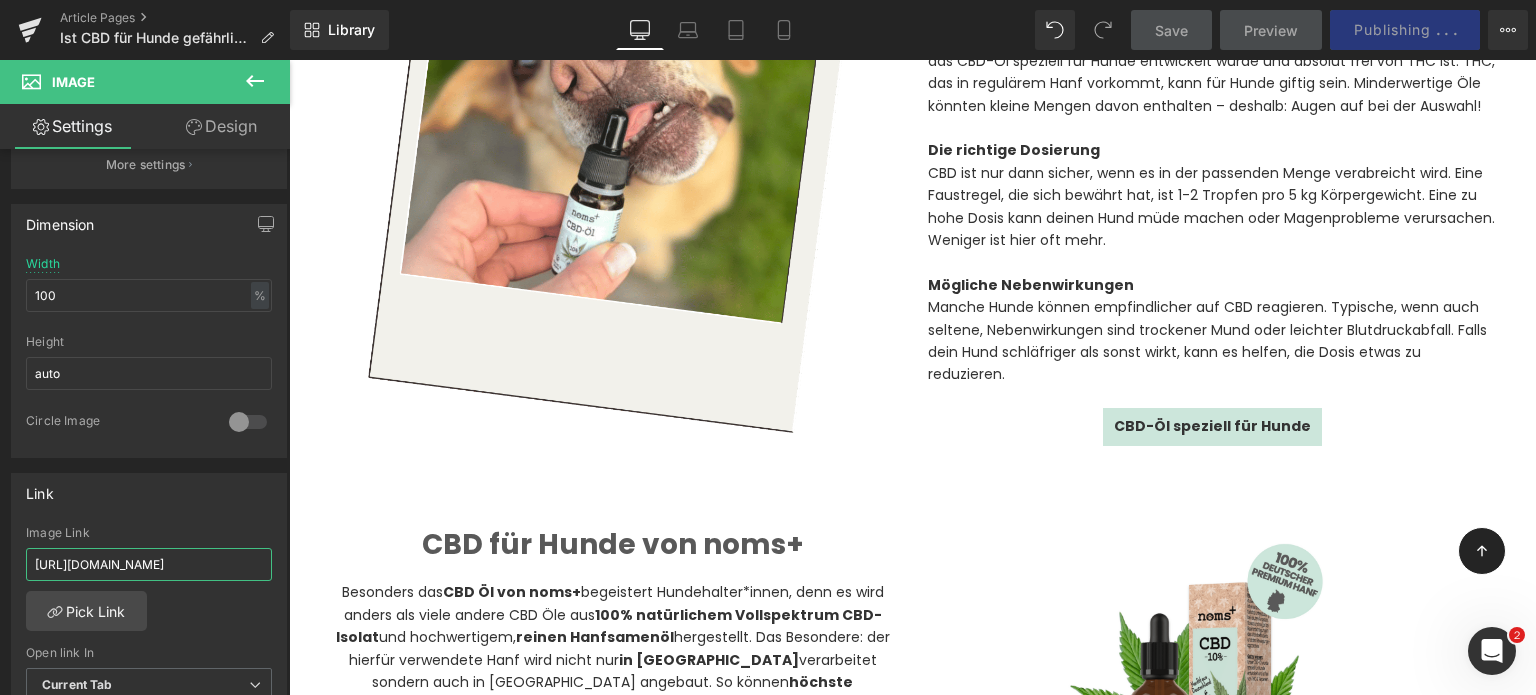 scroll, scrollTop: 1800, scrollLeft: 0, axis: vertical 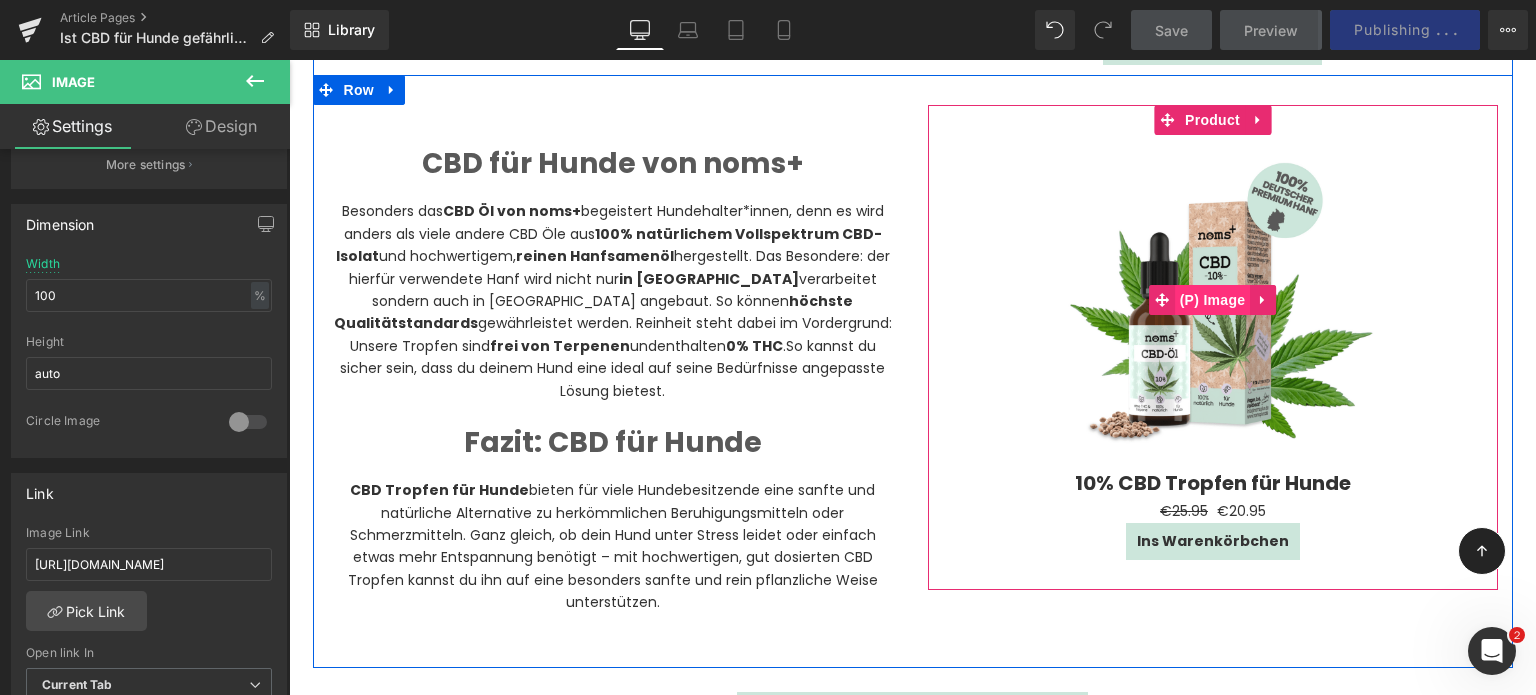 click on "(P) Image" at bounding box center [1213, 300] 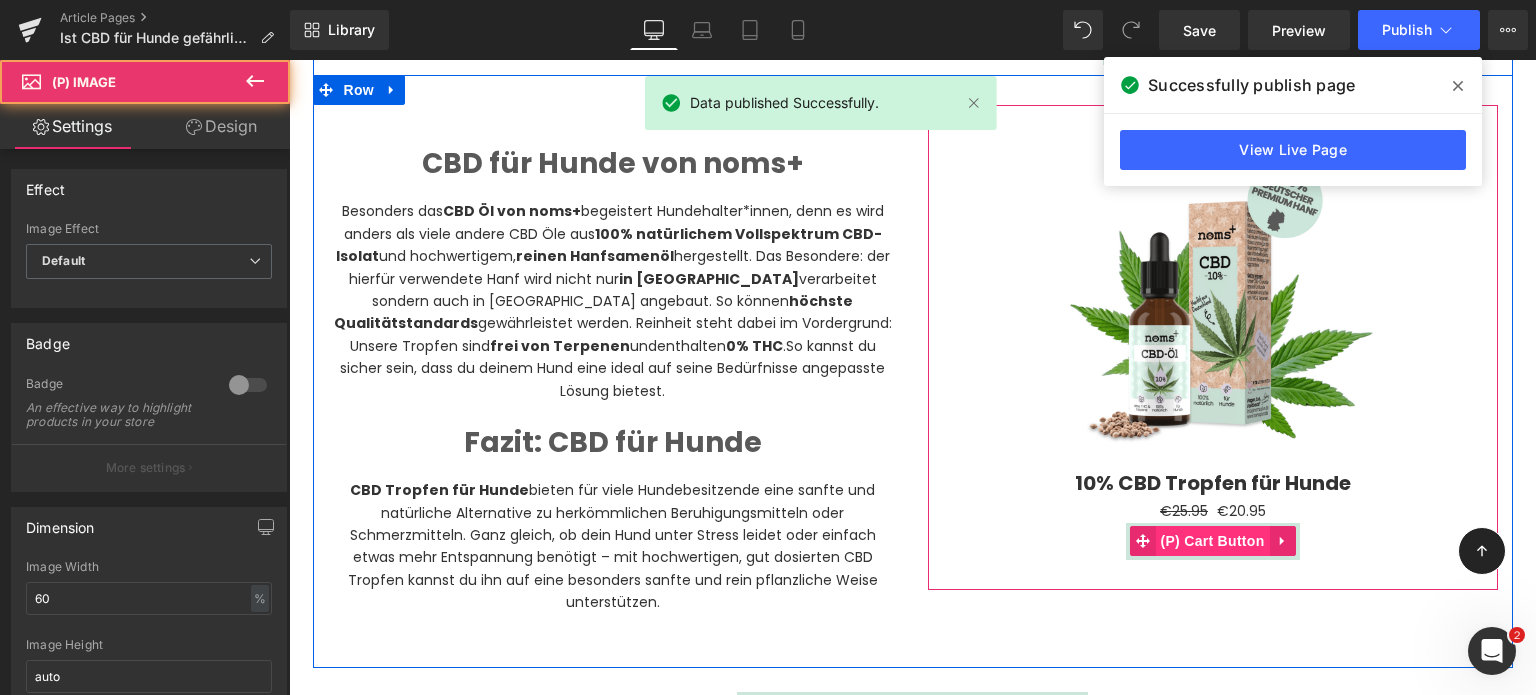 click on "(P) Cart Button" at bounding box center [1212, 541] 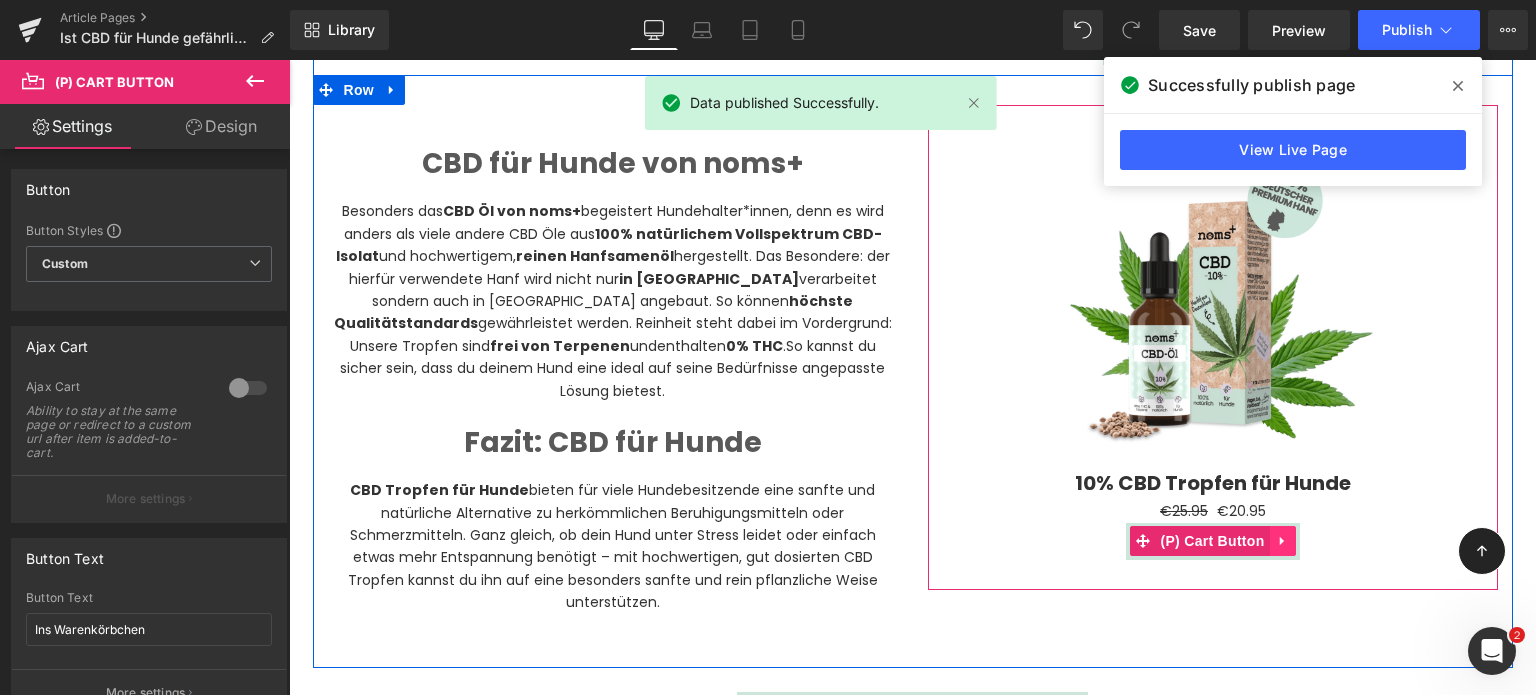 click 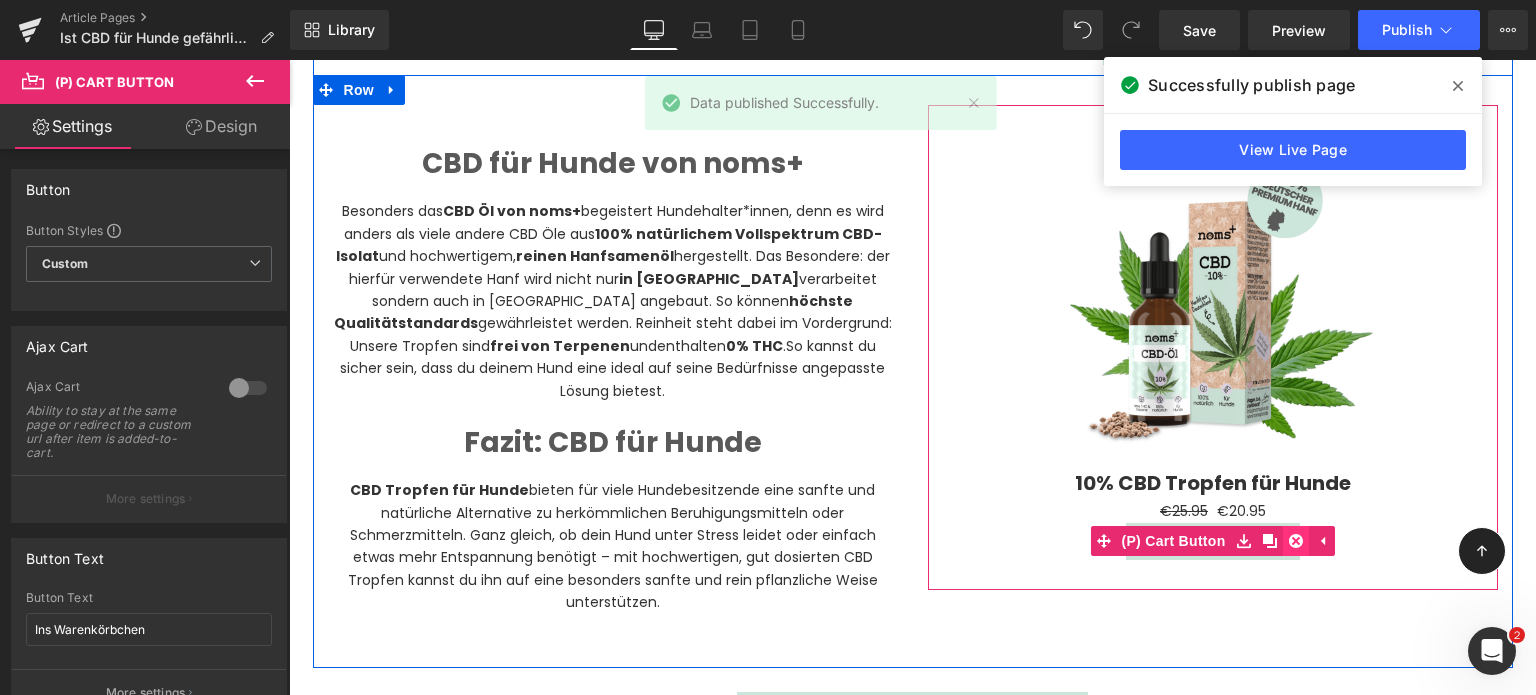 click 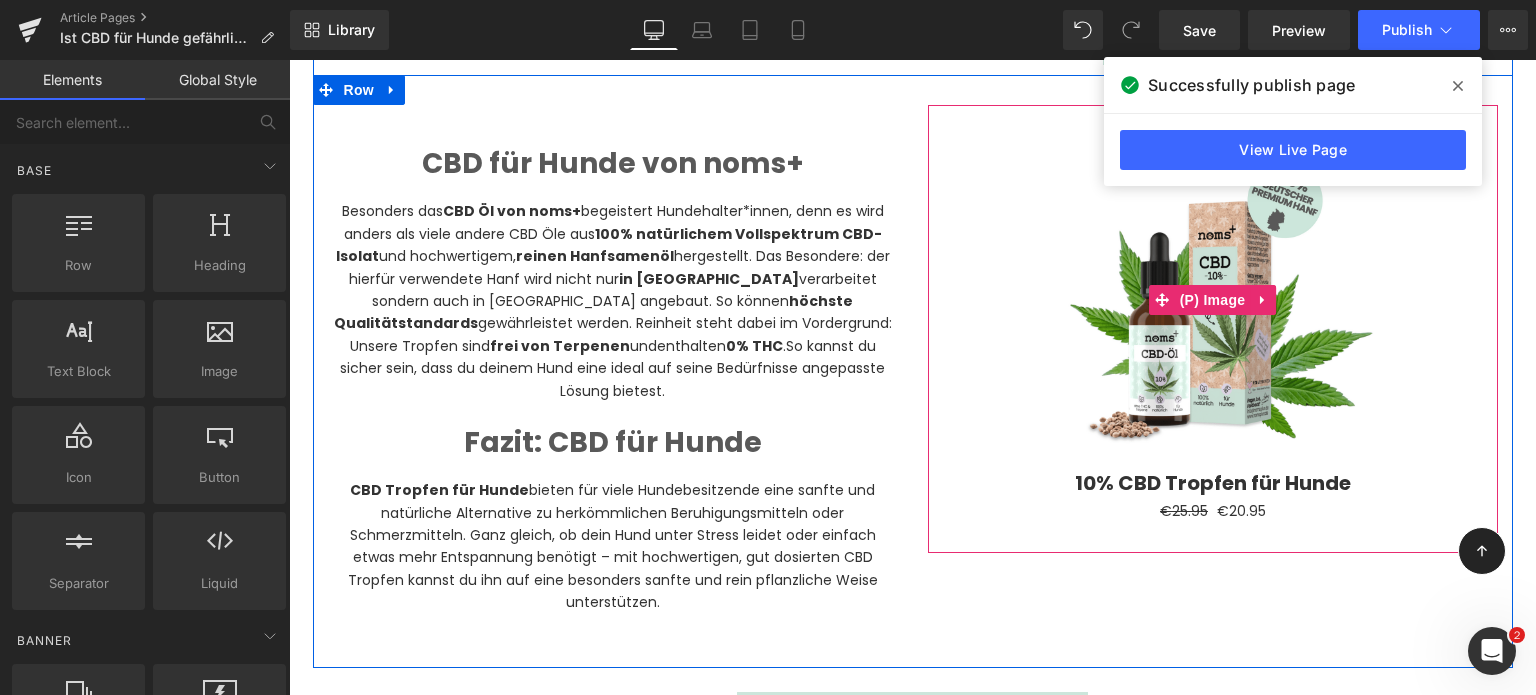 scroll, scrollTop: 1651, scrollLeft: 0, axis: vertical 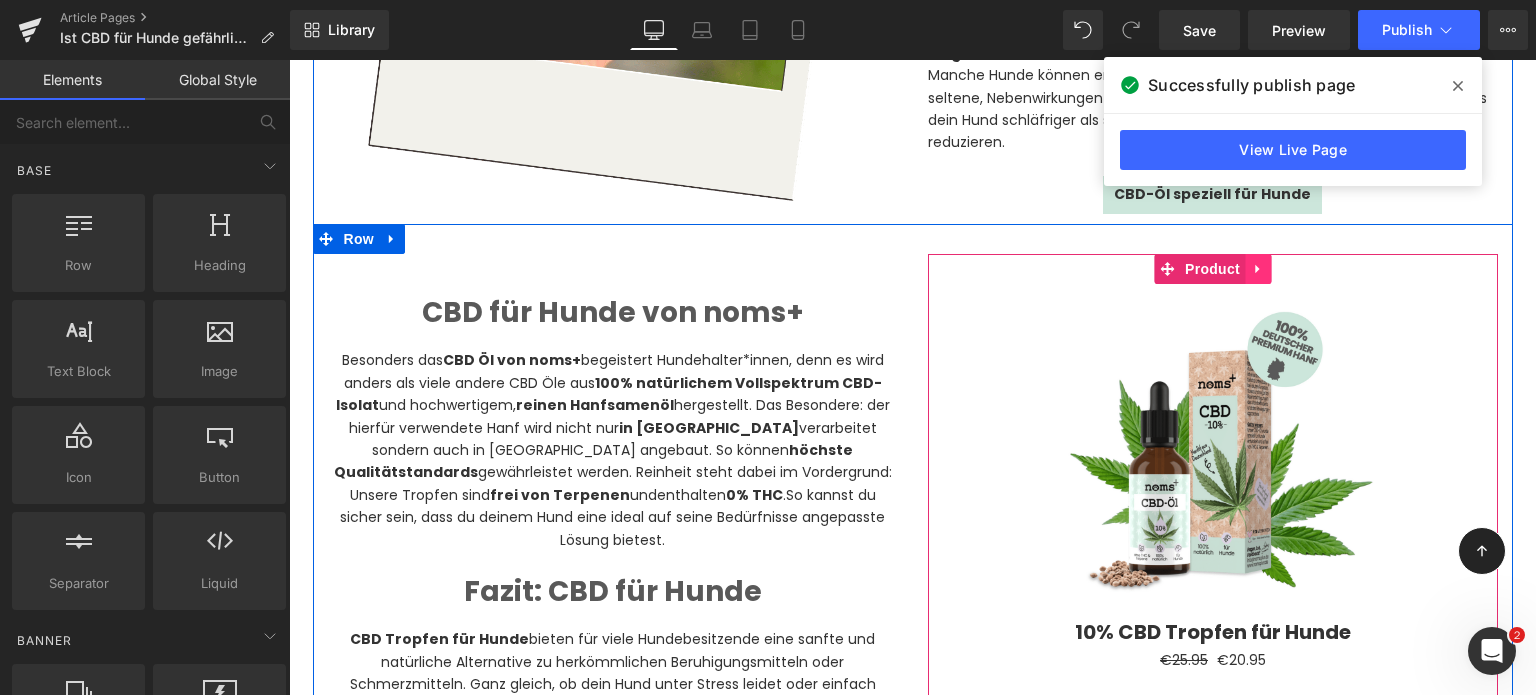 click 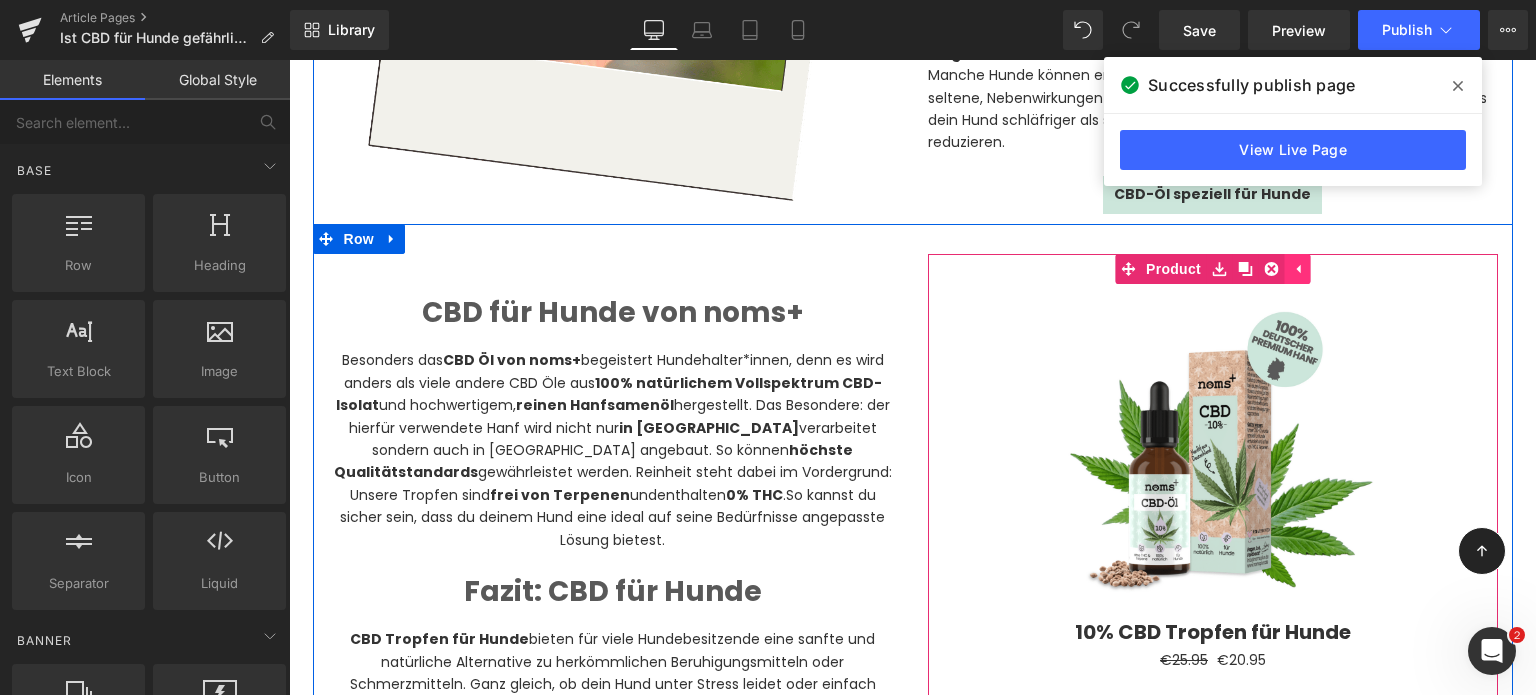 click at bounding box center [1271, 269] 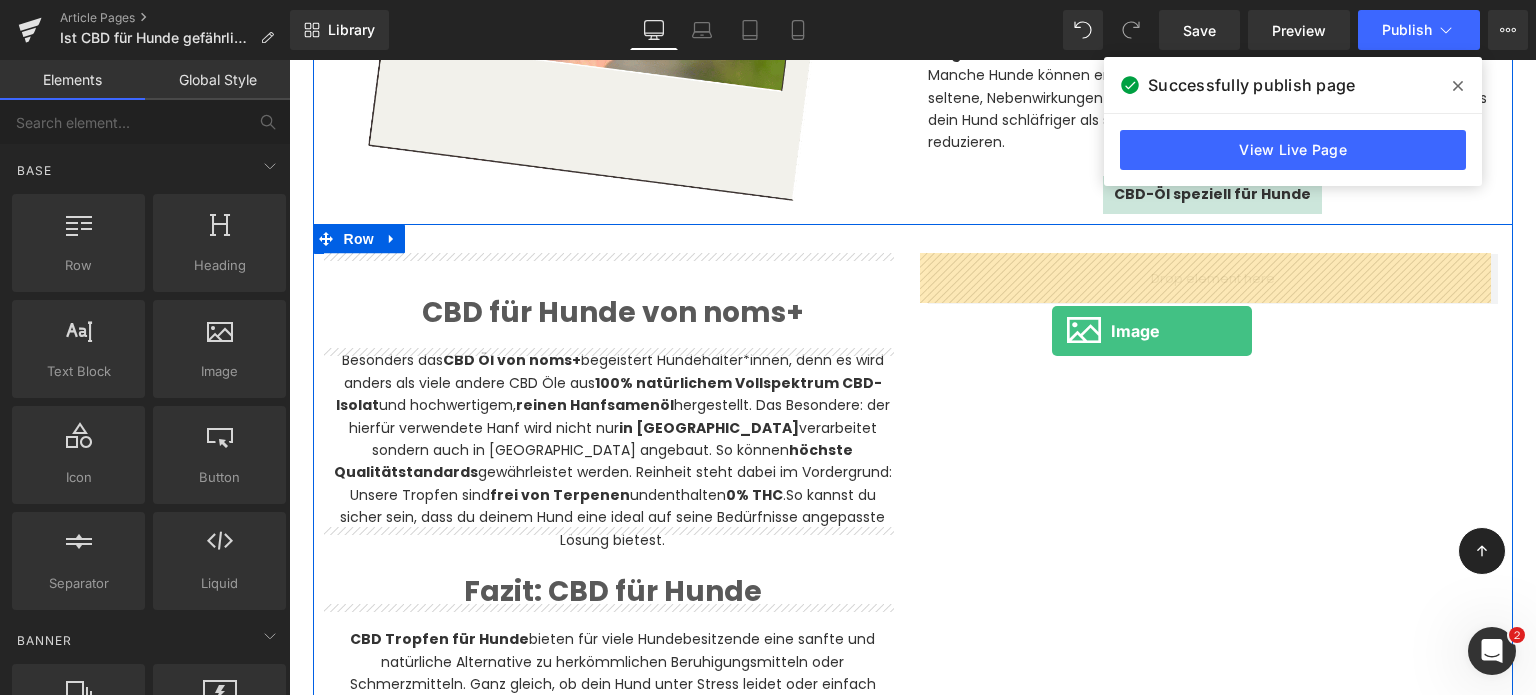drag, startPoint x: 489, startPoint y: 410, endPoint x: 1055, endPoint y: 321, distance: 572.95465 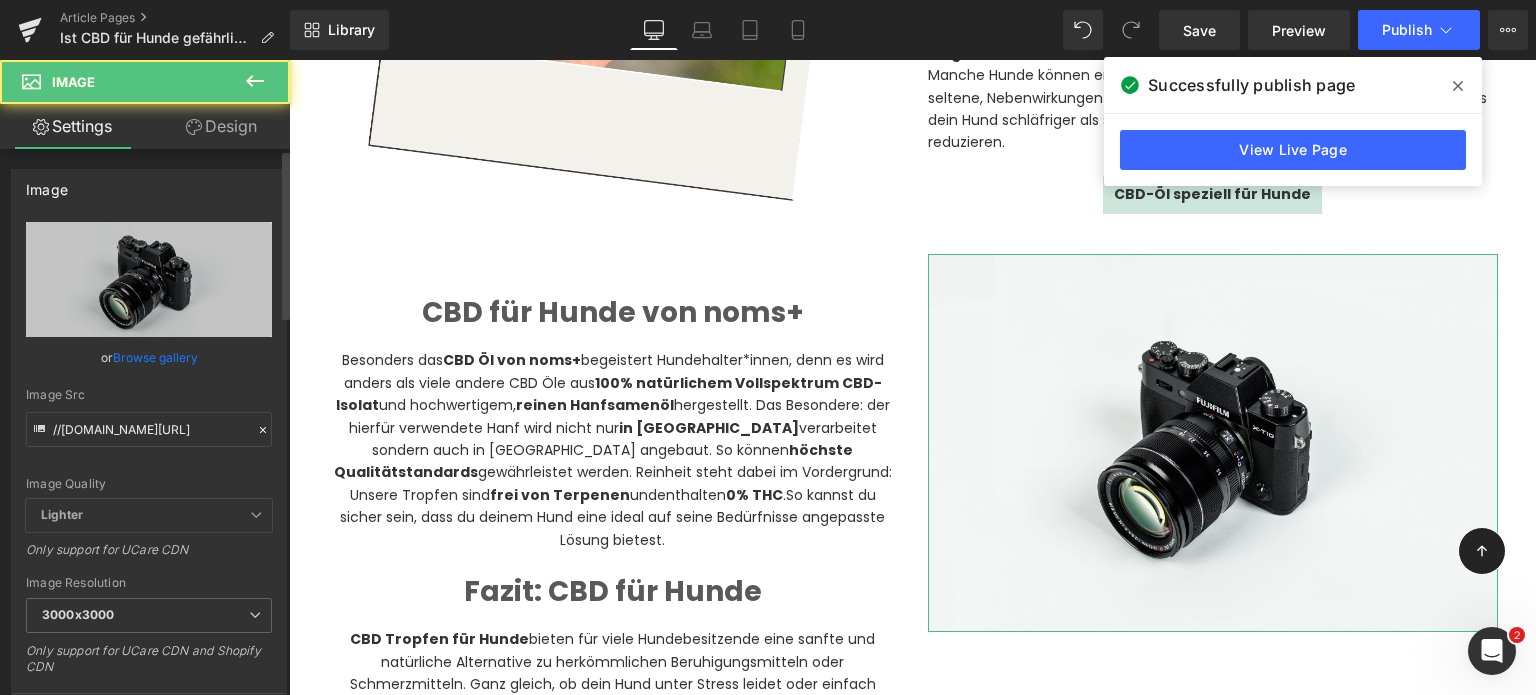 click on "Browse gallery" at bounding box center (155, 357) 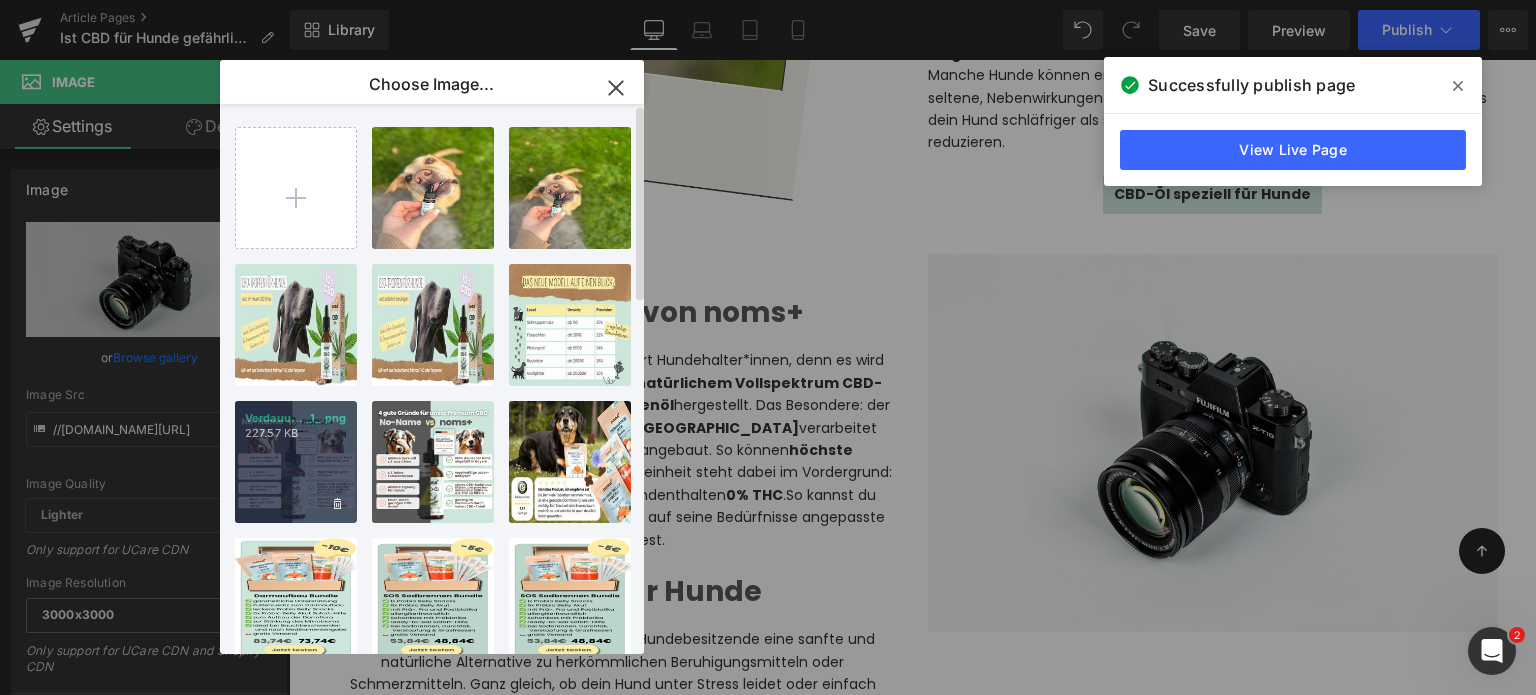 click on "Verdauu... _1_.png 227.57 KB" at bounding box center [296, 462] 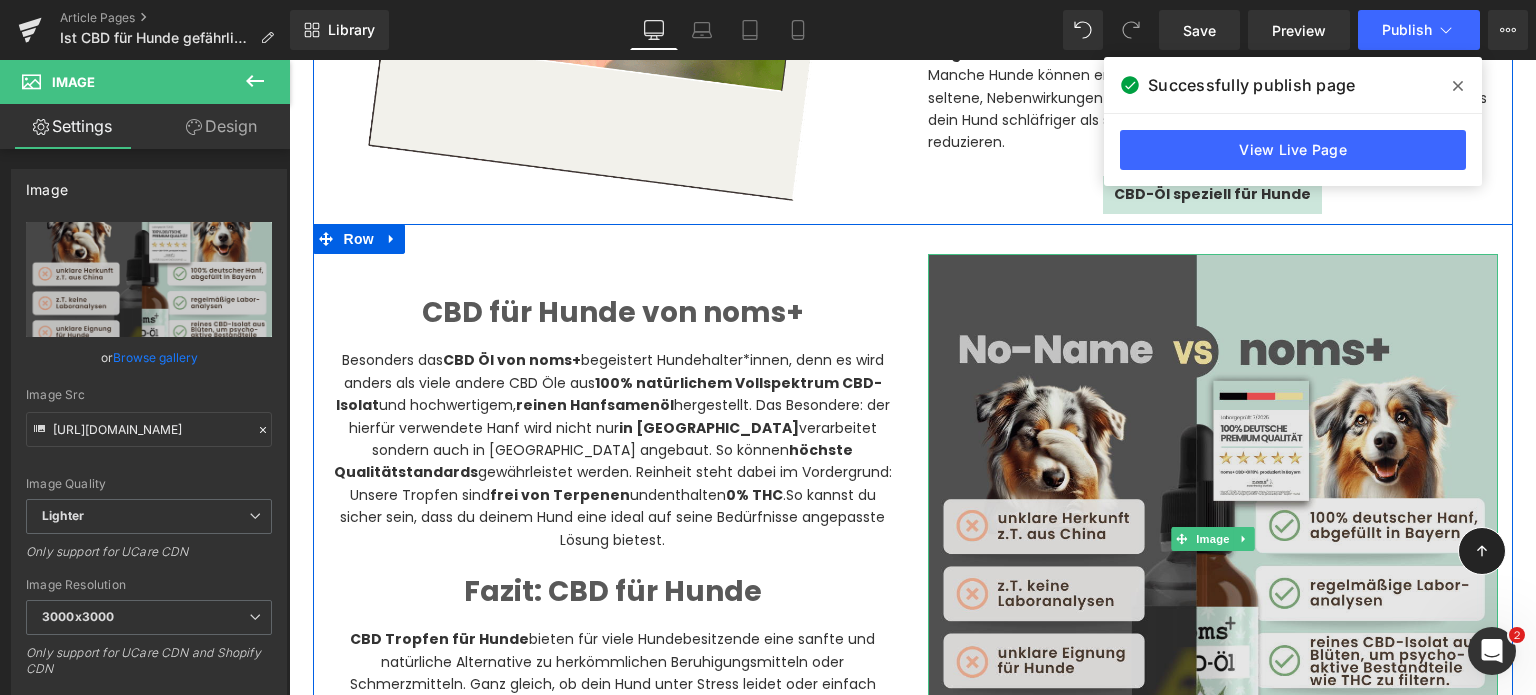 scroll, scrollTop: 1919, scrollLeft: 0, axis: vertical 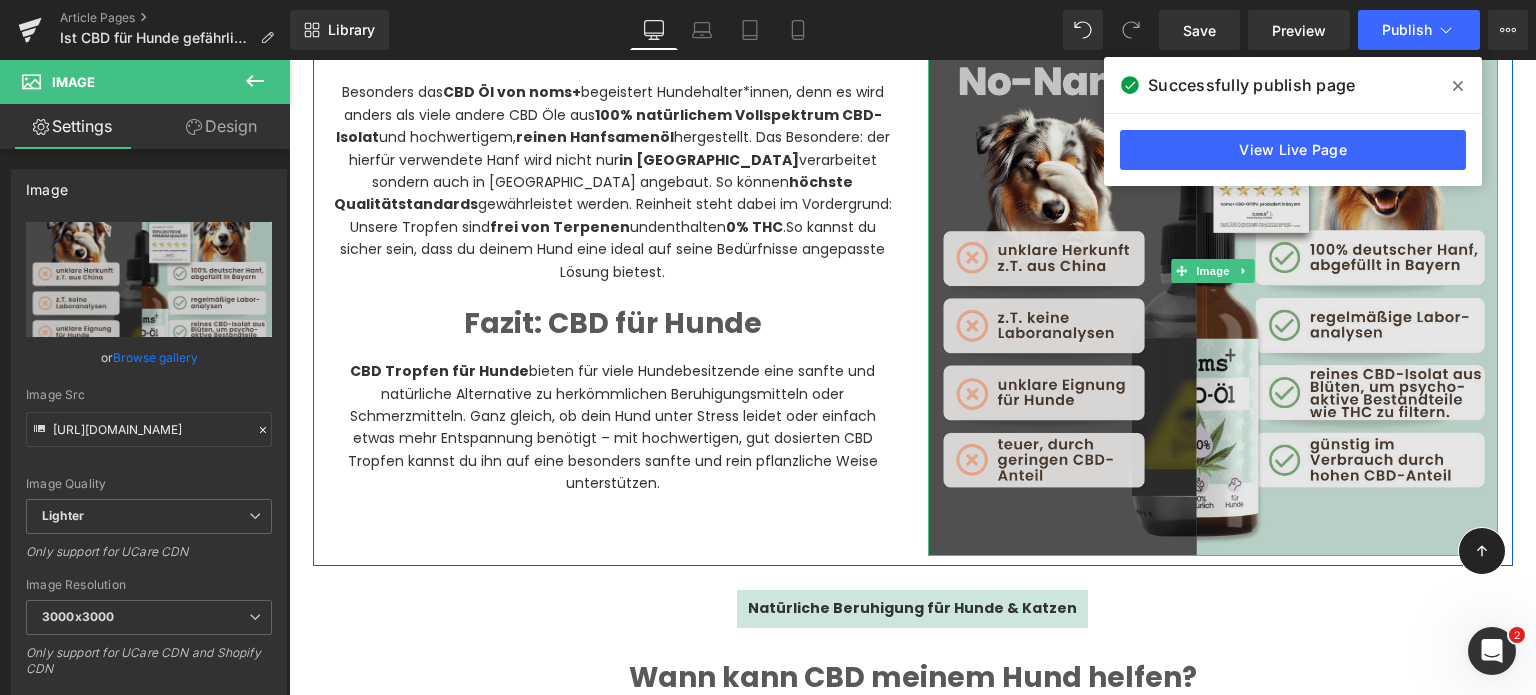 click at bounding box center [1213, 271] 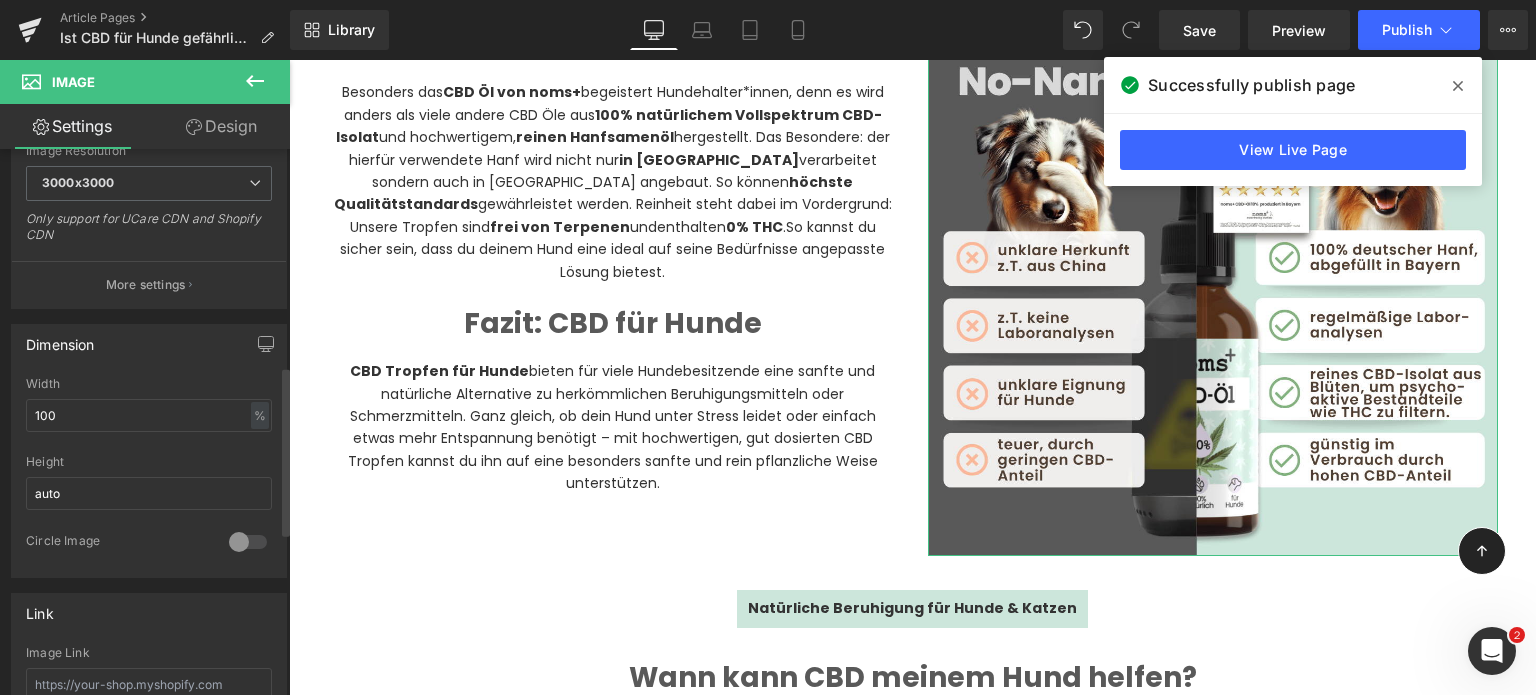 scroll, scrollTop: 724, scrollLeft: 0, axis: vertical 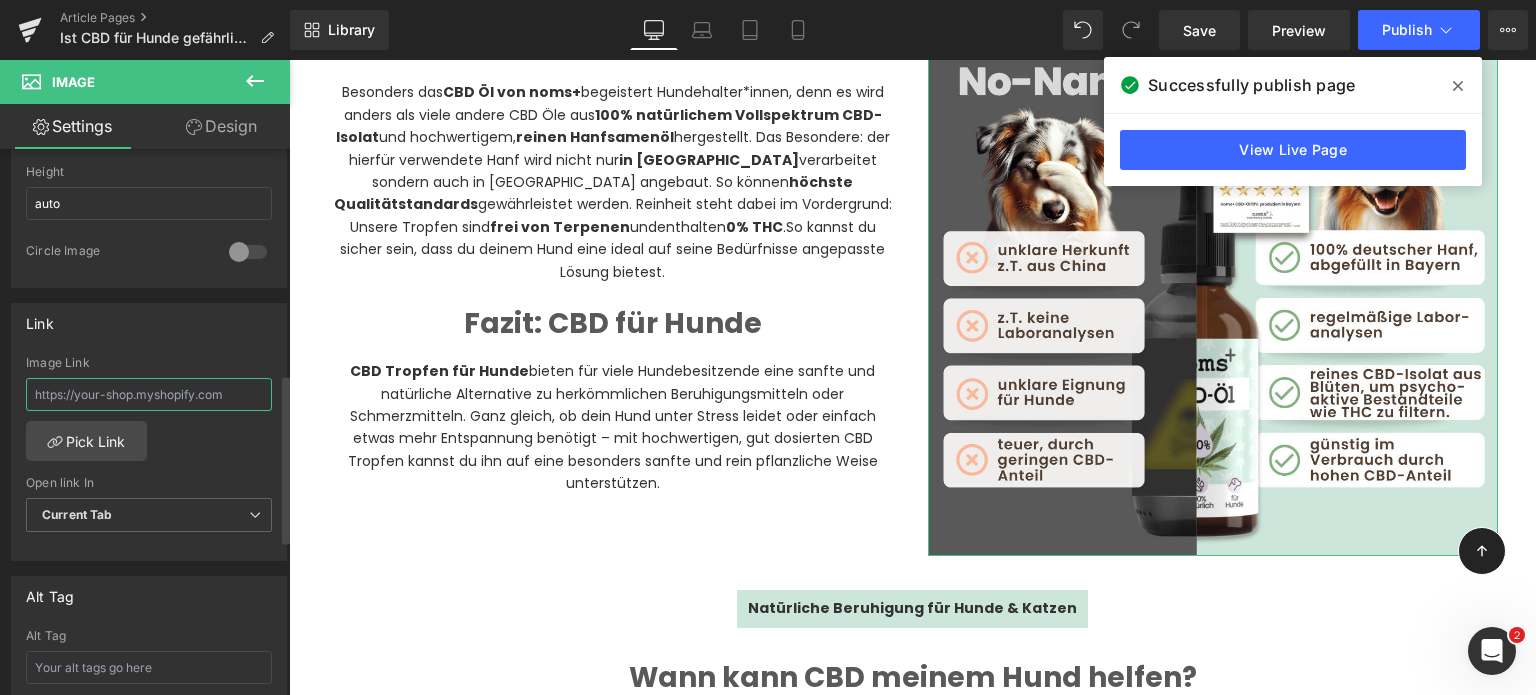 click at bounding box center (149, 394) 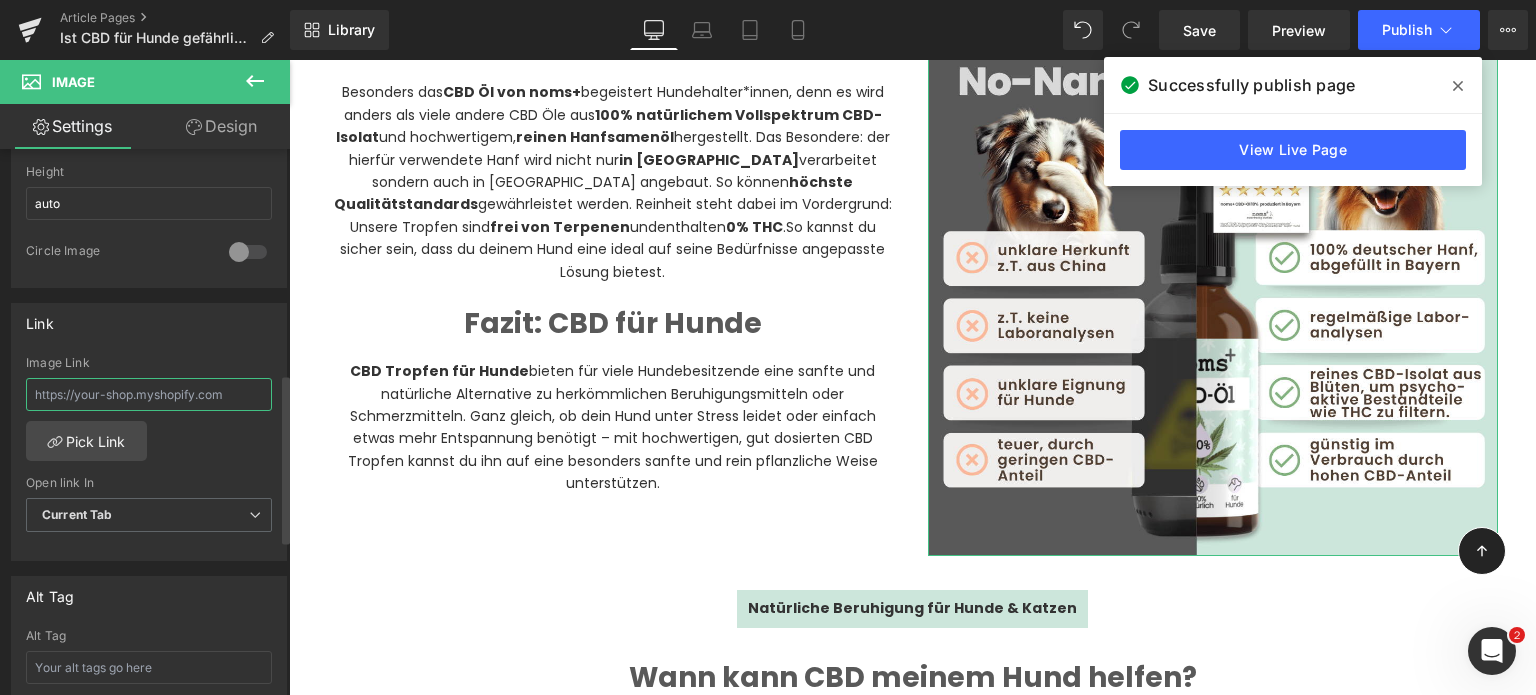 click at bounding box center (149, 394) 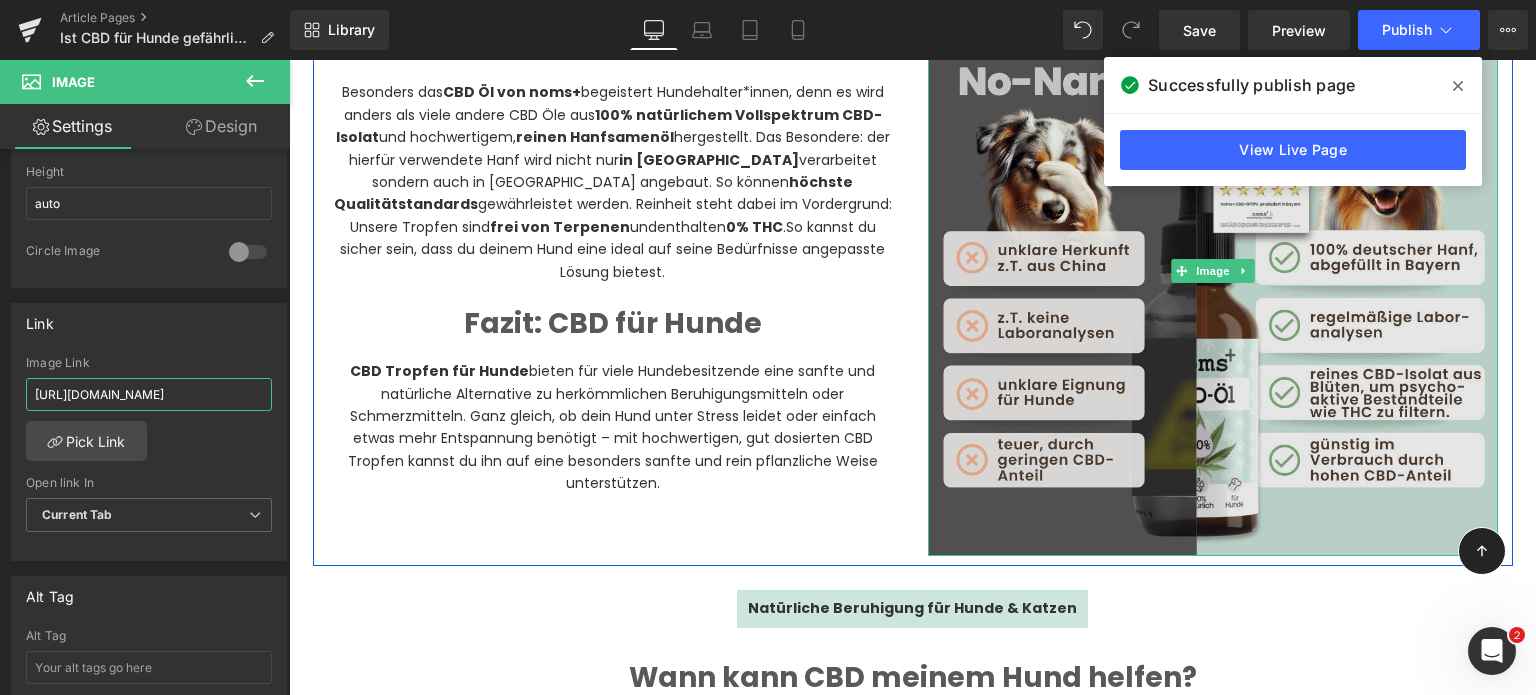 type on "[URL][DOMAIN_NAME]" 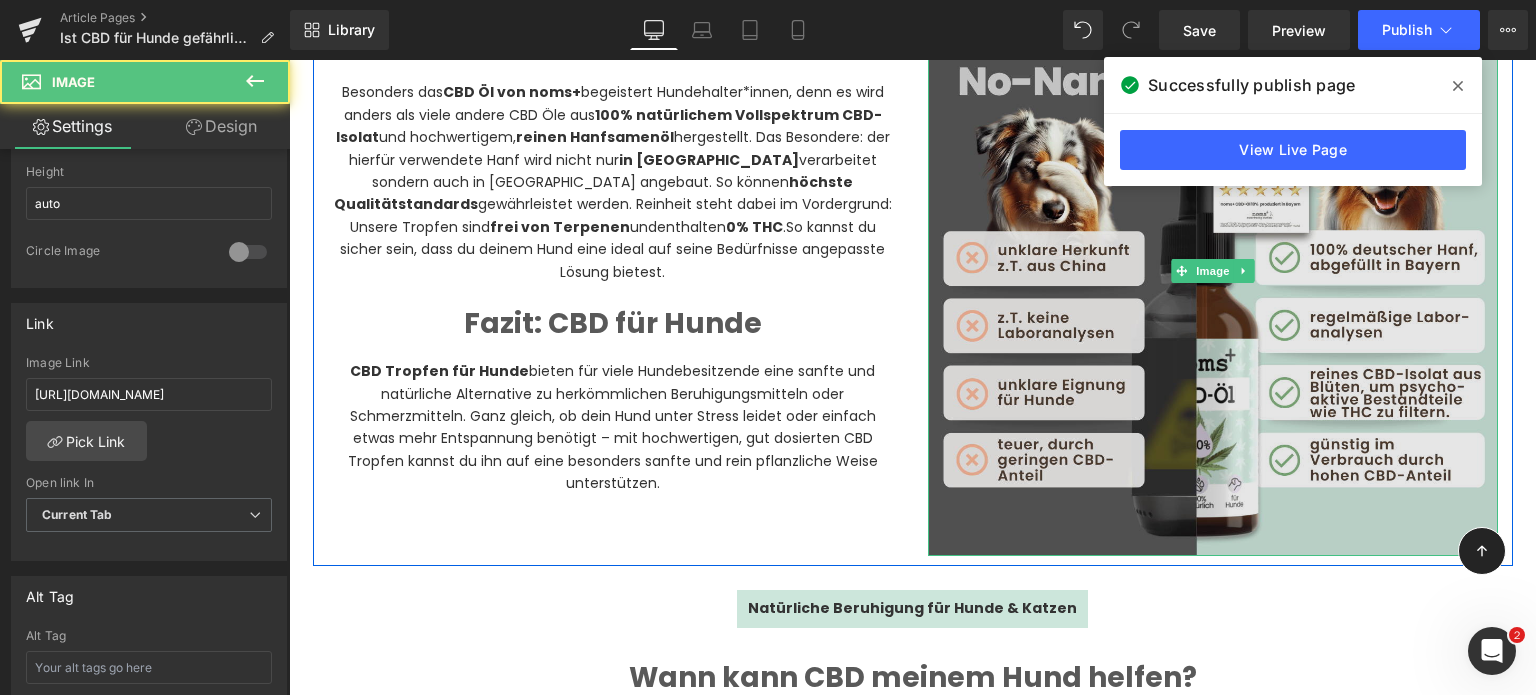 click at bounding box center (1213, 271) 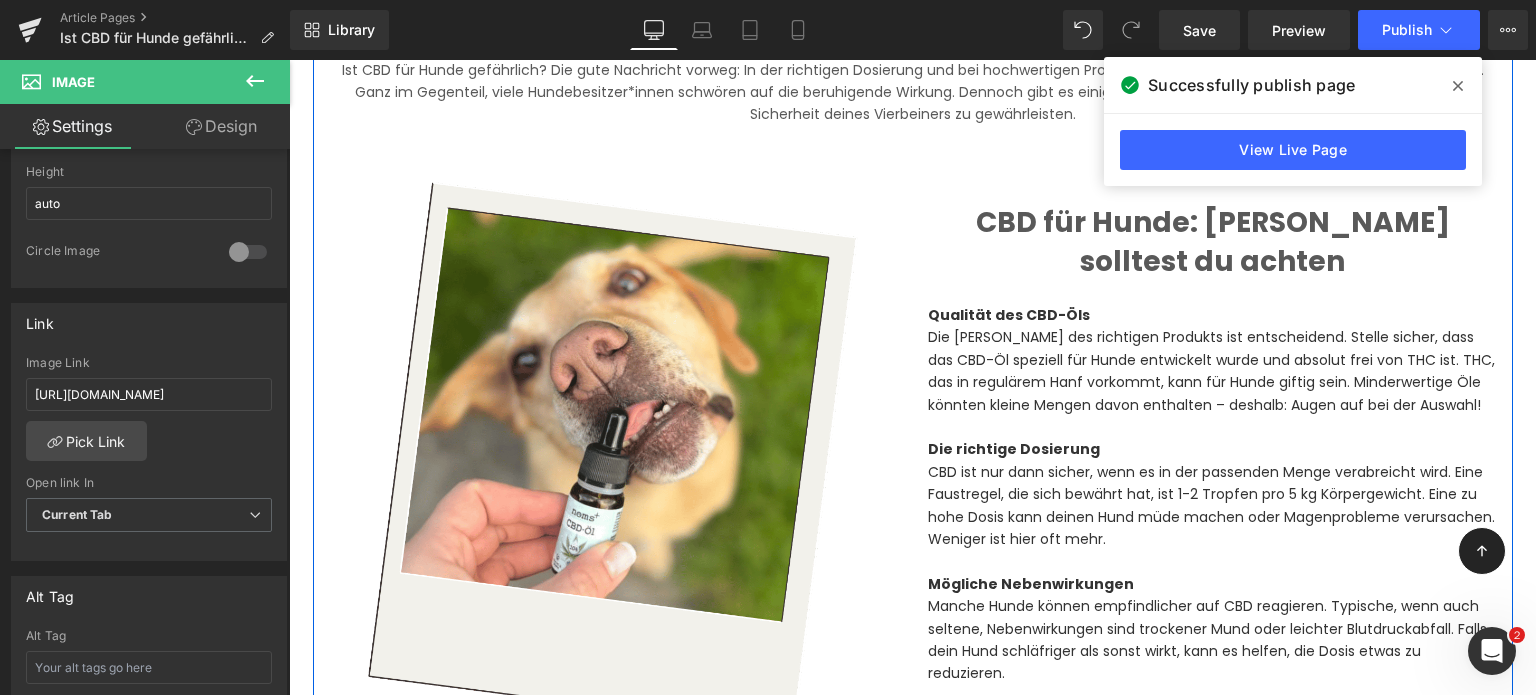 scroll, scrollTop: 1119, scrollLeft: 0, axis: vertical 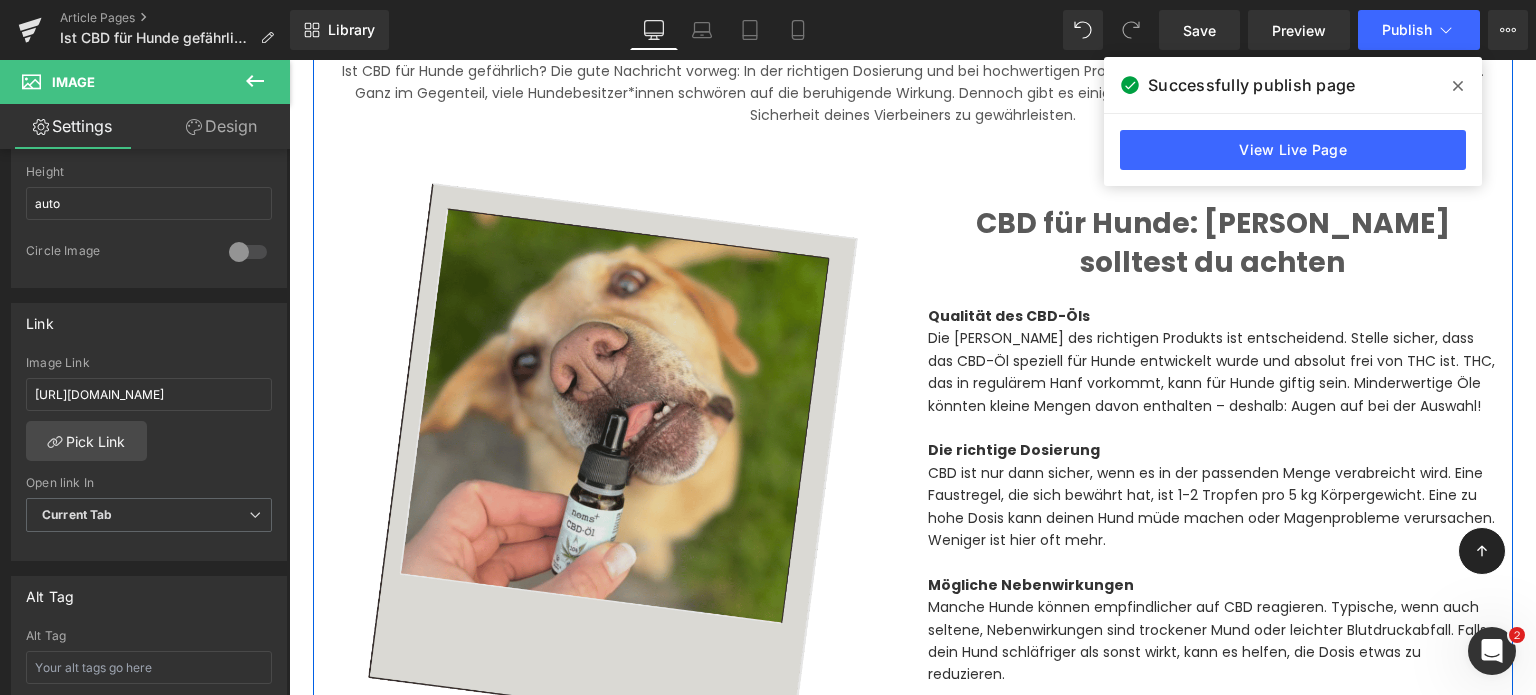 click at bounding box center [613, 458] 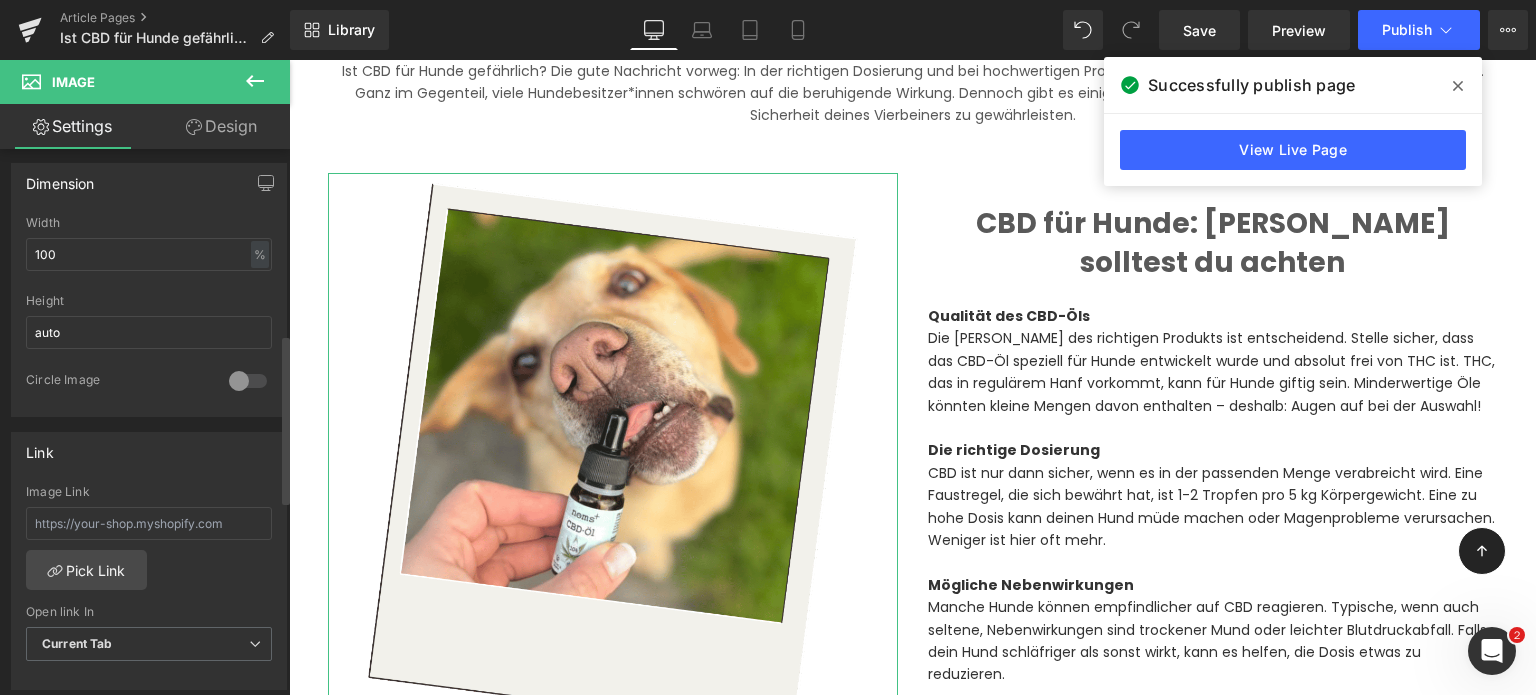 scroll, scrollTop: 598, scrollLeft: 0, axis: vertical 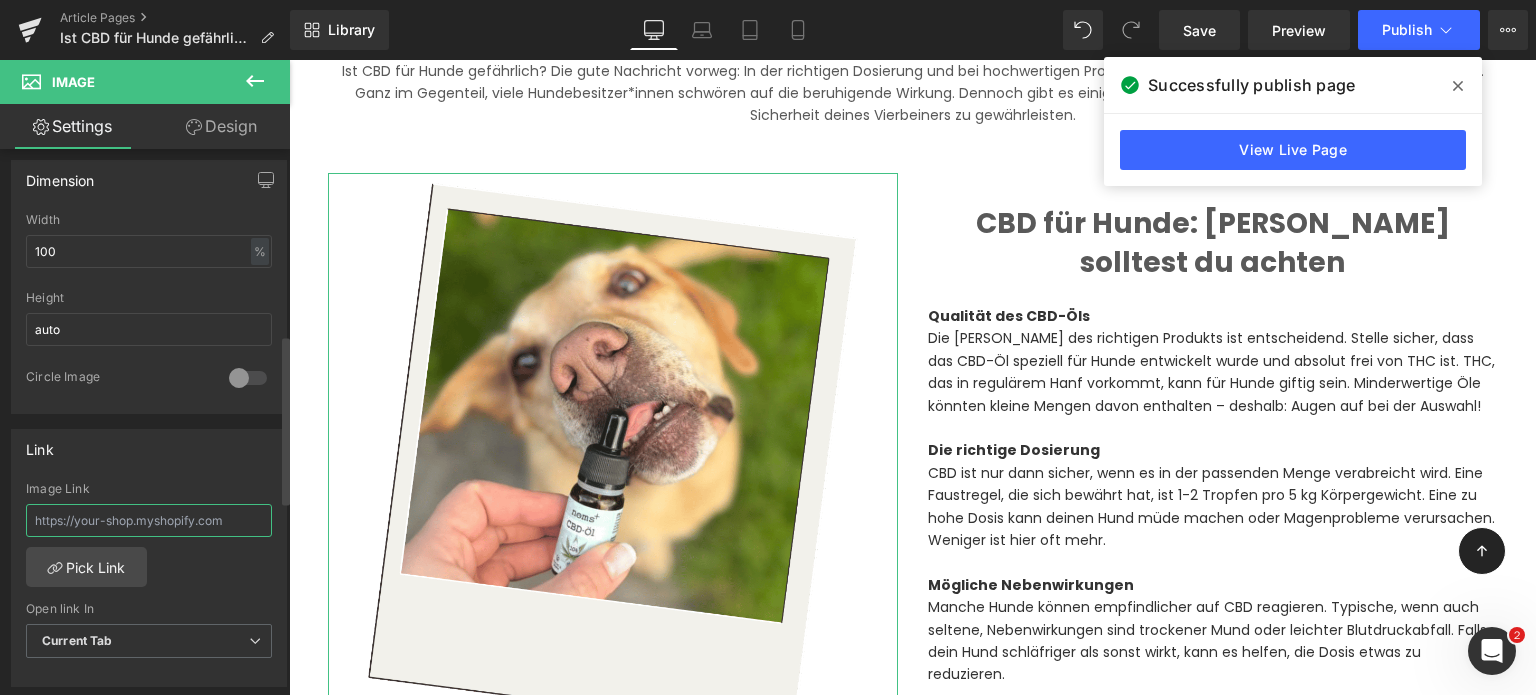click at bounding box center [149, 520] 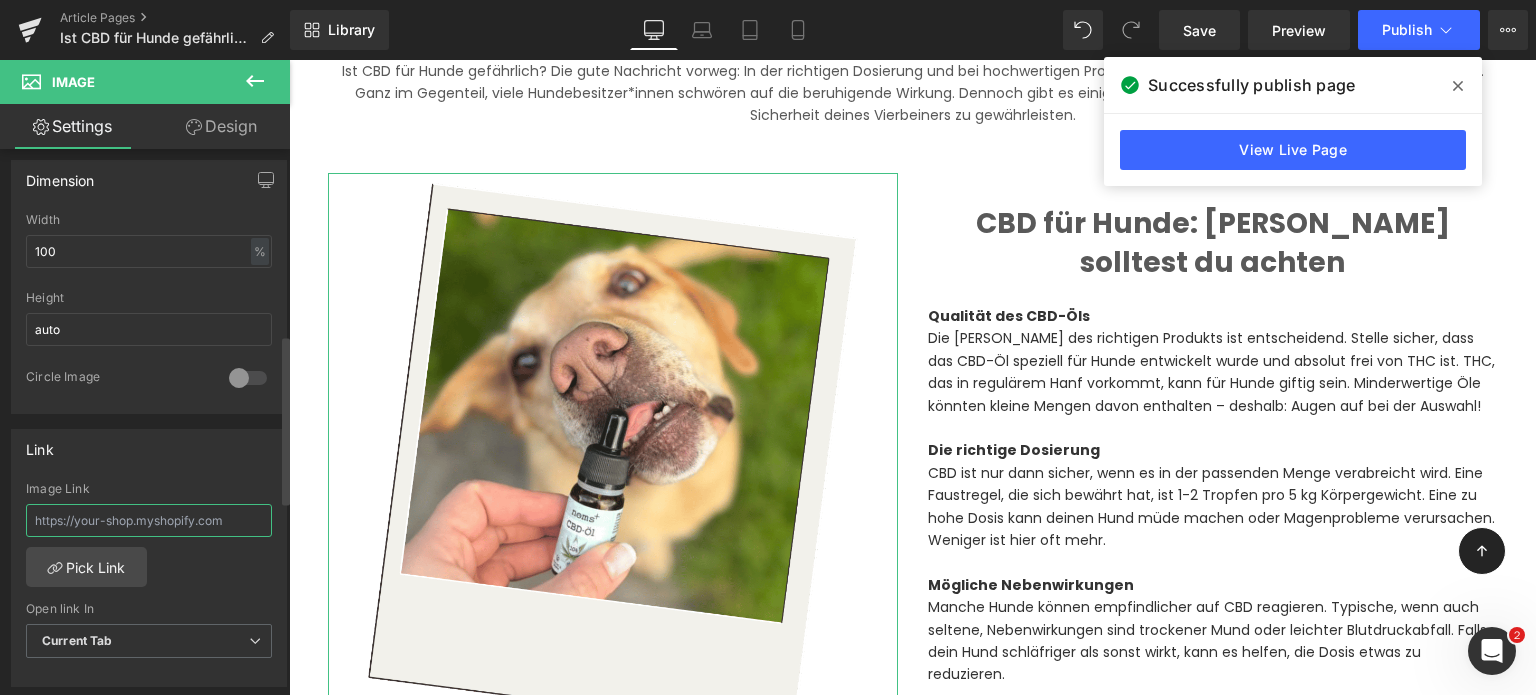 paste on "[URL][DOMAIN_NAME]" 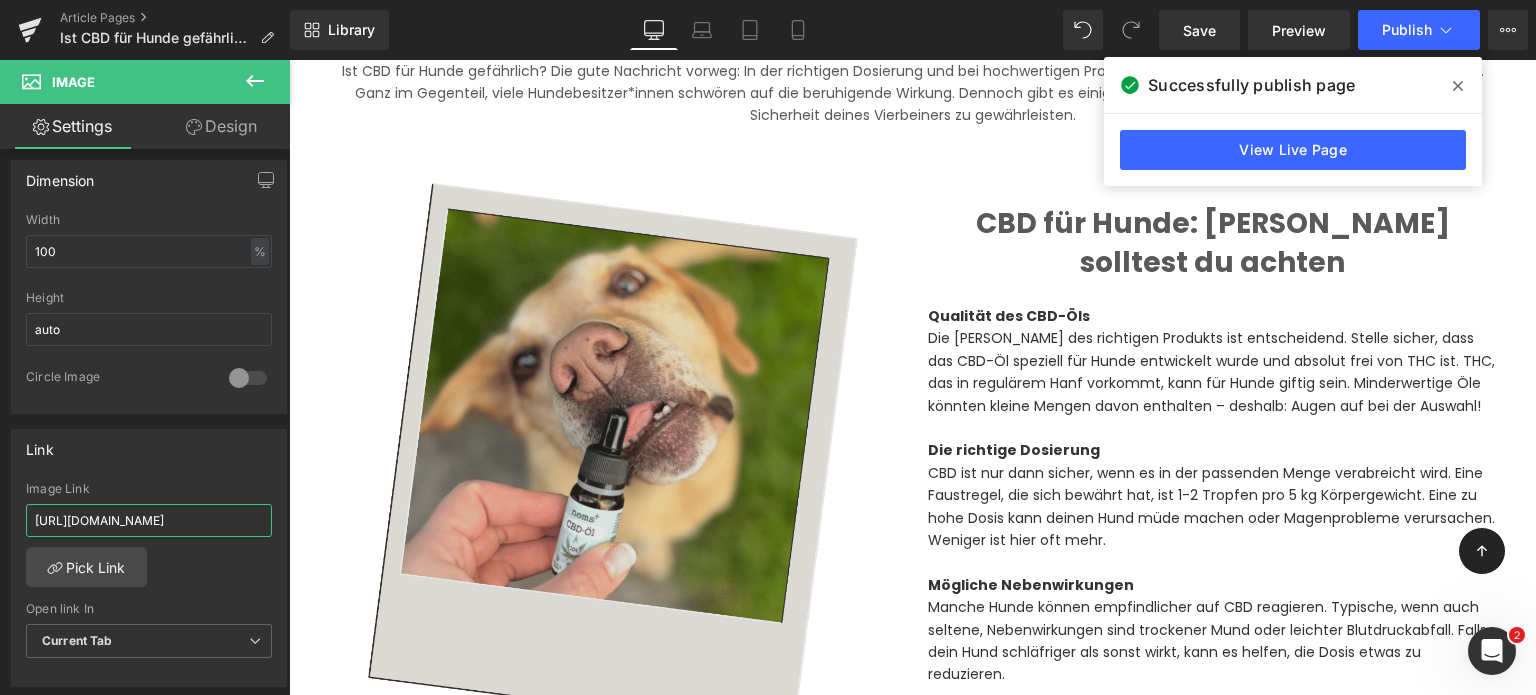 type on "[URL][DOMAIN_NAME]" 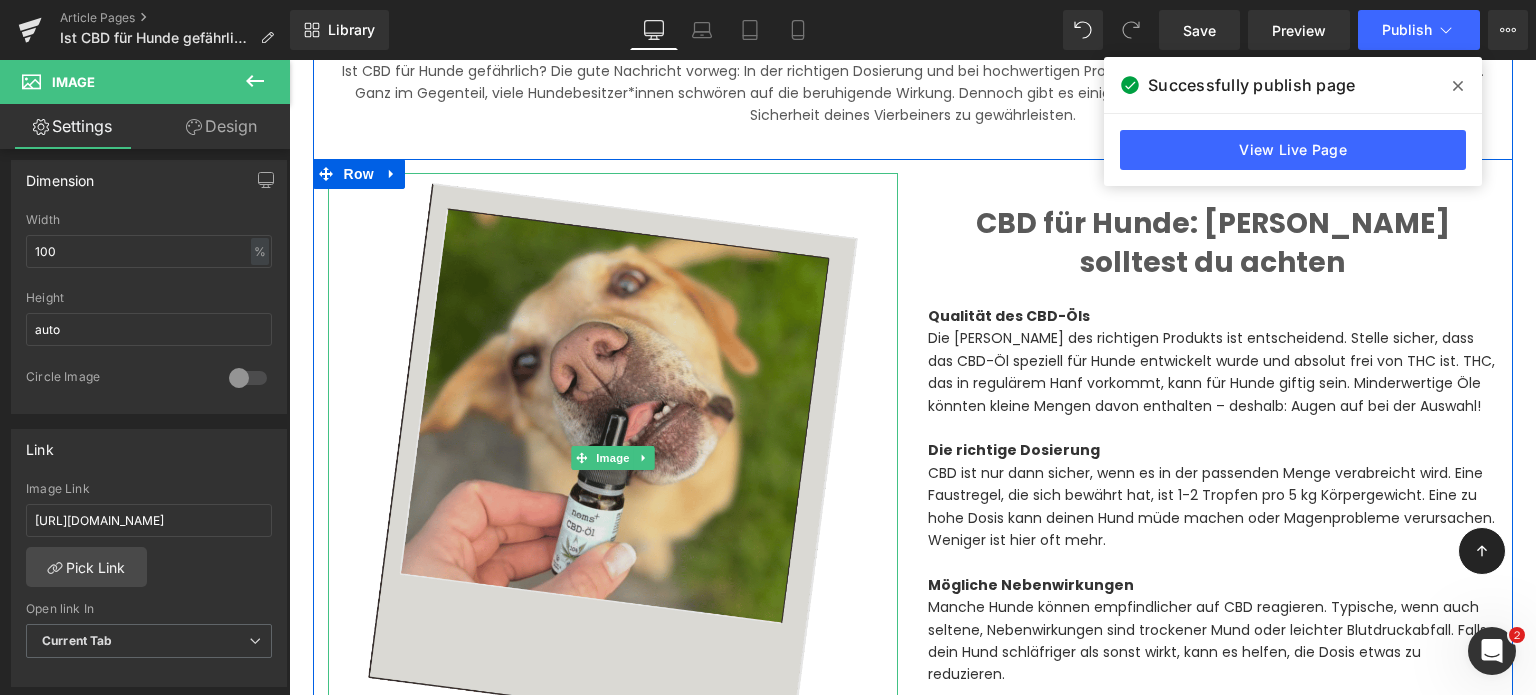 click at bounding box center (613, 458) 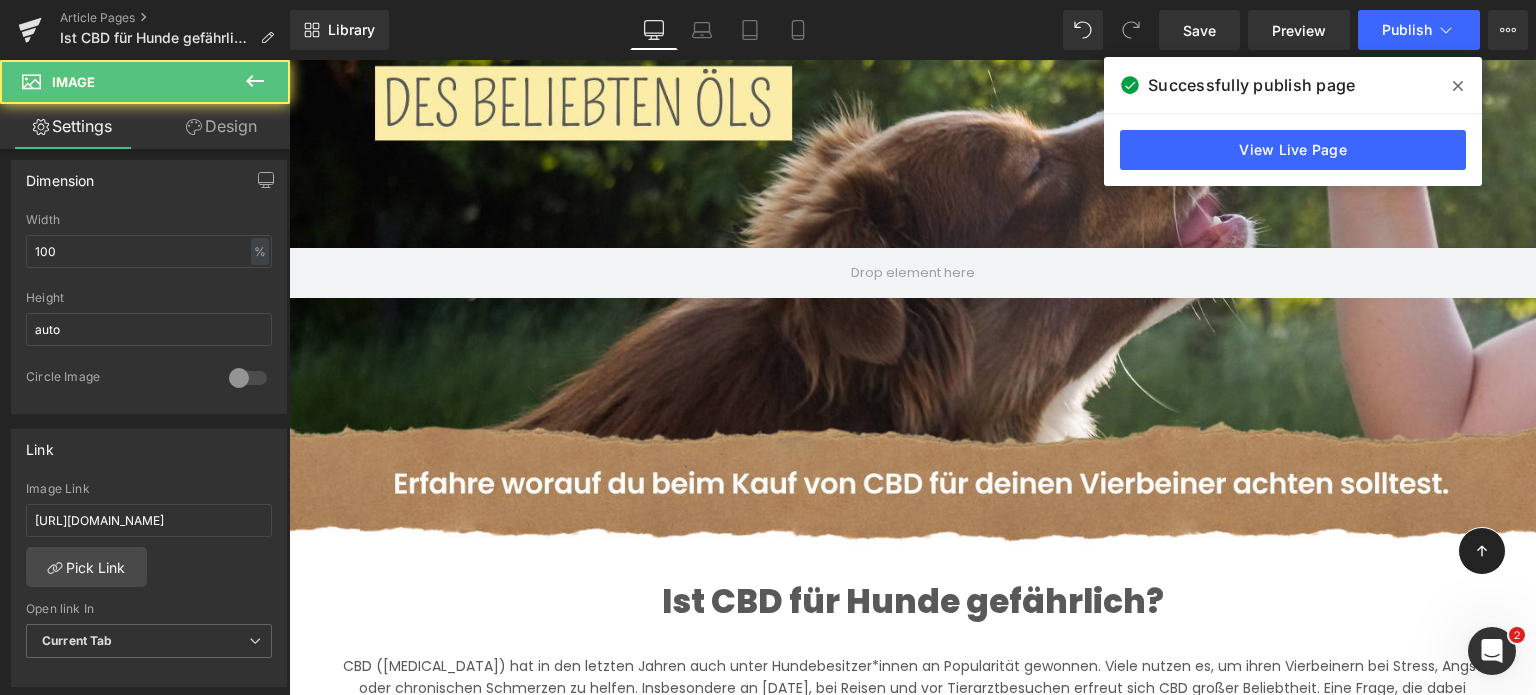 scroll, scrollTop: 332, scrollLeft: 0, axis: vertical 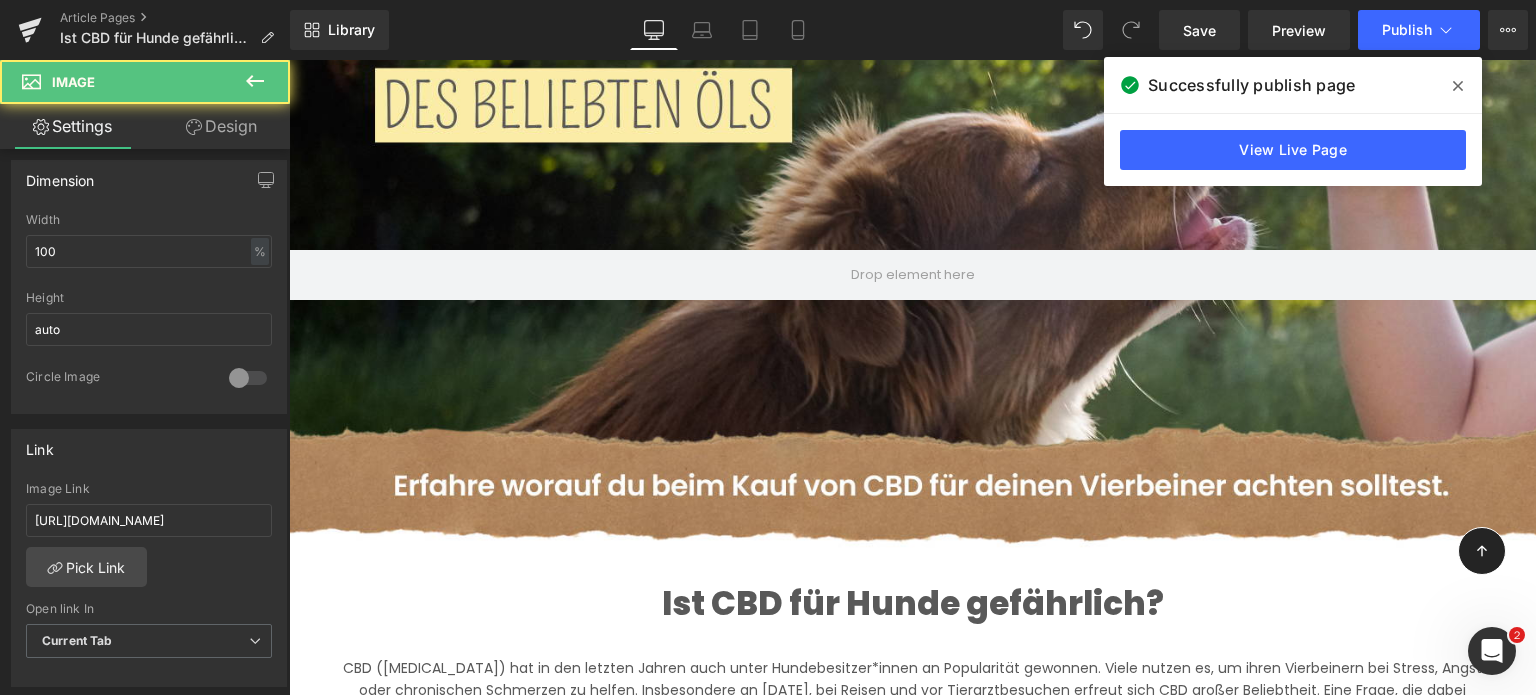 click at bounding box center [912, 216] 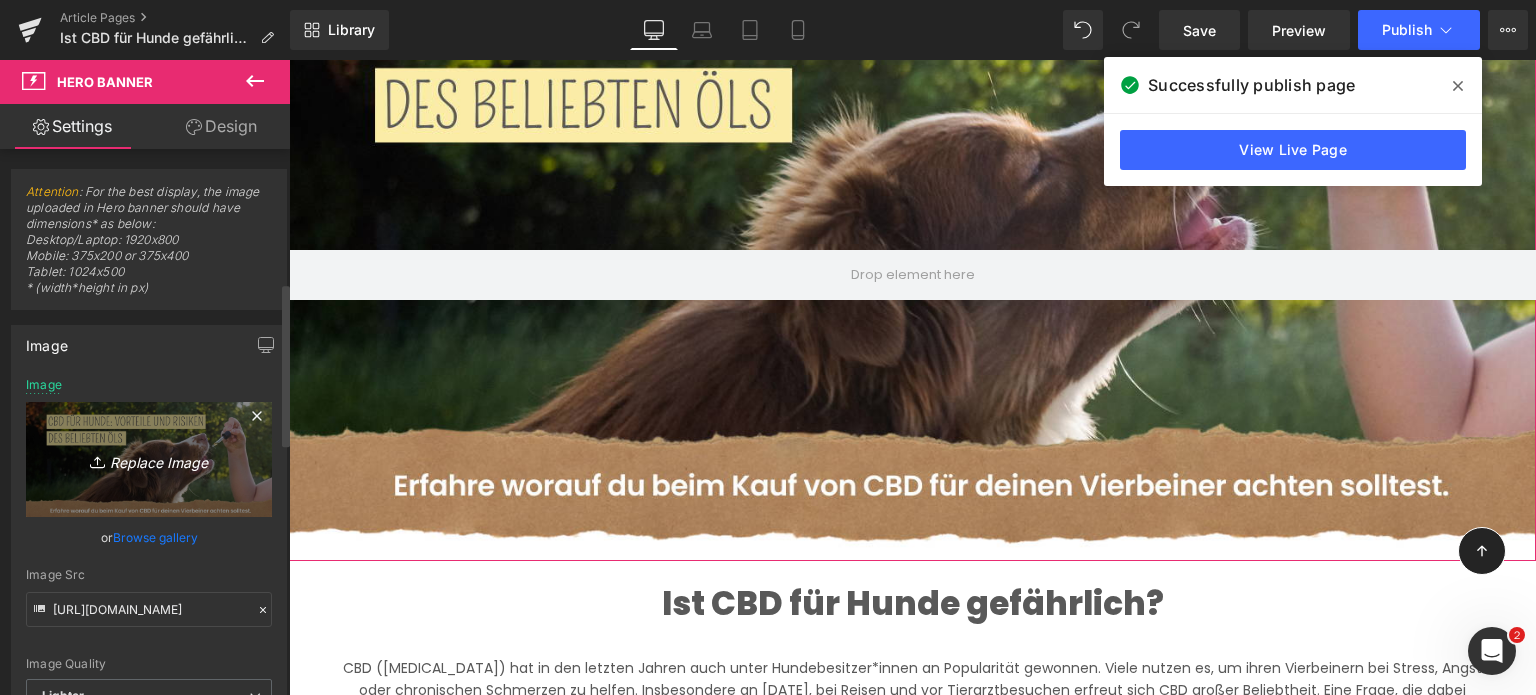 scroll, scrollTop: 448, scrollLeft: 0, axis: vertical 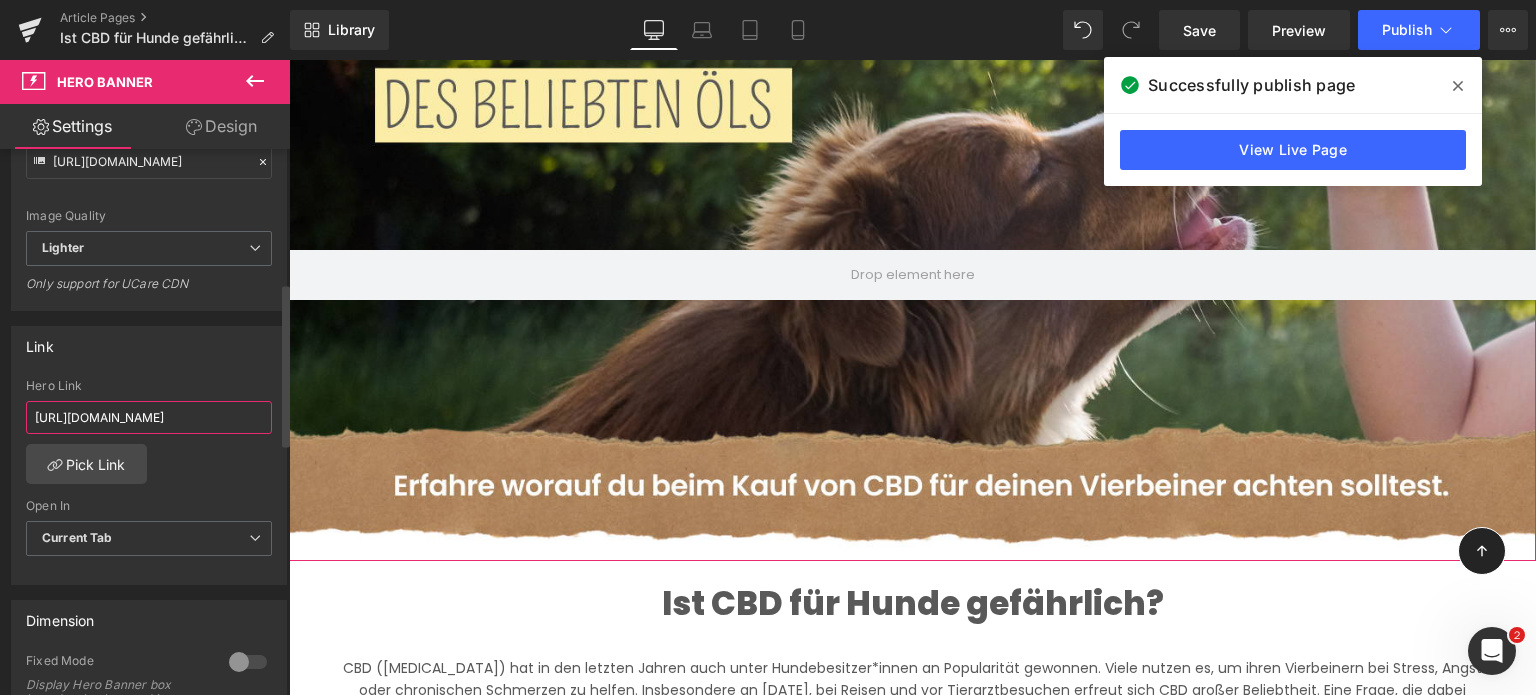 click on "[URL][DOMAIN_NAME]" at bounding box center (149, 417) 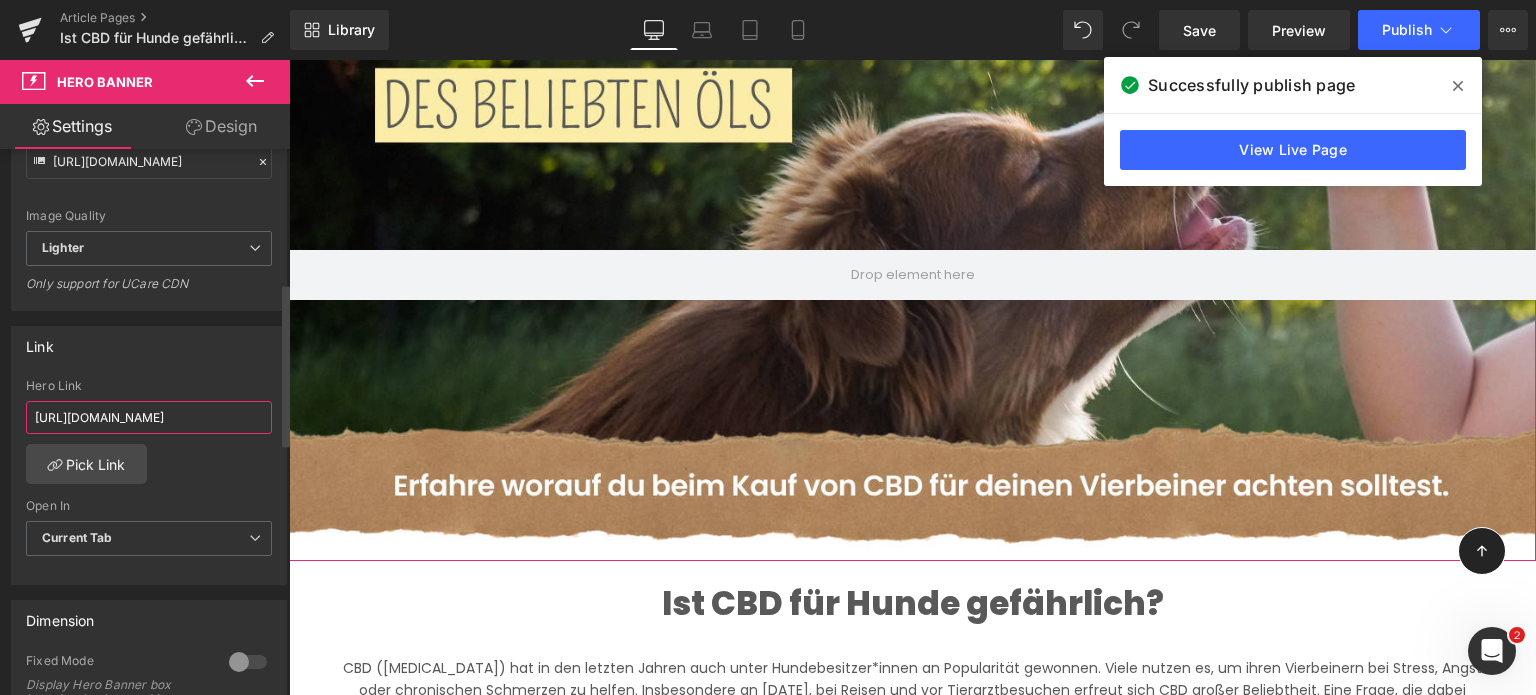 click on "[URL][DOMAIN_NAME]" at bounding box center [149, 417] 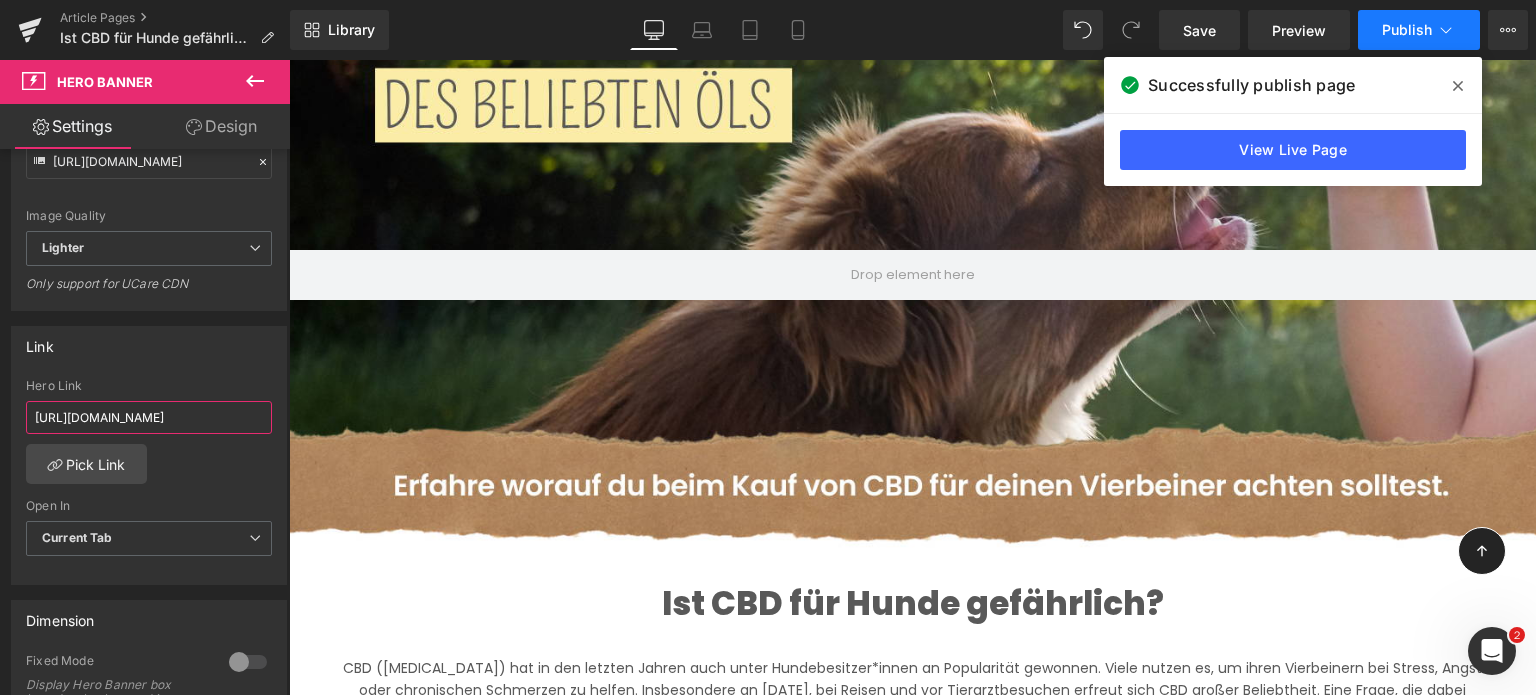type on "[URL][DOMAIN_NAME]" 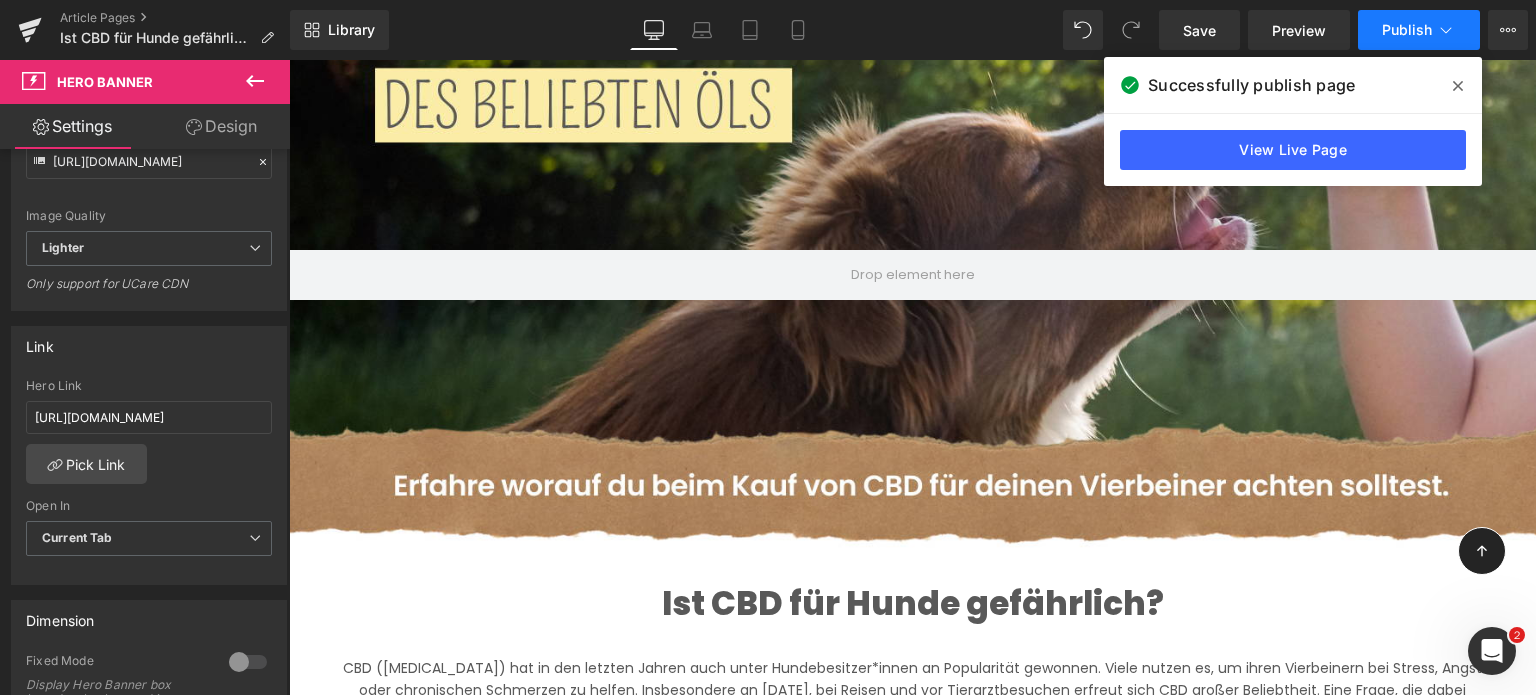 click on "Publish" at bounding box center (1407, 30) 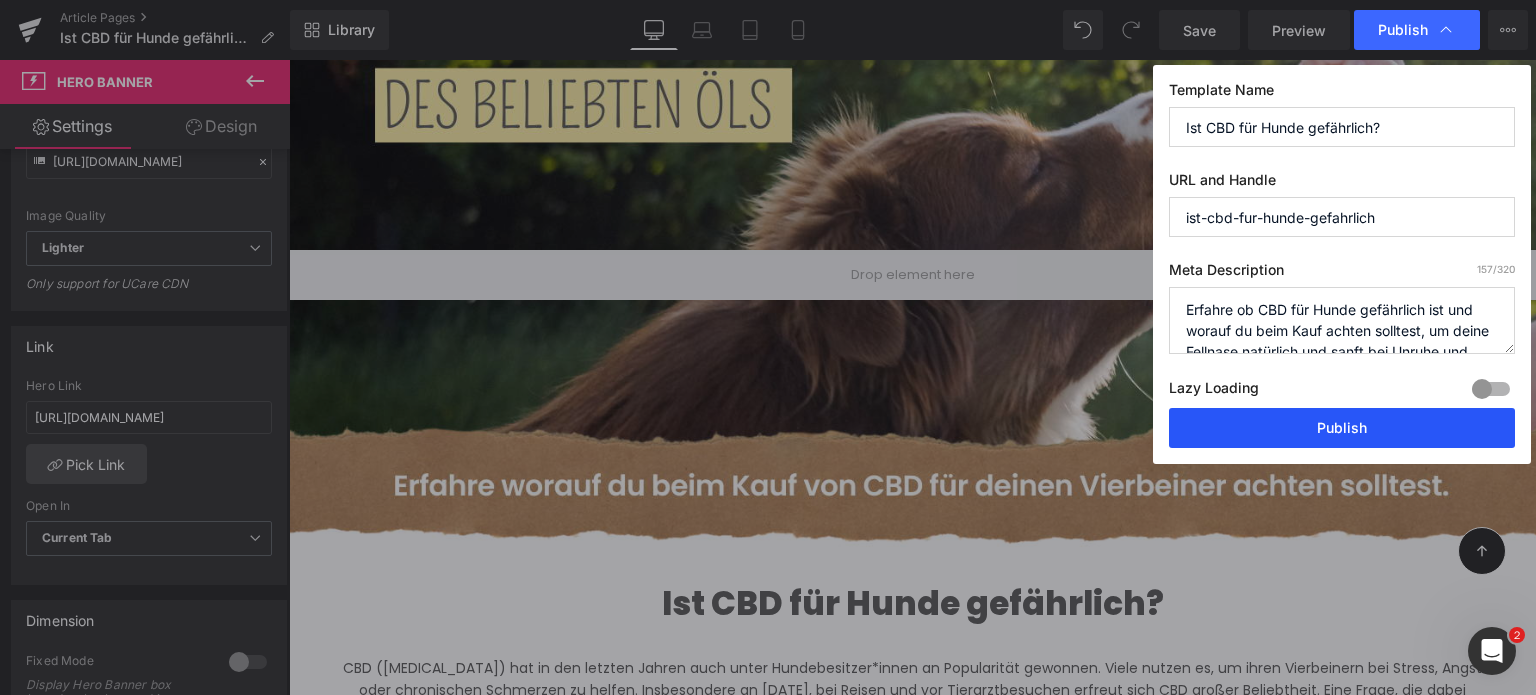 click on "Publish" at bounding box center [1342, 428] 